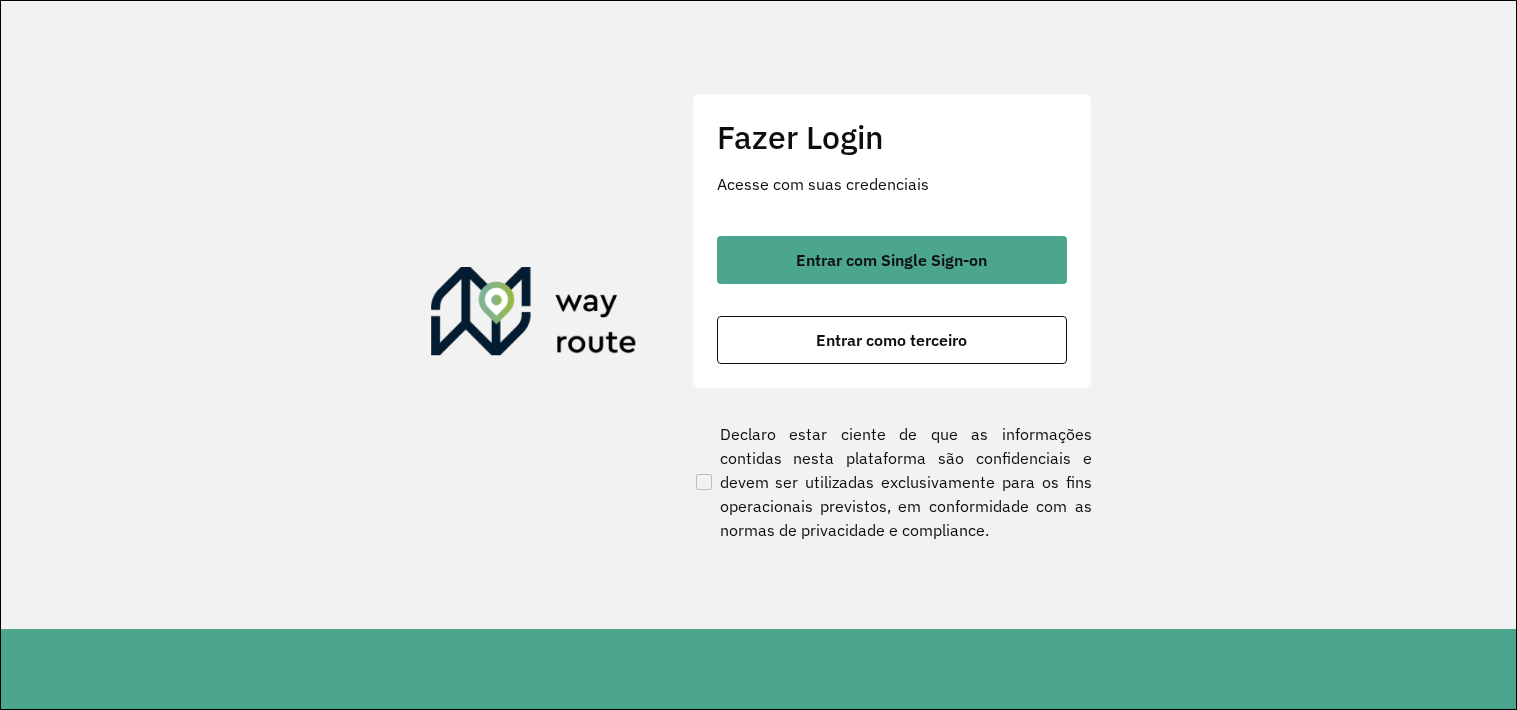 scroll, scrollTop: 0, scrollLeft: 0, axis: both 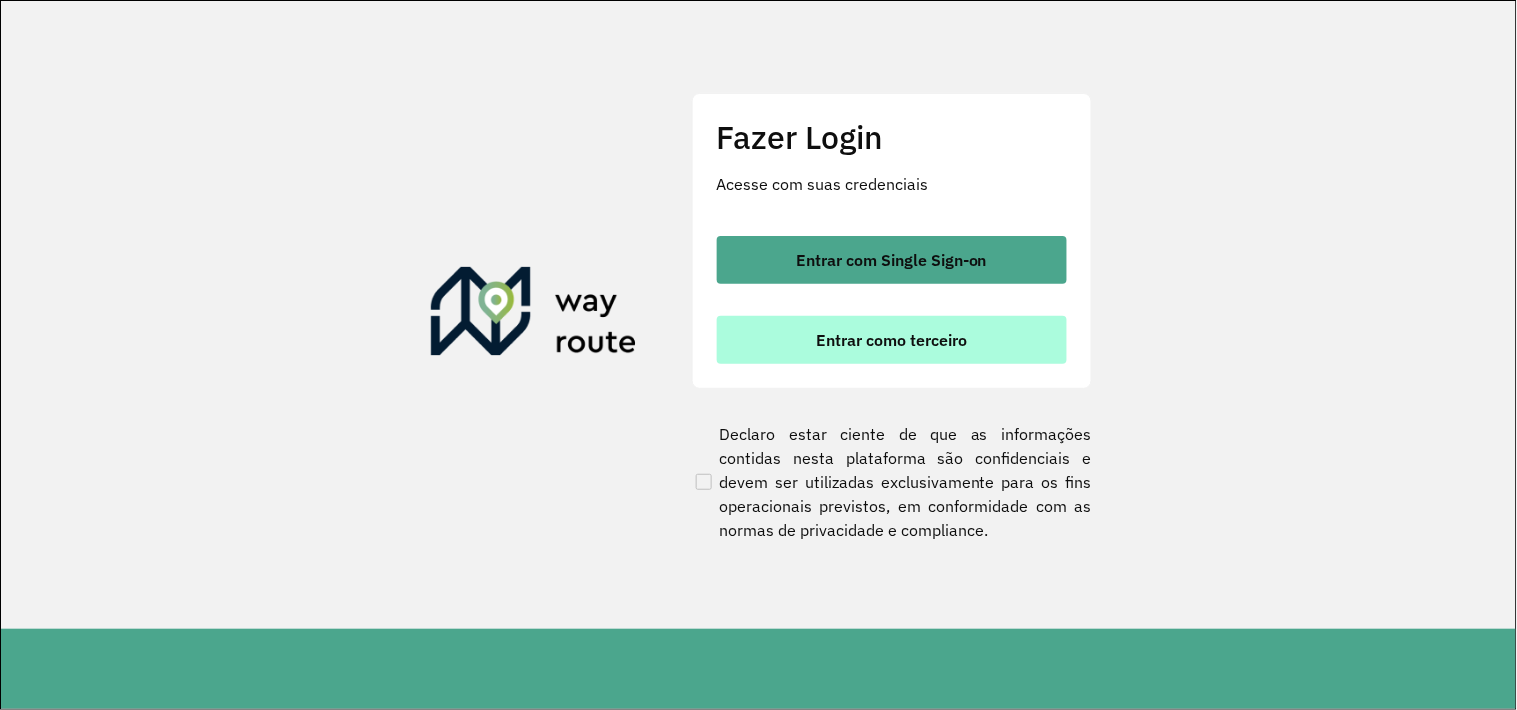 click on "Entrar como terceiro" at bounding box center [892, 340] 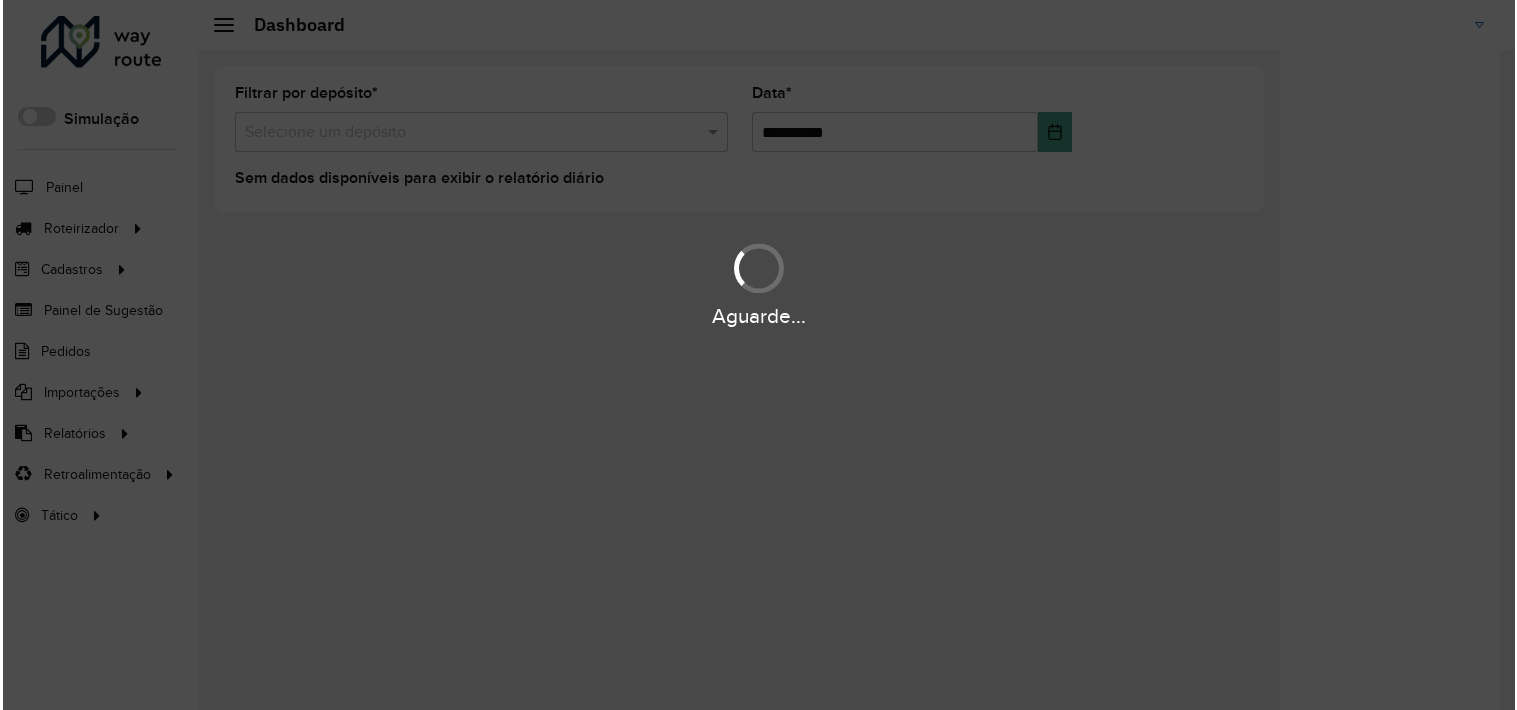scroll, scrollTop: 0, scrollLeft: 0, axis: both 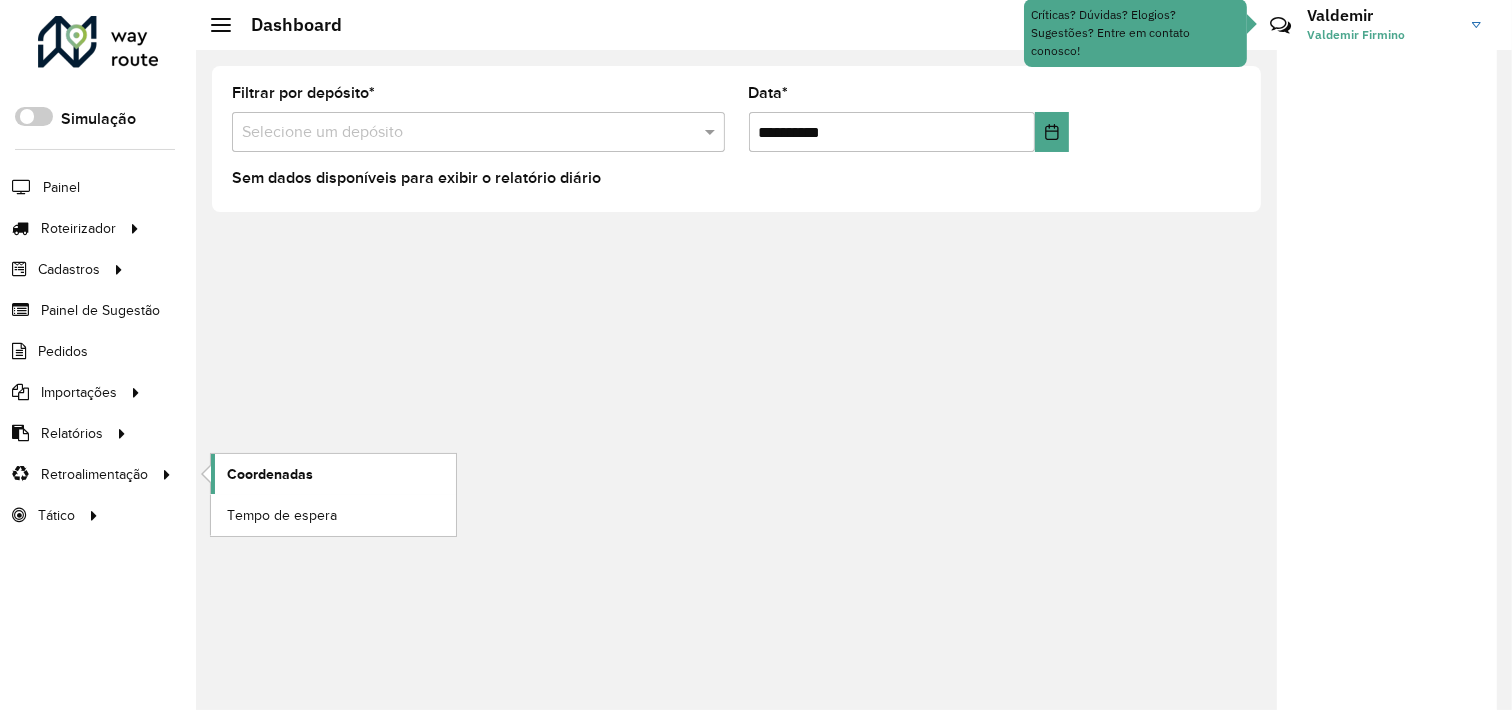 click on "Coordenadas" 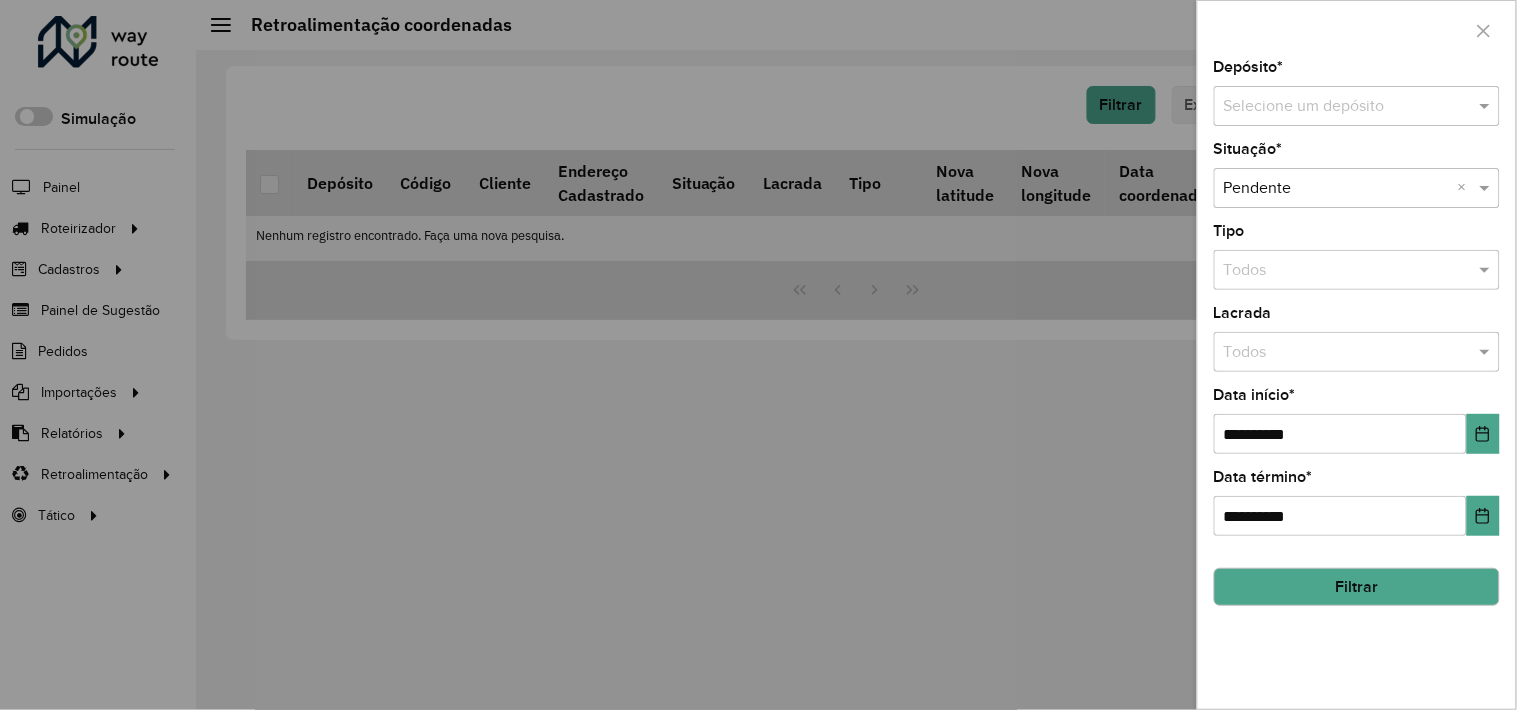 click at bounding box center [1337, 107] 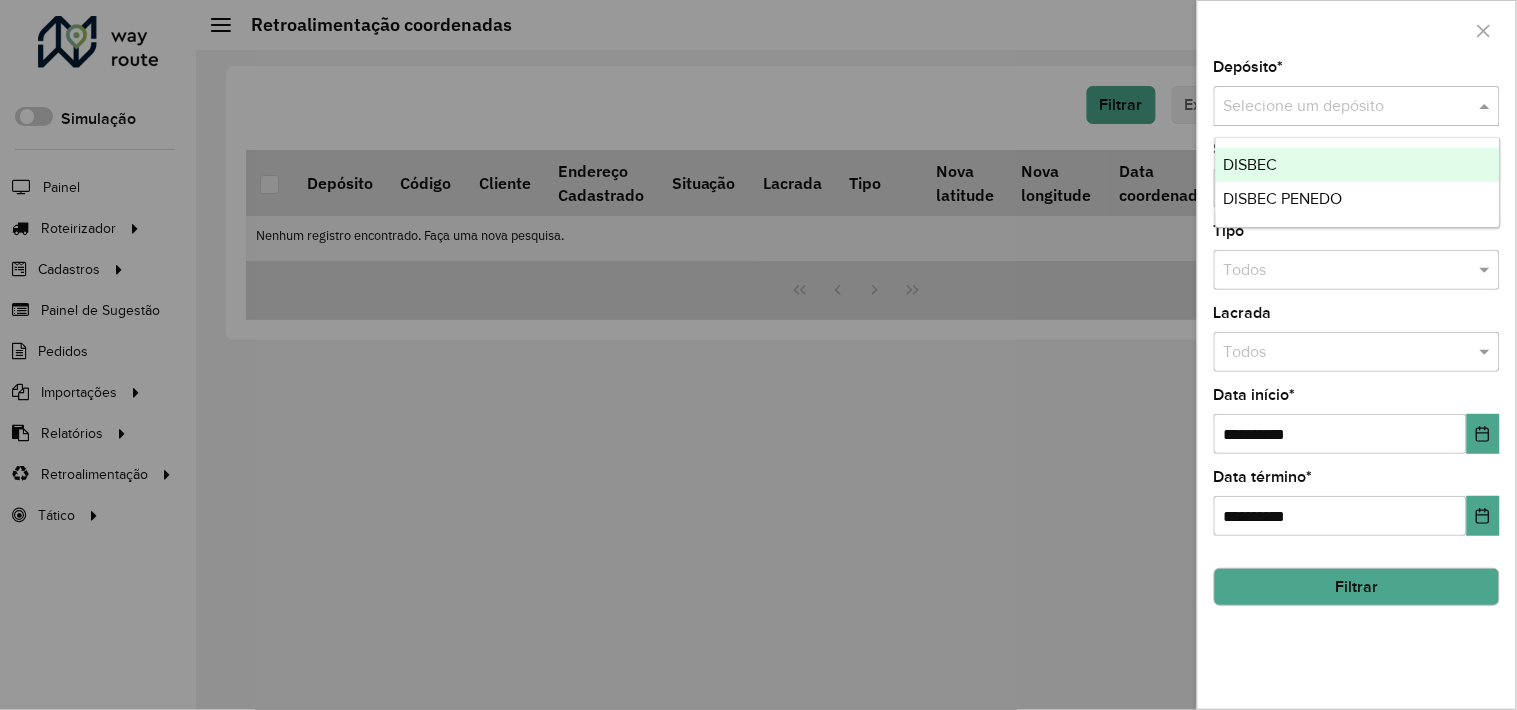 click on "DISBEC" at bounding box center (1251, 164) 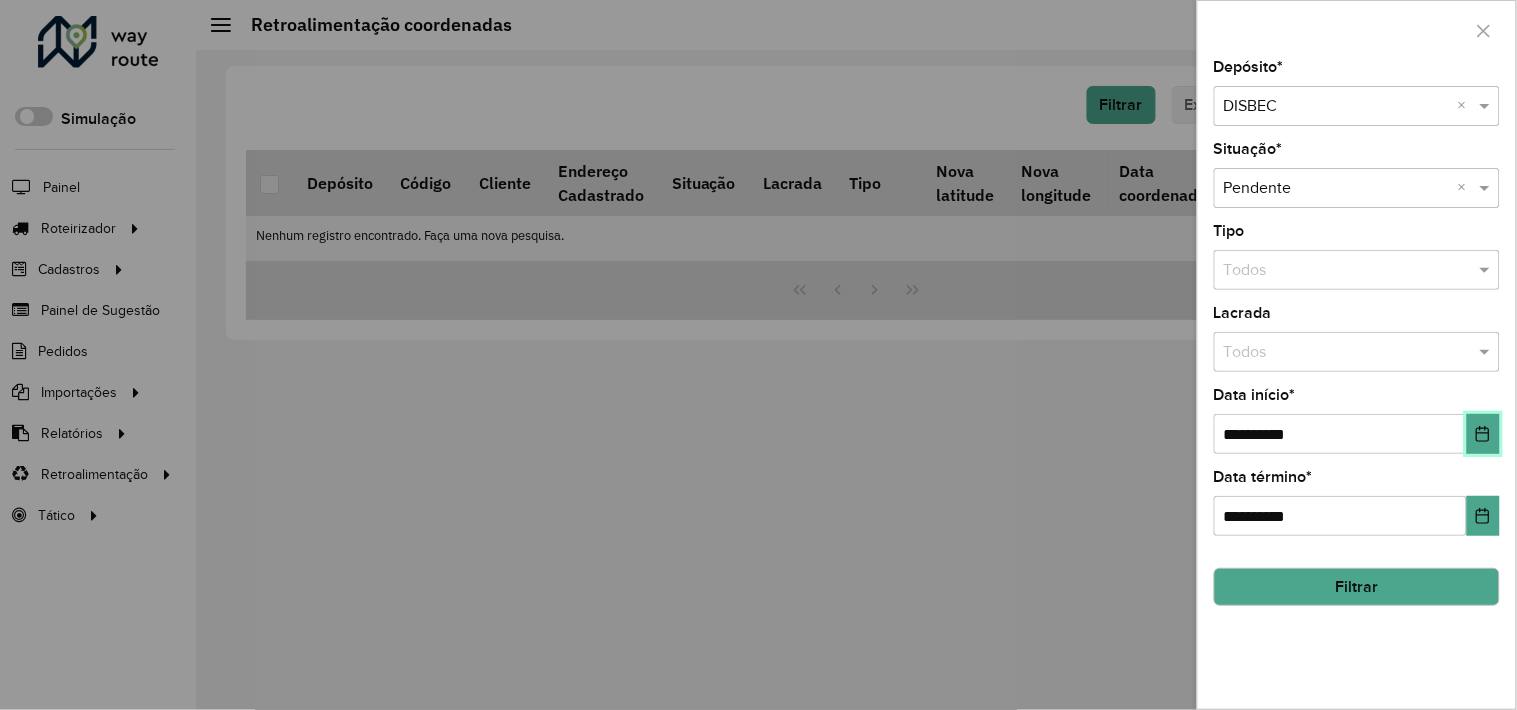 click 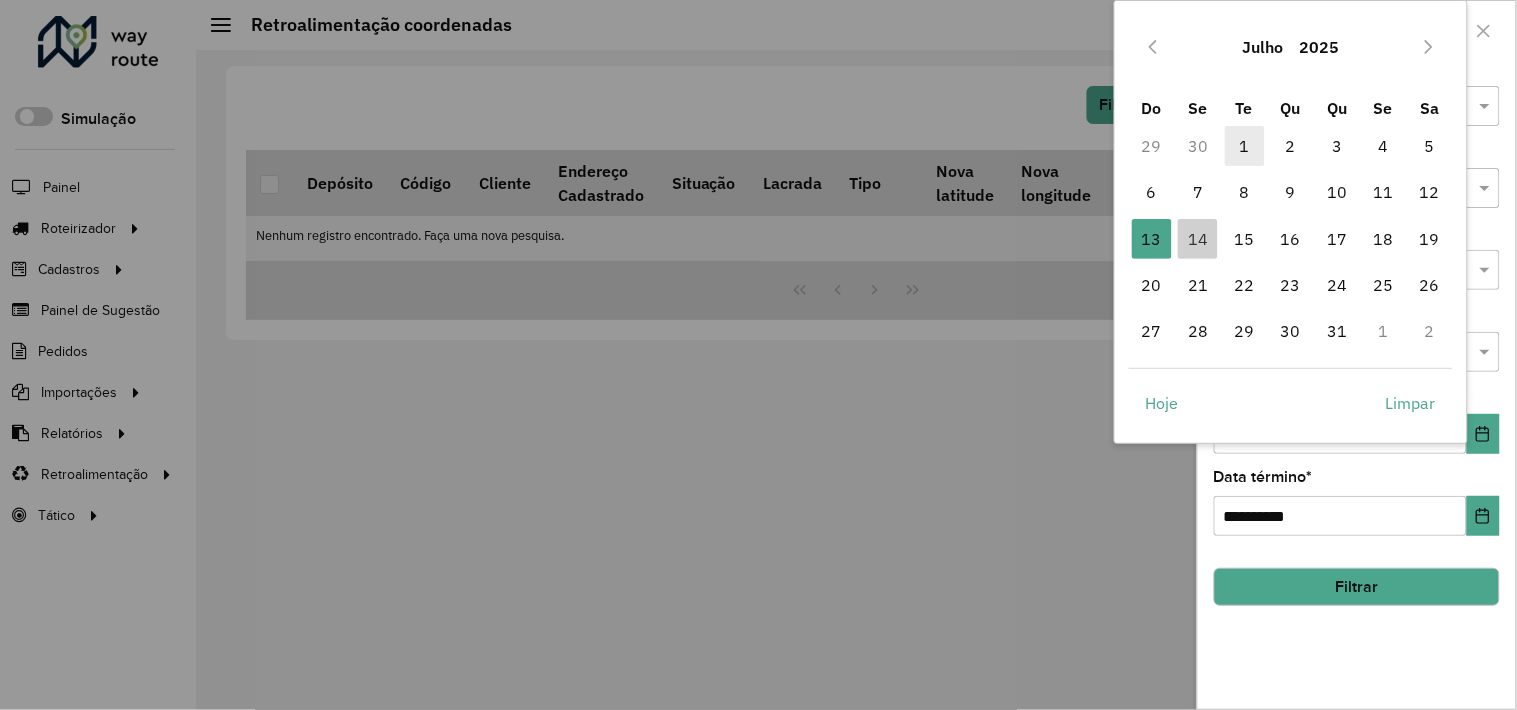 click on "1" at bounding box center [1245, 146] 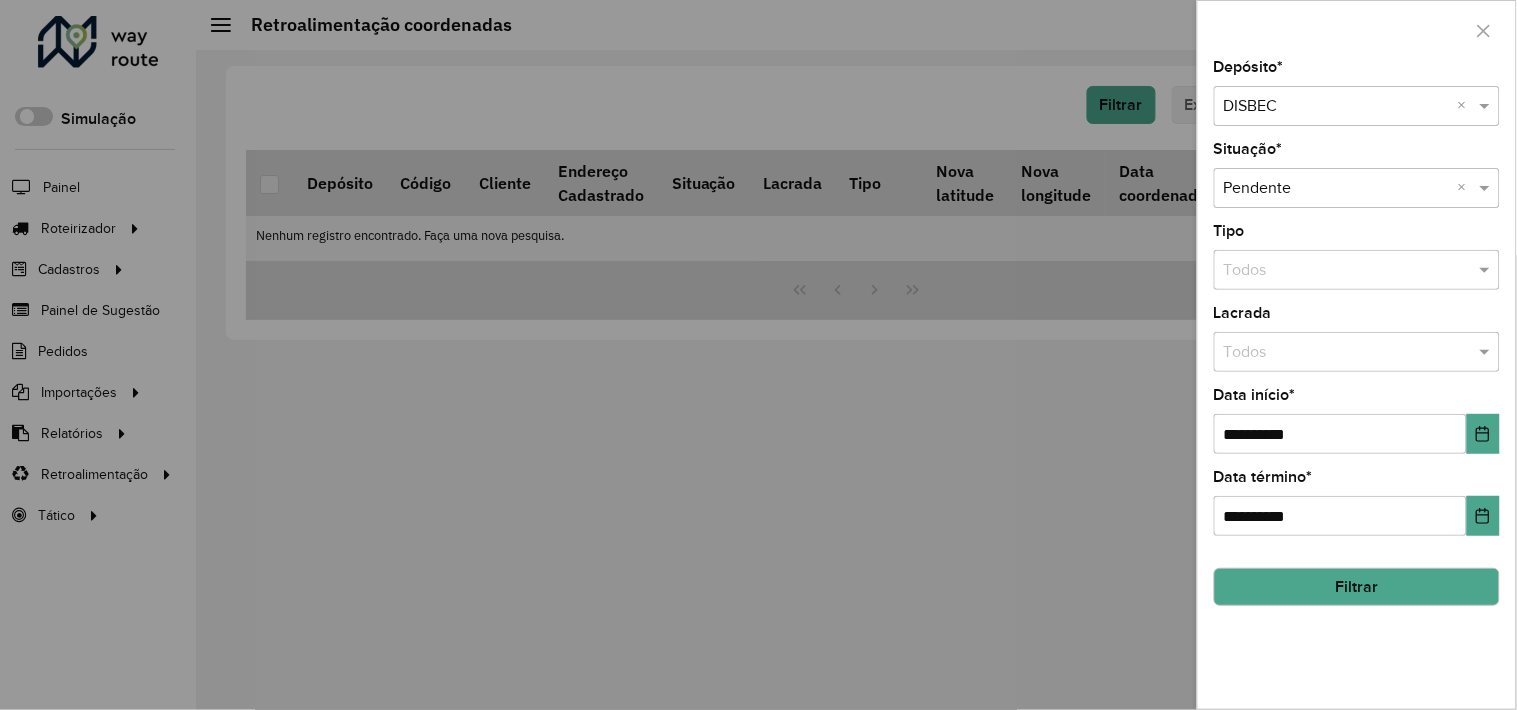 click on "Filtrar" 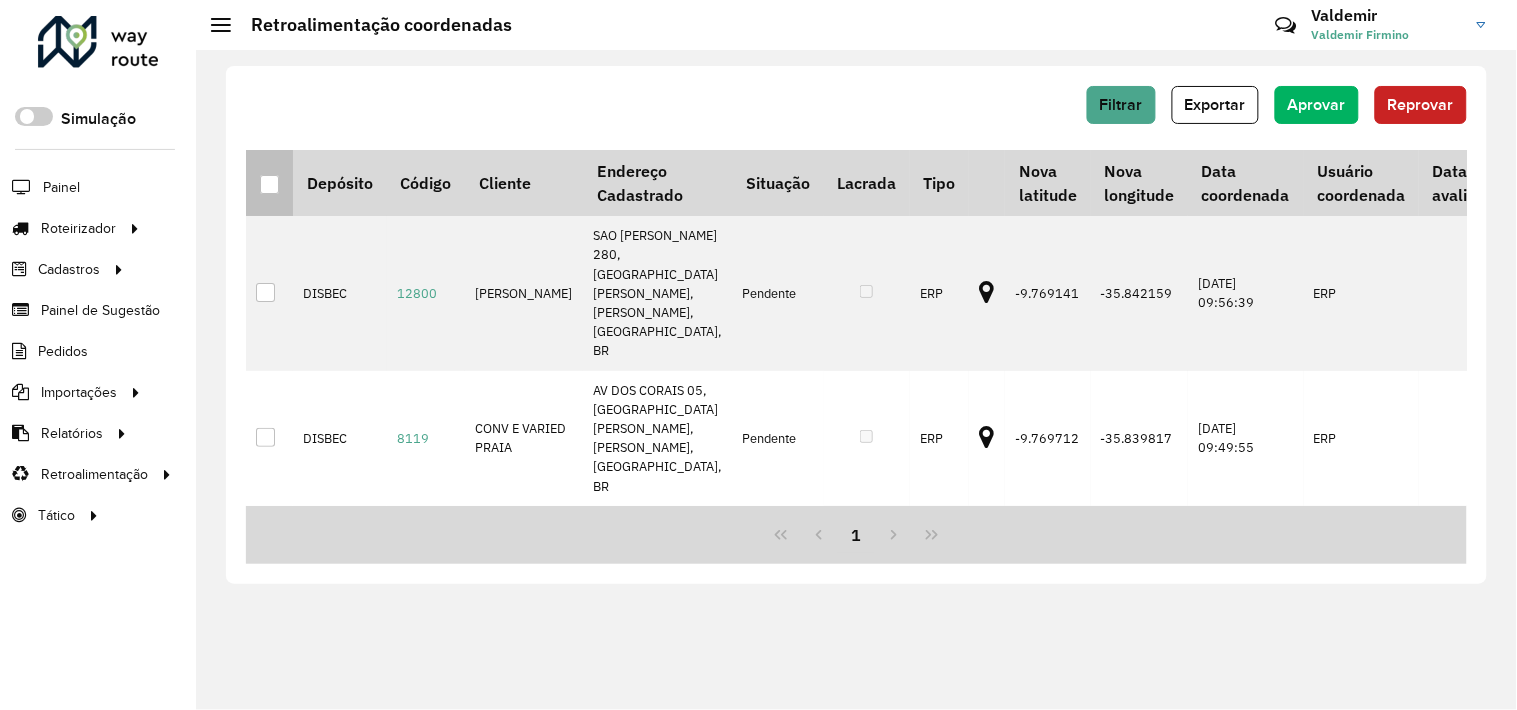 click at bounding box center [269, 184] 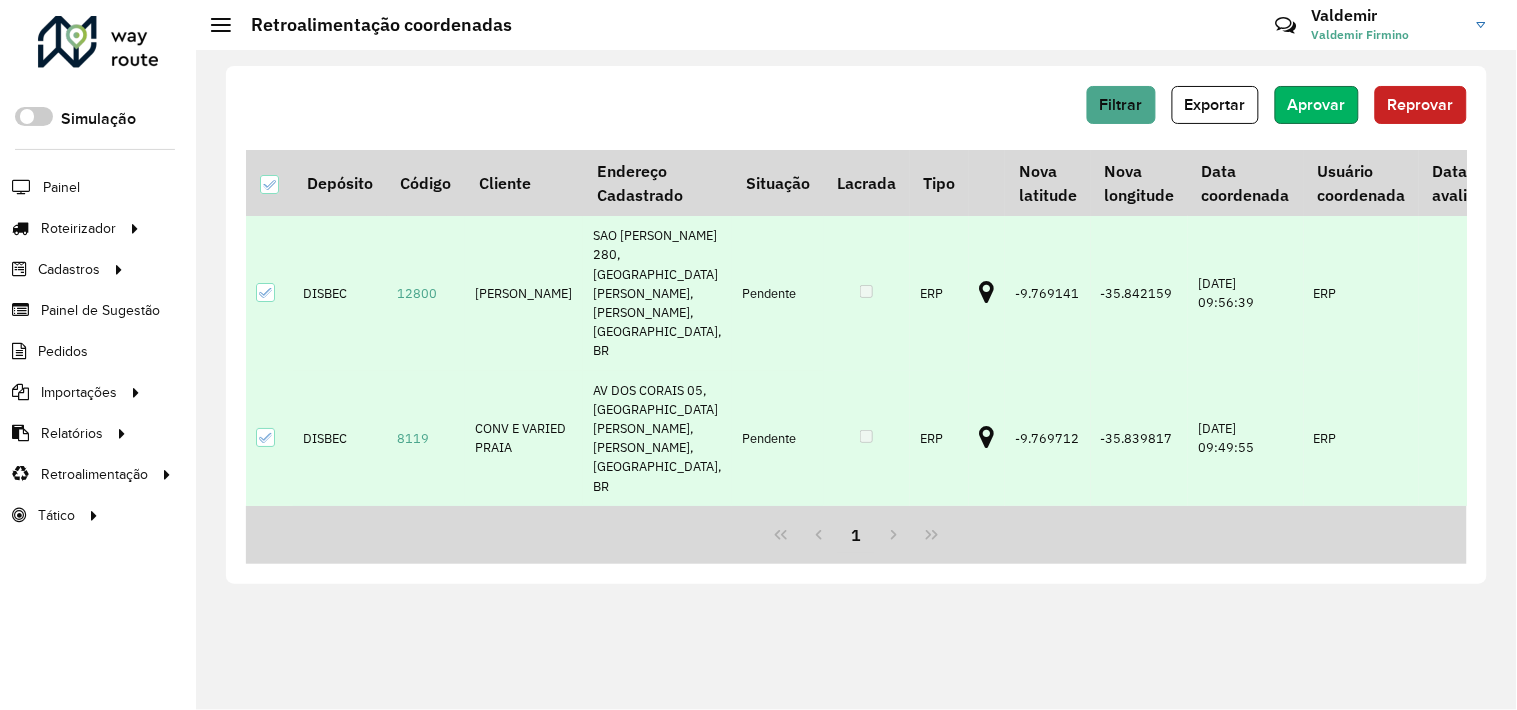 click on "Aprovar" 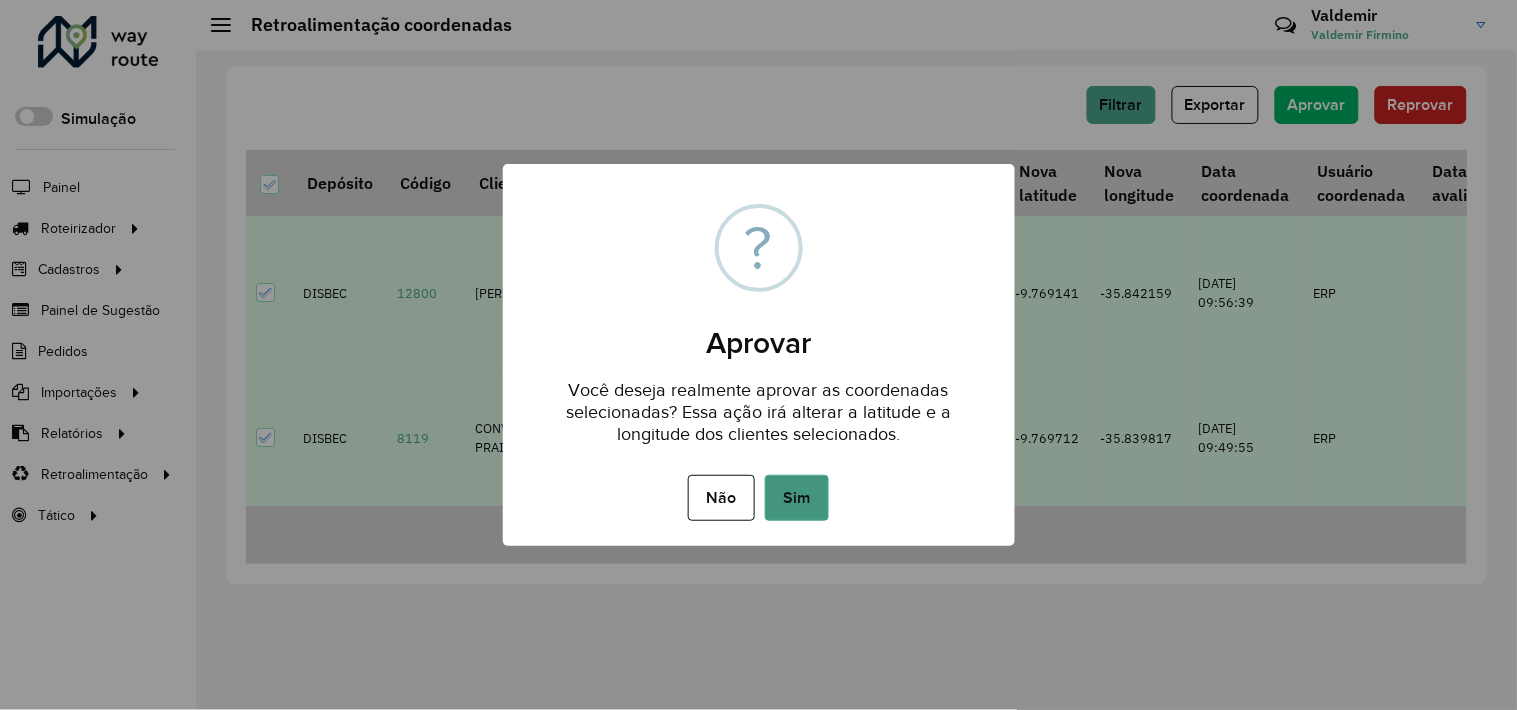 click on "Sim" at bounding box center [797, 498] 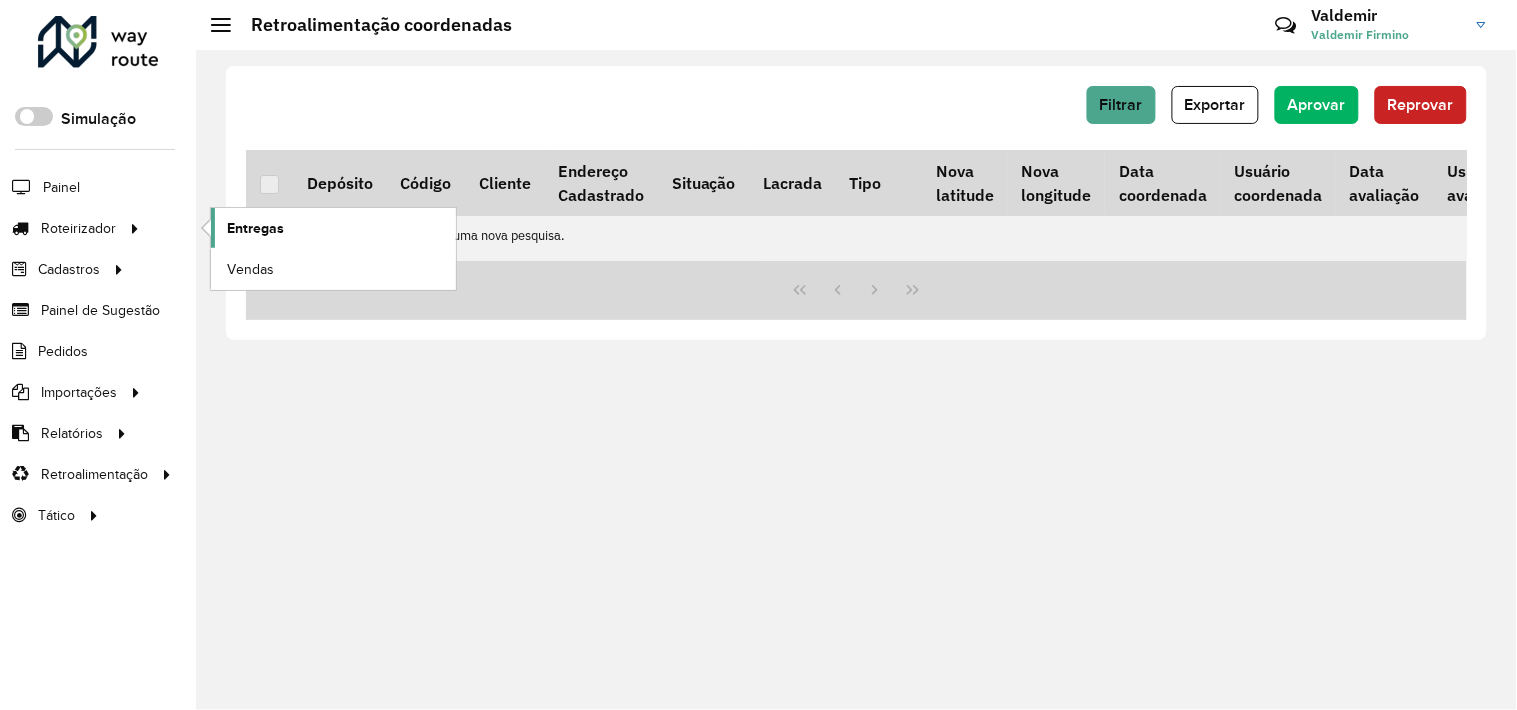 click on "Entregas" 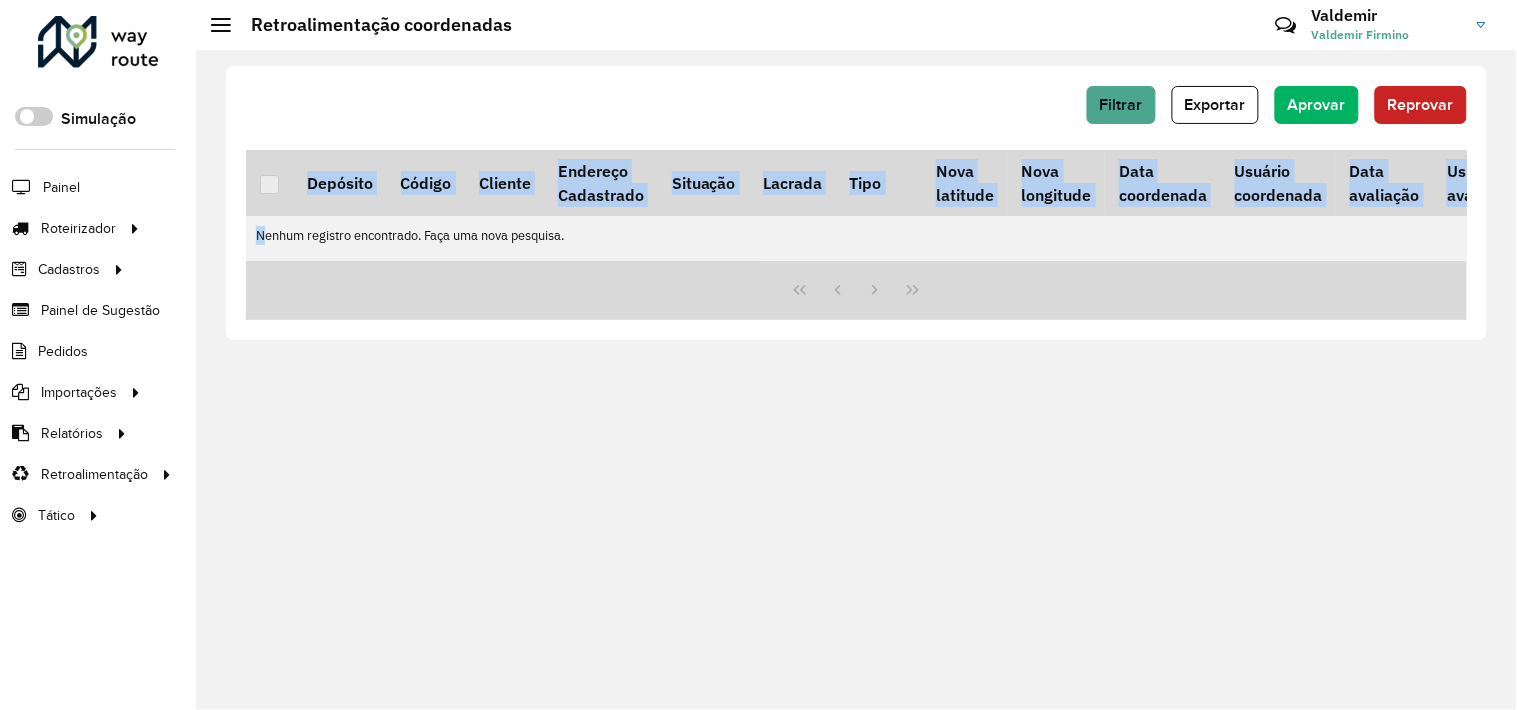 drag, startPoint x: 677, startPoint y: 257, endPoint x: 726, endPoint y: 270, distance: 50.695168 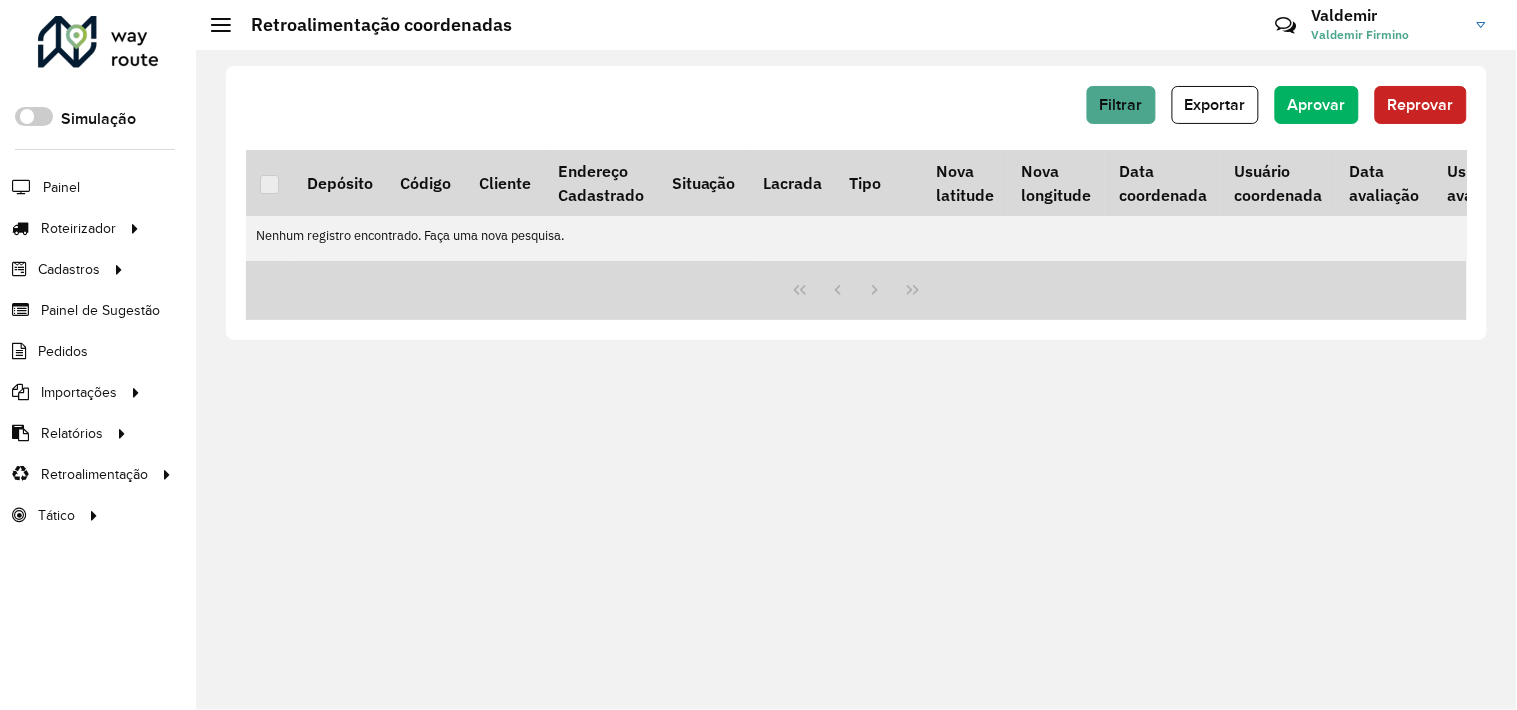 click at bounding box center (856, 290) 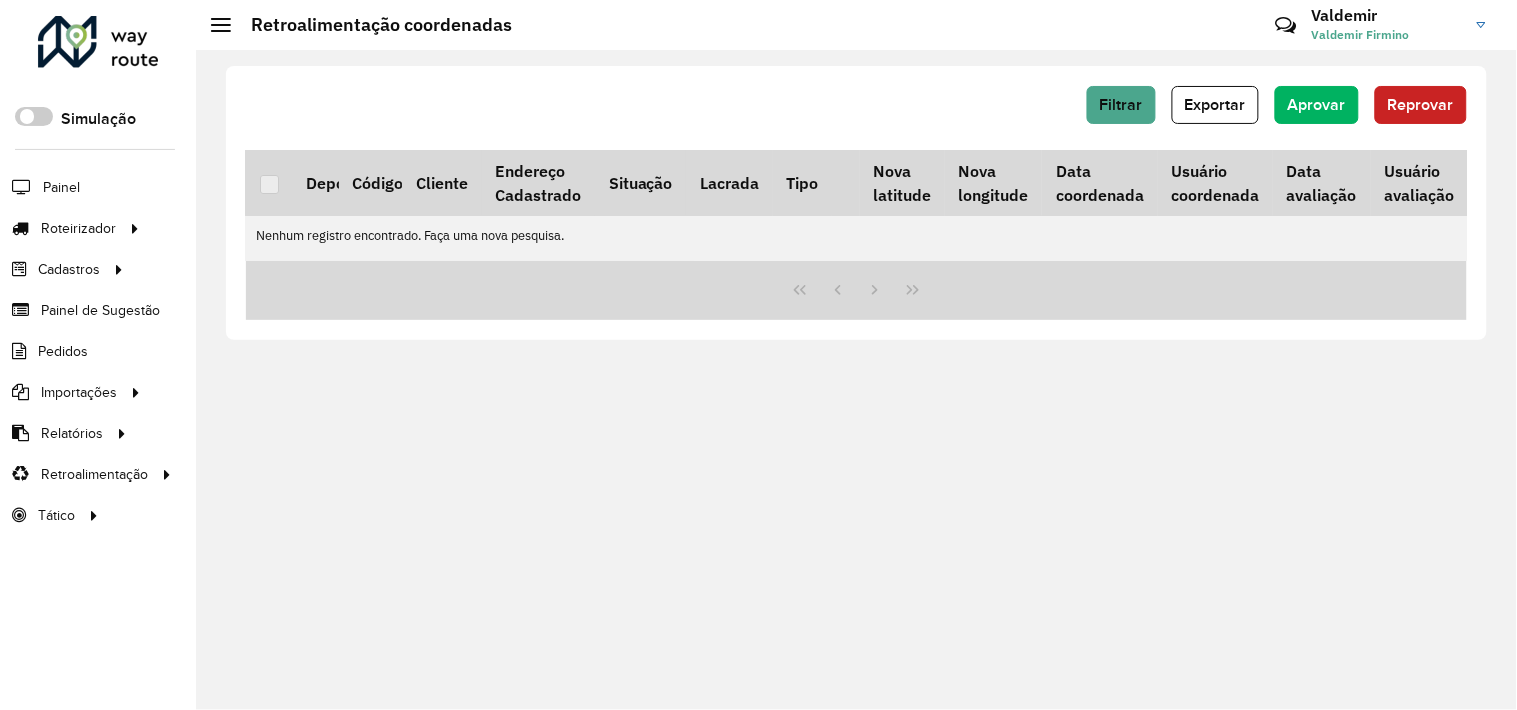 scroll, scrollTop: 0, scrollLeft: 0, axis: both 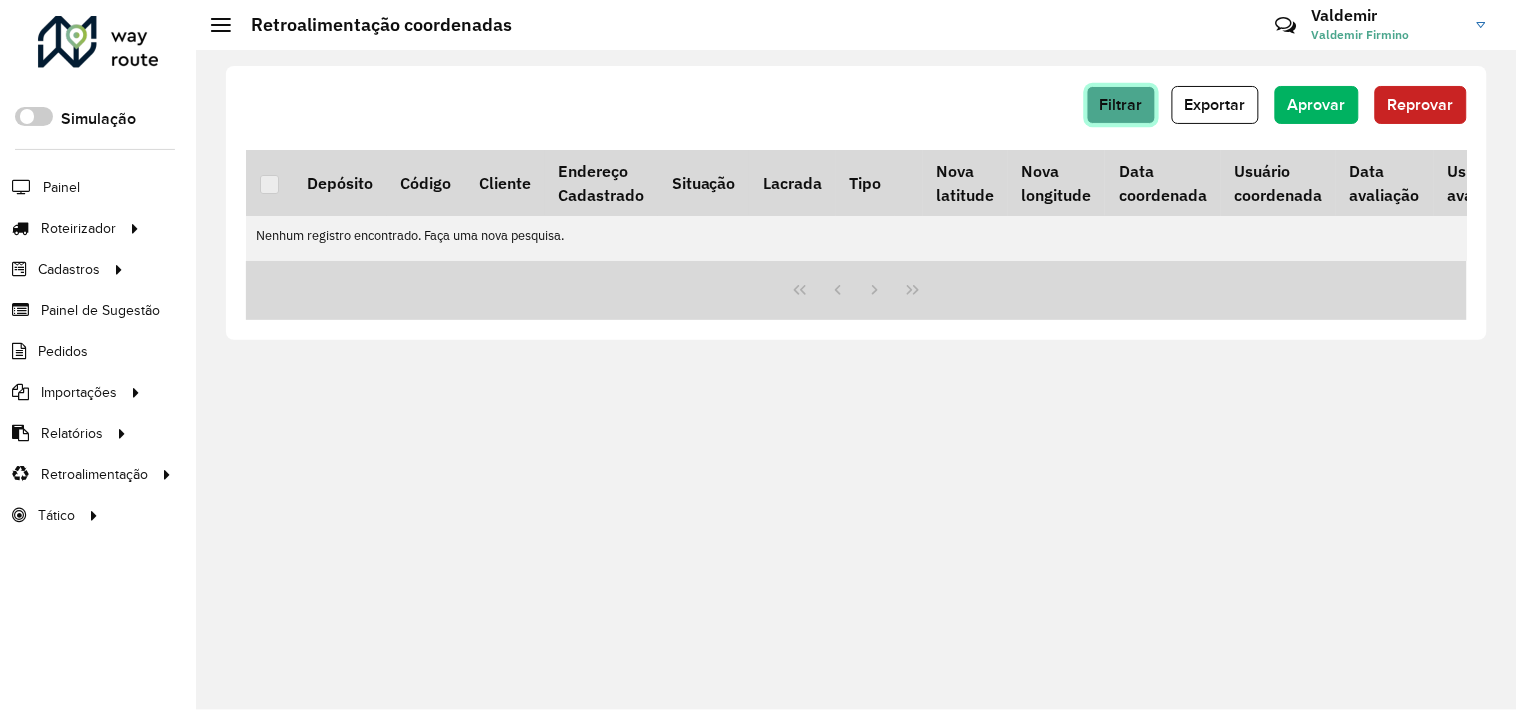 click on "Filtrar" 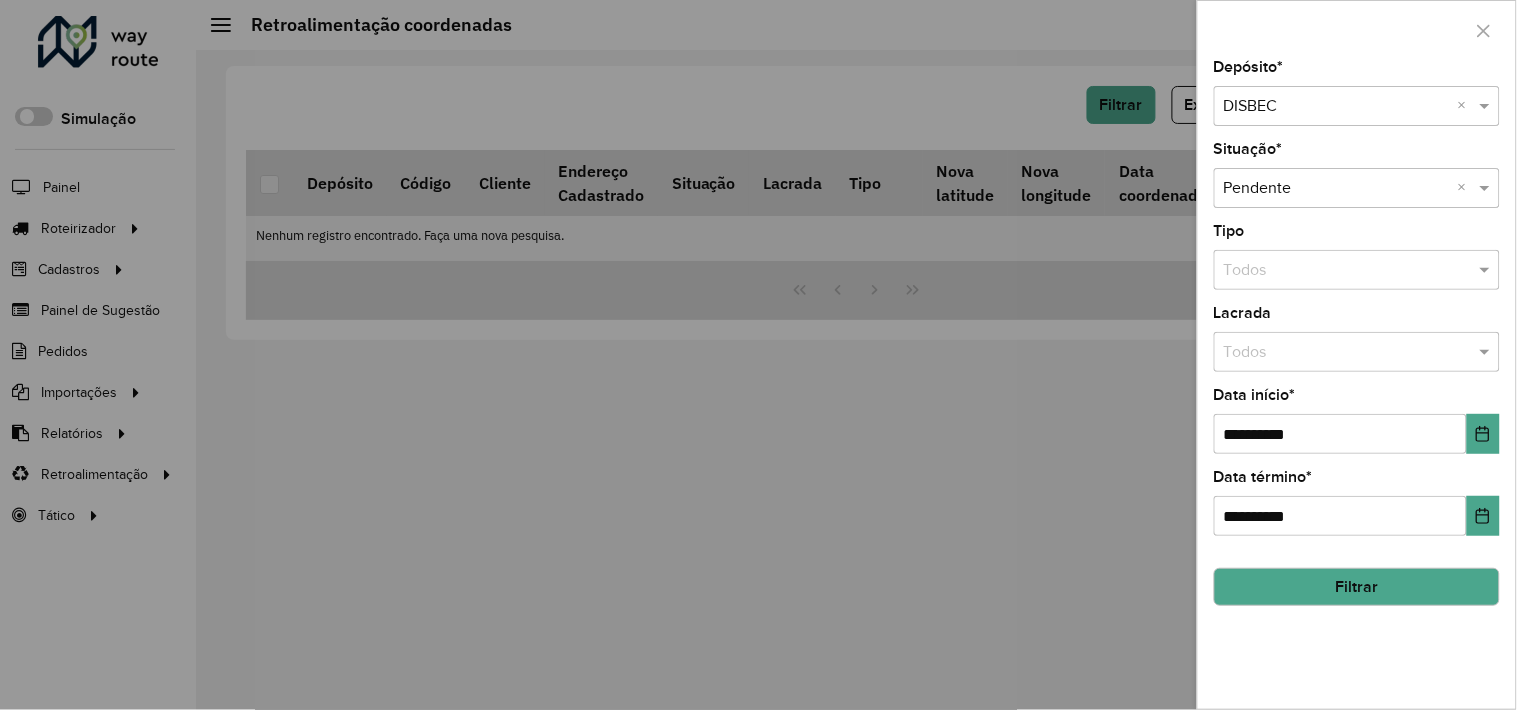 click on "Filtrar" 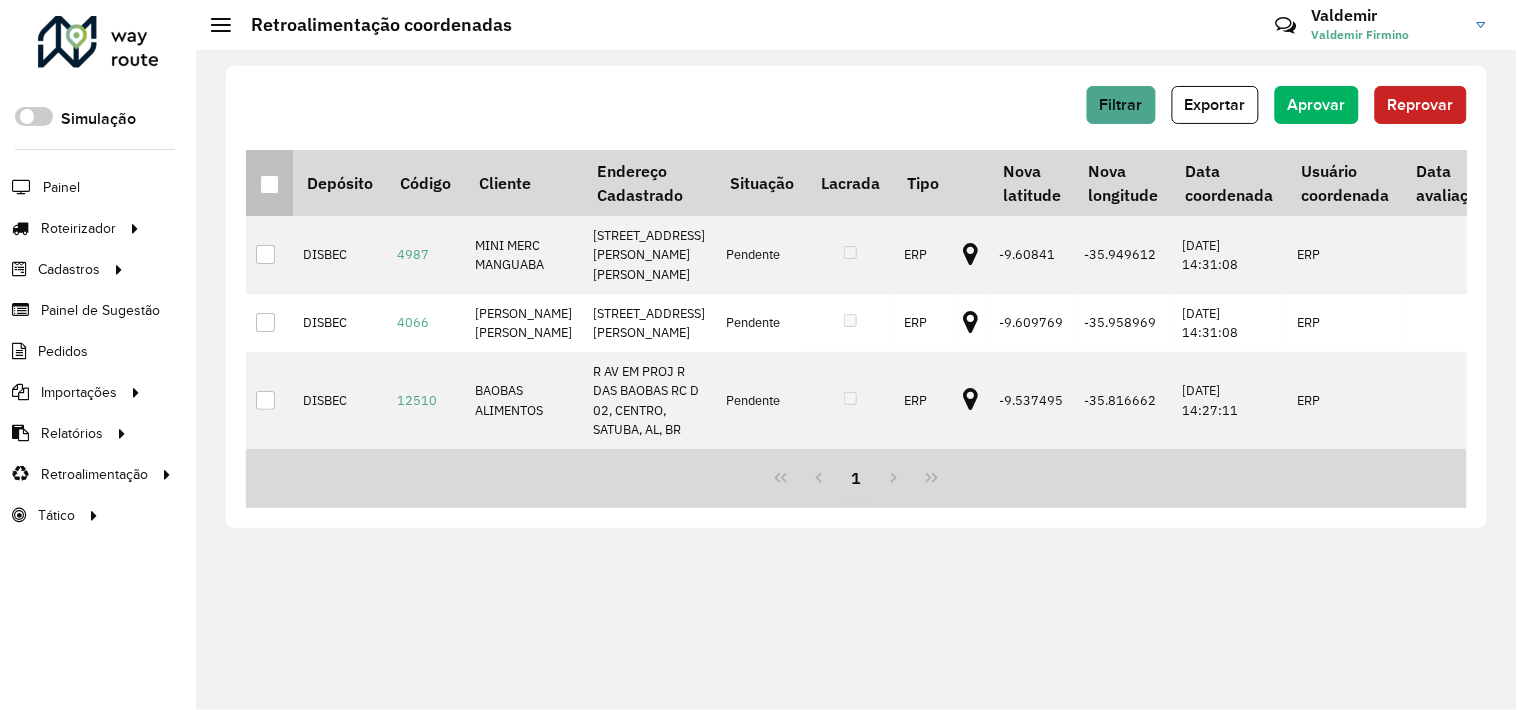 click at bounding box center (269, 184) 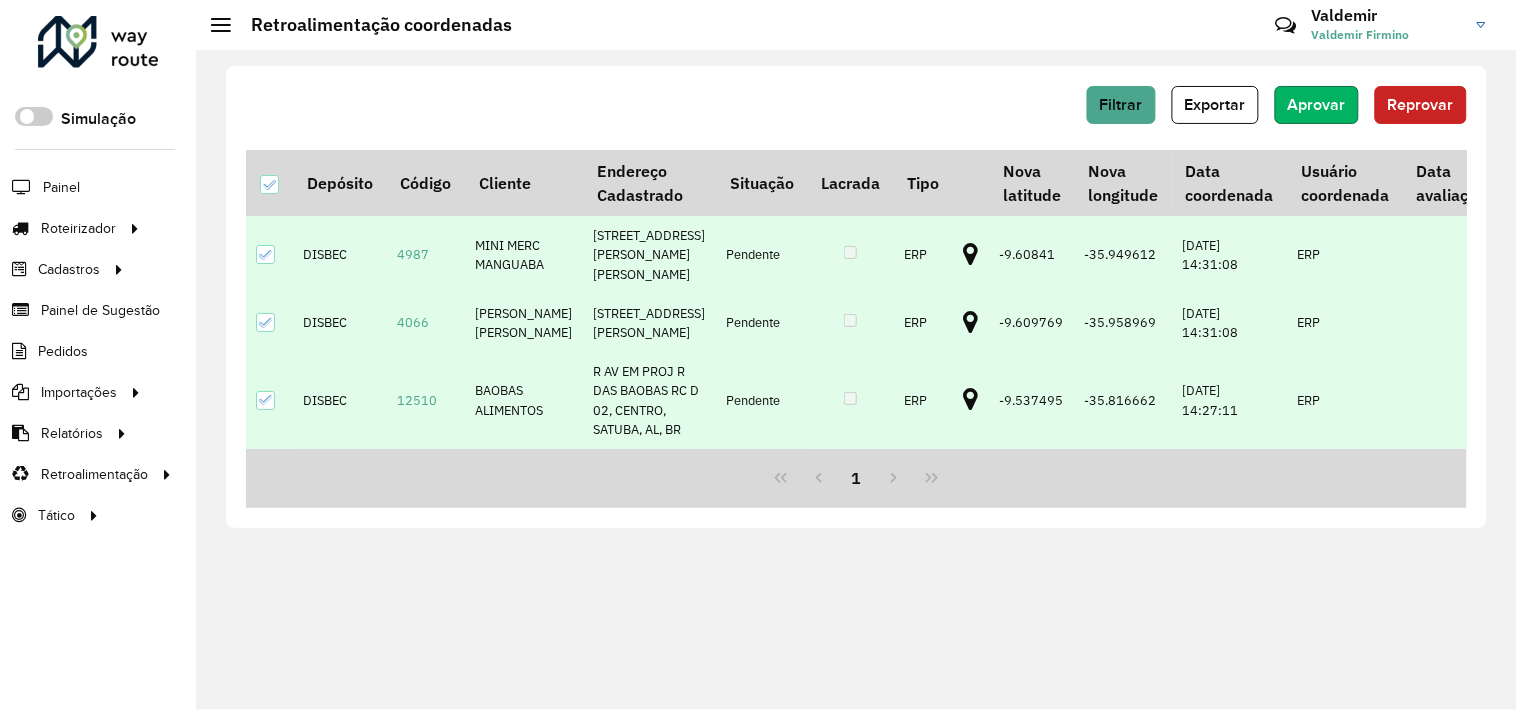 click on "Aprovar" 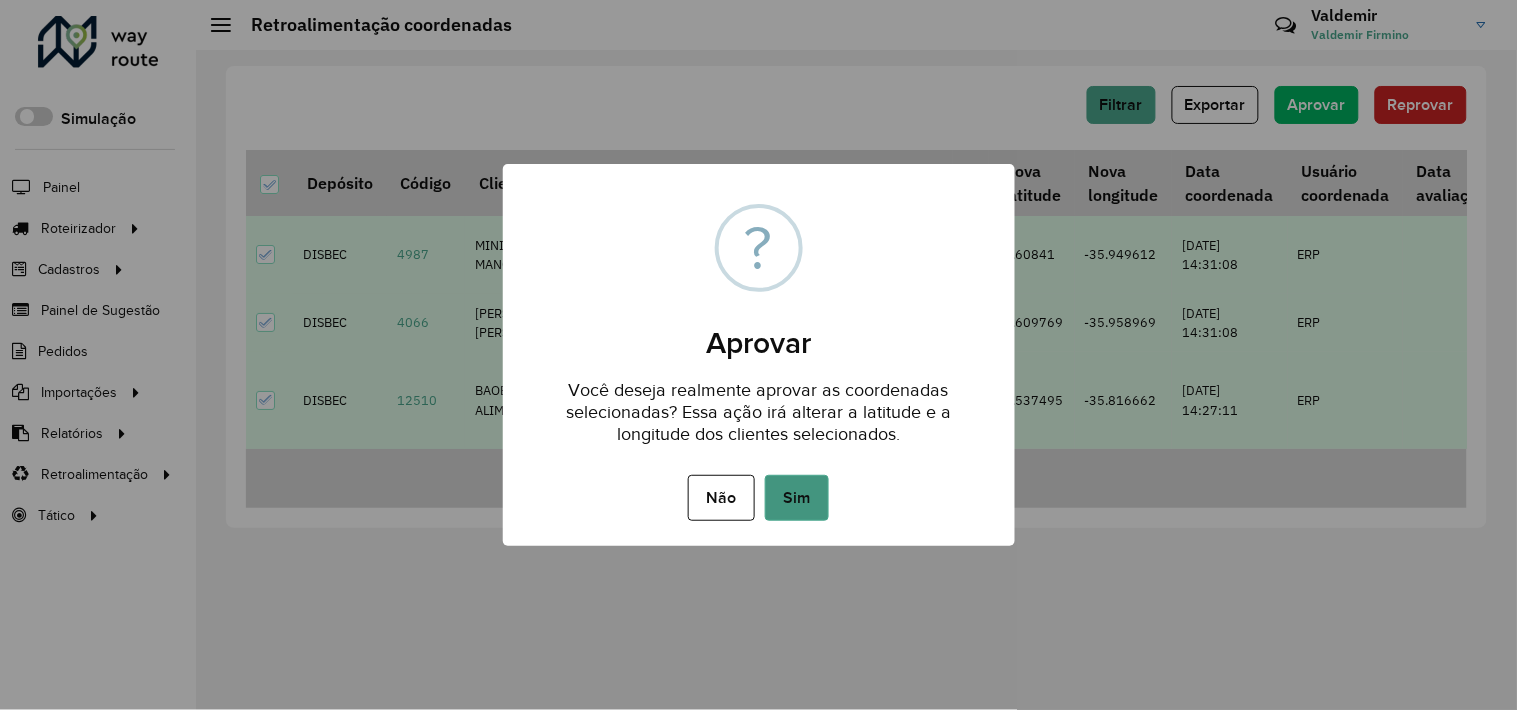 click on "Sim" at bounding box center (797, 498) 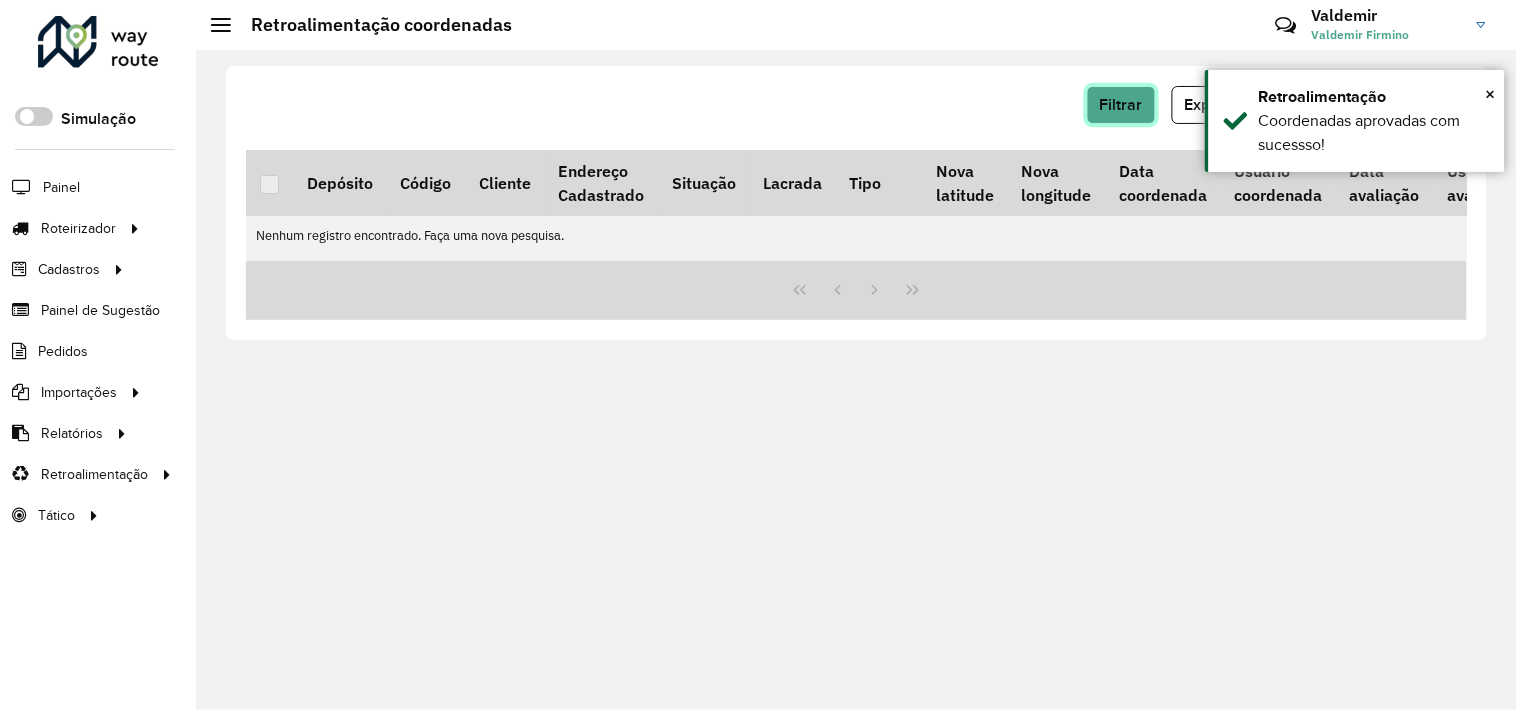 click on "Filtrar" 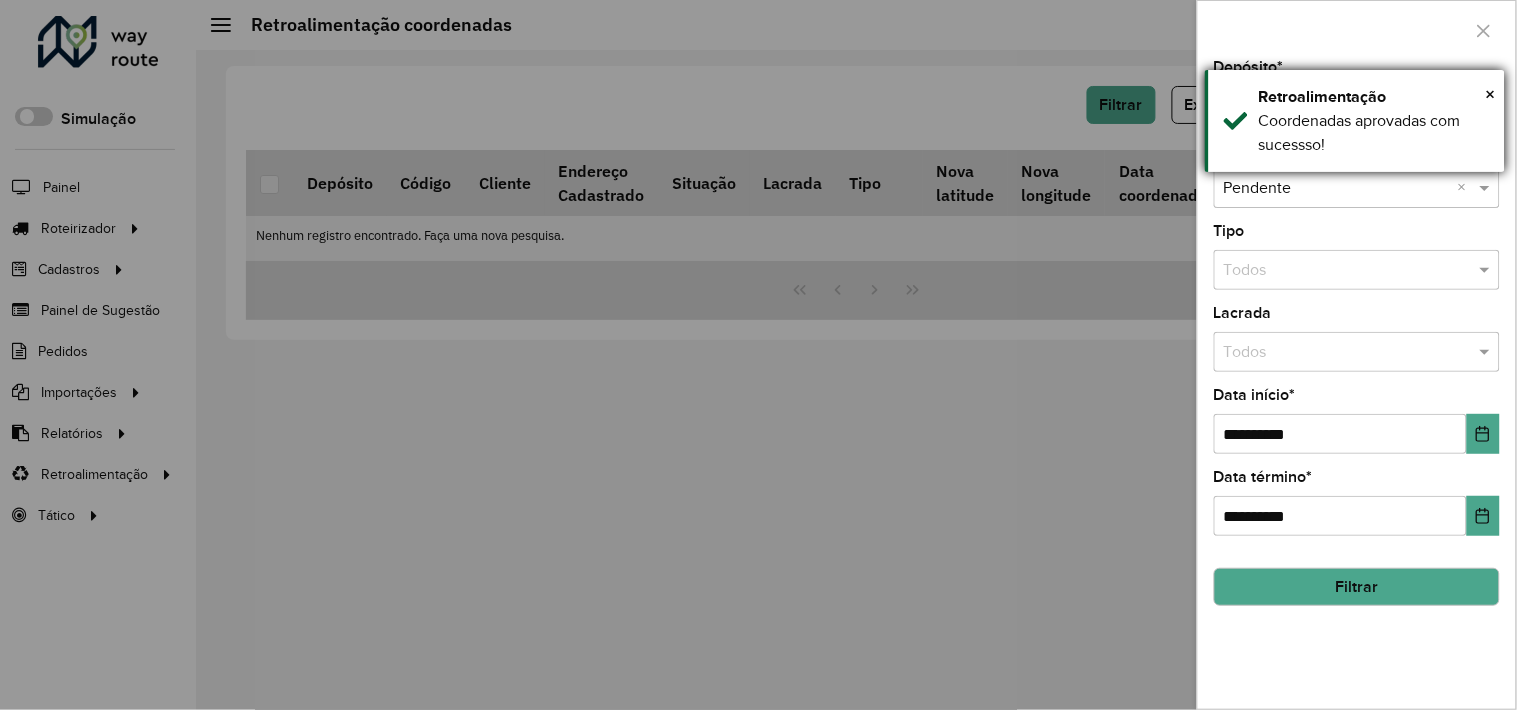 click on "Coordenadas aprovadas com sucessso!" at bounding box center [1374, 133] 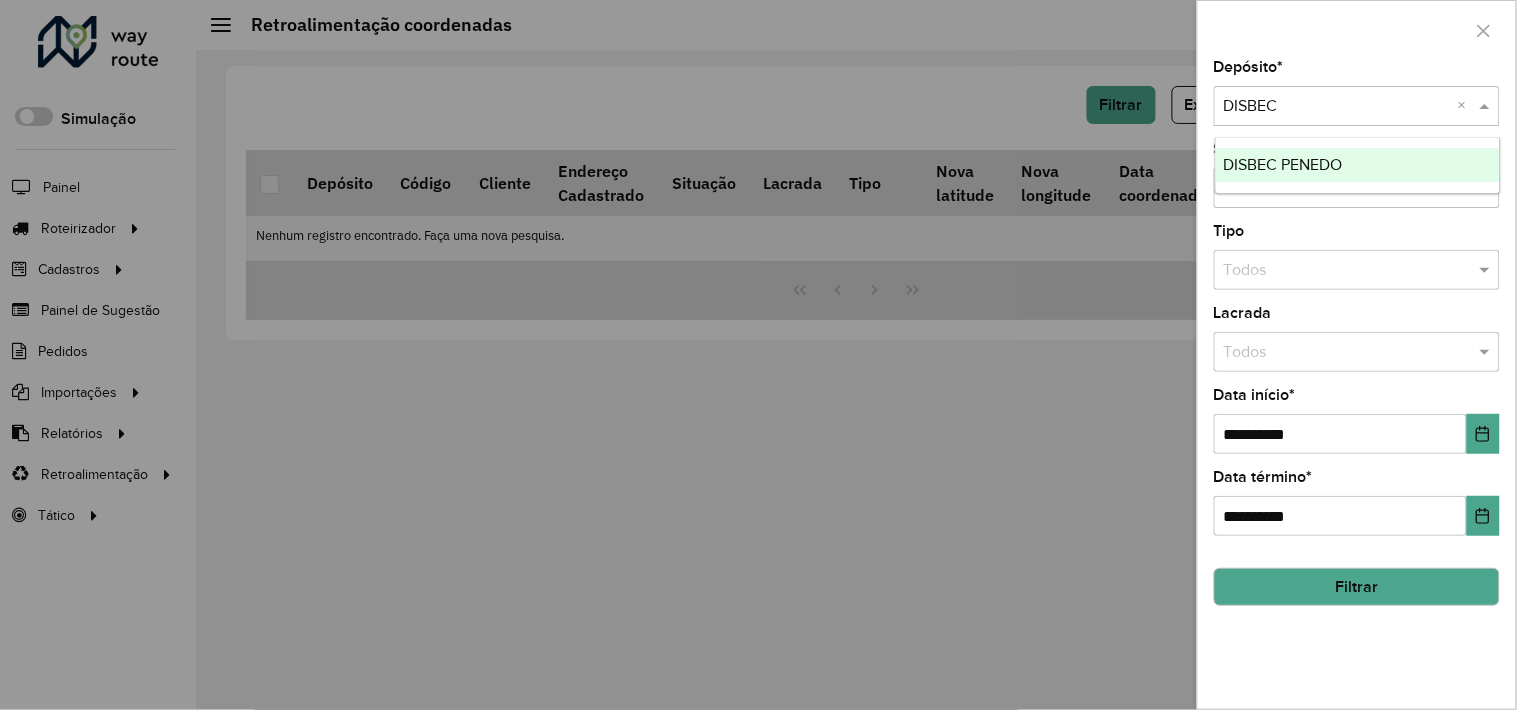 click at bounding box center (1337, 107) 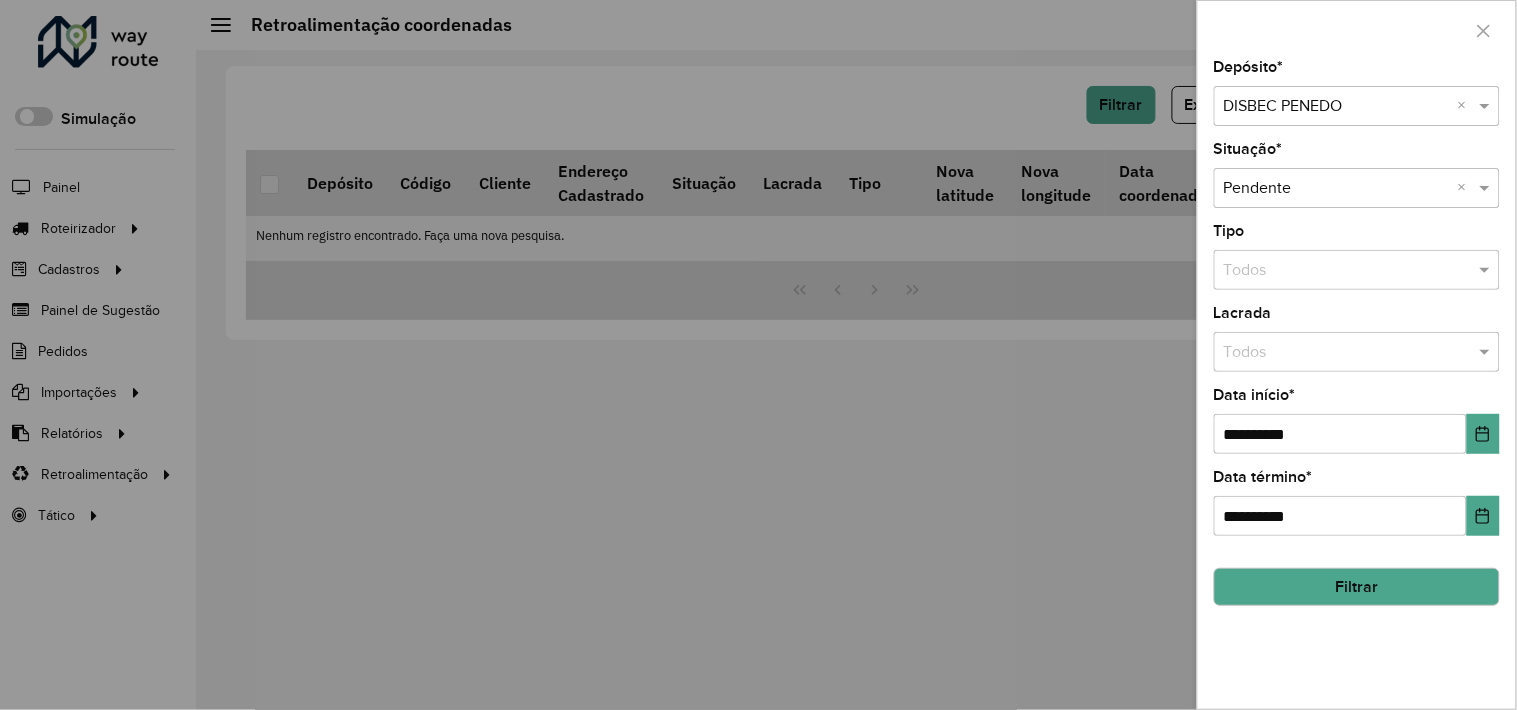 click on "Filtrar" 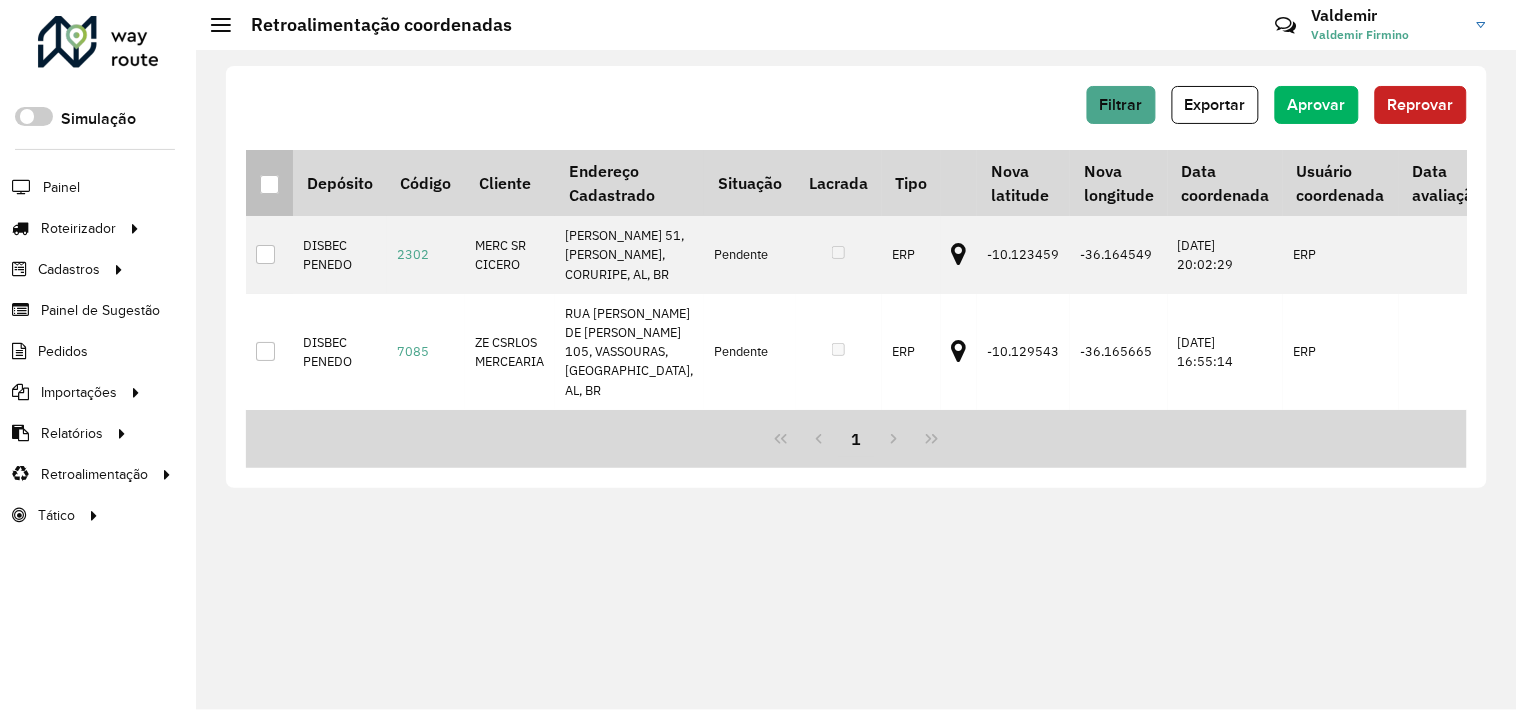 click at bounding box center [269, 184] 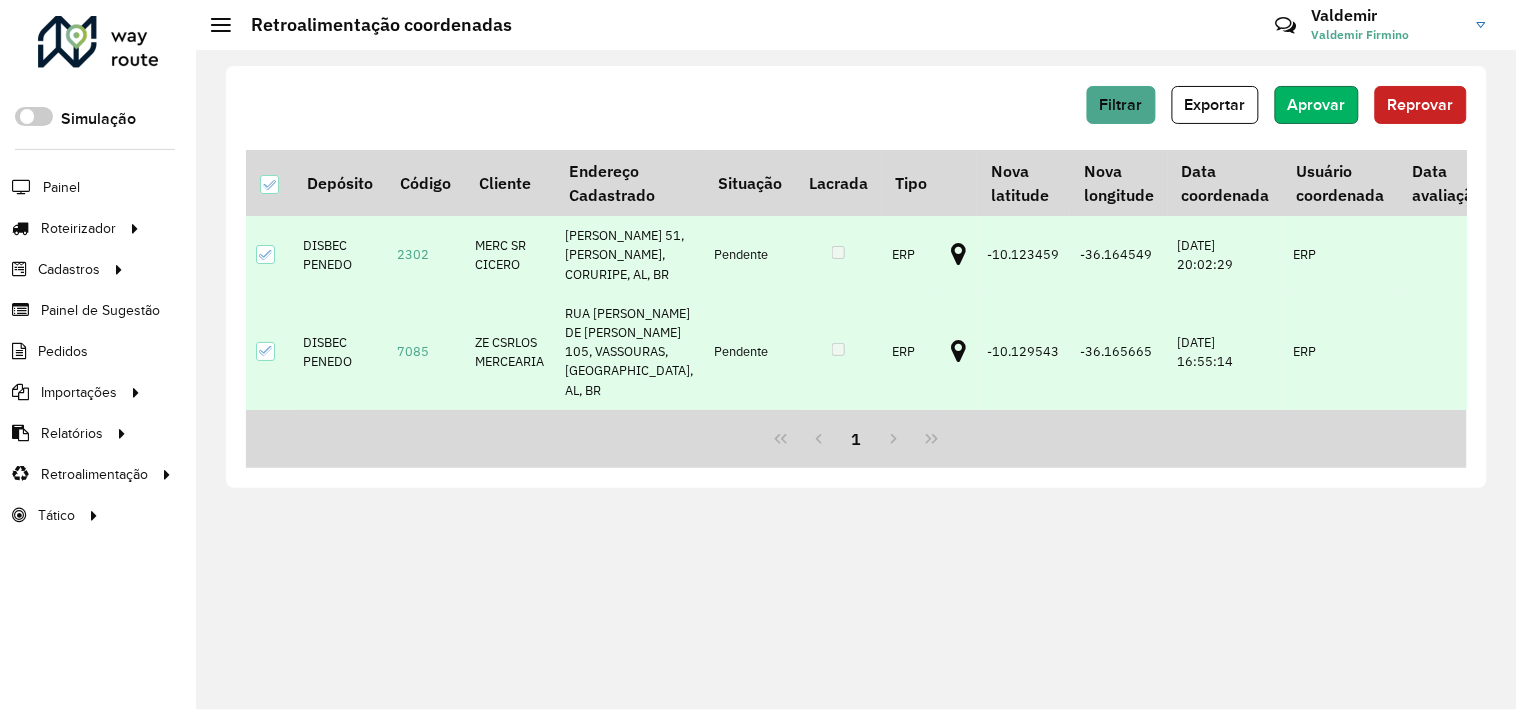 click on "Aprovar" 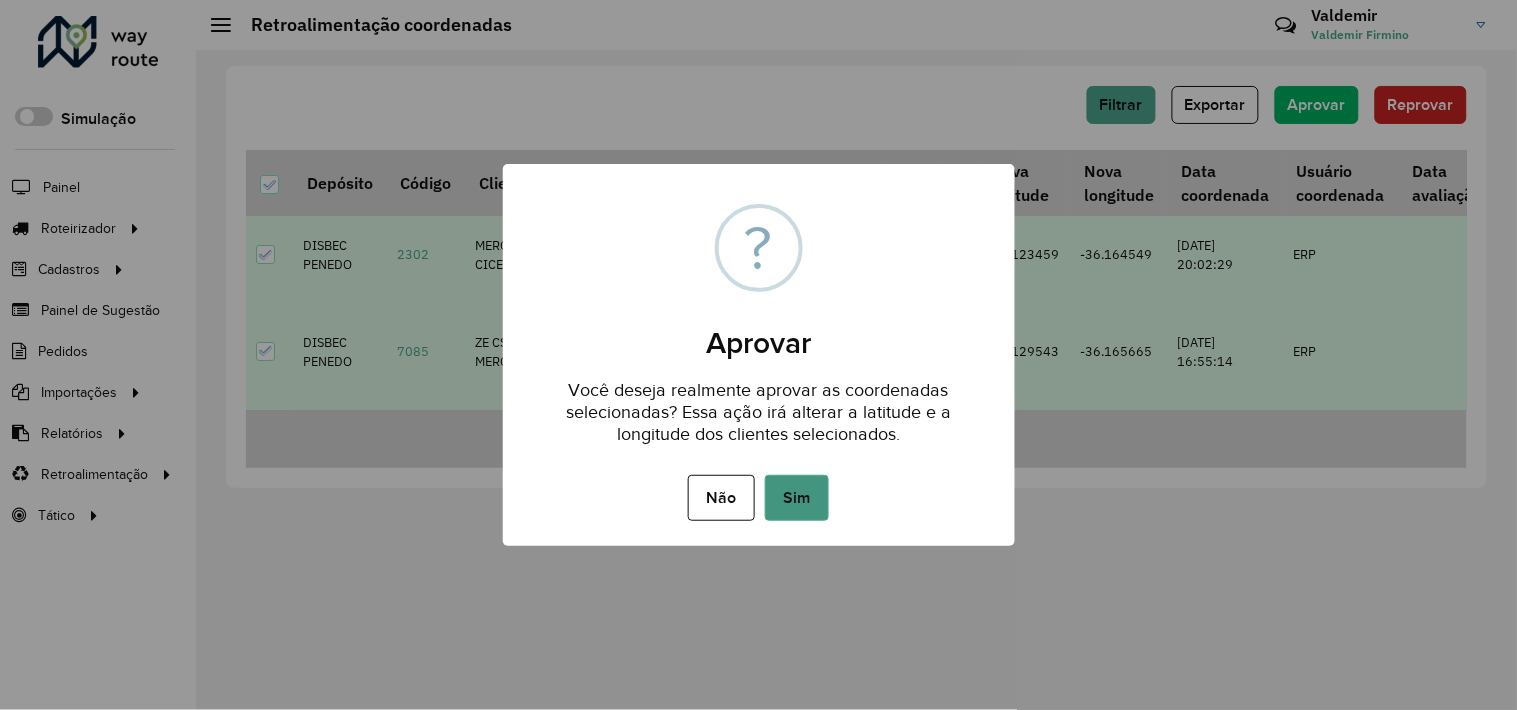 click on "Sim" at bounding box center (797, 498) 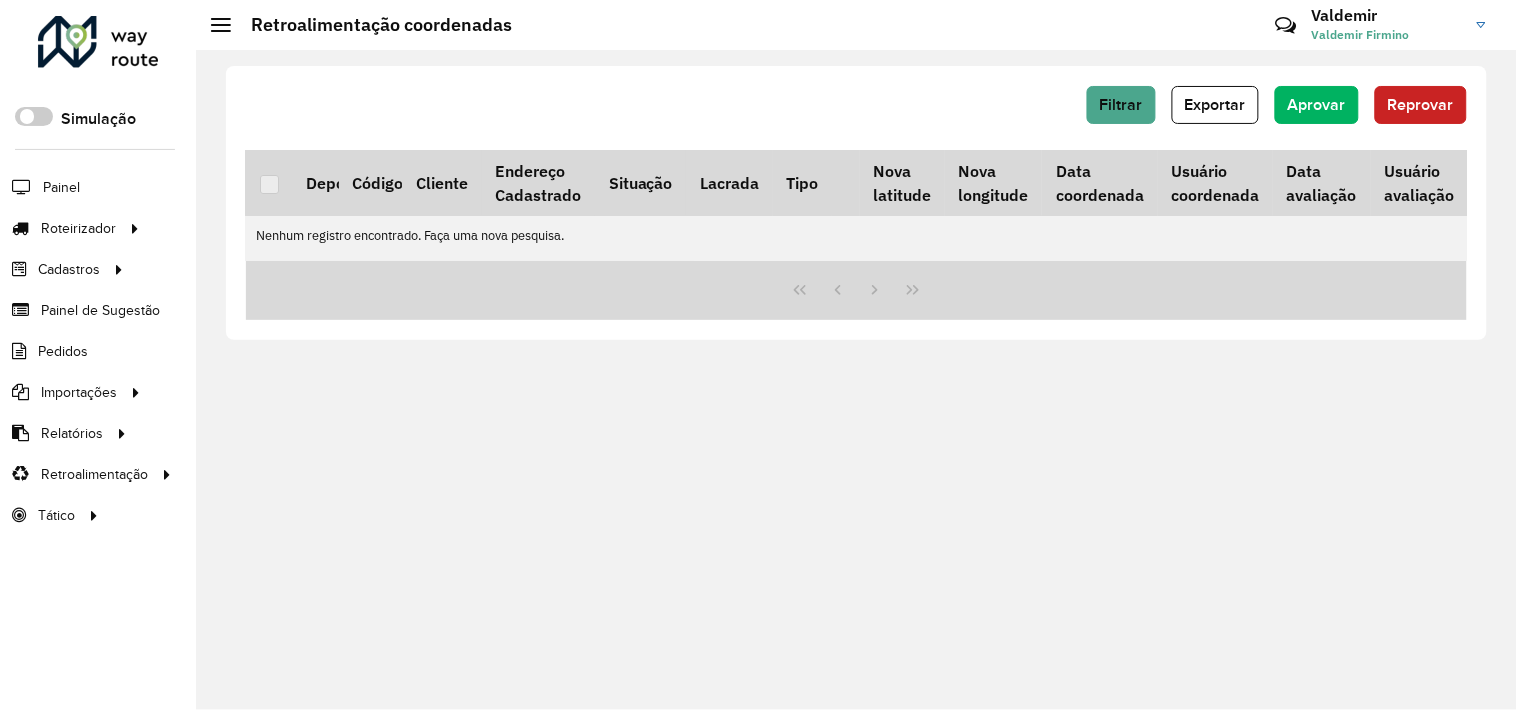scroll, scrollTop: 0, scrollLeft: 0, axis: both 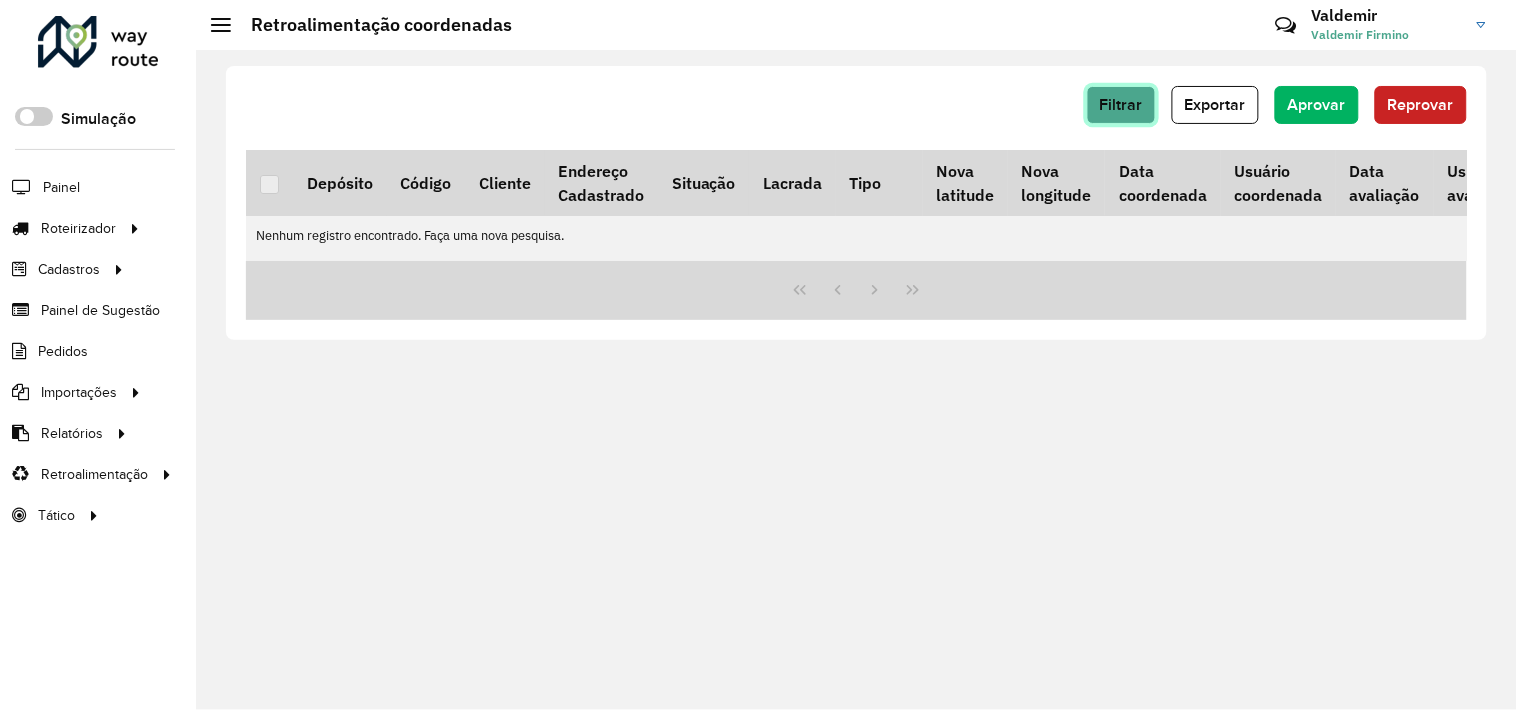 click on "Filtrar" 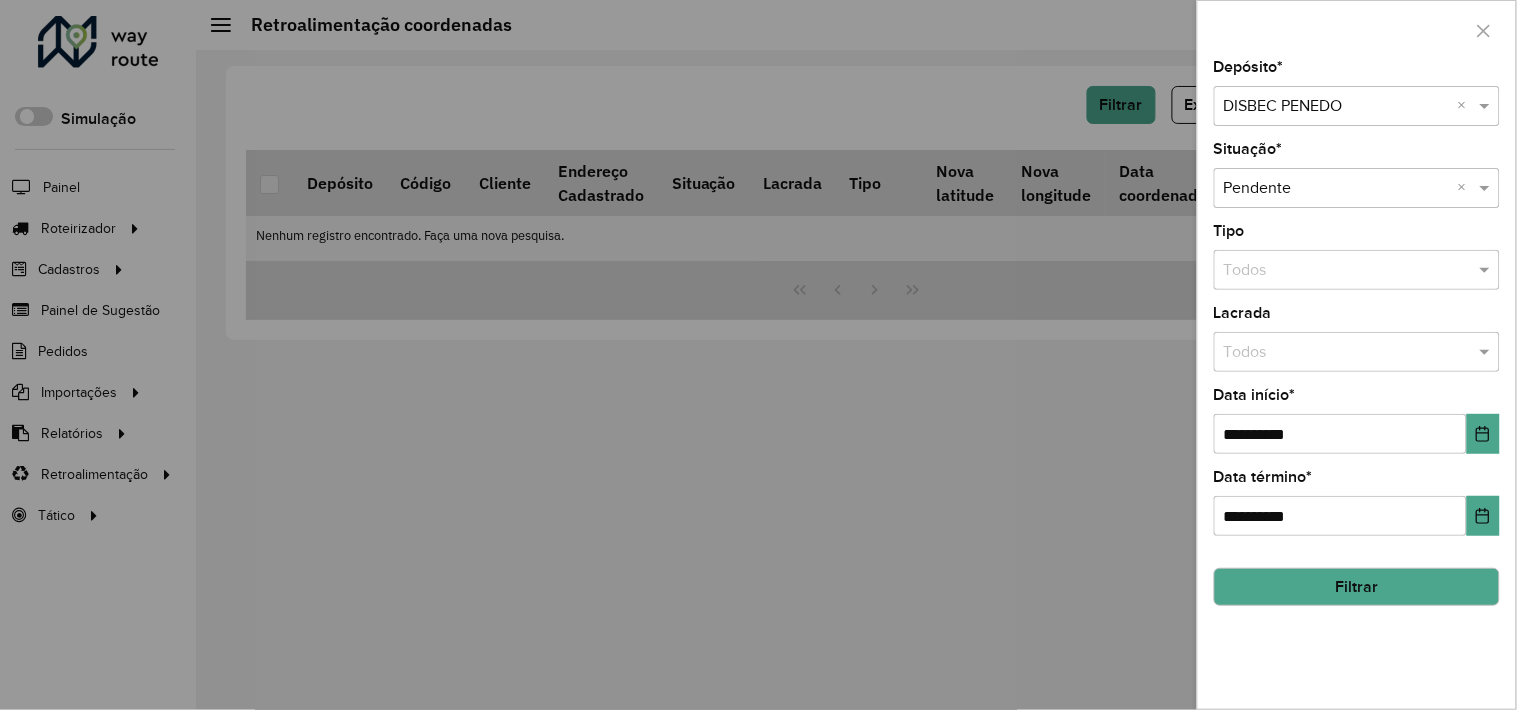 click at bounding box center [1337, 107] 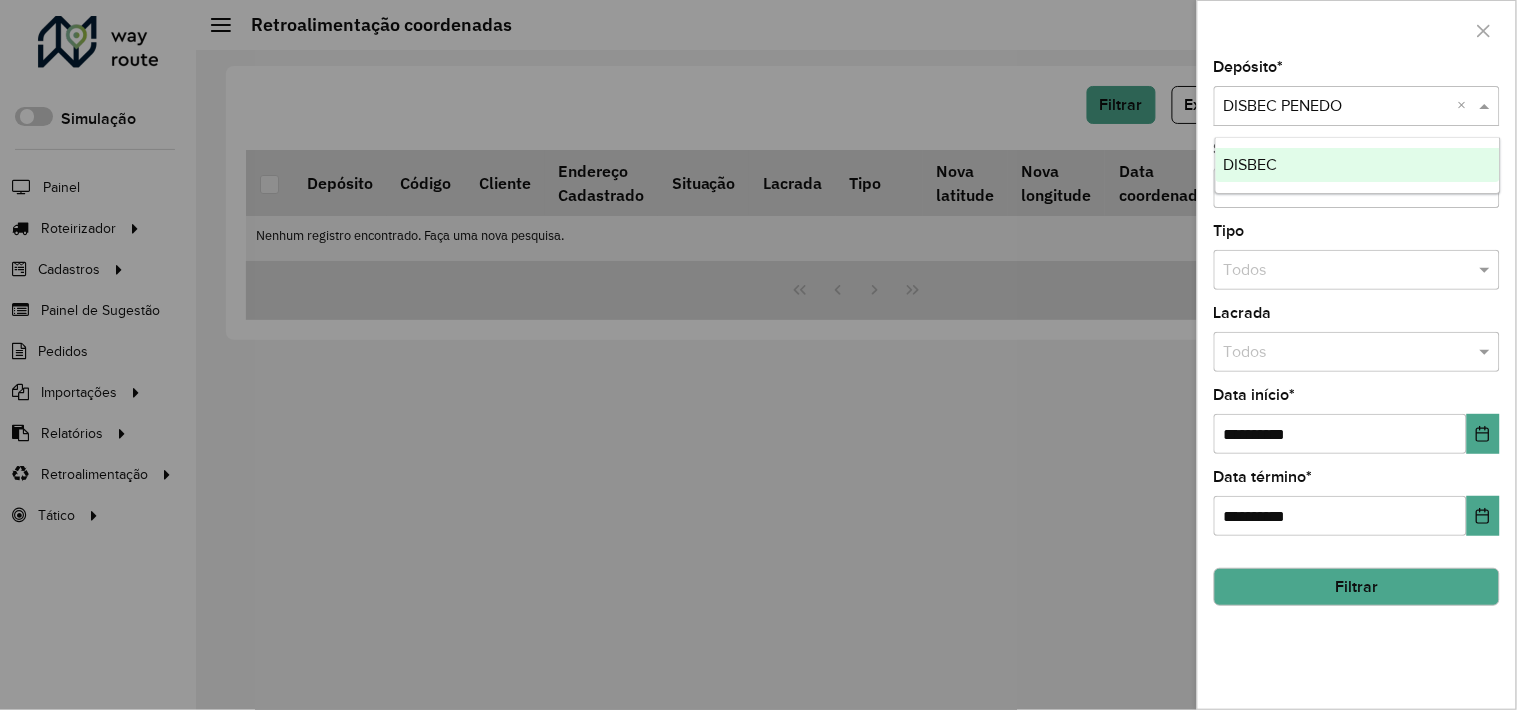 click on "DISBEC" at bounding box center [1358, 165] 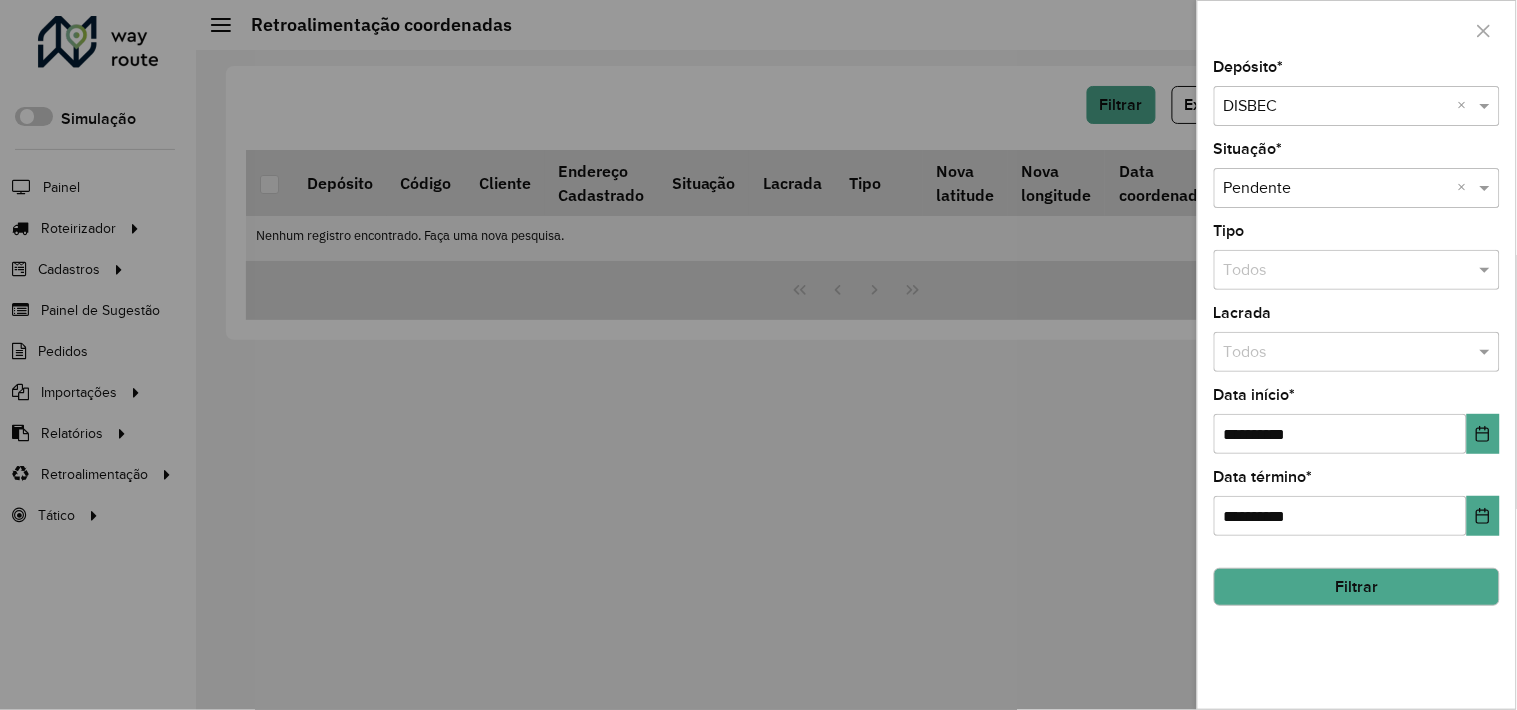 click on "Filtrar" 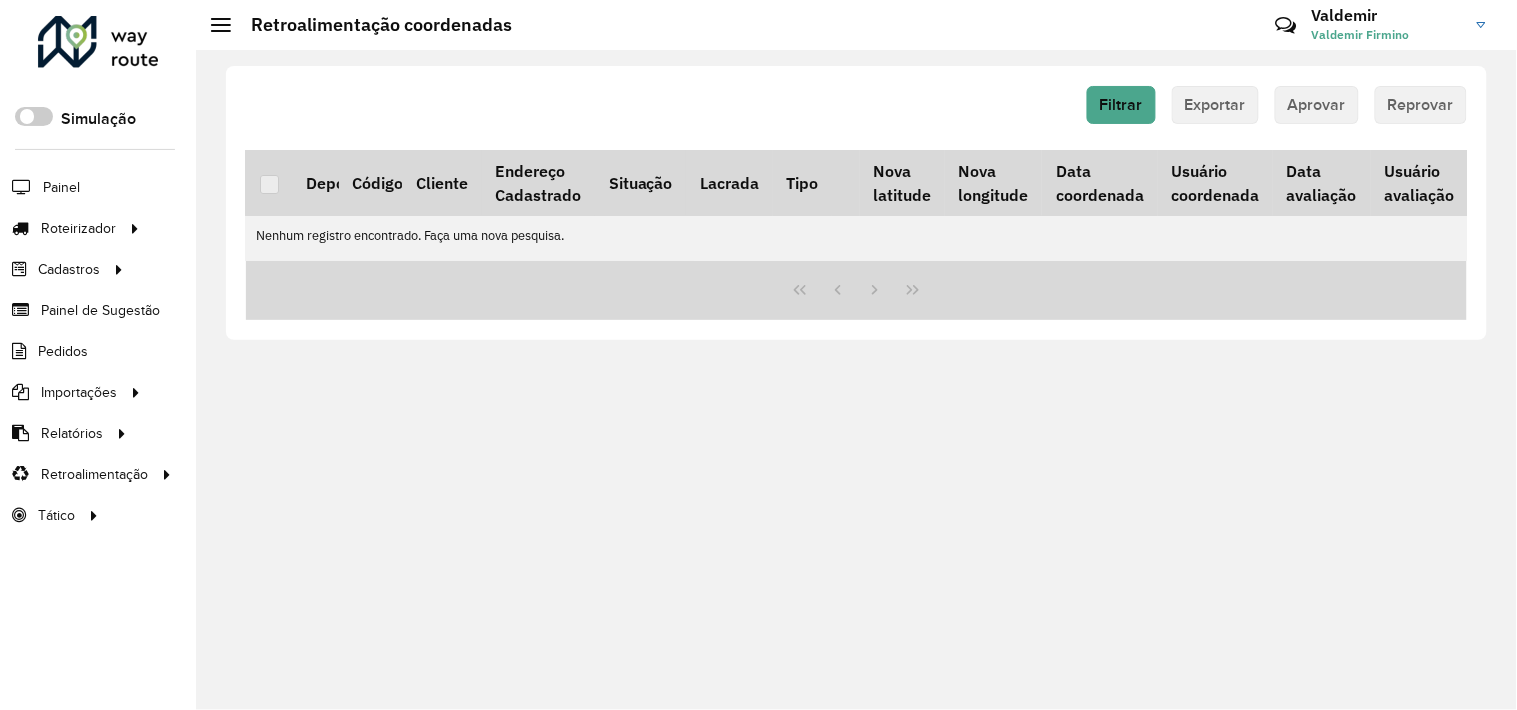scroll, scrollTop: 0, scrollLeft: 0, axis: both 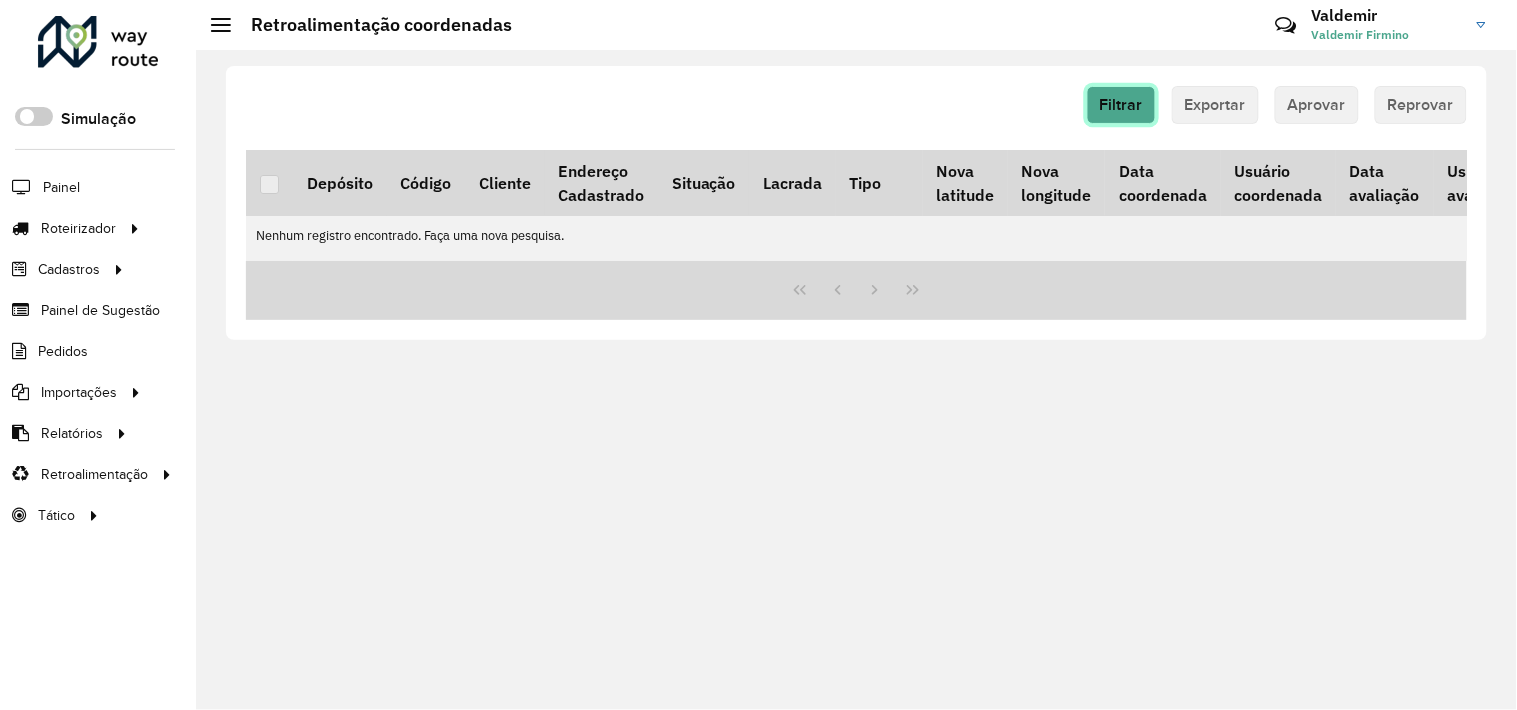 click on "Filtrar" 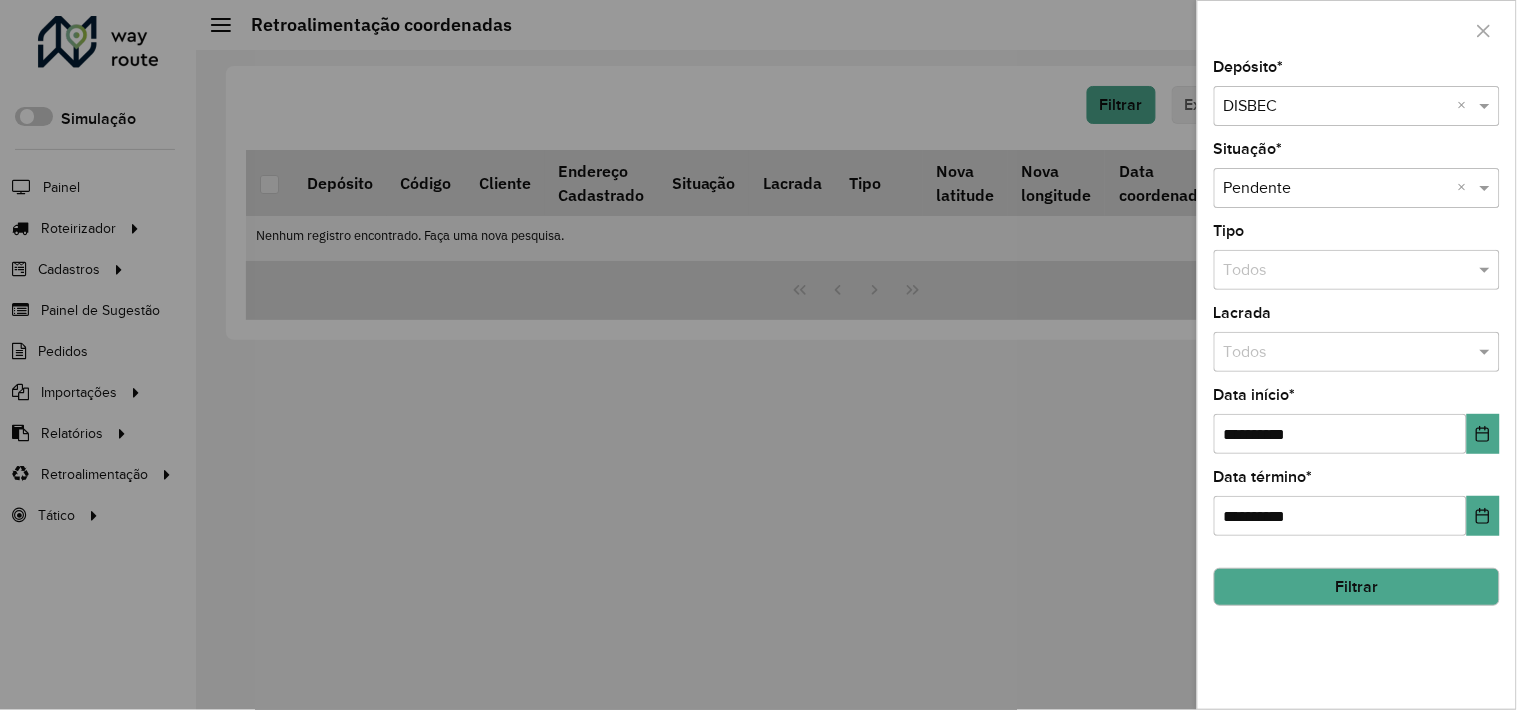 click on "Filtrar" 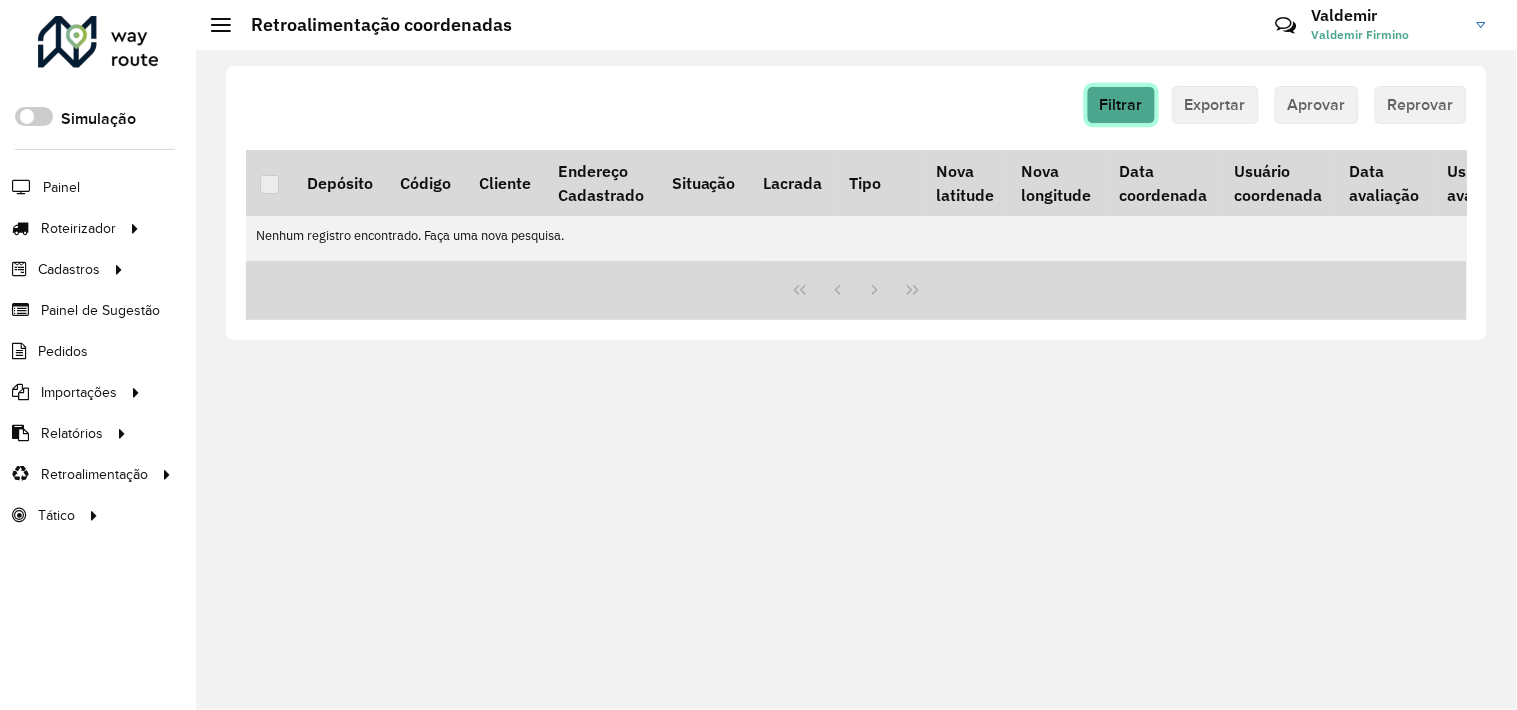 click on "Filtrar" 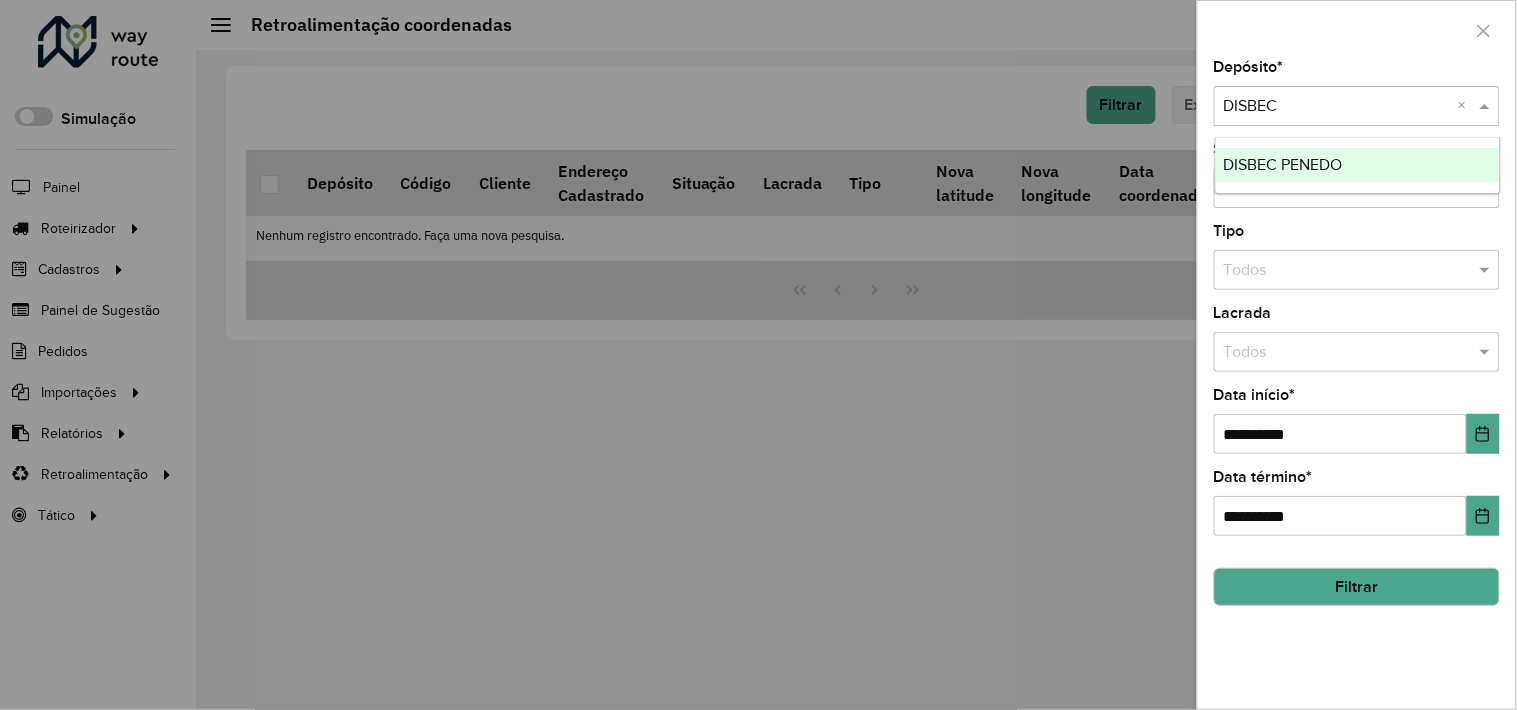 click at bounding box center [1337, 107] 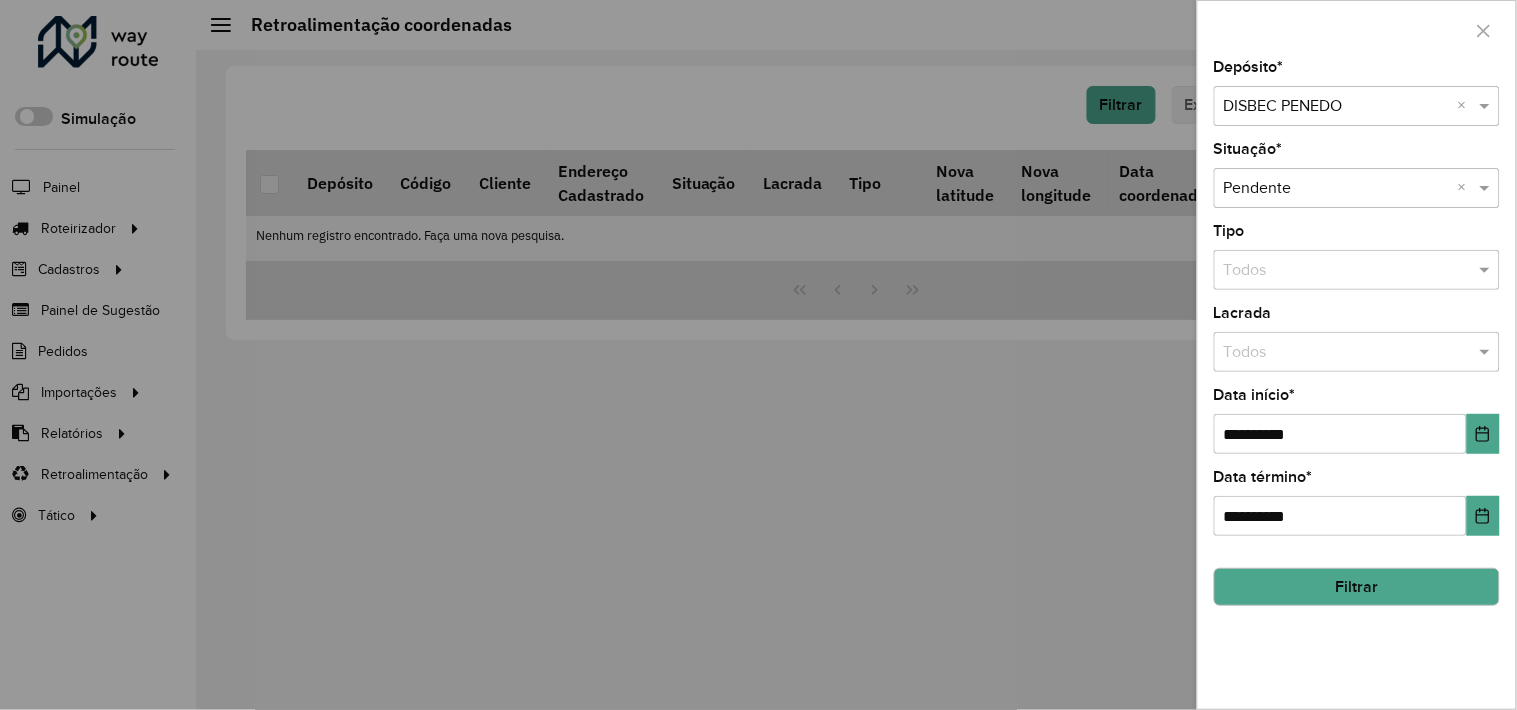 click on "Filtrar" 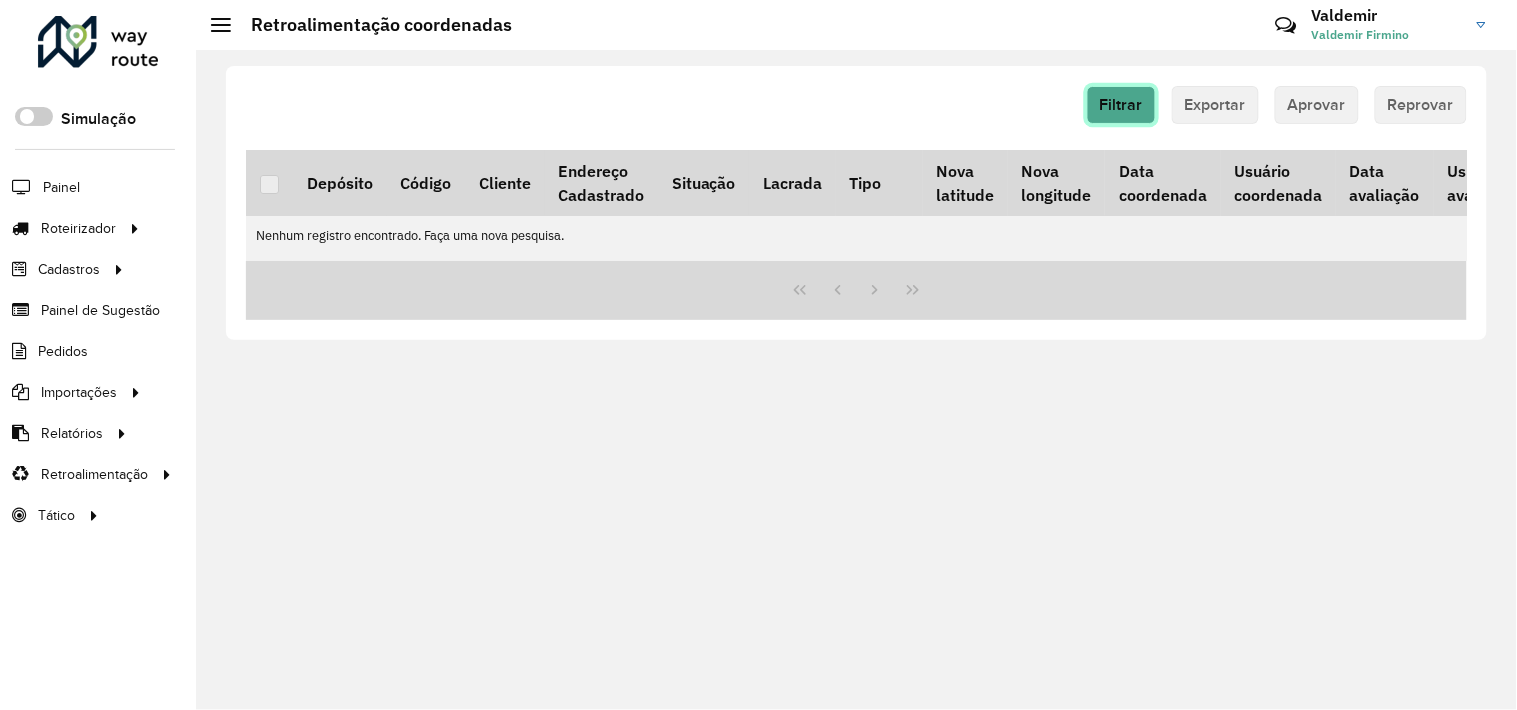 click on "Filtrar" 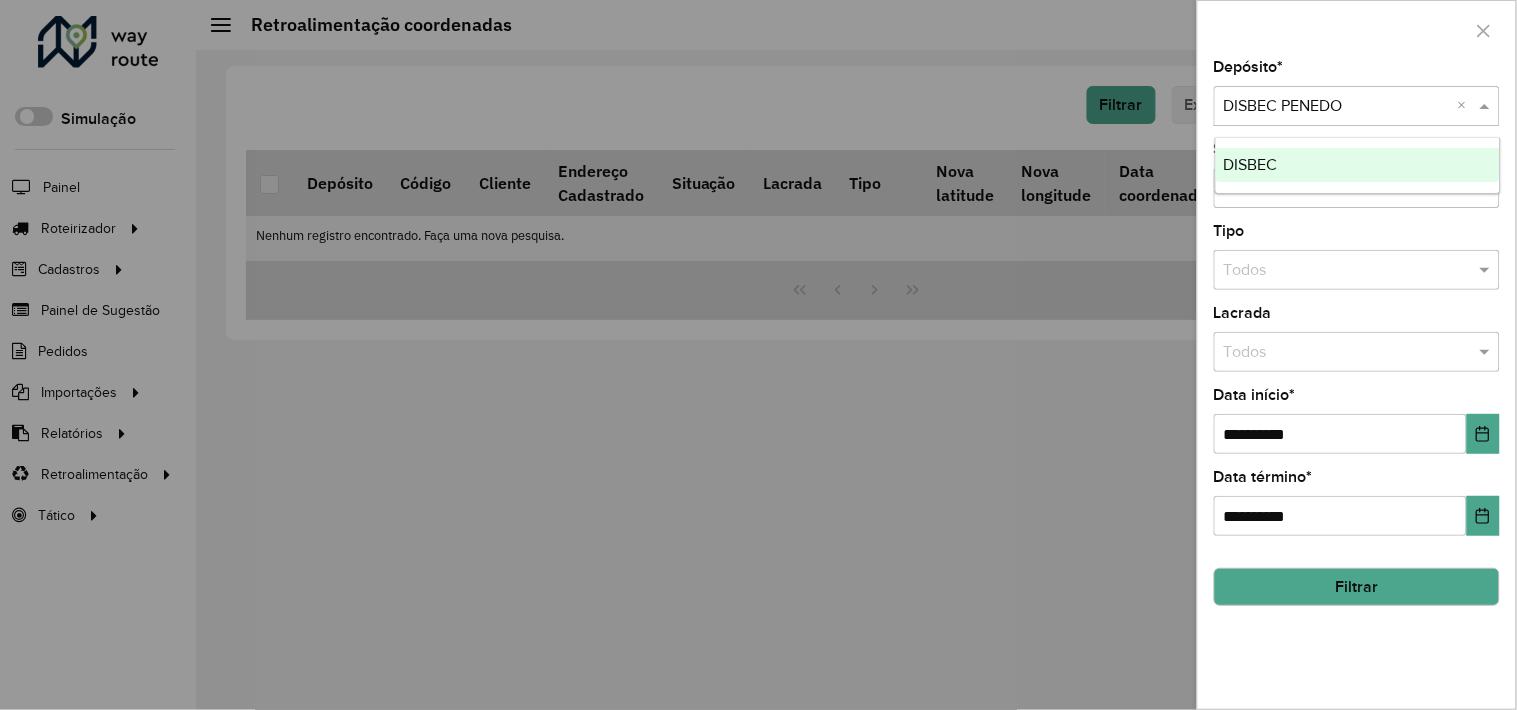 click at bounding box center (1337, 107) 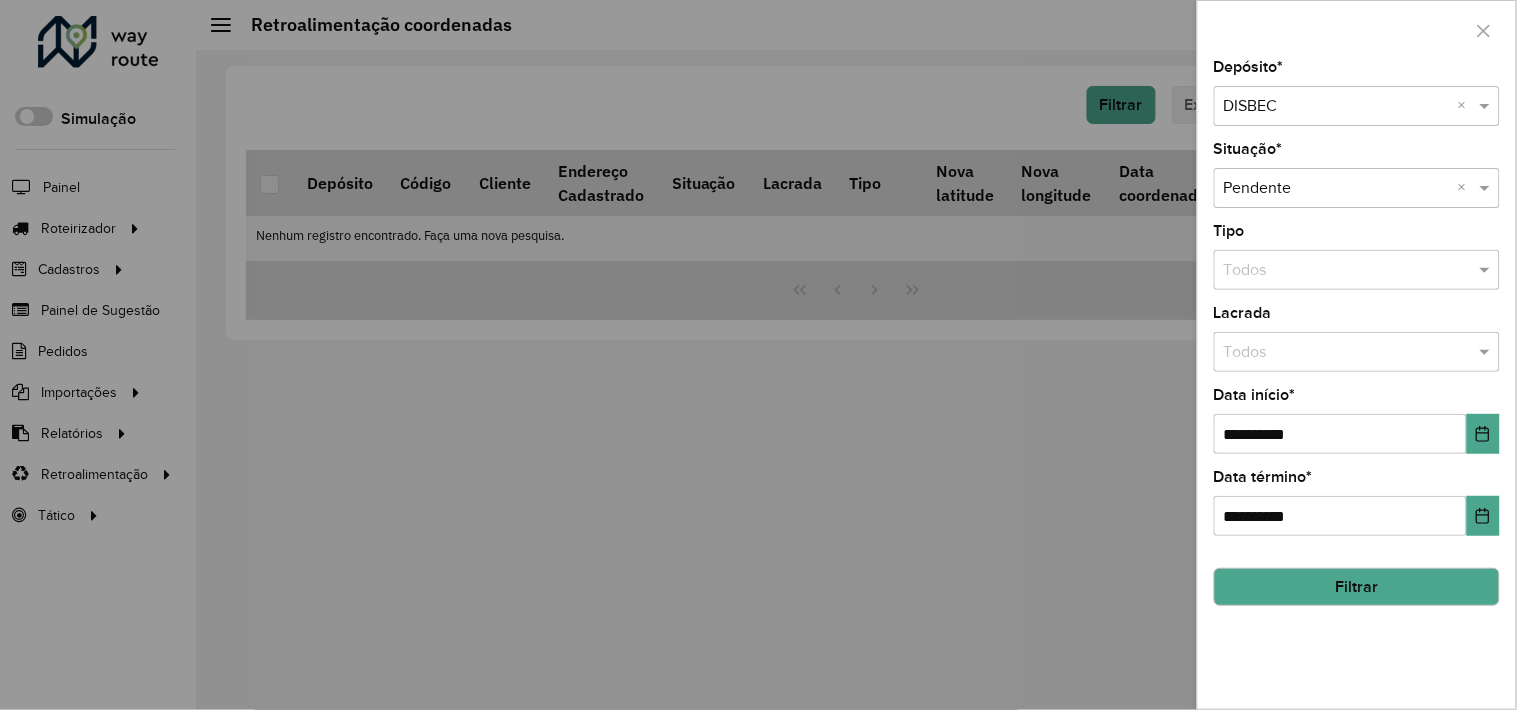 click at bounding box center [758, 355] 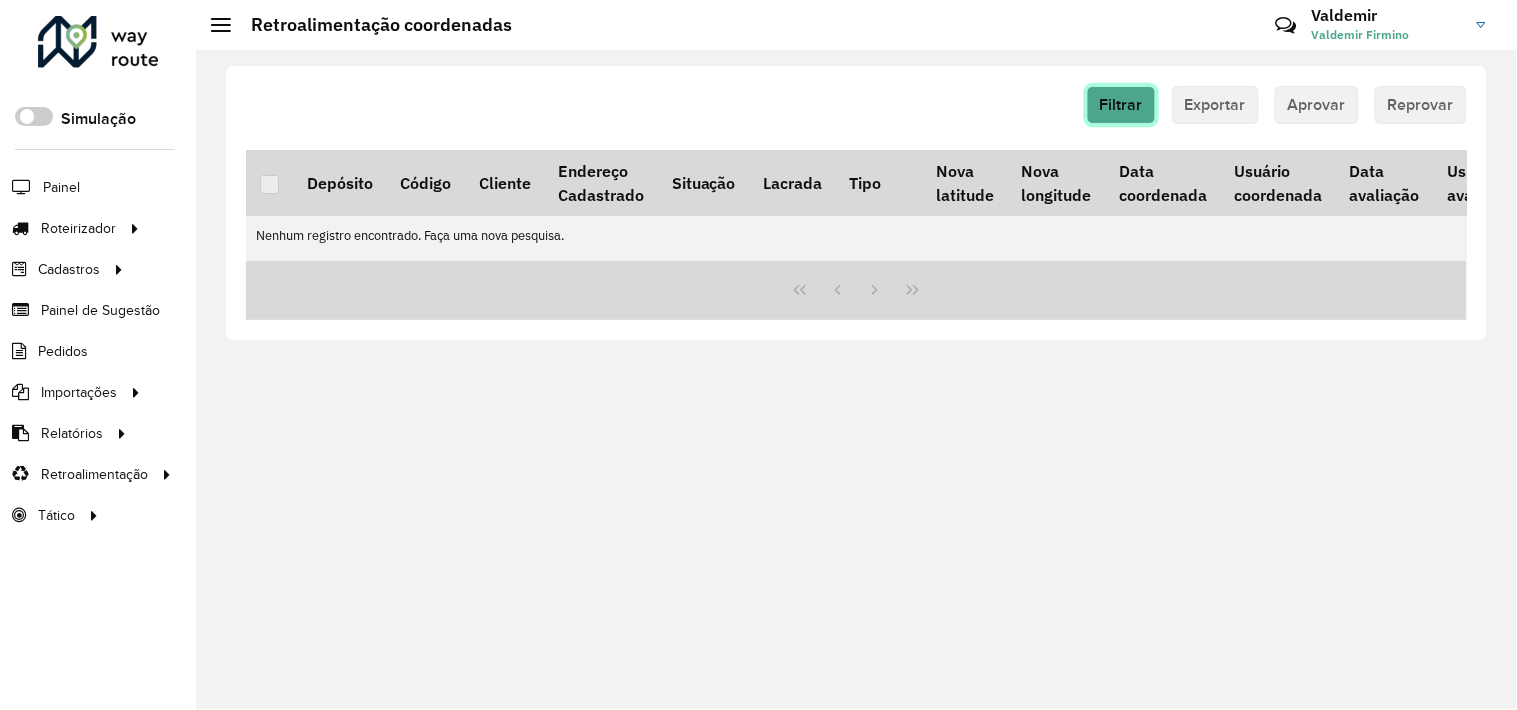 click on "Filtrar" 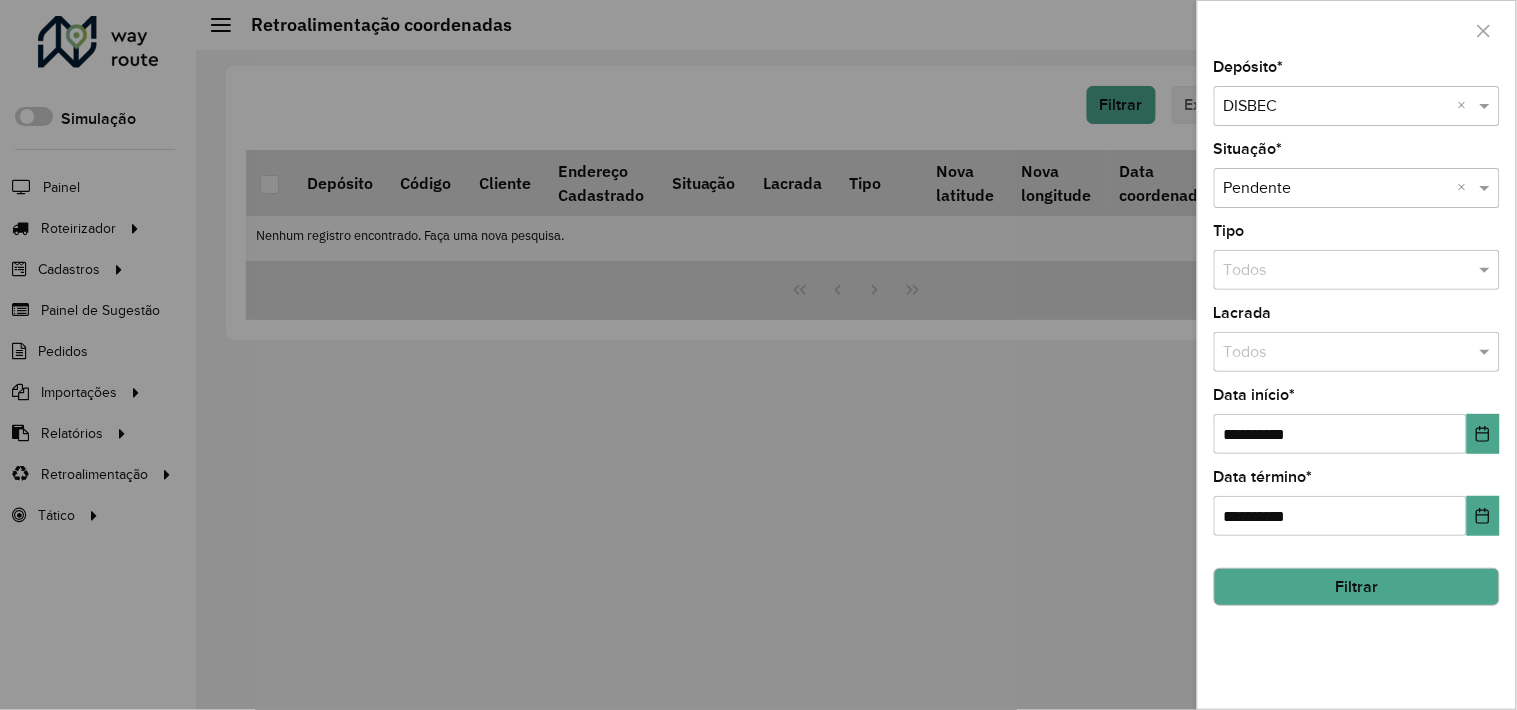 click at bounding box center [758, 355] 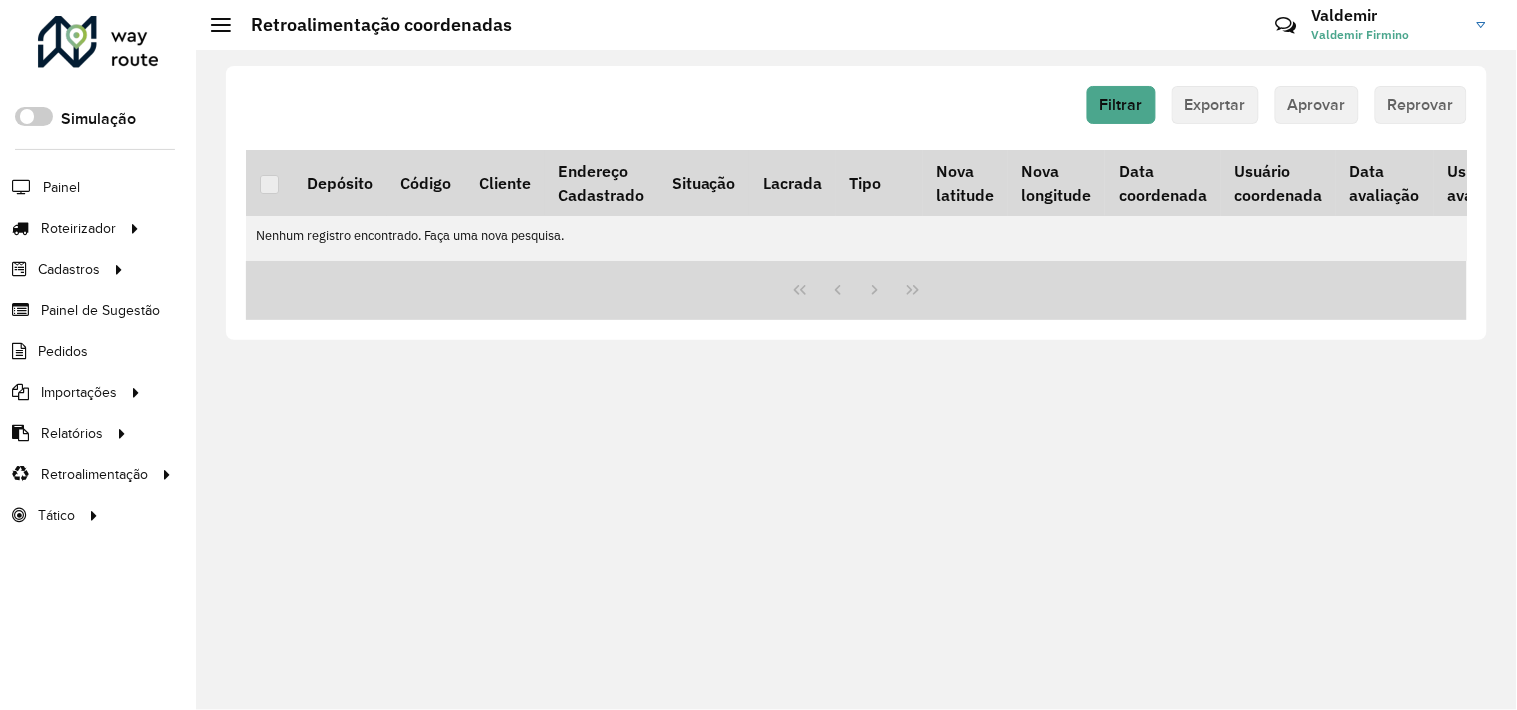 click on "Filtrar   Exportar   Aprovar   Reprovar  Depósito Código Cliente Endereço Cadastrado Situação  Lacrada   Tipo   Nova latitude   Nova longitude   Data coordenada   Usuário coordenada  Data avaliação  Usuário avaliação   Nenhum registro encontrado. Faça uma nova pesquisa." 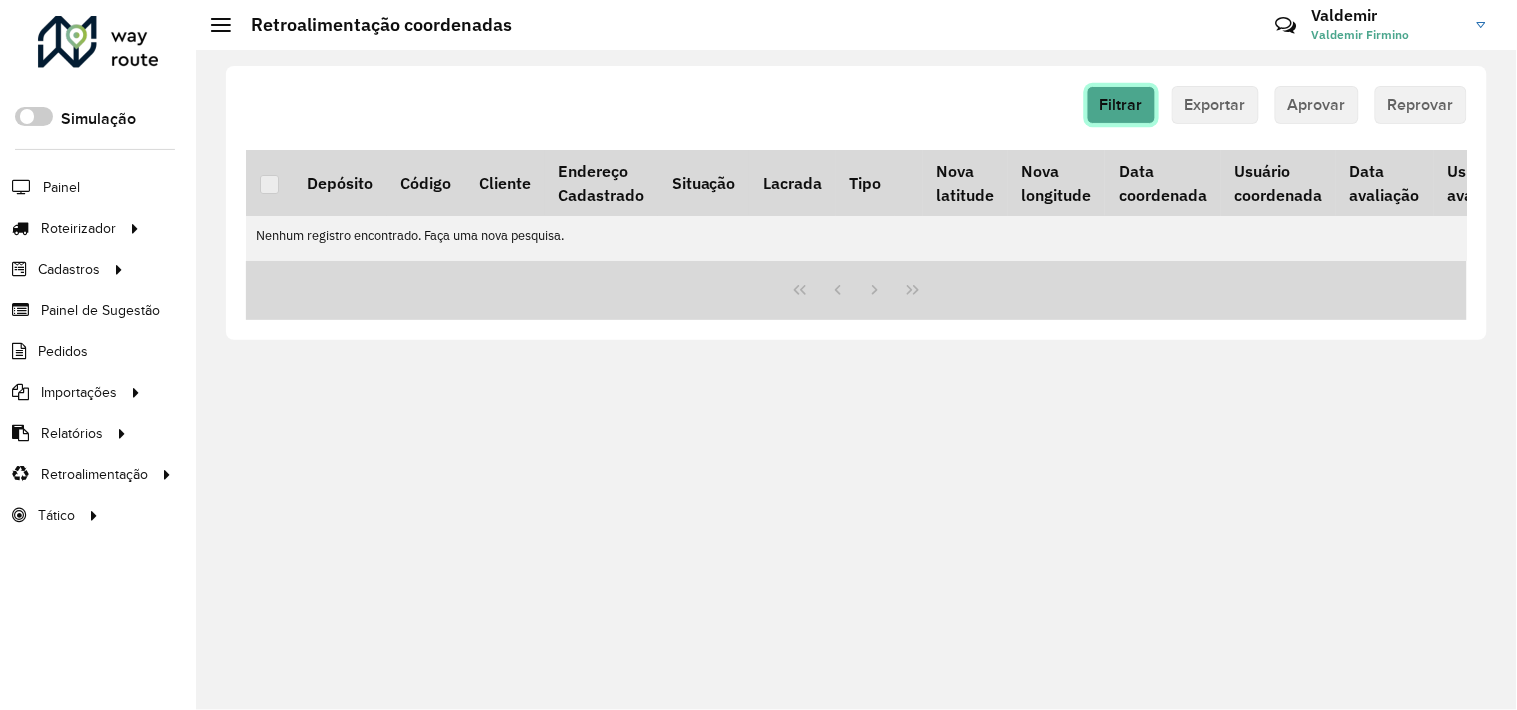 click on "Filtrar" 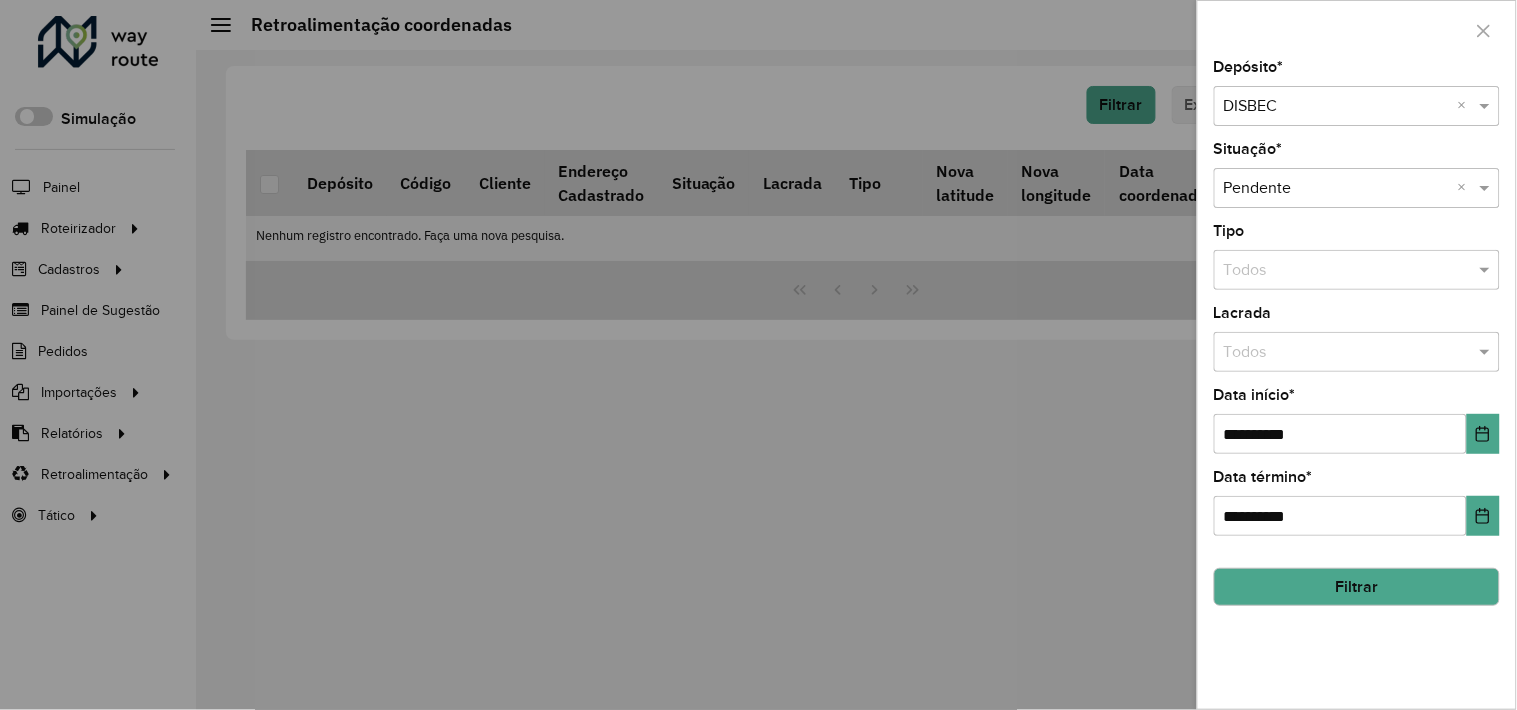 click on "Filtrar" 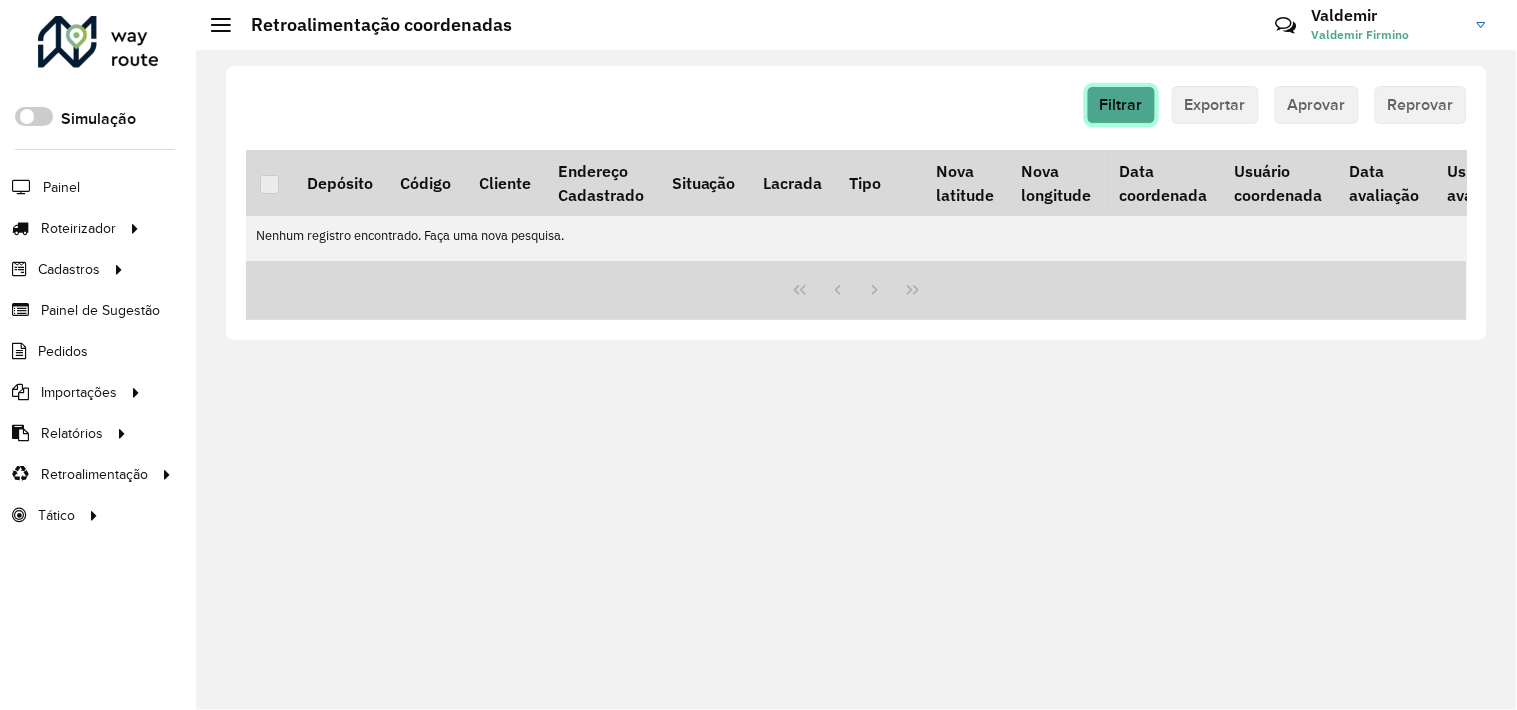 click on "Filtrar" 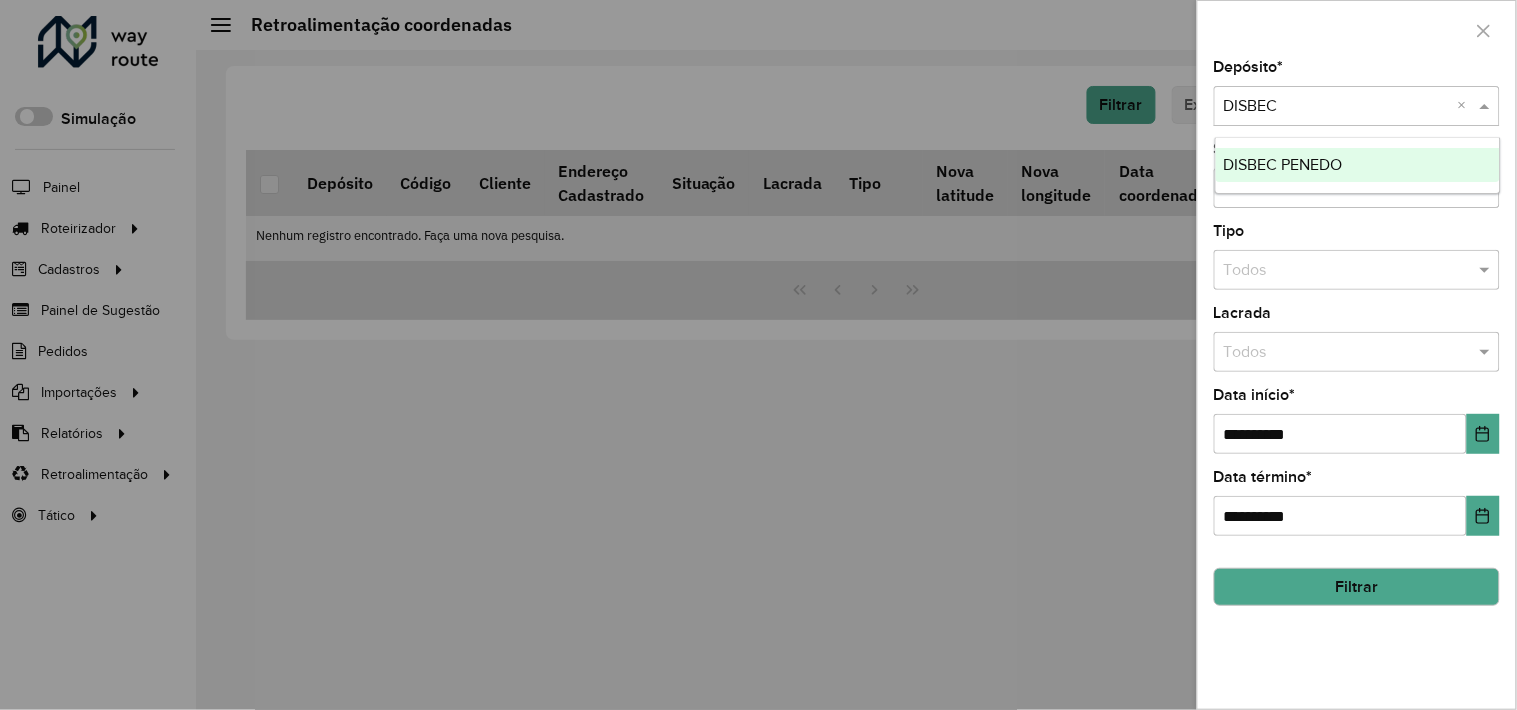 click at bounding box center (1337, 107) 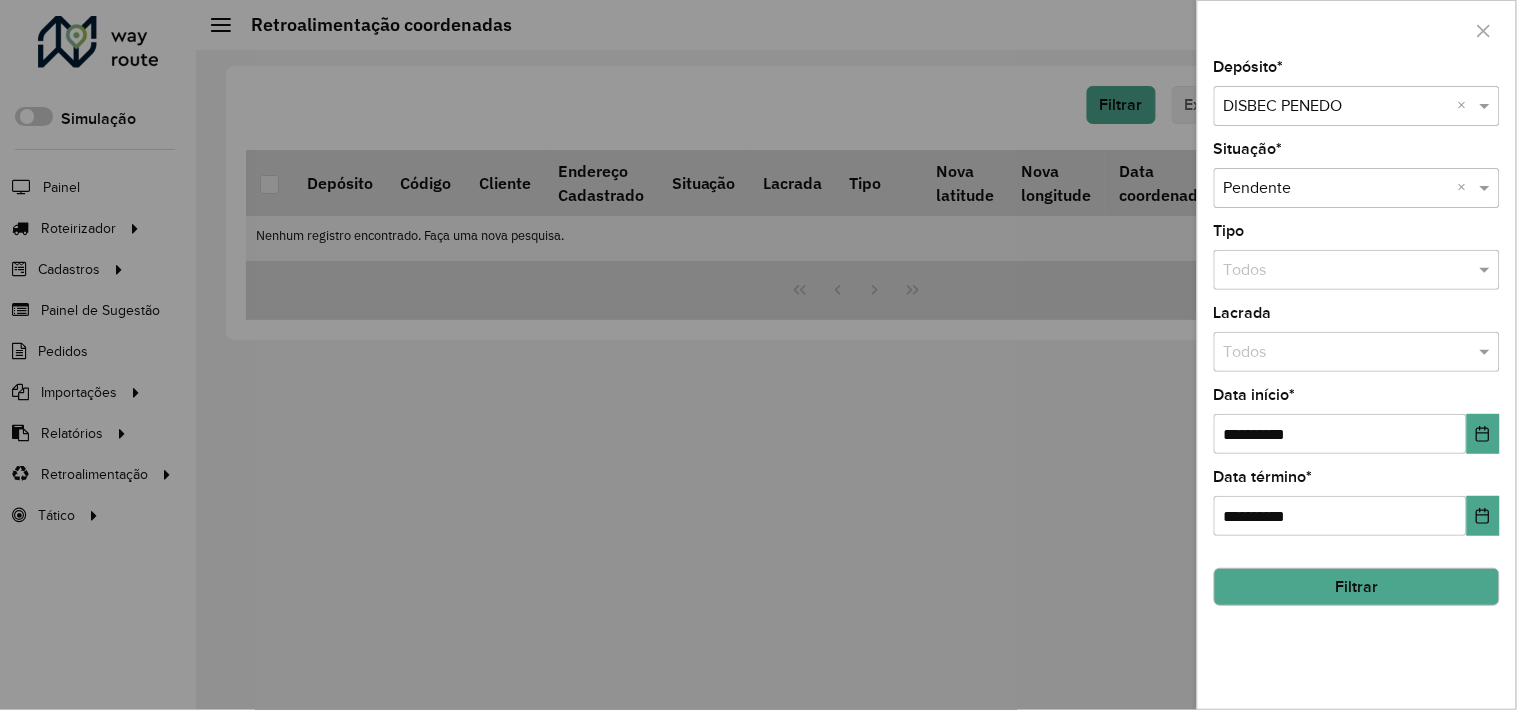 click on "Filtrar" 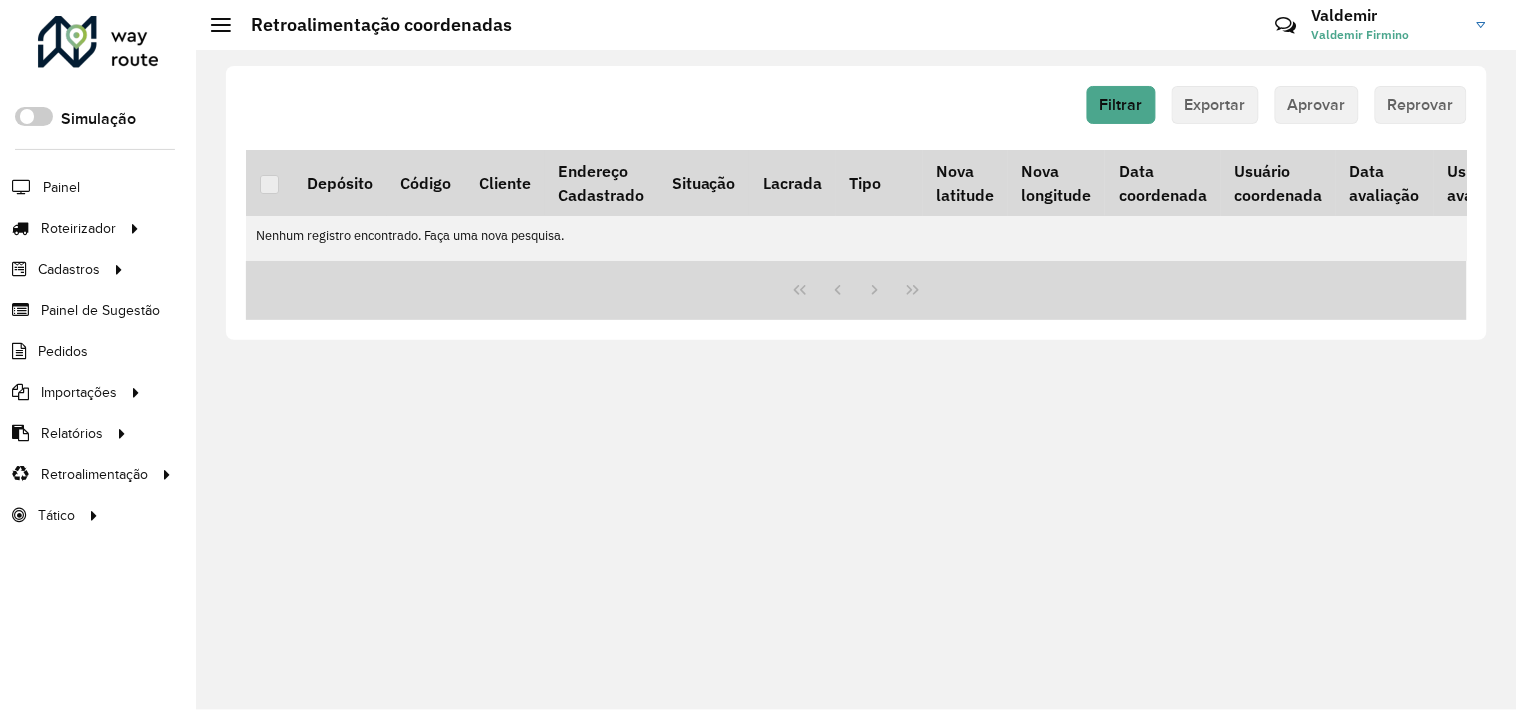 click on "Filtrar   Exportar   Aprovar   Reprovar" 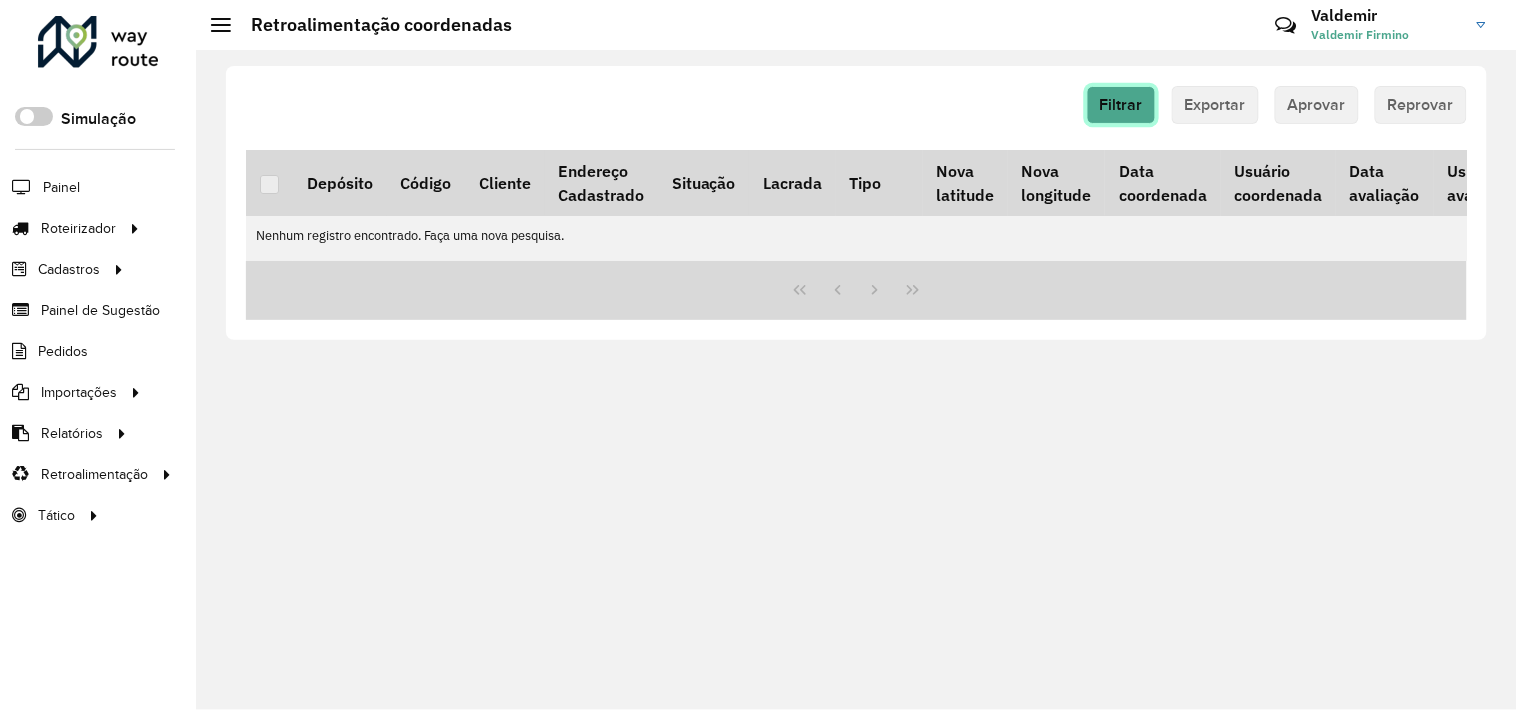 click on "Filtrar" 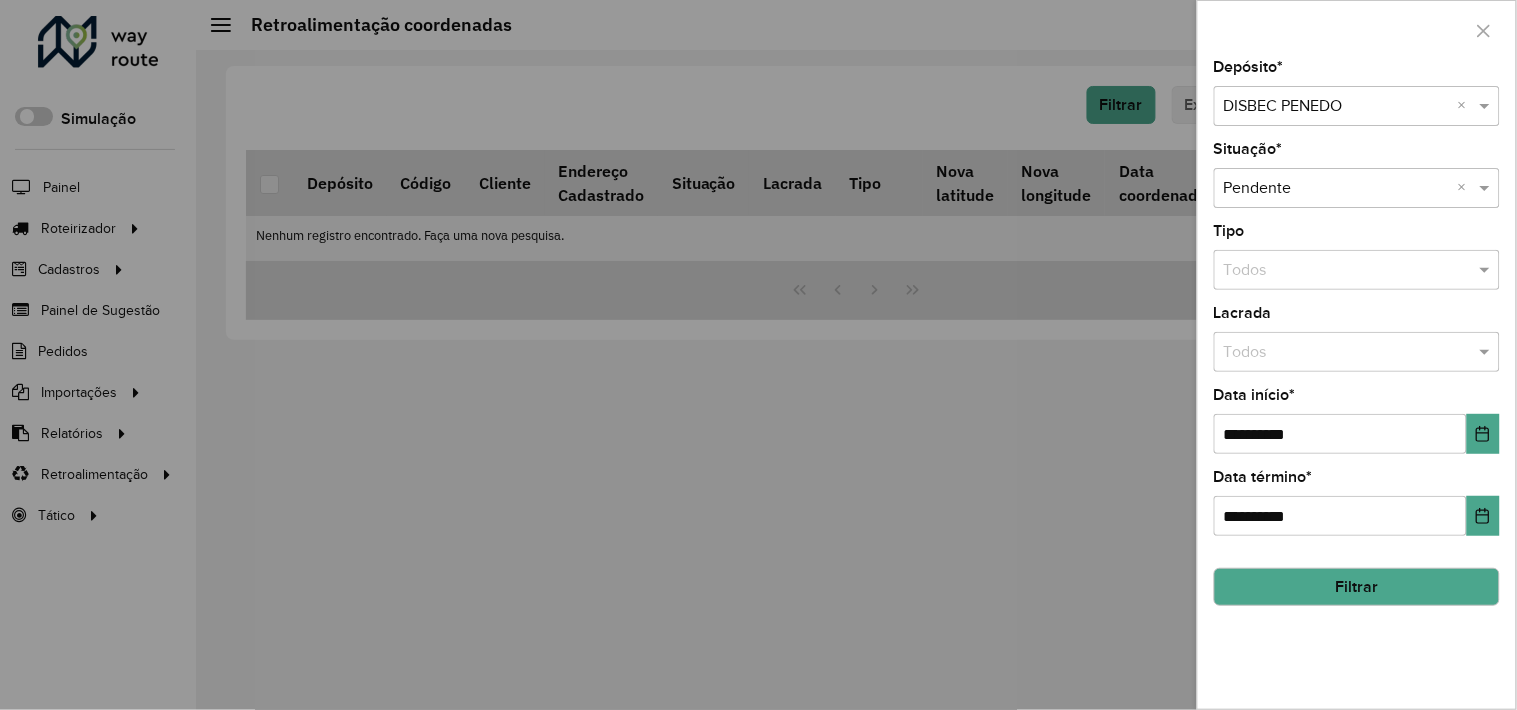click at bounding box center [1337, 107] 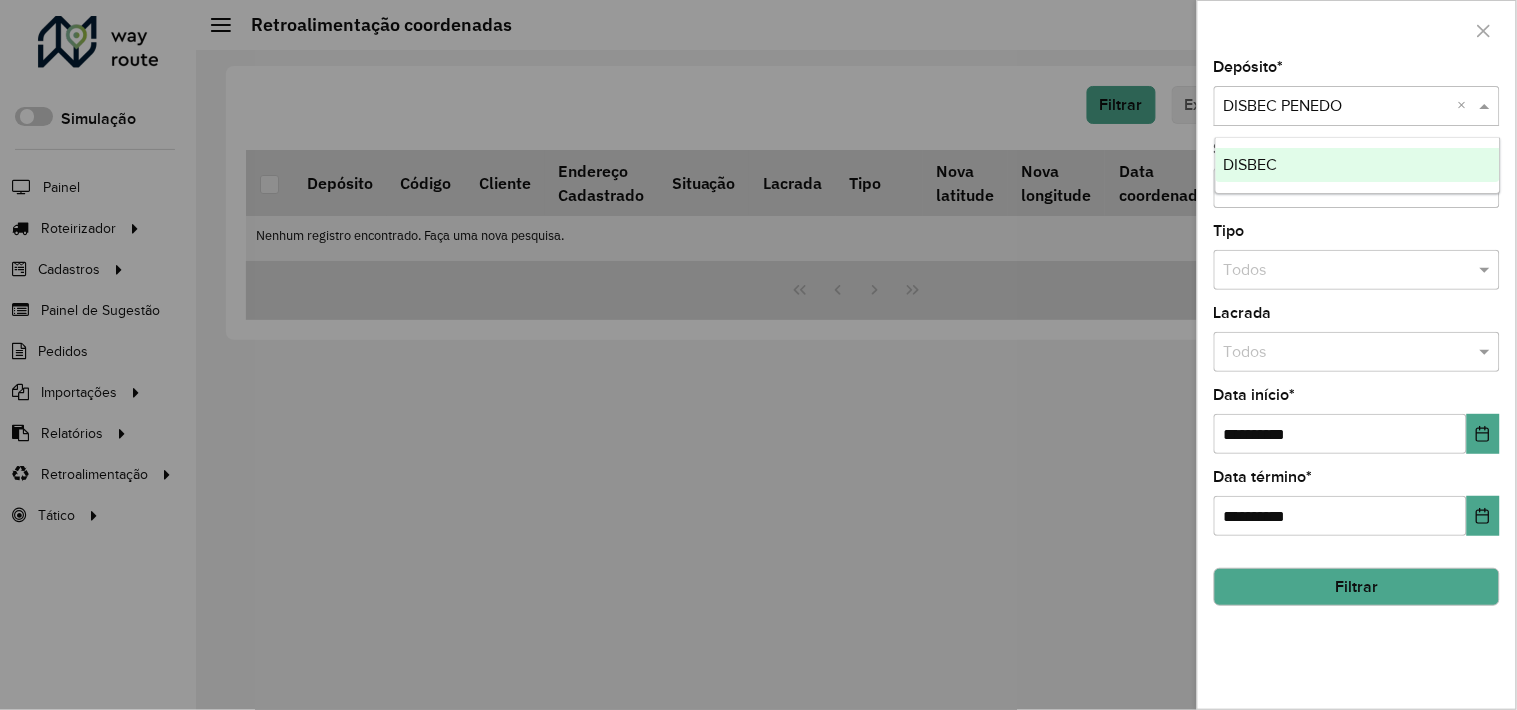 click on "DISBEC" at bounding box center (1358, 165) 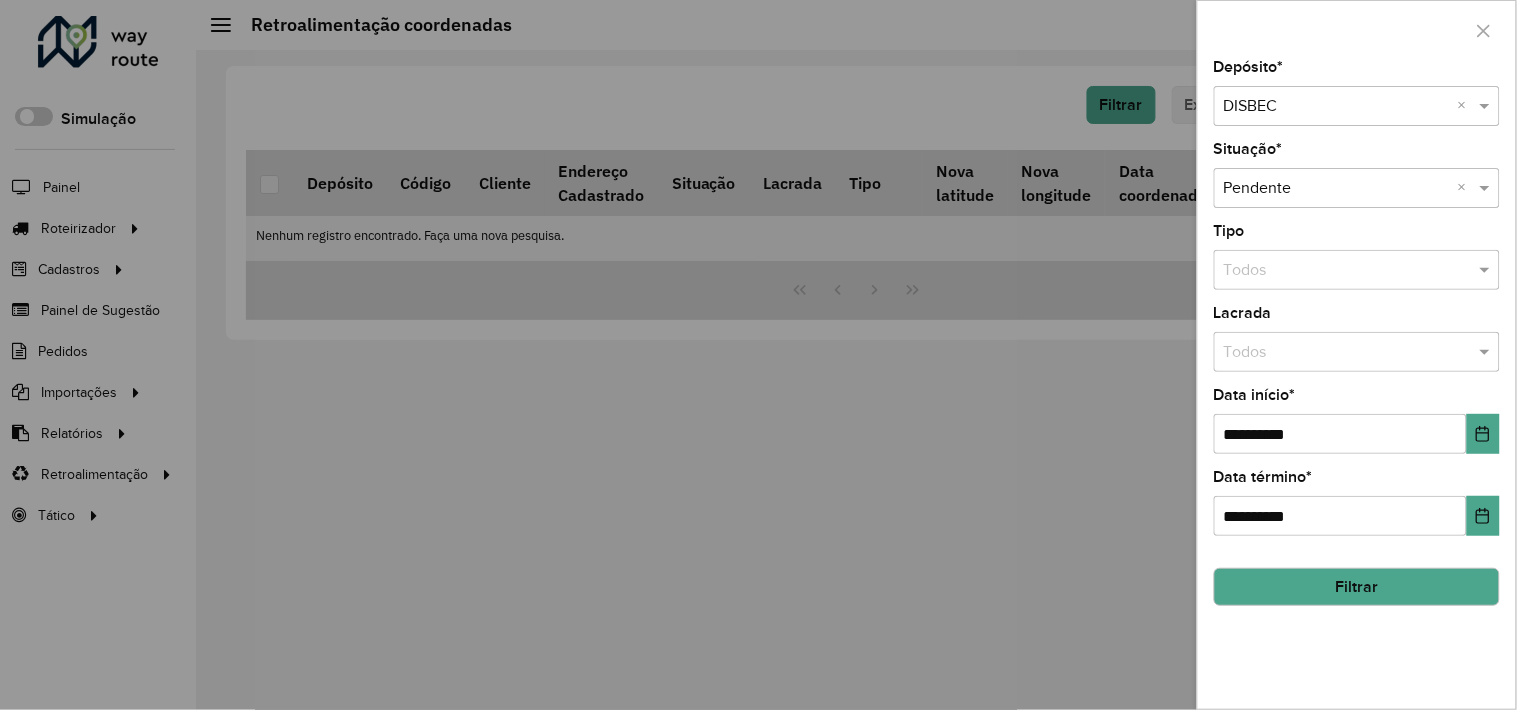 click at bounding box center (758, 355) 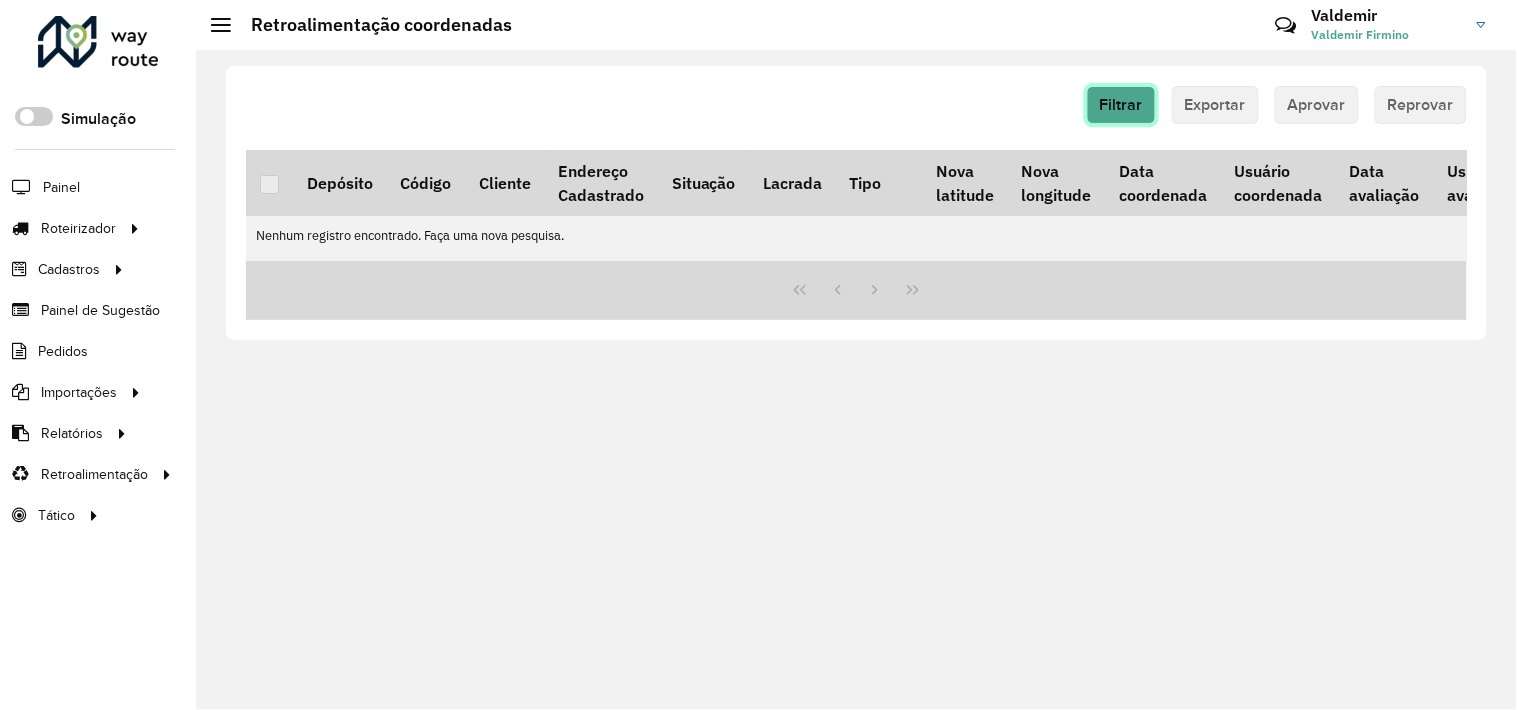 click on "Filtrar" 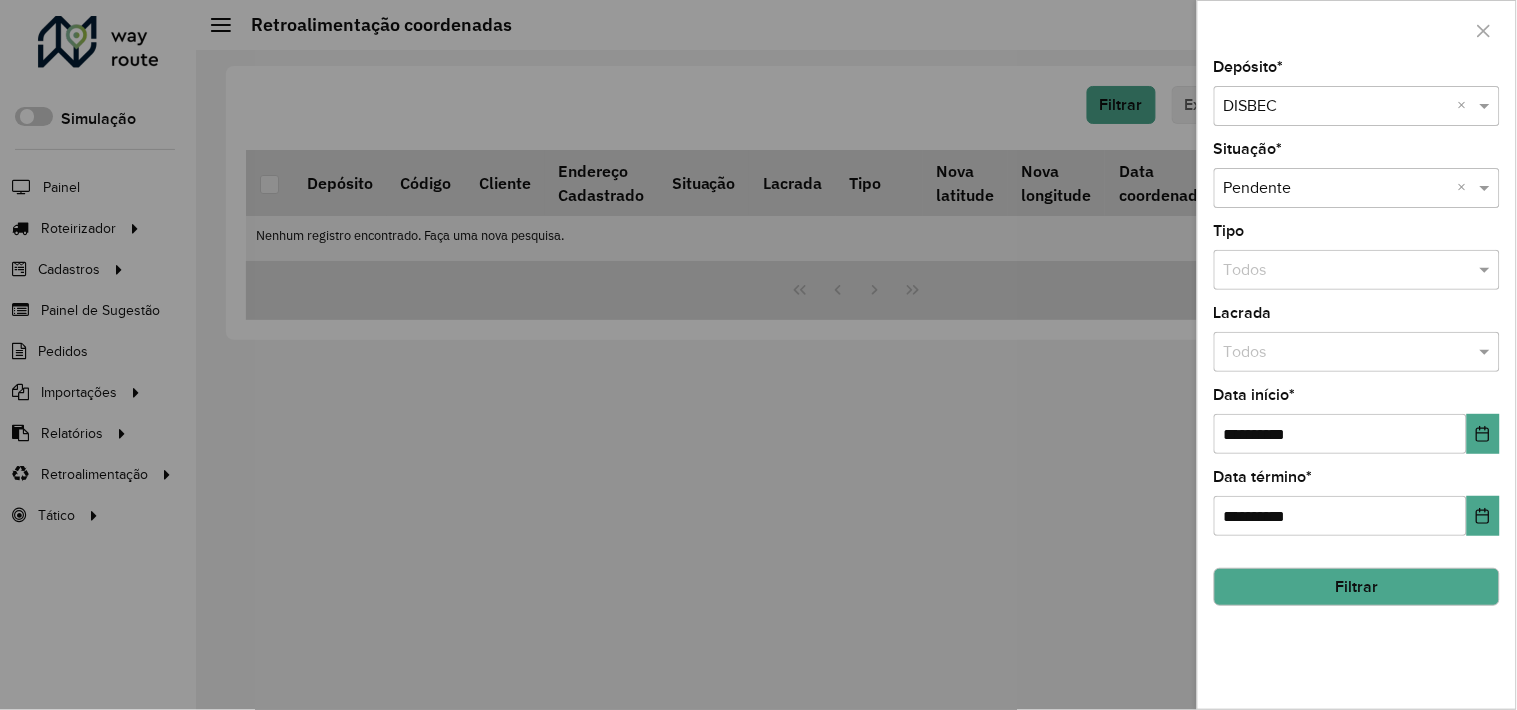 click on "Filtrar" 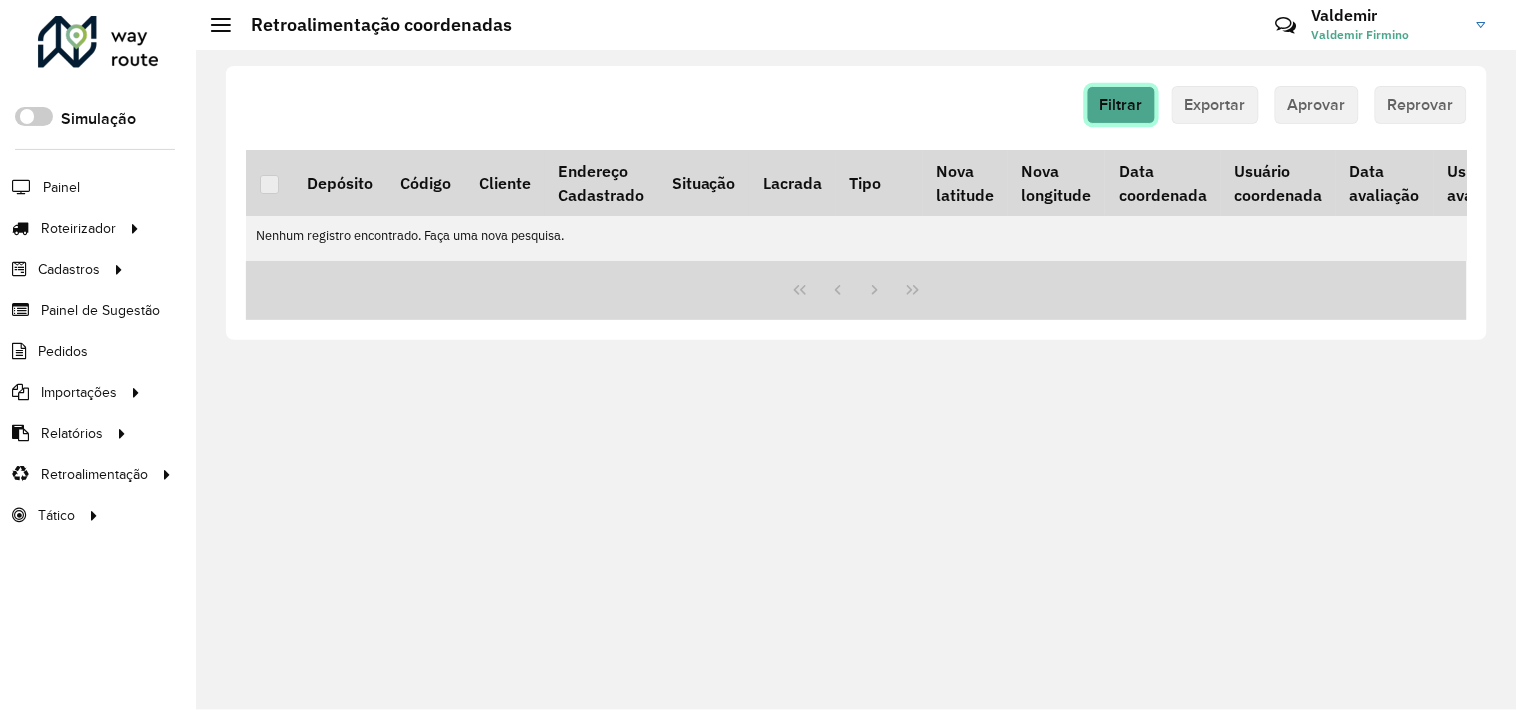 click on "Filtrar" 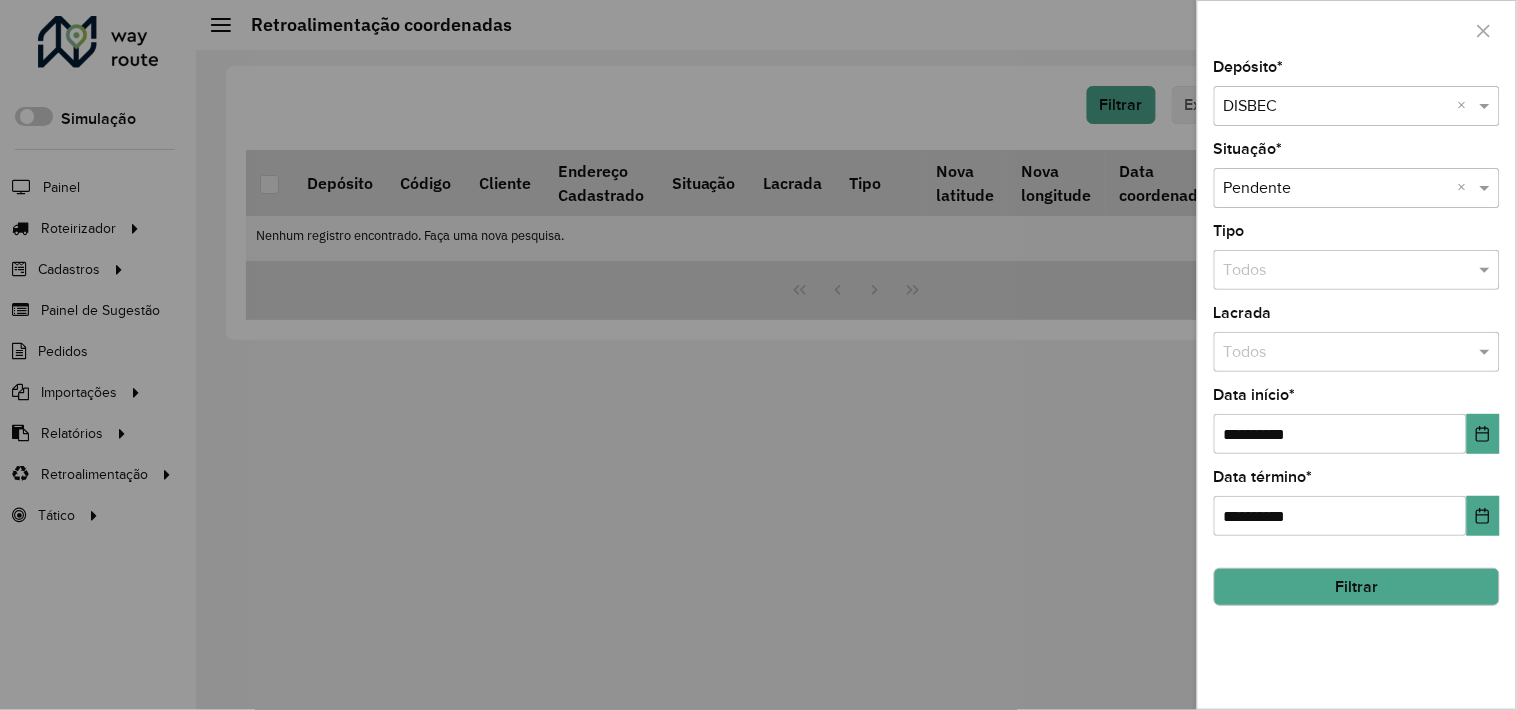 click at bounding box center [1337, 107] 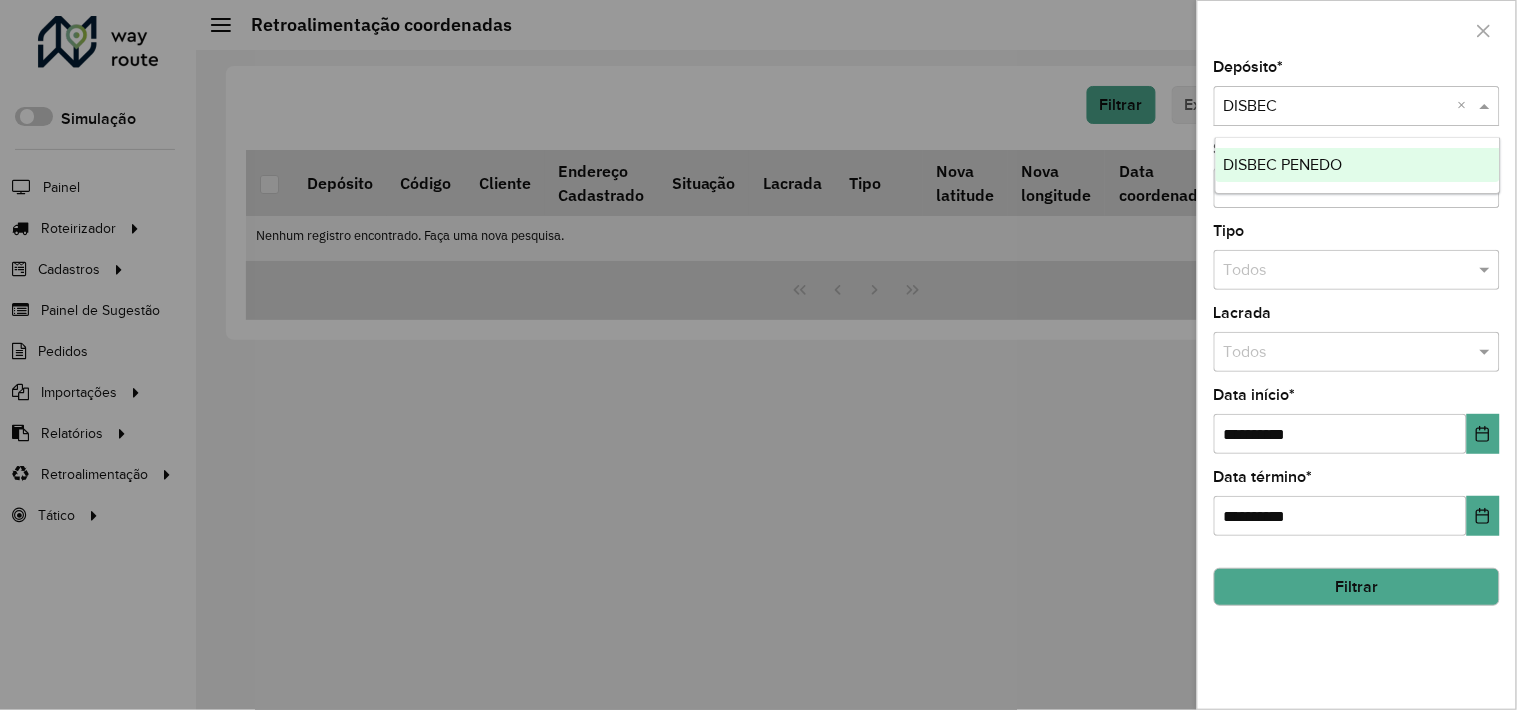 click on "DISBEC PENEDO" at bounding box center [1283, 164] 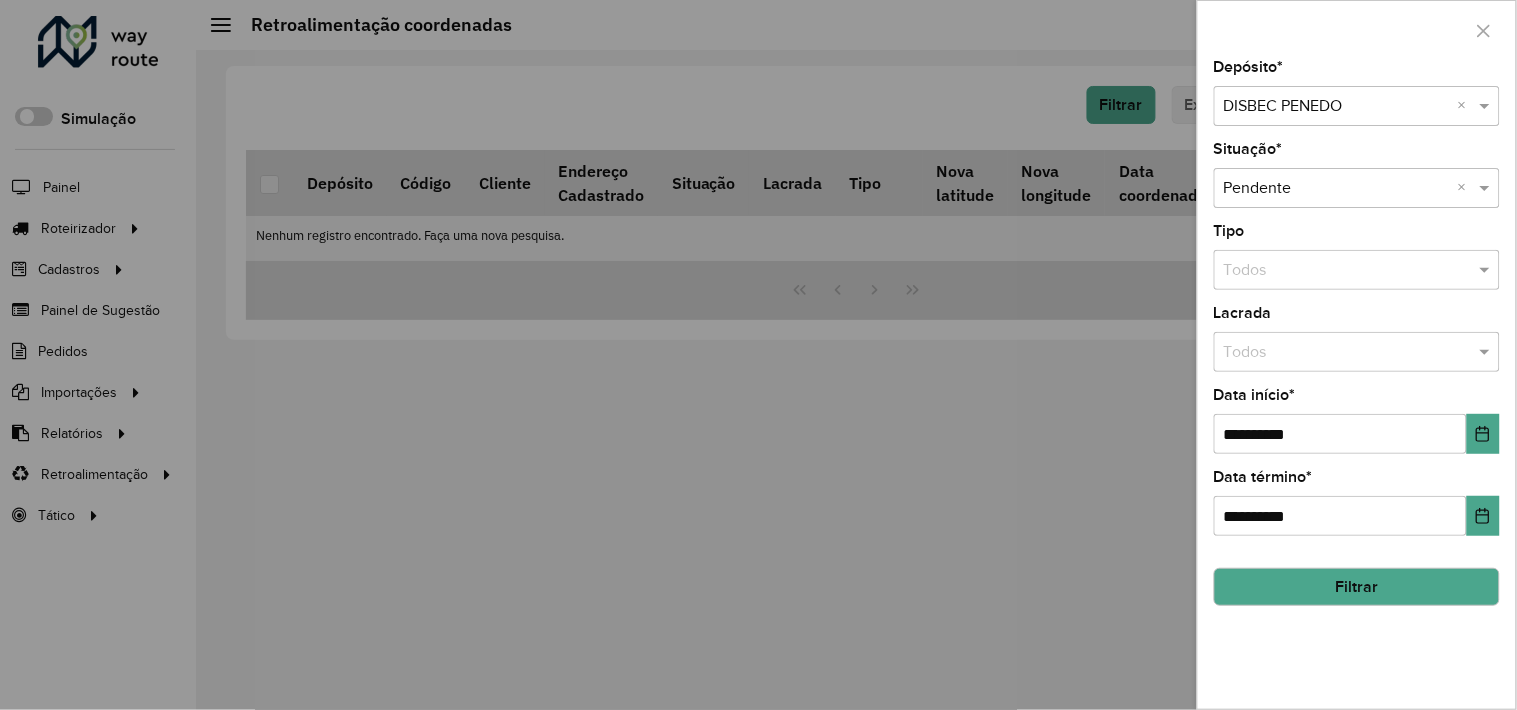 click on "Filtrar" 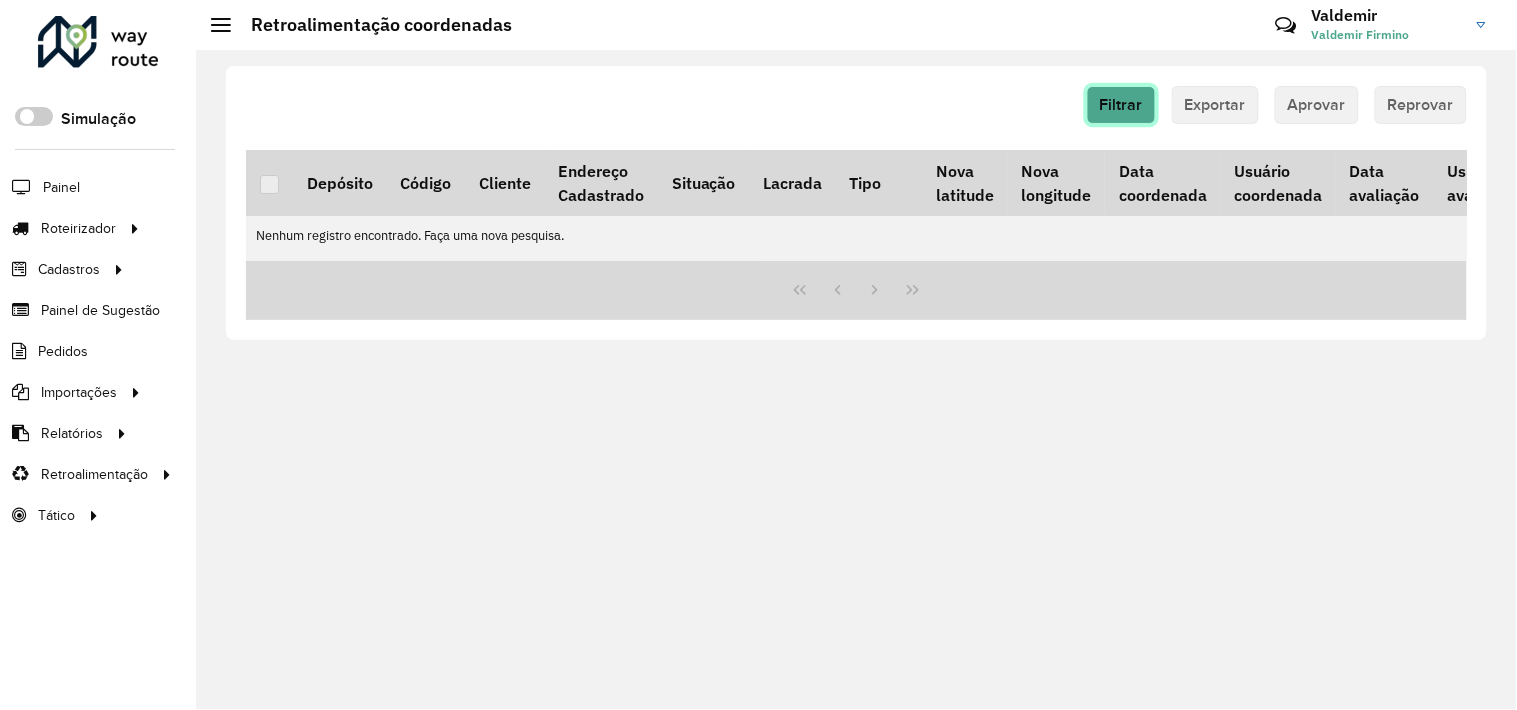 click on "Filtrar" 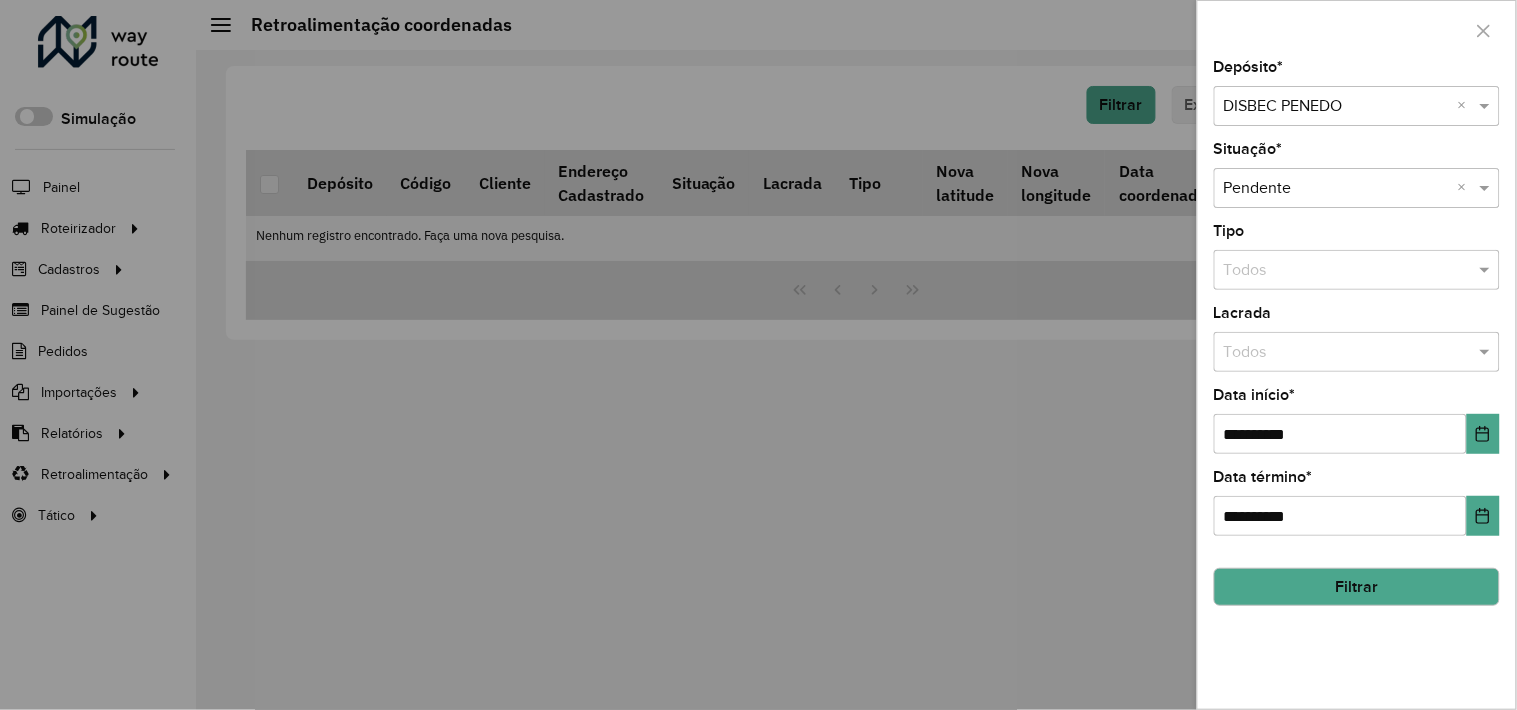 click at bounding box center (1337, 107) 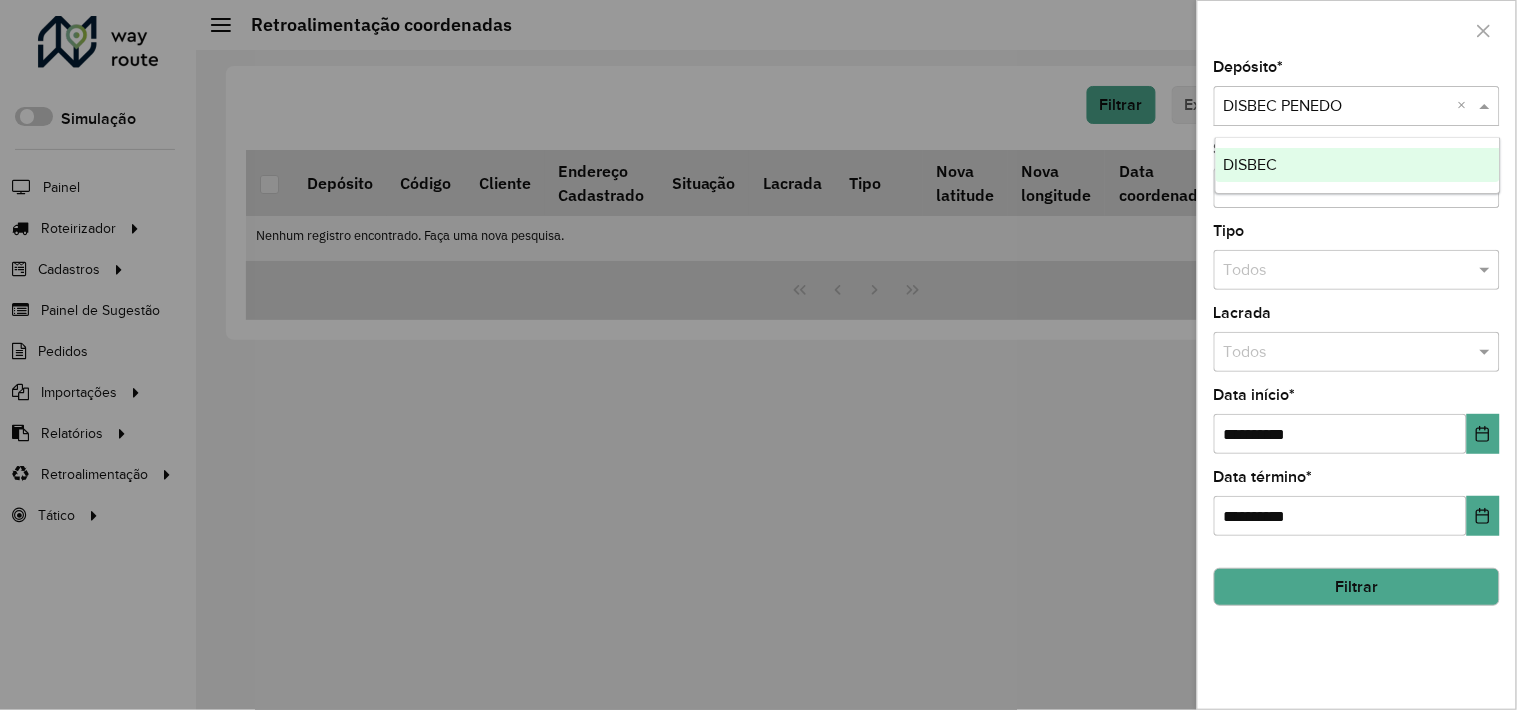 click on "DISBEC" at bounding box center (1251, 164) 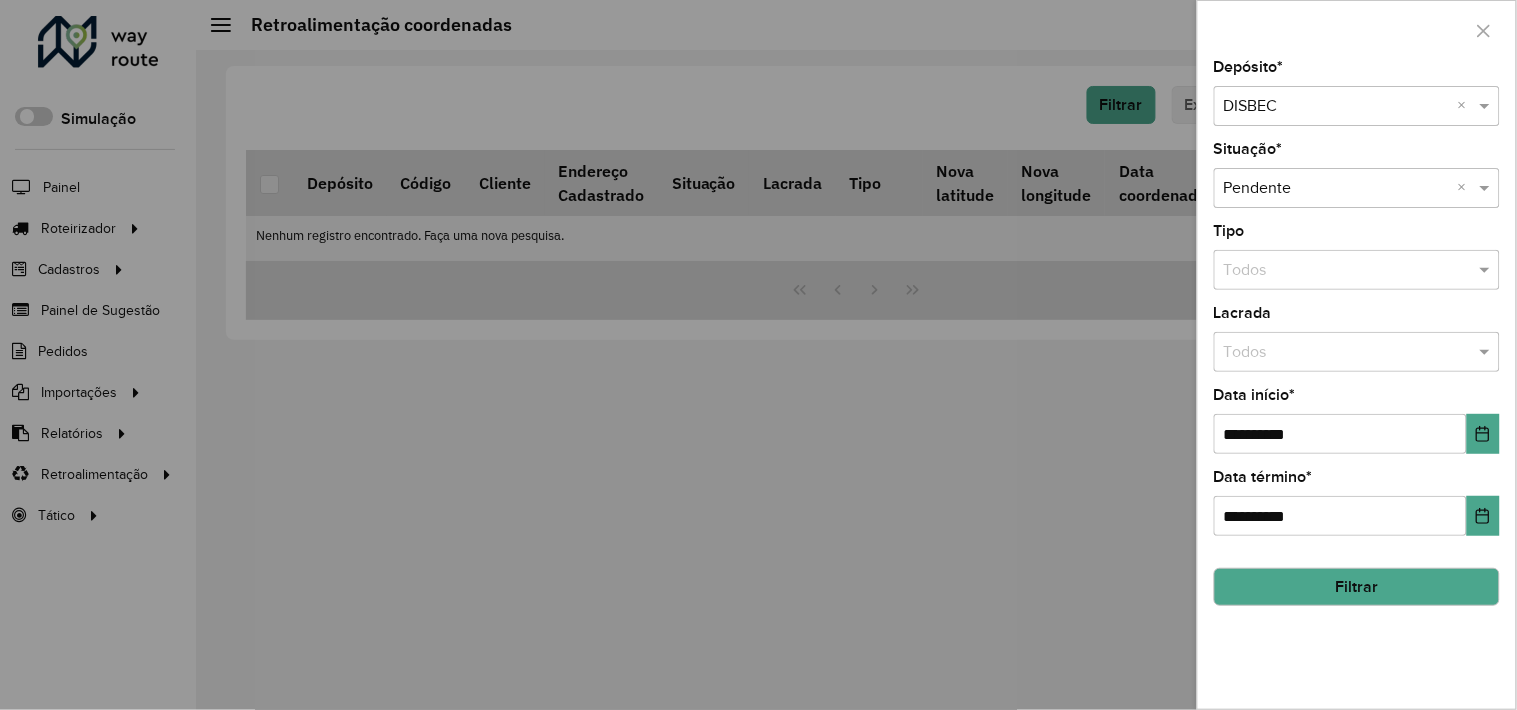 click at bounding box center [758, 355] 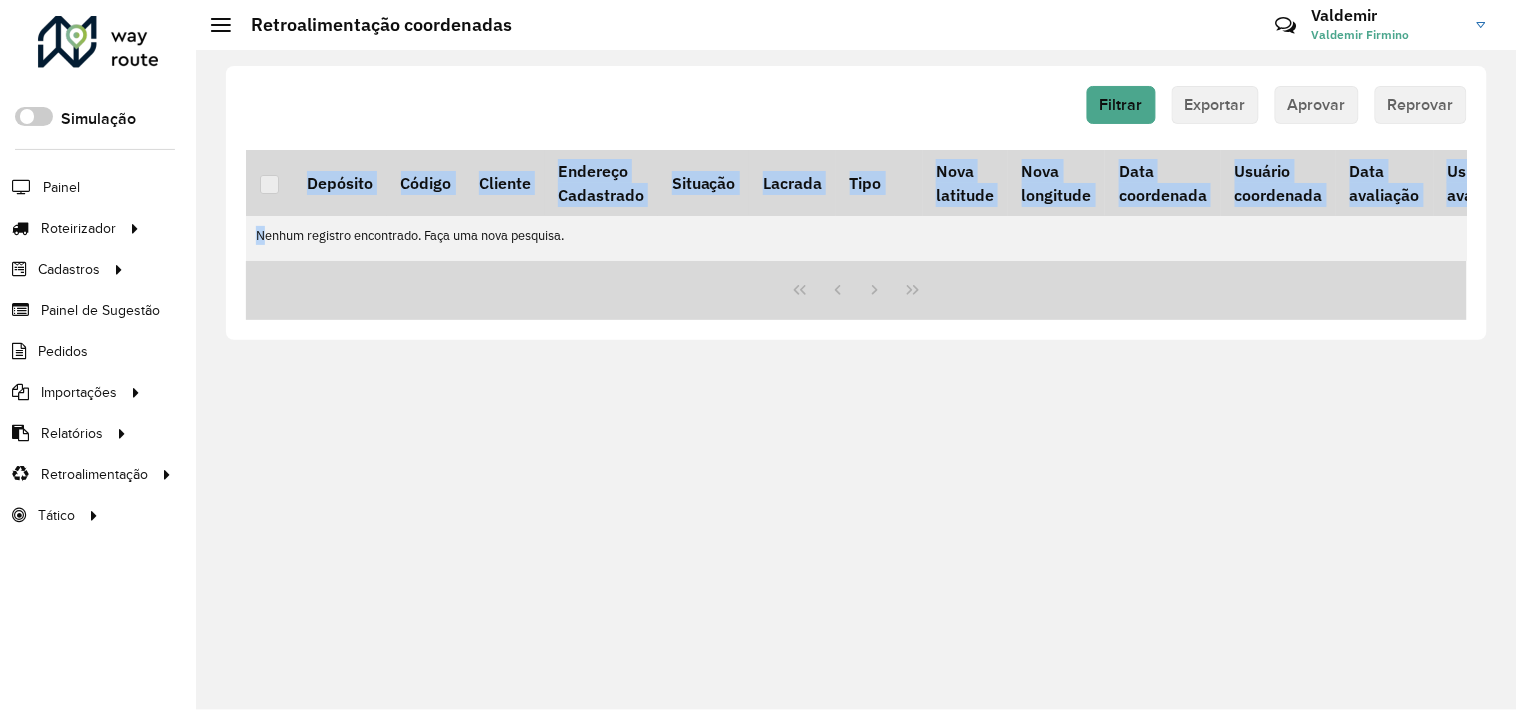 drag, startPoint x: 718, startPoint y: 260, endPoint x: 935, endPoint y: 273, distance: 217.38905 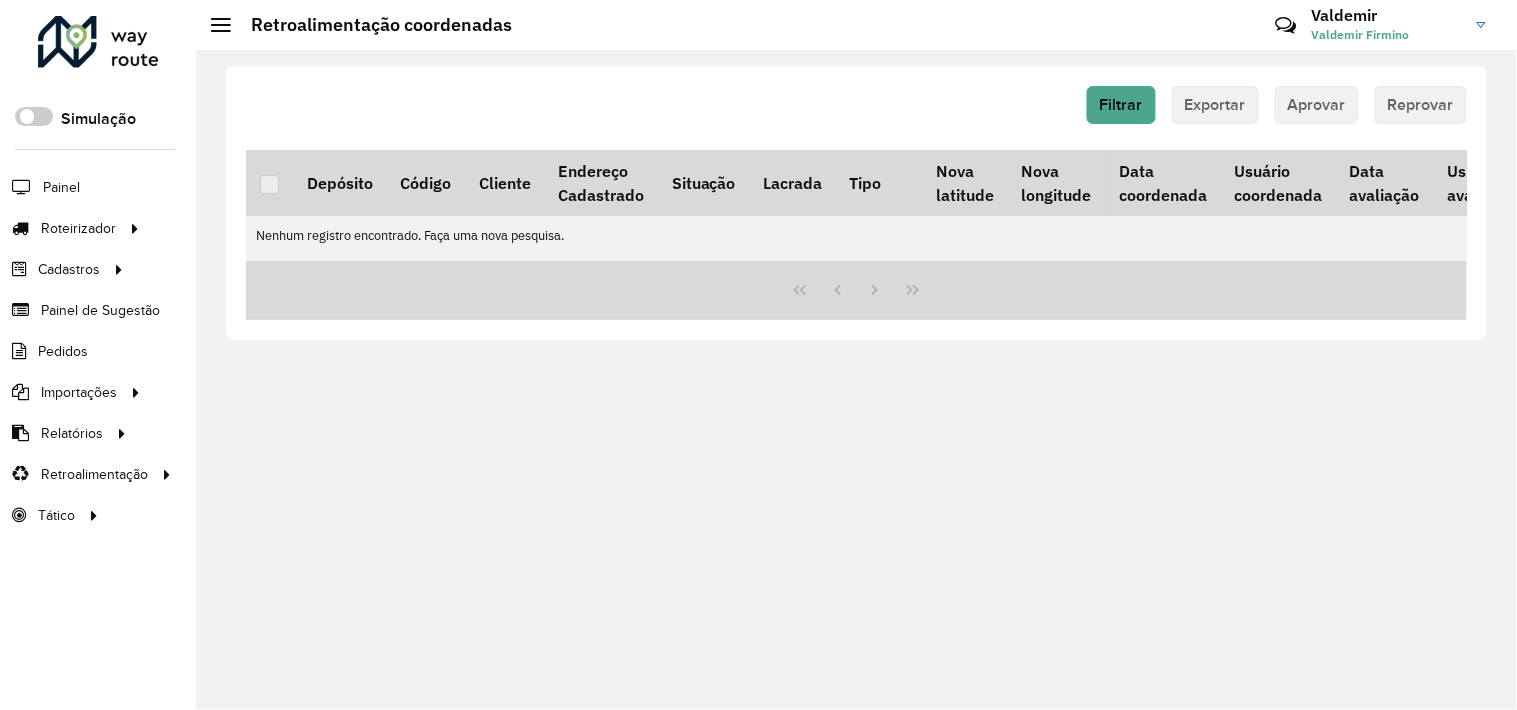 click at bounding box center (856, 290) 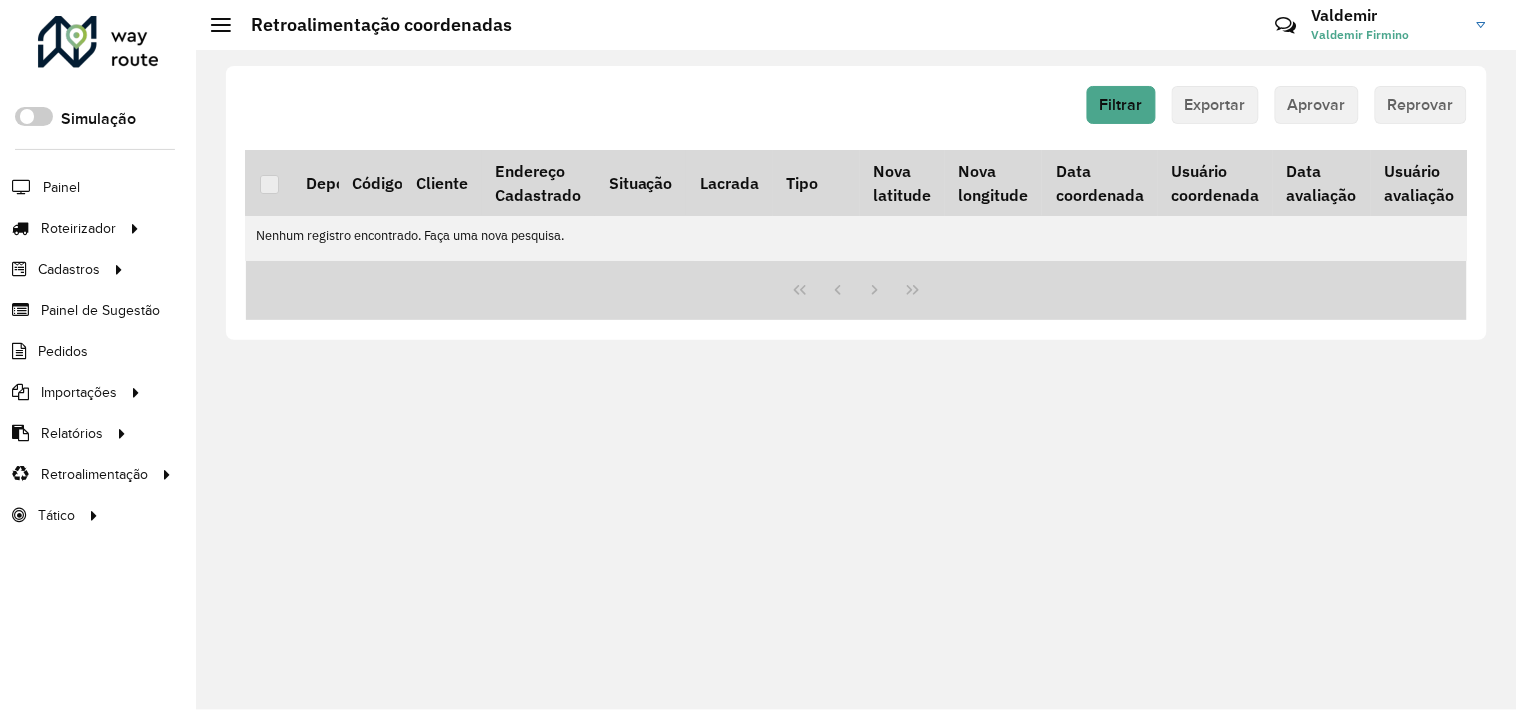 scroll, scrollTop: 0, scrollLeft: 0, axis: both 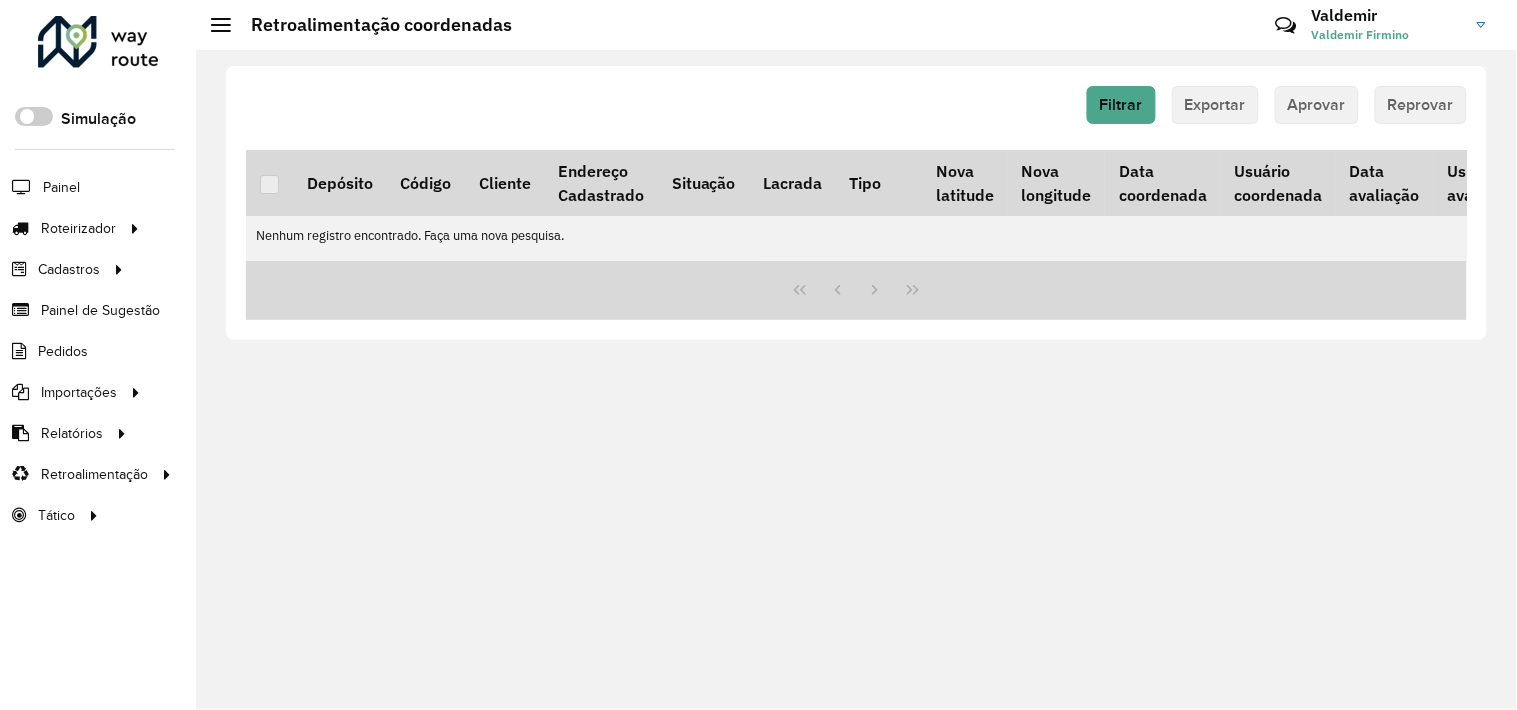 drag, startPoint x: 1000, startPoint y: 248, endPoint x: 1064, endPoint y: 256, distance: 64.49806 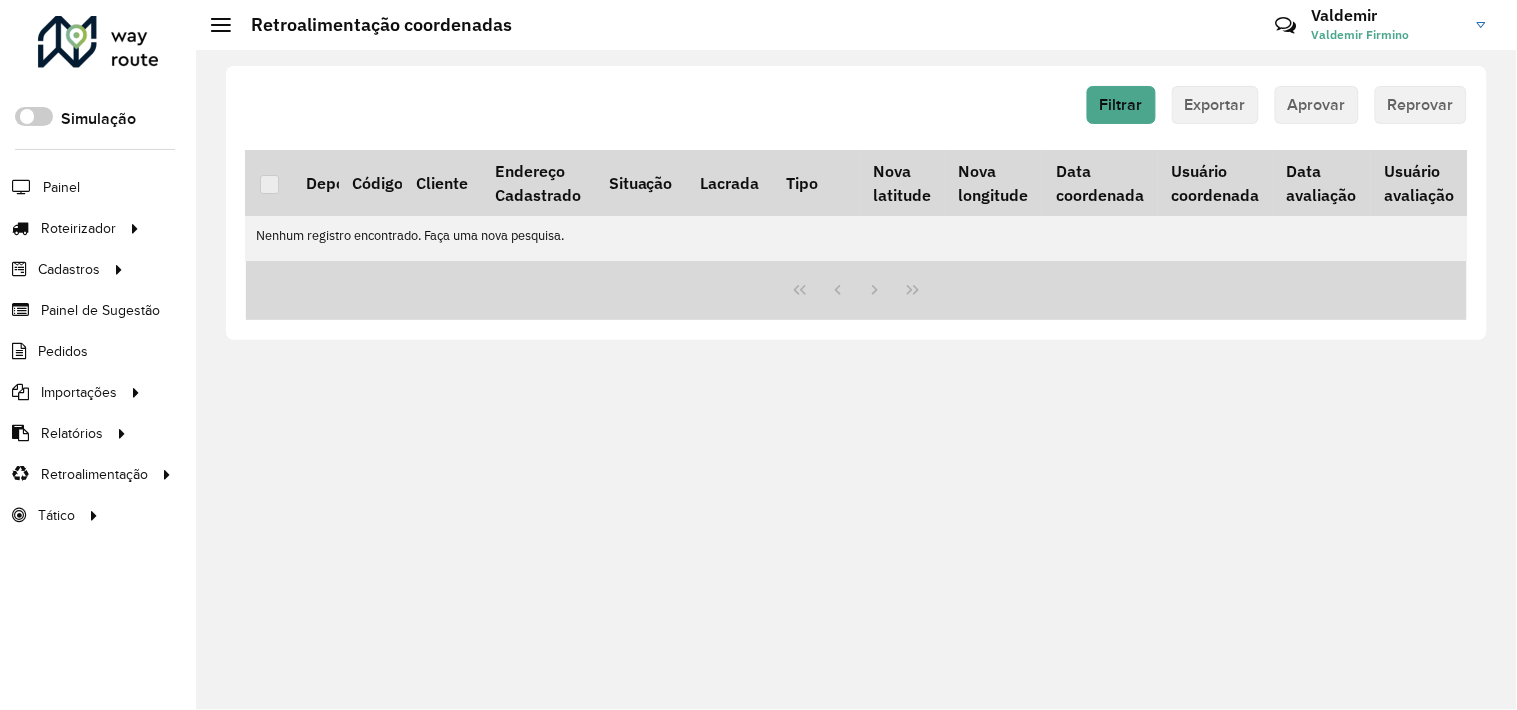 scroll, scrollTop: 0, scrollLeft: 0, axis: both 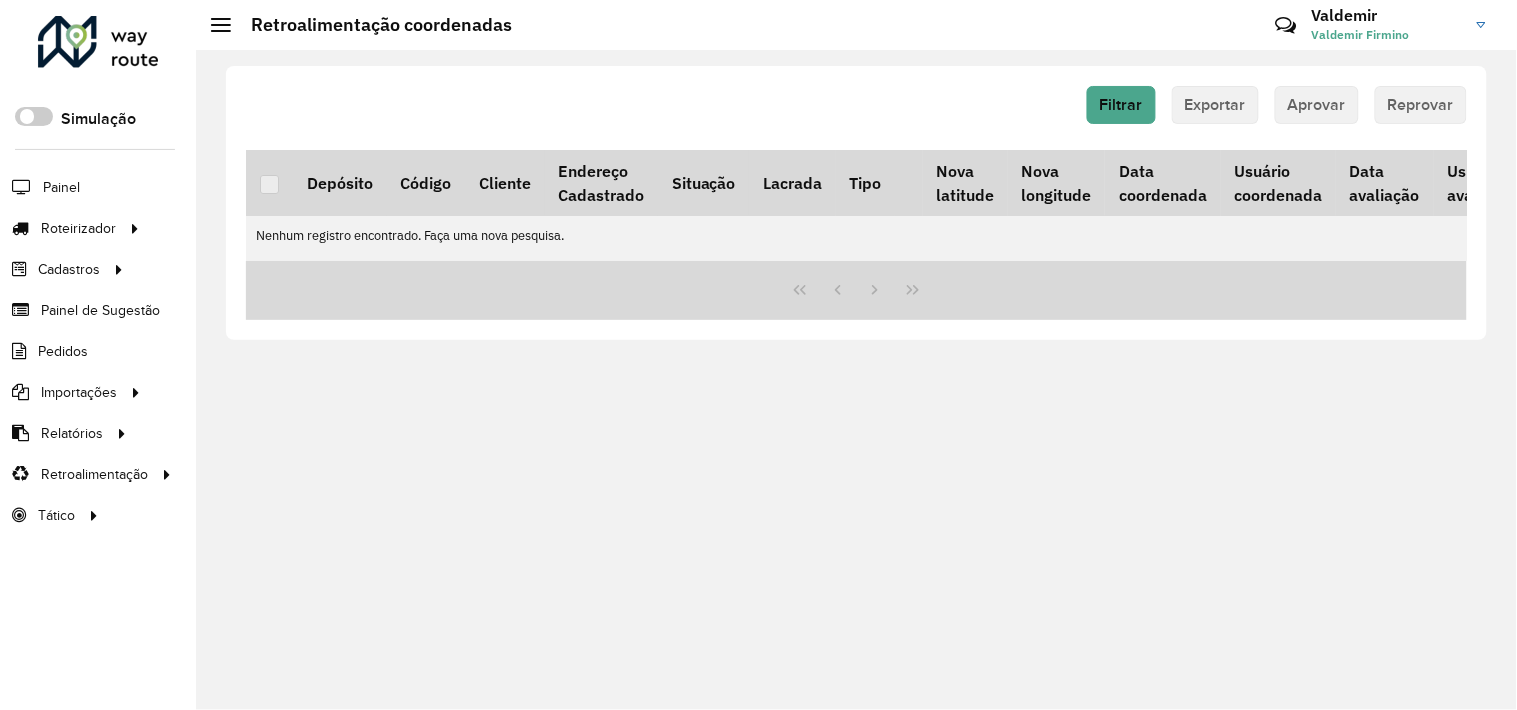 click on "Nenhum registro encontrado. Faça uma nova pesquisa." at bounding box center (1004, 235) 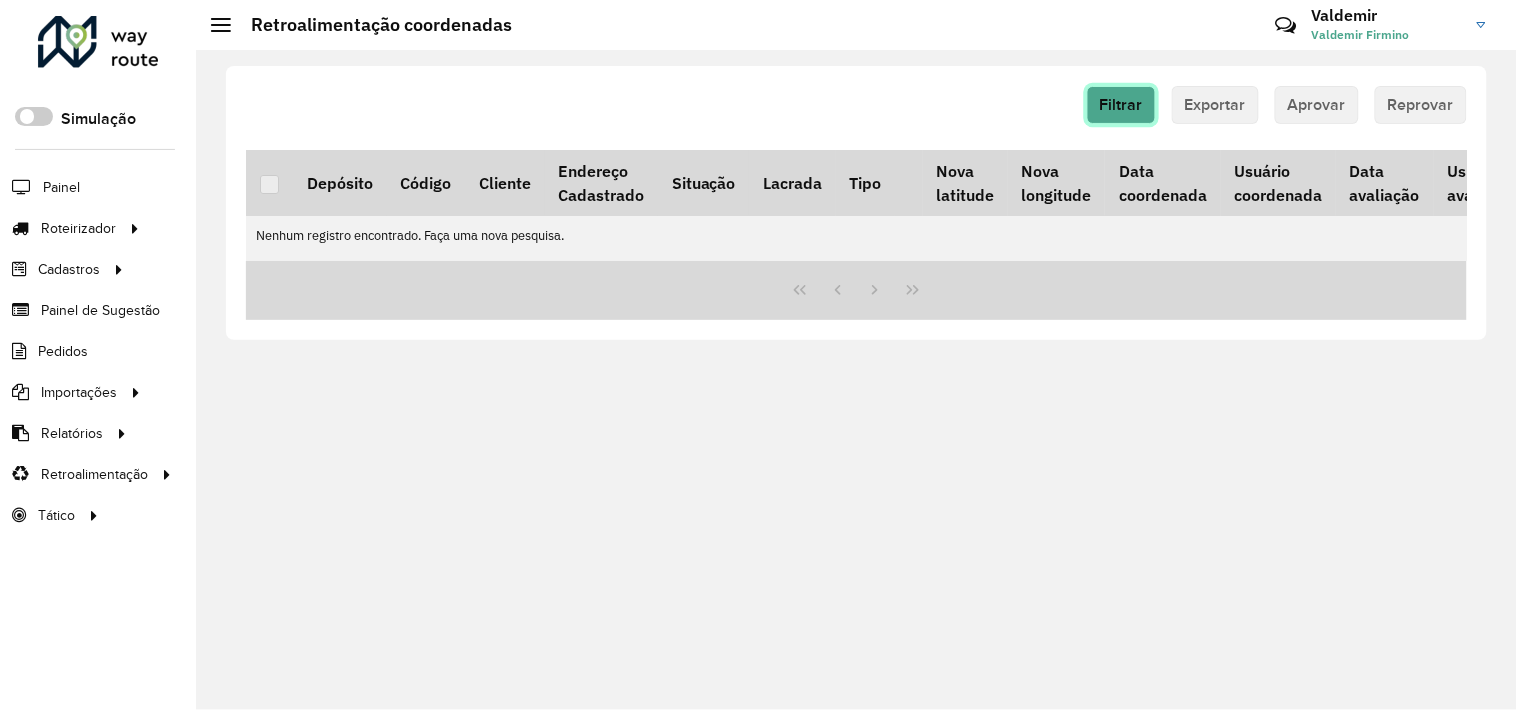 click on "Filtrar" 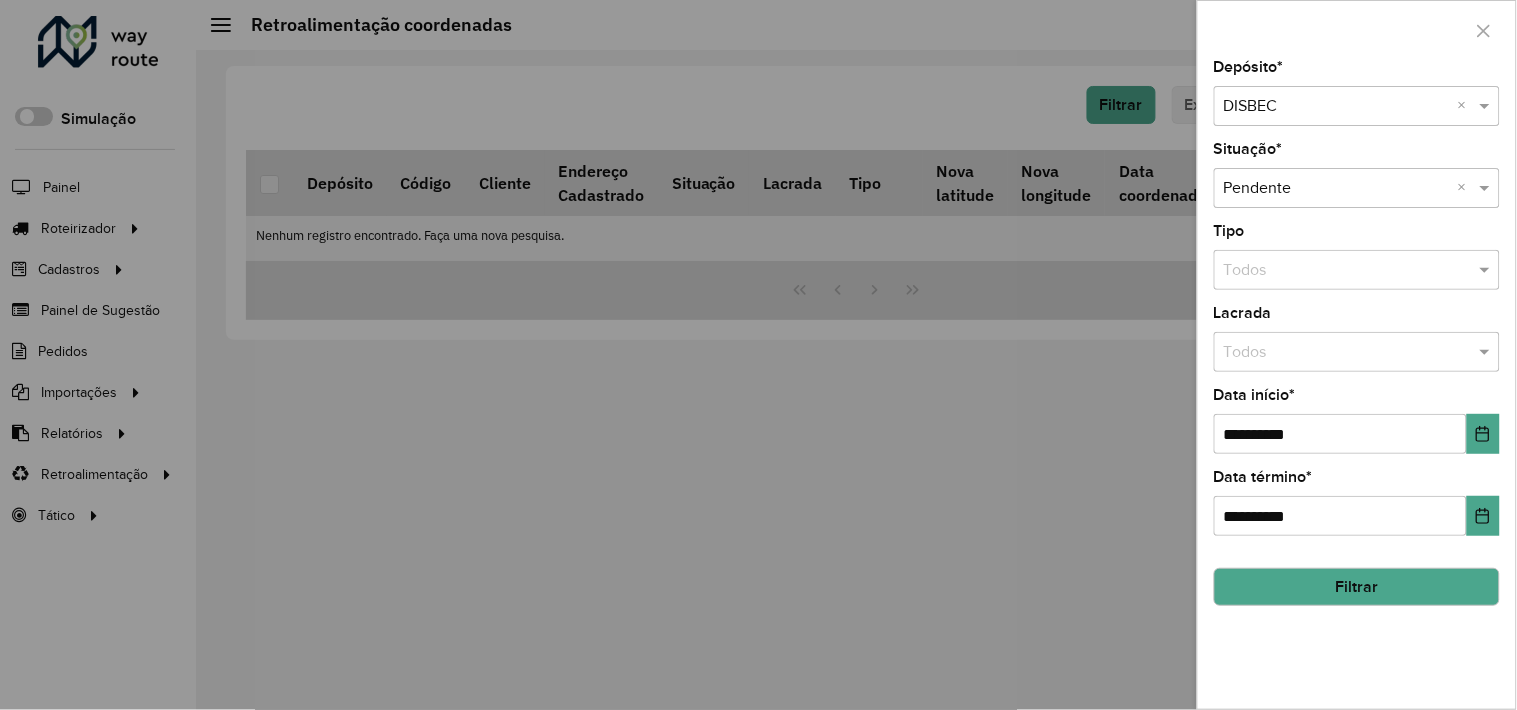 click on "Filtrar" 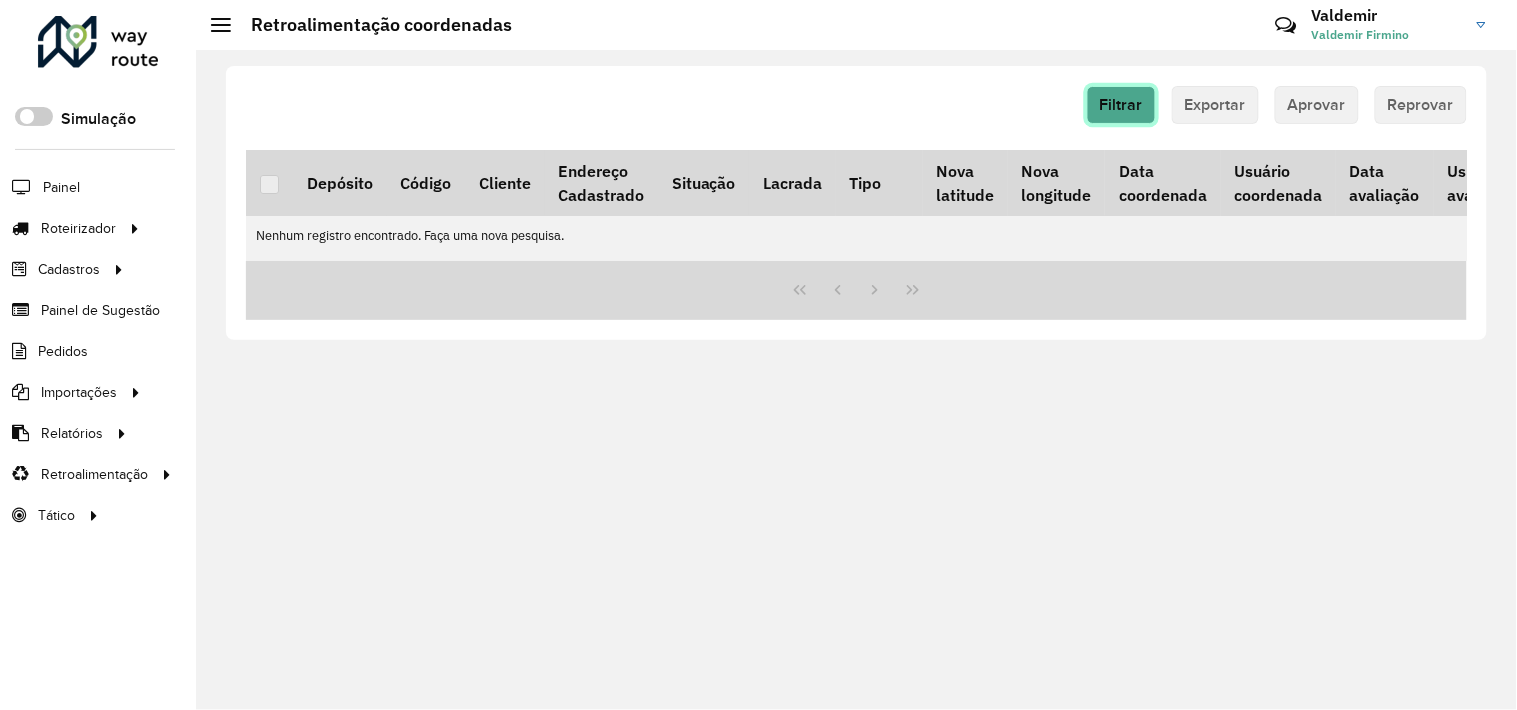 click on "Filtrar" 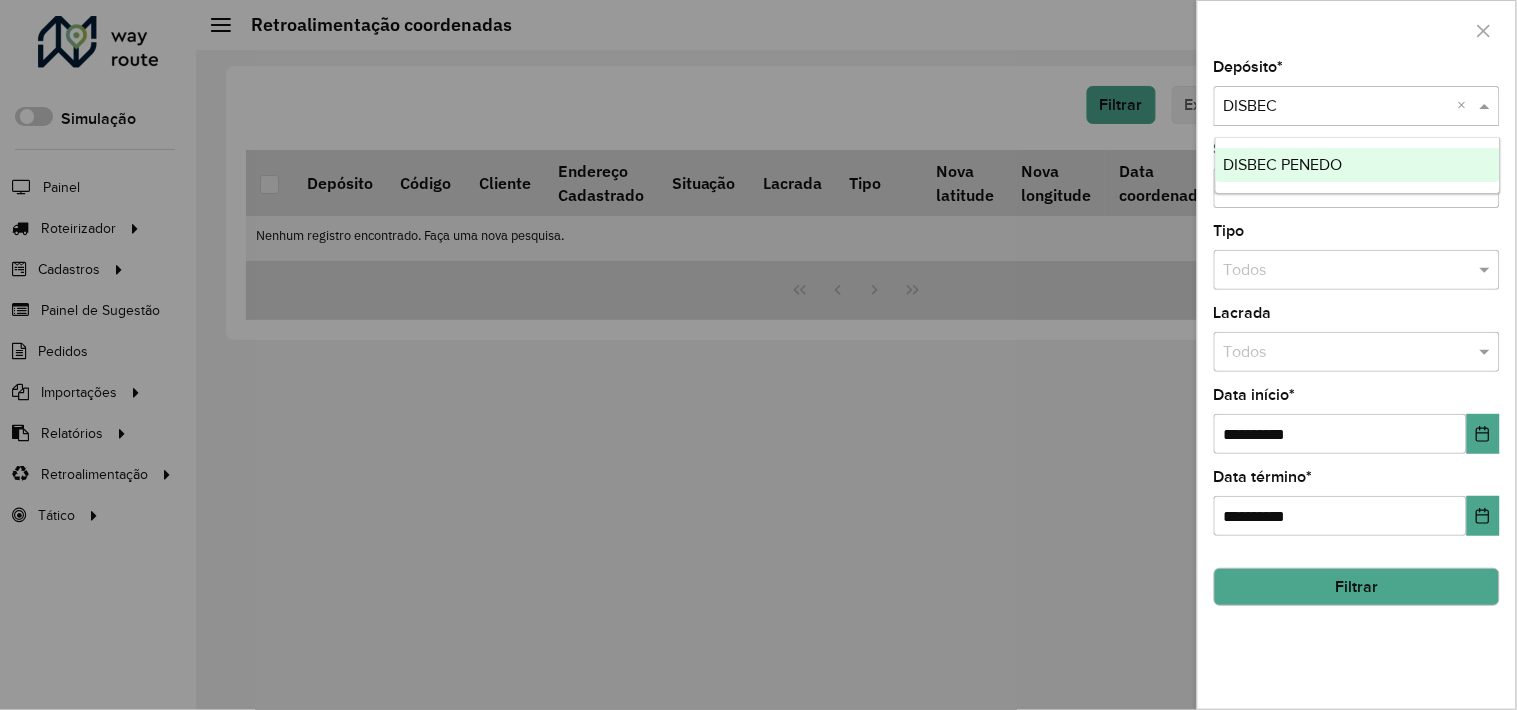 click on "Selecione um depósito × DISBEC ×" at bounding box center (1357, 106) 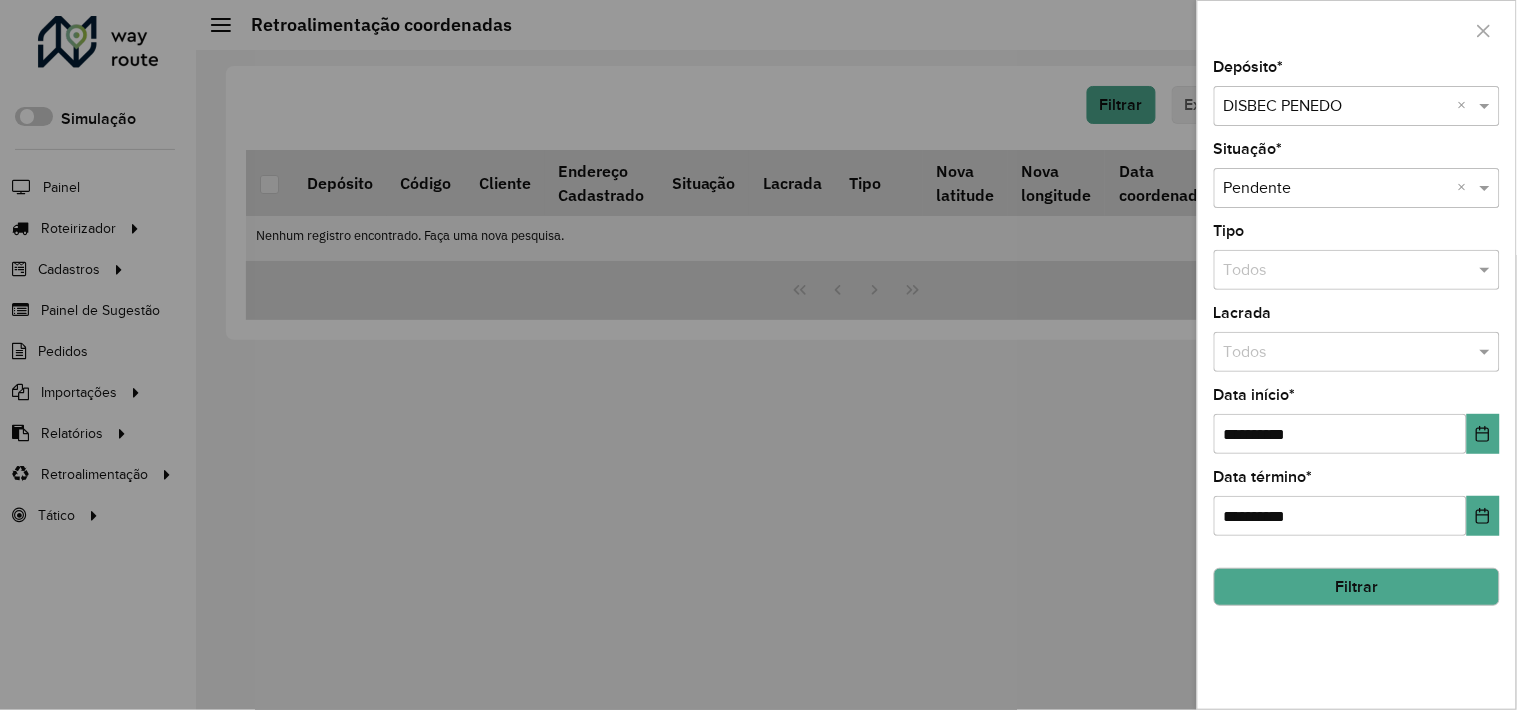 click on "Filtrar" 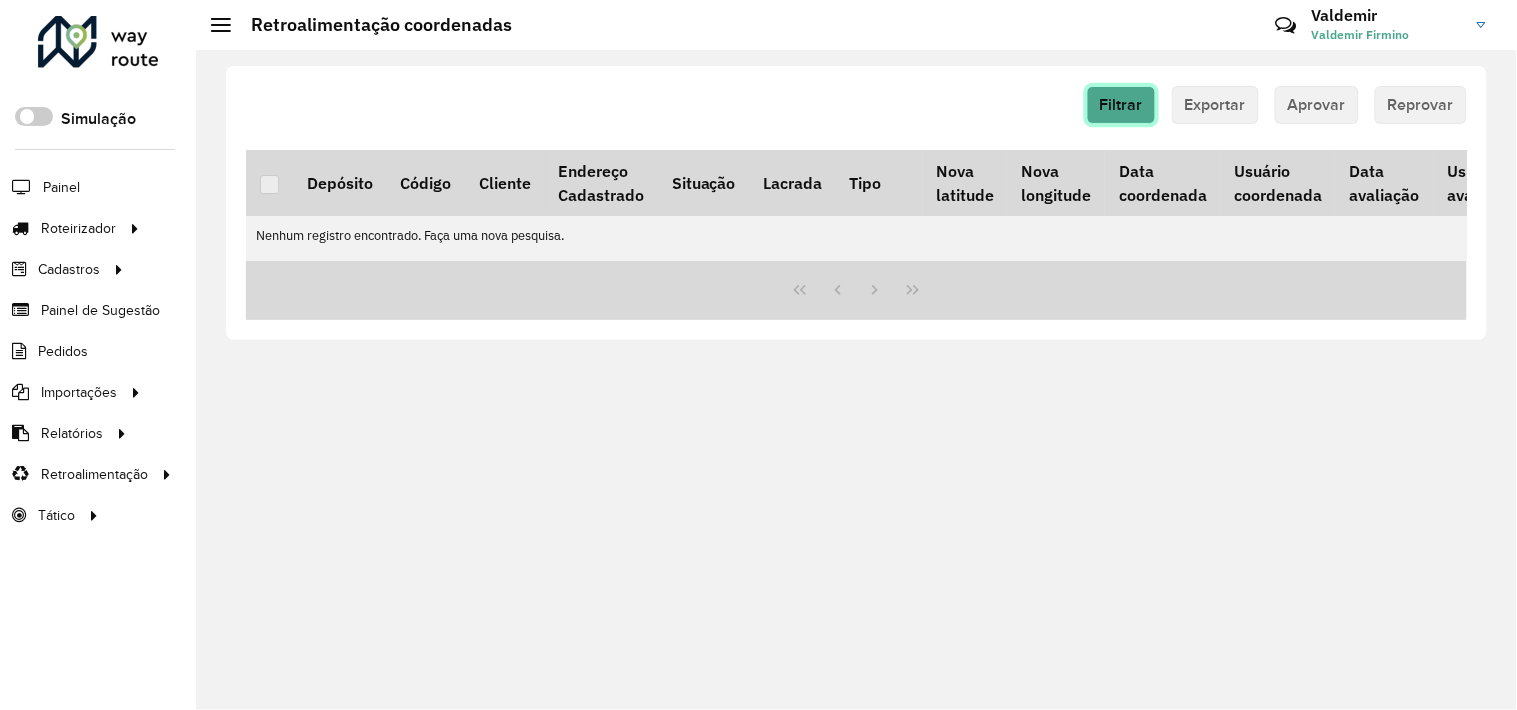 click on "Filtrar" 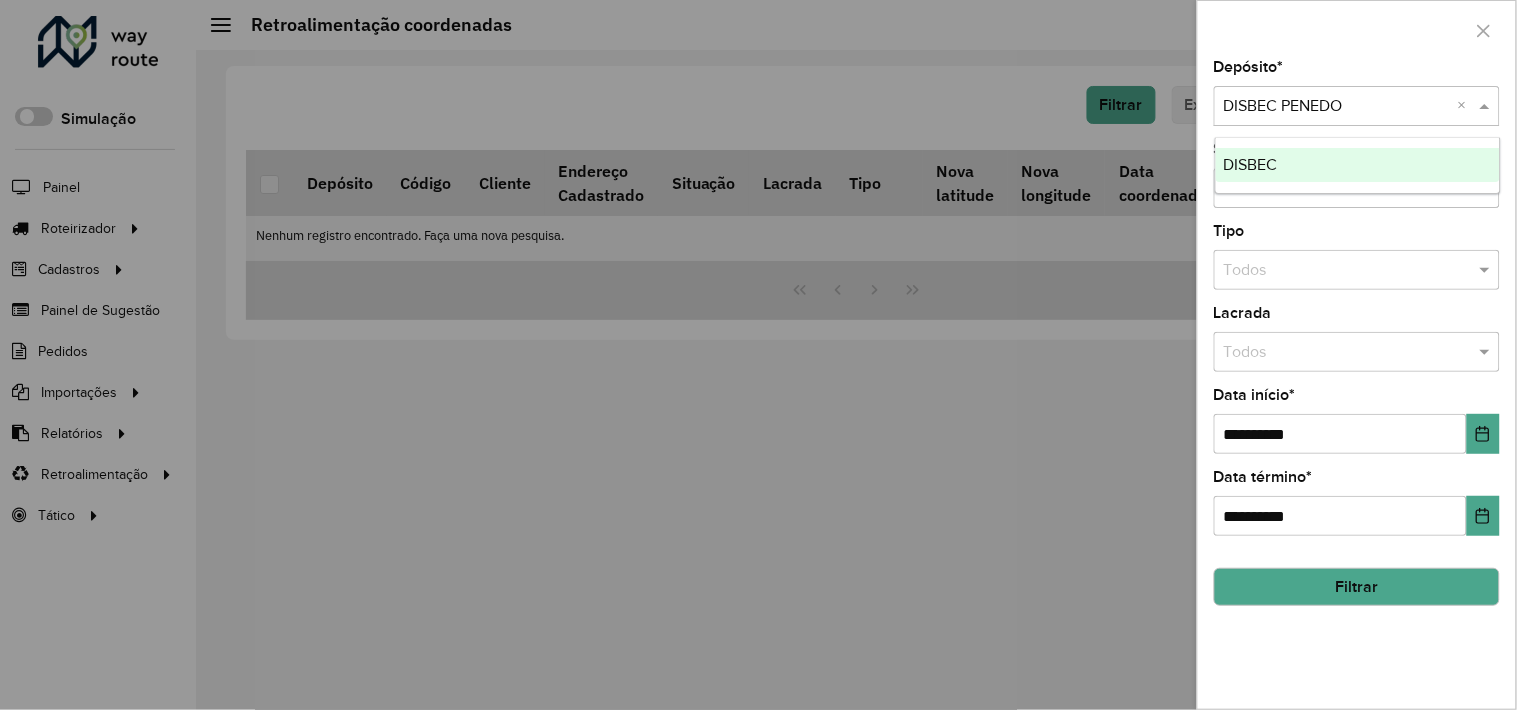click at bounding box center [1337, 107] 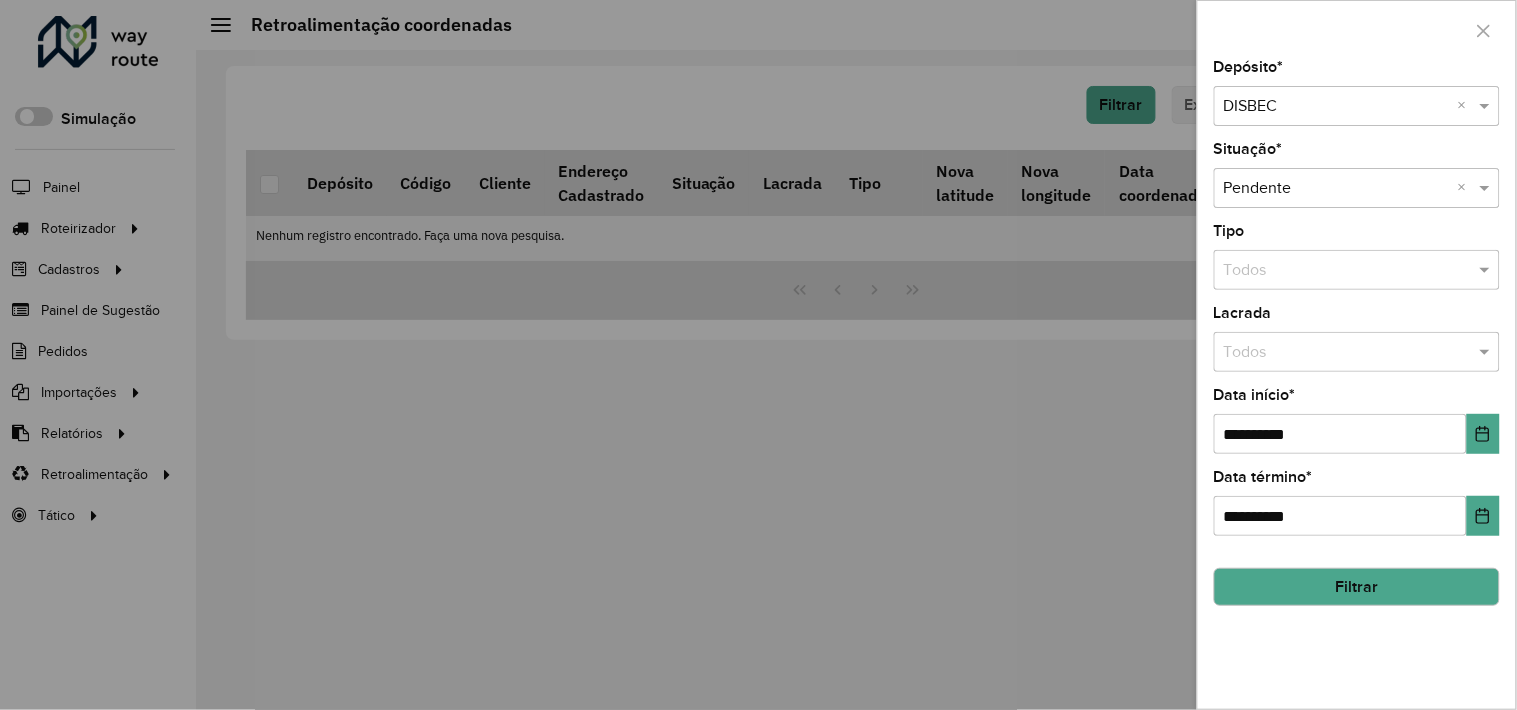 click at bounding box center (758, 355) 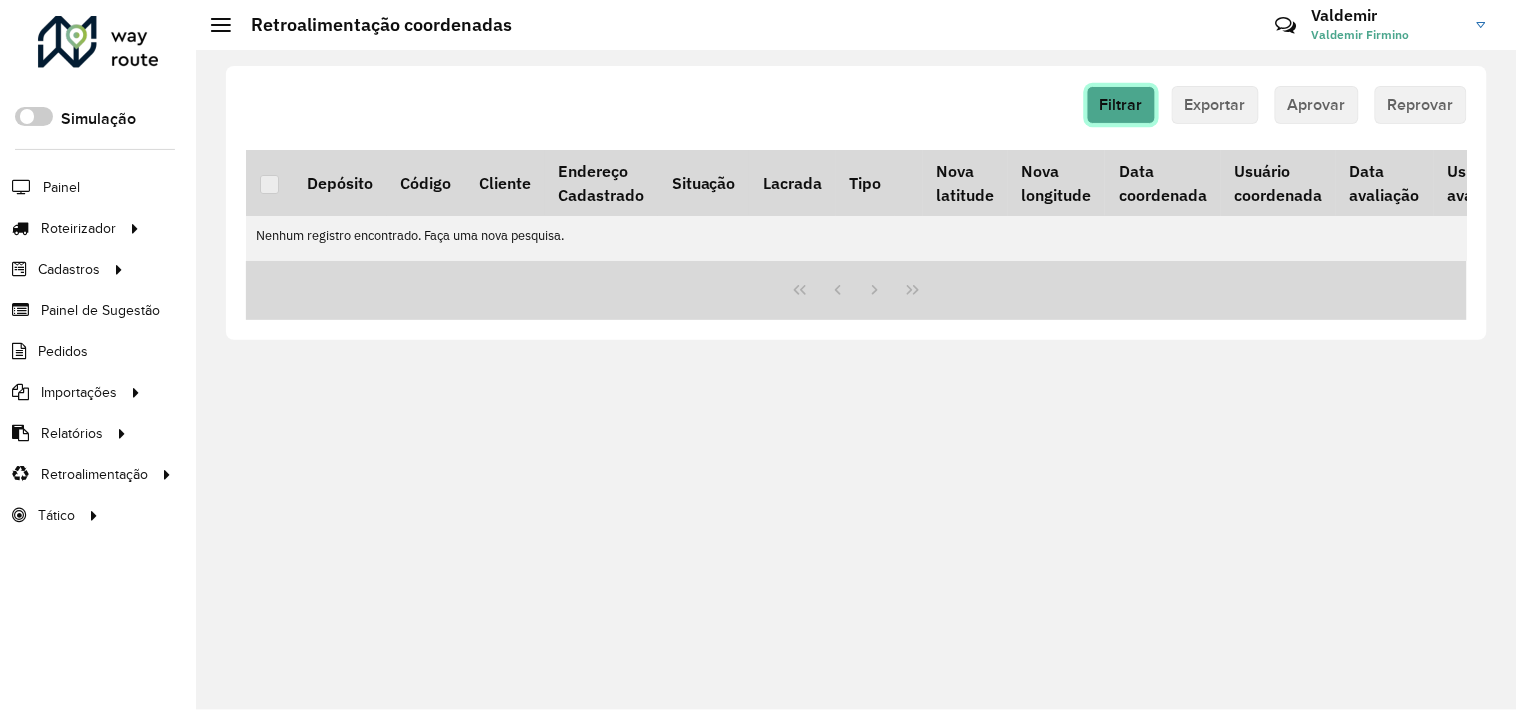 click on "Filtrar" 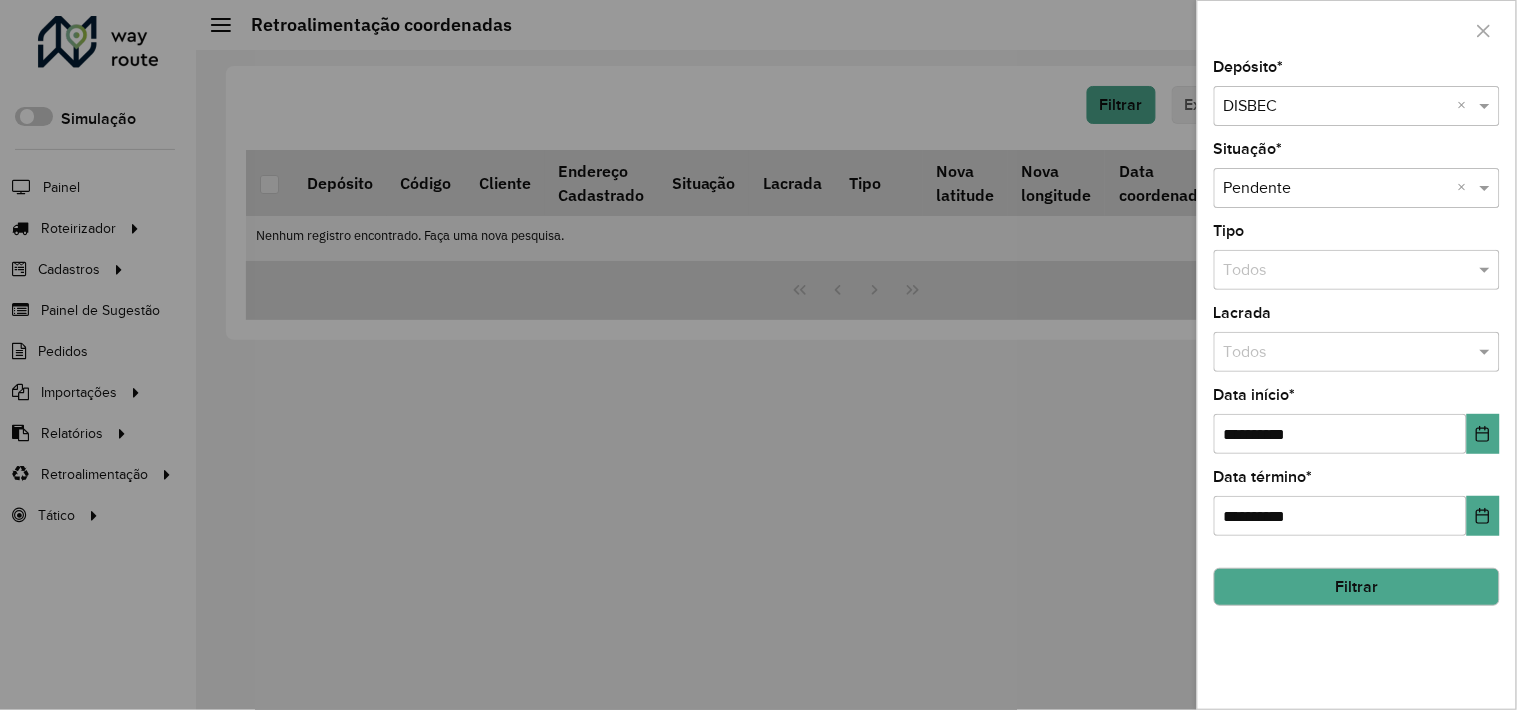 click at bounding box center (758, 355) 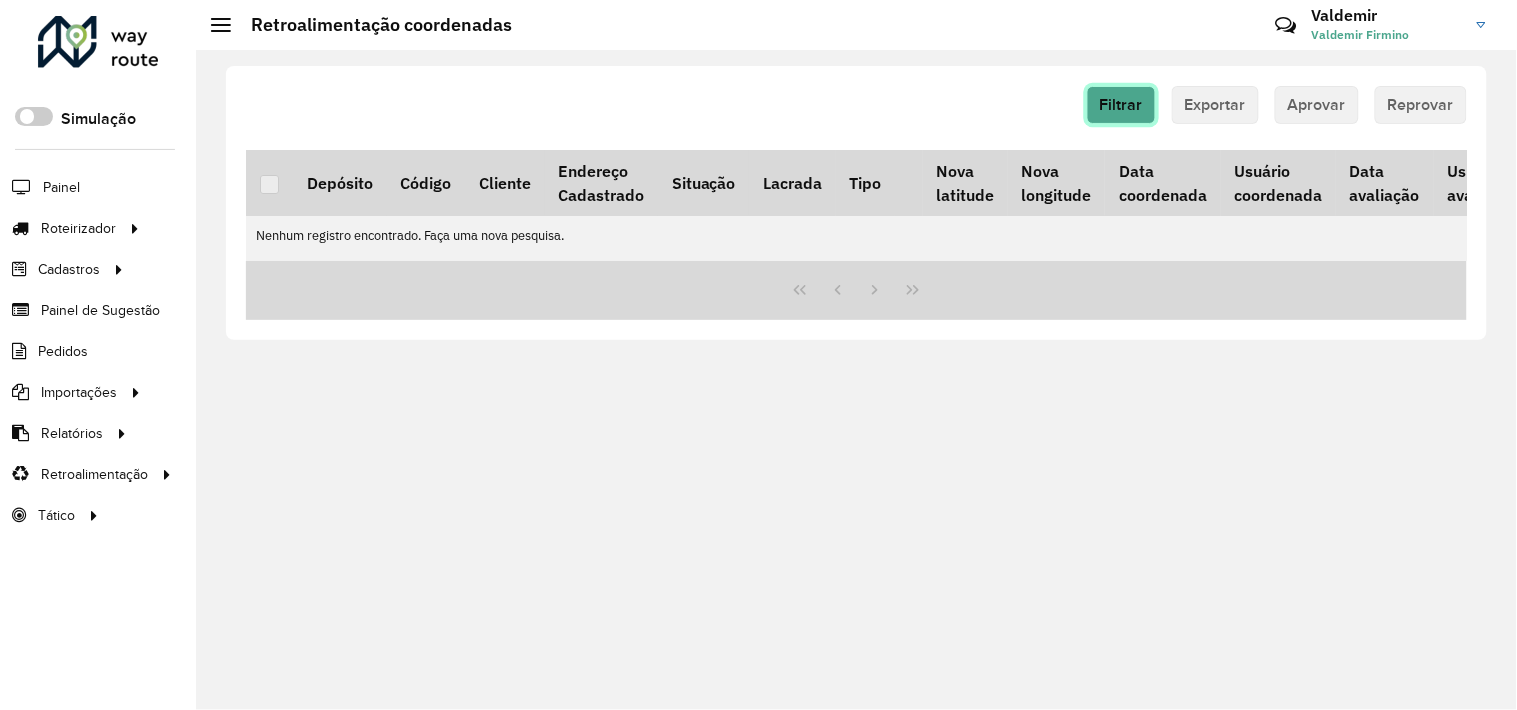 click on "Filtrar" 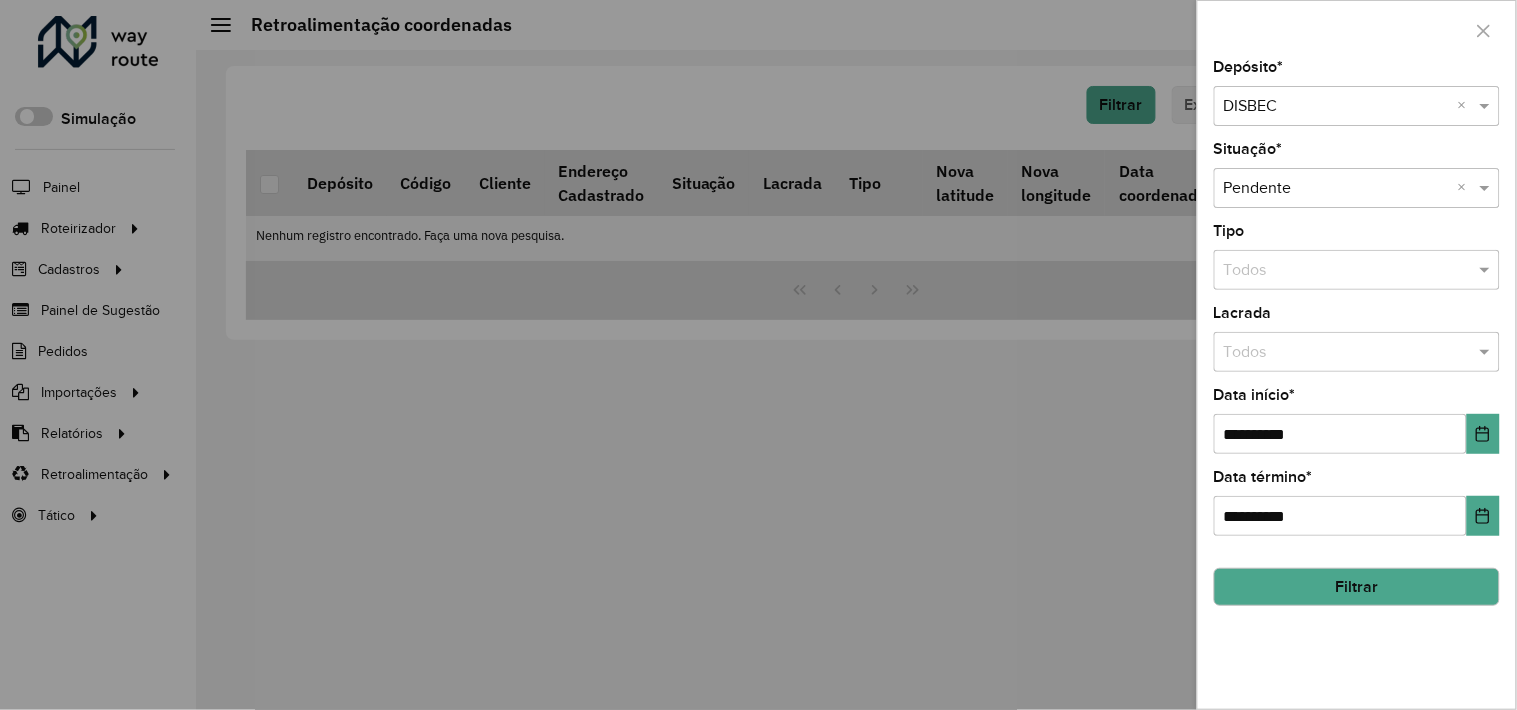 click at bounding box center (758, 355) 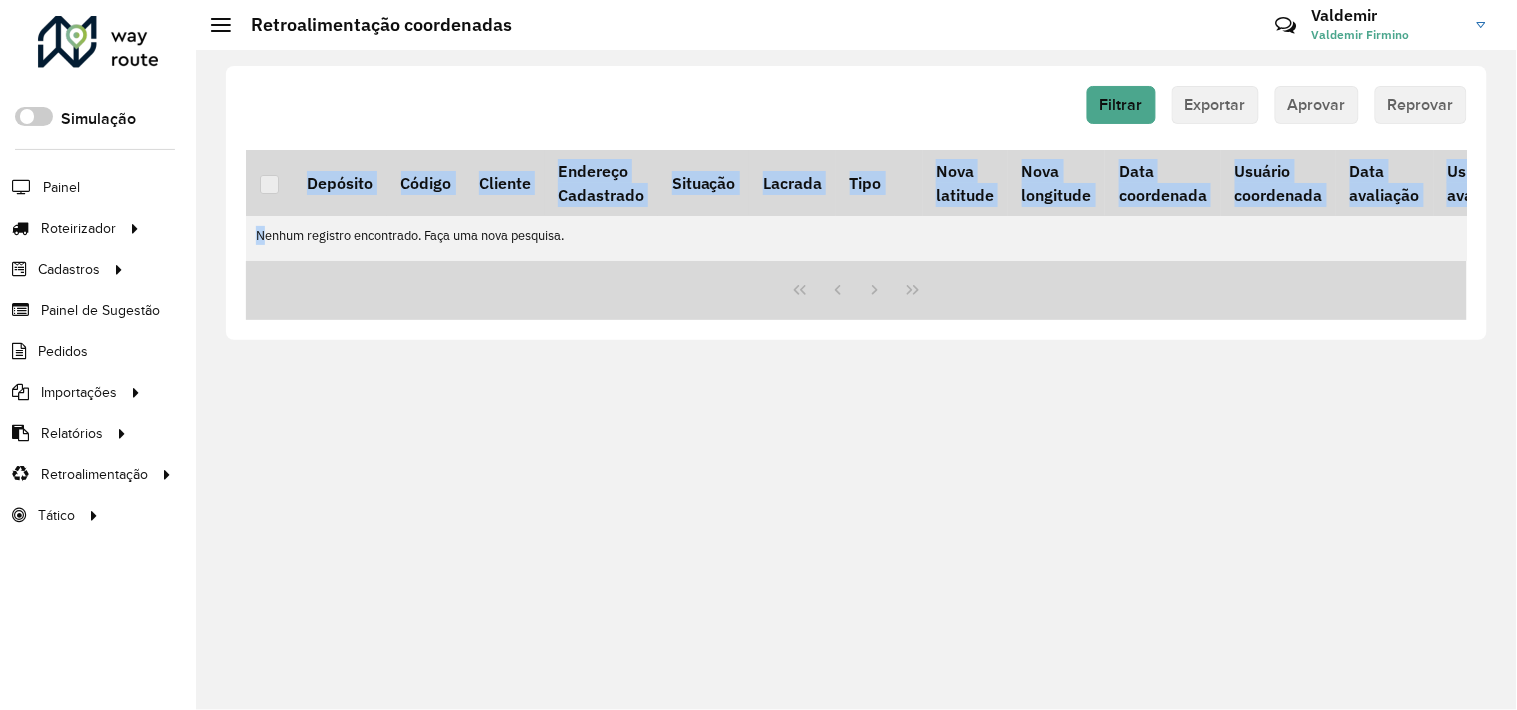 drag, startPoint x: 873, startPoint y: 258, endPoint x: 1444, endPoint y: 267, distance: 571.0709 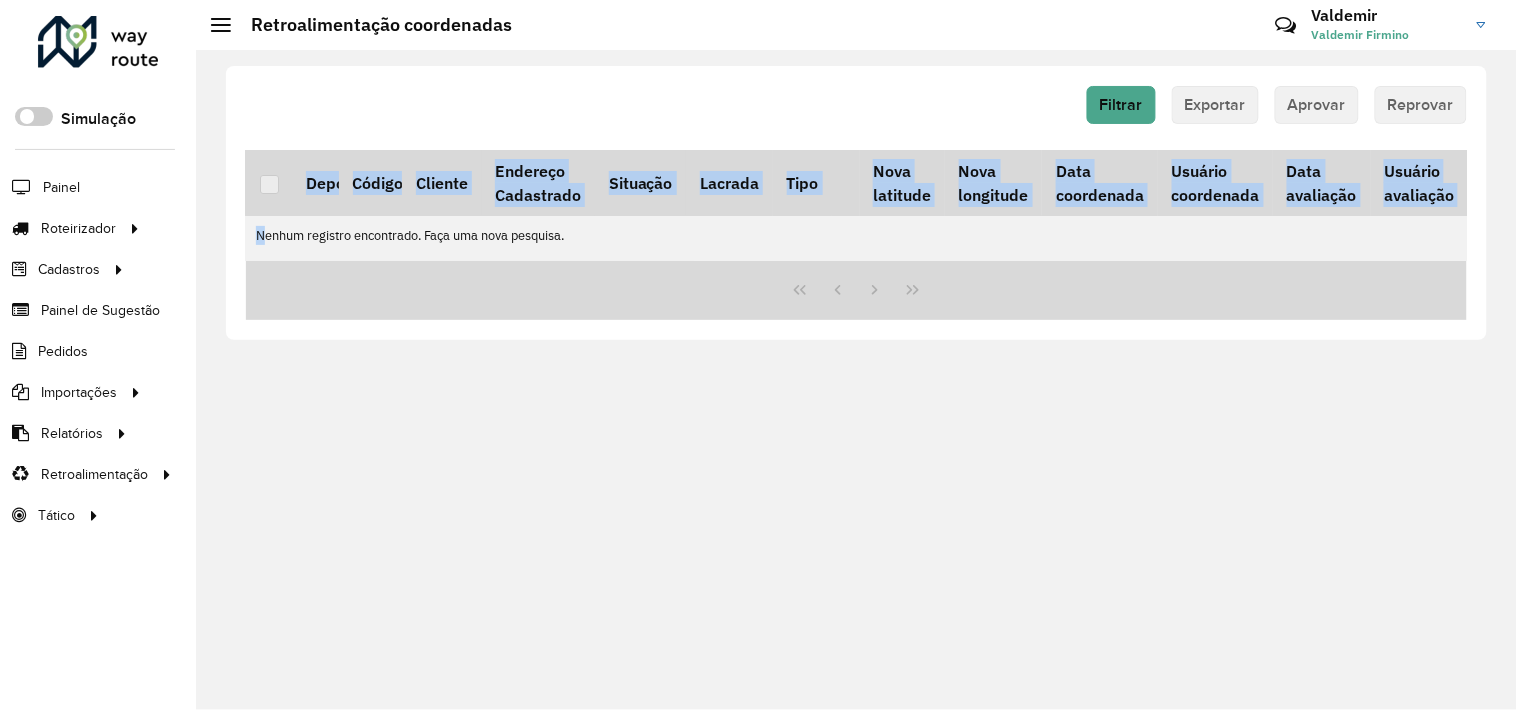 scroll, scrollTop: 0, scrollLeft: 0, axis: both 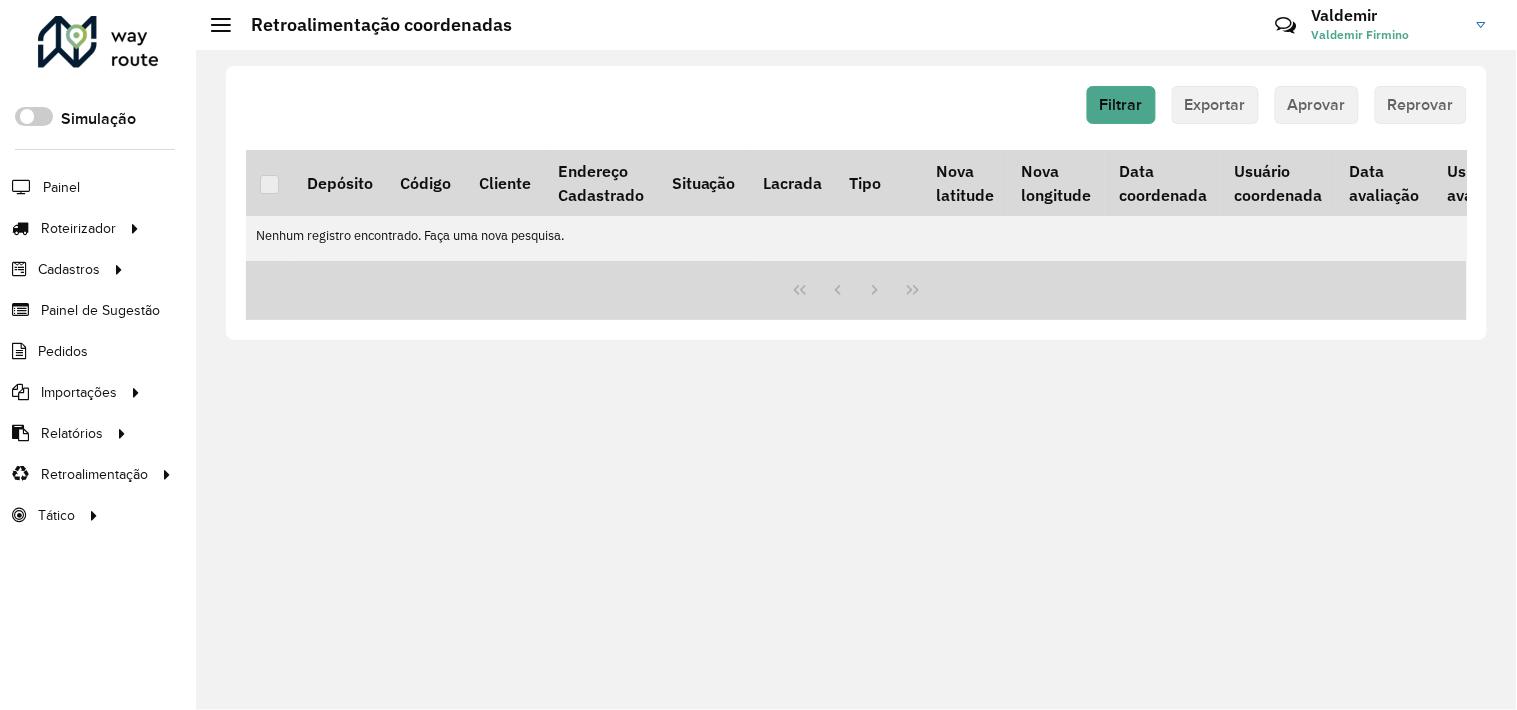 click on "Filtrar   Exportar   Aprovar   Reprovar" 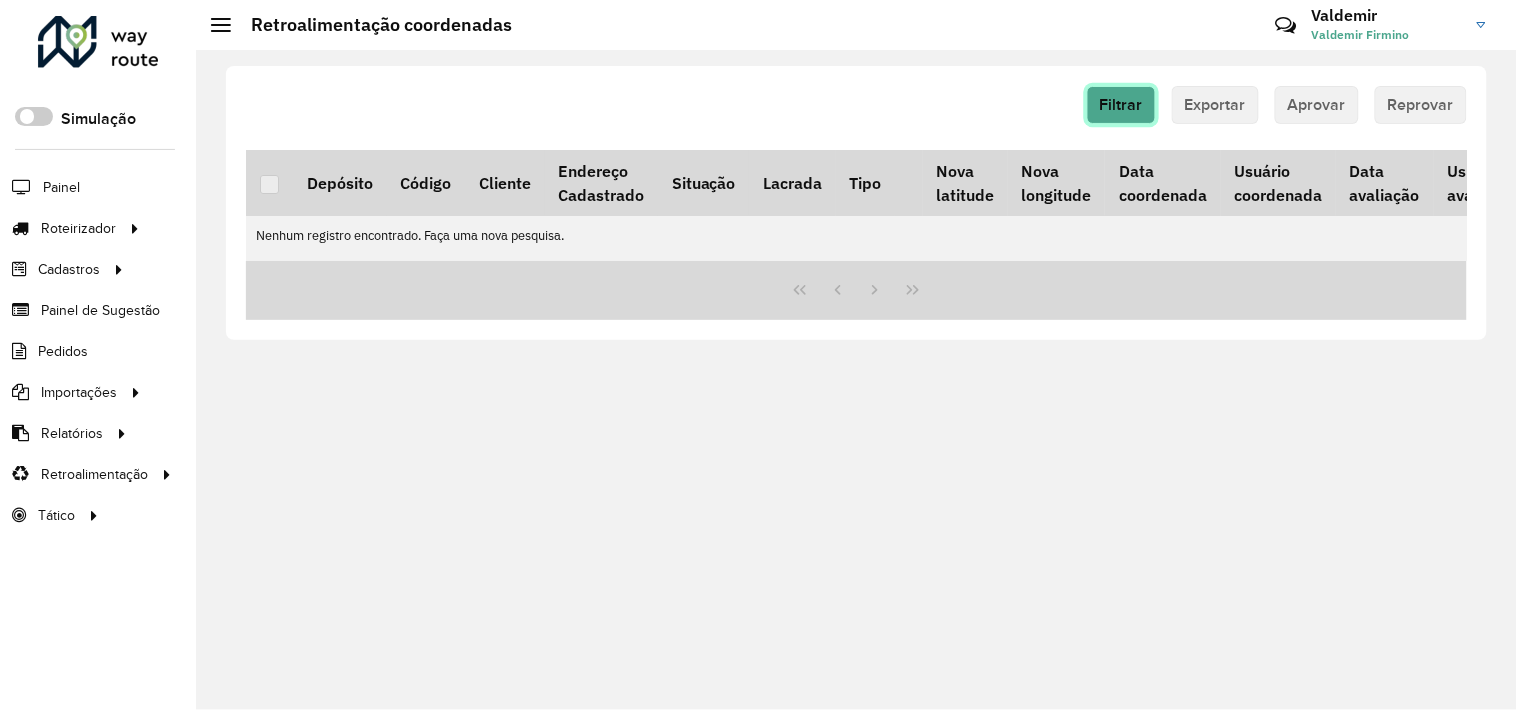 click on "Filtrar" 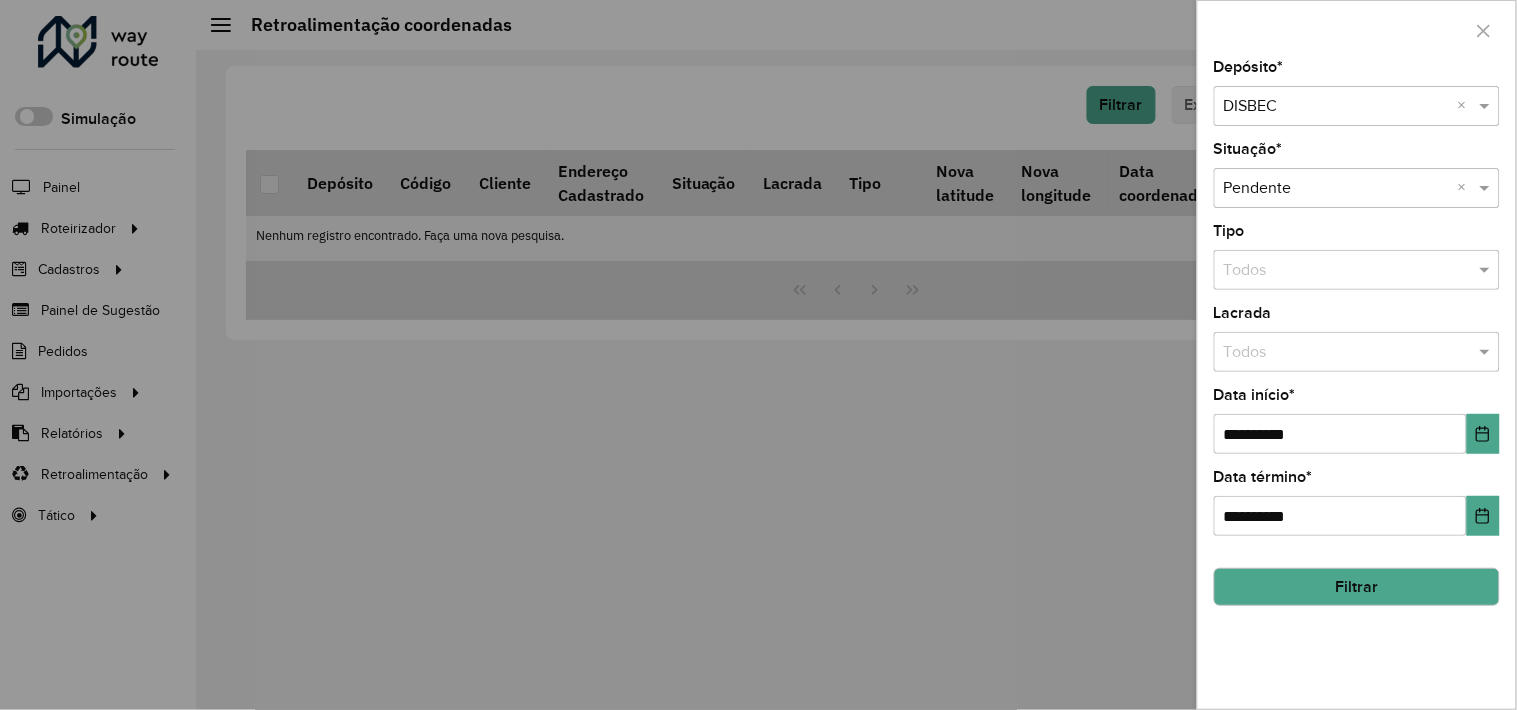click at bounding box center (758, 355) 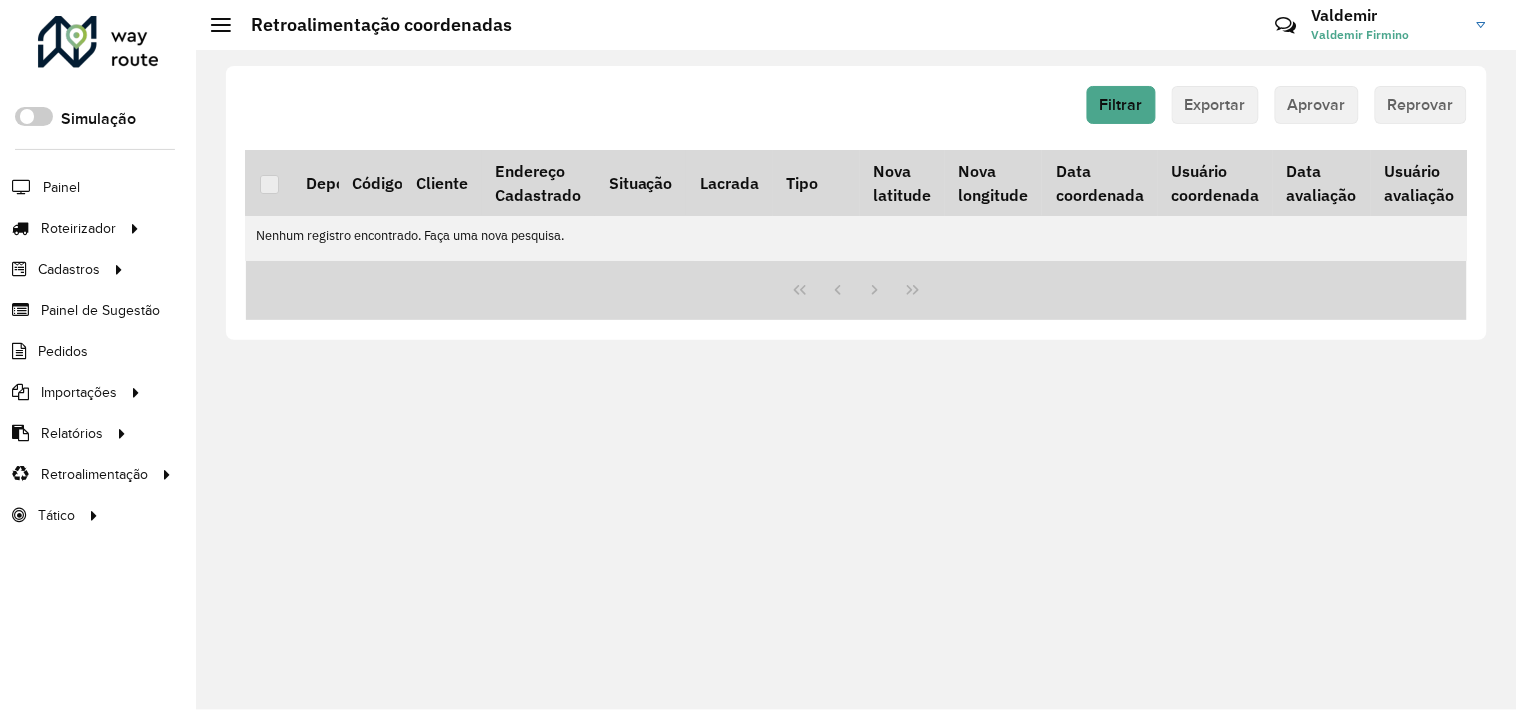 scroll, scrollTop: 0, scrollLeft: 0, axis: both 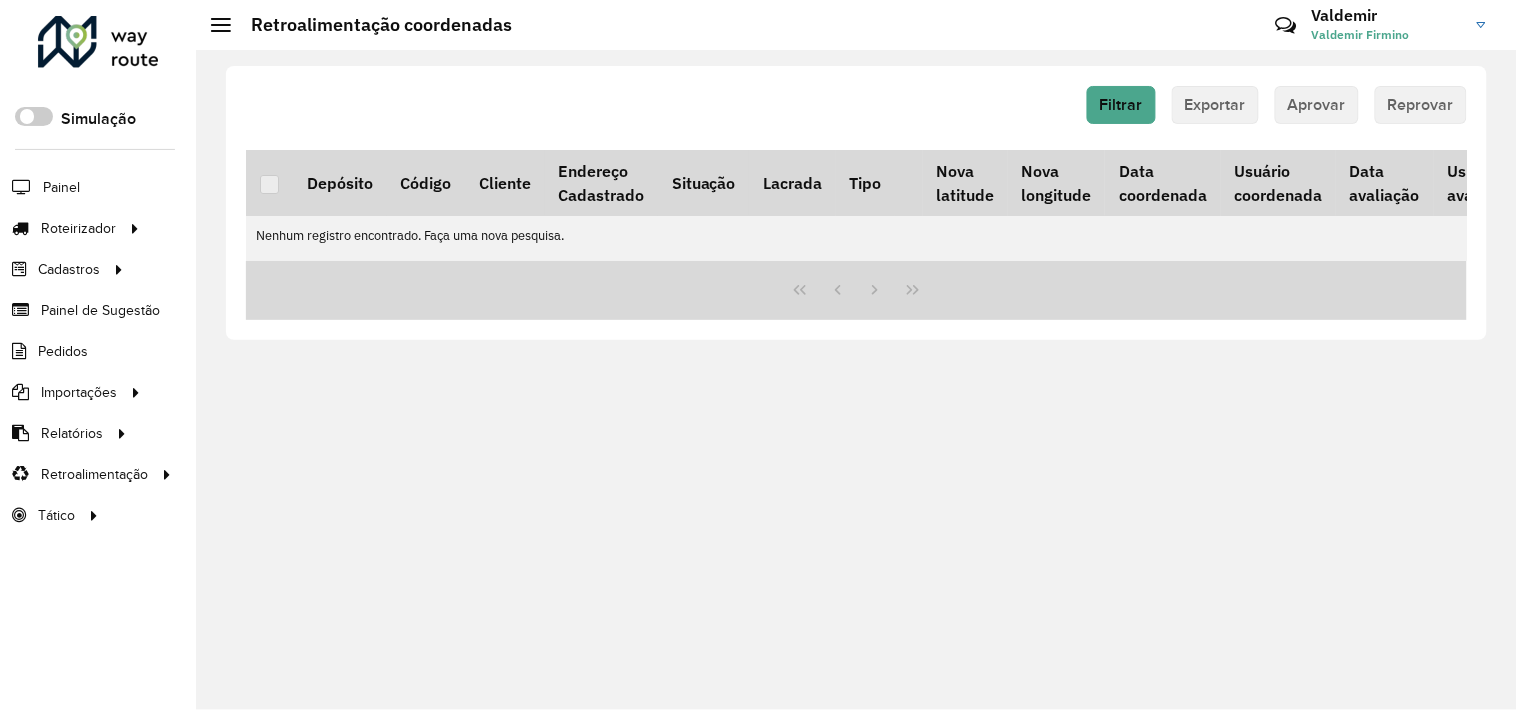 click at bounding box center [856, 290] 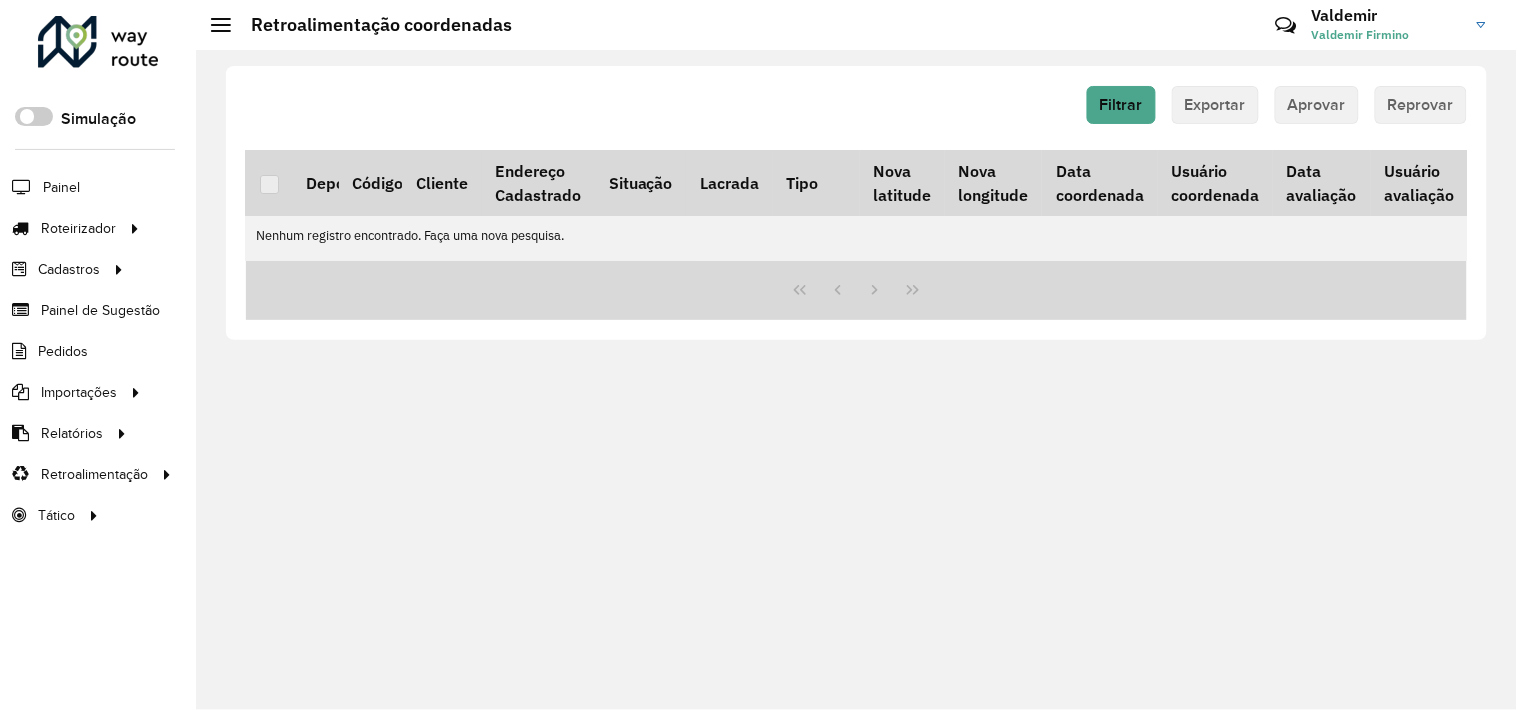 scroll, scrollTop: 0, scrollLeft: 0, axis: both 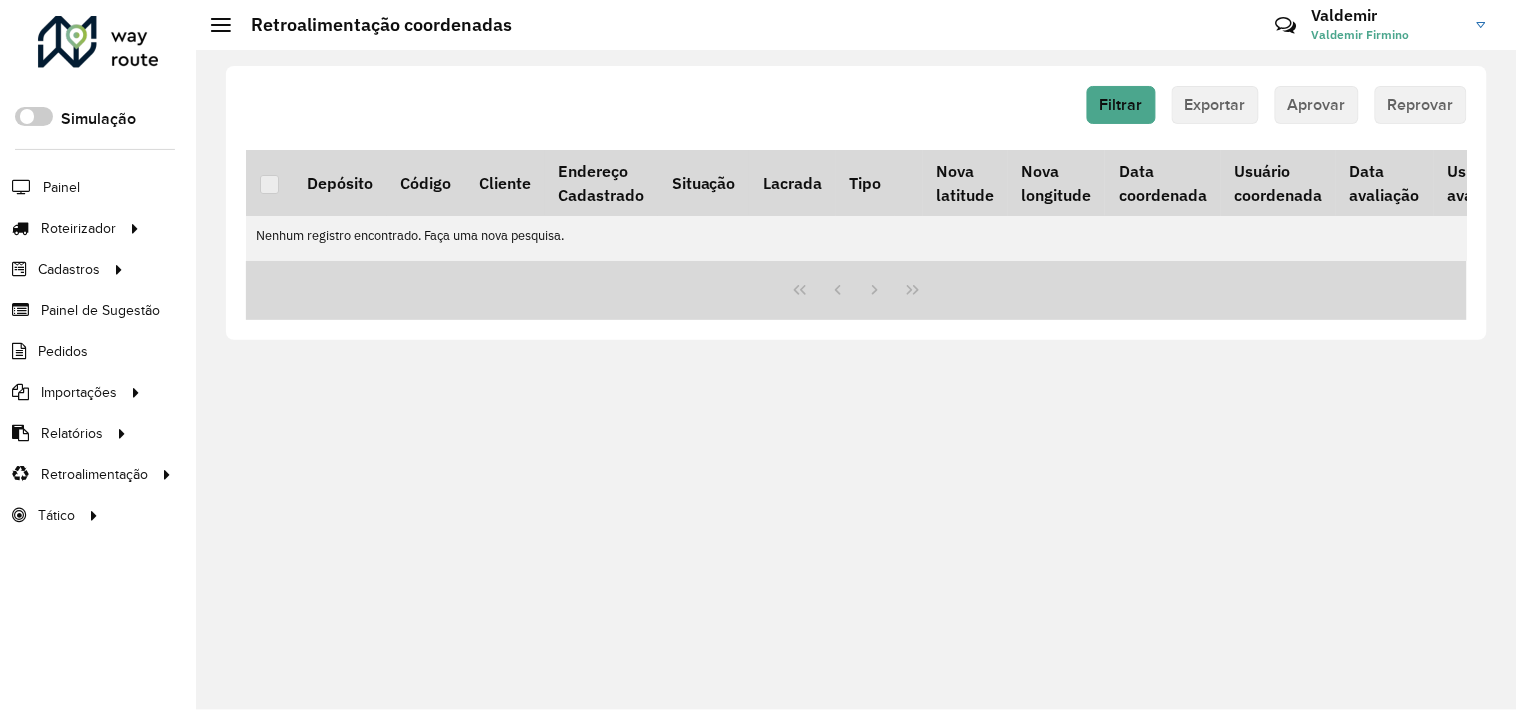 drag, startPoint x: 862, startPoint y: 266, endPoint x: 875, endPoint y: 266, distance: 13 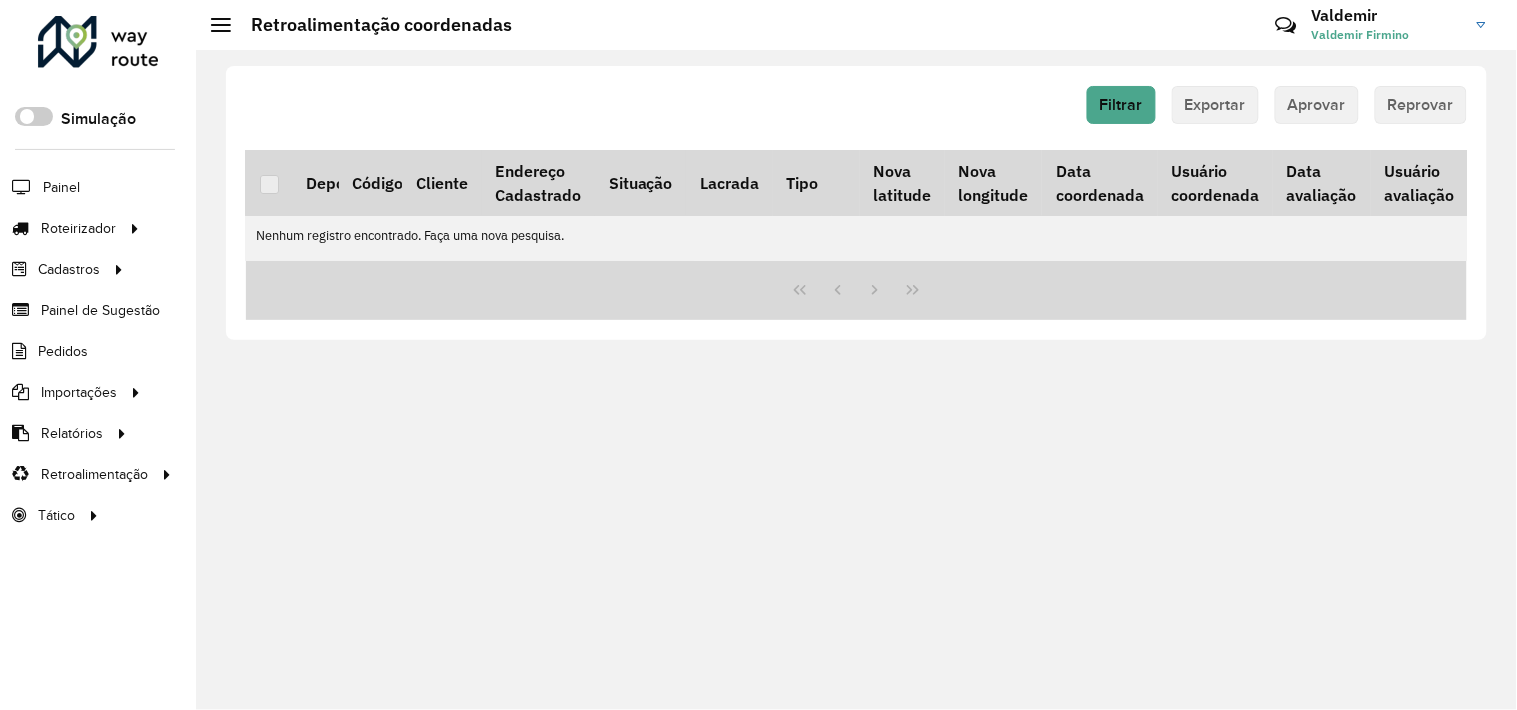 scroll, scrollTop: 0, scrollLeft: 0, axis: both 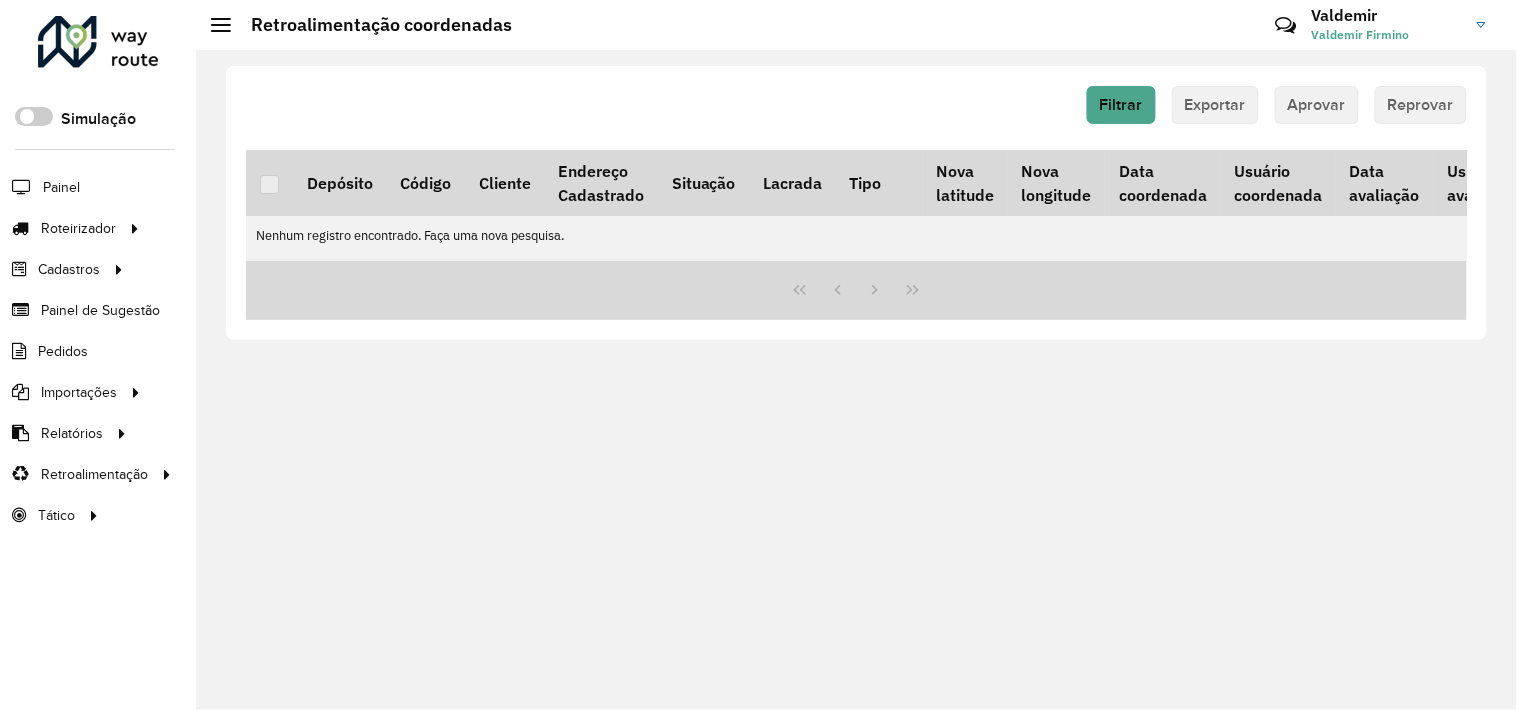 drag, startPoint x: 701, startPoint y: 276, endPoint x: 1291, endPoint y: 315, distance: 591.2876 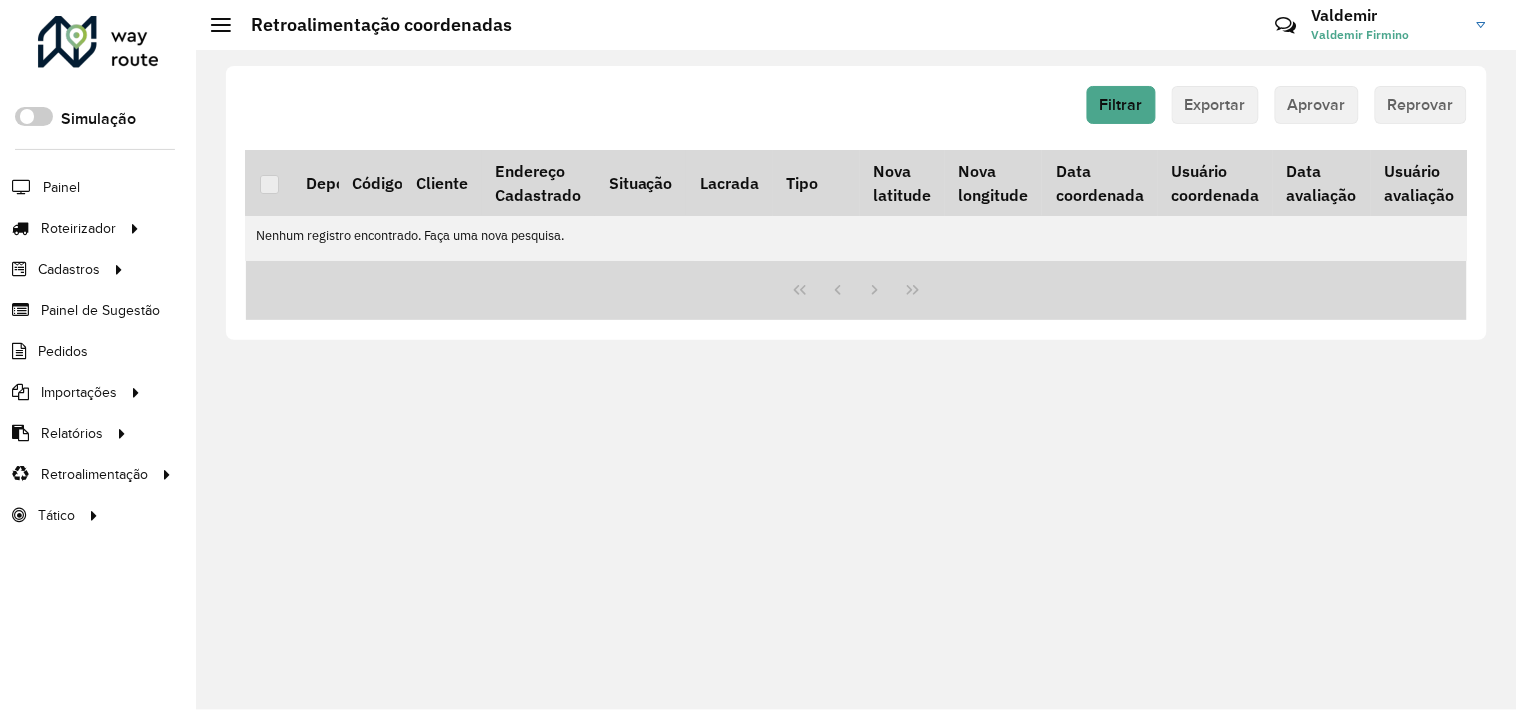 scroll, scrollTop: 0, scrollLeft: 0, axis: both 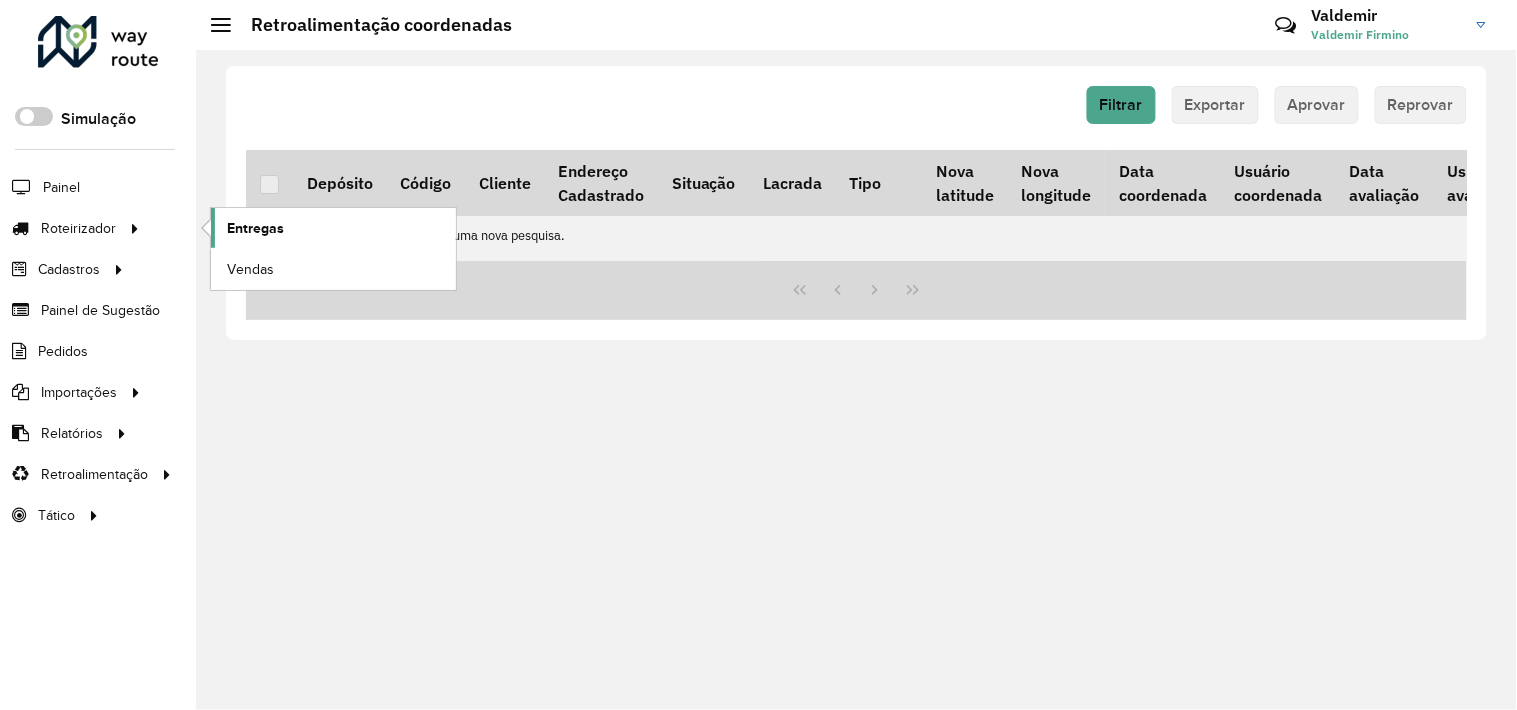 click on "Entregas" 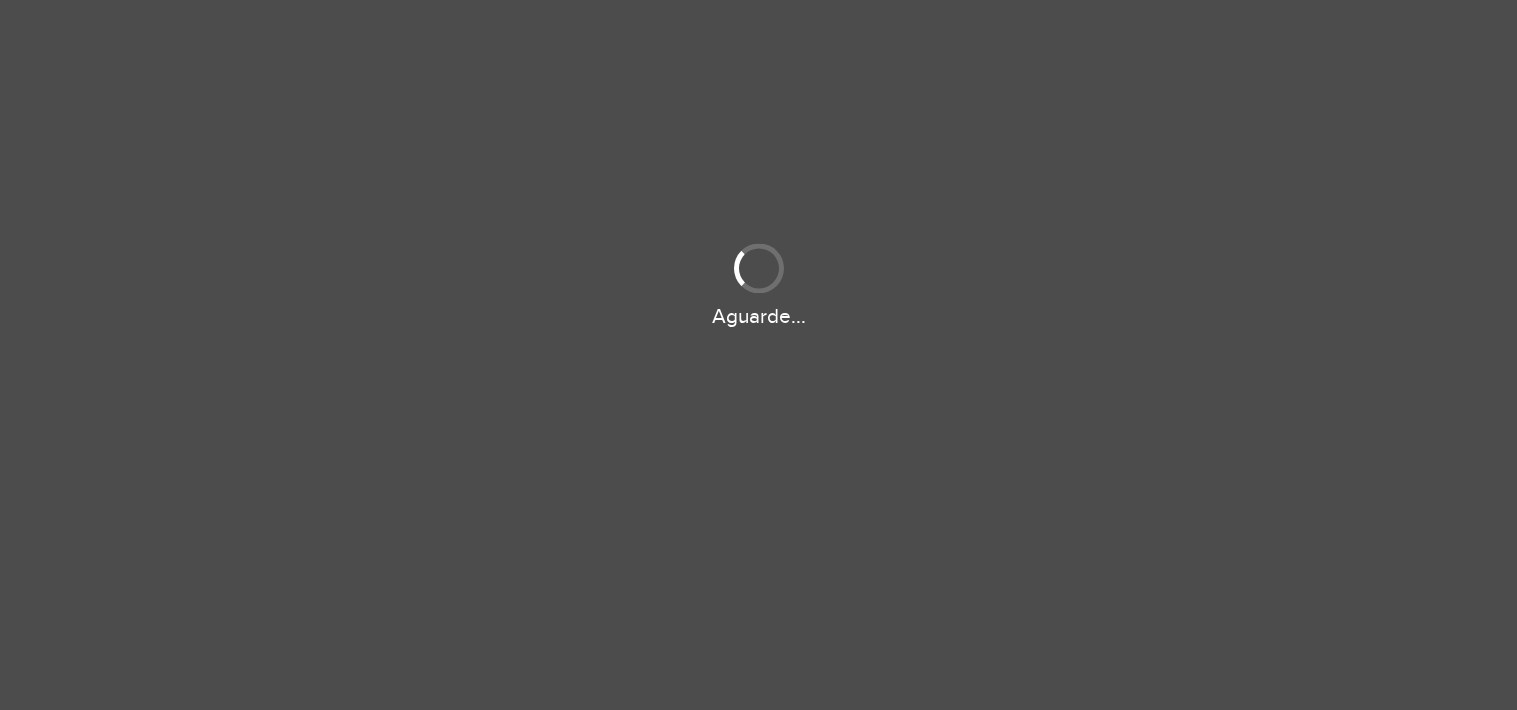 scroll, scrollTop: 0, scrollLeft: 0, axis: both 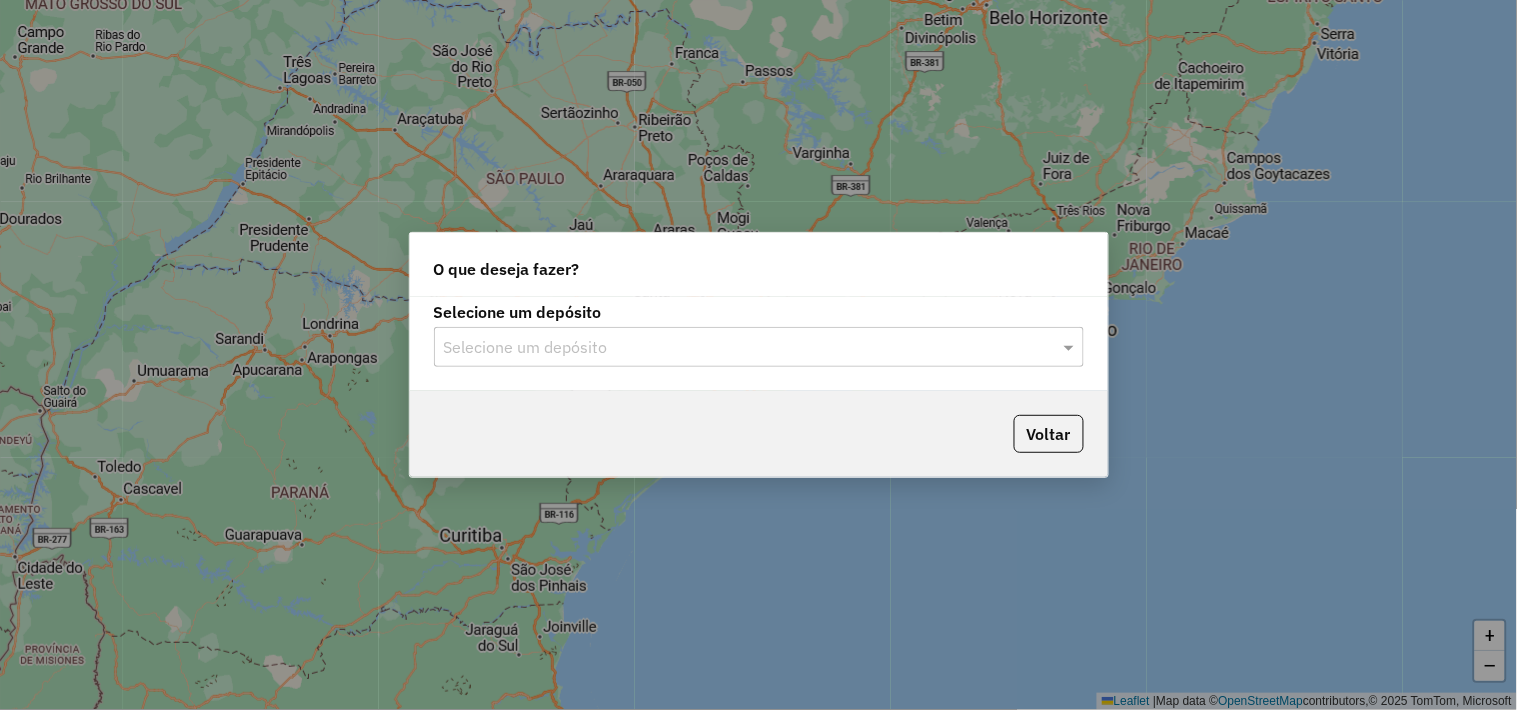 click 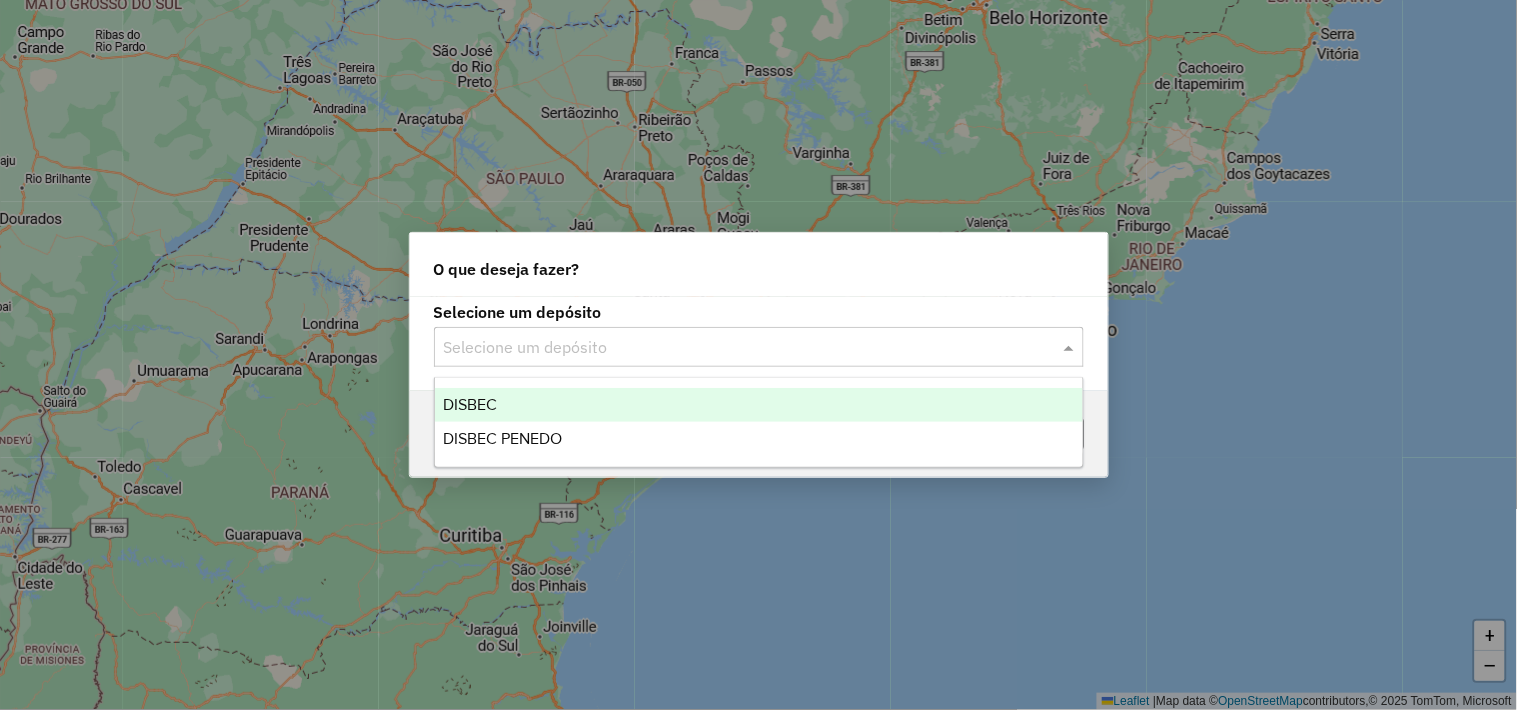 click on "DISBEC" at bounding box center (759, 405) 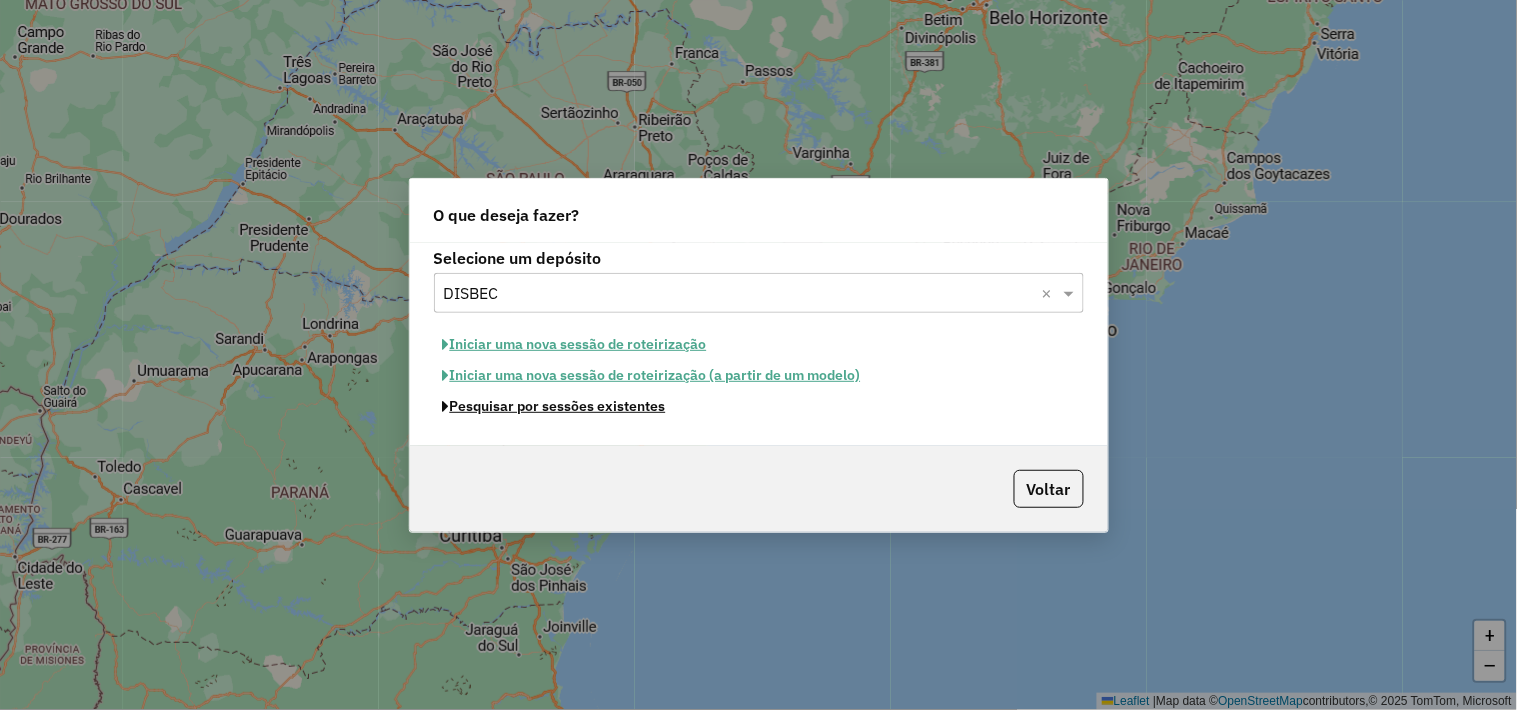 click on "Pesquisar por sessões existentes" 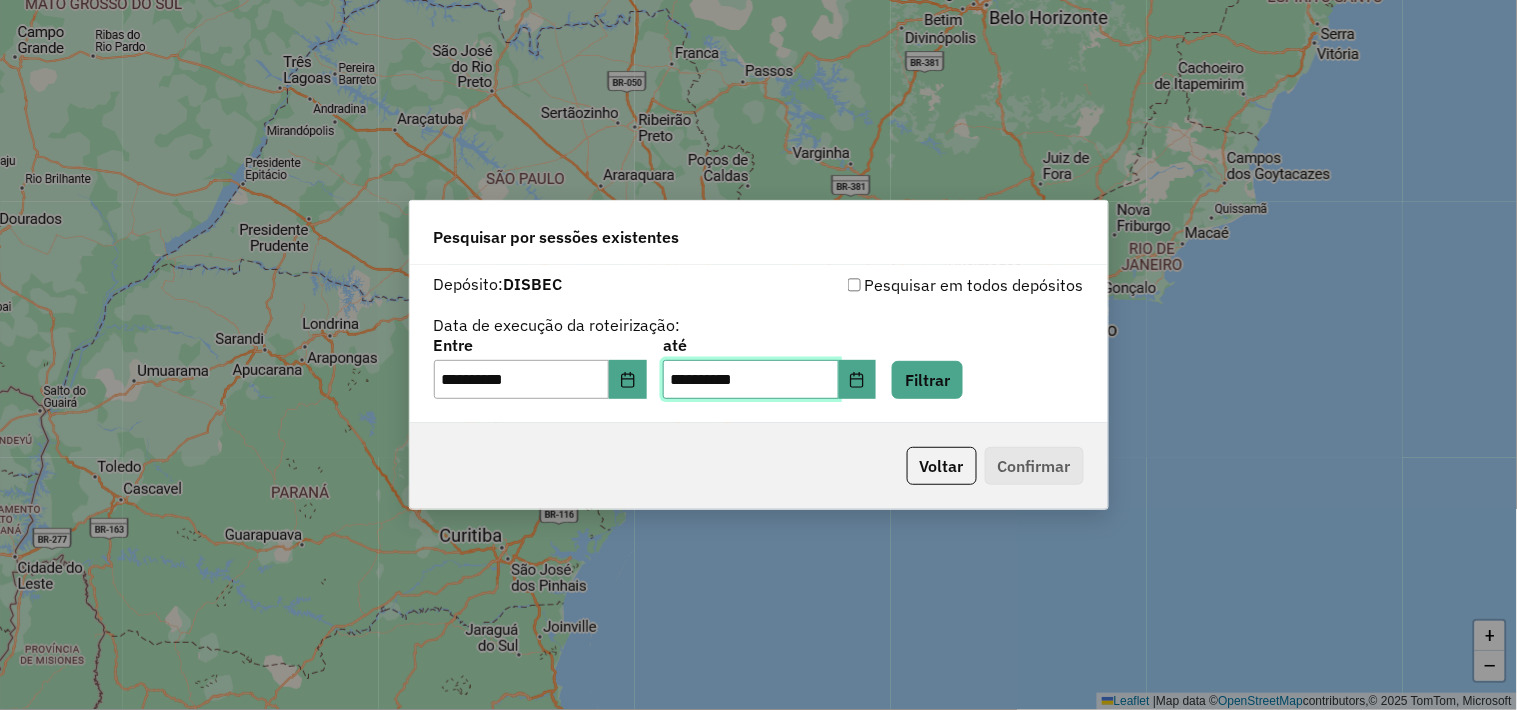 click on "**********" at bounding box center [751, 380] 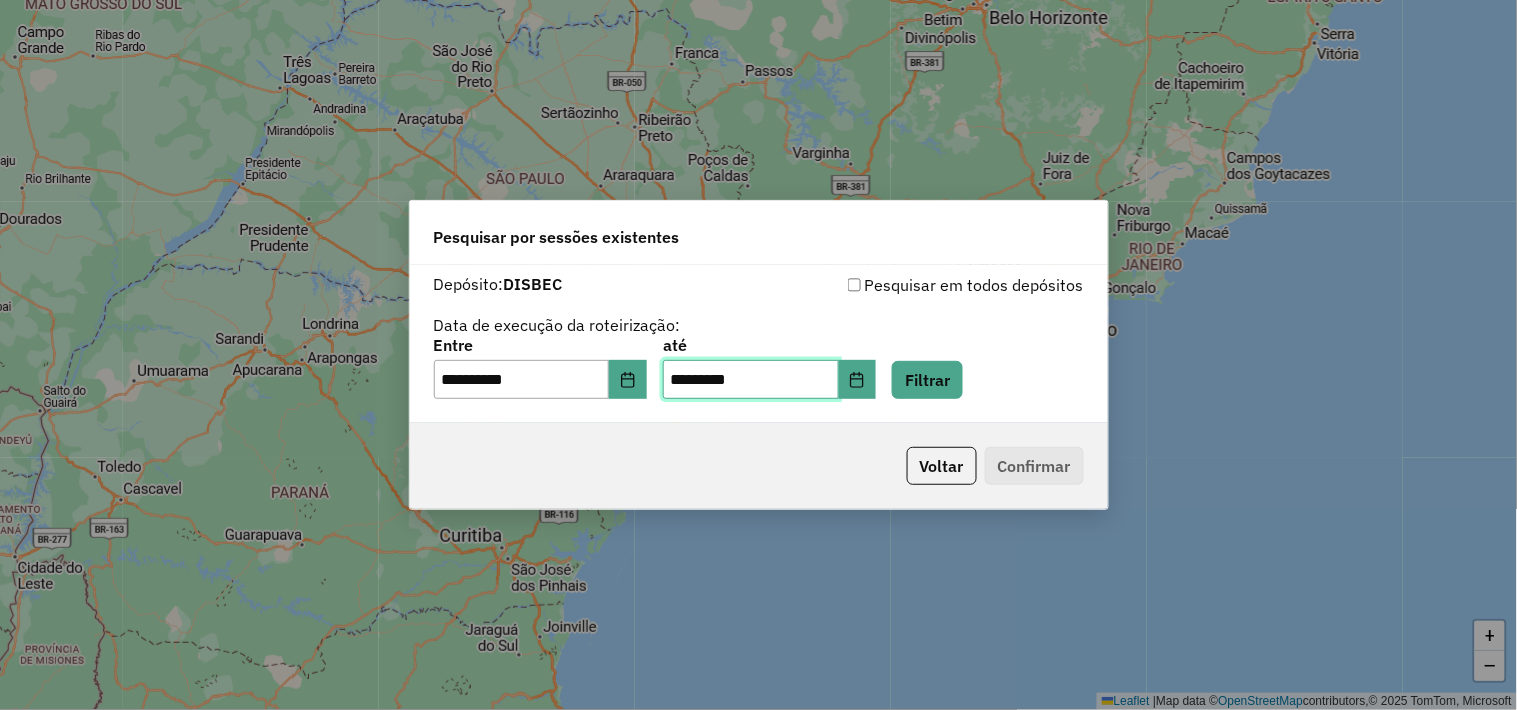 type on "**********" 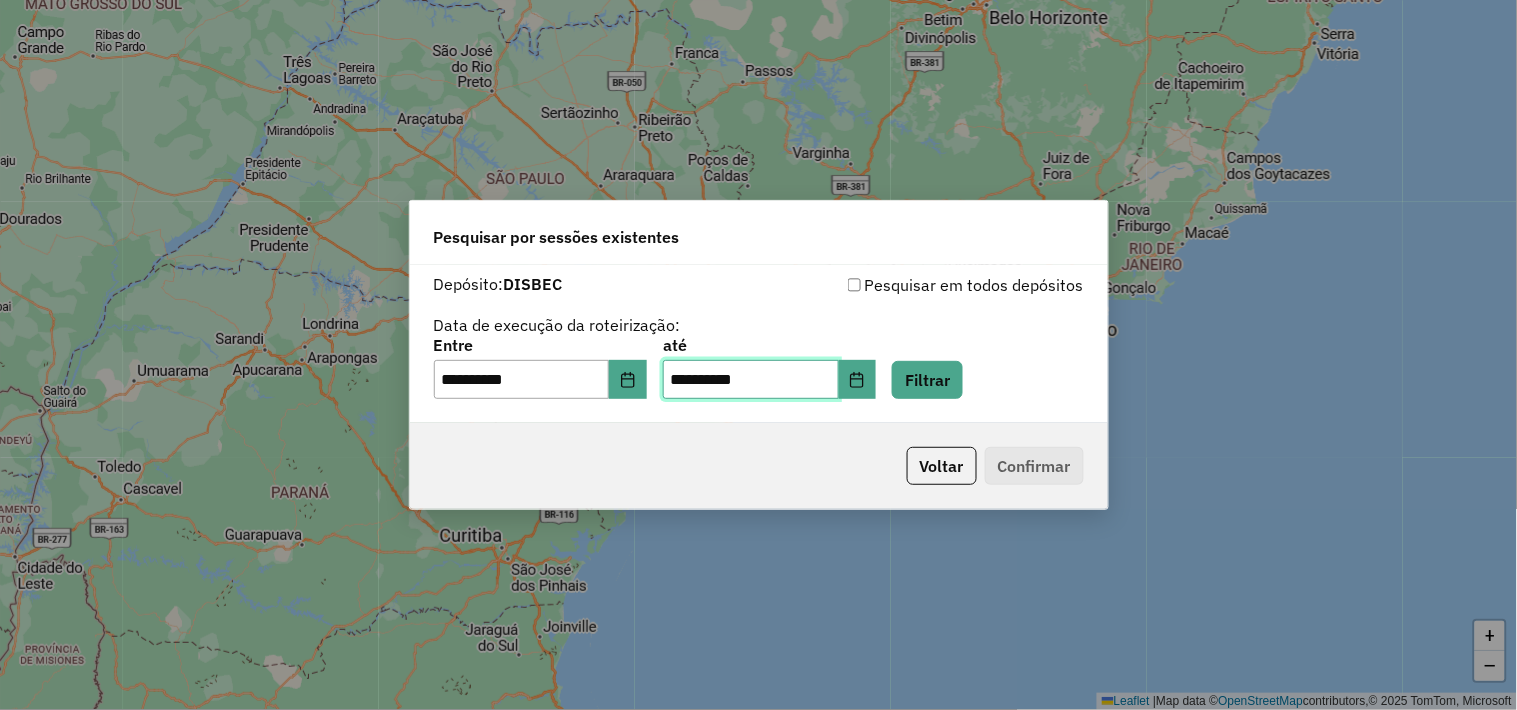 type on "**********" 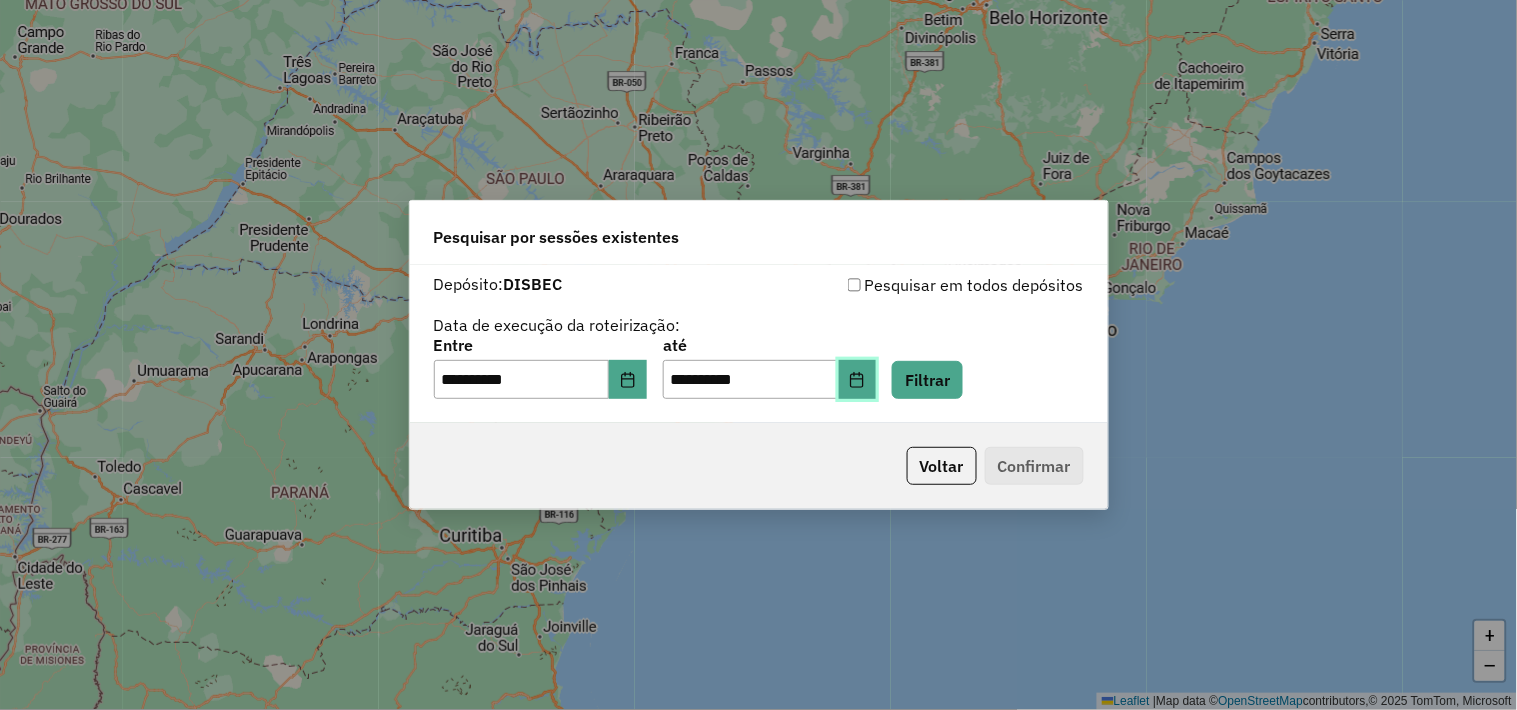 type 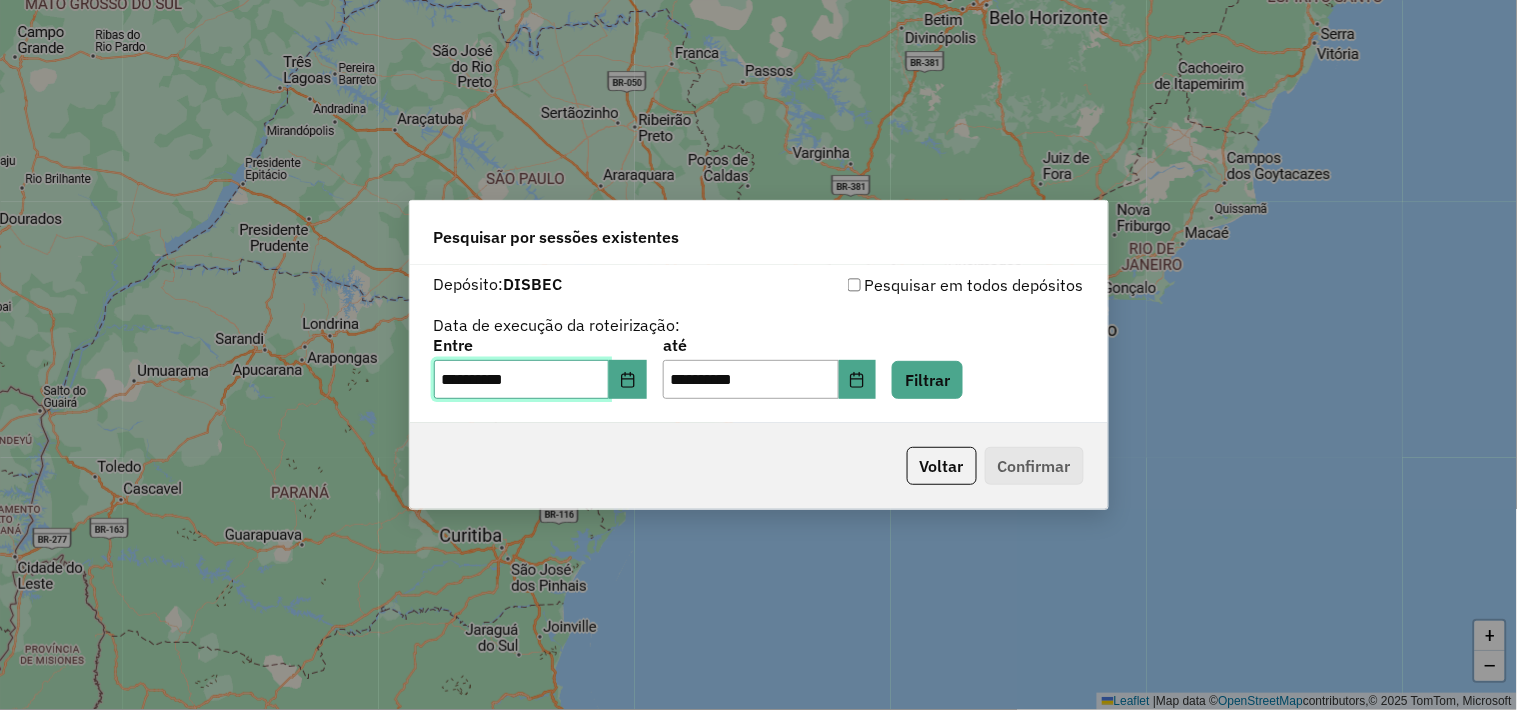click on "**********" at bounding box center (522, 380) 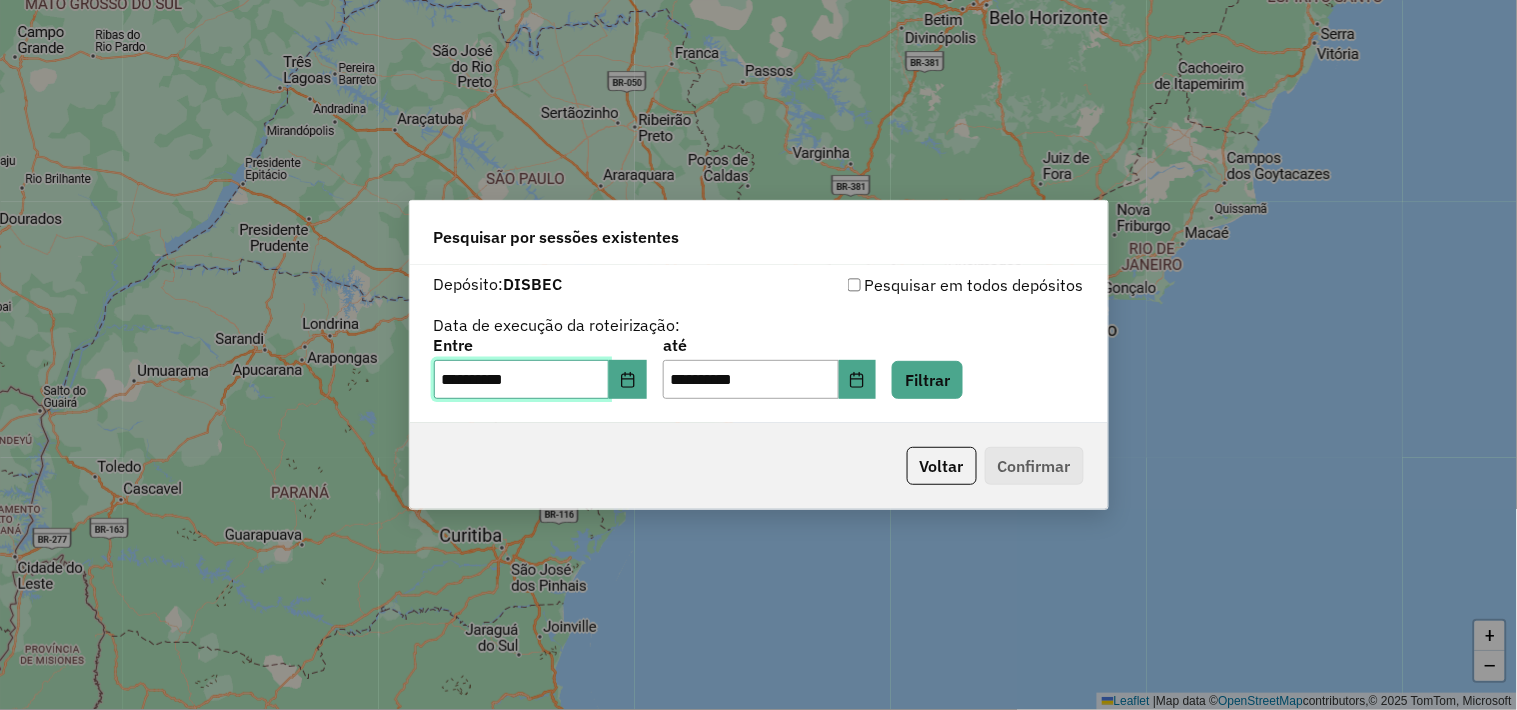 type on "**********" 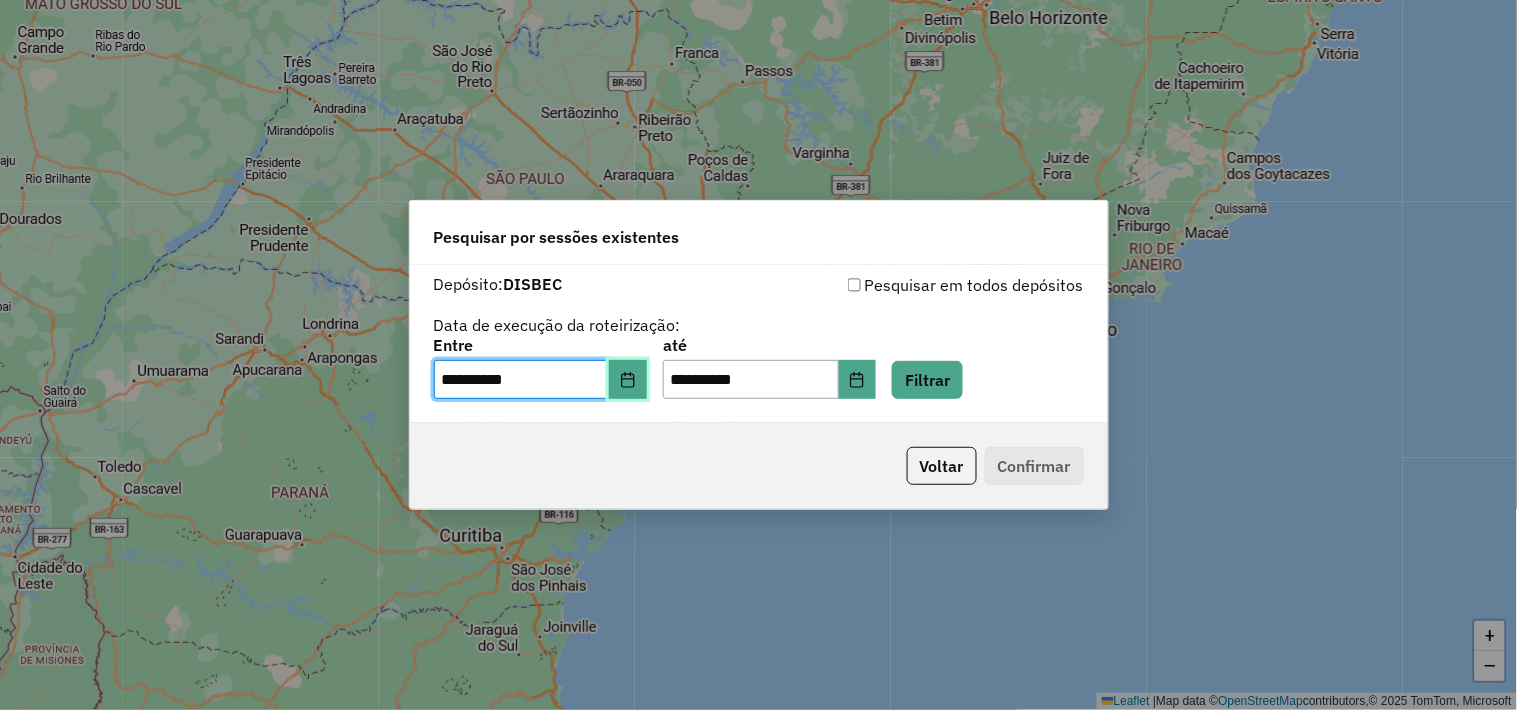 type 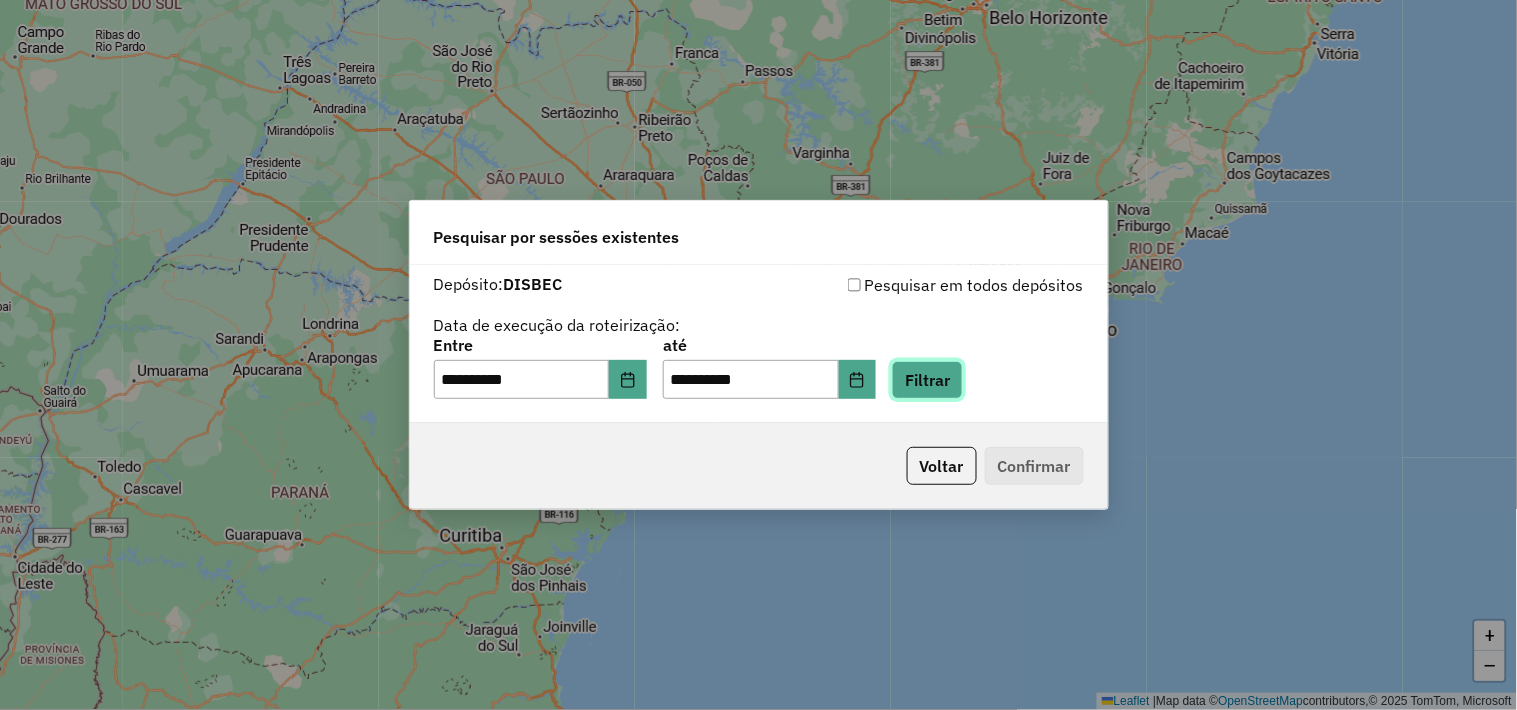 click on "Filtrar" 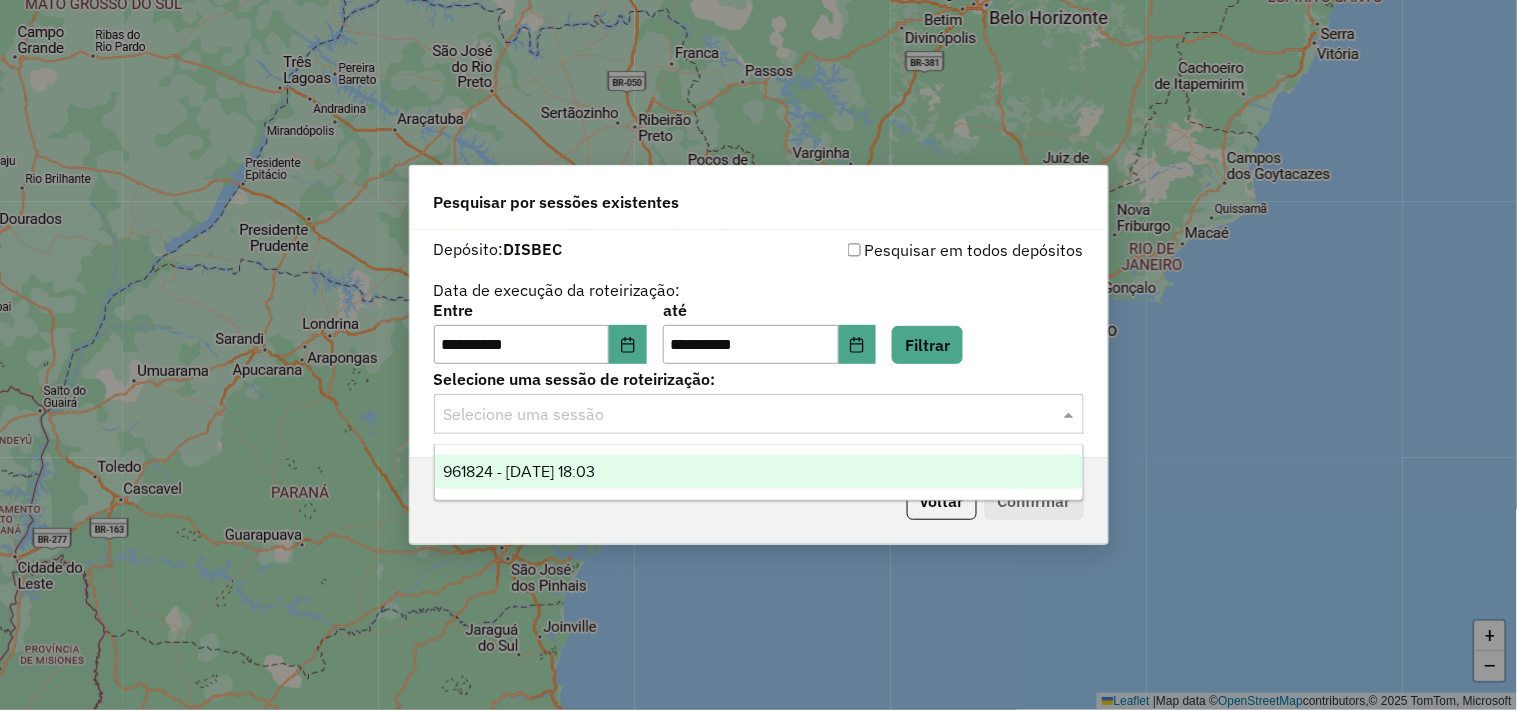 click on "Selecione uma sessão" 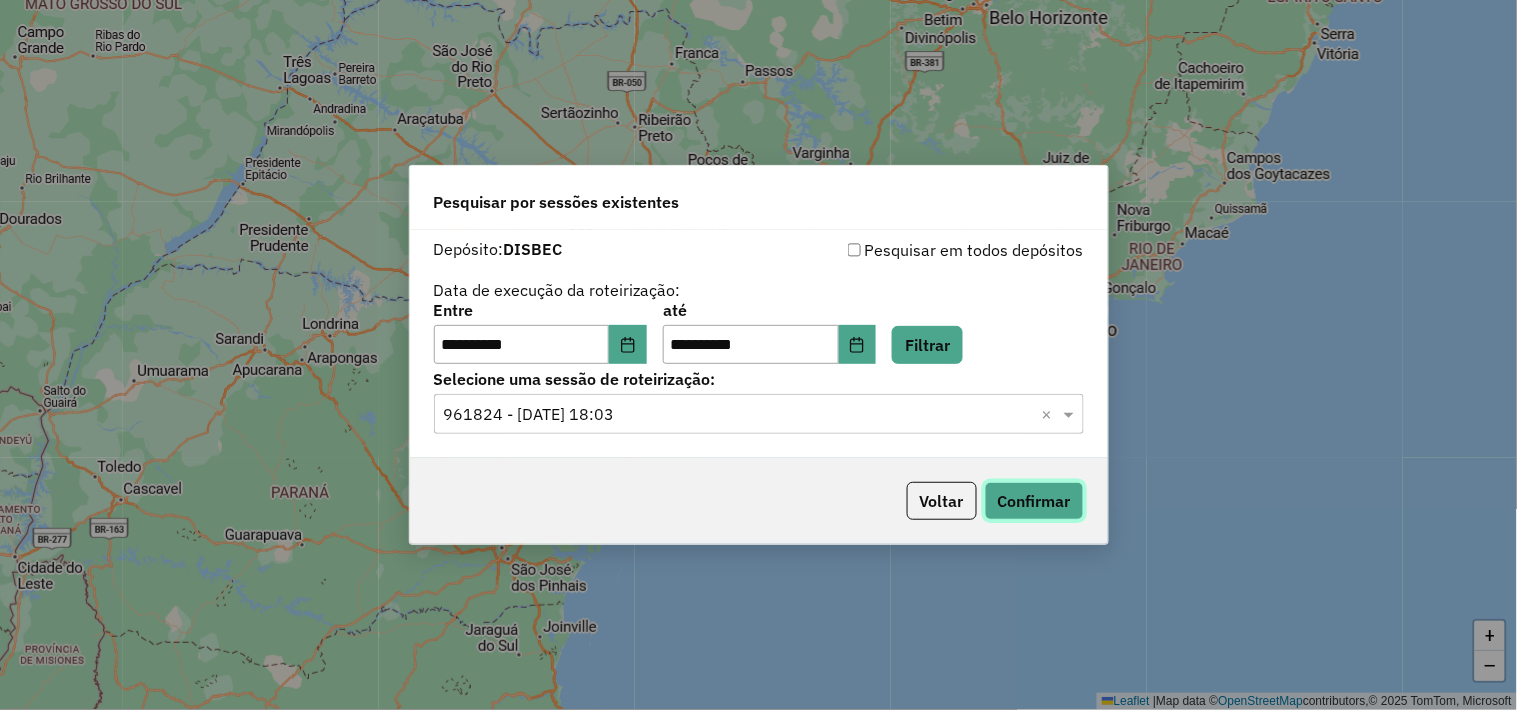 click on "Confirmar" 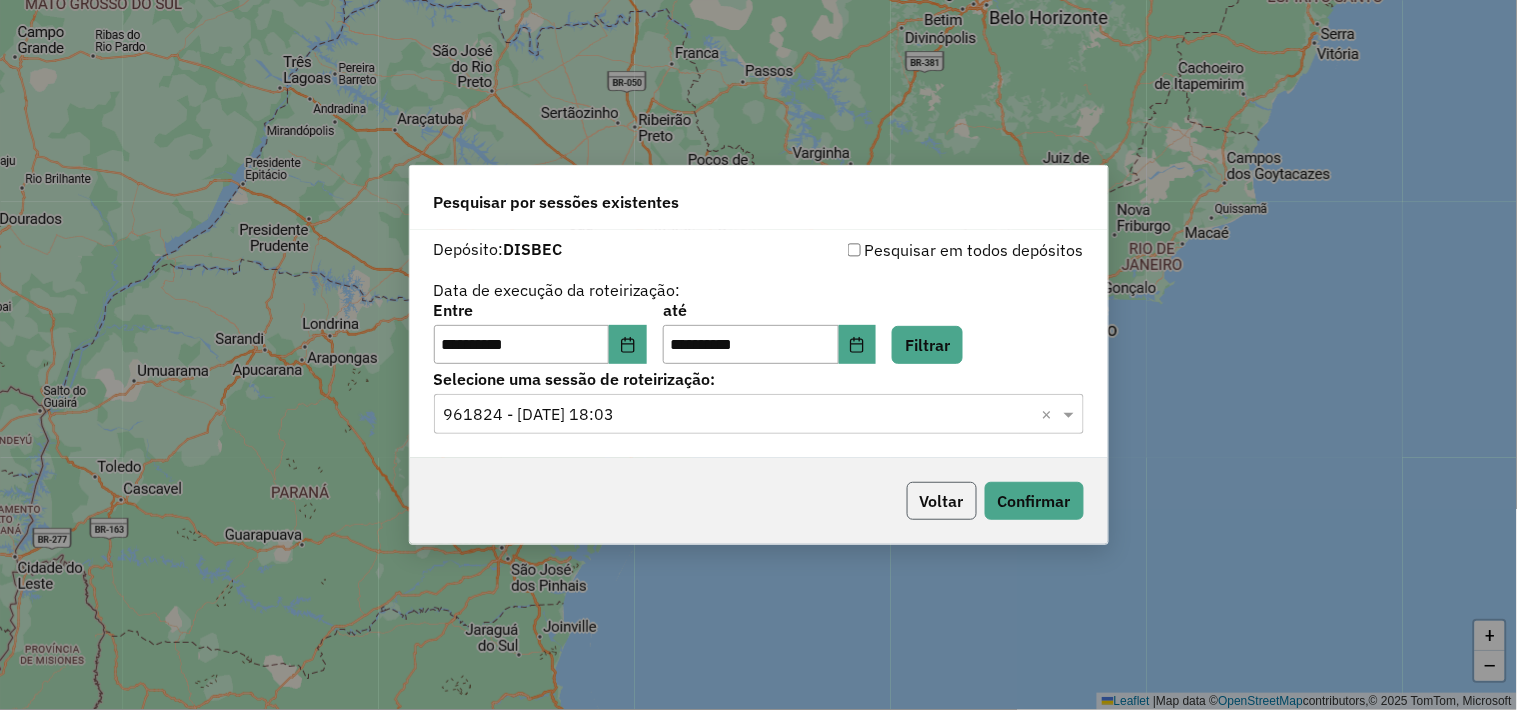 click on "Voltar" 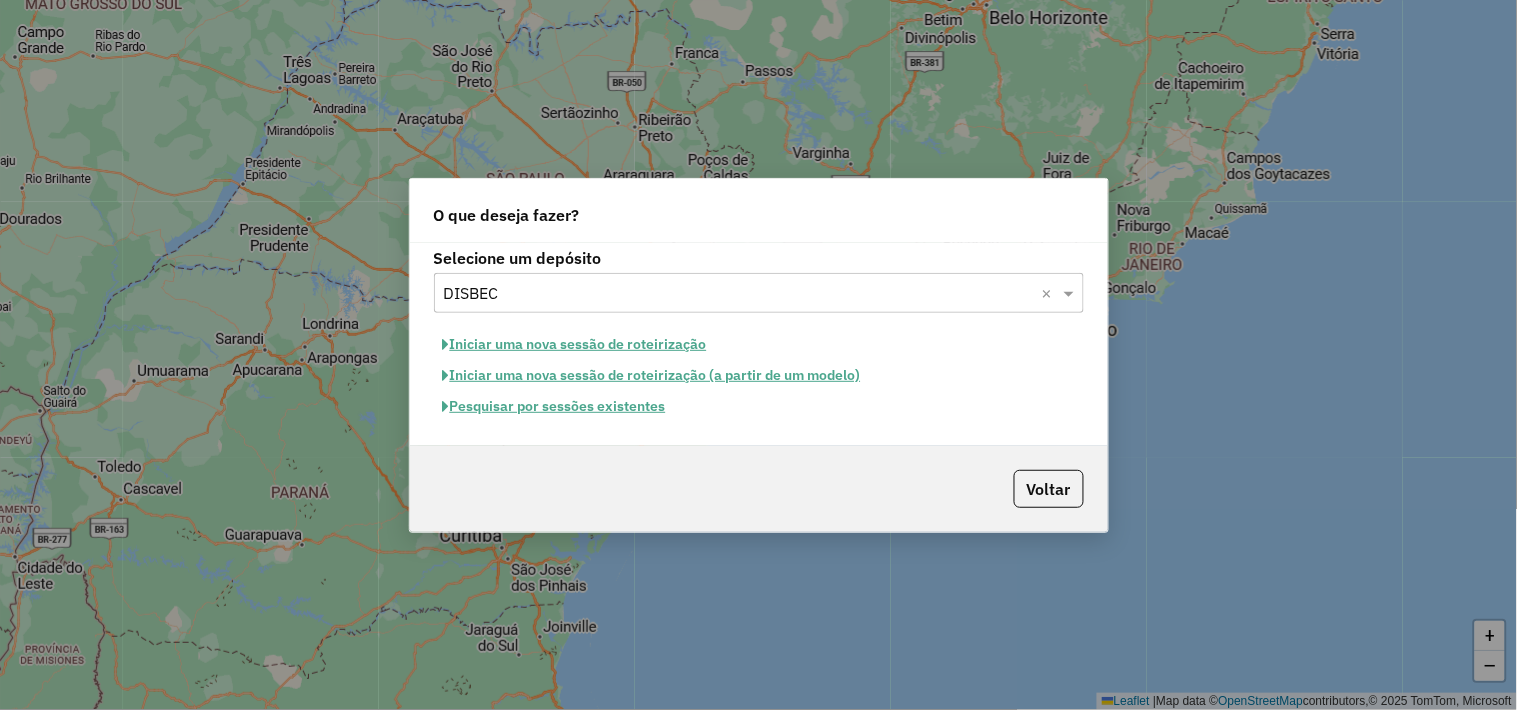 click 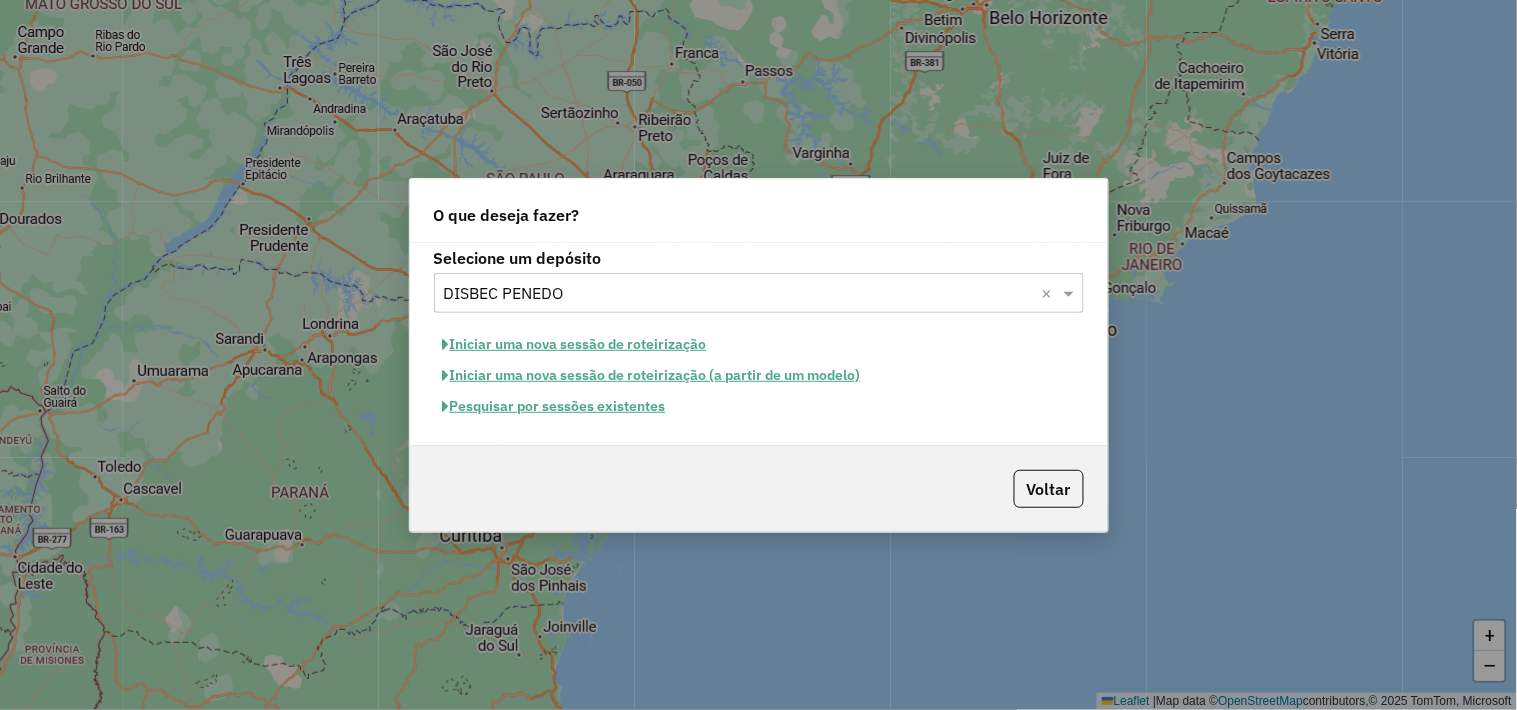 click on "Pesquisar por sessões existentes" 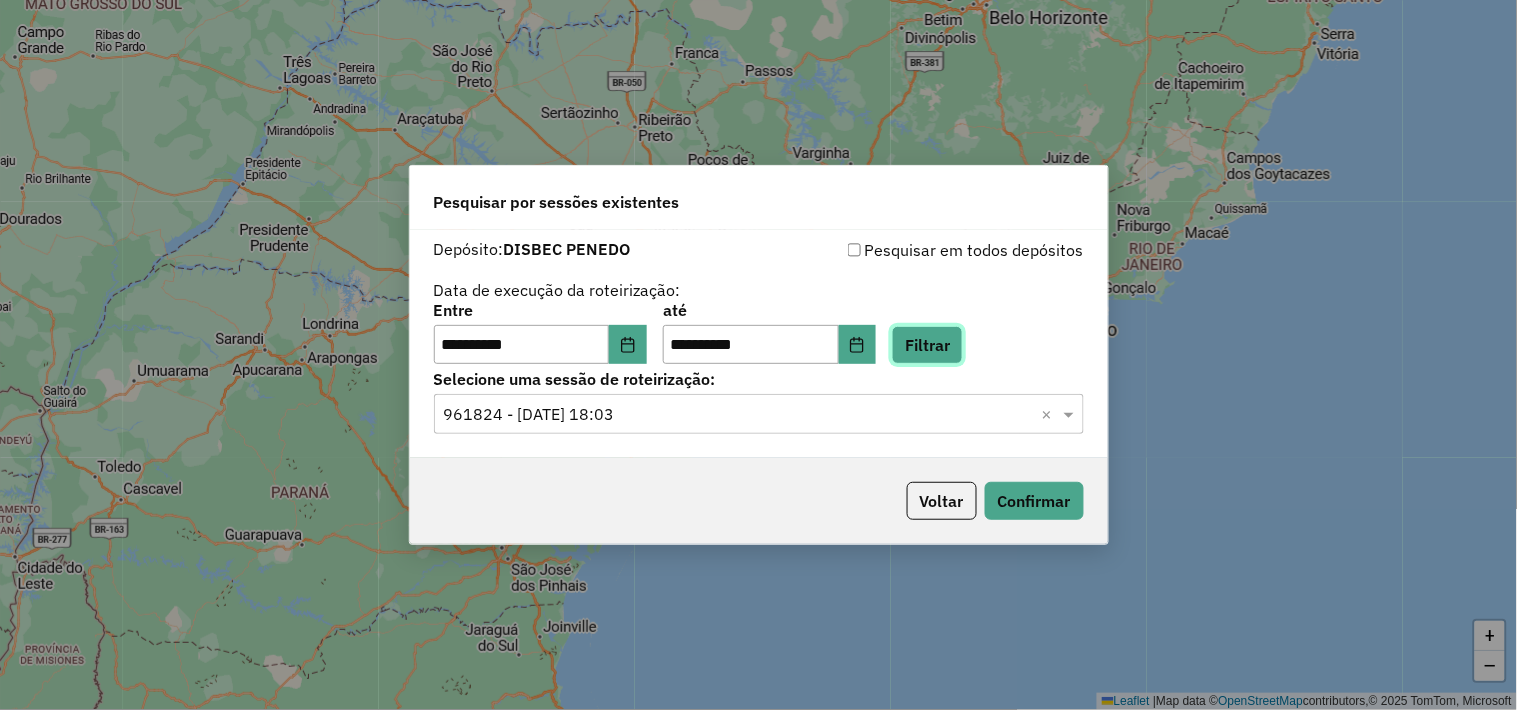 click on "Filtrar" 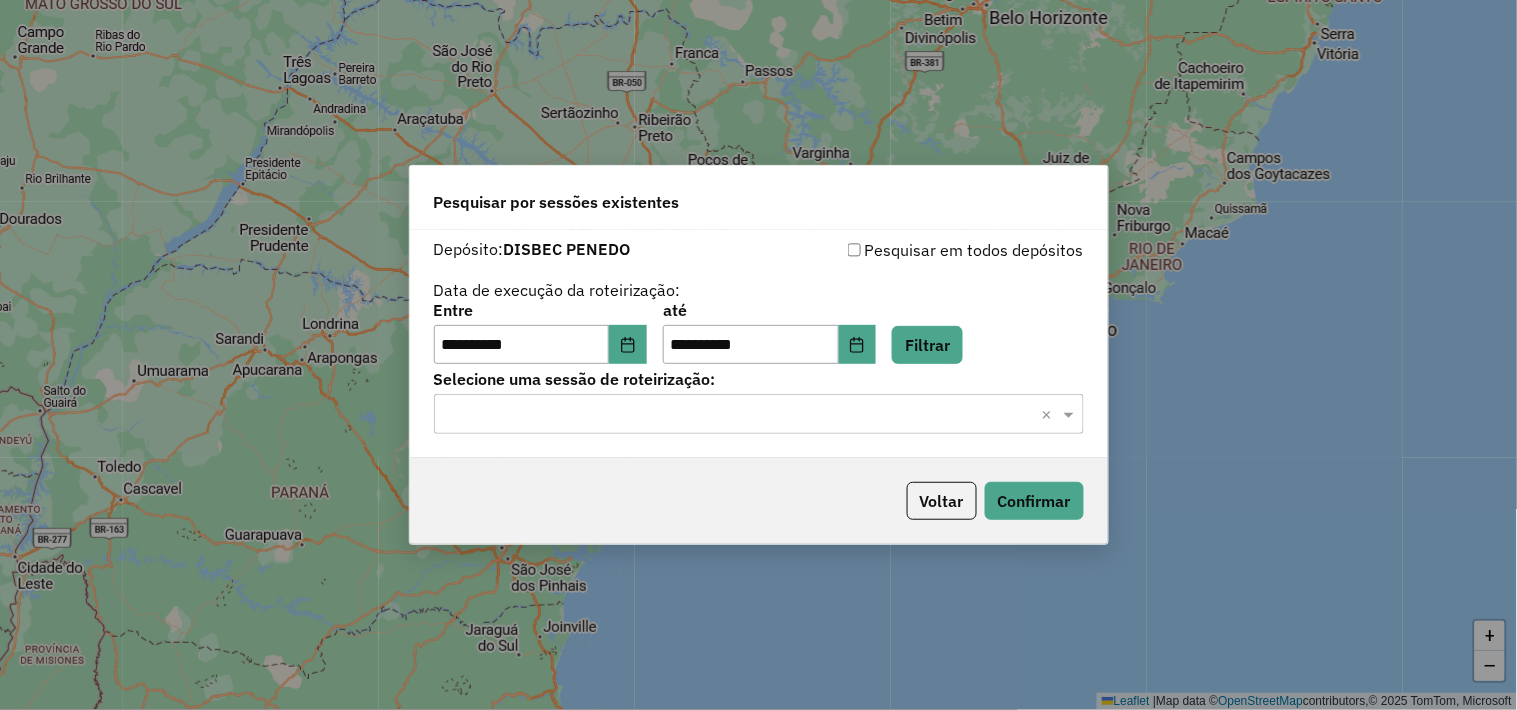 click on "Selecione uma sessão × ×" 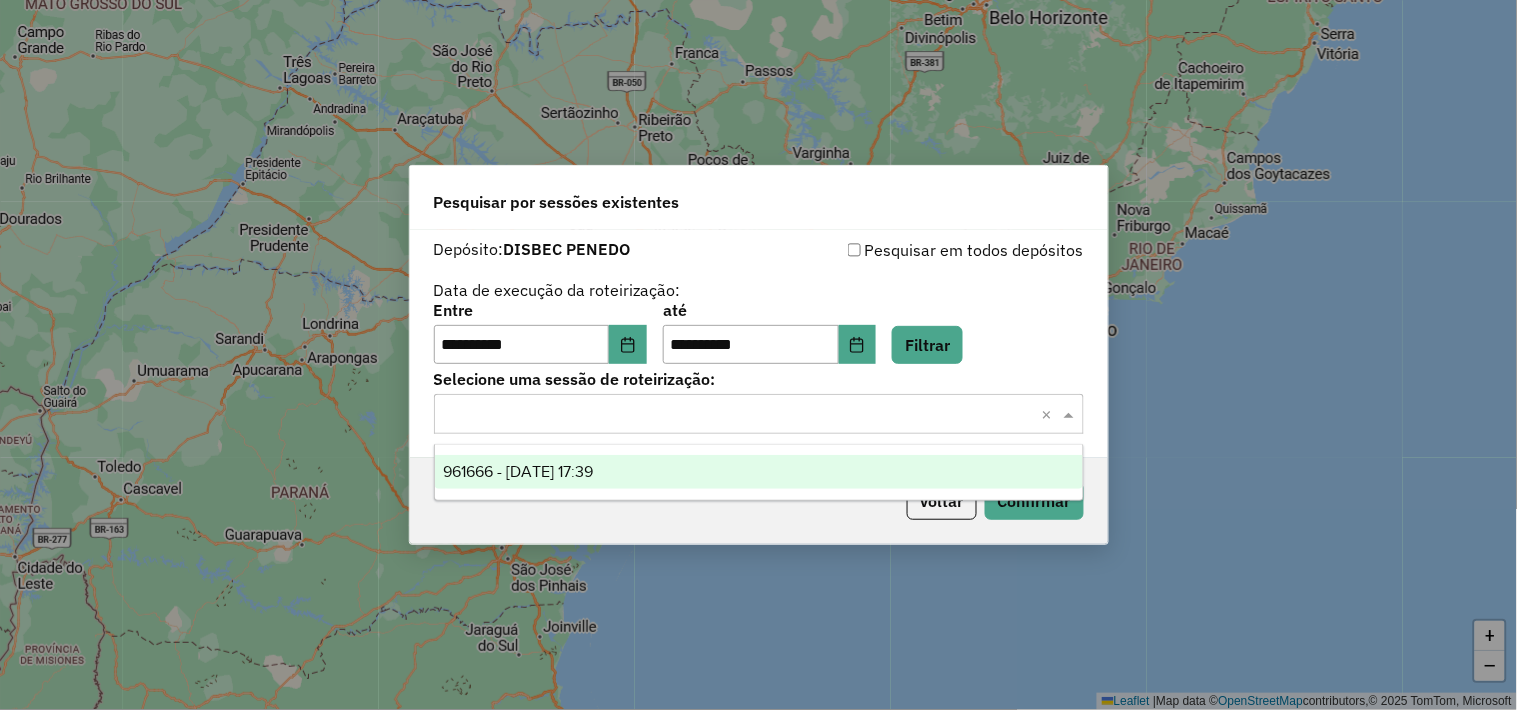 click on "961666 - 08/07/2025 17:39" at bounding box center (759, 472) 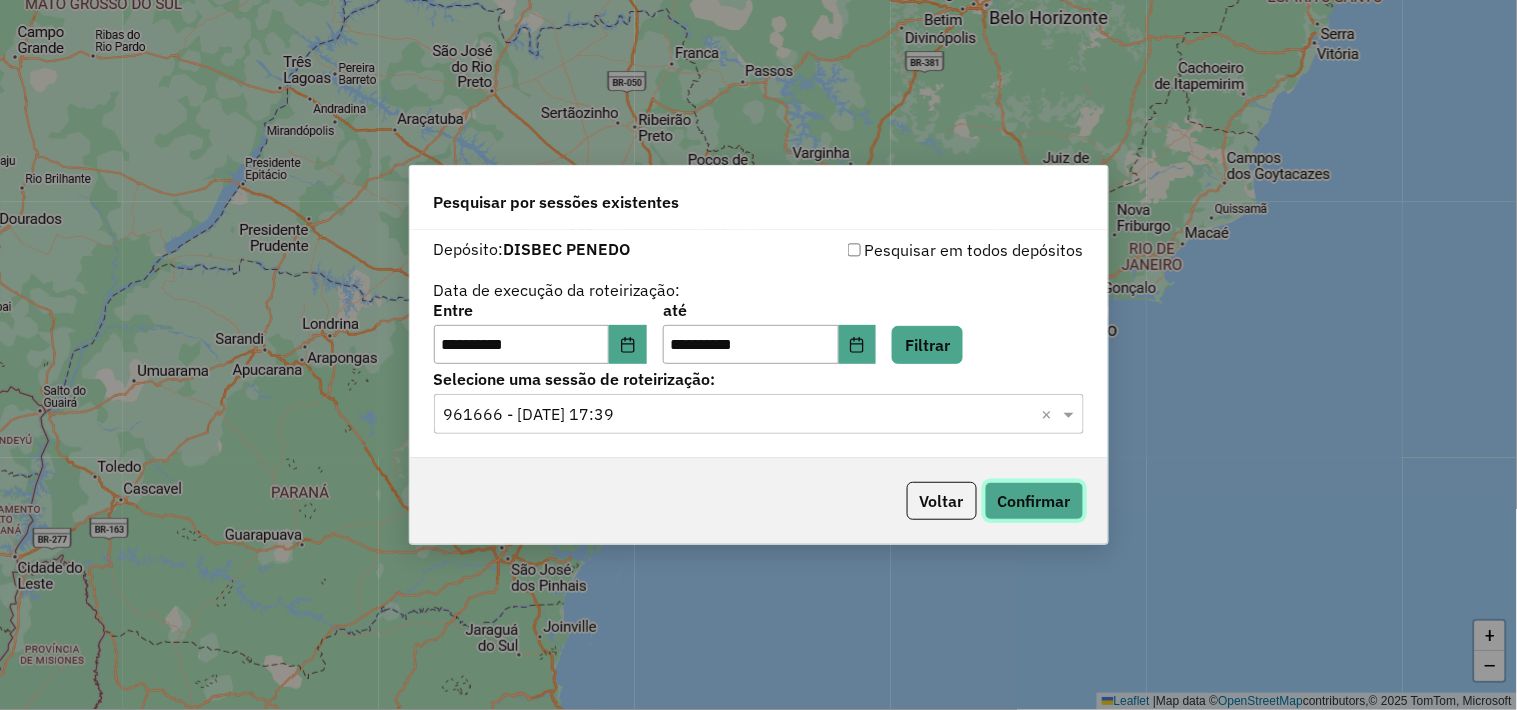 click on "Confirmar" 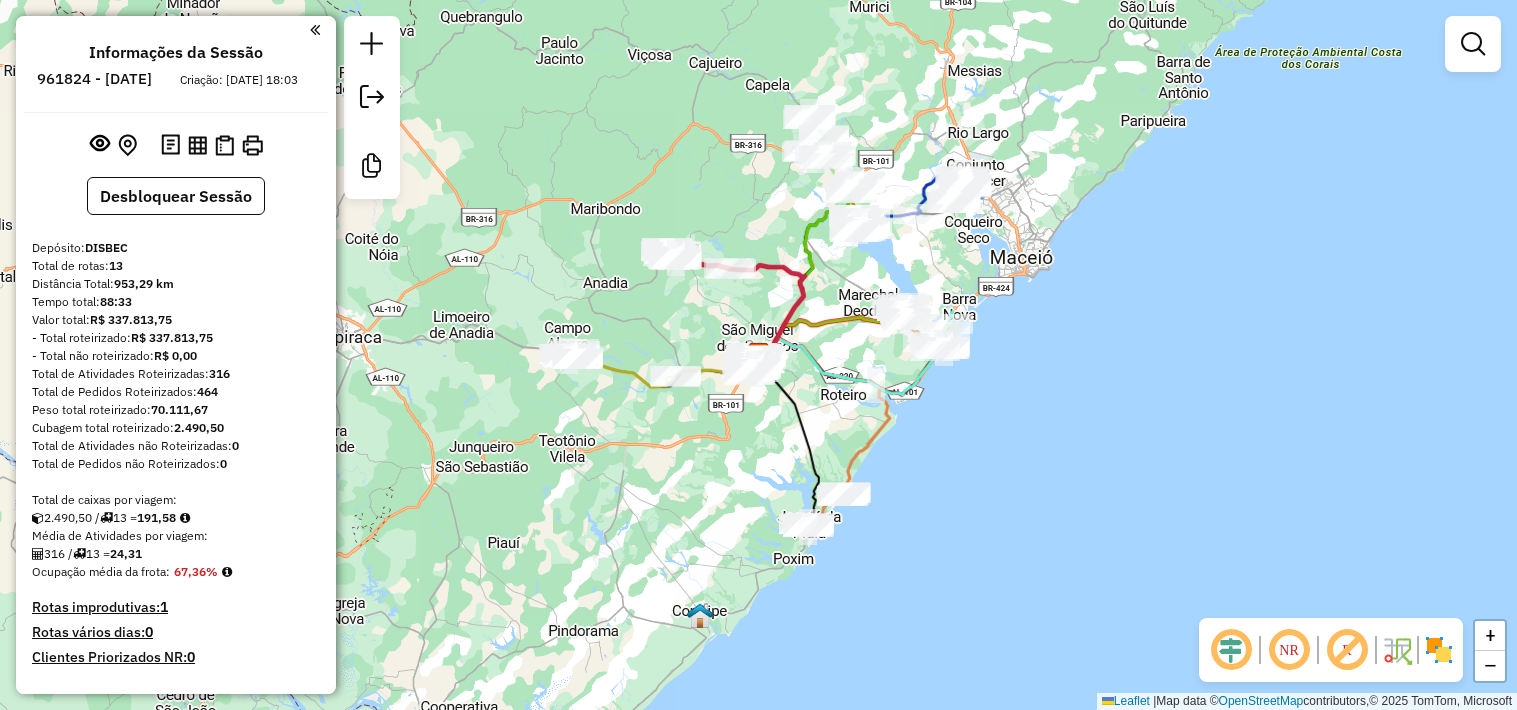 scroll, scrollTop: 0, scrollLeft: 0, axis: both 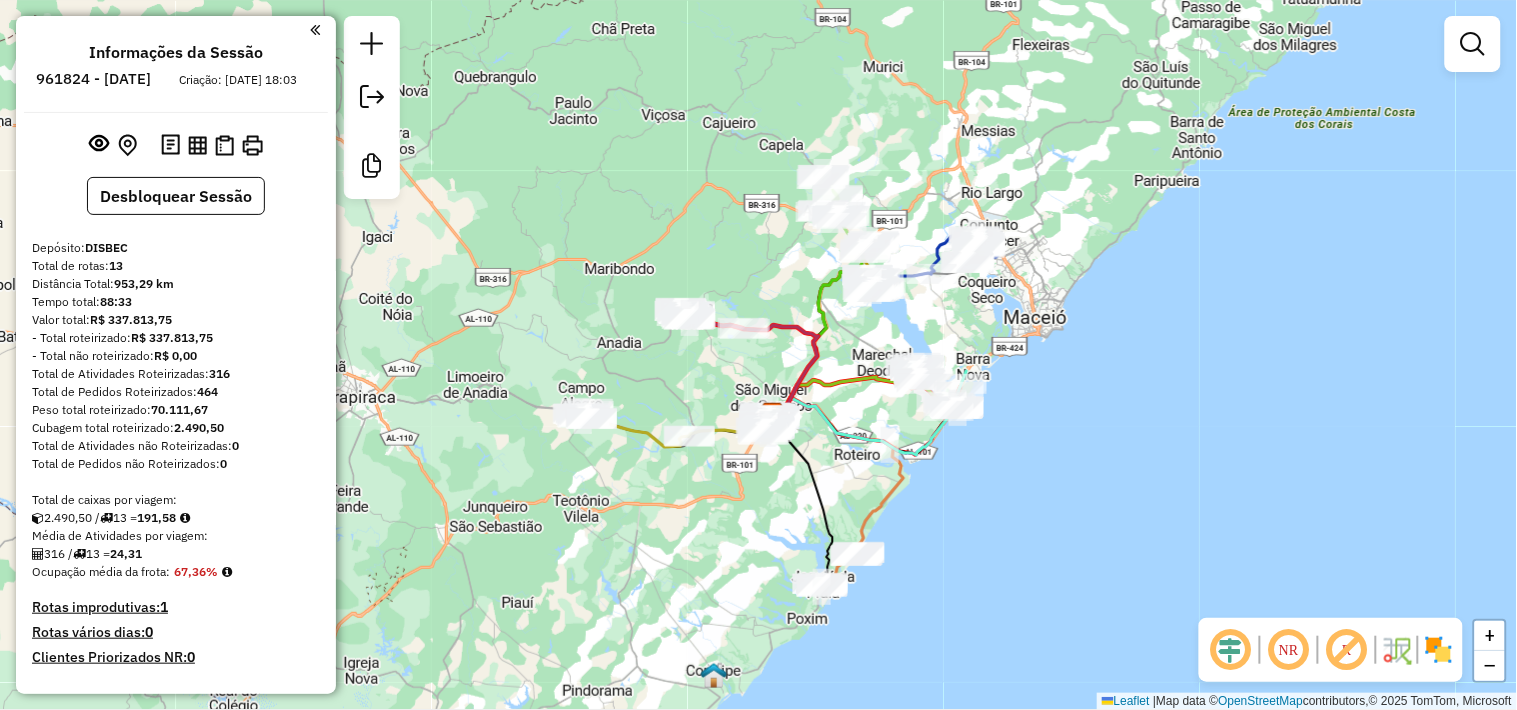 drag, startPoint x: 672, startPoint y: 146, endPoint x: 686, endPoint y: 206, distance: 61.611687 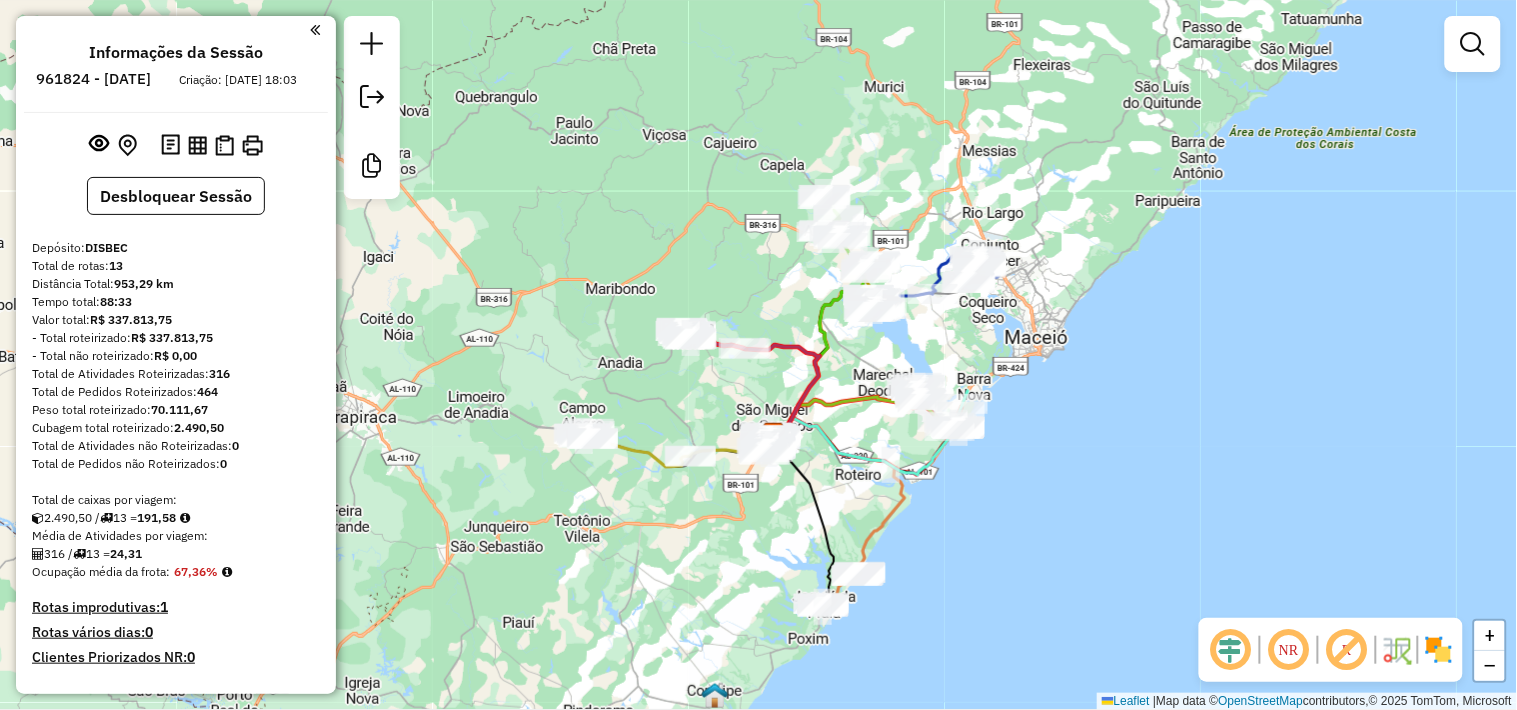 drag, startPoint x: 726, startPoint y: 250, endPoint x: 727, endPoint y: 272, distance: 22.022715 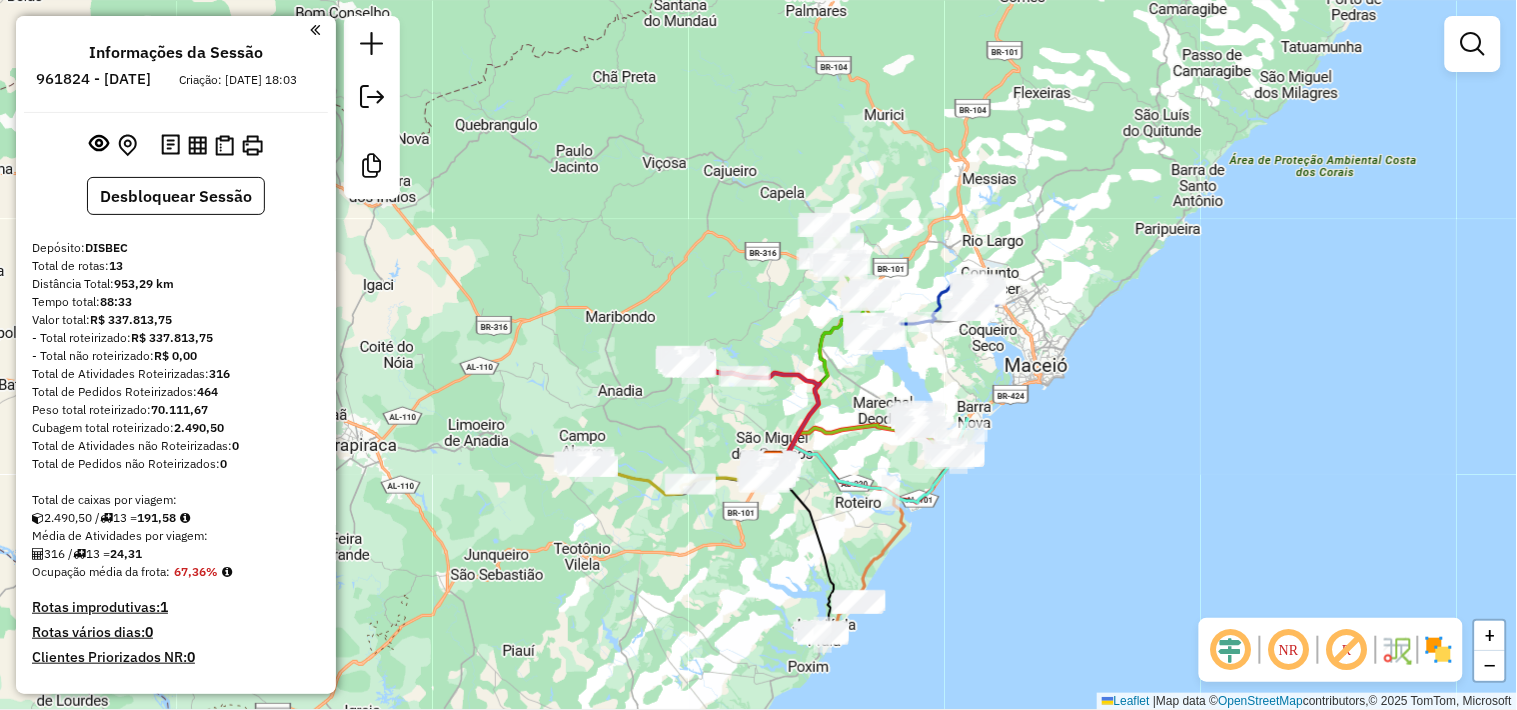 drag, startPoint x: 756, startPoint y: 292, endPoint x: 756, endPoint y: 318, distance: 26 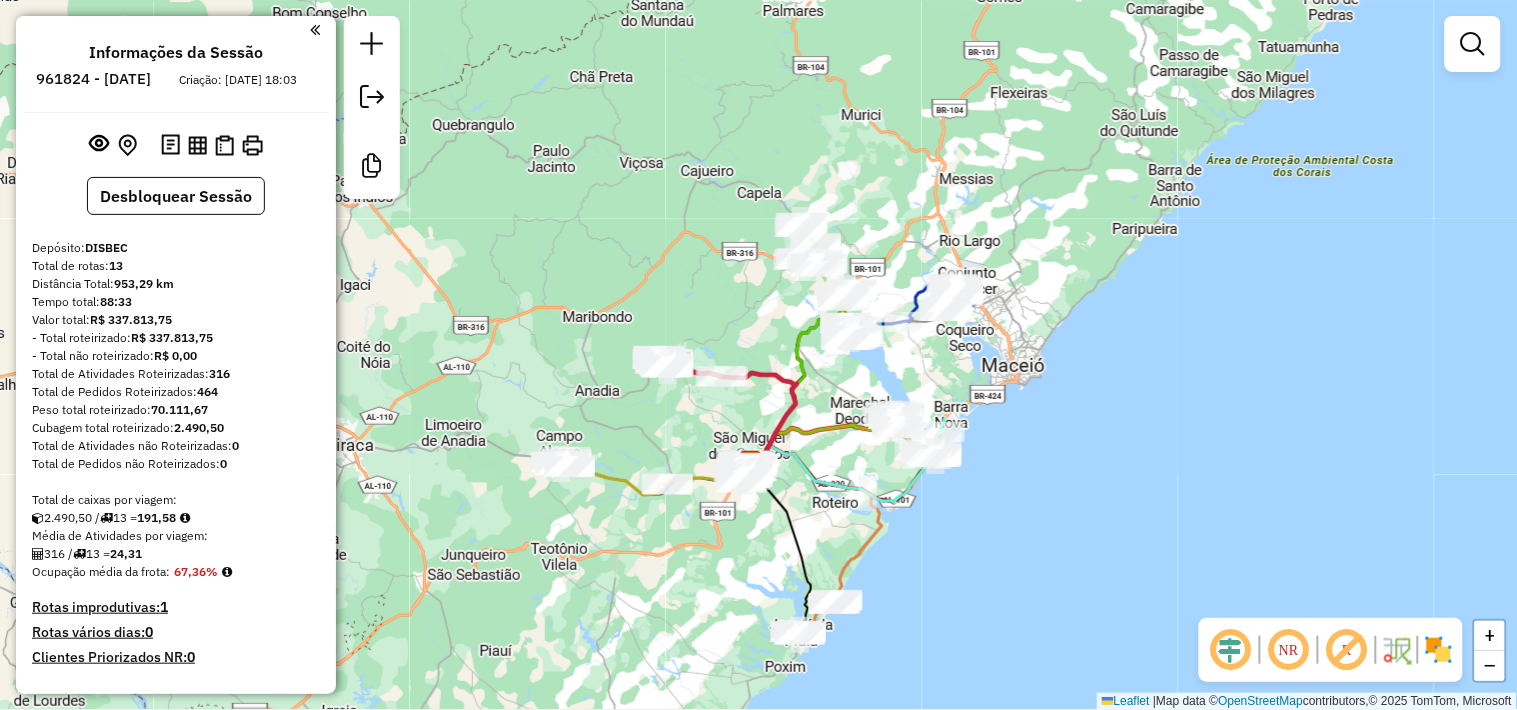 drag, startPoint x: 760, startPoint y: 311, endPoint x: 737, endPoint y: 311, distance: 23 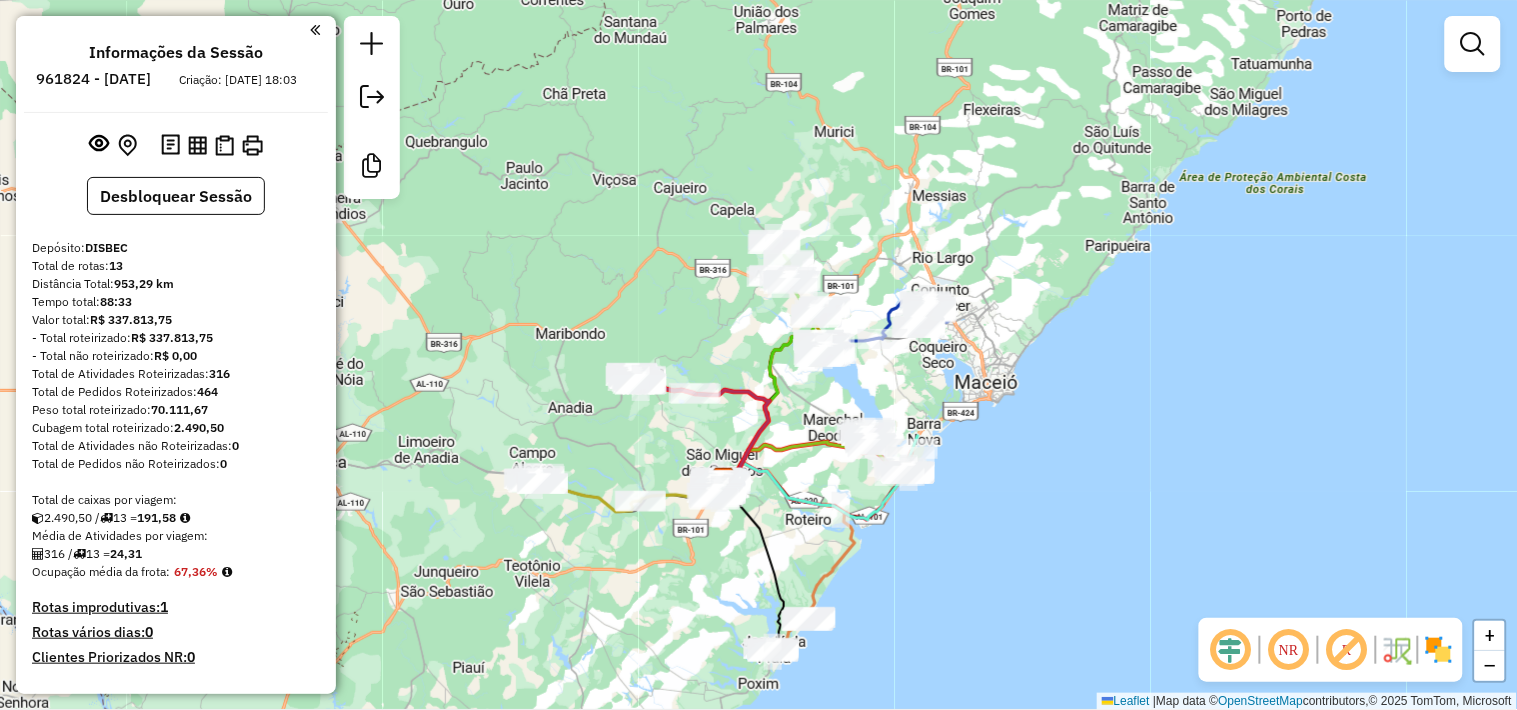 drag, startPoint x: 721, startPoint y: 304, endPoint x: 705, endPoint y: 328, distance: 28.84441 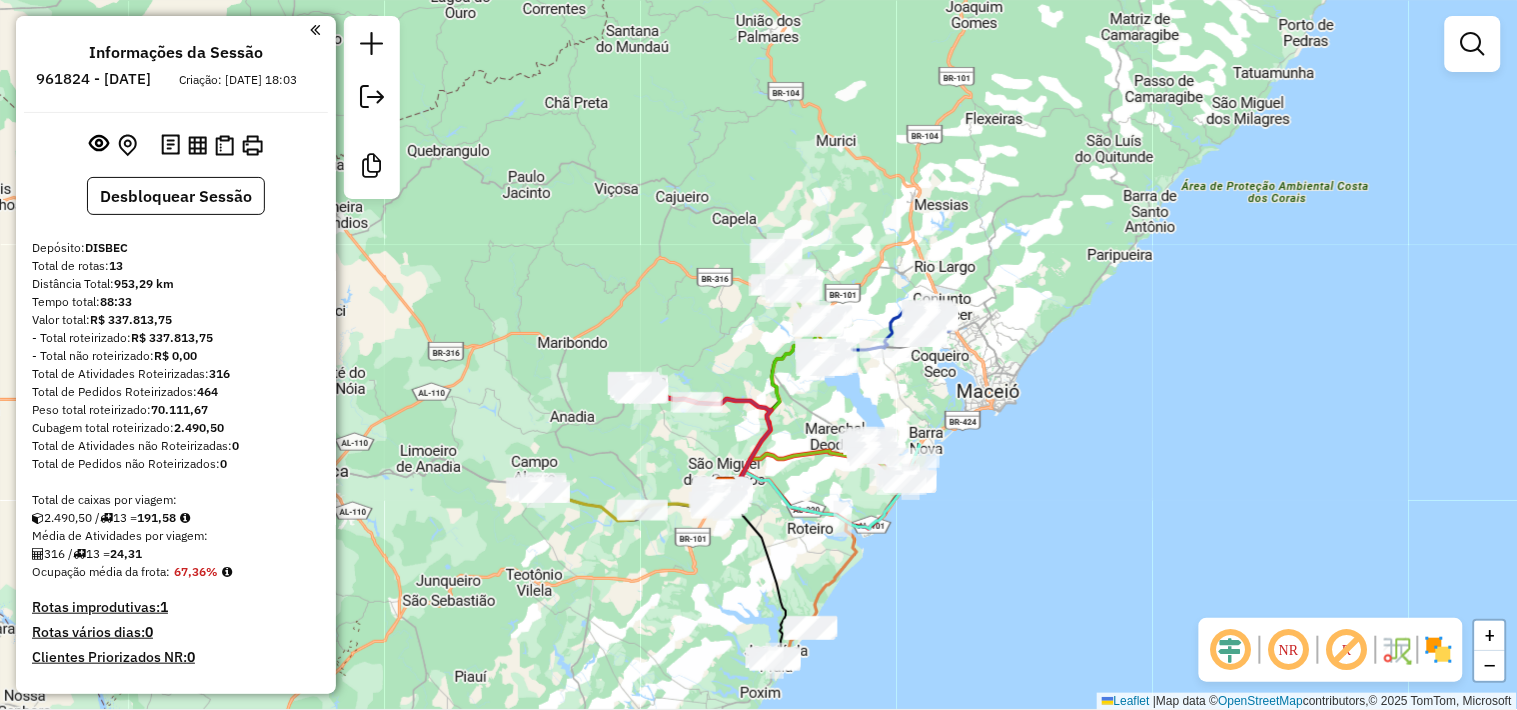 click on "Janela de atendimento Grade de atendimento Capacidade Transportadoras Veículos Cliente Pedidos  Rotas Selecione os dias de semana para filtrar as janelas de atendimento  Seg   Ter   Qua   Qui   Sex   Sáb   Dom  Informe o período da janela de atendimento: De: Até:  Filtrar exatamente a janela do cliente  Considerar janela de atendimento padrão  Selecione os dias de semana para filtrar as grades de atendimento  Seg   Ter   Qua   Qui   Sex   Sáb   Dom   Considerar clientes sem dia de atendimento cadastrado  Clientes fora do dia de atendimento selecionado Filtrar as atividades entre os valores definidos abaixo:  Peso mínimo:   Peso máximo:   Cubagem mínima:   Cubagem máxima:   De:   Até:  Filtrar as atividades entre o tempo de atendimento definido abaixo:  De:   Até:   Considerar capacidade total dos clientes não roteirizados Transportadora: Selecione um ou mais itens Tipo de veículo: Selecione um ou mais itens Veículo: Selecione um ou mais itens Motorista: Selecione um ou mais itens Nome: Rótulo:" 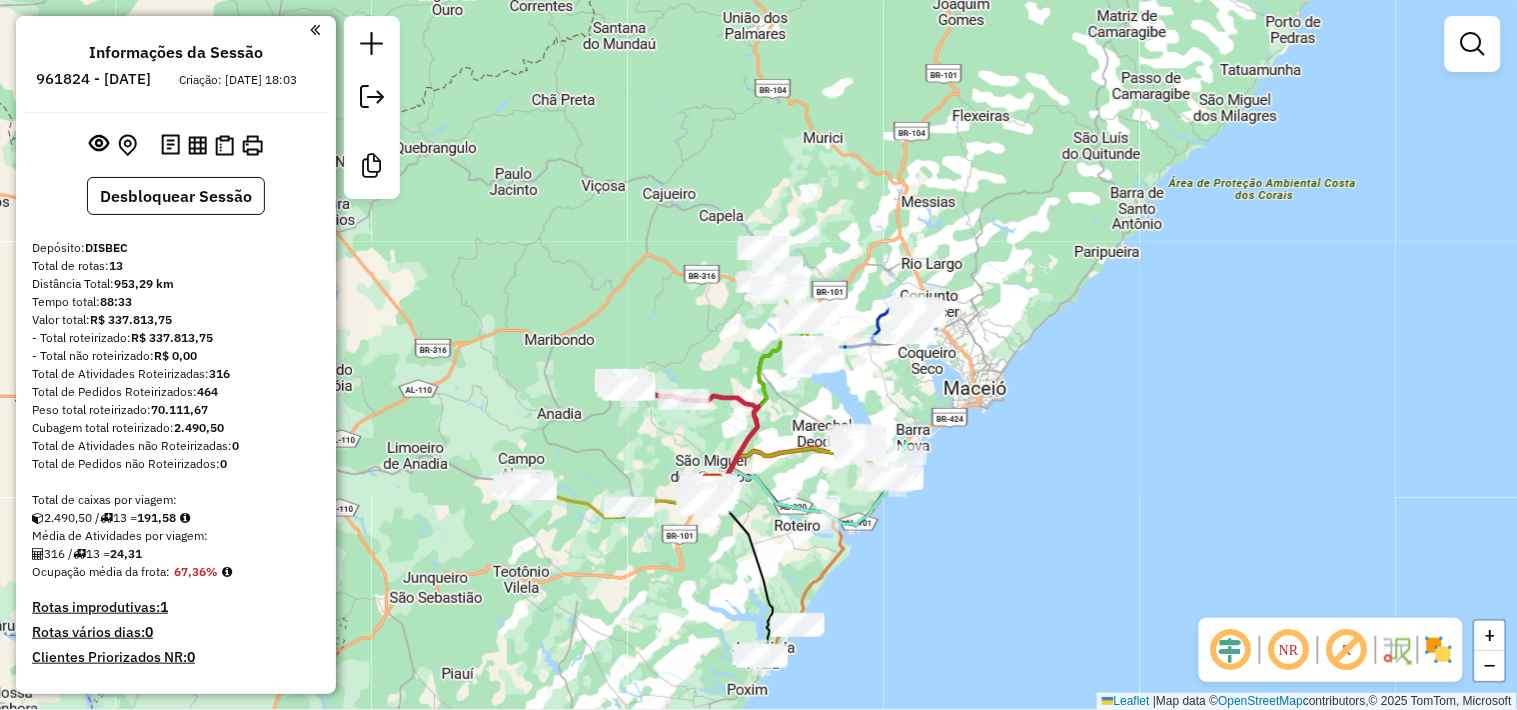 click on "Janela de atendimento Grade de atendimento Capacidade Transportadoras Veículos Cliente Pedidos  Rotas Selecione os dias de semana para filtrar as janelas de atendimento  Seg   Ter   Qua   Qui   Sex   Sáb   Dom  Informe o período da janela de atendimento: De: Até:  Filtrar exatamente a janela do cliente  Considerar janela de atendimento padrão  Selecione os dias de semana para filtrar as grades de atendimento  Seg   Ter   Qua   Qui   Sex   Sáb   Dom   Considerar clientes sem dia de atendimento cadastrado  Clientes fora do dia de atendimento selecionado Filtrar as atividades entre os valores definidos abaixo:  Peso mínimo:   Peso máximo:   Cubagem mínima:   Cubagem máxima:   De:   Até:  Filtrar as atividades entre o tempo de atendimento definido abaixo:  De:   Até:   Considerar capacidade total dos clientes não roteirizados Transportadora: Selecione um ou mais itens Tipo de veículo: Selecione um ou mais itens Veículo: Selecione um ou mais itens Motorista: Selecione um ou mais itens Nome: Rótulo:" 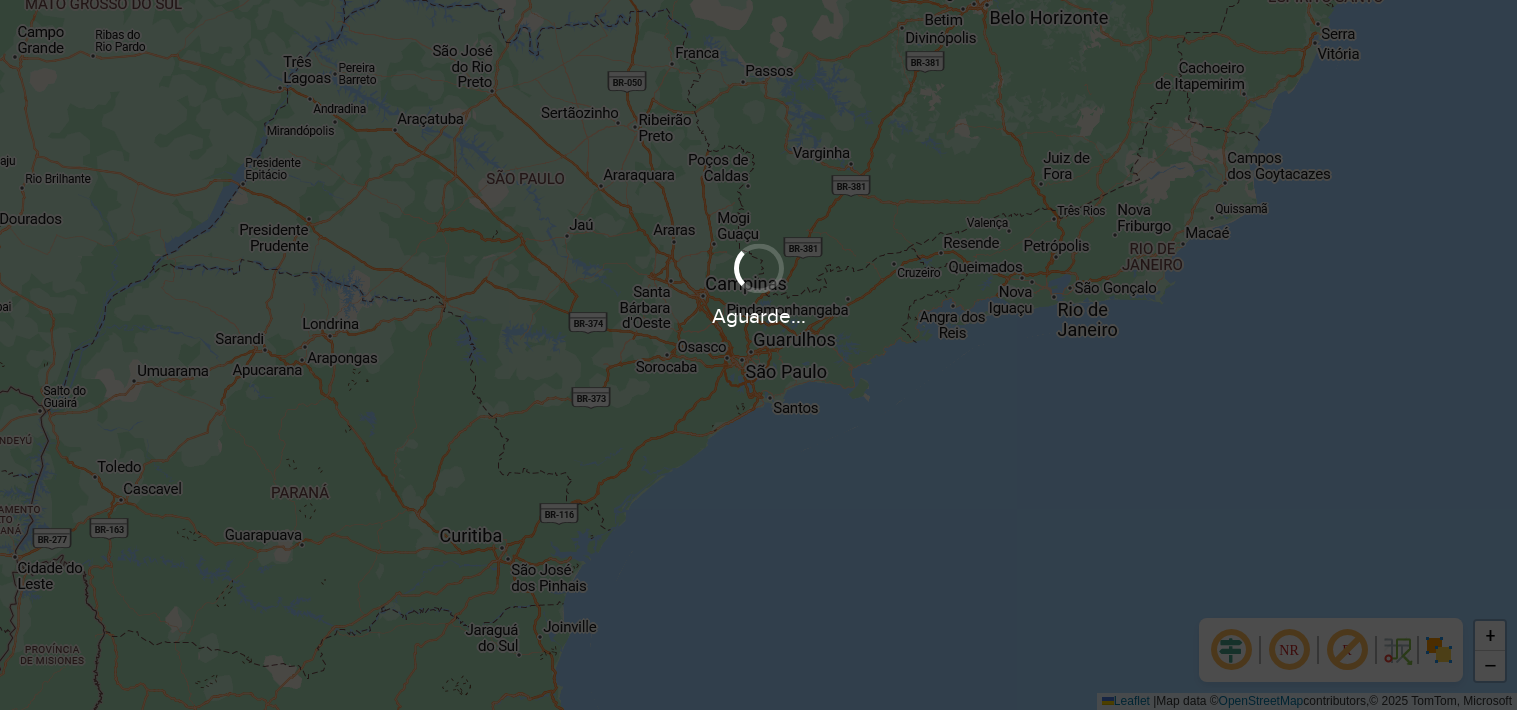 scroll, scrollTop: 0, scrollLeft: 0, axis: both 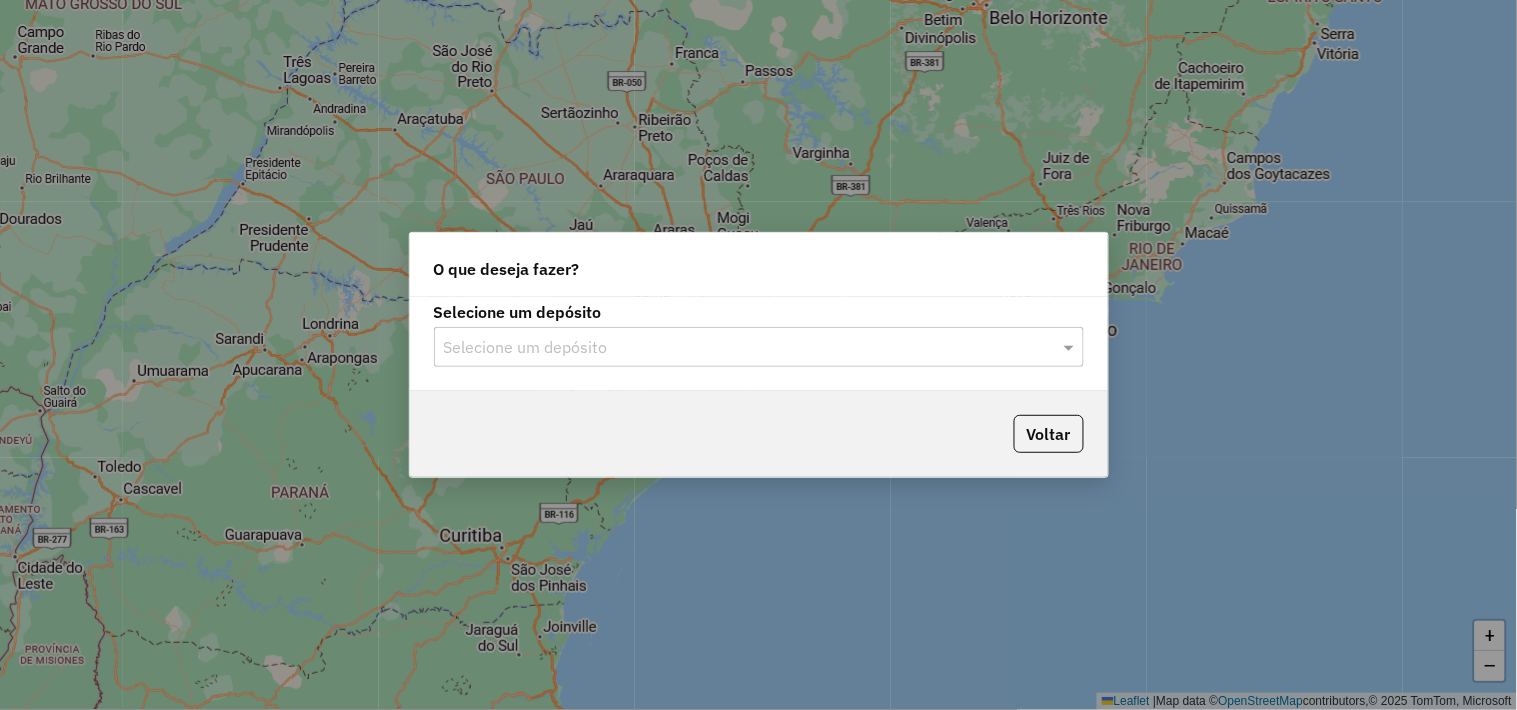 click 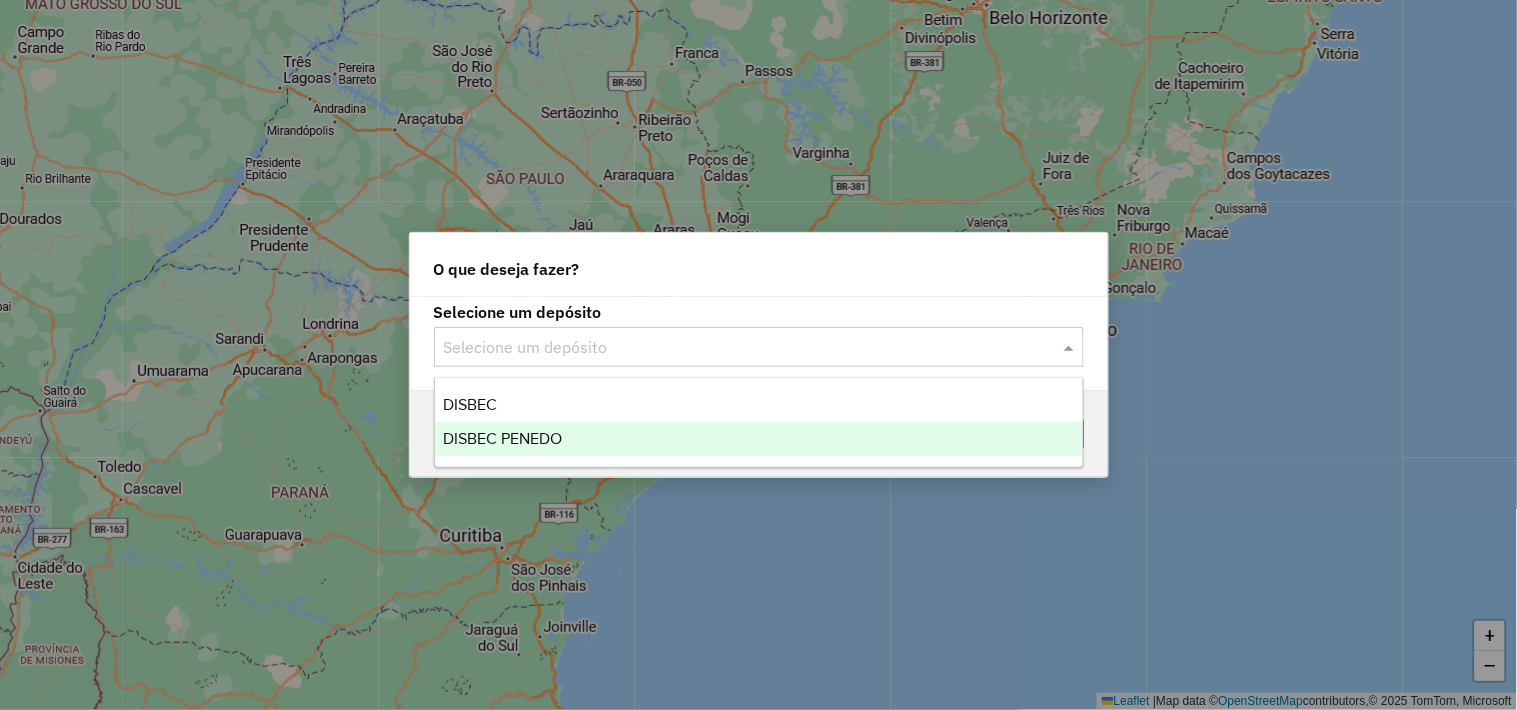 click on "DISBEC PENEDO" at bounding box center (502, 438) 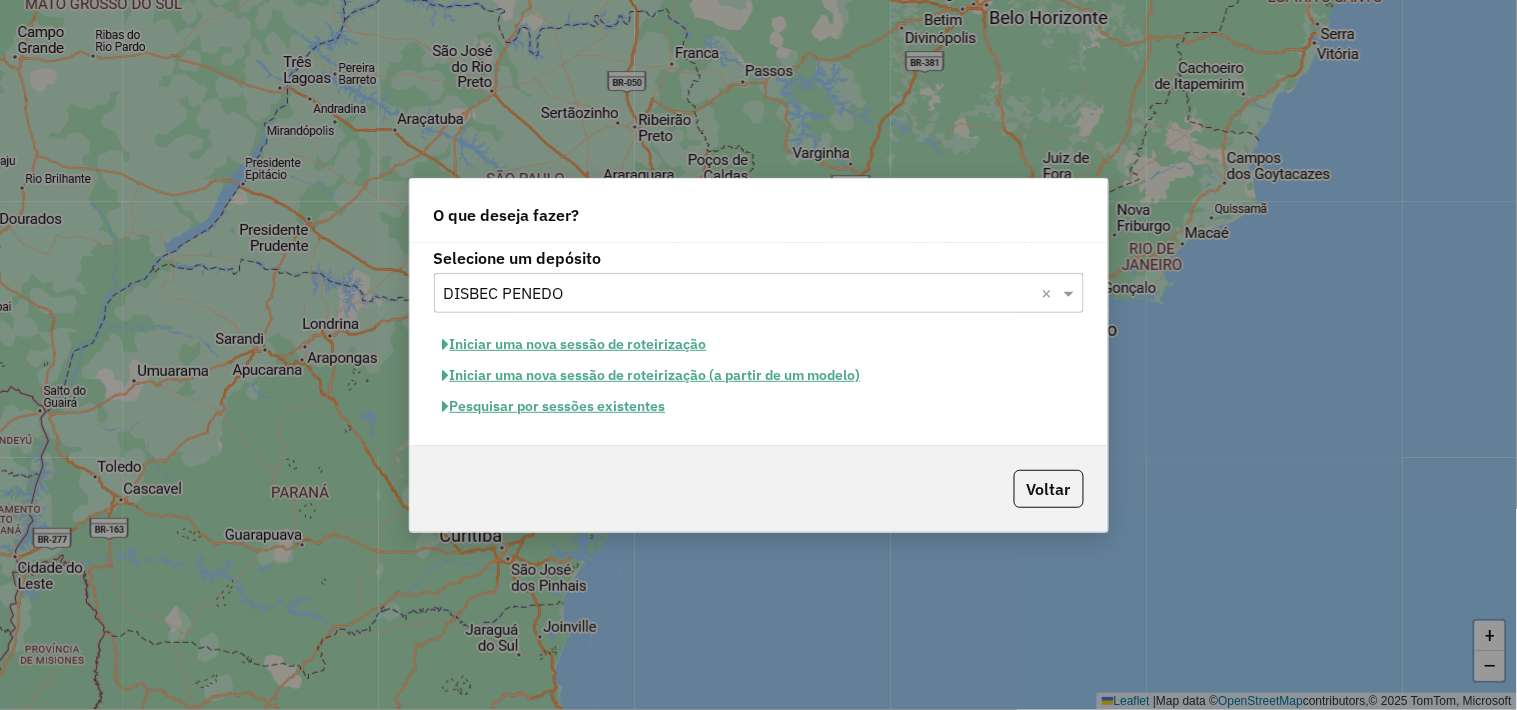 click on "Iniciar uma nova sessão de roteirização" 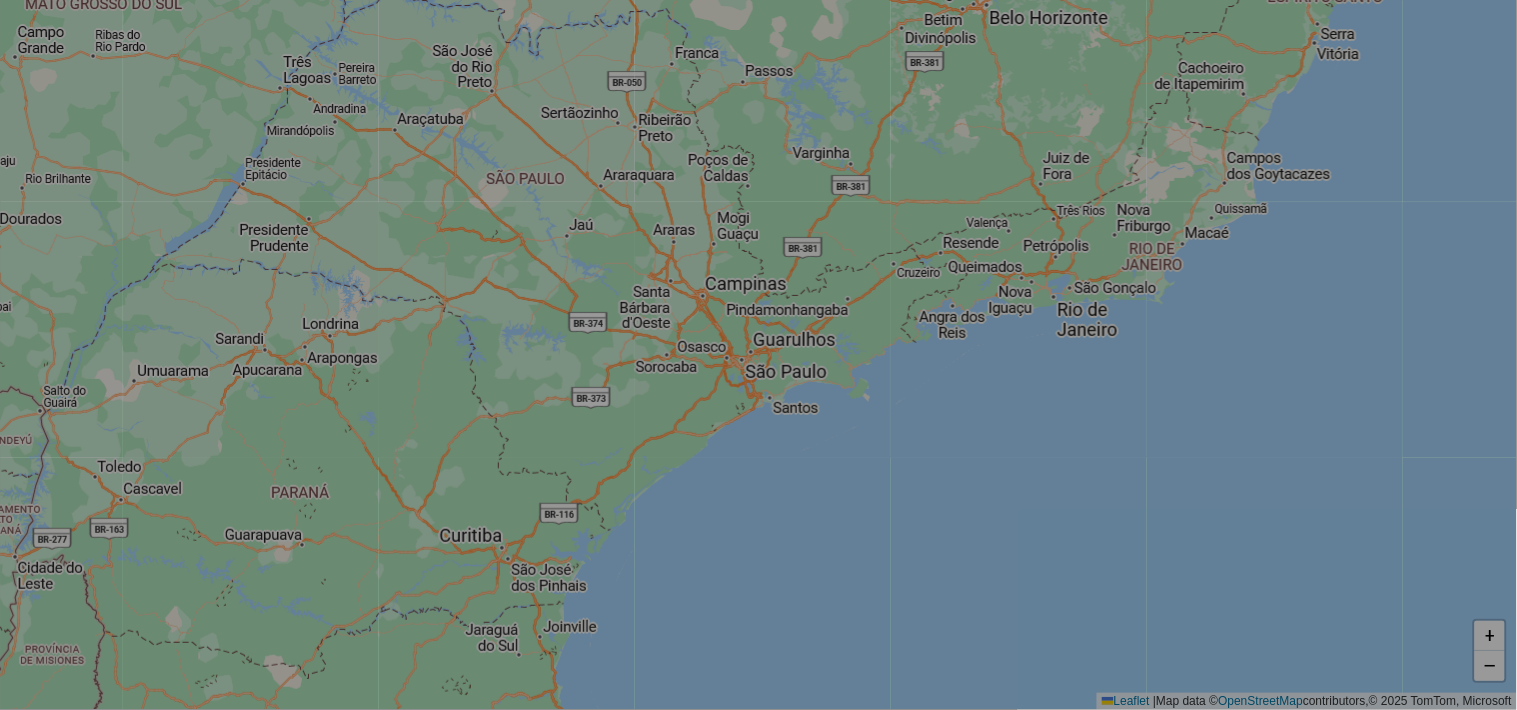 select on "*" 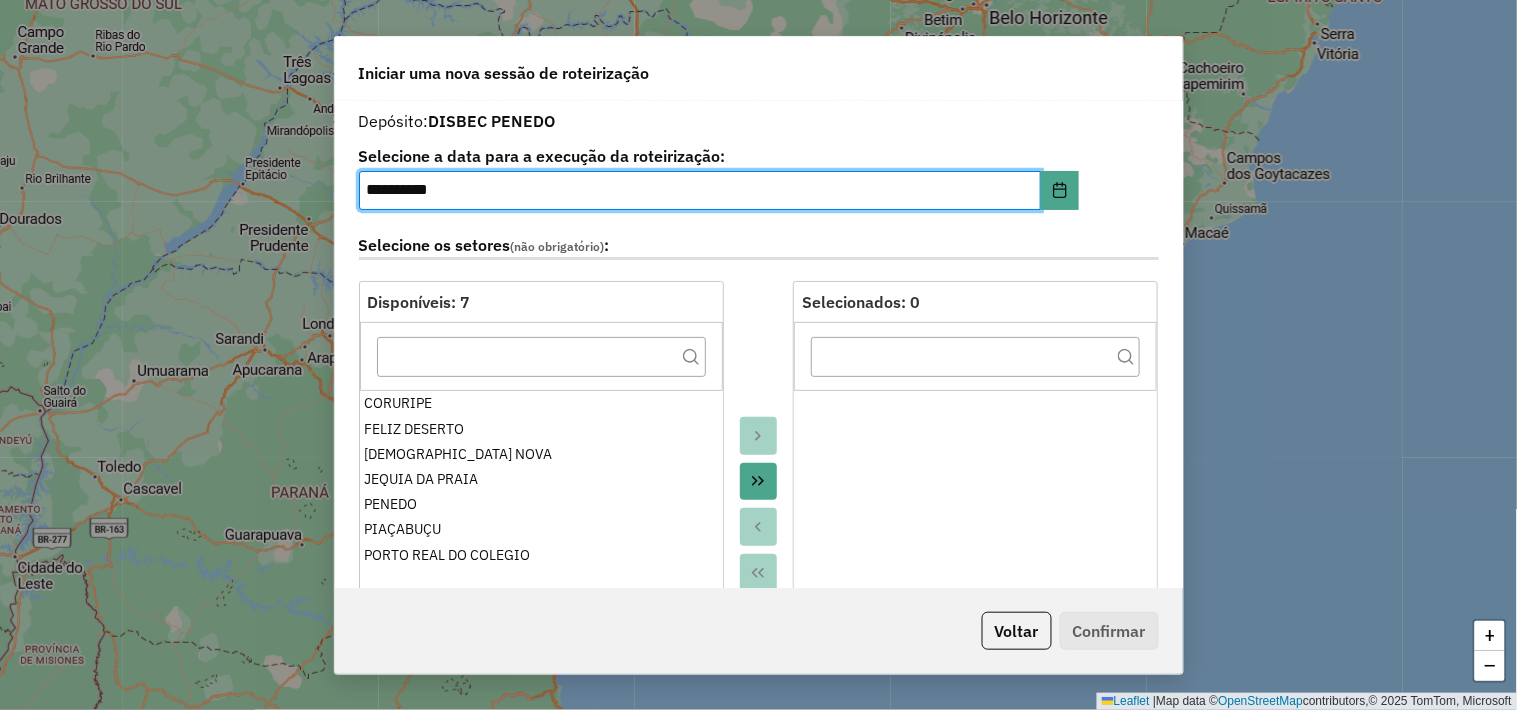 click 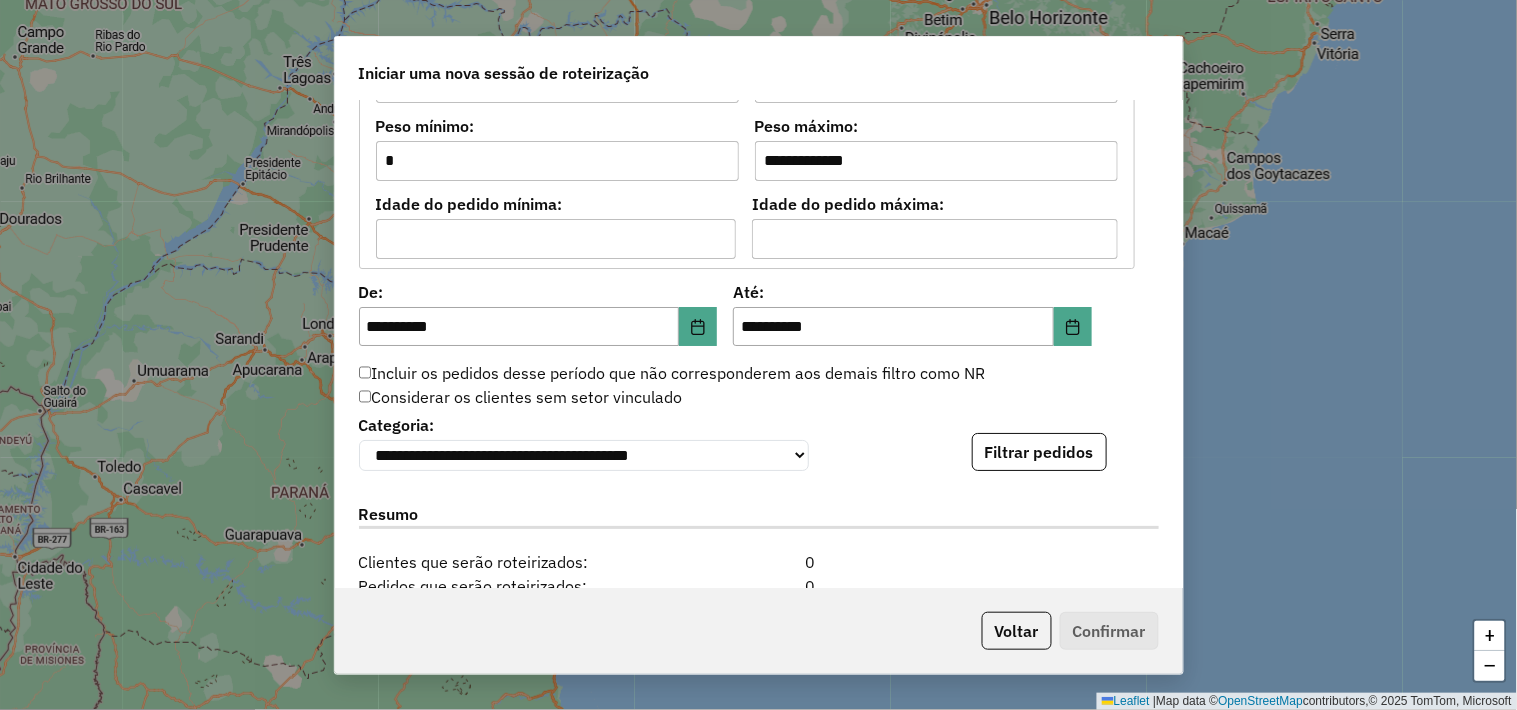 scroll, scrollTop: 1777, scrollLeft: 0, axis: vertical 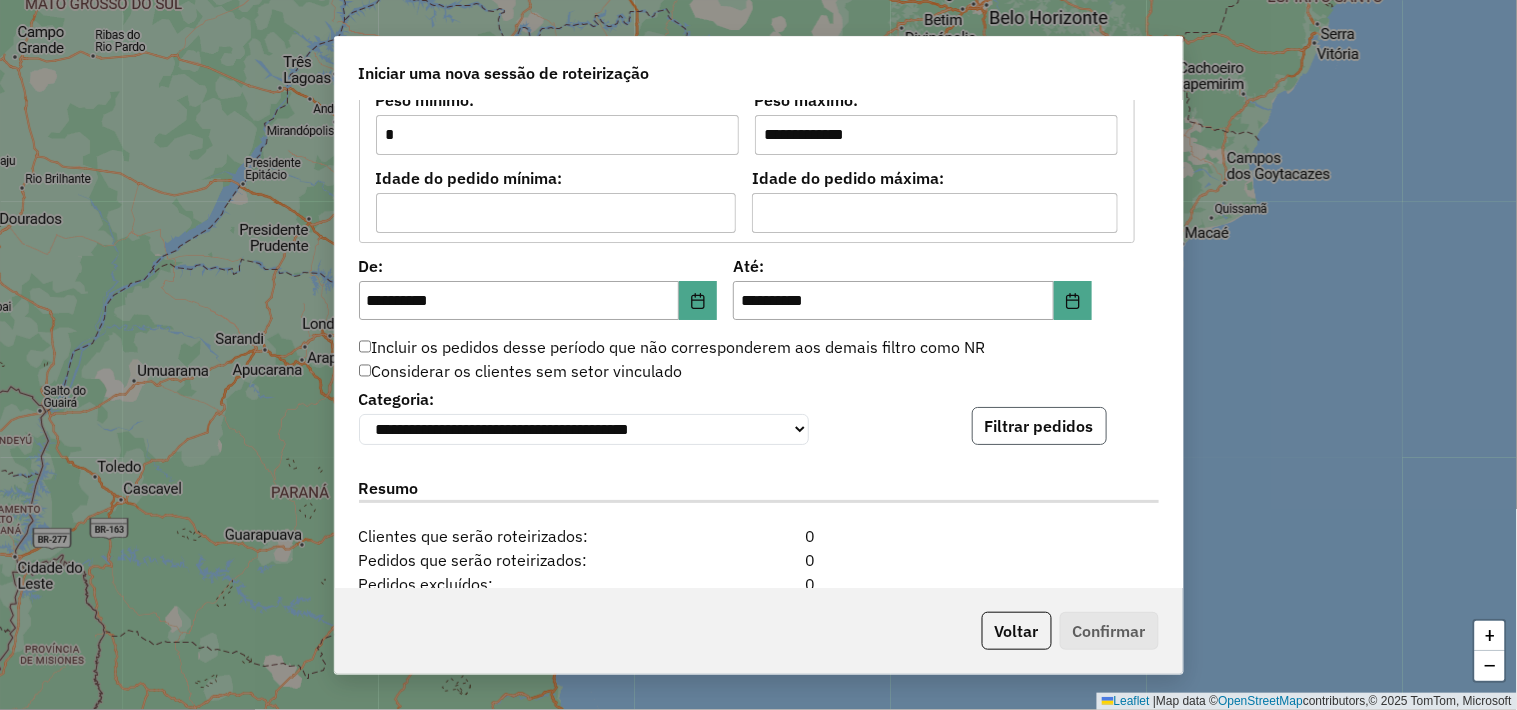 click on "Filtrar pedidos" 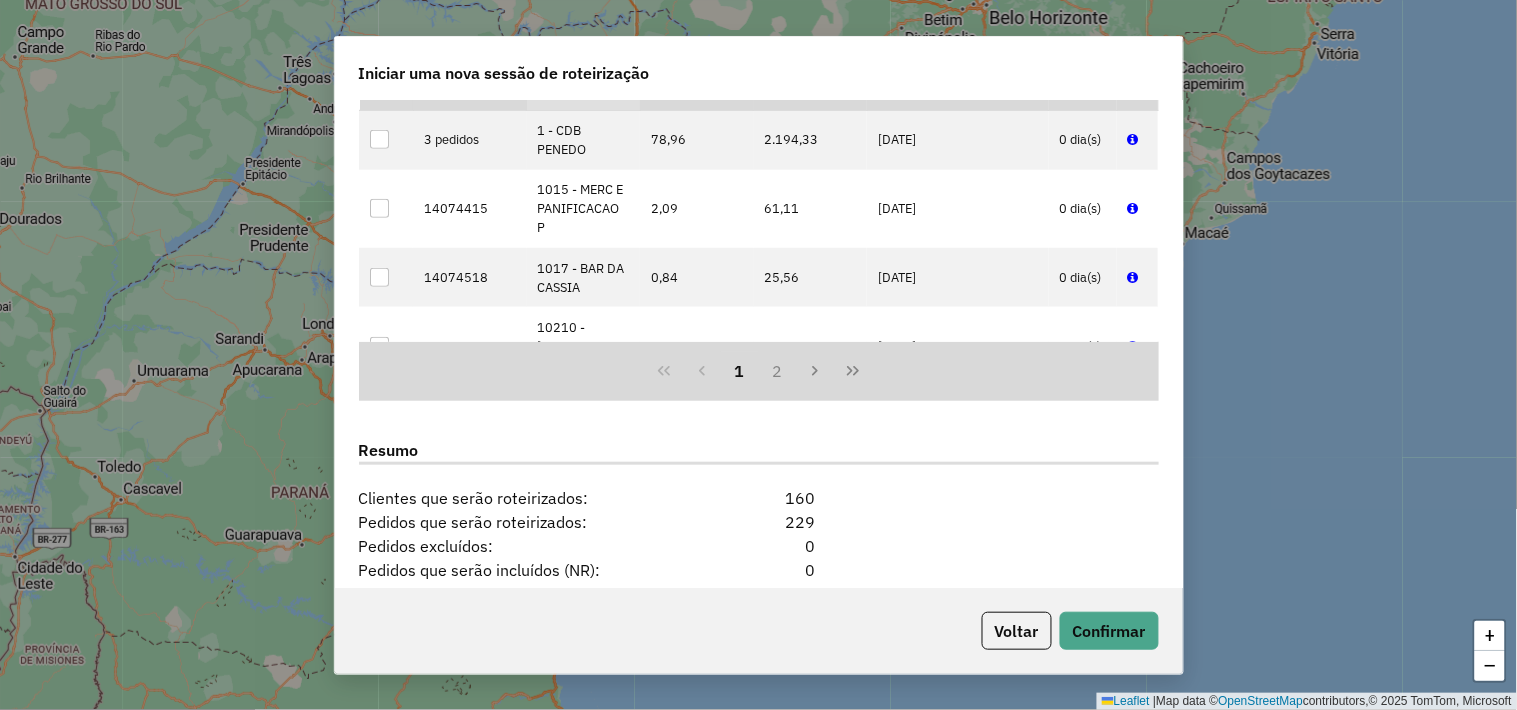 scroll, scrollTop: 2444, scrollLeft: 0, axis: vertical 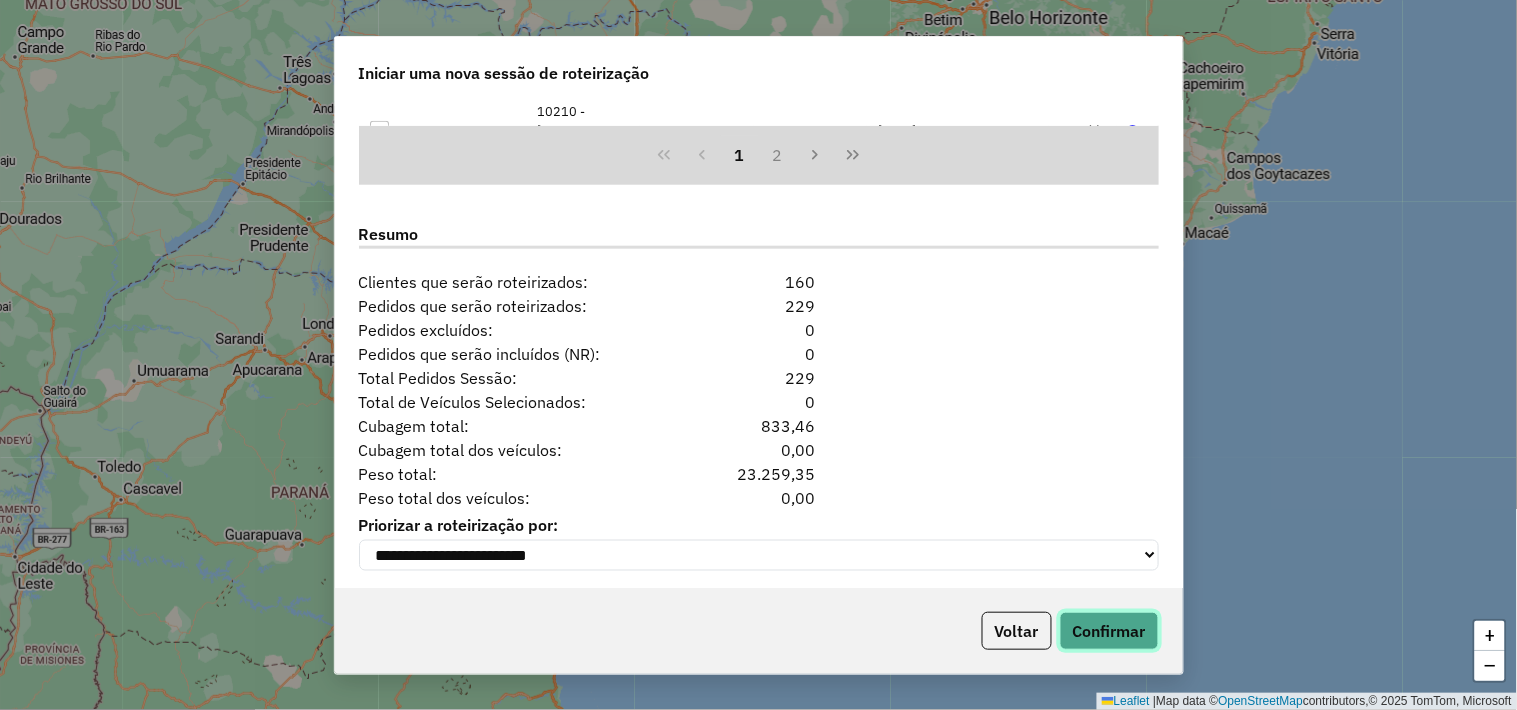 click on "Confirmar" 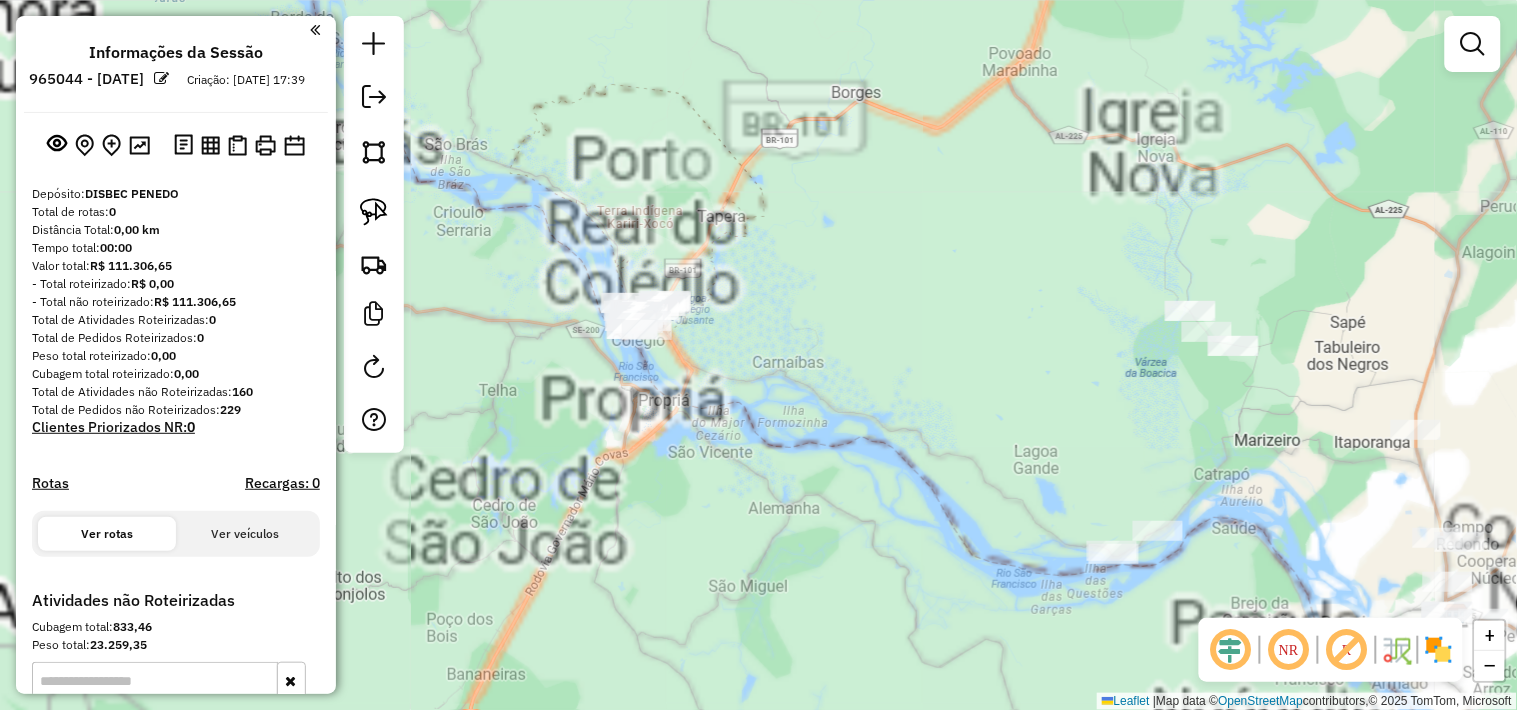 drag, startPoint x: 627, startPoint y: 363, endPoint x: 637, endPoint y: 364, distance: 10.049875 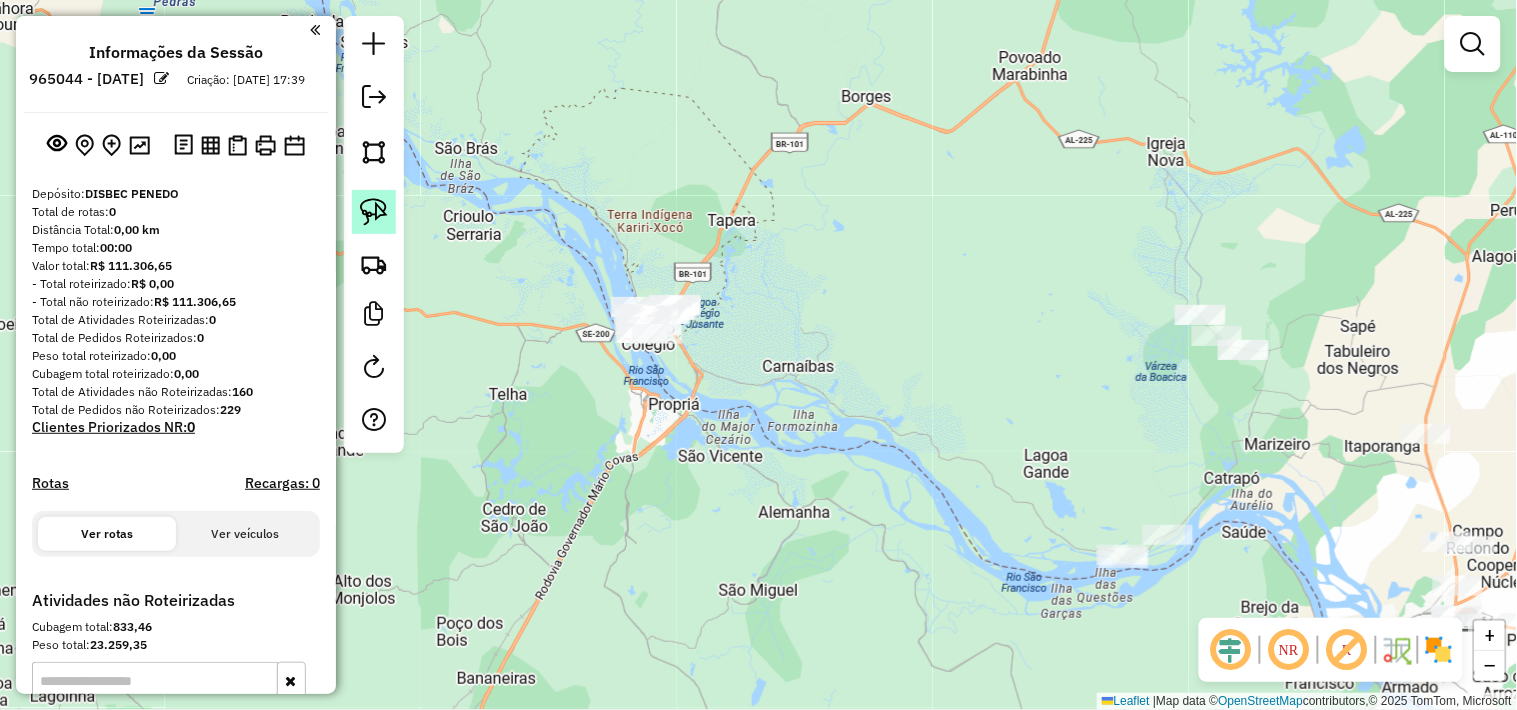 click 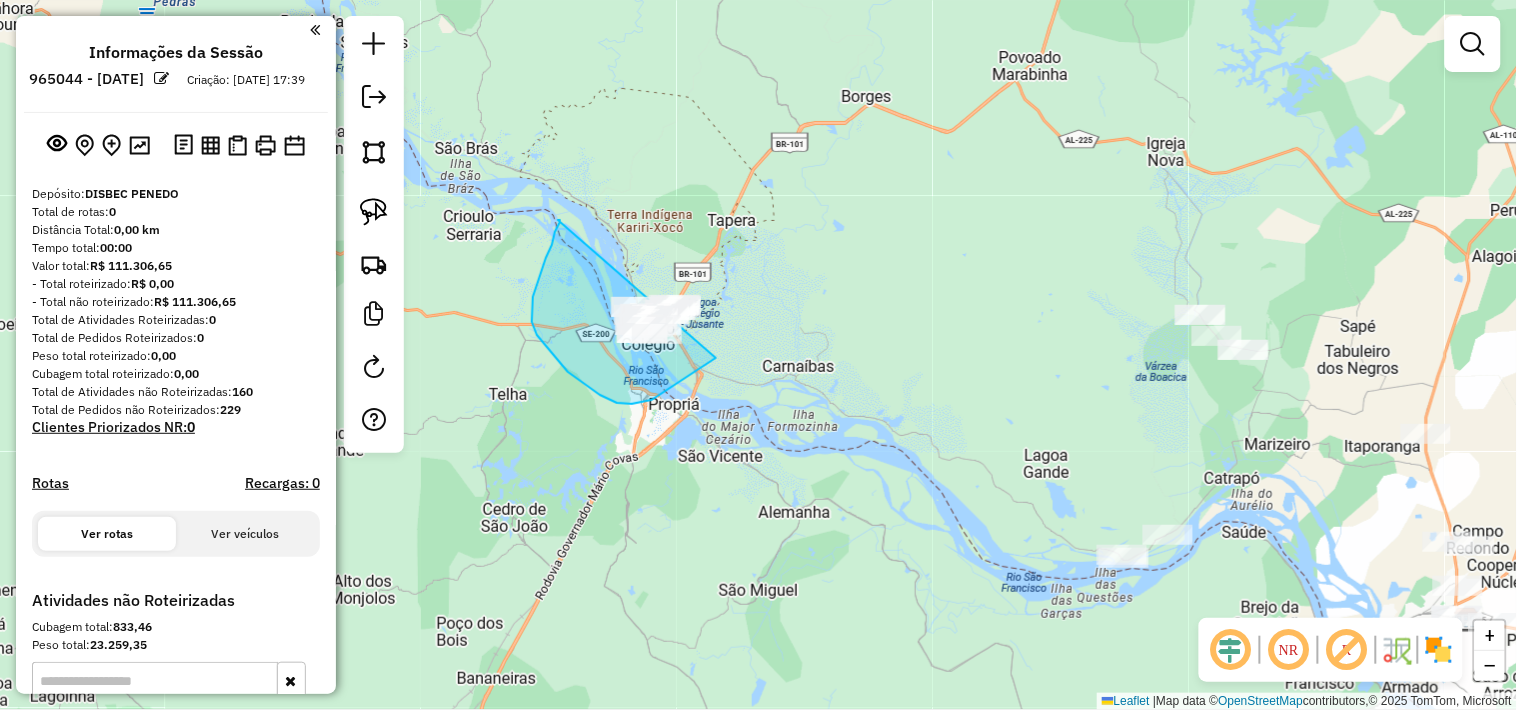 drag, startPoint x: 558, startPoint y: 220, endPoint x: 771, endPoint y: 283, distance: 222.12158 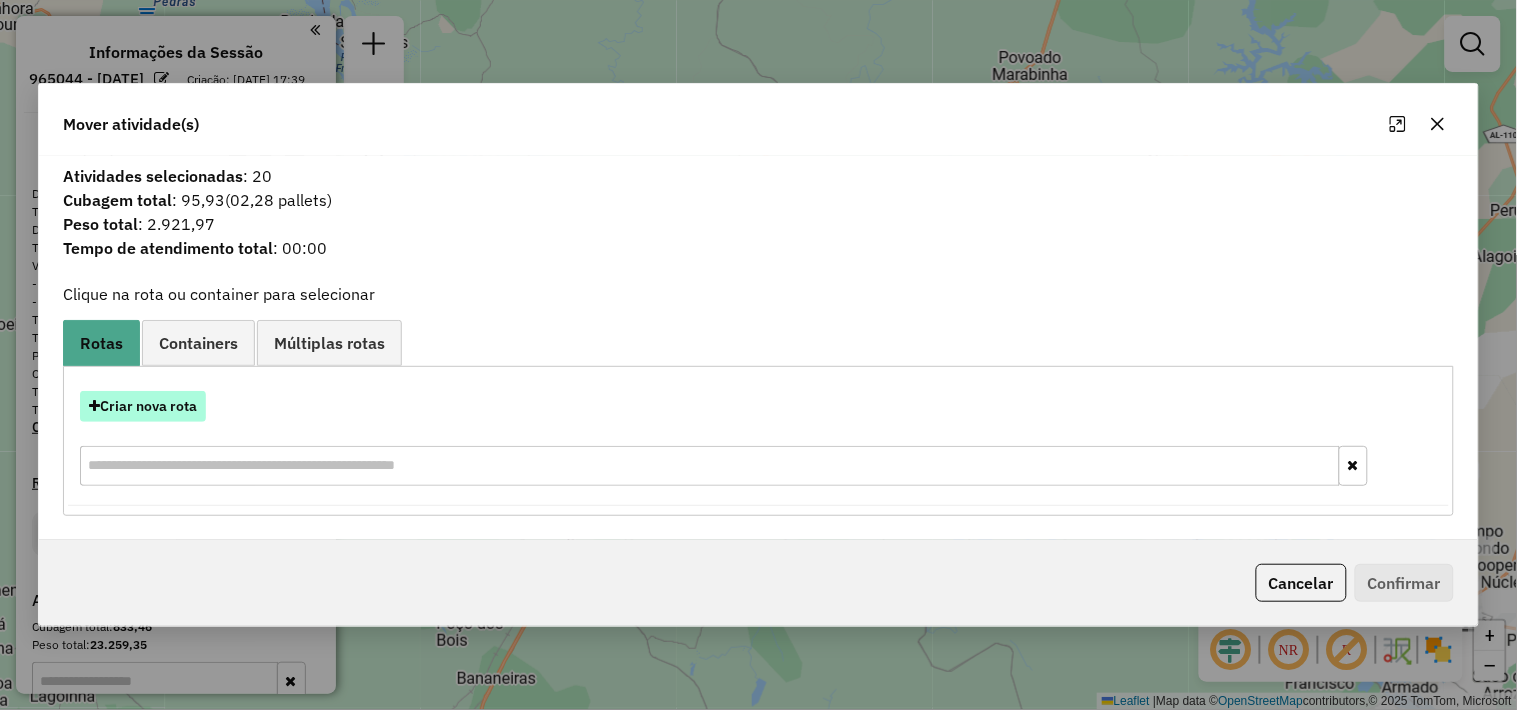 click on "Criar nova rota" at bounding box center (143, 406) 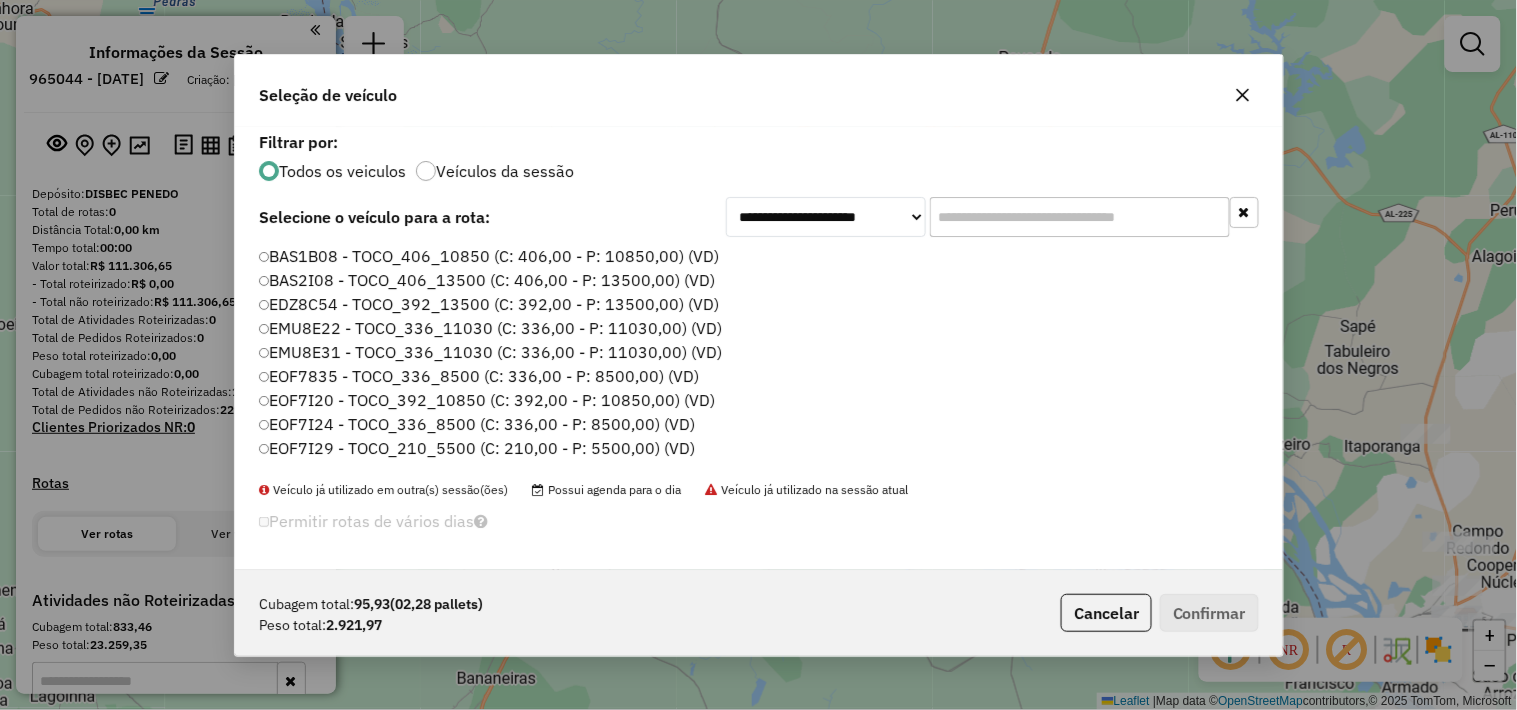 scroll, scrollTop: 11, scrollLeft: 5, axis: both 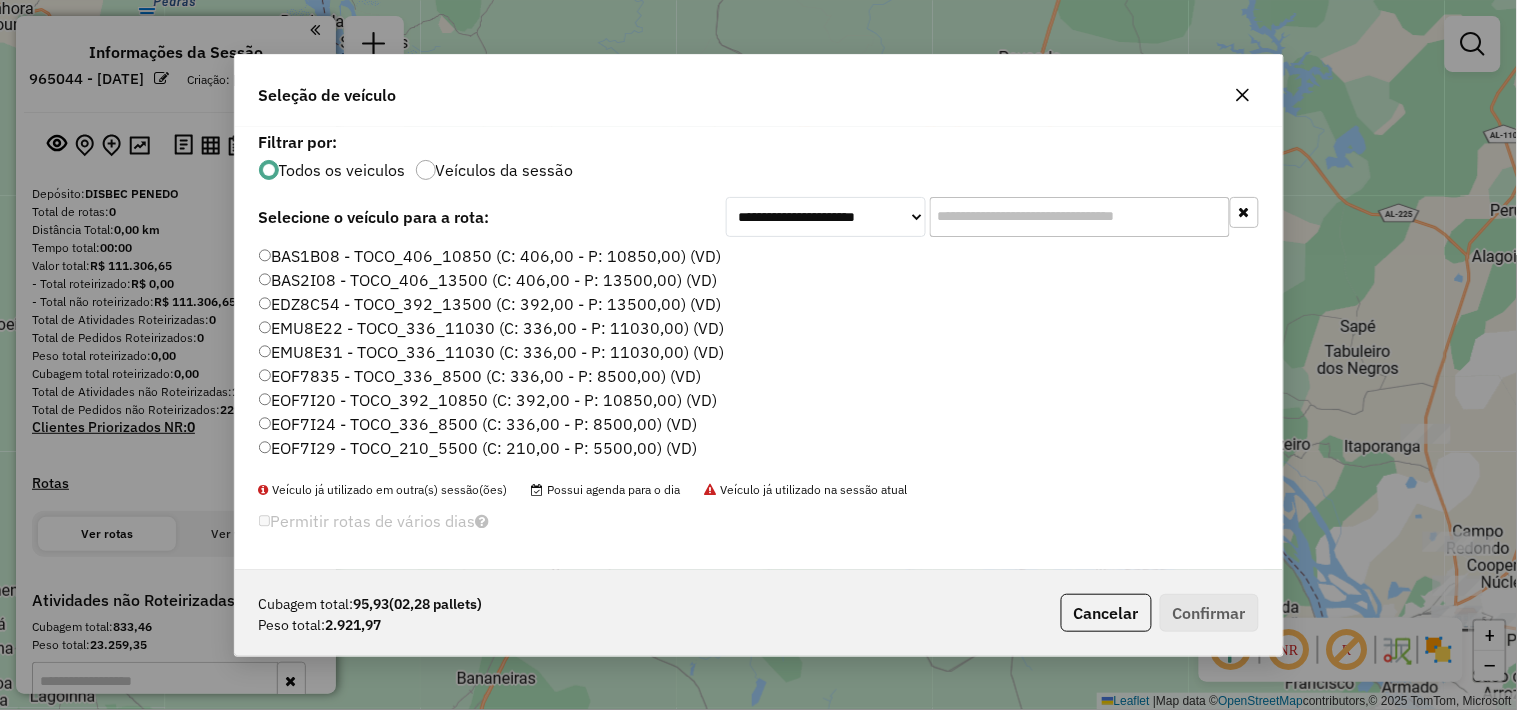 drag, startPoint x: 1027, startPoint y: 230, endPoint x: 913, endPoint y: 348, distance: 164.07315 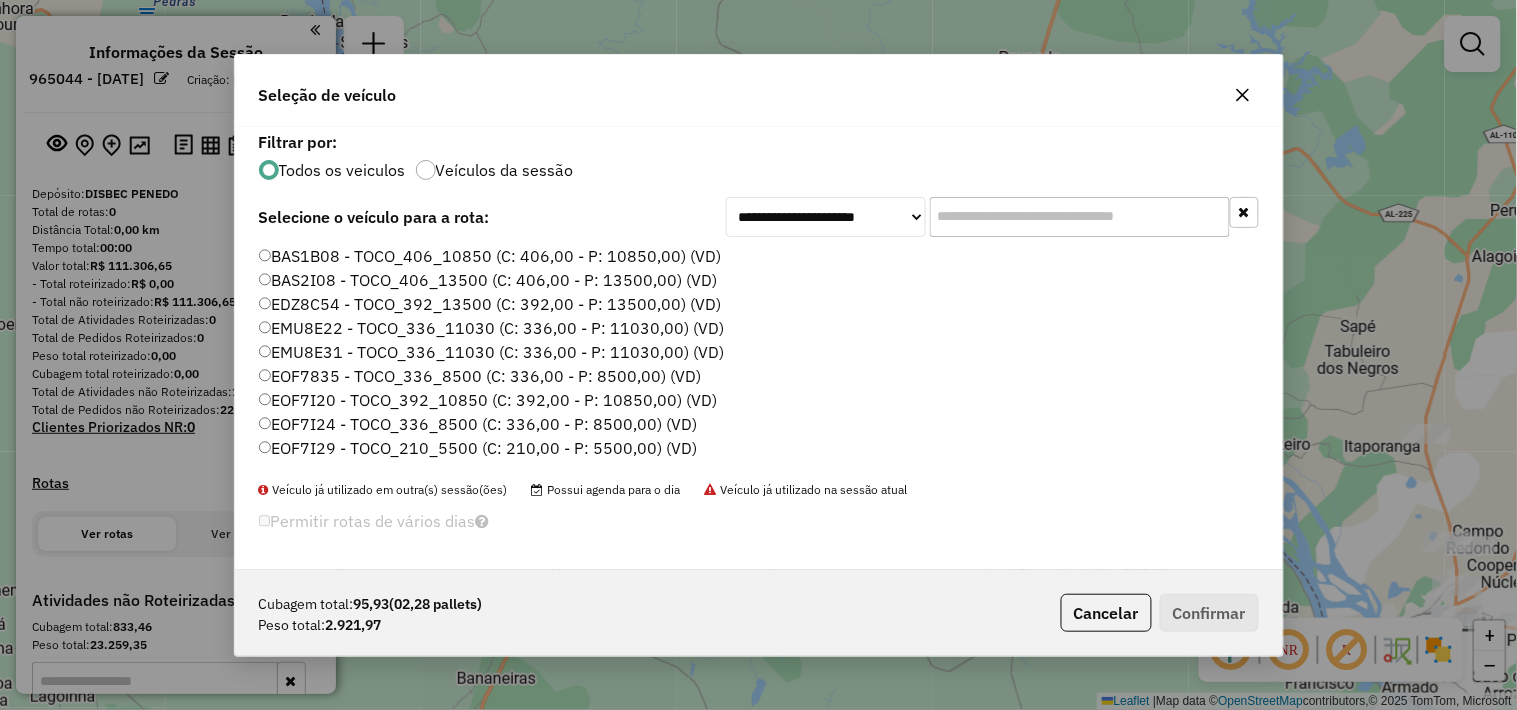 click 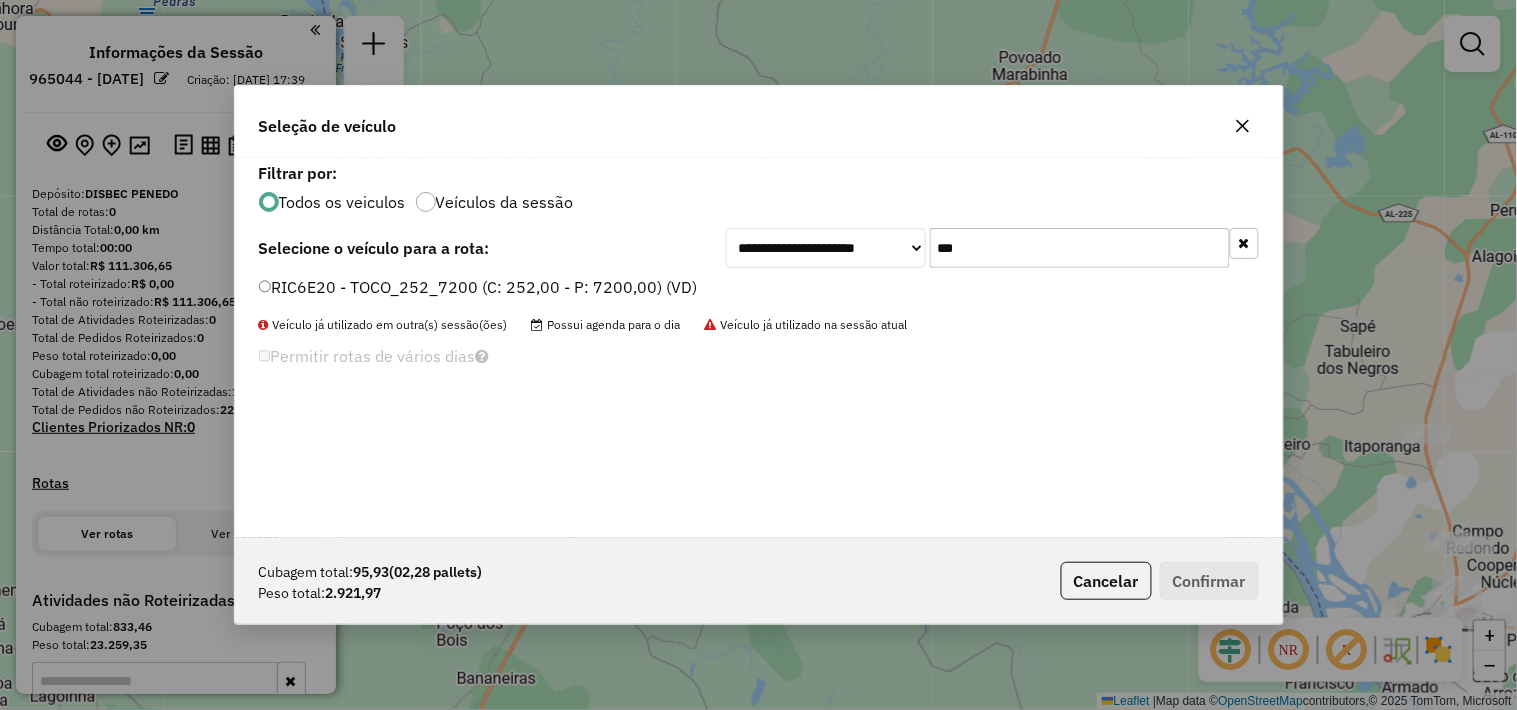 type on "***" 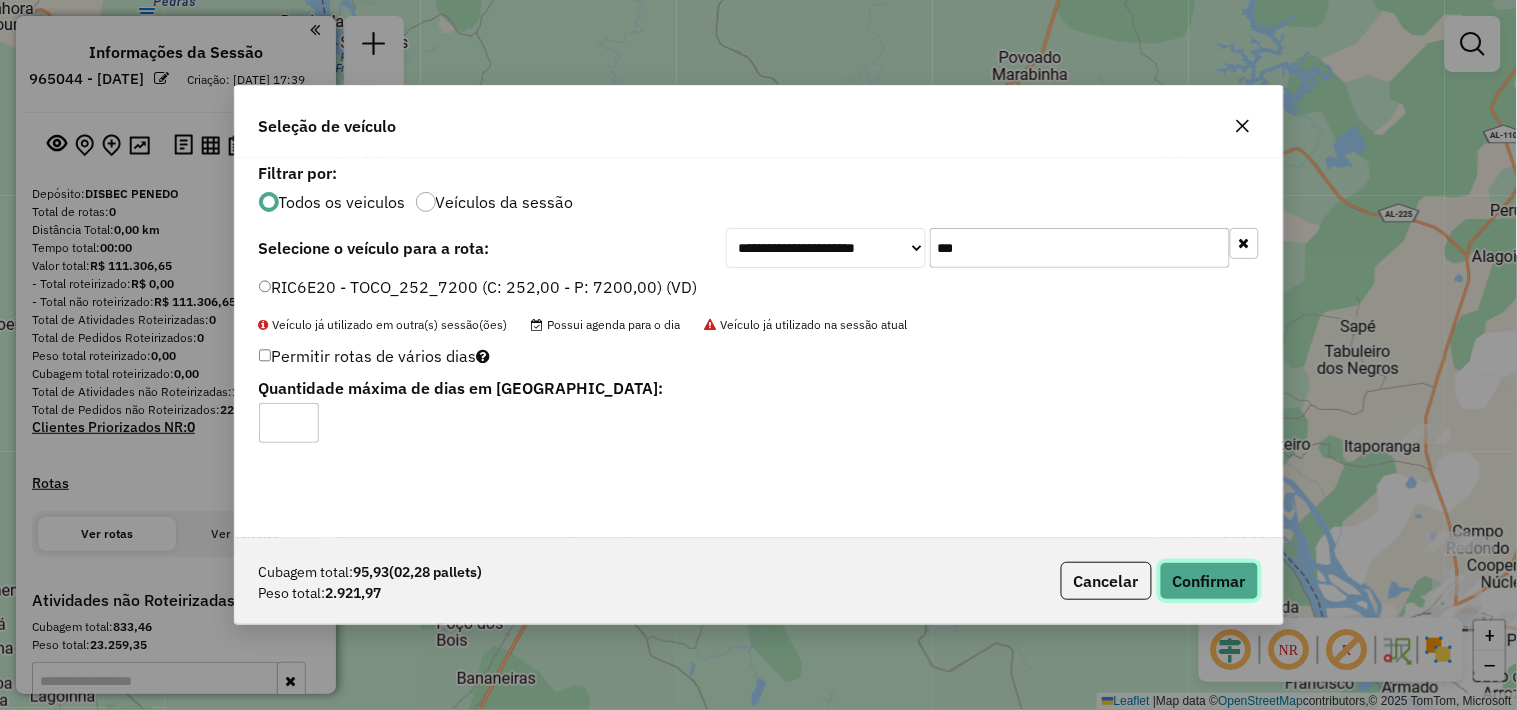 click on "Confirmar" 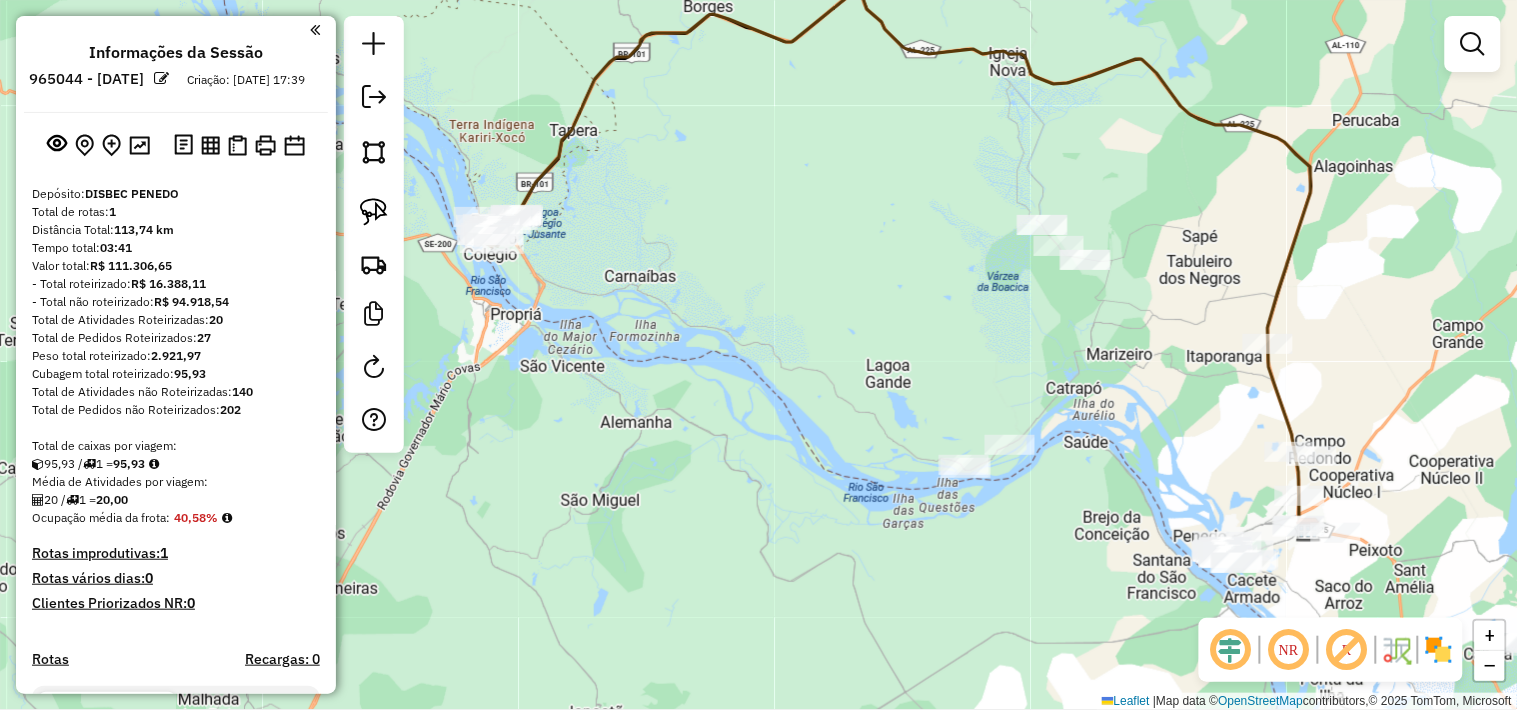 drag, startPoint x: 976, startPoint y: 513, endPoint x: 916, endPoint y: 465, distance: 76.837494 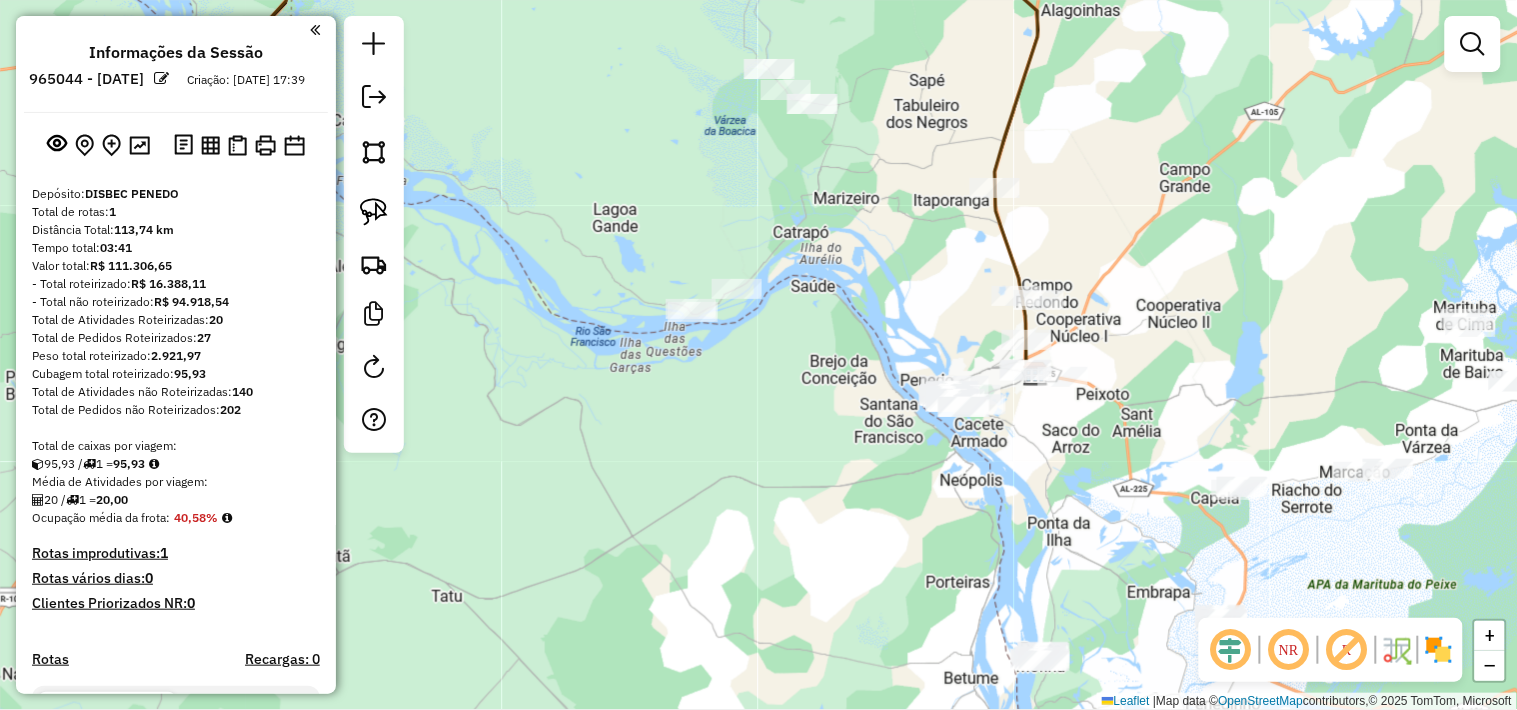drag, startPoint x: 1122, startPoint y: 522, endPoint x: 856, endPoint y: 373, distance: 304.88852 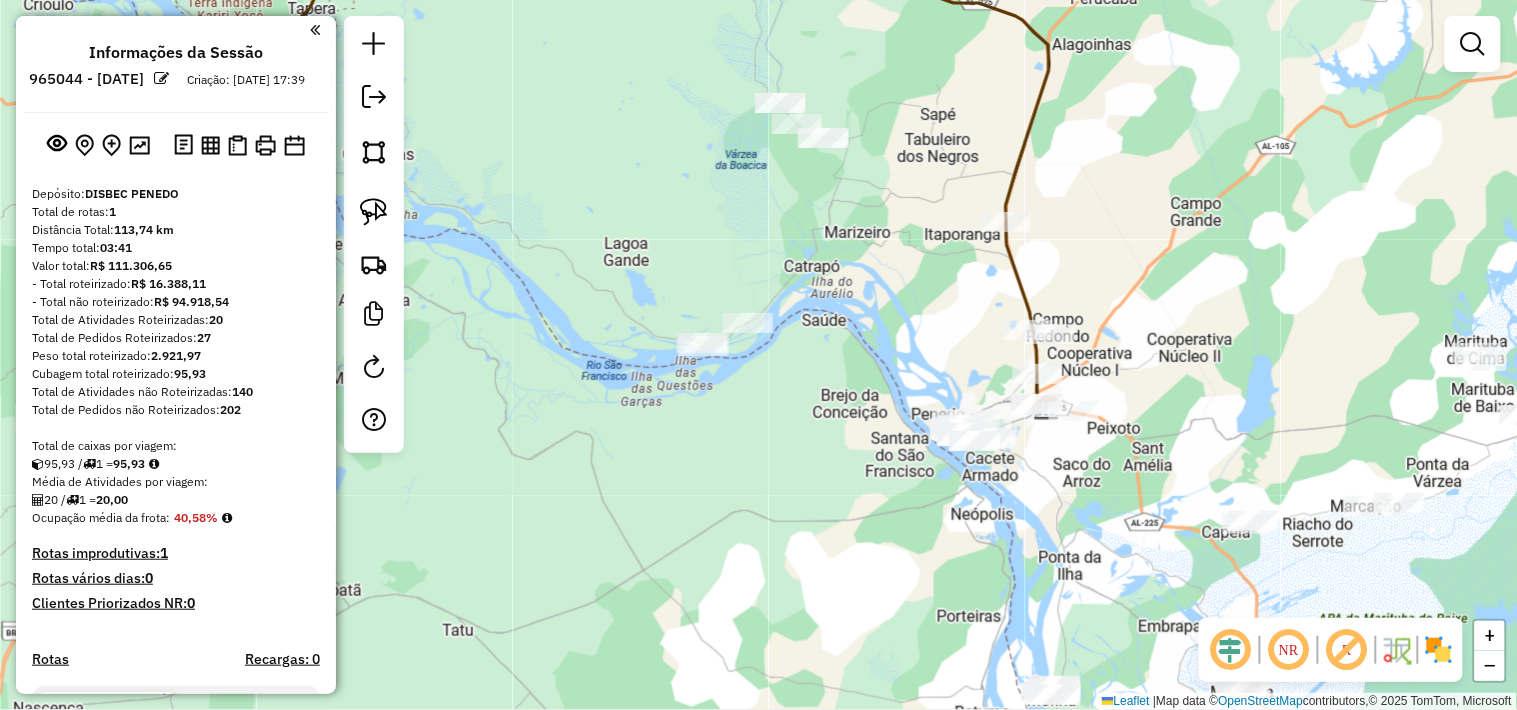 click on "Janela de atendimento Grade de atendimento Capacidade Transportadoras Veículos Cliente Pedidos  Rotas Selecione os dias de semana para filtrar as janelas de atendimento  Seg   Ter   Qua   Qui   Sex   Sáb   Dom  Informe o período da janela de atendimento: De: Até:  Filtrar exatamente a janela do cliente  Considerar janela de atendimento padrão  Selecione os dias de semana para filtrar as grades de atendimento  Seg   Ter   Qua   Qui   Sex   Sáb   Dom   Considerar clientes sem dia de atendimento cadastrado  Clientes fora do dia de atendimento selecionado Filtrar as atividades entre os valores definidos abaixo:  Peso mínimo:   Peso máximo:   Cubagem mínima:   Cubagem máxima:   De:   Até:  Filtrar as atividades entre o tempo de atendimento definido abaixo:  De:   Até:   Considerar capacidade total dos clientes não roteirizados Transportadora: Selecione um ou mais itens Tipo de veículo: Selecione um ou mais itens Veículo: Selecione um ou mais itens Motorista: Selecione um ou mais itens Nome: Rótulo:" 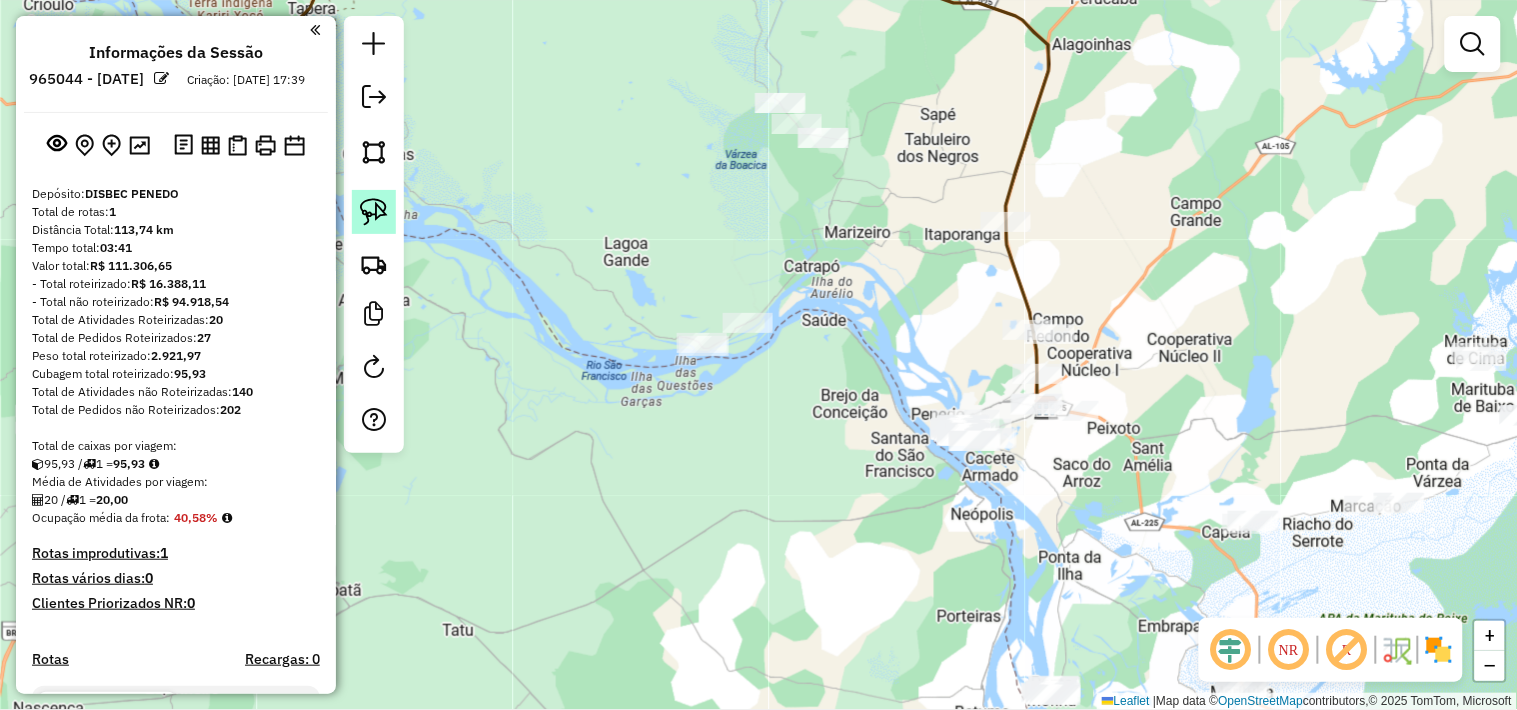 click 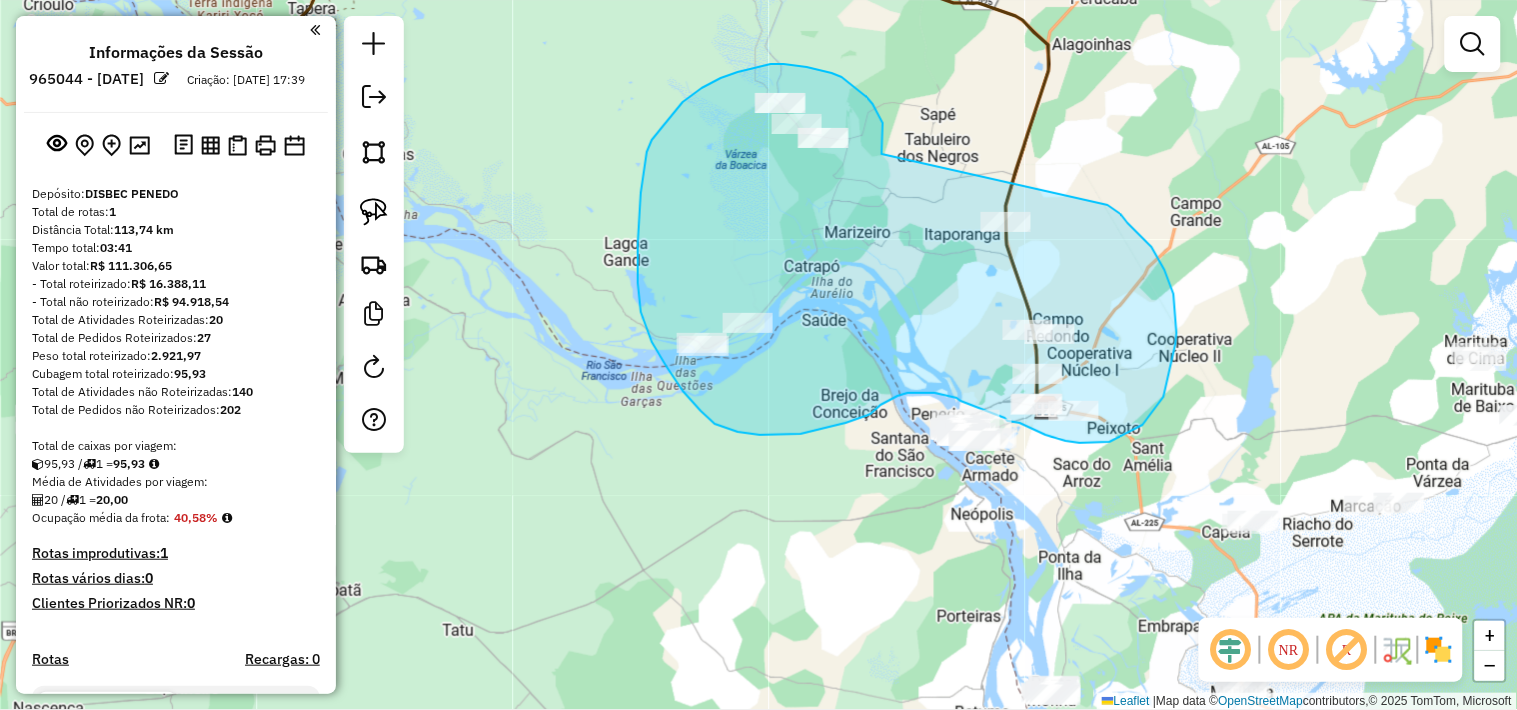 drag, startPoint x: 853, startPoint y: 85, endPoint x: 1103, endPoint y: 203, distance: 276.4489 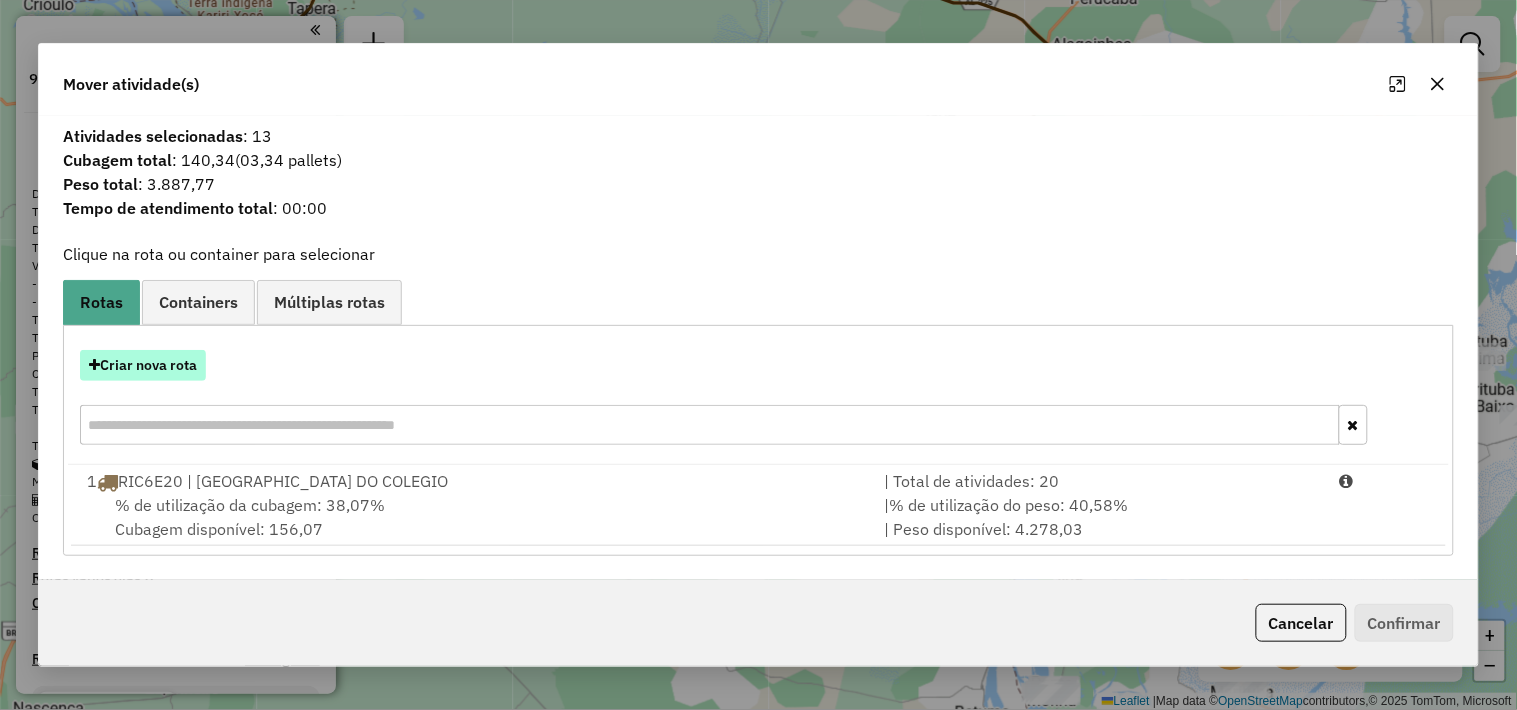 click on "Criar nova rota" at bounding box center (143, 365) 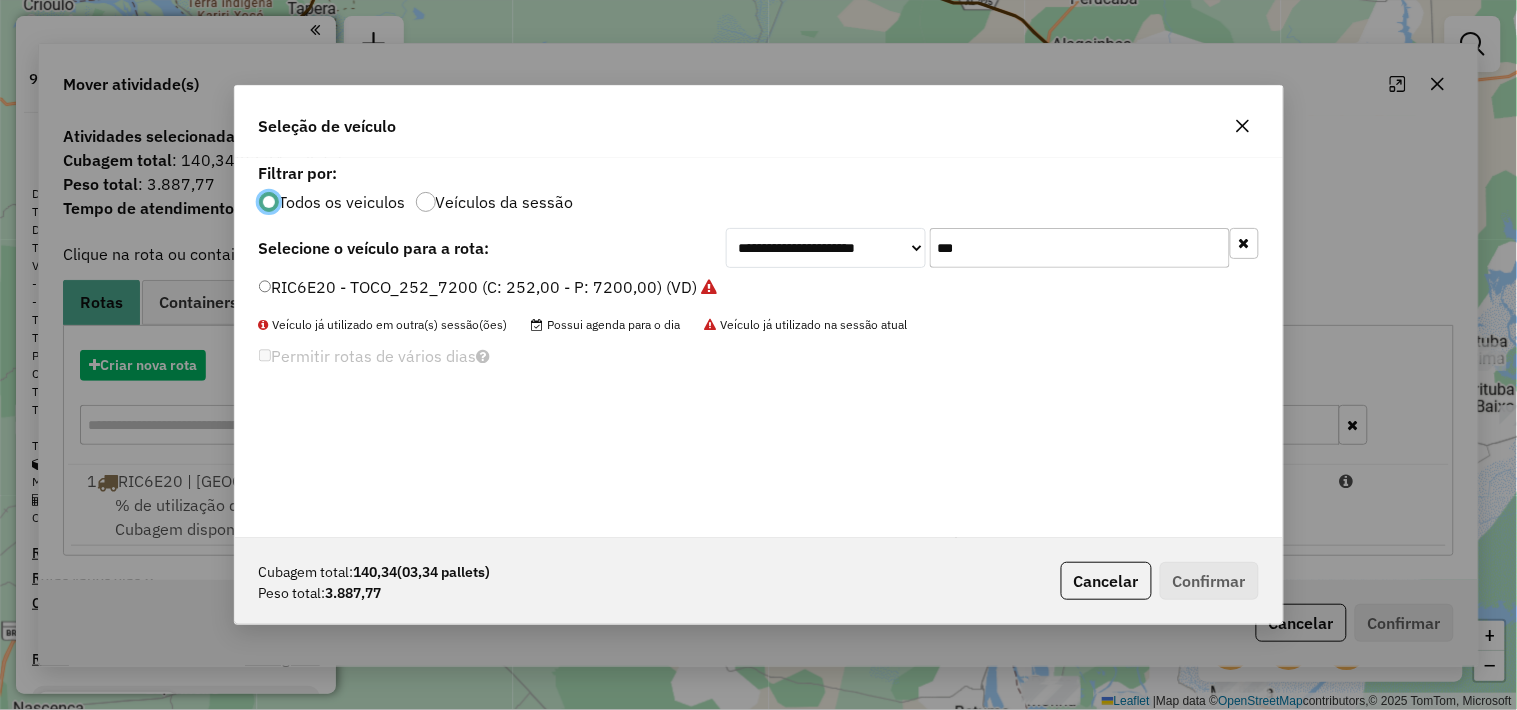 scroll, scrollTop: 11, scrollLeft: 5, axis: both 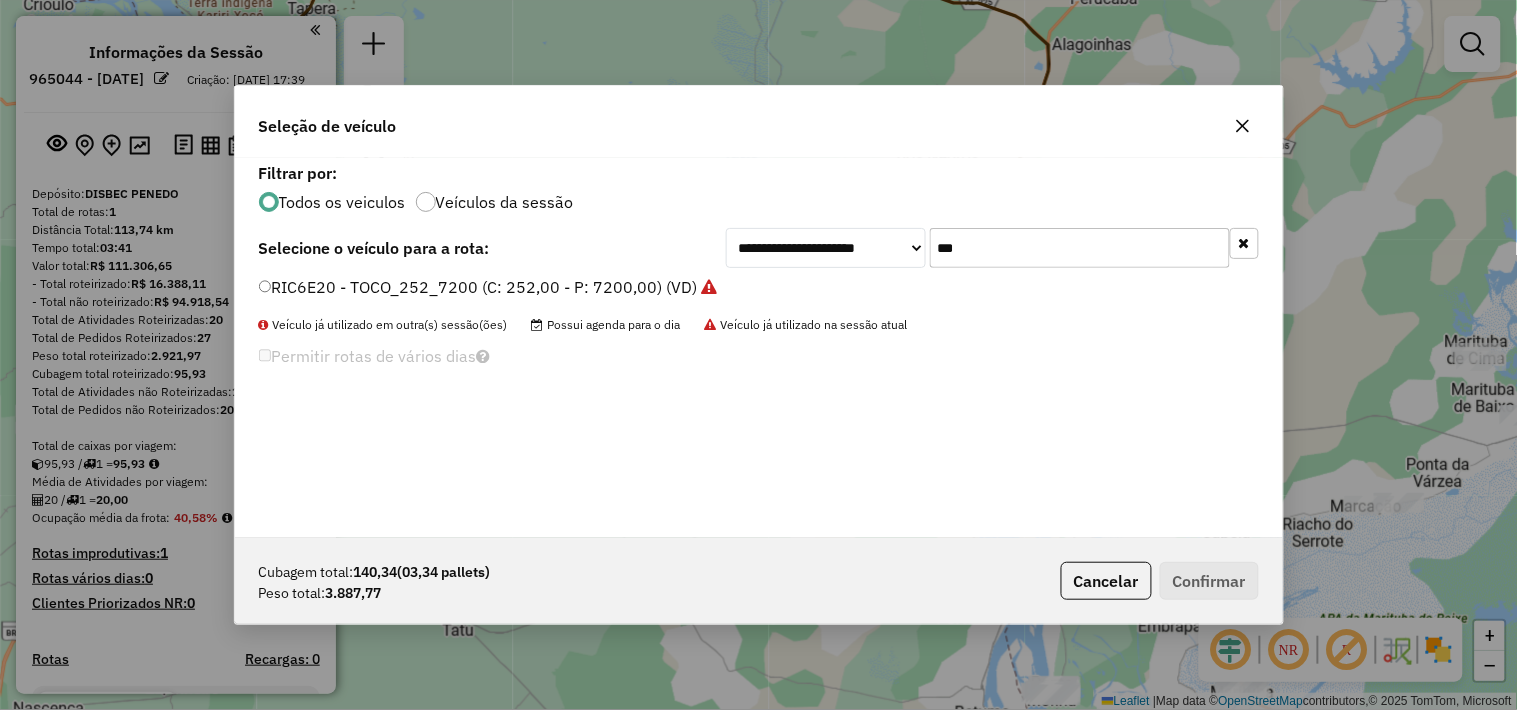 click on "***" 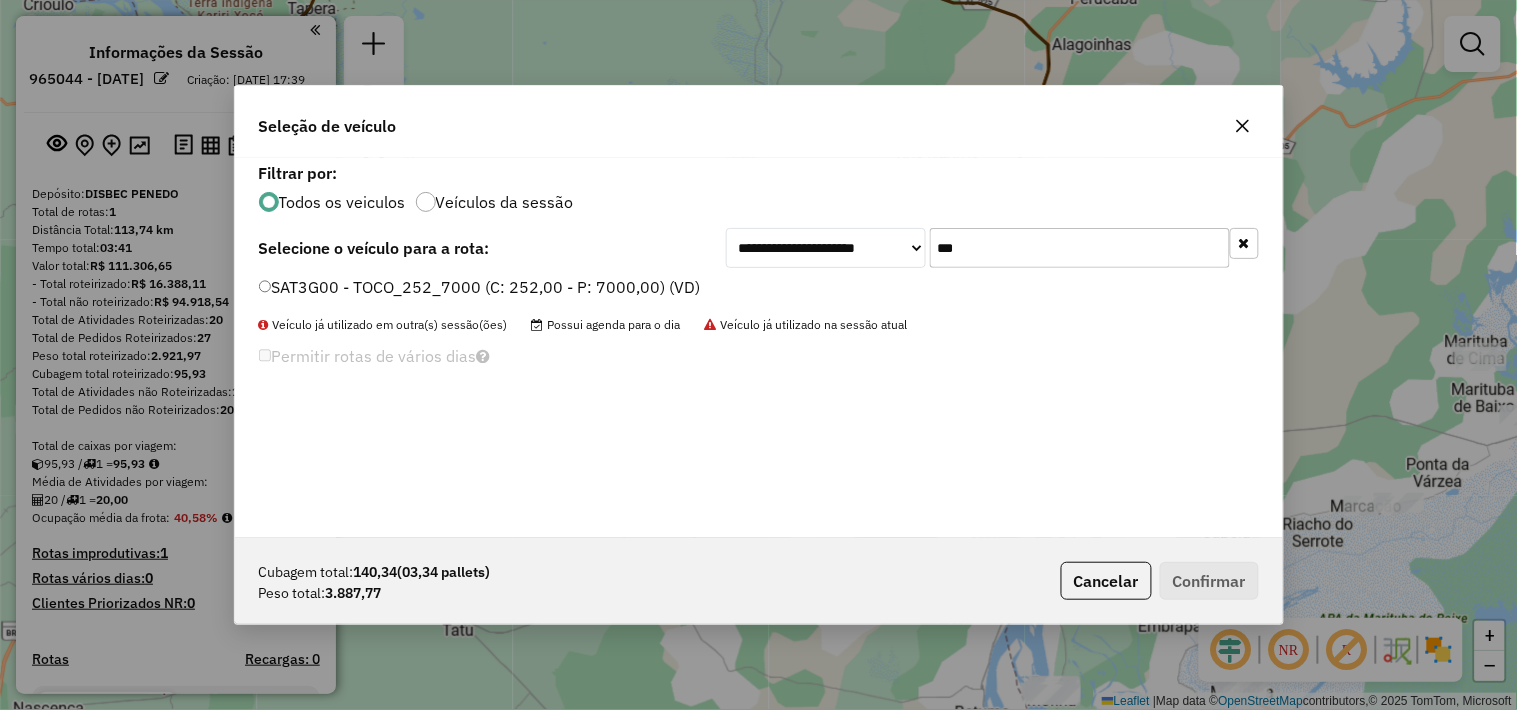 type on "***" 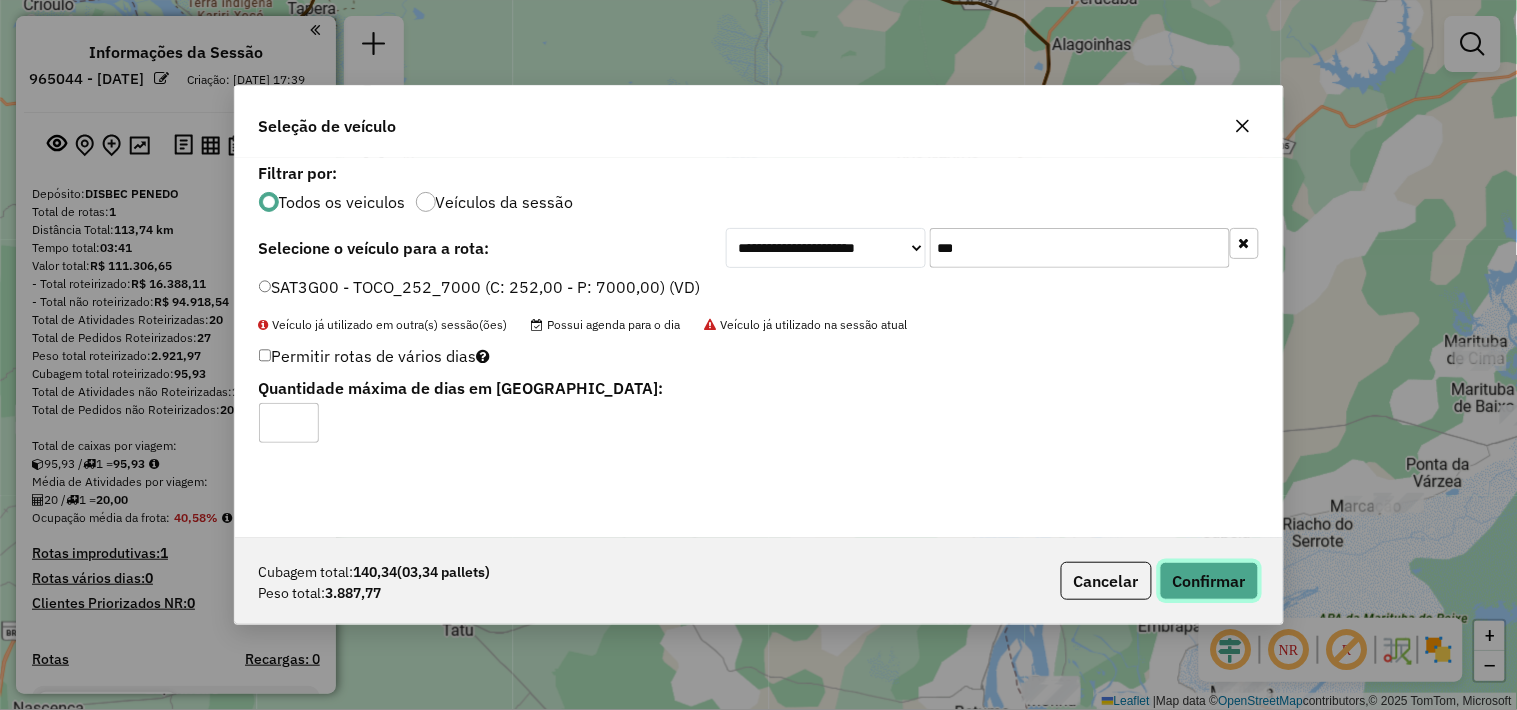 drag, startPoint x: 1212, startPoint y: 578, endPoint x: 1181, endPoint y: 566, distance: 33.24154 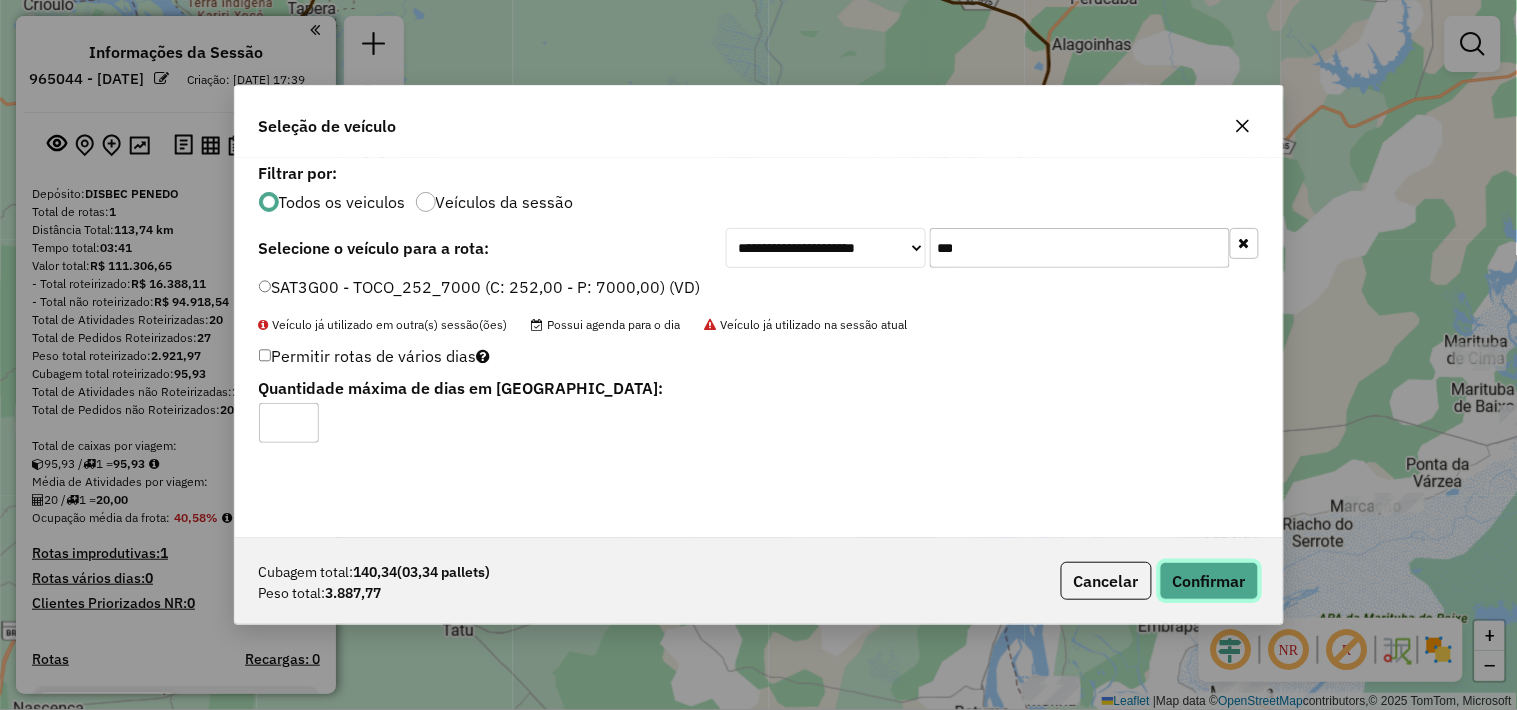 click on "Confirmar" 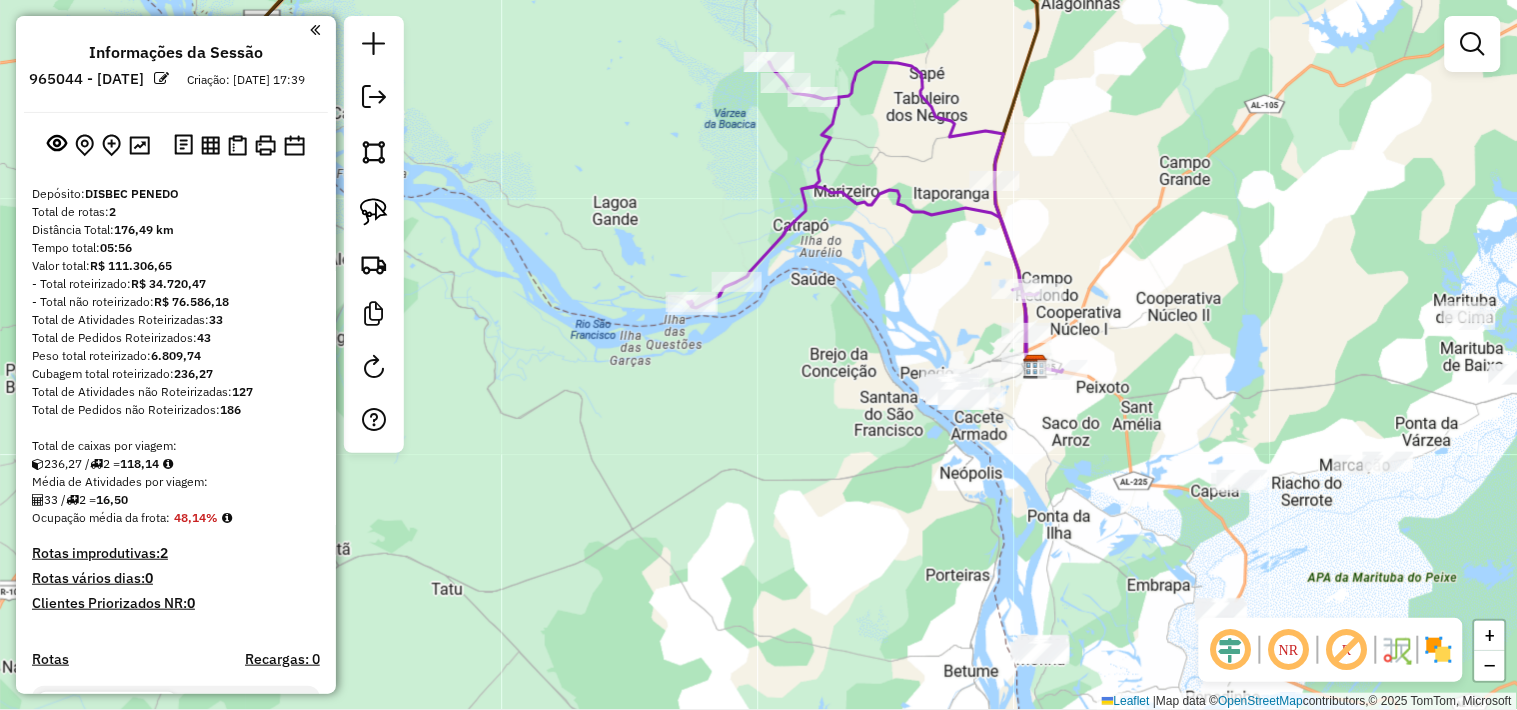 drag, startPoint x: 967, startPoint y: 583, endPoint x: 855, endPoint y: 453, distance: 171.59254 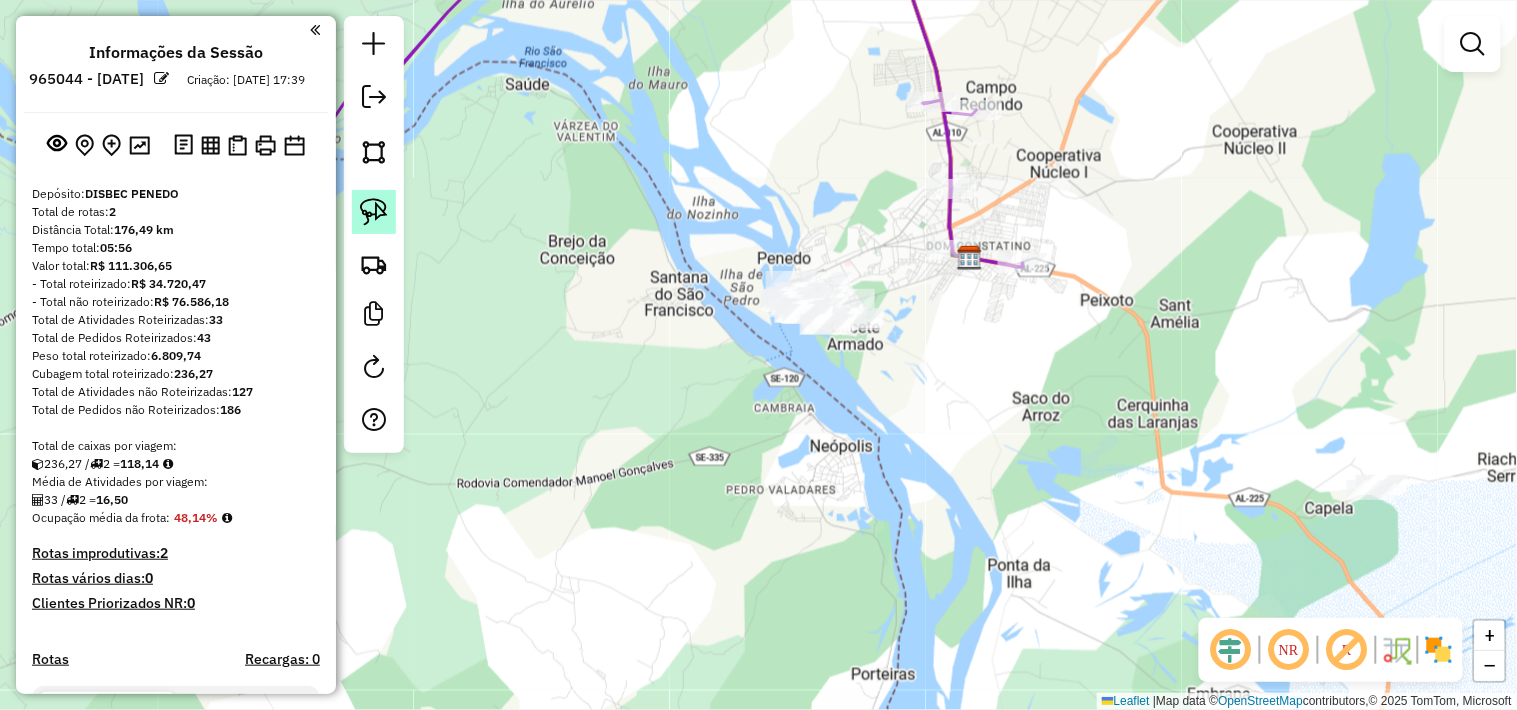 click 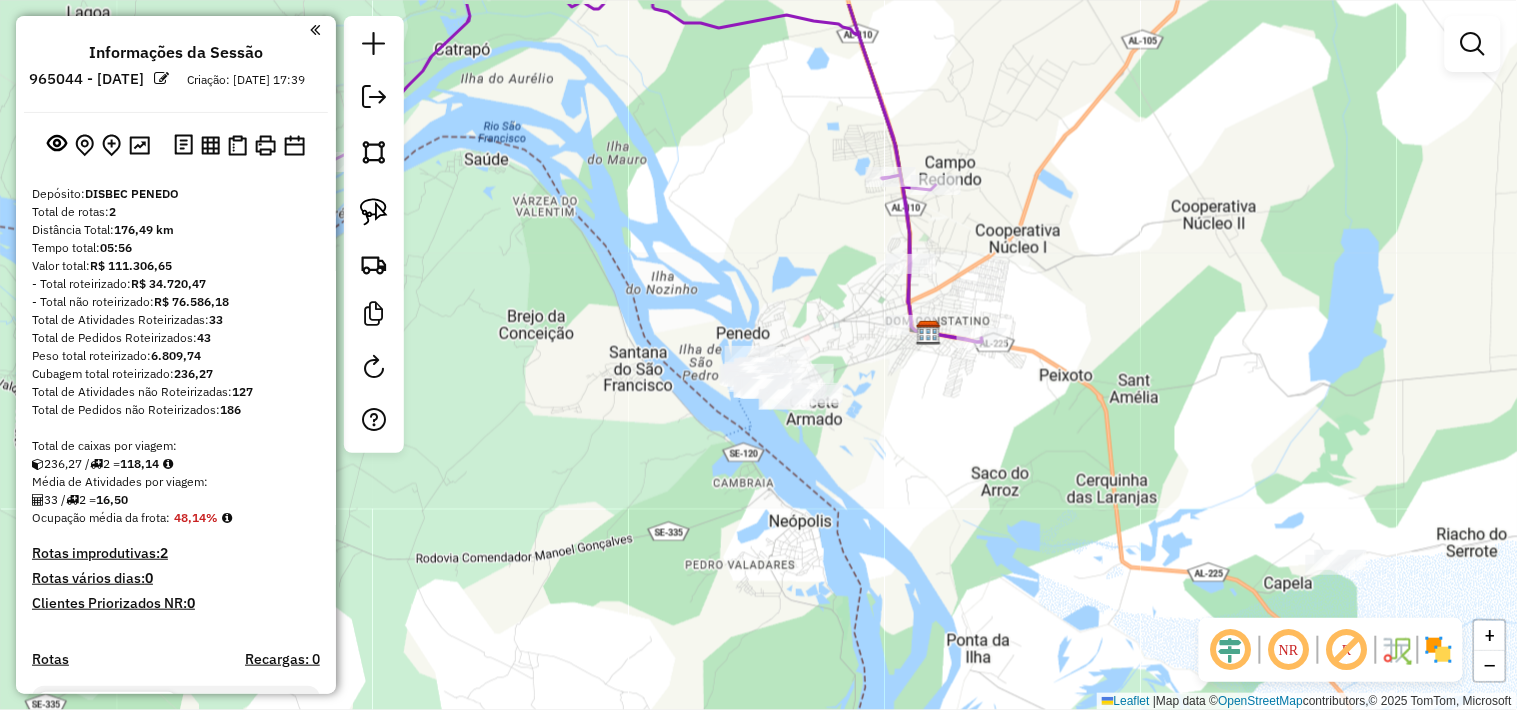 drag, startPoint x: 791, startPoint y: 246, endPoint x: 766, endPoint y: 315, distance: 73.38937 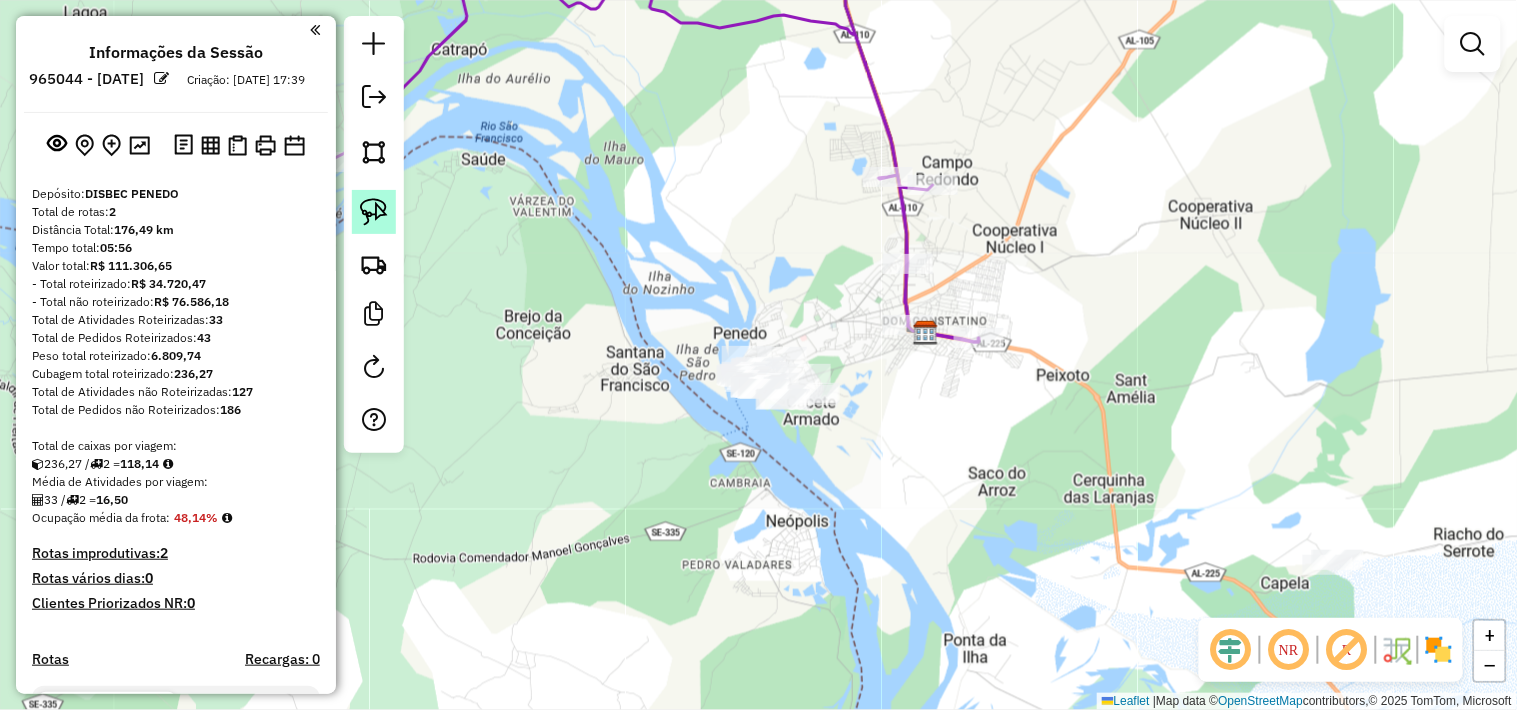 click 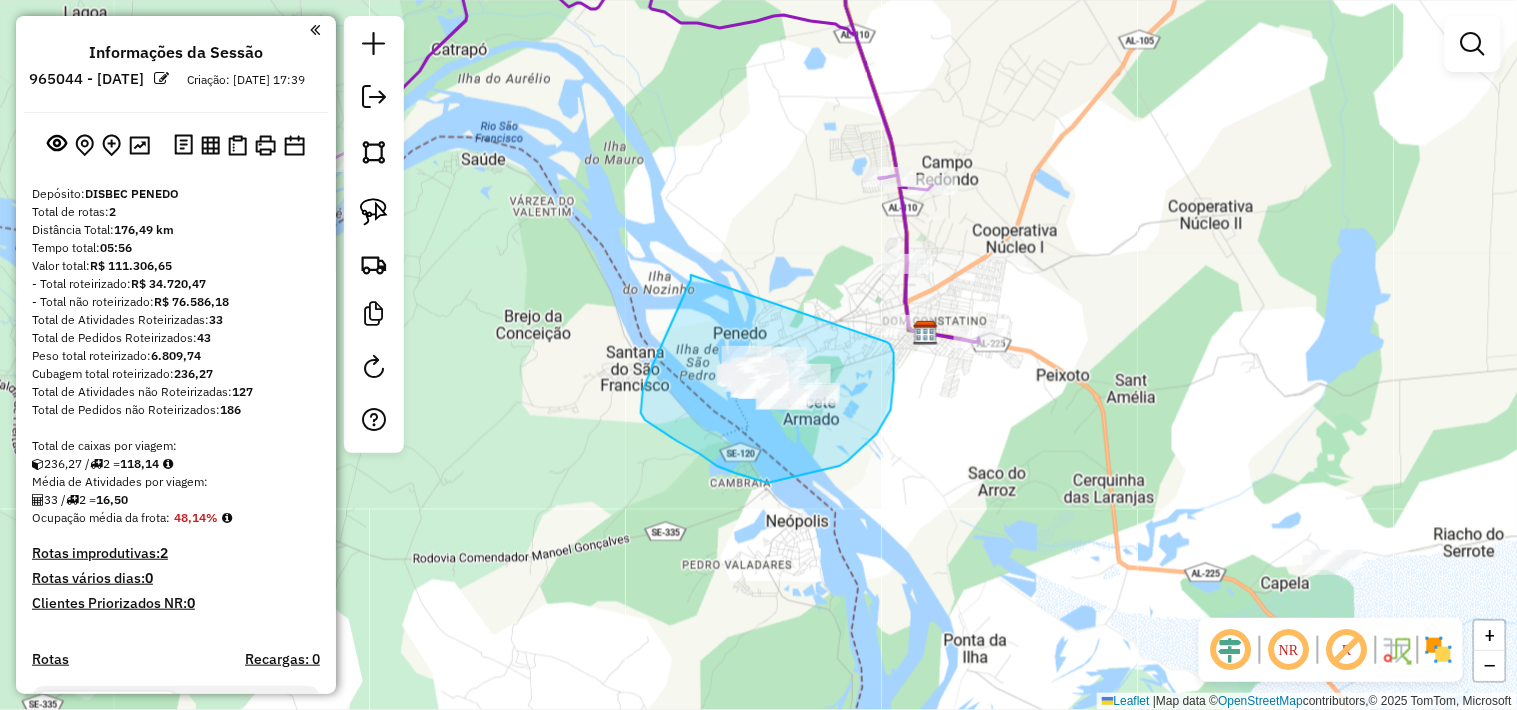 drag, startPoint x: 650, startPoint y: 374, endPoint x: 884, endPoint y: 341, distance: 236.31546 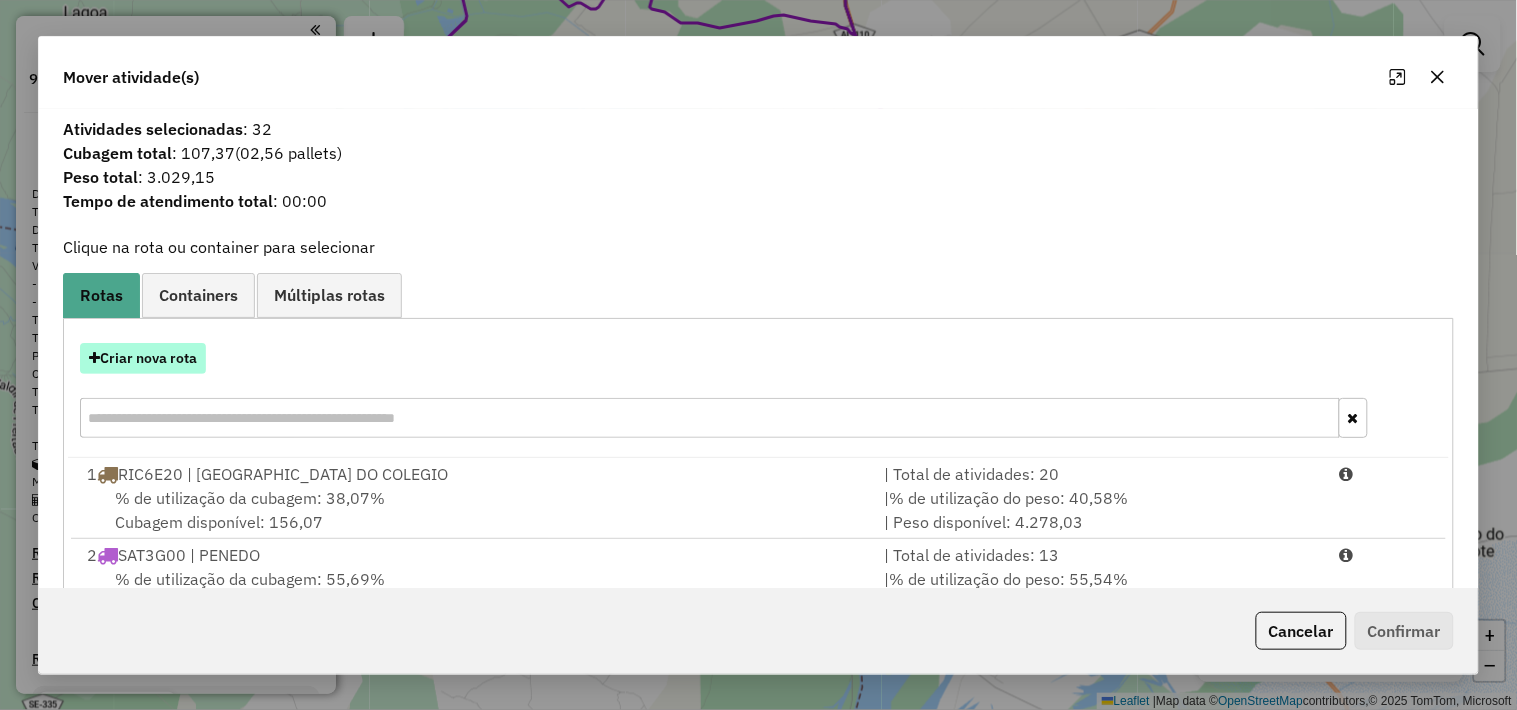 click on "Criar nova rota" at bounding box center [143, 358] 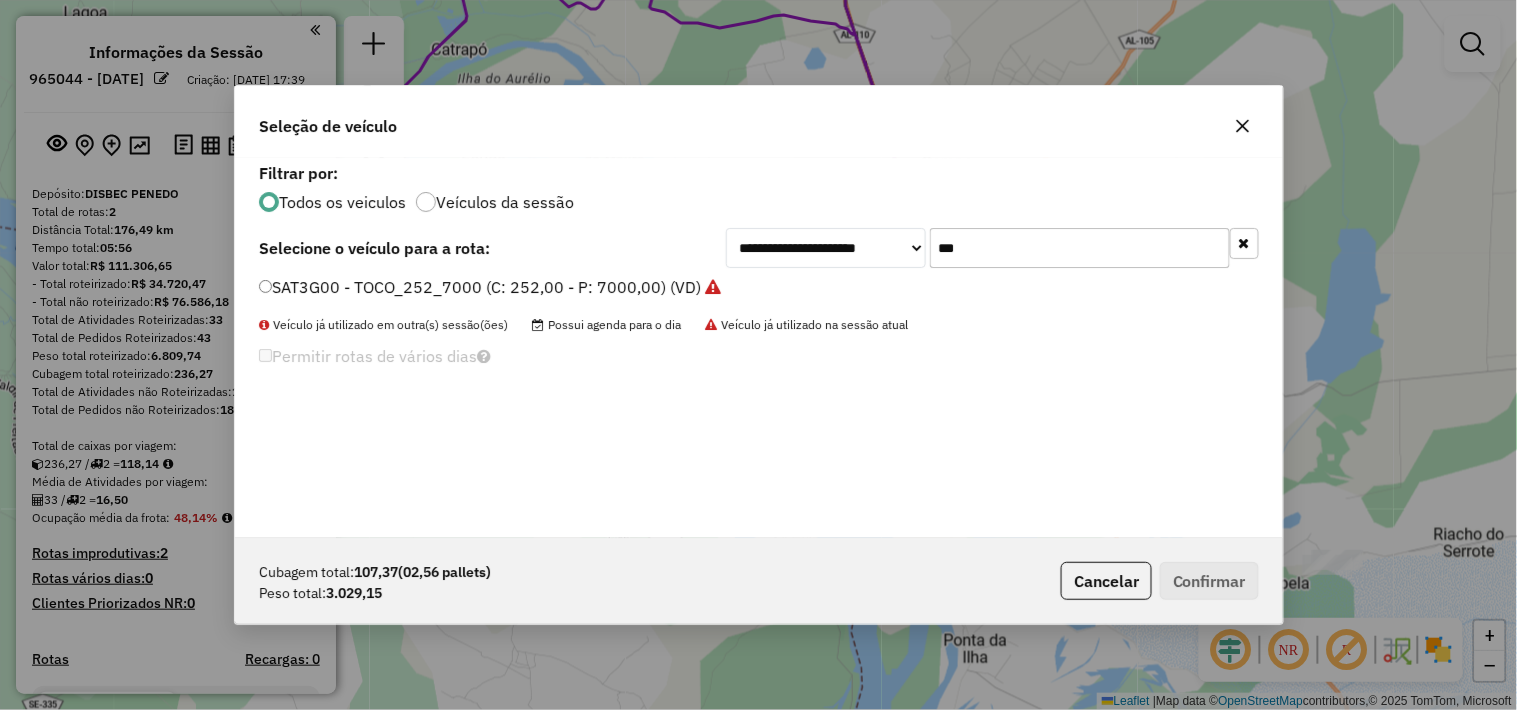 scroll, scrollTop: 11, scrollLeft: 5, axis: both 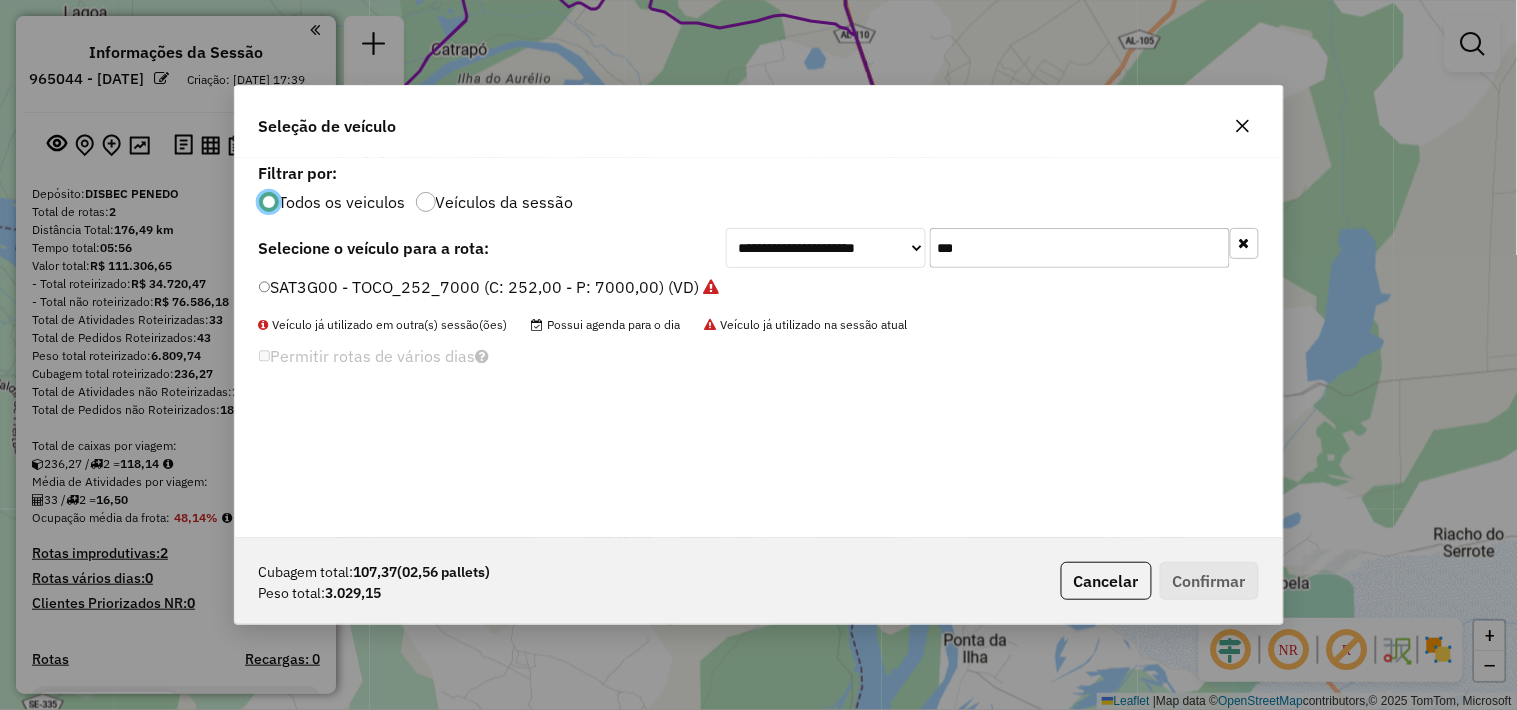 click on "***" 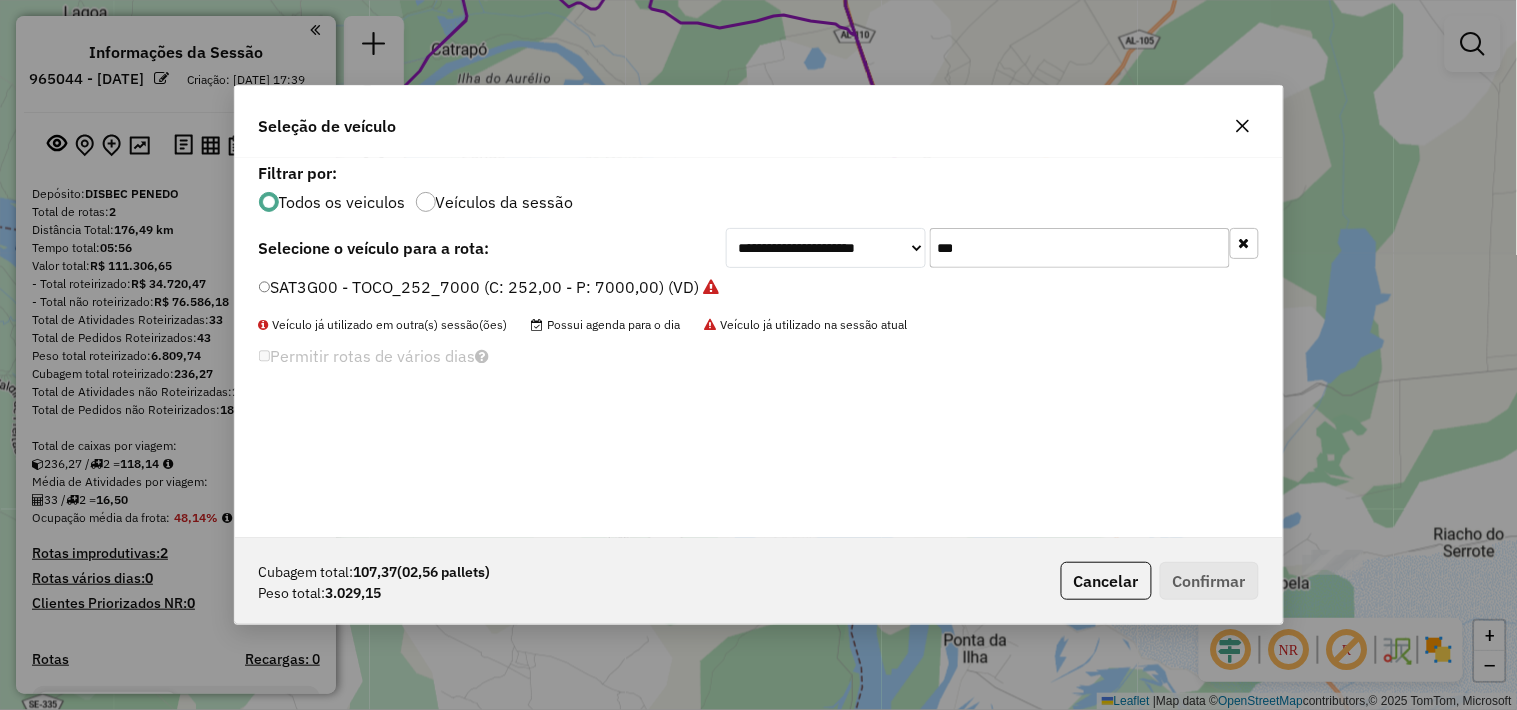 click on "***" 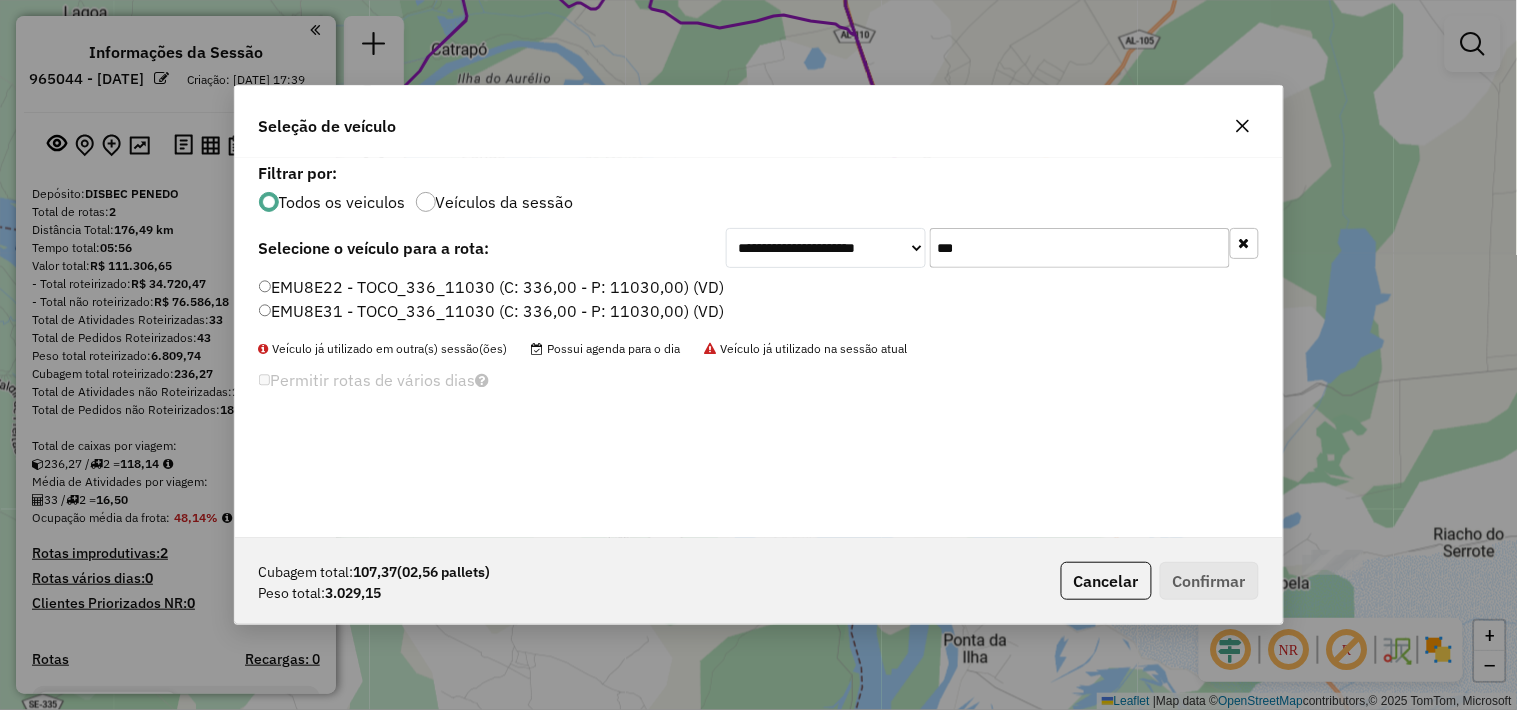 type on "***" 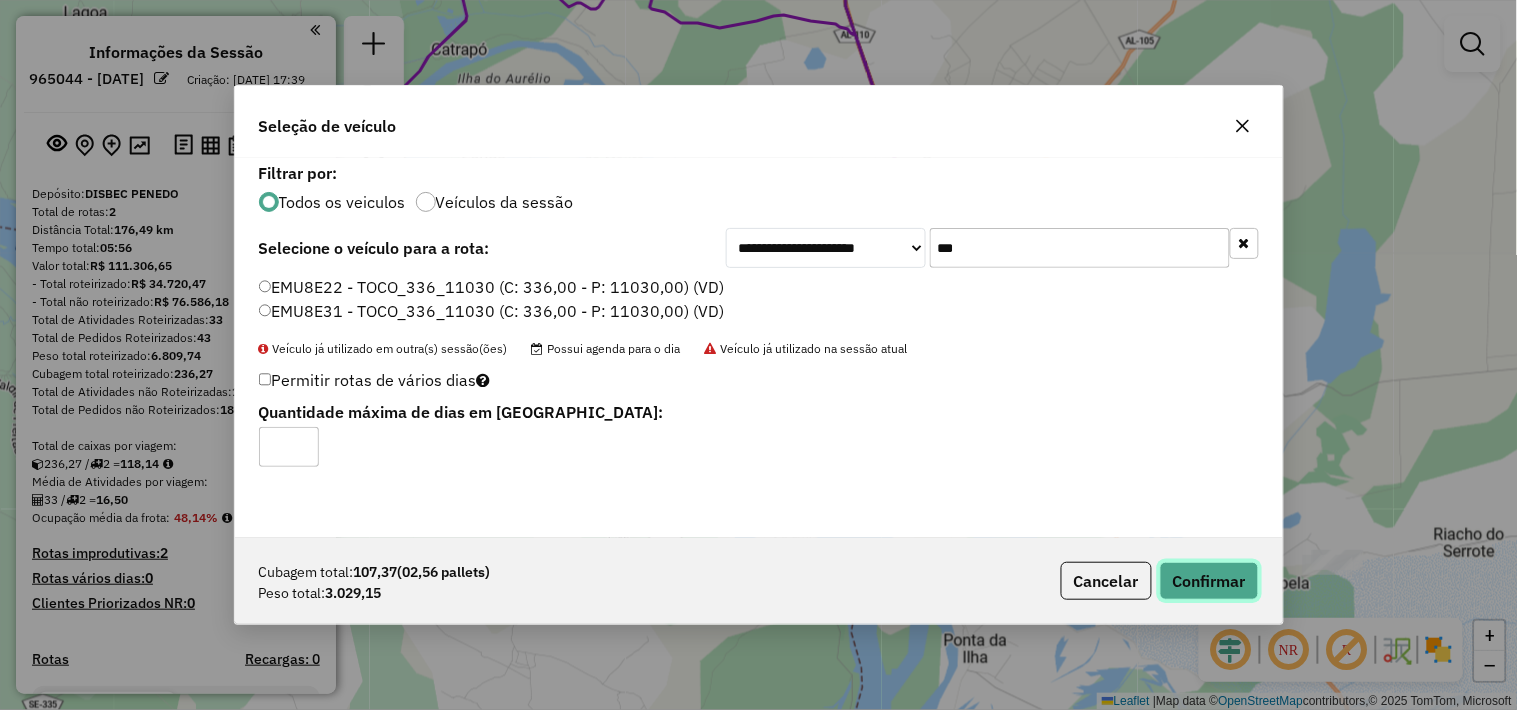 click on "Confirmar" 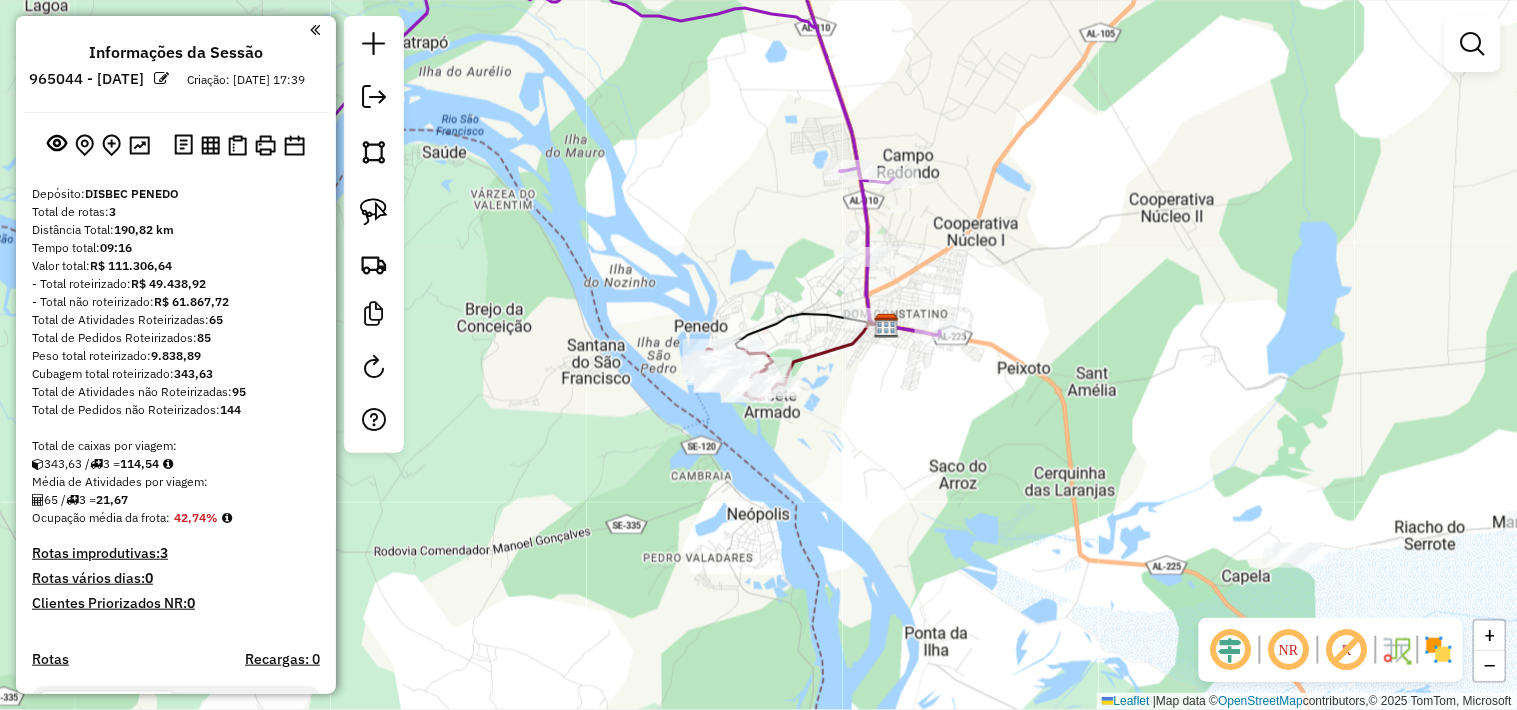 drag, startPoint x: 1018, startPoint y: 505, endPoint x: 670, endPoint y: 315, distance: 396.4896 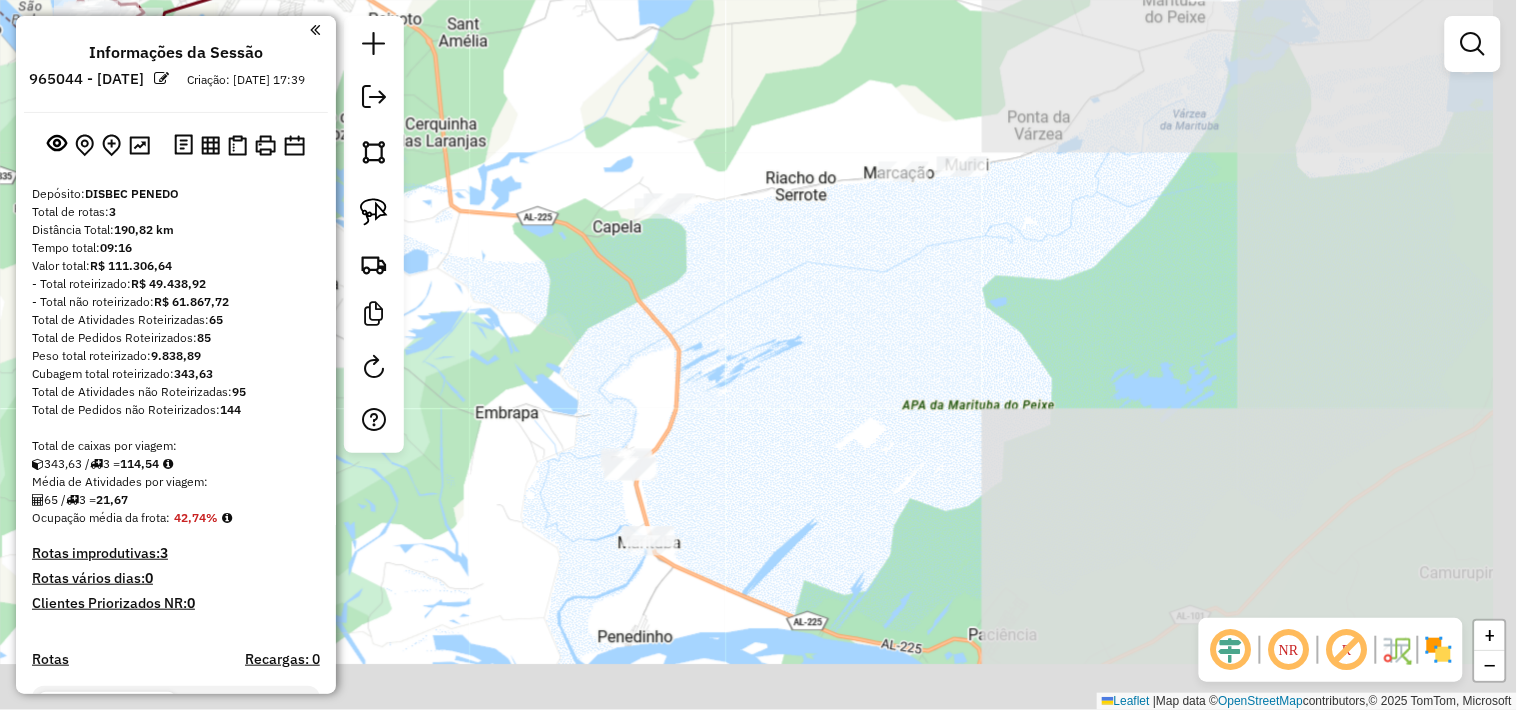 drag, startPoint x: 855, startPoint y: 420, endPoint x: 851, endPoint y: 393, distance: 27.294687 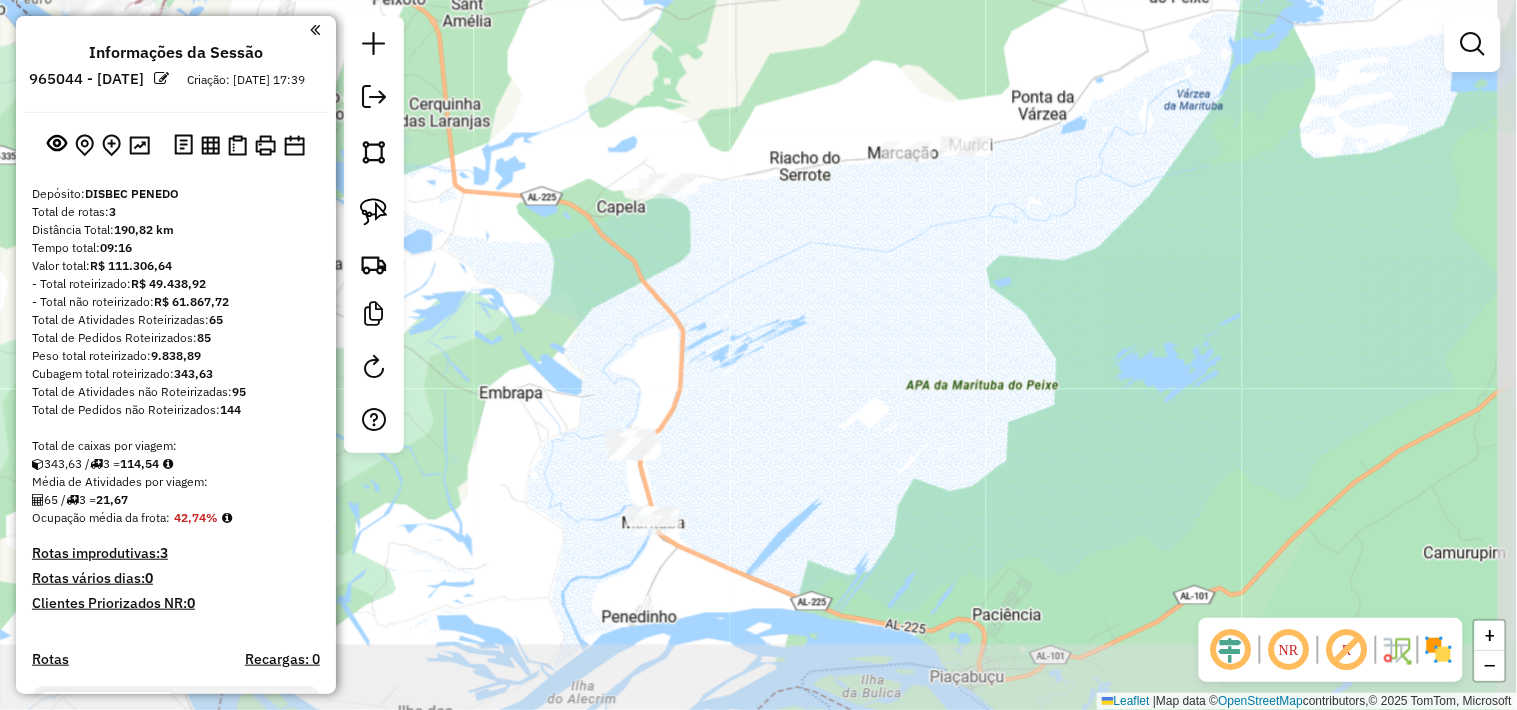 drag, startPoint x: 851, startPoint y: 393, endPoint x: 960, endPoint y: 425, distance: 113.600174 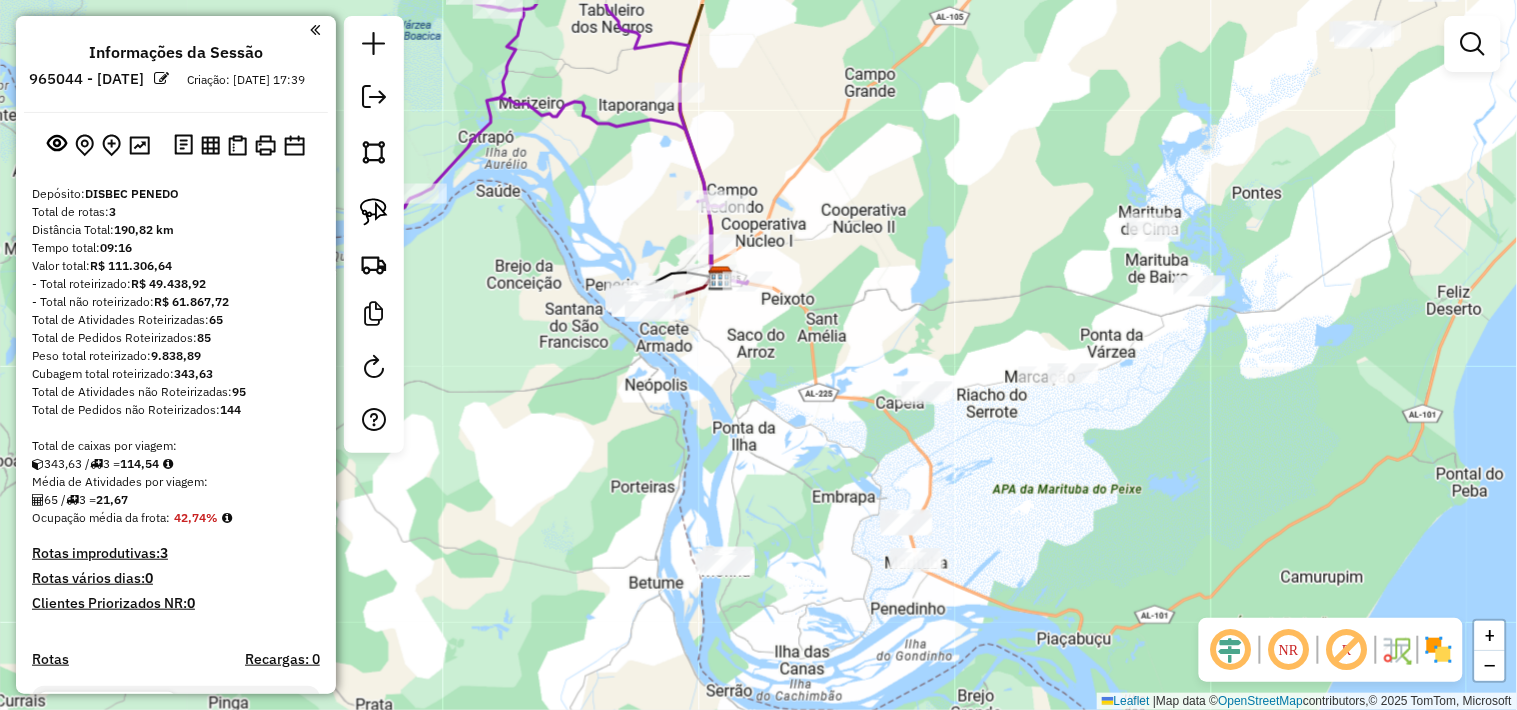 drag, startPoint x: 945, startPoint y: 413, endPoint x: 1026, endPoint y: 488, distance: 110.39022 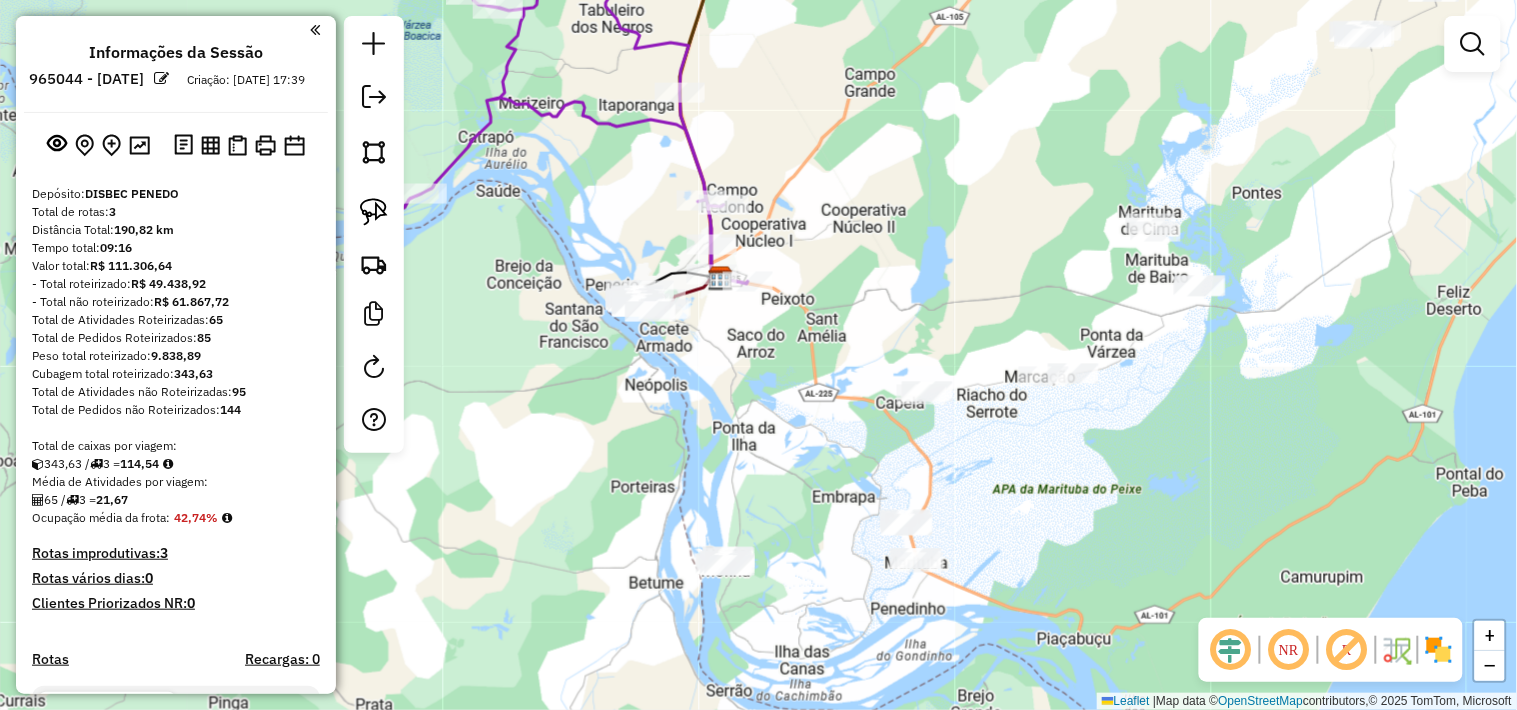 scroll, scrollTop: 333, scrollLeft: 0, axis: vertical 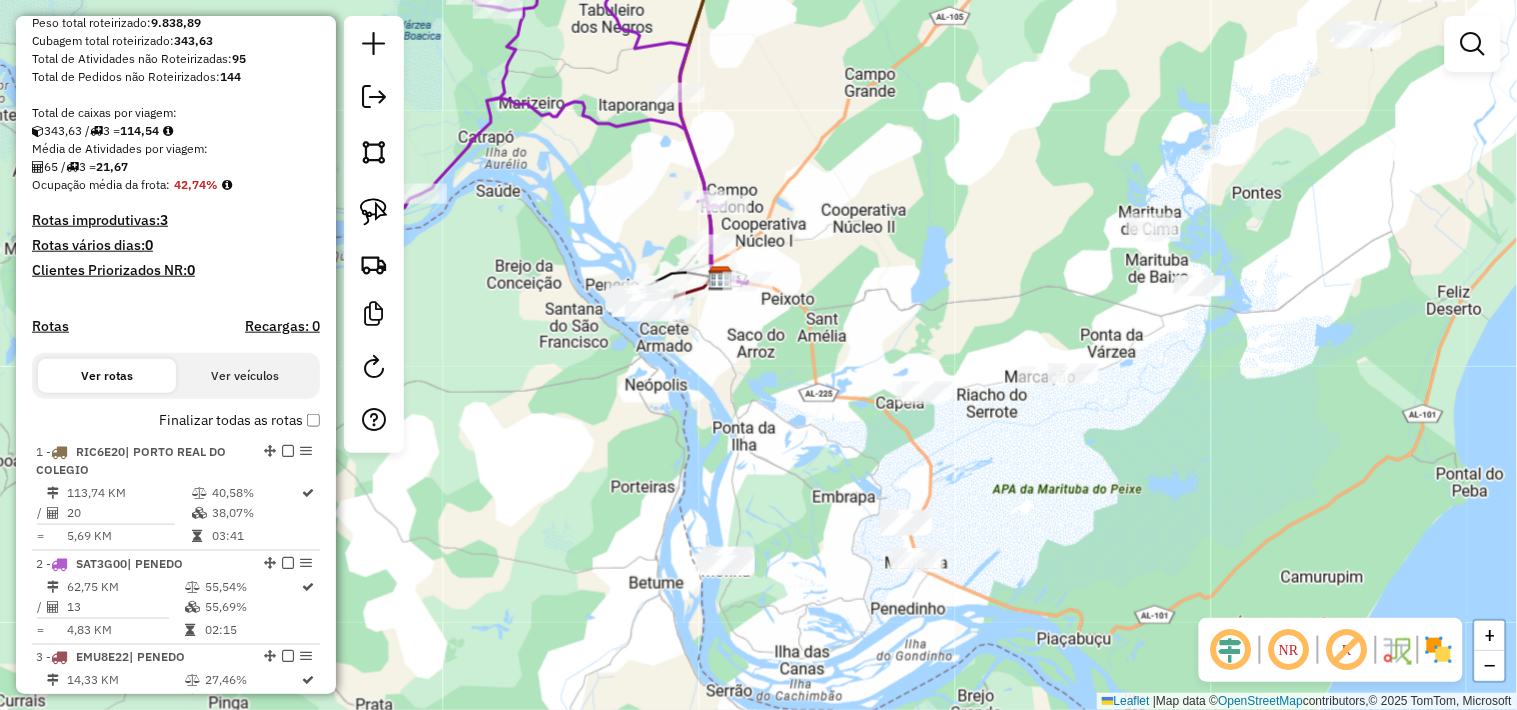 click on "Rotas" at bounding box center [50, 326] 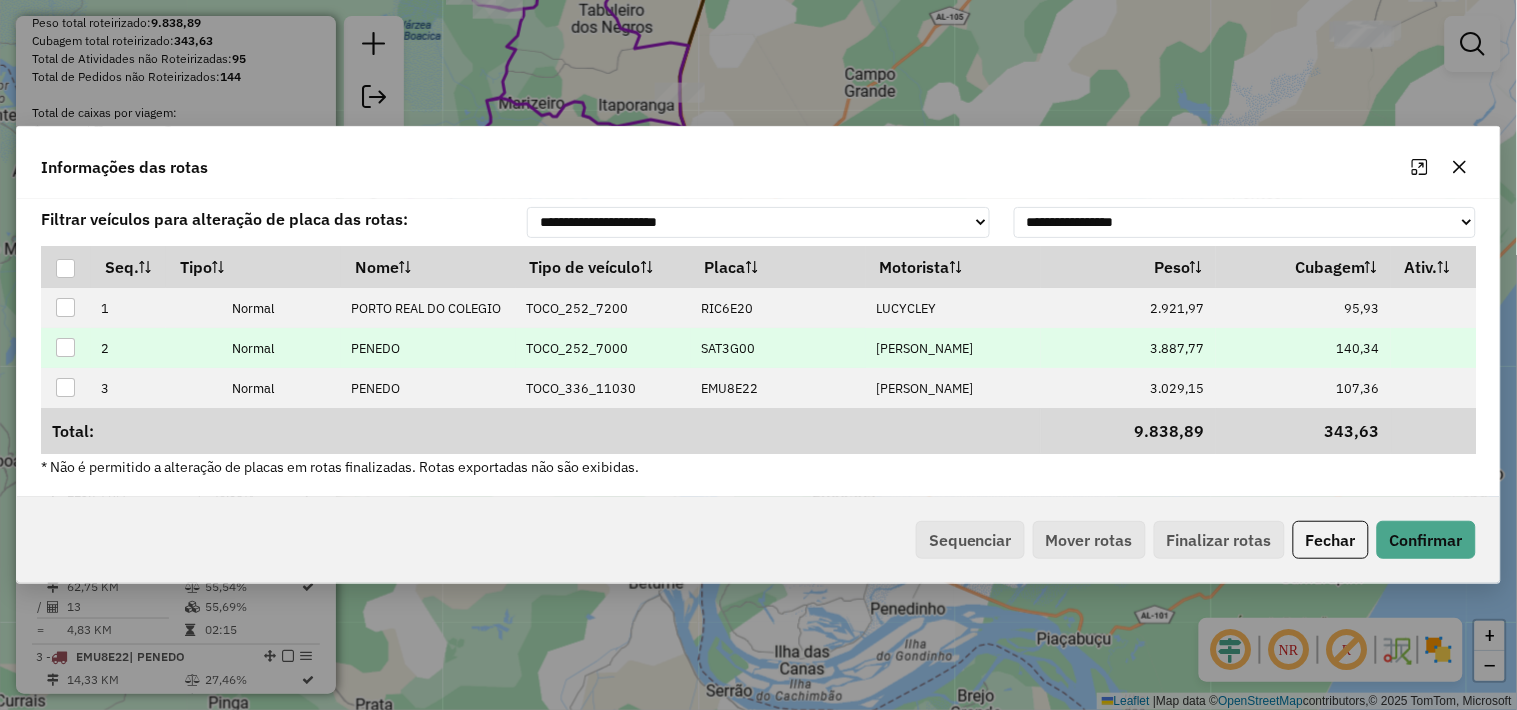 click on "SAT3G00" at bounding box center (728, 348) 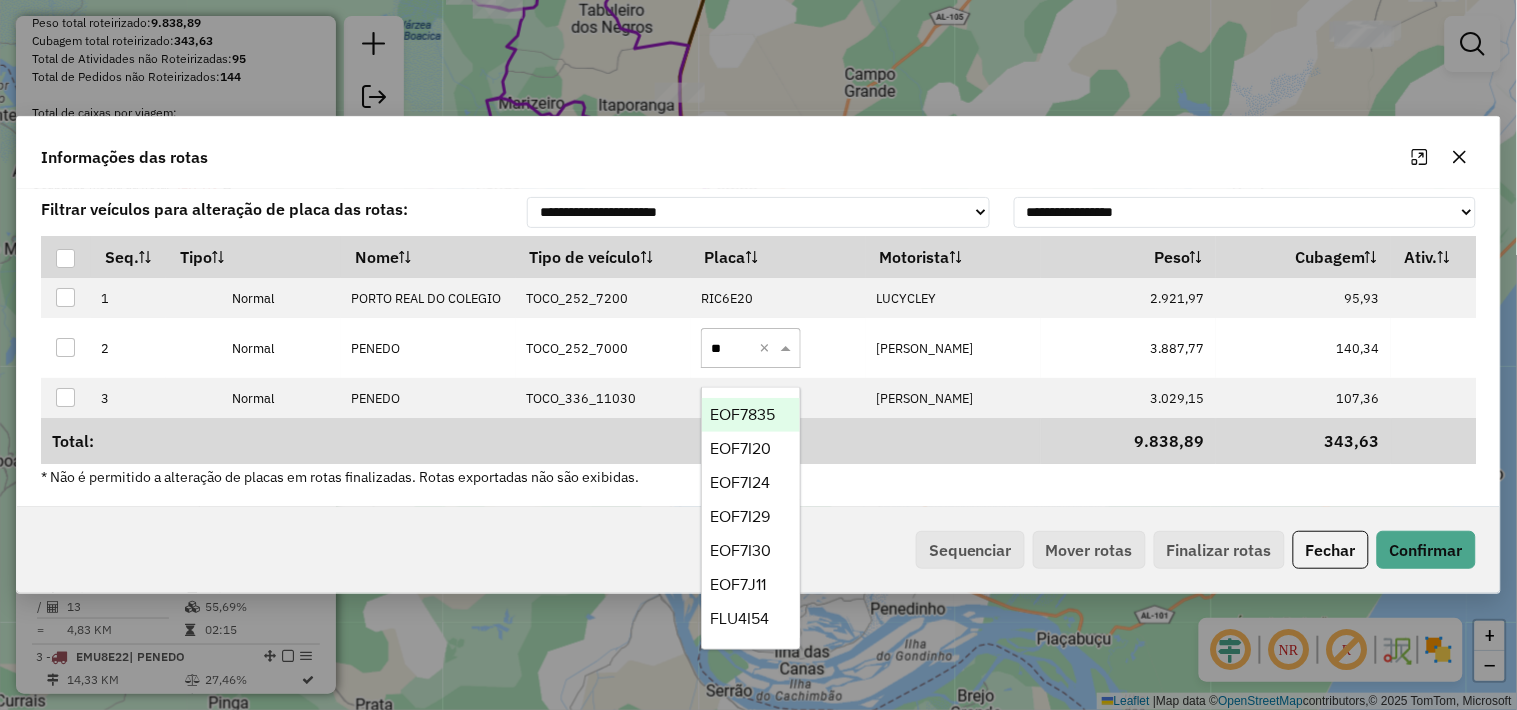 type on "***" 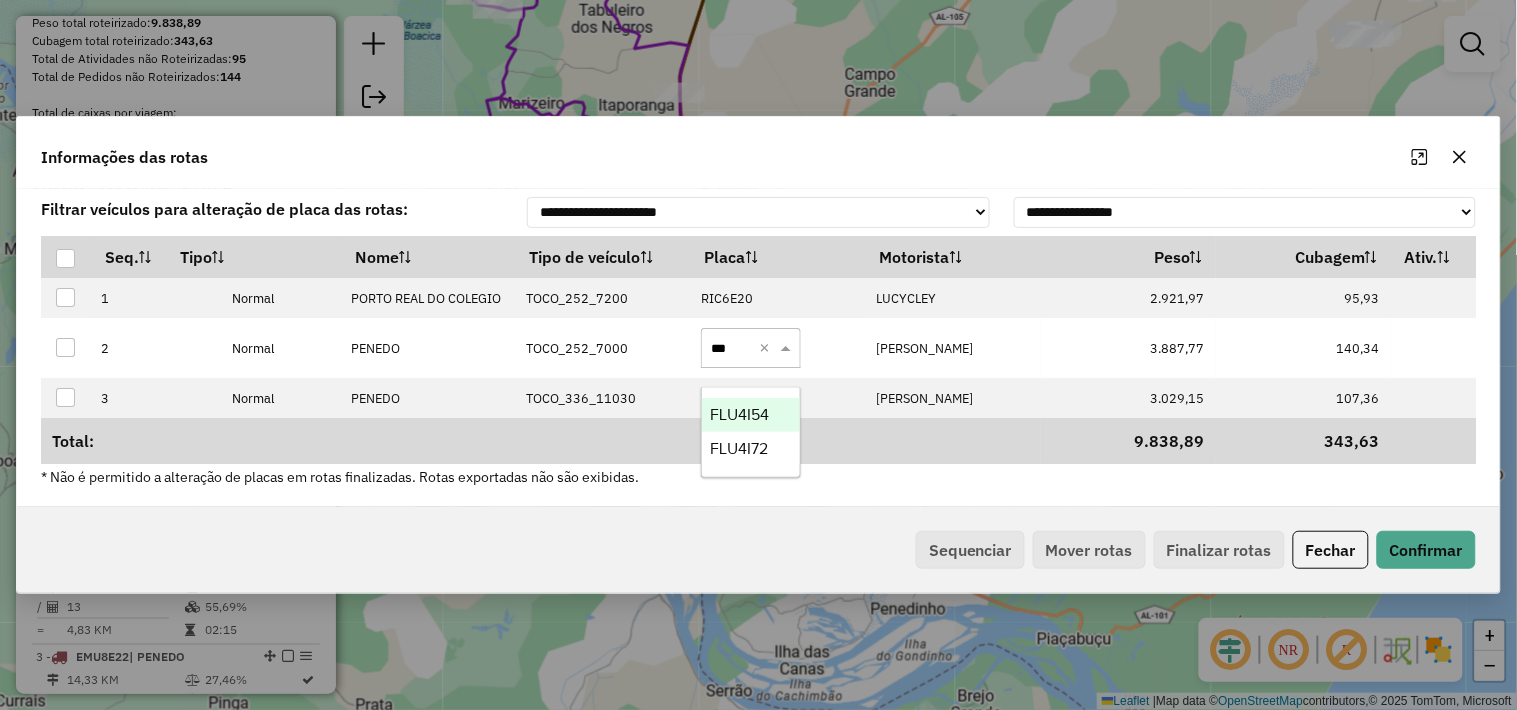 click on "FLU4I54" at bounding box center [751, 415] 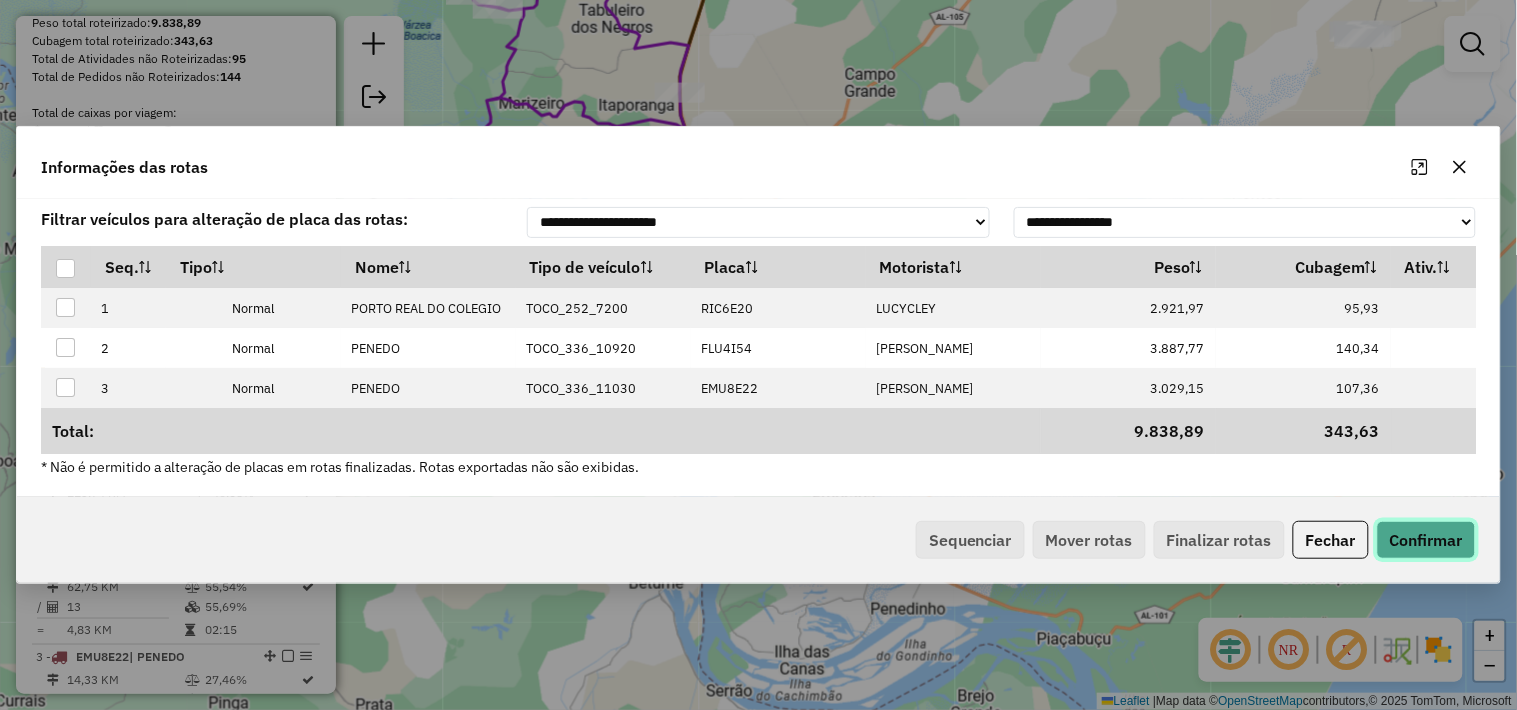 click on "Confirmar" 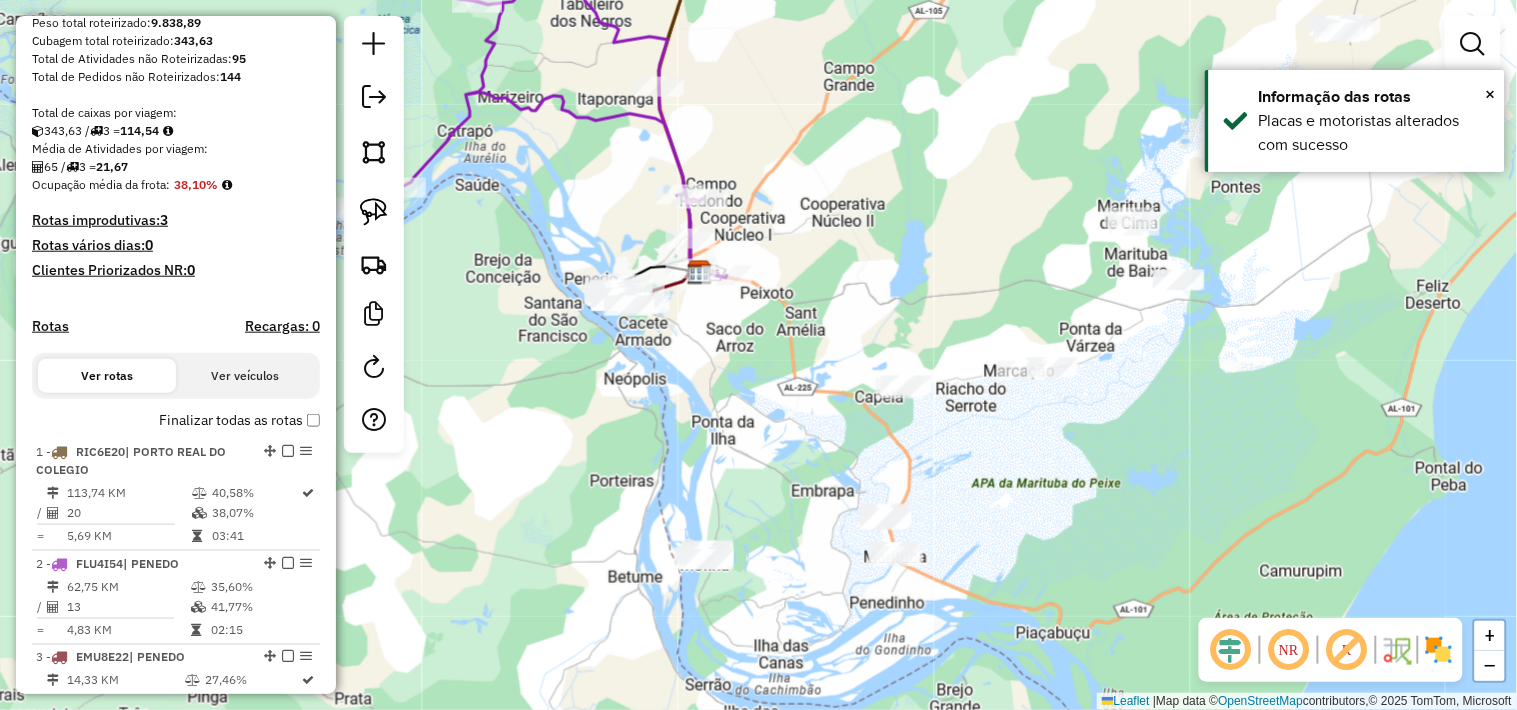 drag, startPoint x: 1010, startPoint y: 505, endPoint x: 808, endPoint y: 472, distance: 204.6778 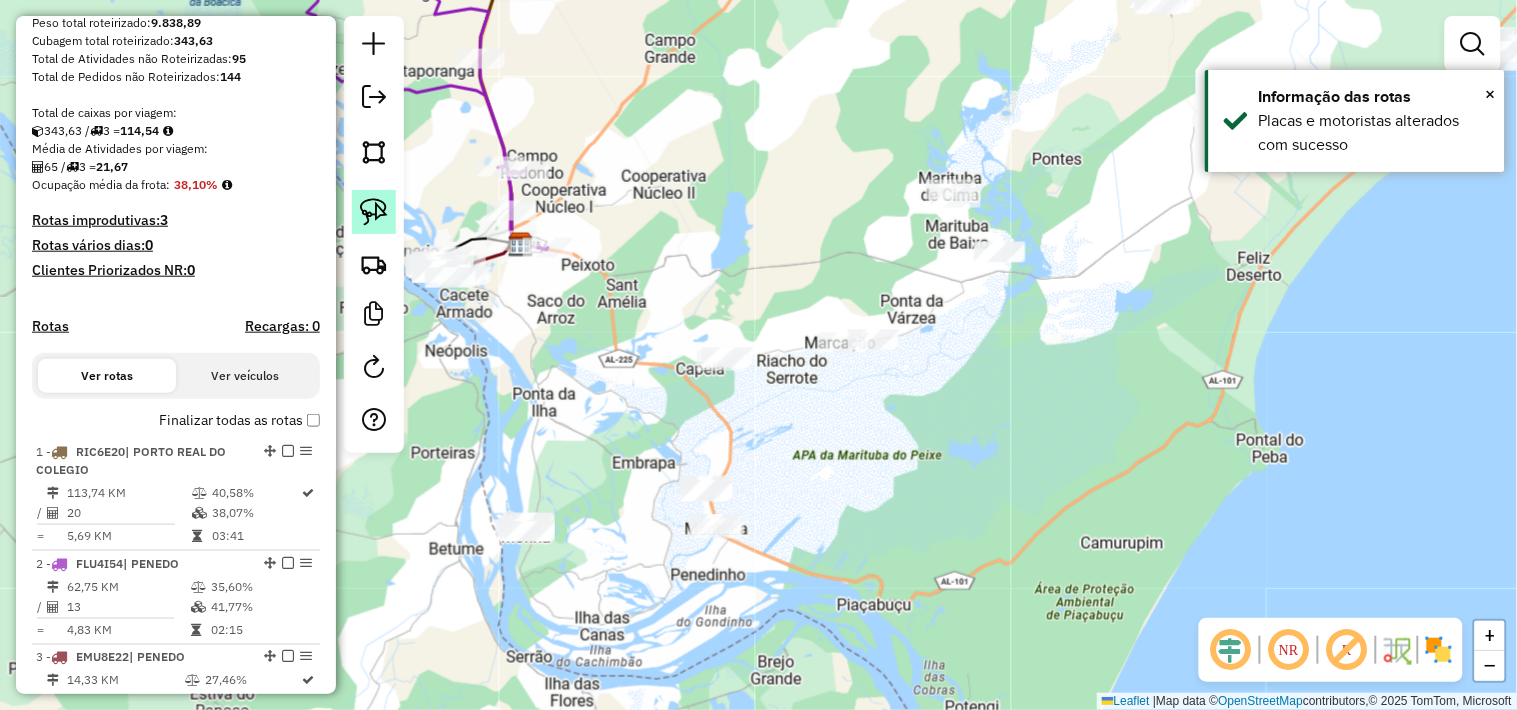 click 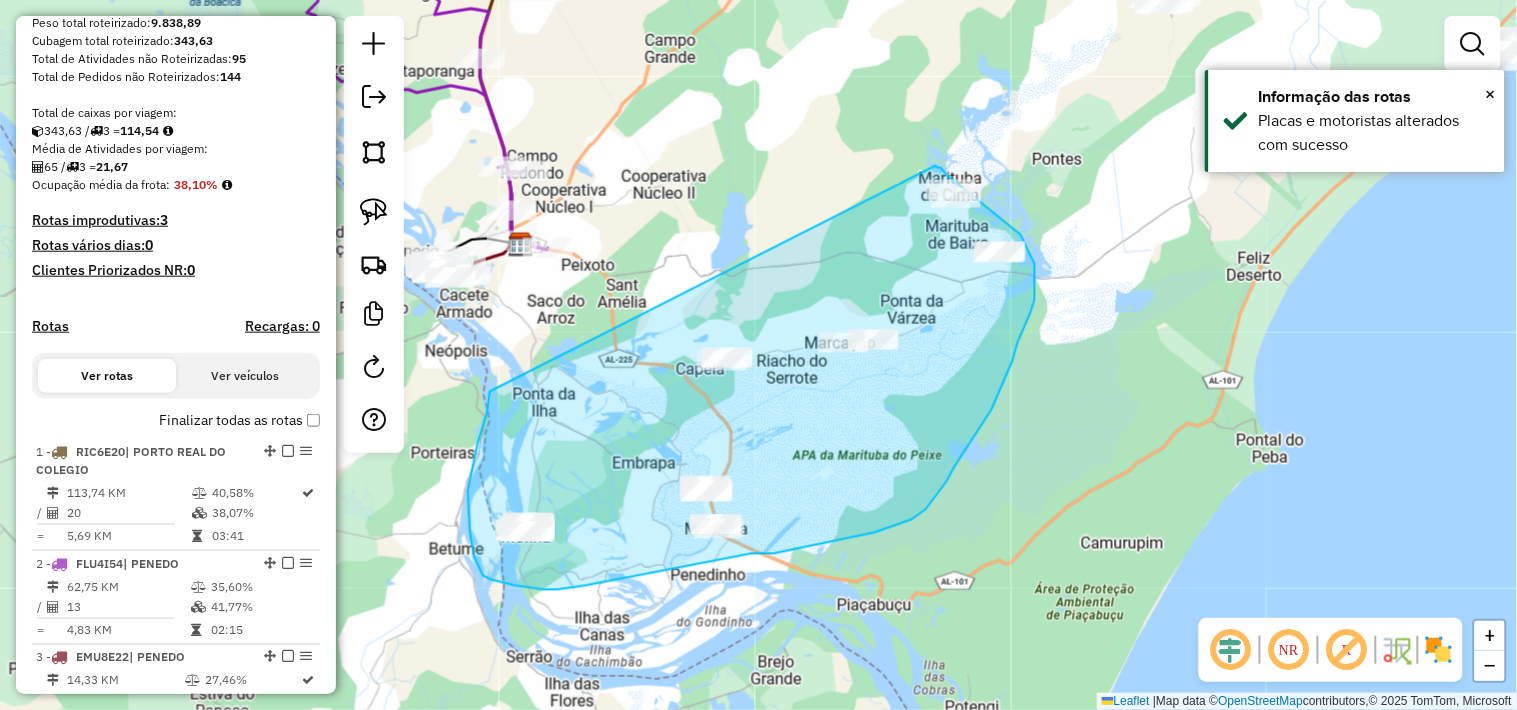 drag, startPoint x: 490, startPoint y: 392, endPoint x: 936, endPoint y: 166, distance: 499.992 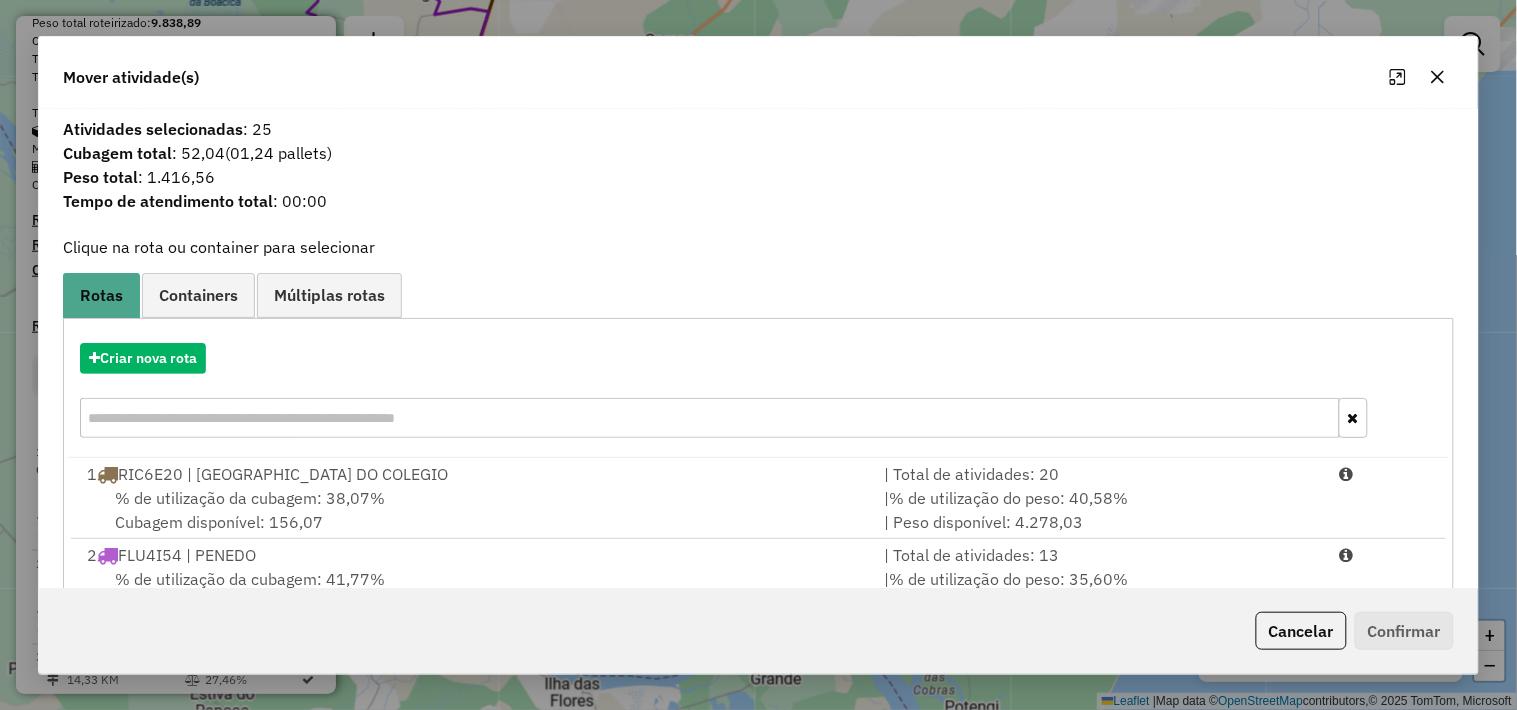 click on "Criar nova rota" at bounding box center (758, 393) 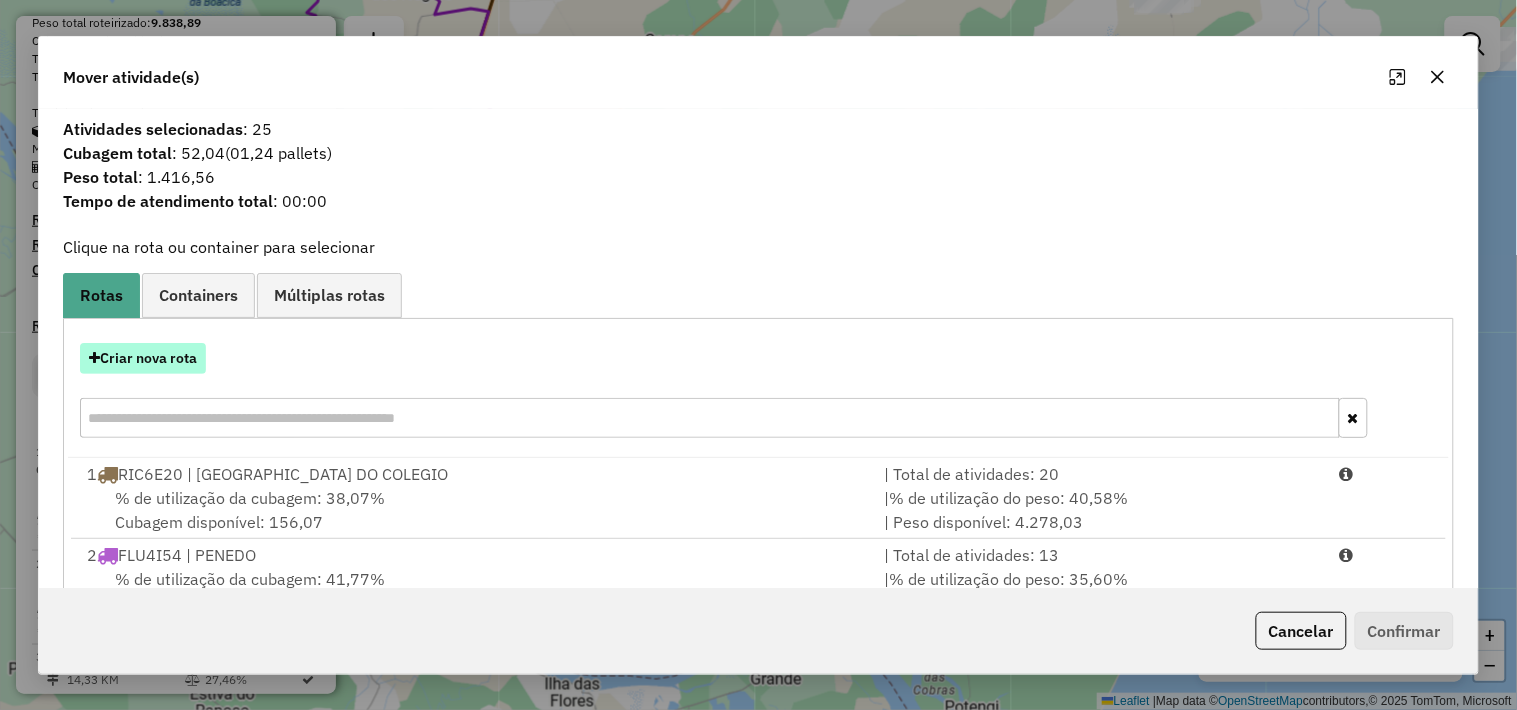 click on "Criar nova rota" at bounding box center (143, 358) 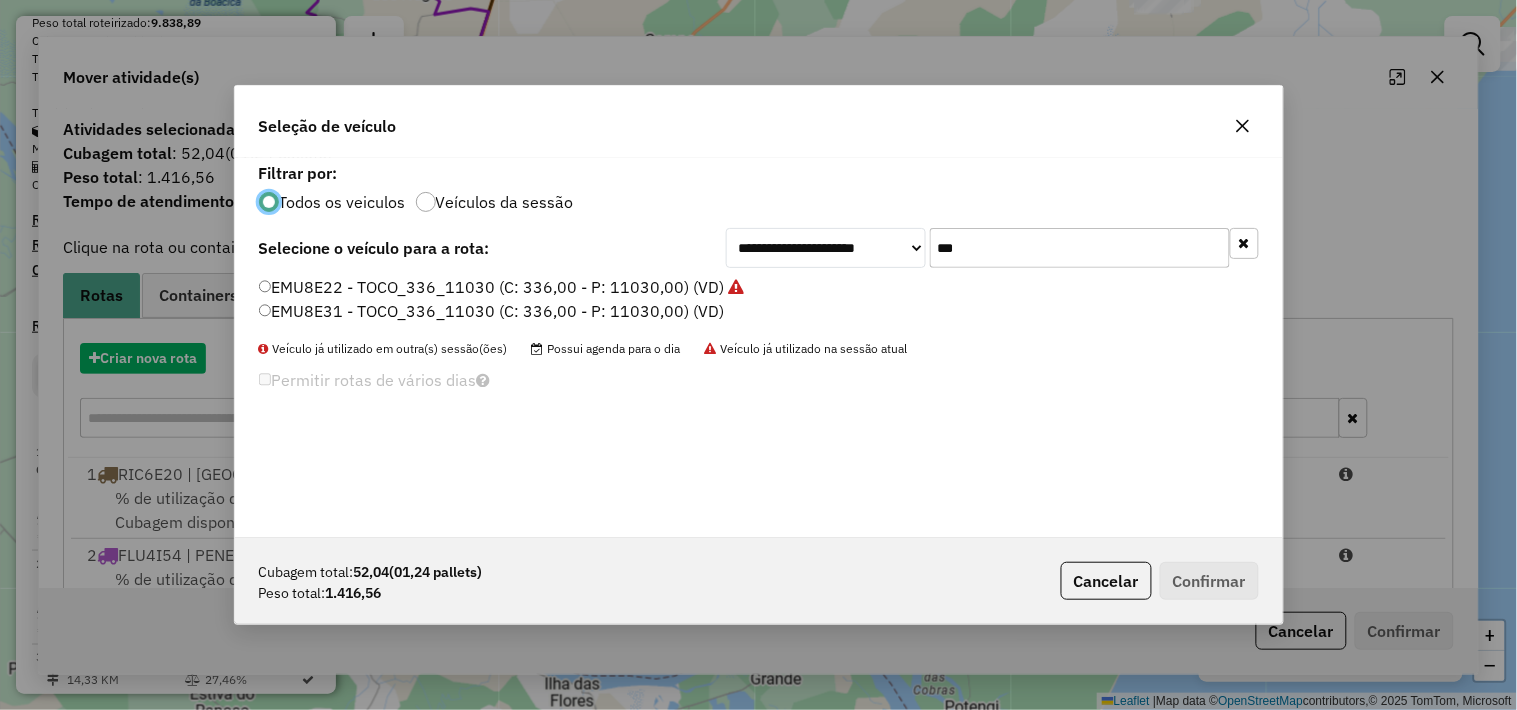 scroll, scrollTop: 11, scrollLeft: 5, axis: both 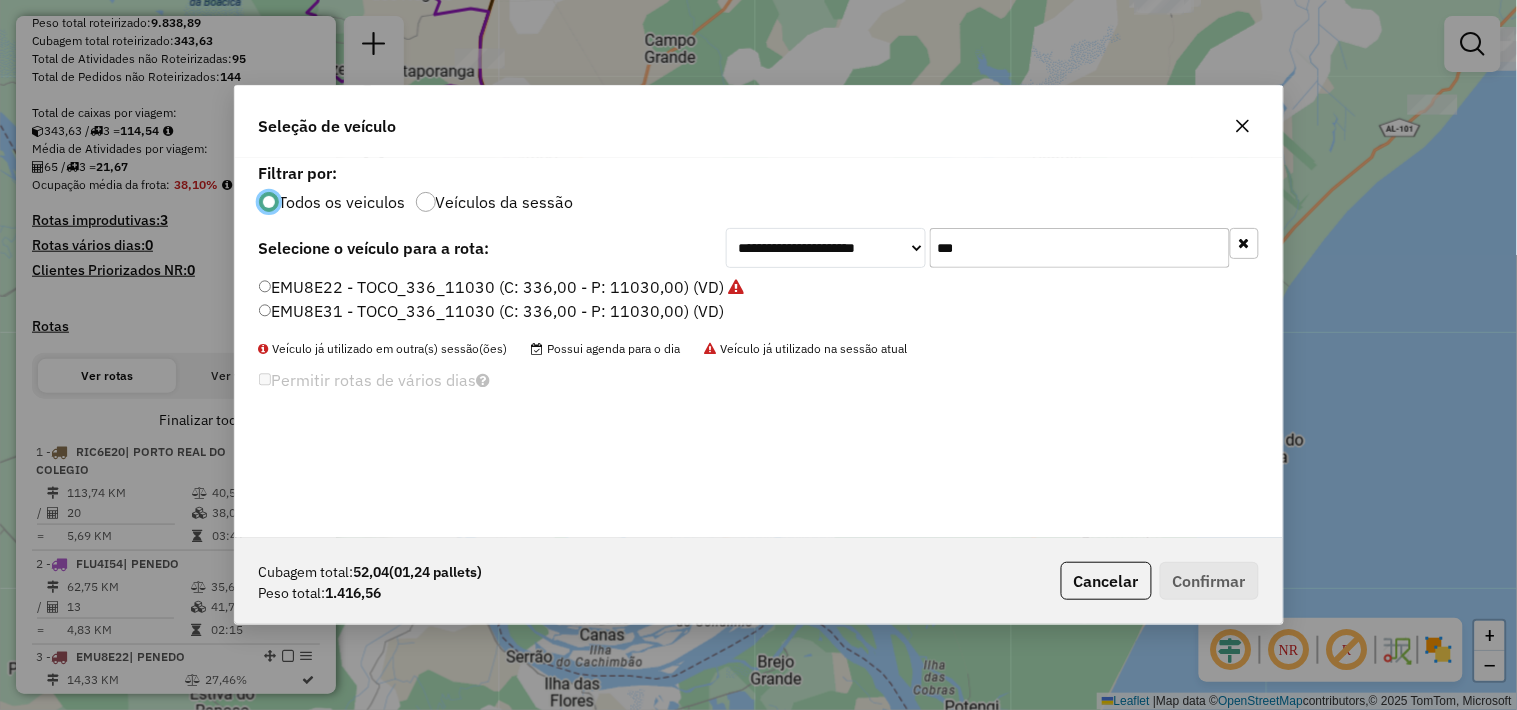 click on "***" 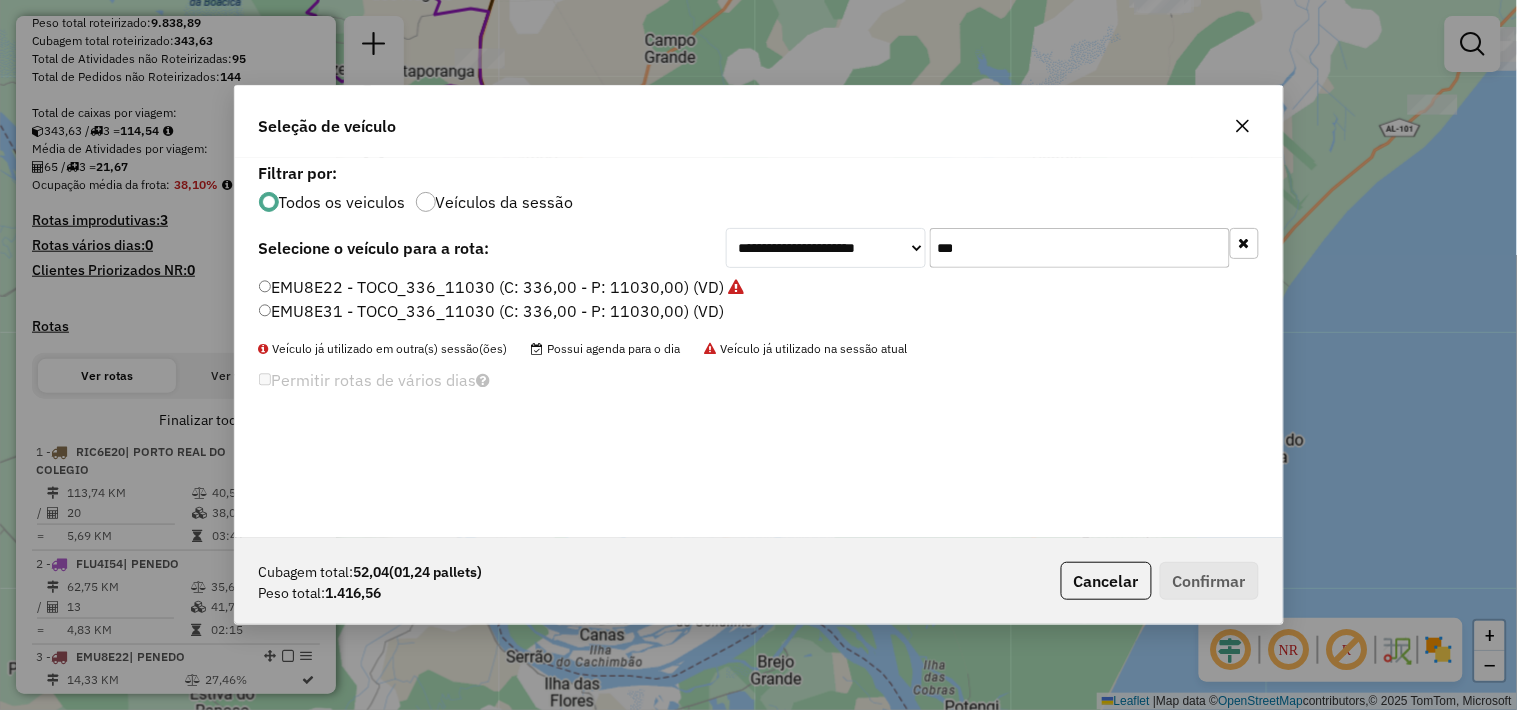 click on "***" 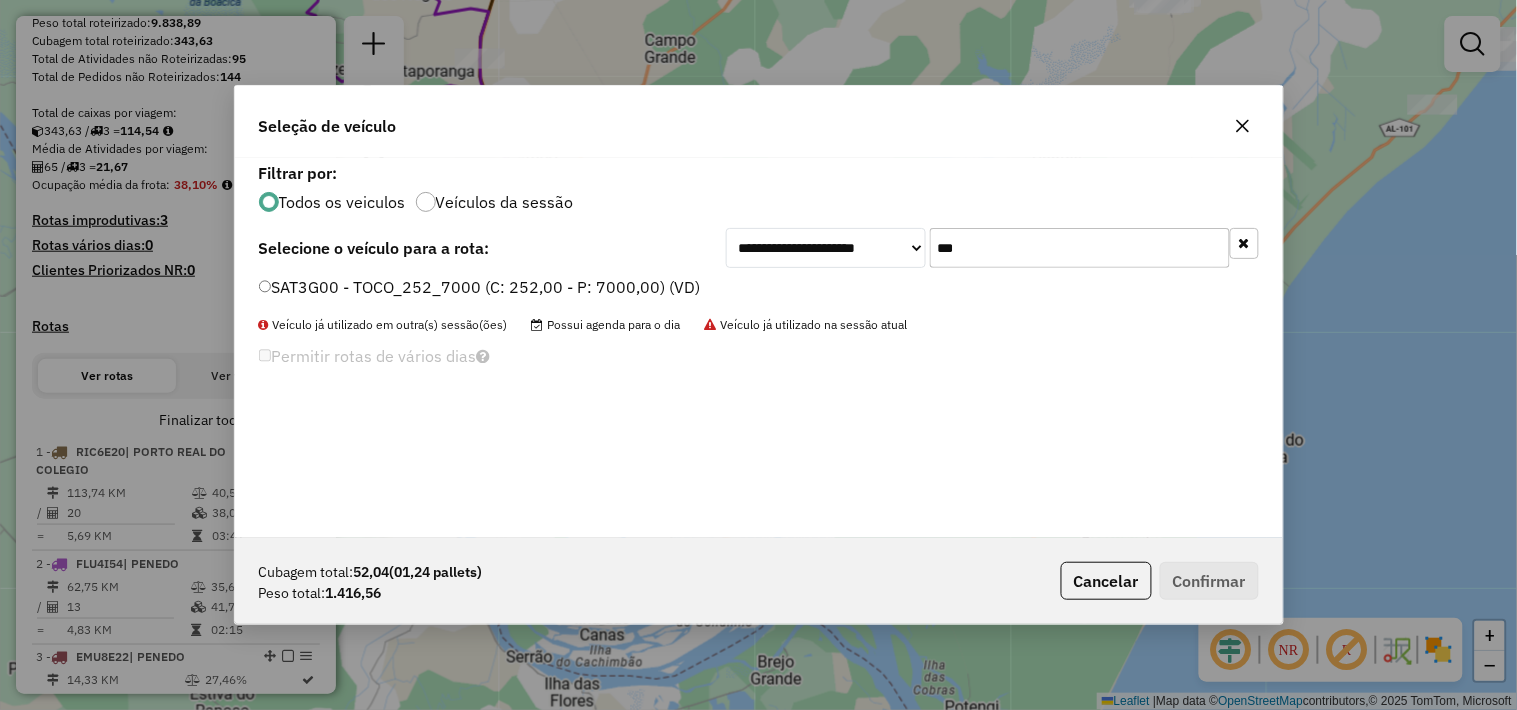 type on "***" 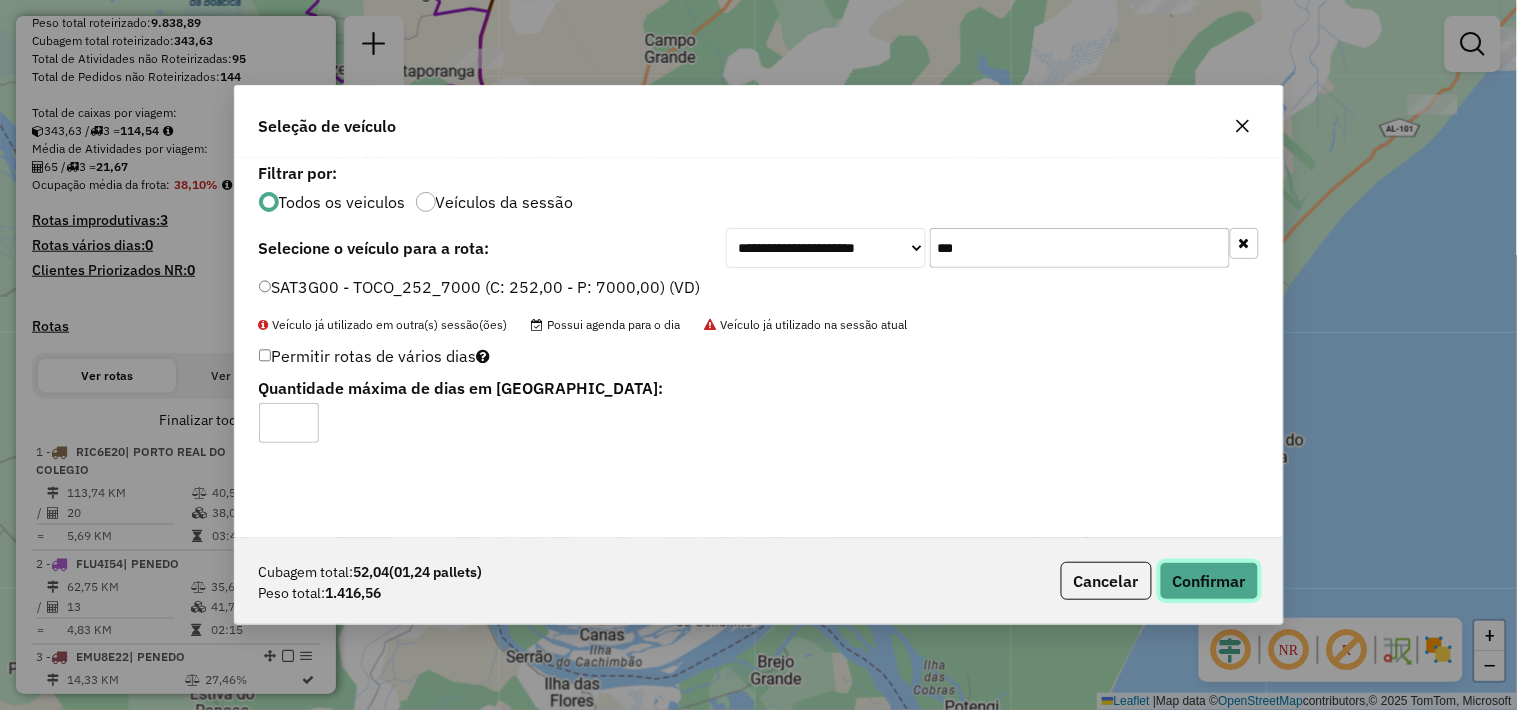 click on "Confirmar" 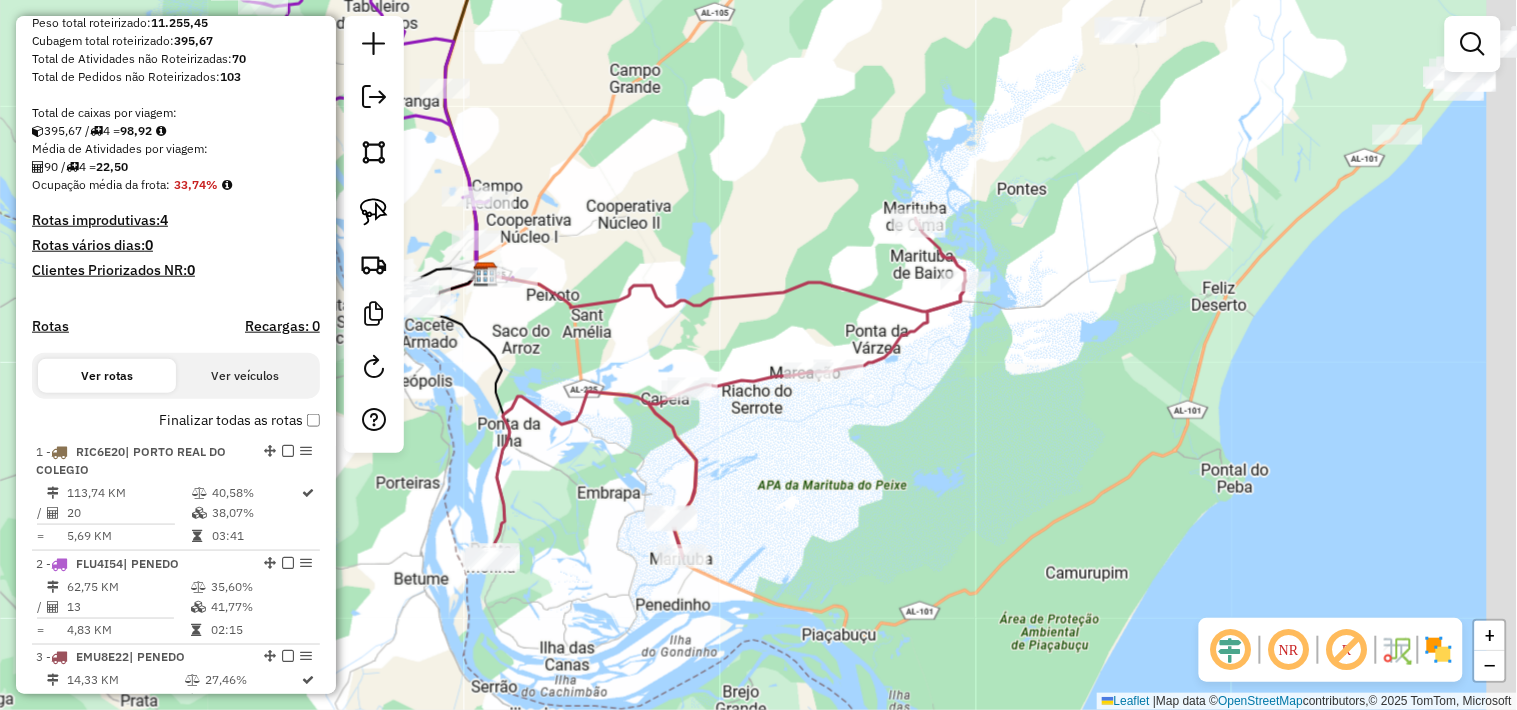 drag, startPoint x: 1312, startPoint y: 244, endPoint x: 964, endPoint y: 494, distance: 428.4904 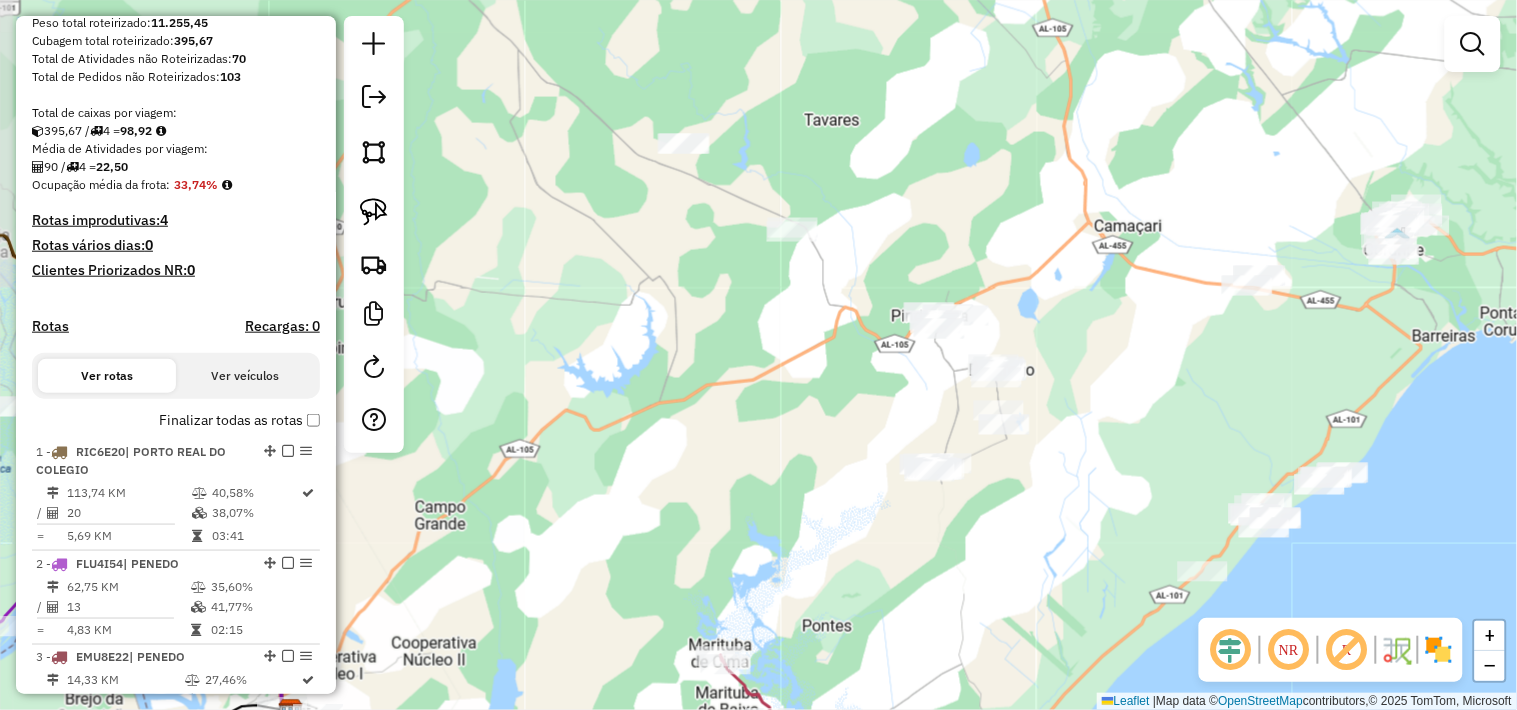 drag, startPoint x: 1013, startPoint y: 353, endPoint x: 1103, endPoint y: 534, distance: 202.14104 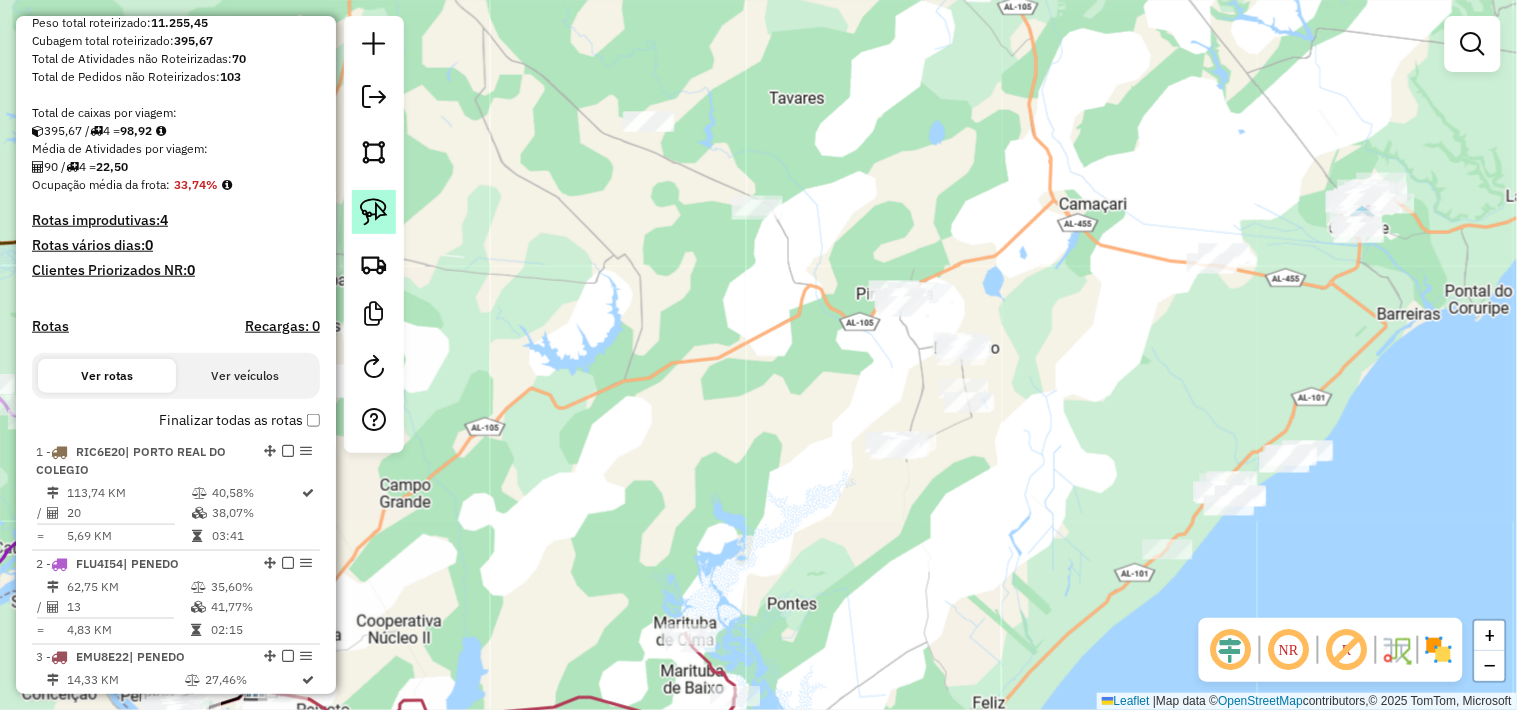 click 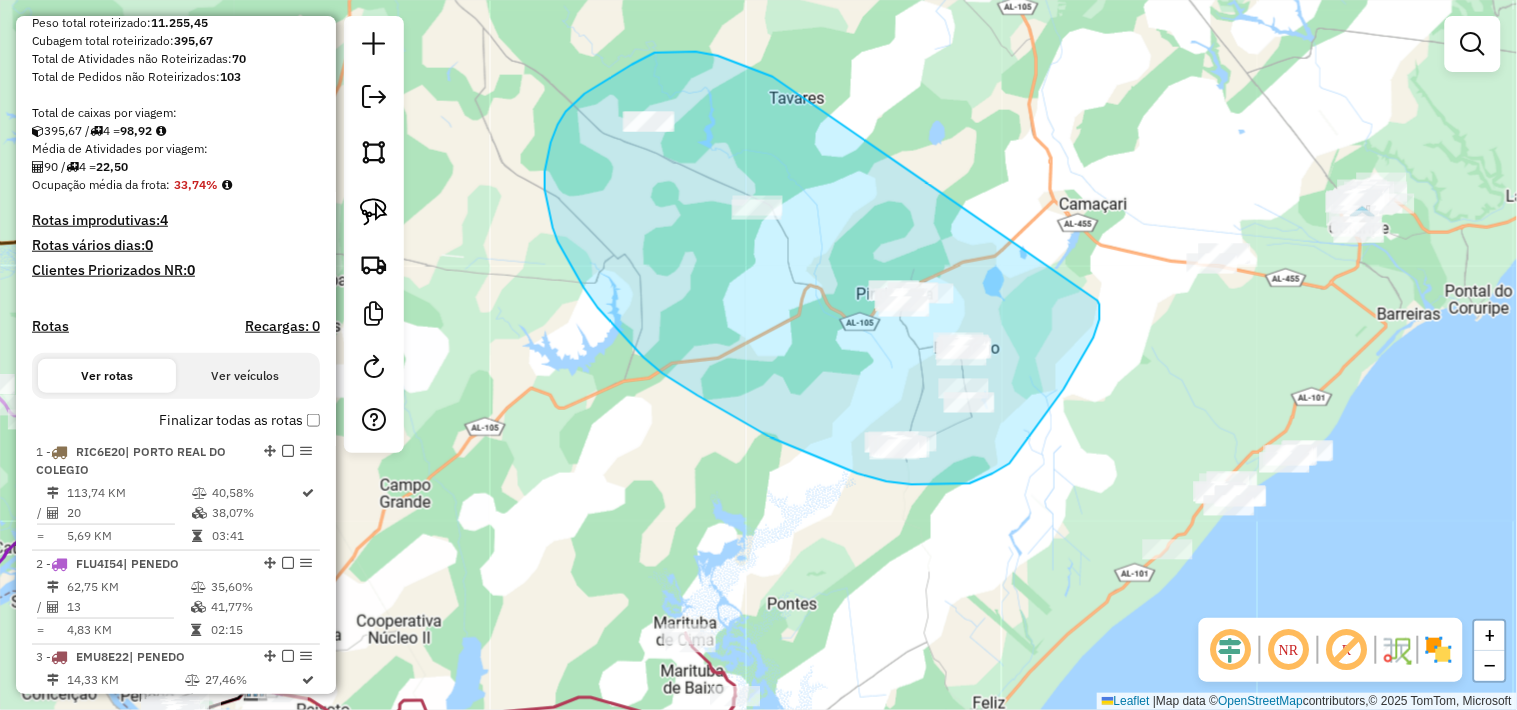 drag, startPoint x: 760, startPoint y: 73, endPoint x: 1098, endPoint y: 301, distance: 407.7107 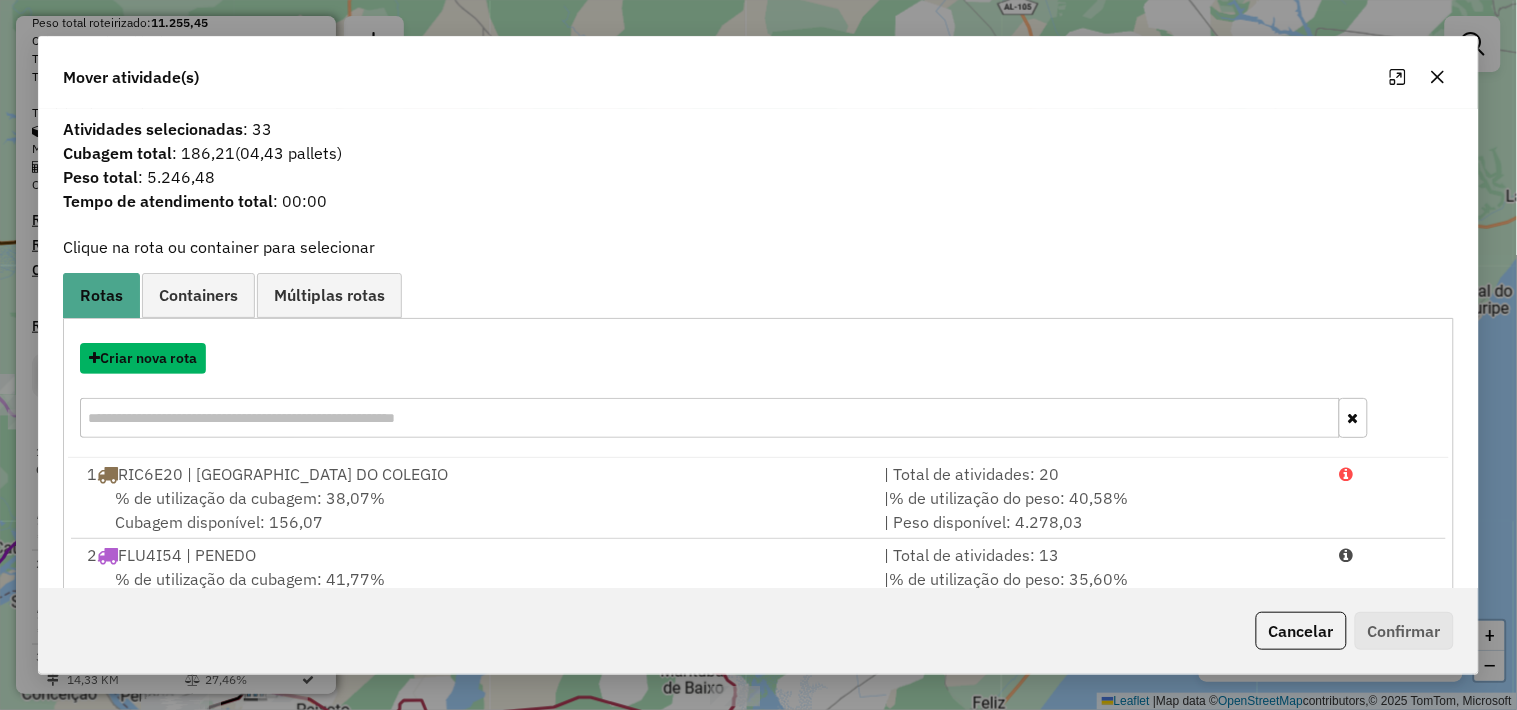 click on "Criar nova rota" at bounding box center [143, 358] 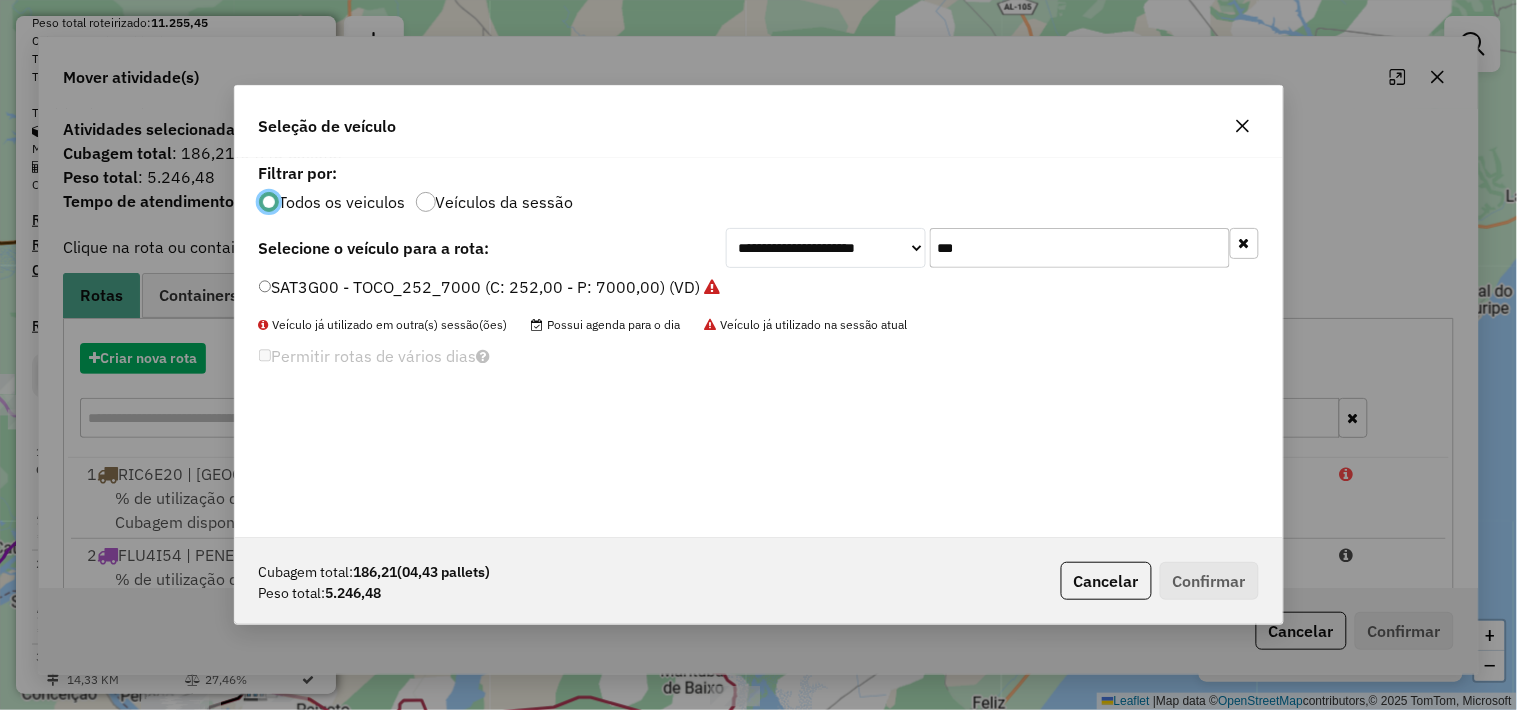 scroll, scrollTop: 11, scrollLeft: 5, axis: both 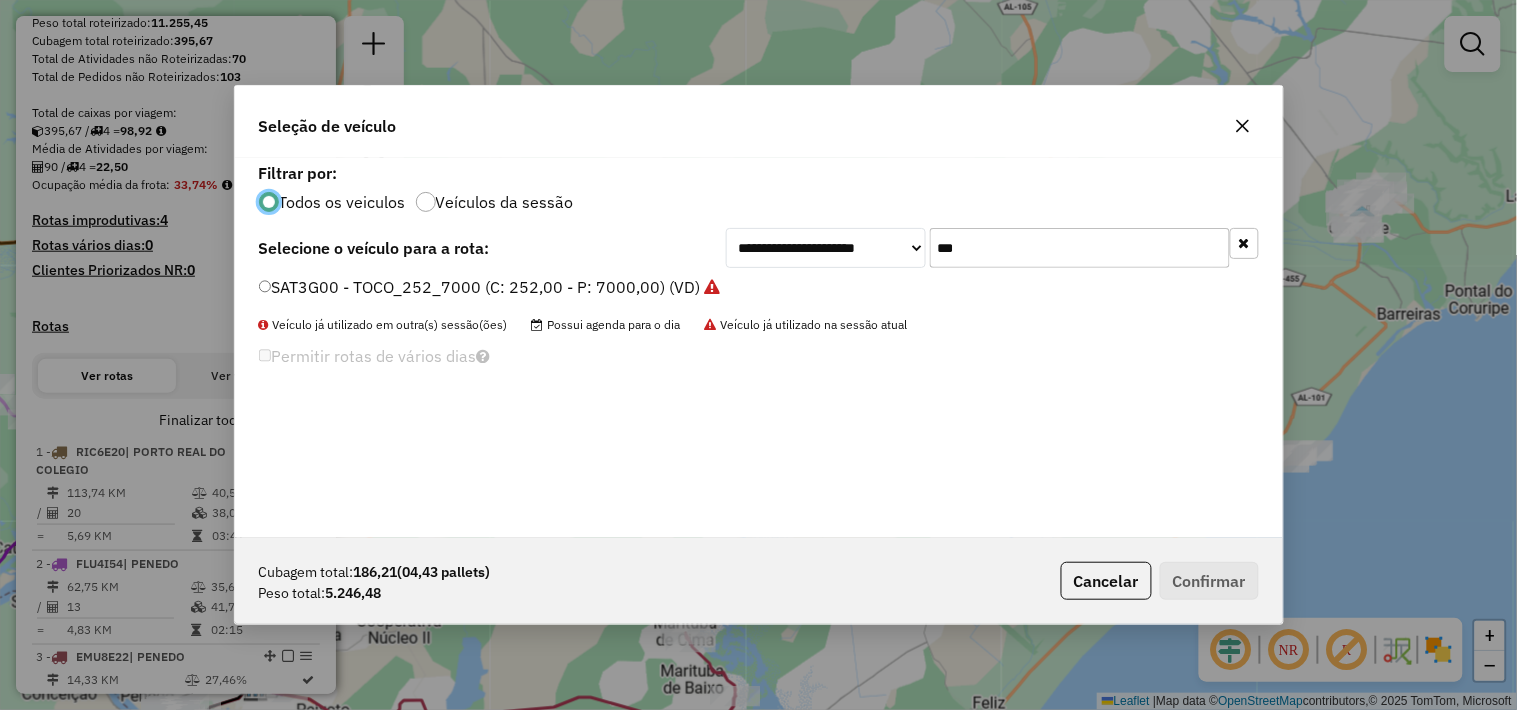 click on "***" 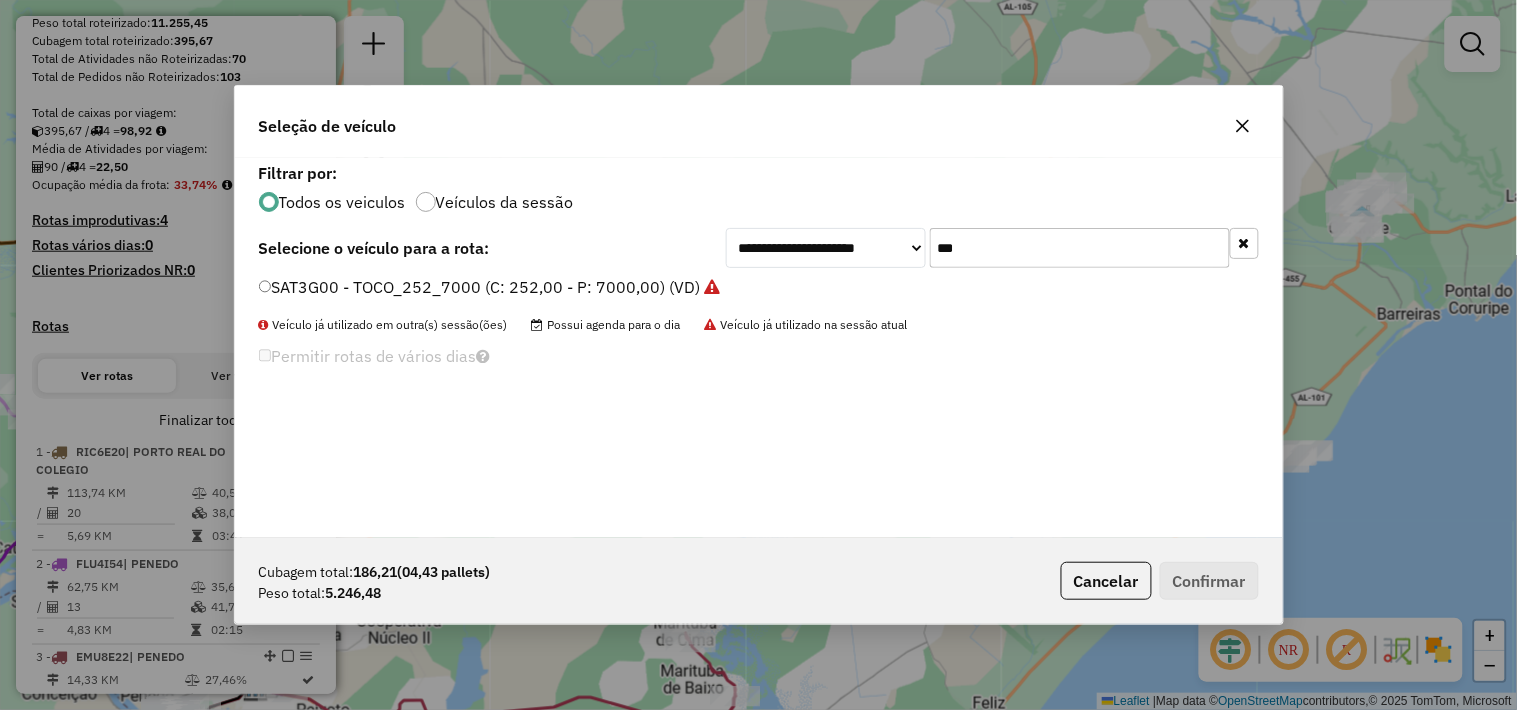 click on "***" 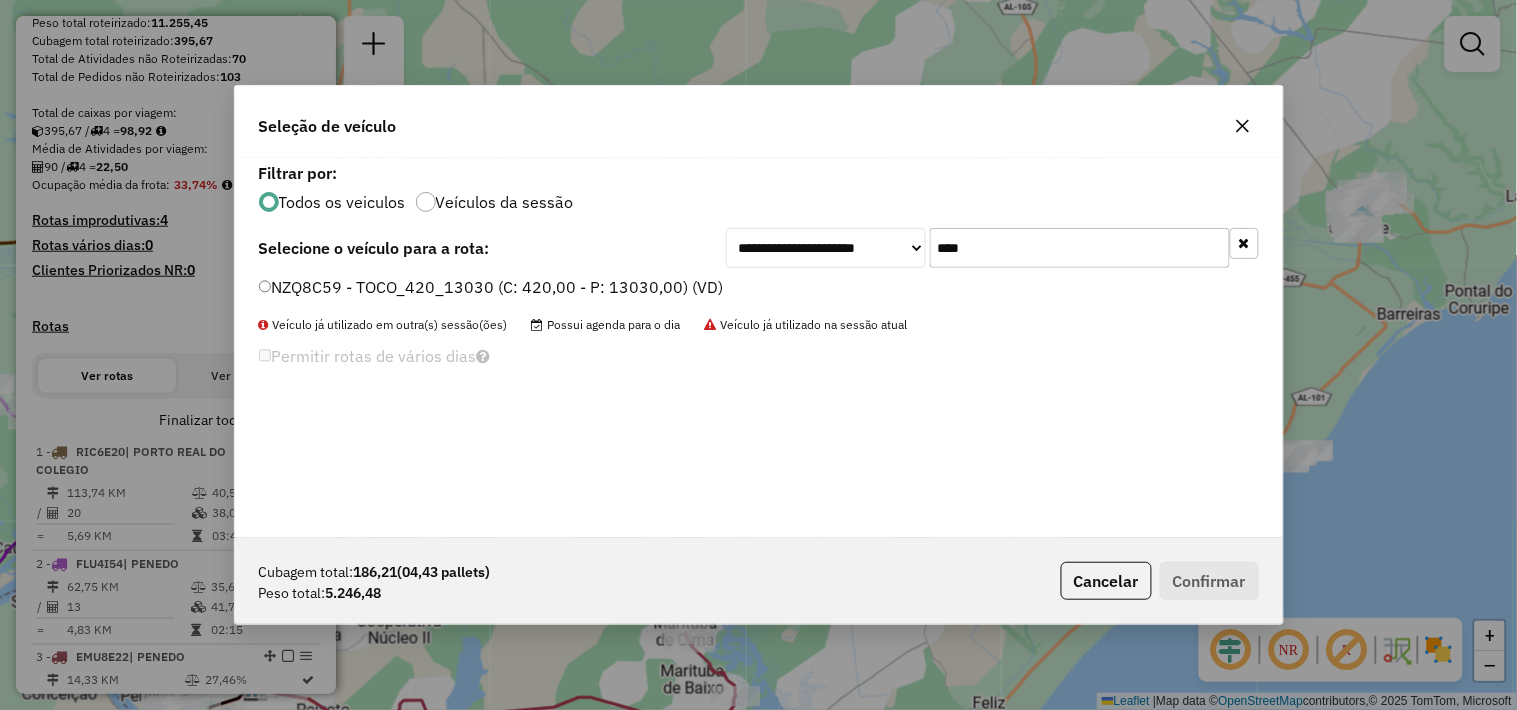 type on "****" 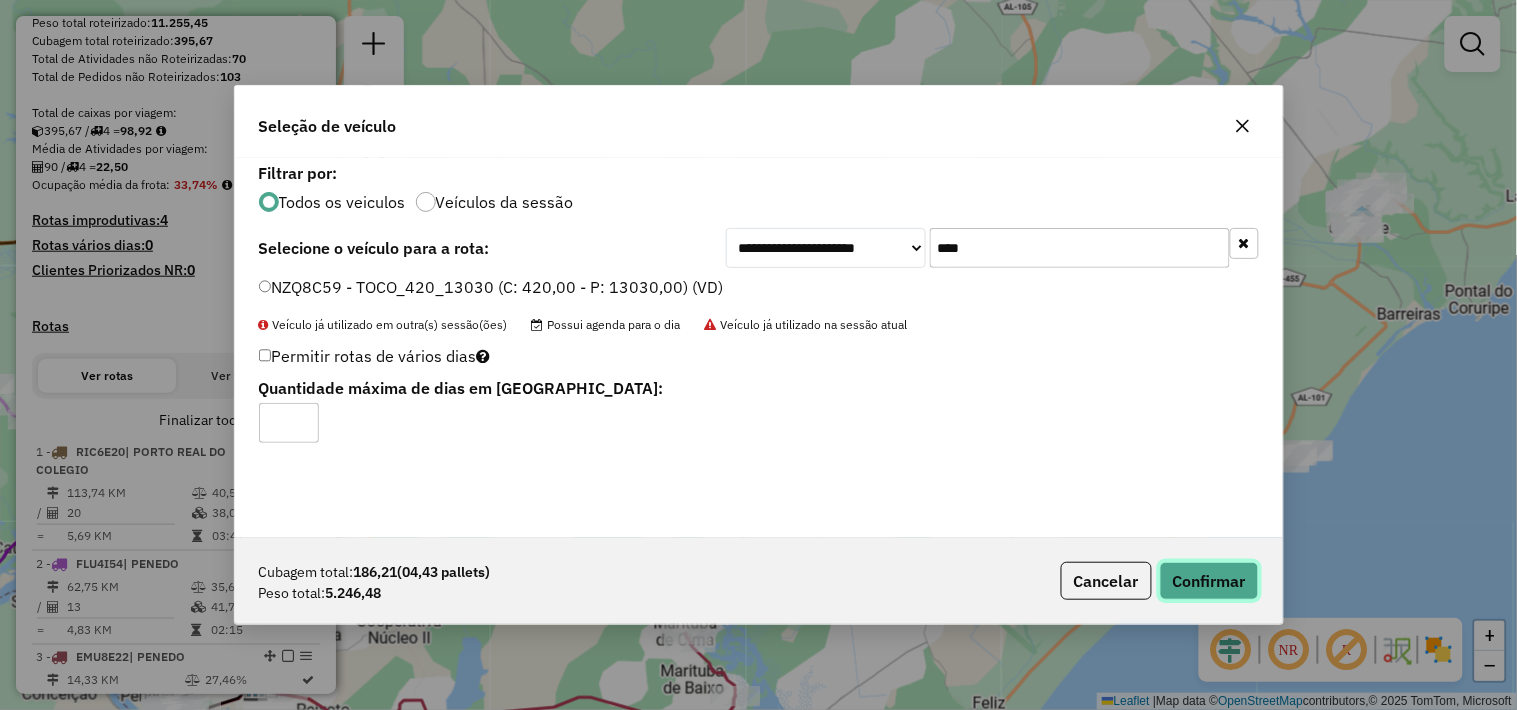 click on "Confirmar" 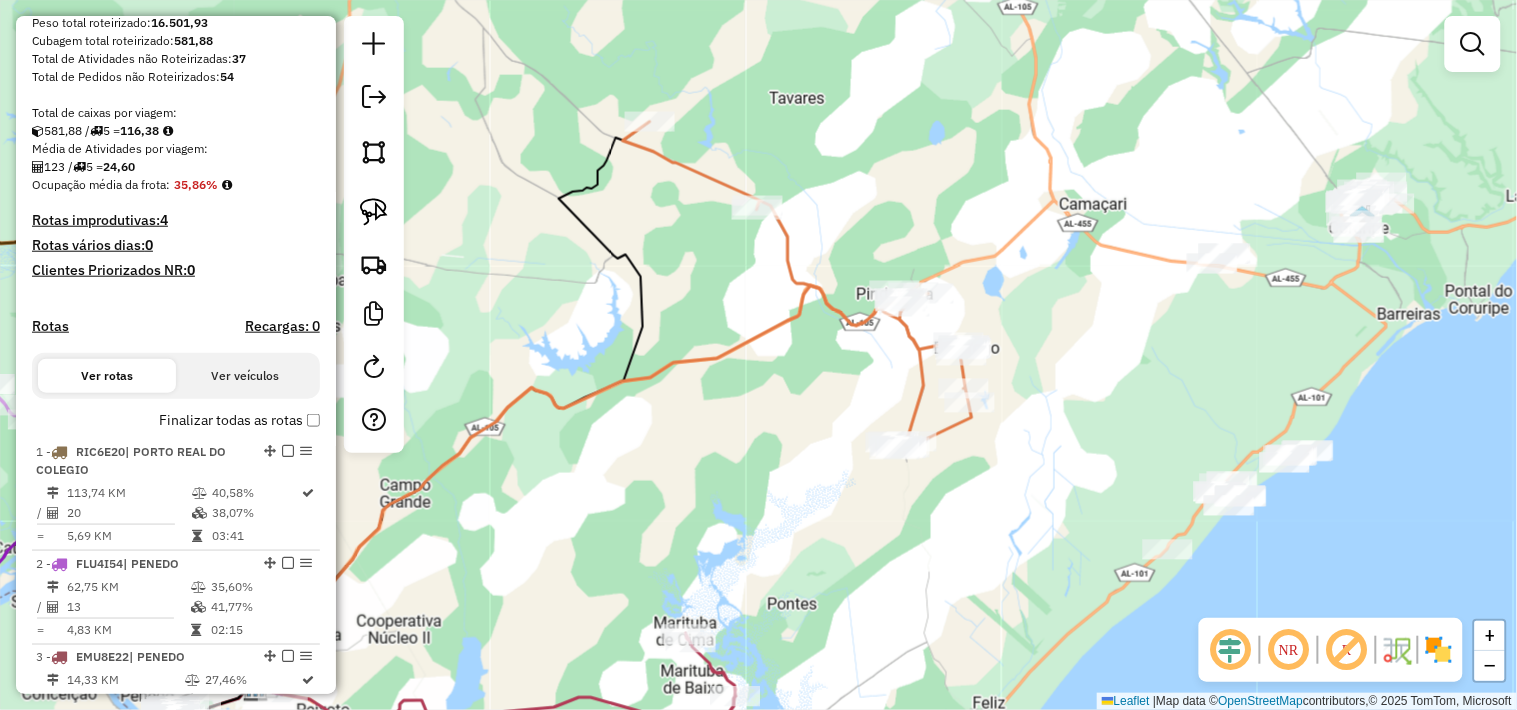 click on "Janela de atendimento Grade de atendimento Capacidade Transportadoras Veículos Cliente Pedidos  Rotas Selecione os dias de semana para filtrar as janelas de atendimento  Seg   Ter   Qua   Qui   Sex   Sáb   Dom  Informe o período da janela de atendimento: De: Até:  Filtrar exatamente a janela do cliente  Considerar janela de atendimento padrão  Selecione os dias de semana para filtrar as grades de atendimento  Seg   Ter   Qua   Qui   Sex   Sáb   Dom   Considerar clientes sem dia de atendimento cadastrado  Clientes fora do dia de atendimento selecionado Filtrar as atividades entre os valores definidos abaixo:  Peso mínimo:   Peso máximo:   Cubagem mínima:   Cubagem máxima:   De:   Até:  Filtrar as atividades entre o tempo de atendimento definido abaixo:  De:   Até:   Considerar capacidade total dos clientes não roteirizados Transportadora: Selecione um ou mais itens Tipo de veículo: Selecione um ou mais itens Veículo: Selecione um ou mais itens Motorista: Selecione um ou mais itens Nome: Rótulo:" 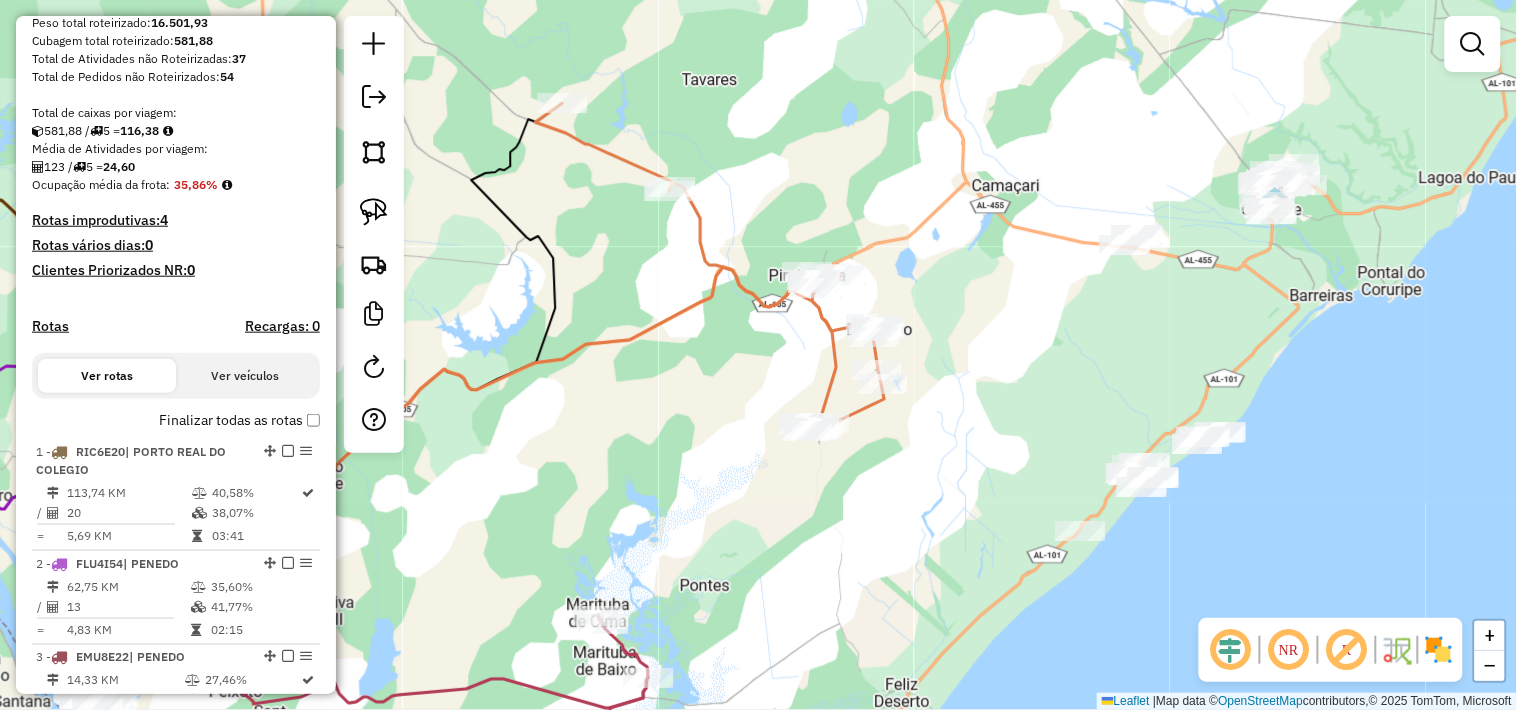 click on "Janela de atendimento Grade de atendimento Capacidade Transportadoras Veículos Cliente Pedidos  Rotas Selecione os dias de semana para filtrar as janelas de atendimento  Seg   Ter   Qua   Qui   Sex   Sáb   Dom  Informe o período da janela de atendimento: De: Até:  Filtrar exatamente a janela do cliente  Considerar janela de atendimento padrão  Selecione os dias de semana para filtrar as grades de atendimento  Seg   Ter   Qua   Qui   Sex   Sáb   Dom   Considerar clientes sem dia de atendimento cadastrado  Clientes fora do dia de atendimento selecionado Filtrar as atividades entre os valores definidos abaixo:  Peso mínimo:   Peso máximo:   Cubagem mínima:   Cubagem máxima:   De:   Até:  Filtrar as atividades entre o tempo de atendimento definido abaixo:  De:   Até:   Considerar capacidade total dos clientes não roteirizados Transportadora: Selecione um ou mais itens Tipo de veículo: Selecione um ou mais itens Veículo: Selecione um ou mais itens Motorista: Selecione um ou mais itens Nome: Rótulo:" 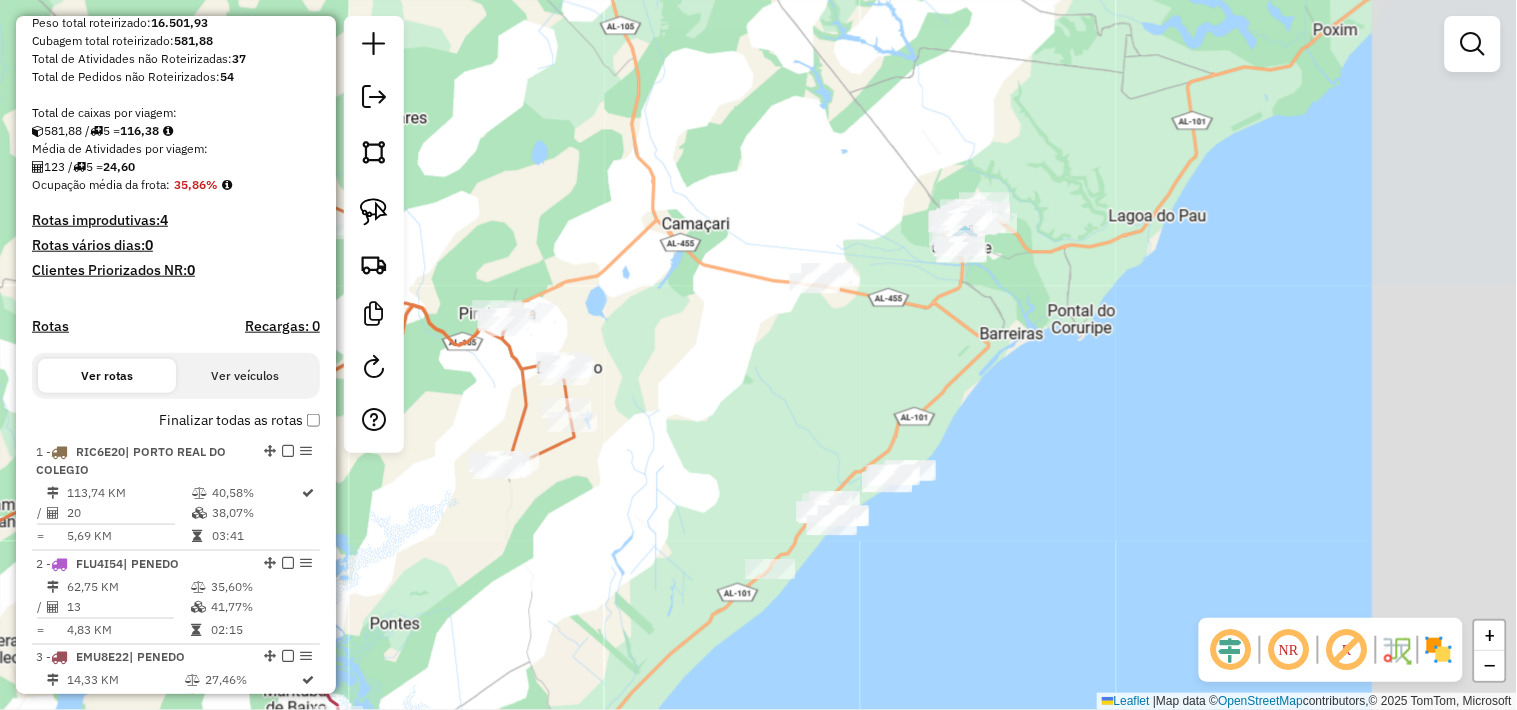 drag, startPoint x: 1111, startPoint y: 298, endPoint x: 806, endPoint y: 340, distance: 307.87823 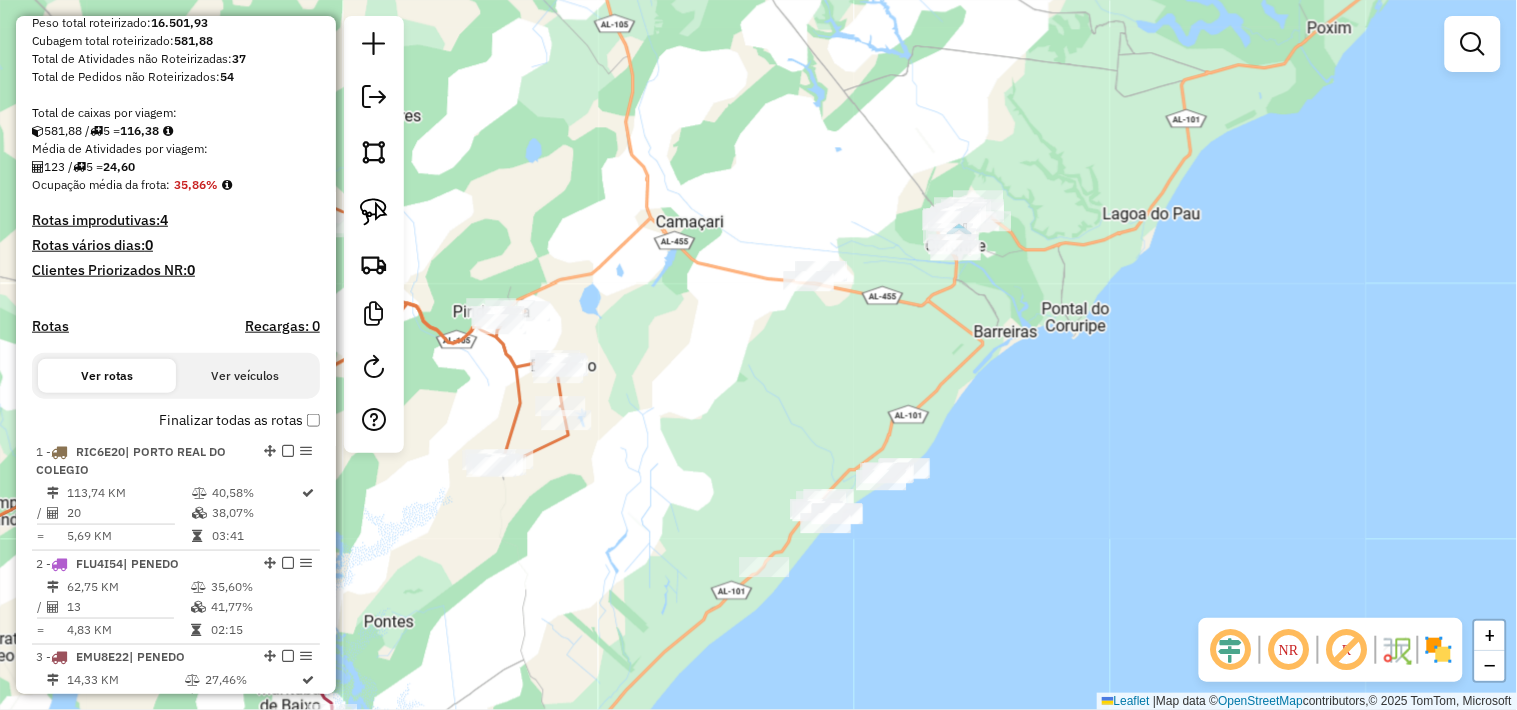 drag, startPoint x: 793, startPoint y: 365, endPoint x: 760, endPoint y: 313, distance: 61.587337 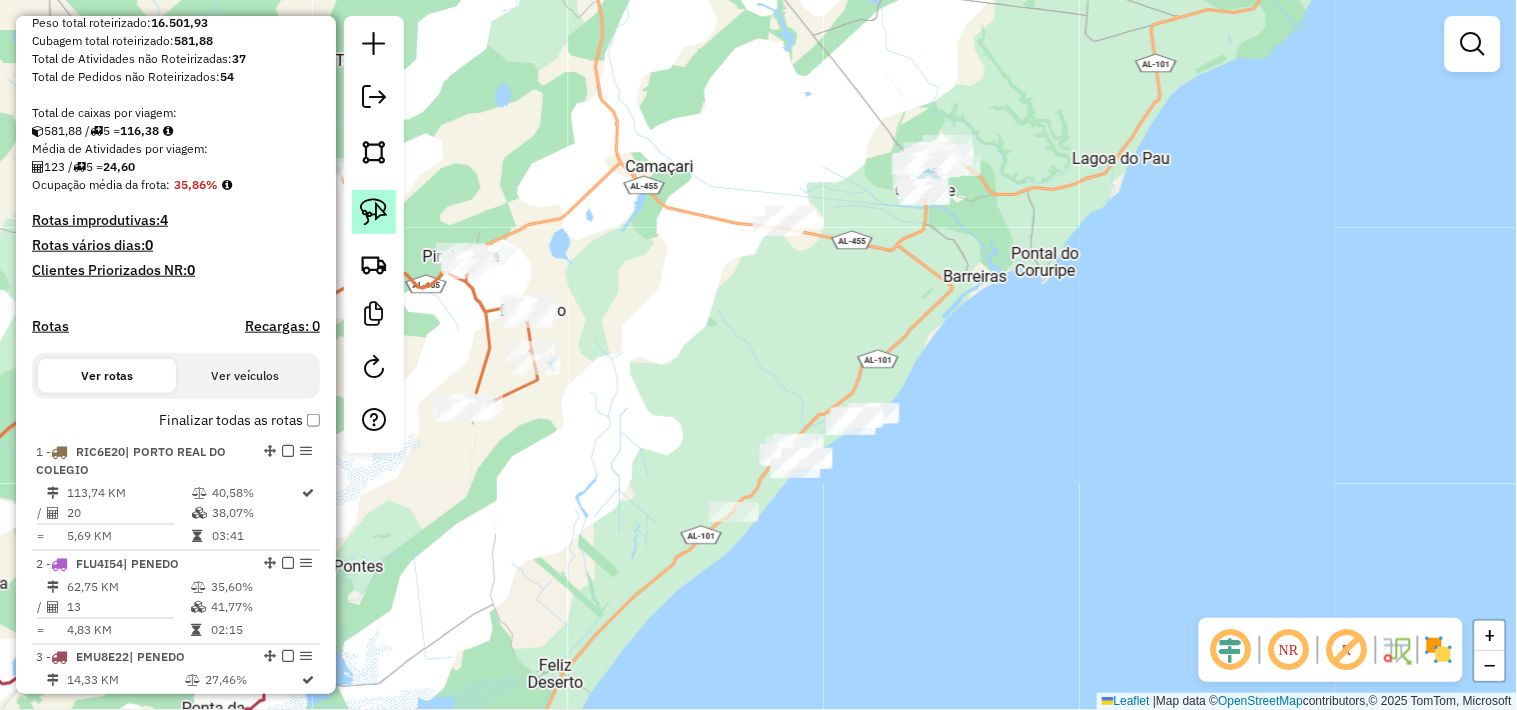 click 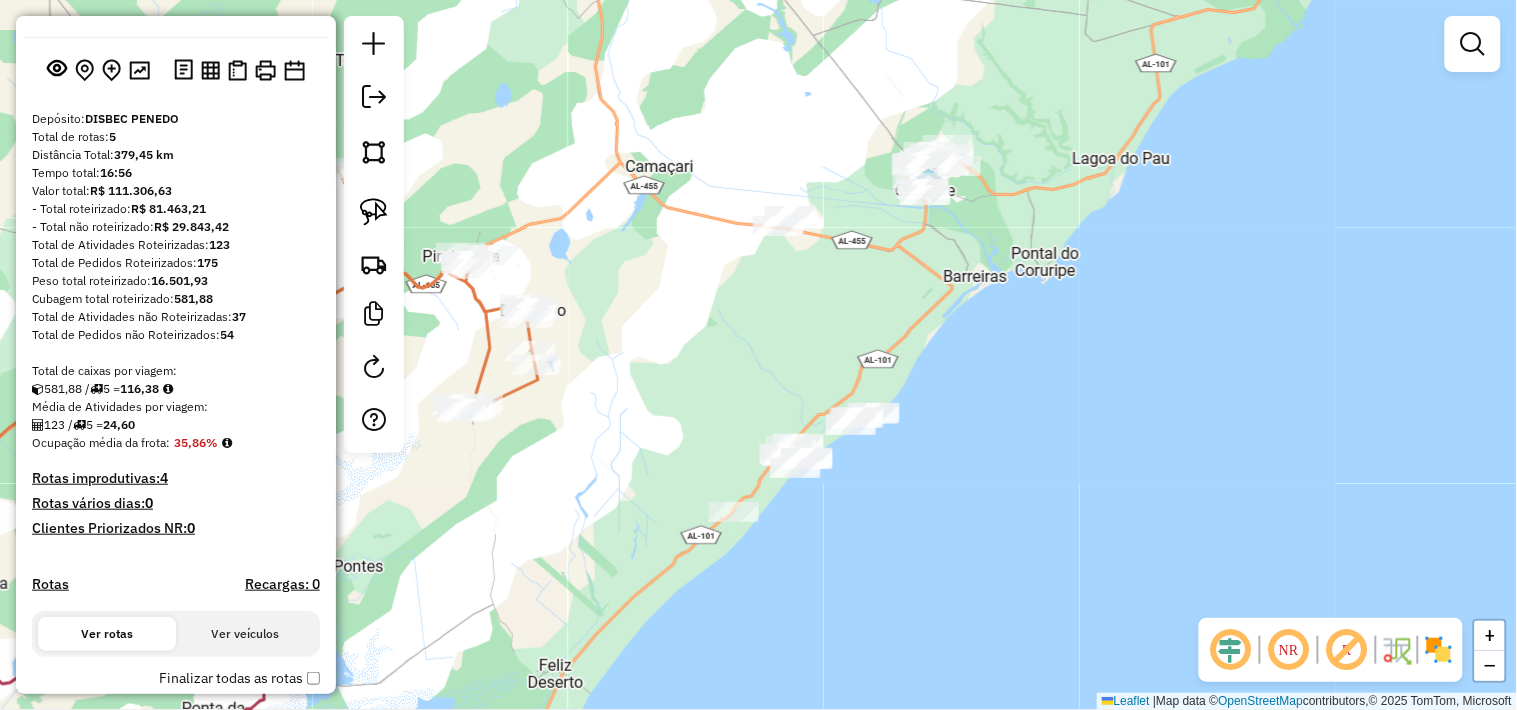 scroll, scrollTop: 0, scrollLeft: 0, axis: both 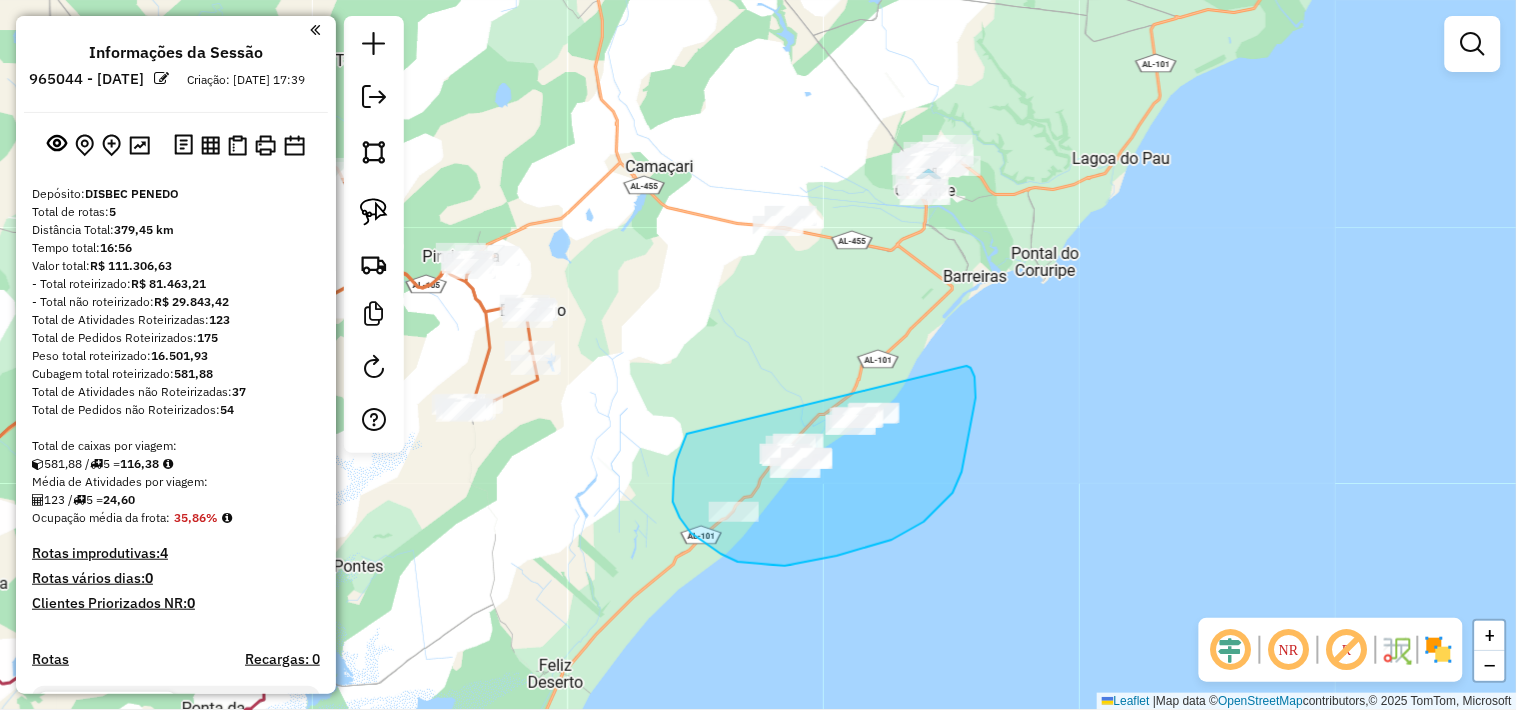 drag, startPoint x: 687, startPoint y: 434, endPoint x: 967, endPoint y: 366, distance: 288.13885 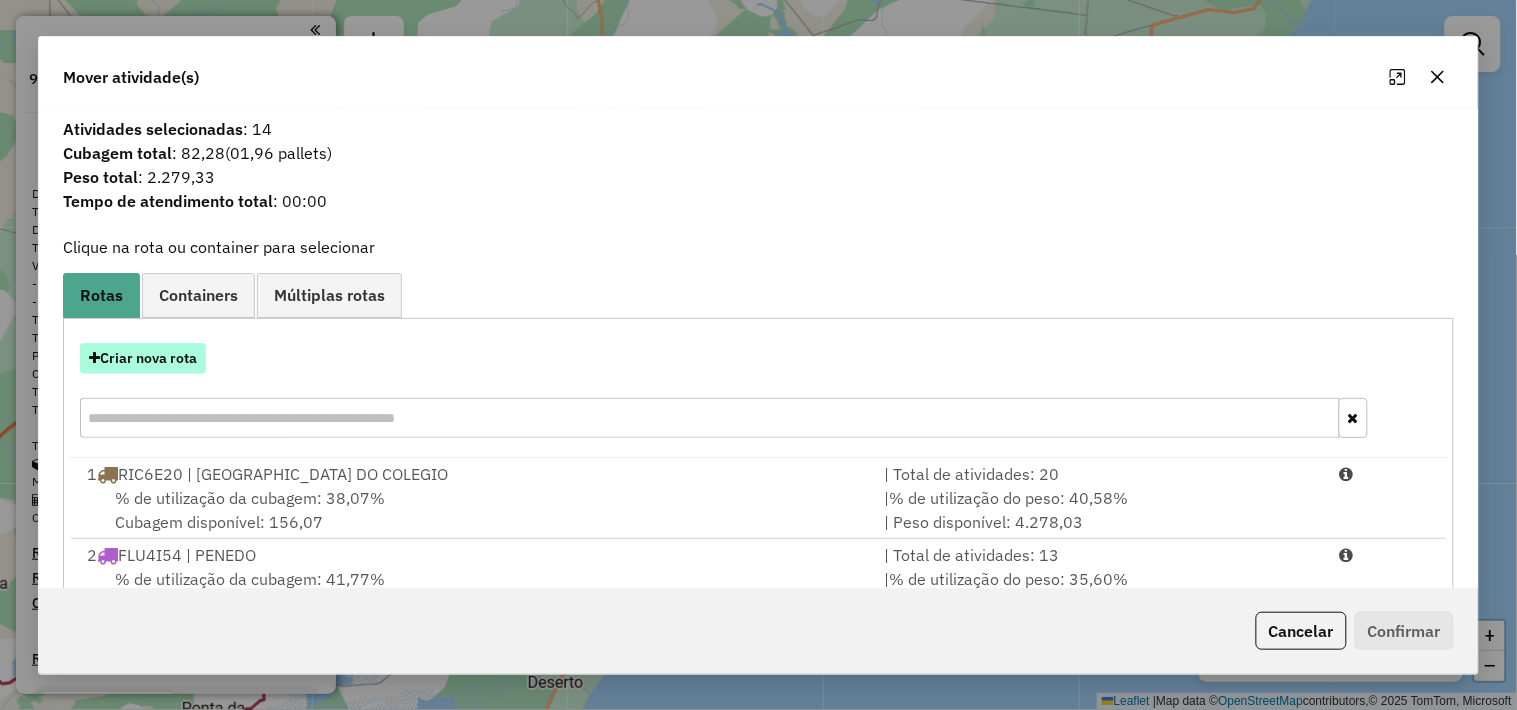 click on "Criar nova rota" at bounding box center [143, 358] 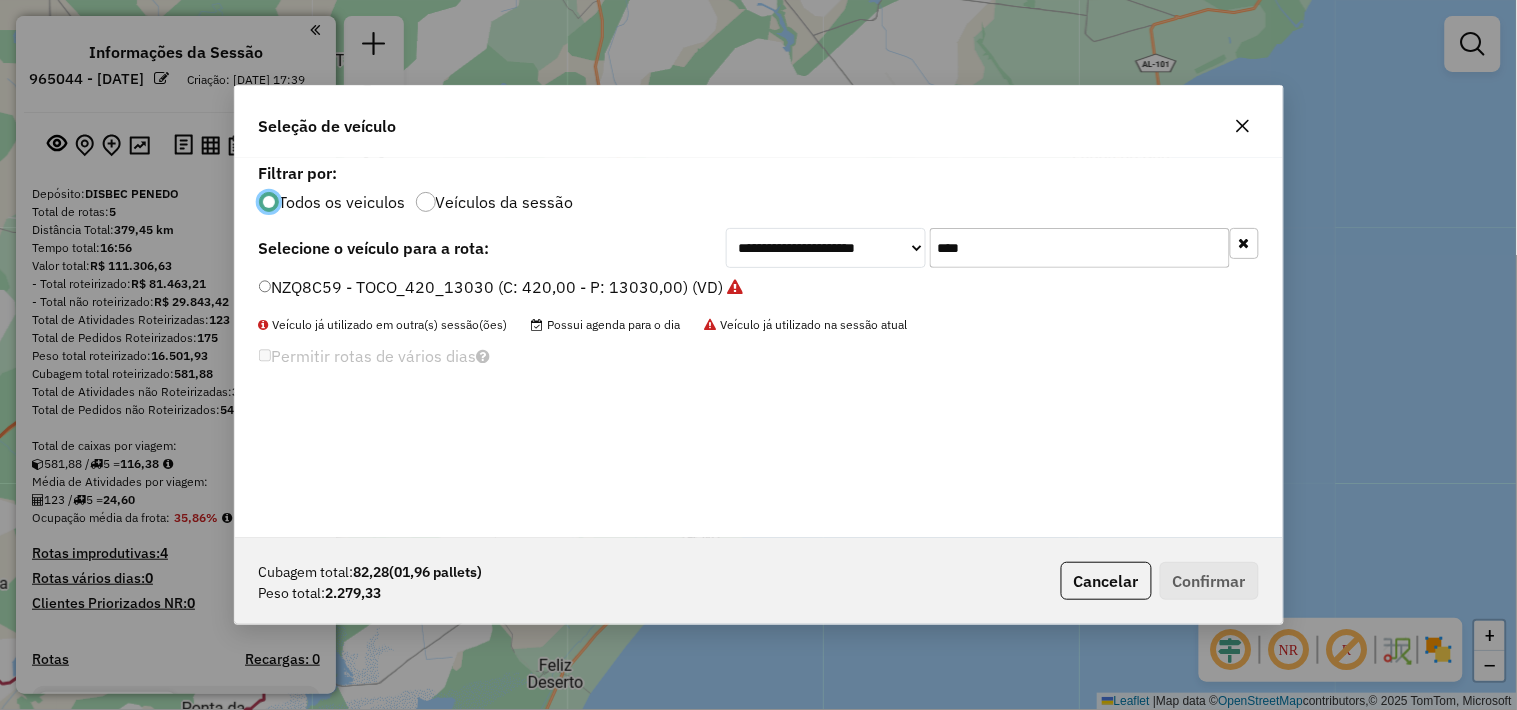scroll, scrollTop: 11, scrollLeft: 5, axis: both 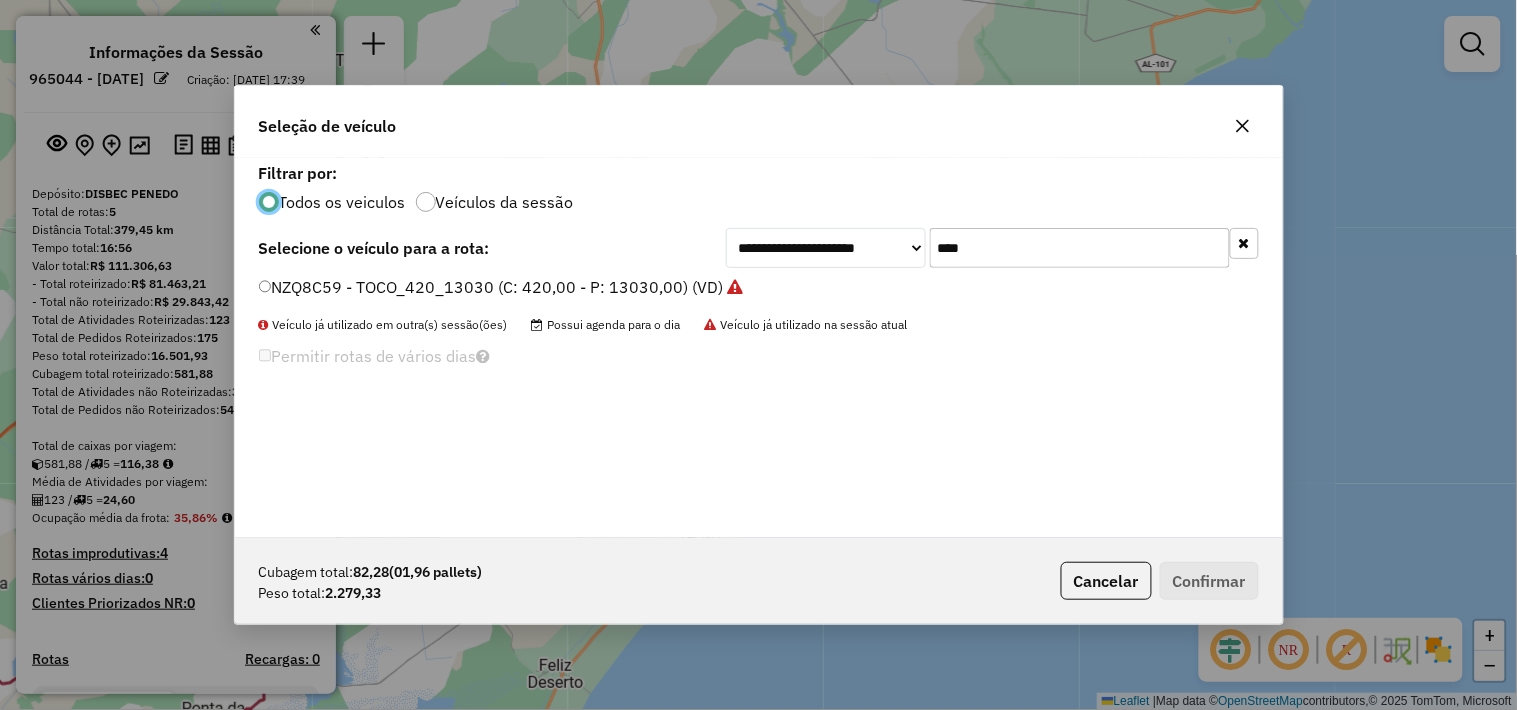 click on "****" 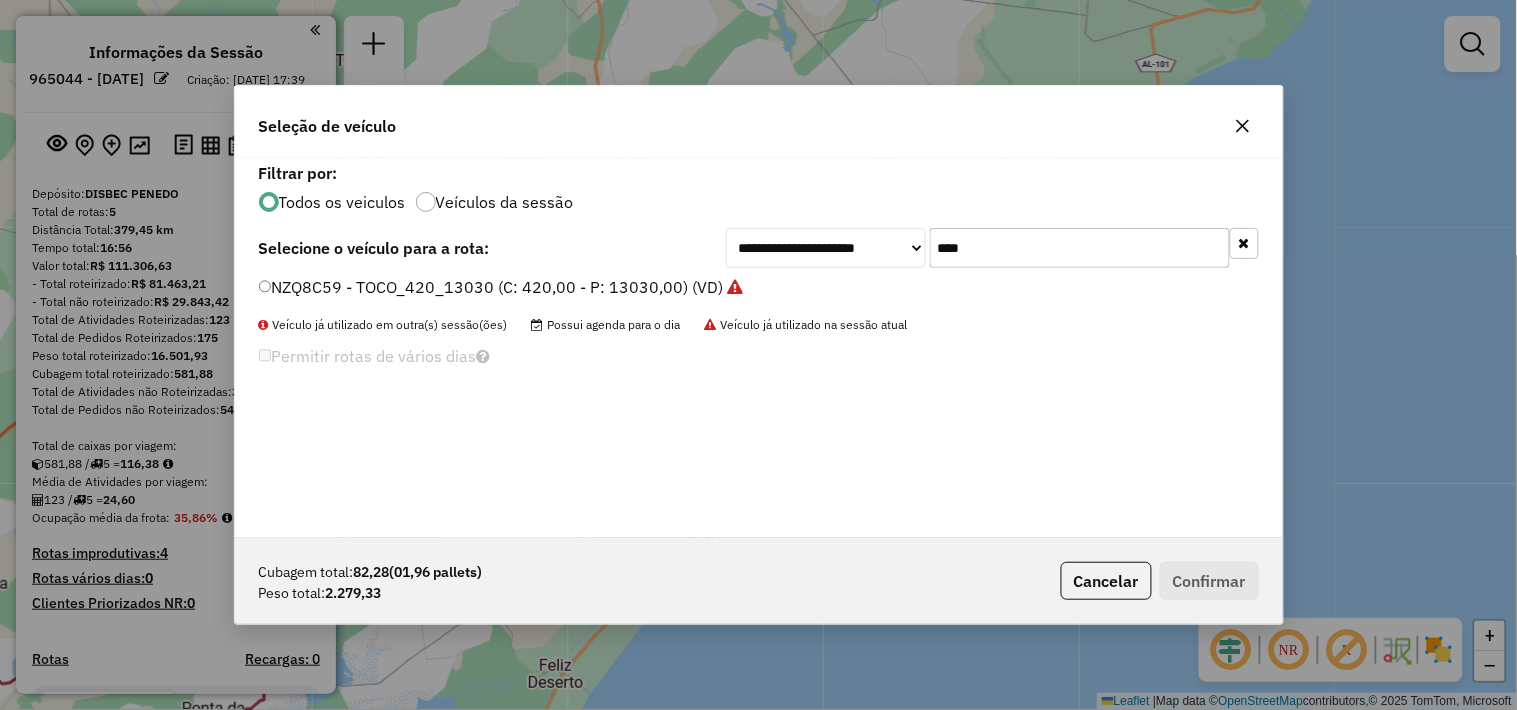 click on "****" 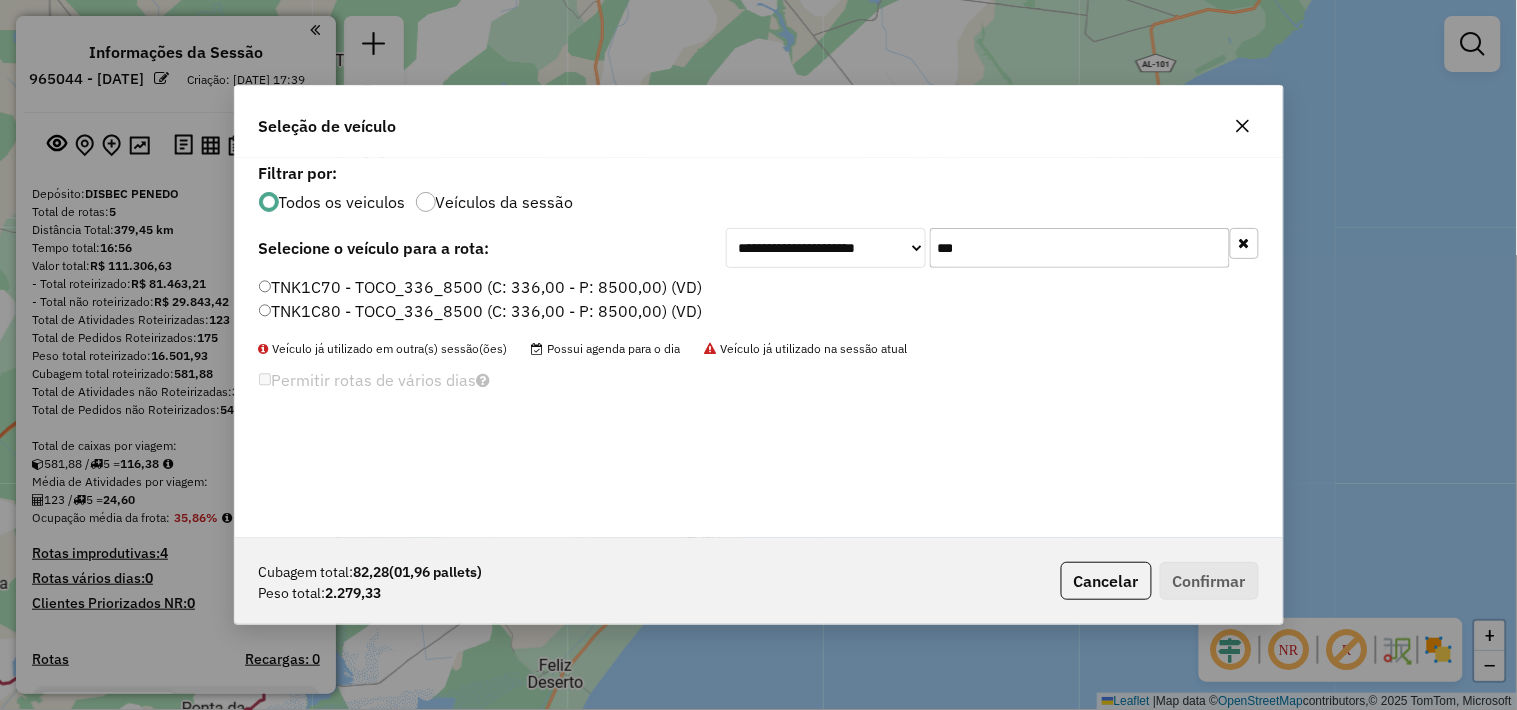 type on "***" 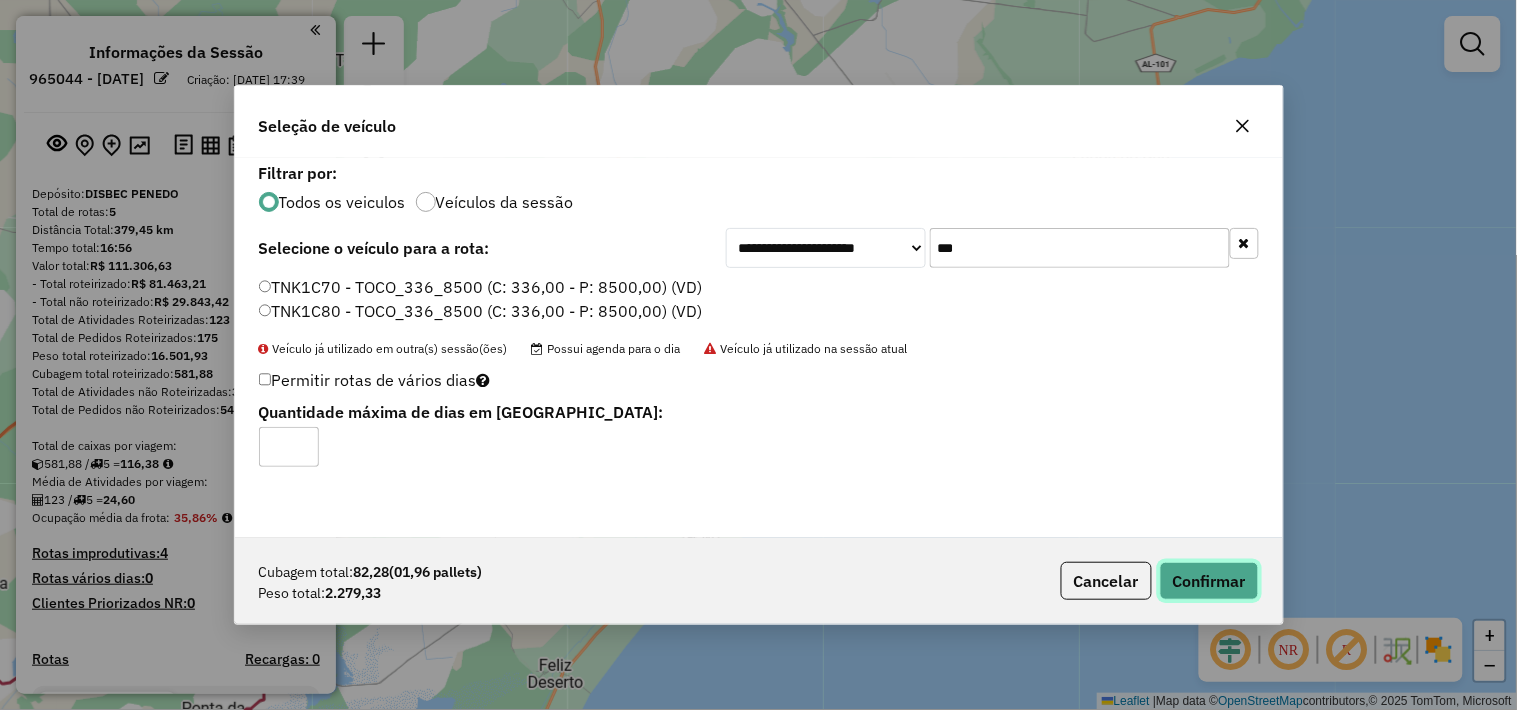 click on "Confirmar" 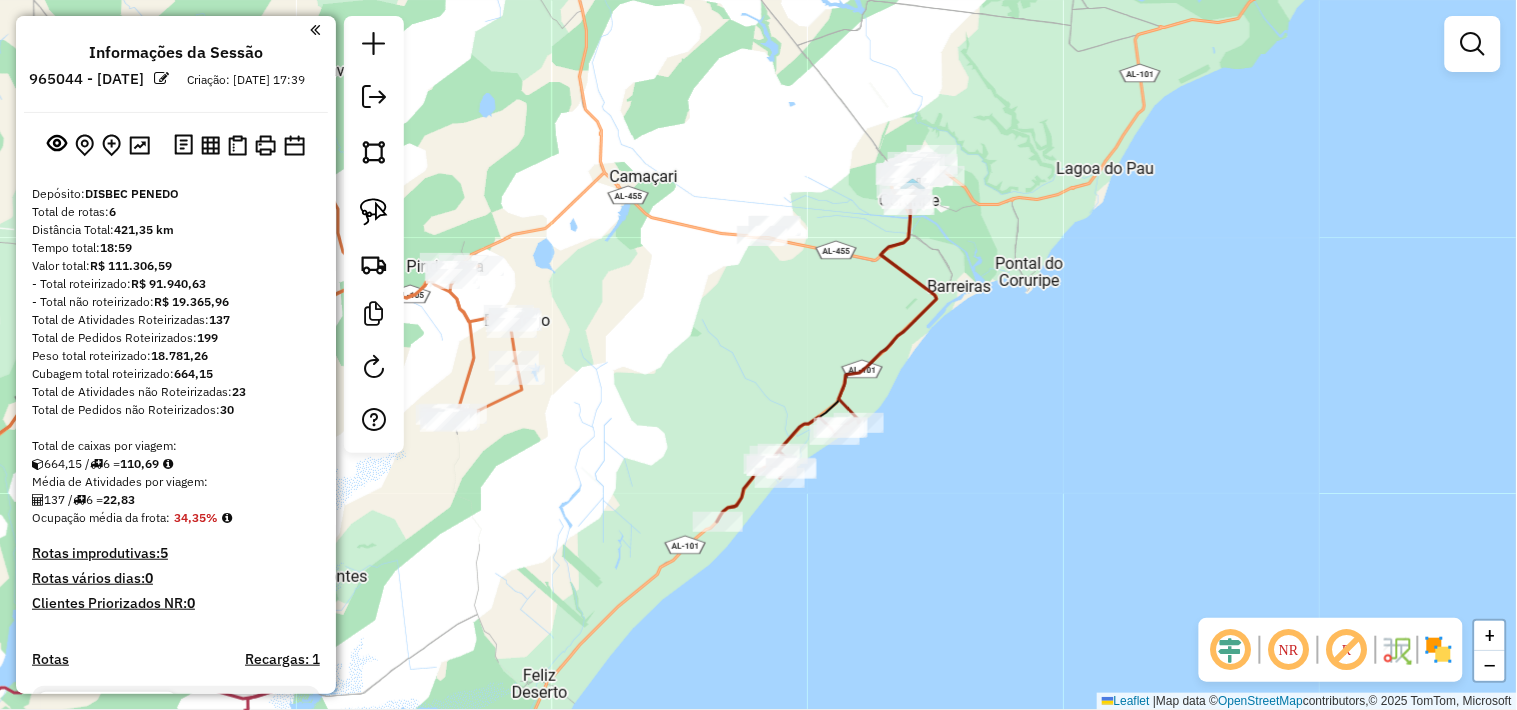 drag, startPoint x: 935, startPoint y: 311, endPoint x: 778, endPoint y: 388, distance: 174.86566 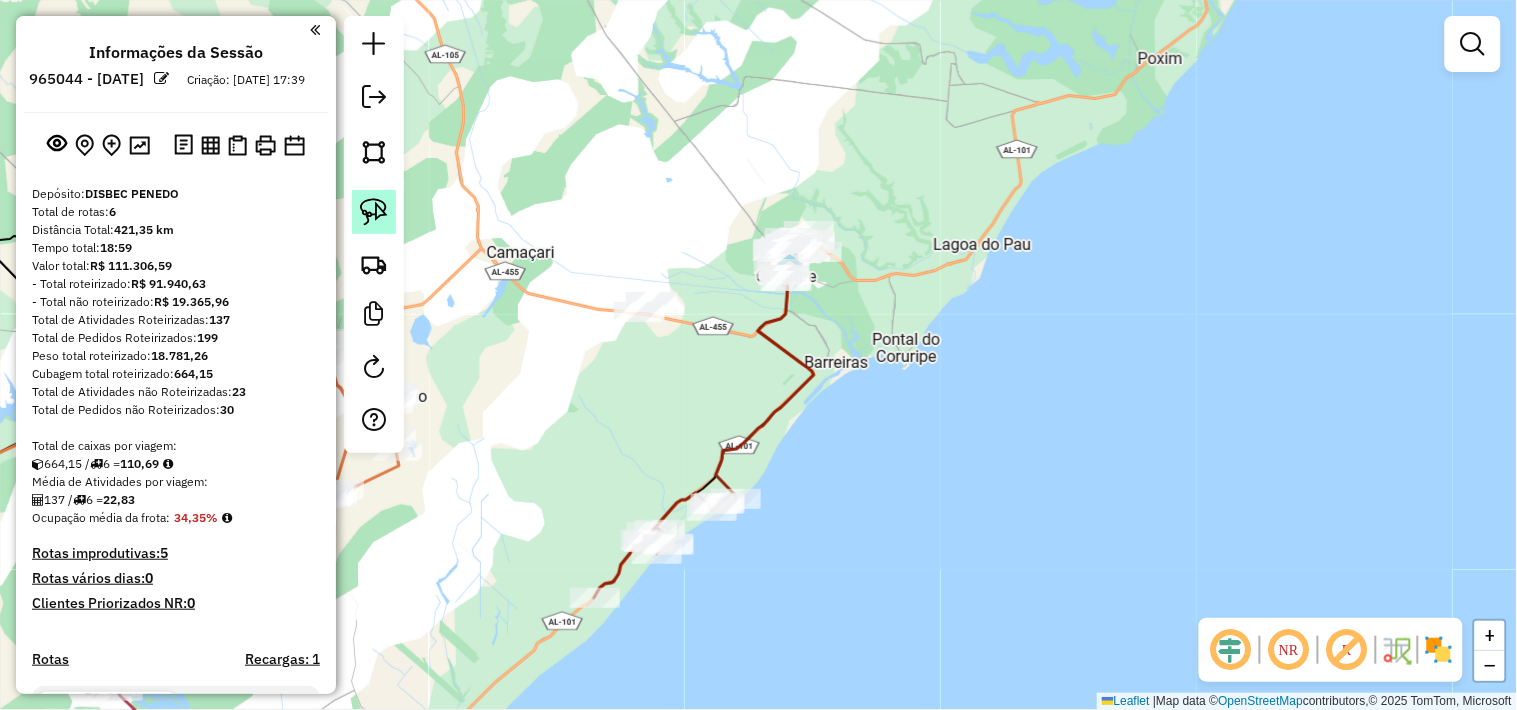 click 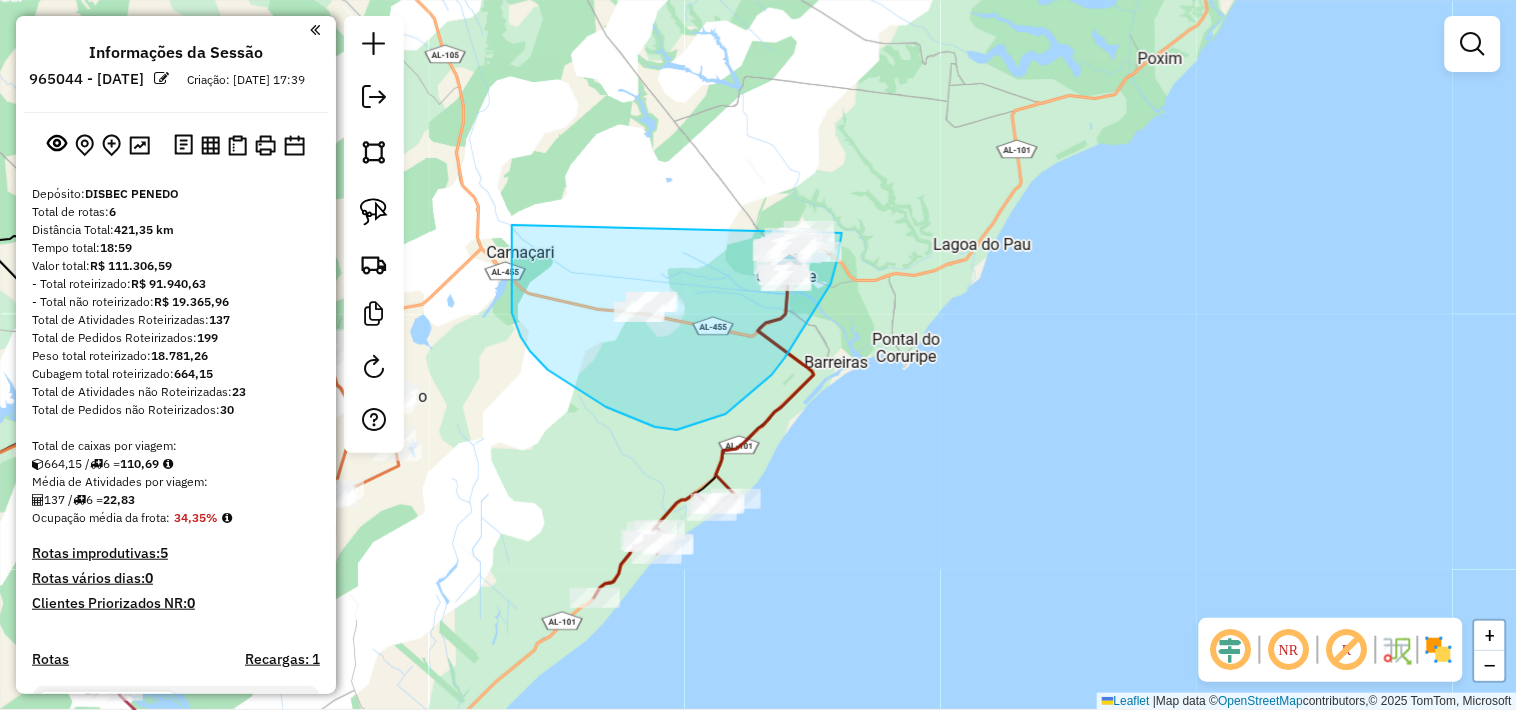 drag, startPoint x: 512, startPoint y: 225, endPoint x: 833, endPoint y: 183, distance: 323.736 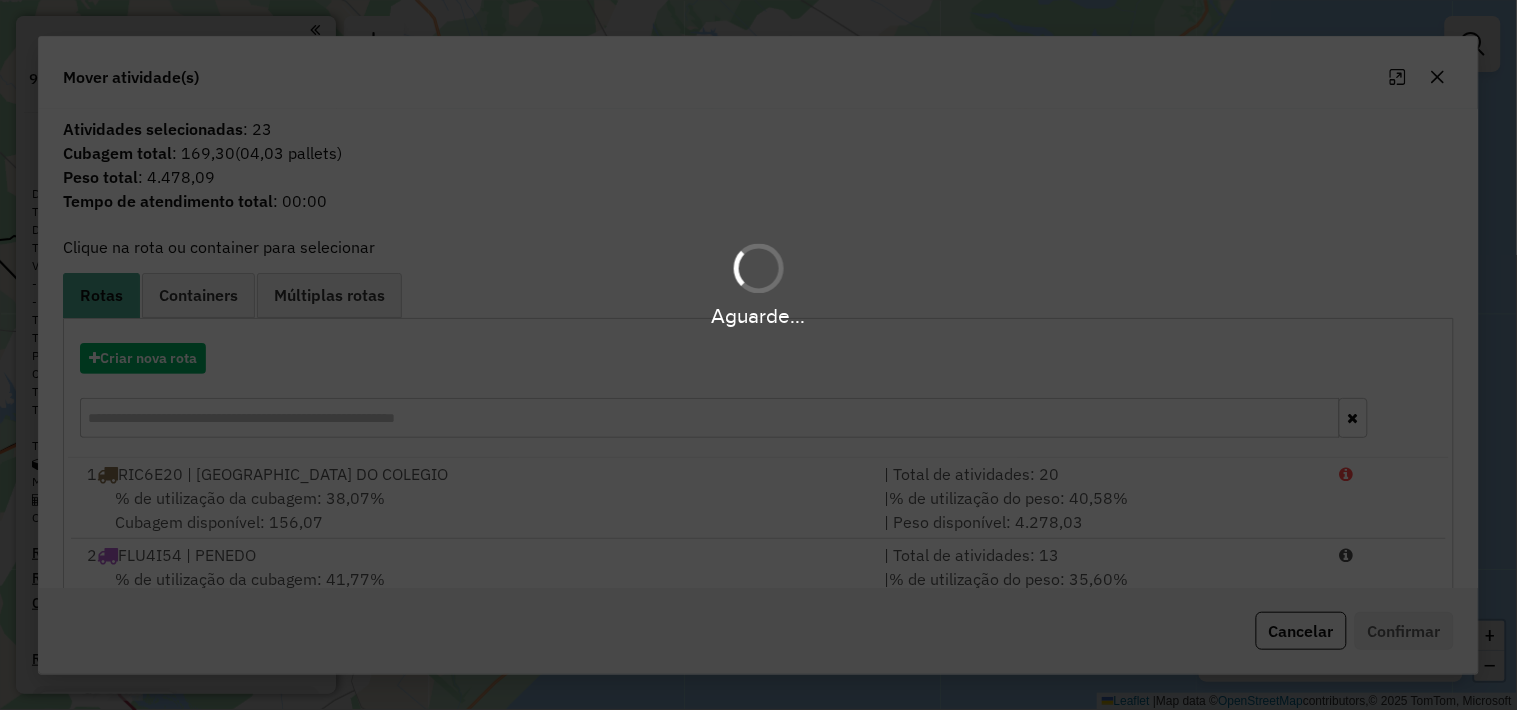 click on "Aguarde..." at bounding box center [758, 355] 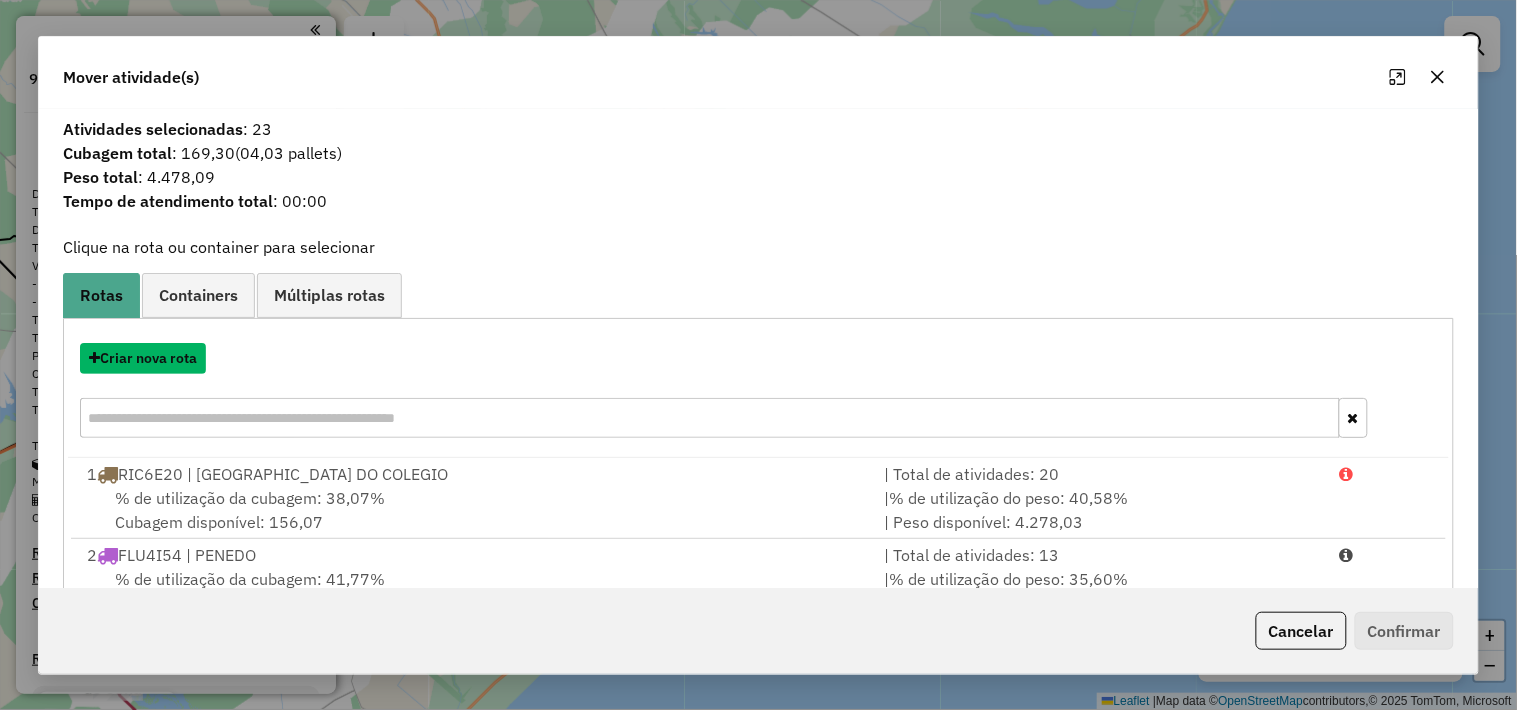 click on "Criar nova rota" at bounding box center (143, 358) 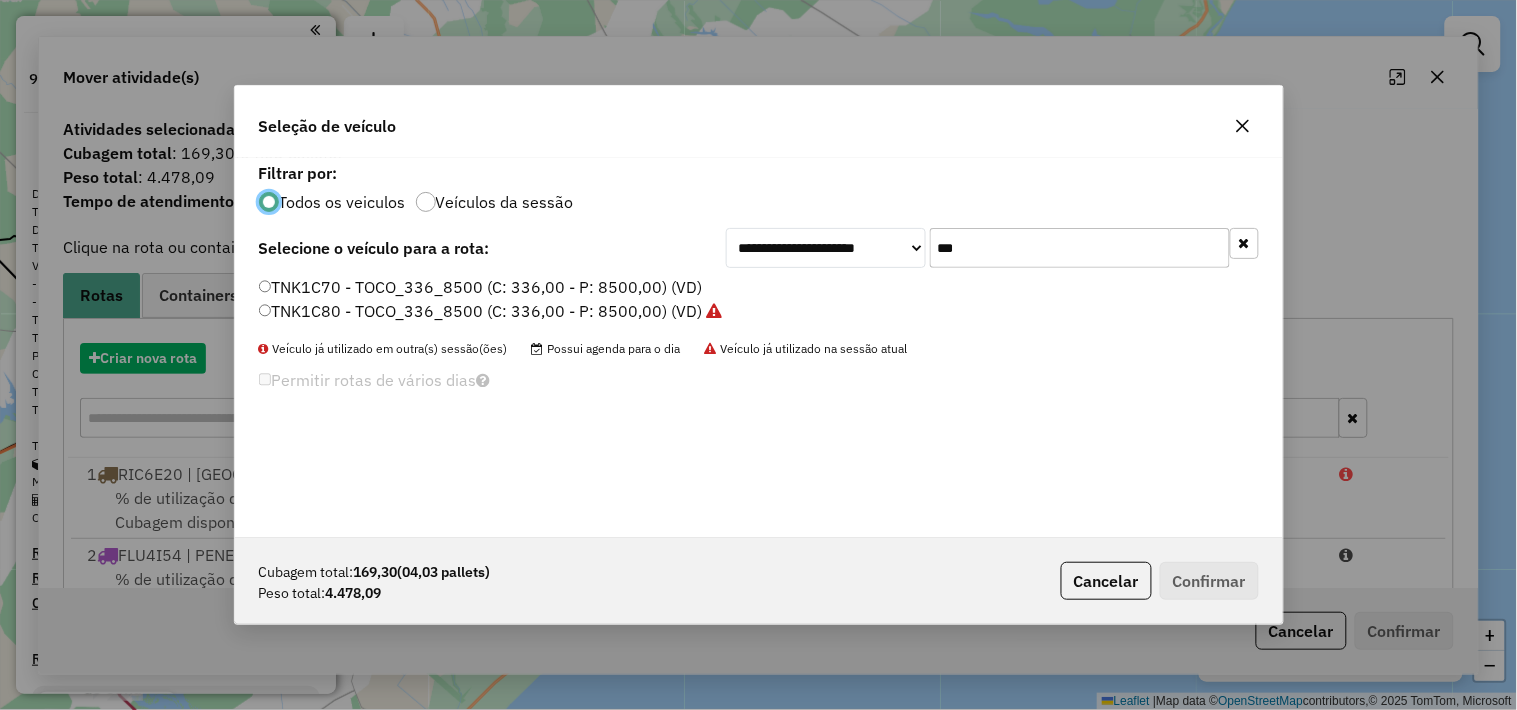 scroll, scrollTop: 11, scrollLeft: 5, axis: both 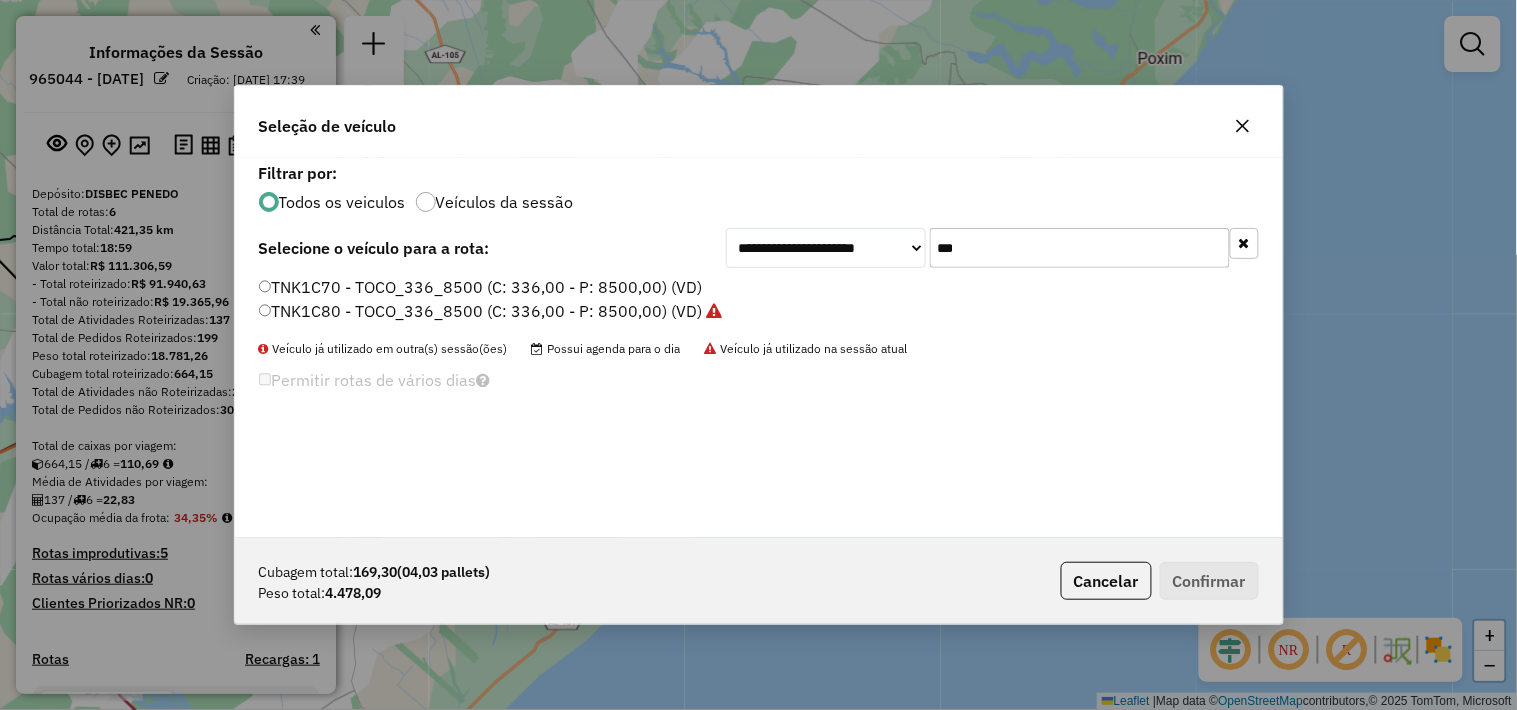 click on "***" 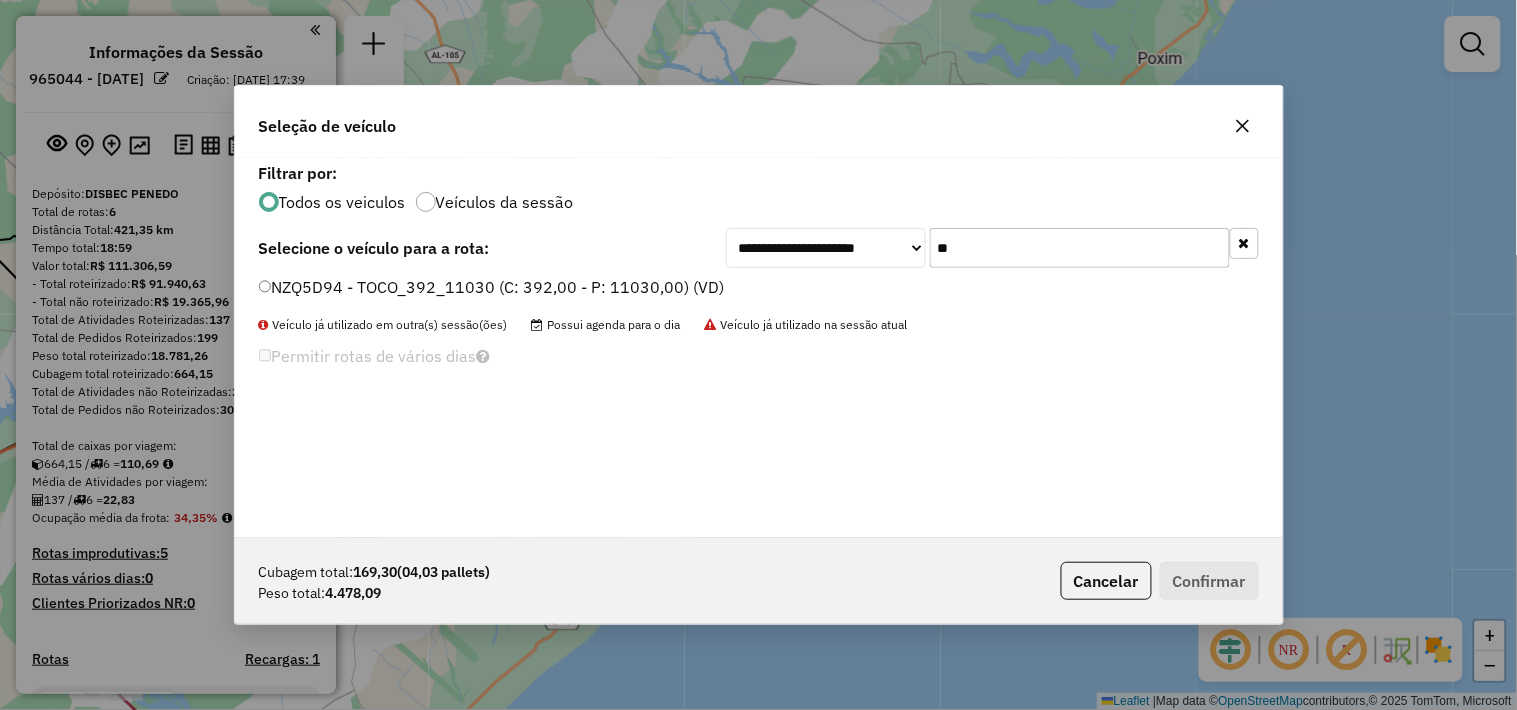type on "**" 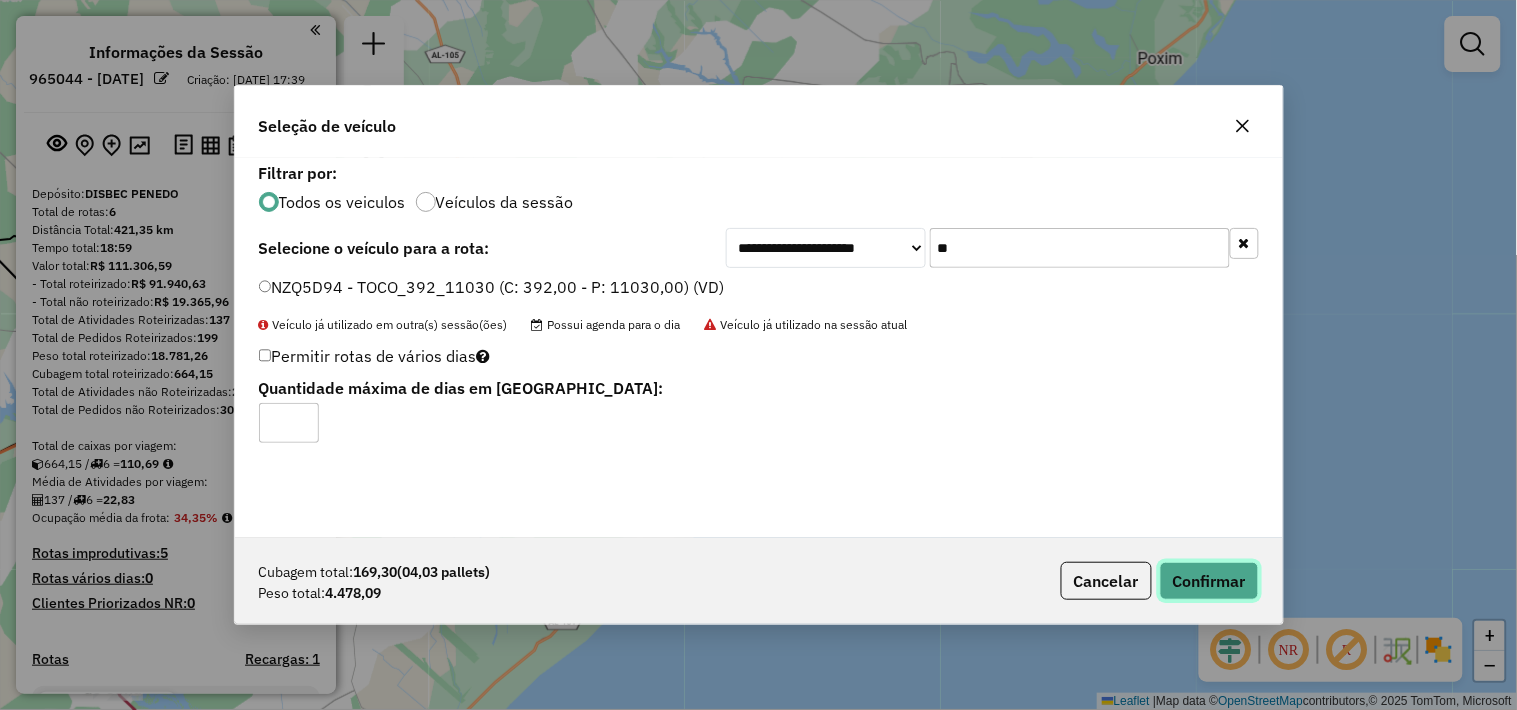 click on "Confirmar" 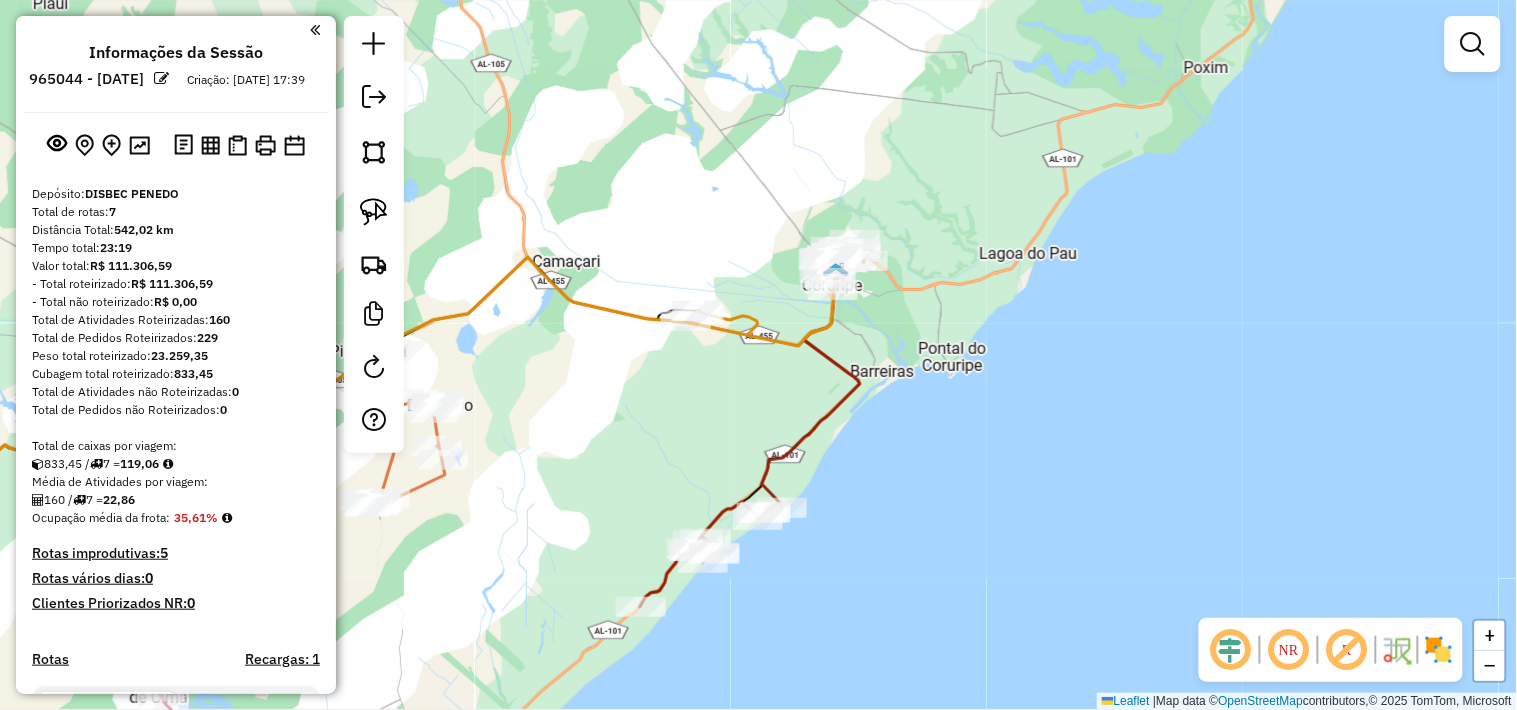 drag, startPoint x: 688, startPoint y: 382, endPoint x: 901, endPoint y: 375, distance: 213.11499 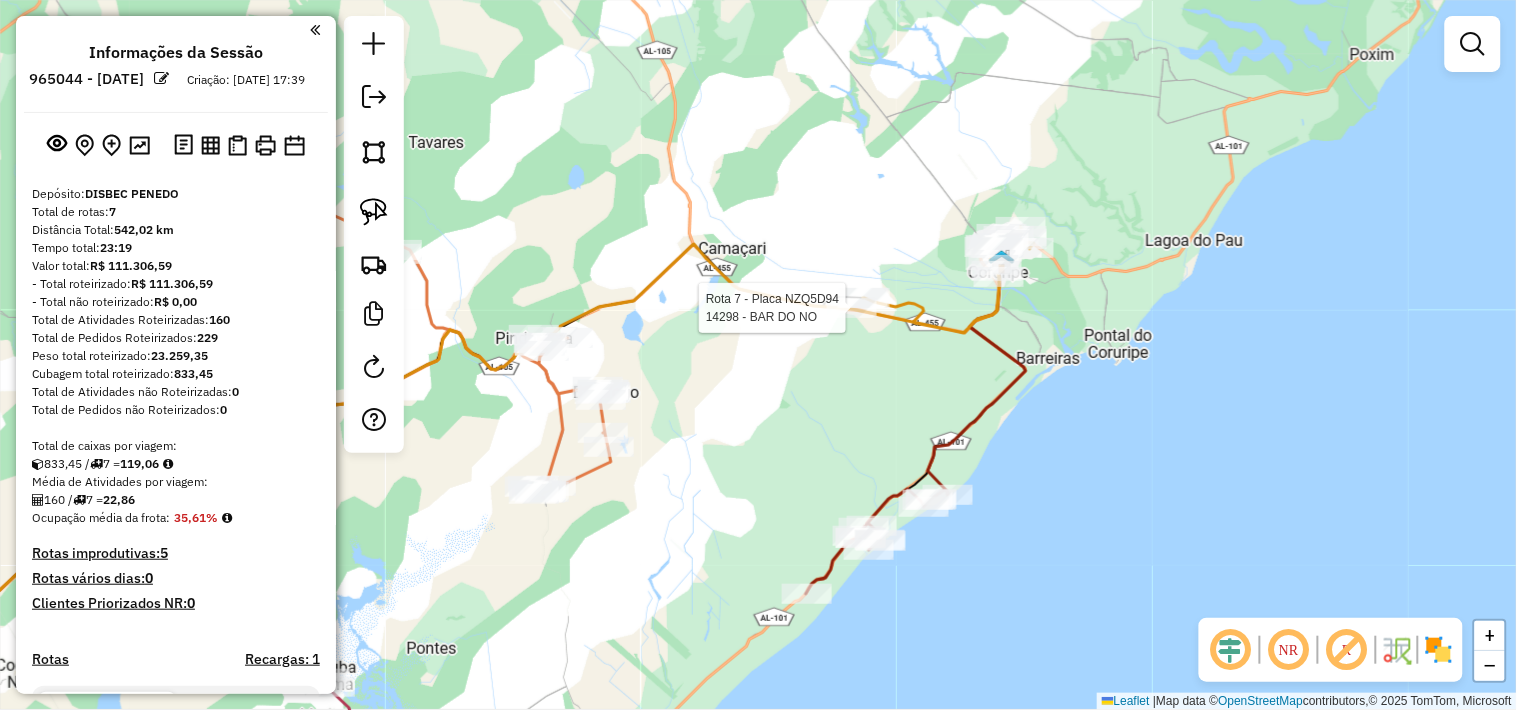 select on "**********" 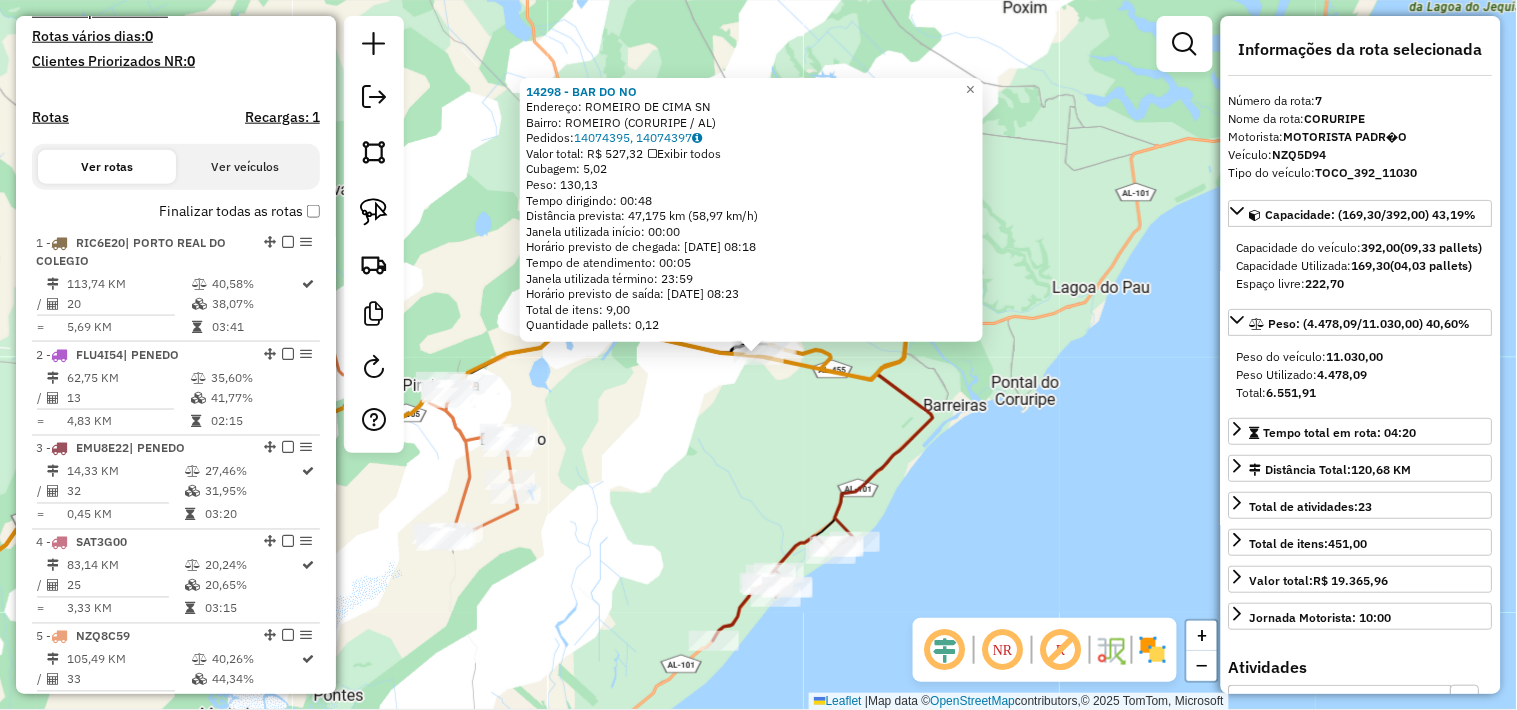 scroll, scrollTop: 850, scrollLeft: 0, axis: vertical 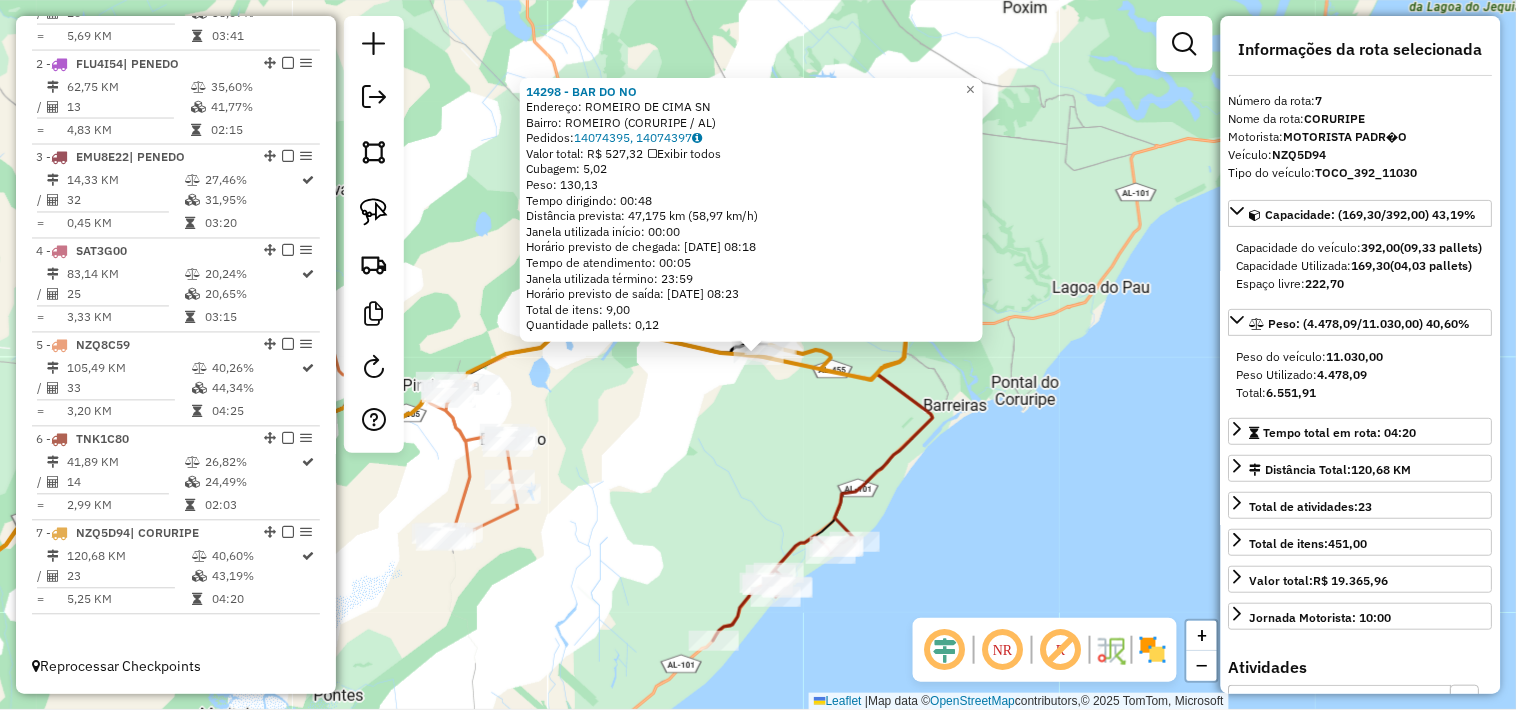click on "14298 - BAR DO NO  Endereço: ROMEIRO DE CIMA SN   Bairro: ROMEIRO (CORURIPE / AL)   Pedidos:  14074395, 14074397   Valor total: R$ 527,32   Exibir todos   Cubagem: 5,02  Peso: 130,13  Tempo dirigindo: 00:48   Distância prevista: 47,175 km (58,97 km/h)   Janela utilizada início: 00:00   Horário previsto de chegada: 15/07/2025 08:18   Tempo de atendimento: 00:05   Janela utilizada término: 23:59   Horário previsto de saída: 15/07/2025 08:23   Total de itens: 9,00   Quantidade pallets: 0,12  × Janela de atendimento Grade de atendimento Capacidade Transportadoras Veículos Cliente Pedidos  Rotas Selecione os dias de semana para filtrar as janelas de atendimento  Seg   Ter   Qua   Qui   Sex   Sáb   Dom  Informe o período da janela de atendimento: De: Até:  Filtrar exatamente a janela do cliente  Considerar janela de atendimento padrão  Selecione os dias de semana para filtrar as grades de atendimento  Seg   Ter   Qua   Qui   Sex   Sáb   Dom   Considerar clientes sem dia de atendimento cadastrado  De:" 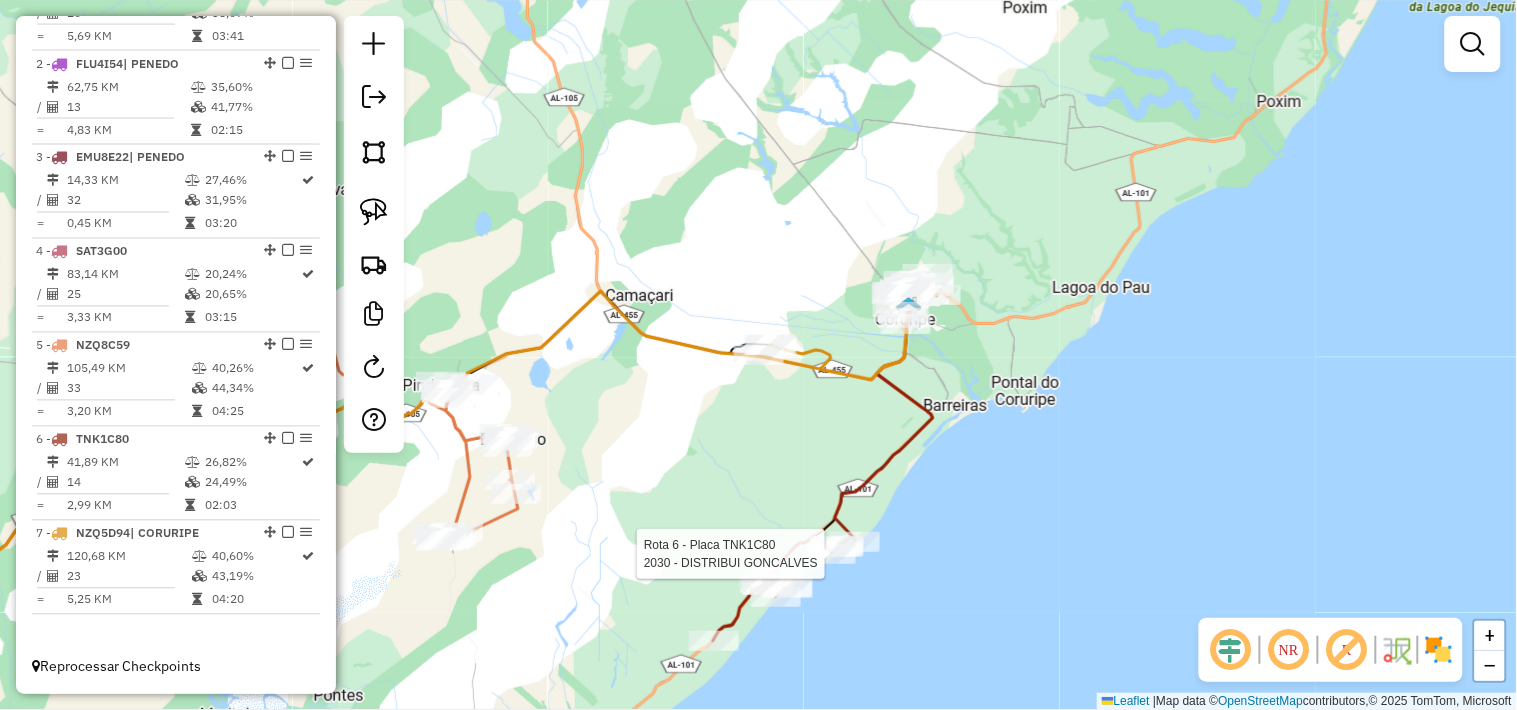 select on "**********" 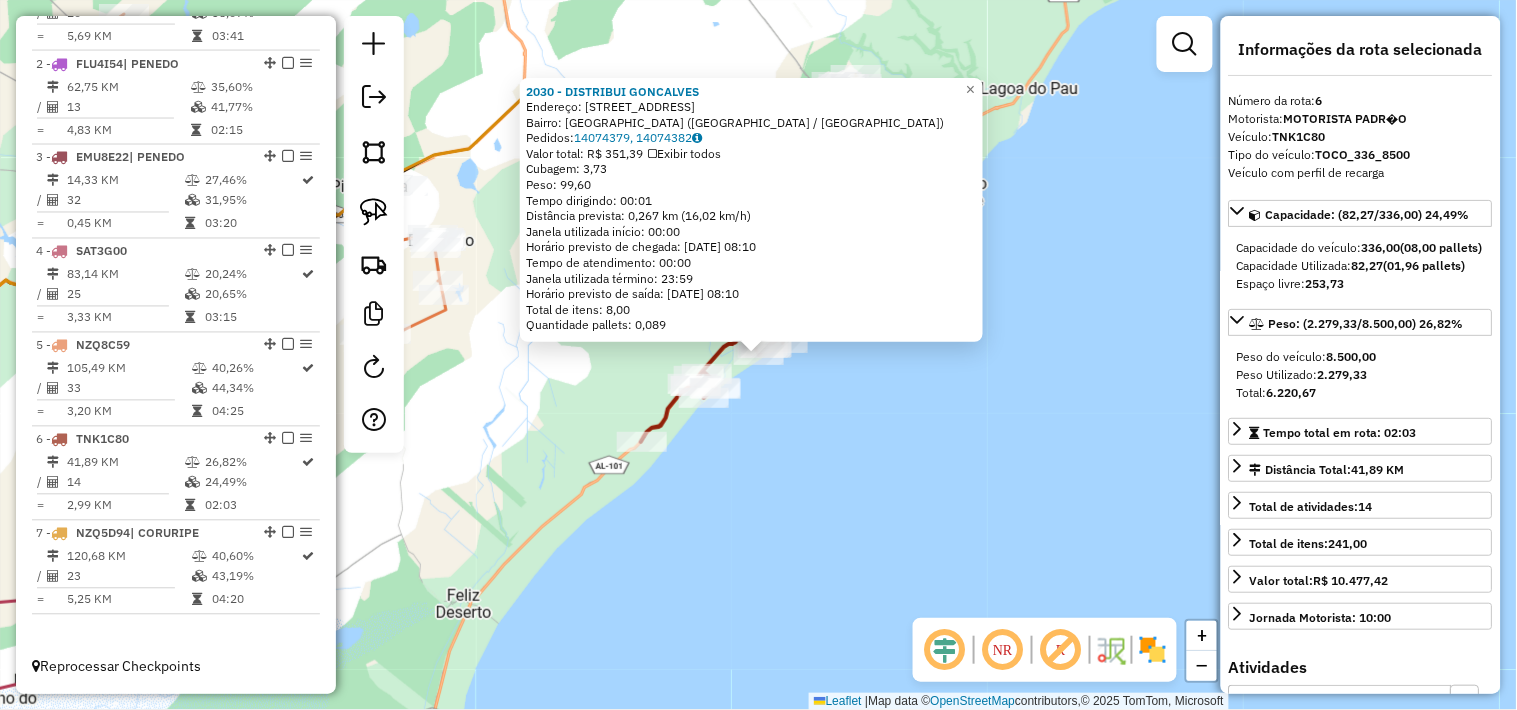 click on "2030 - DISTRIBUI GONCALVES  Endereço:  Rua Beira Mar 185   Bairro: PRAIA DE PONTA DA ASA (CORURIPE / AL)   Pedidos:  14074379, 14074382   Valor total: R$ 351,39   Exibir todos   Cubagem: 3,73  Peso: 99,60  Tempo dirigindo: 00:01   Distância prevista: 0,267 km (16,02 km/h)   Janela utilizada início: 00:00   Horário previsto de chegada: 15/07/2025 08:10   Tempo de atendimento: 00:00   Janela utilizada término: 23:59   Horário previsto de saída: 15/07/2025 08:10   Total de itens: 8,00   Quantidade pallets: 0,089  × Janela de atendimento Grade de atendimento Capacidade Transportadoras Veículos Cliente Pedidos  Rotas Selecione os dias de semana para filtrar as janelas de atendimento  Seg   Ter   Qua   Qui   Sex   Sáb   Dom  Informe o período da janela de atendimento: De: Até:  Filtrar exatamente a janela do cliente  Considerar janela de atendimento padrão  Selecione os dias de semana para filtrar as grades de atendimento  Seg   Ter   Qua   Qui   Sex   Sáb   Dom   Peso mínimo:   Peso máximo:   De:" 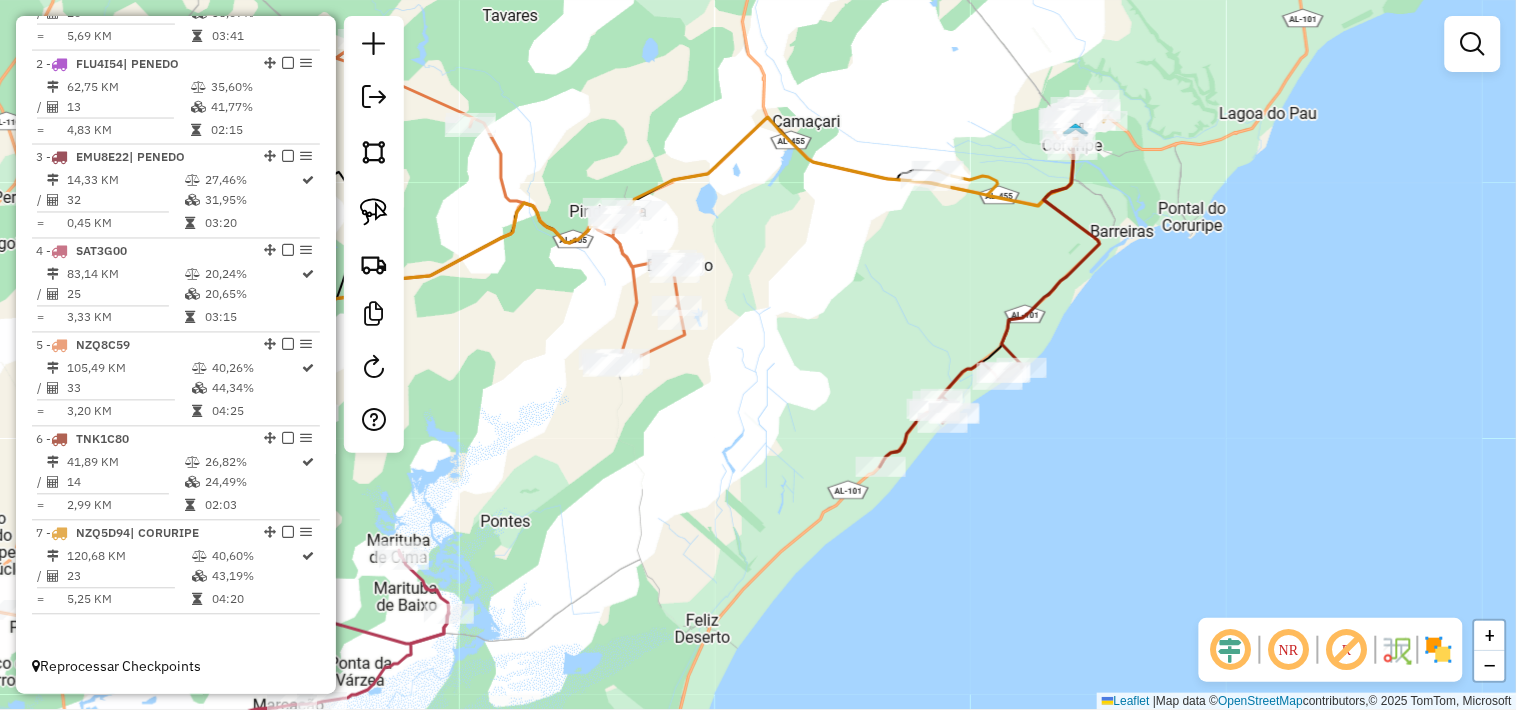 drag, startPoint x: 611, startPoint y: 416, endPoint x: 907, endPoint y: 437, distance: 296.744 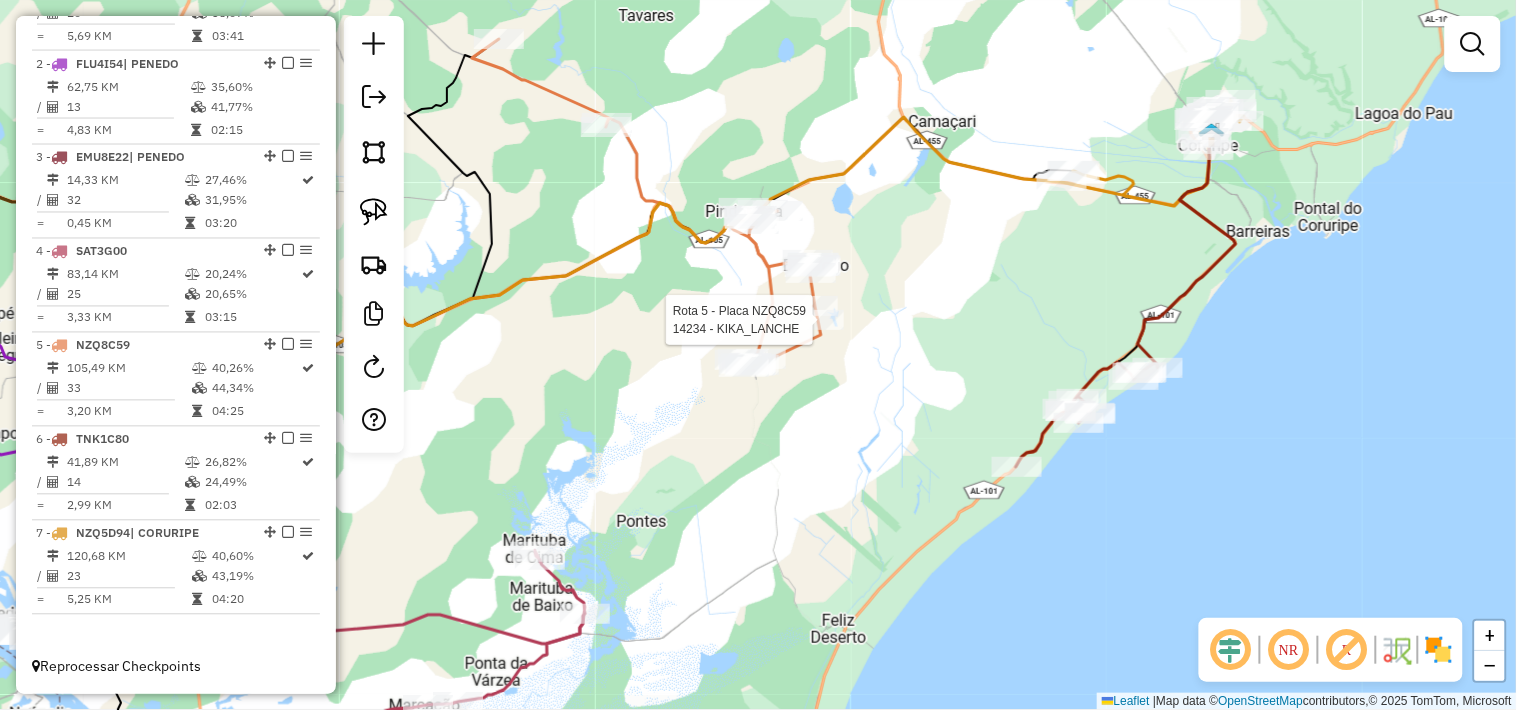 select on "**********" 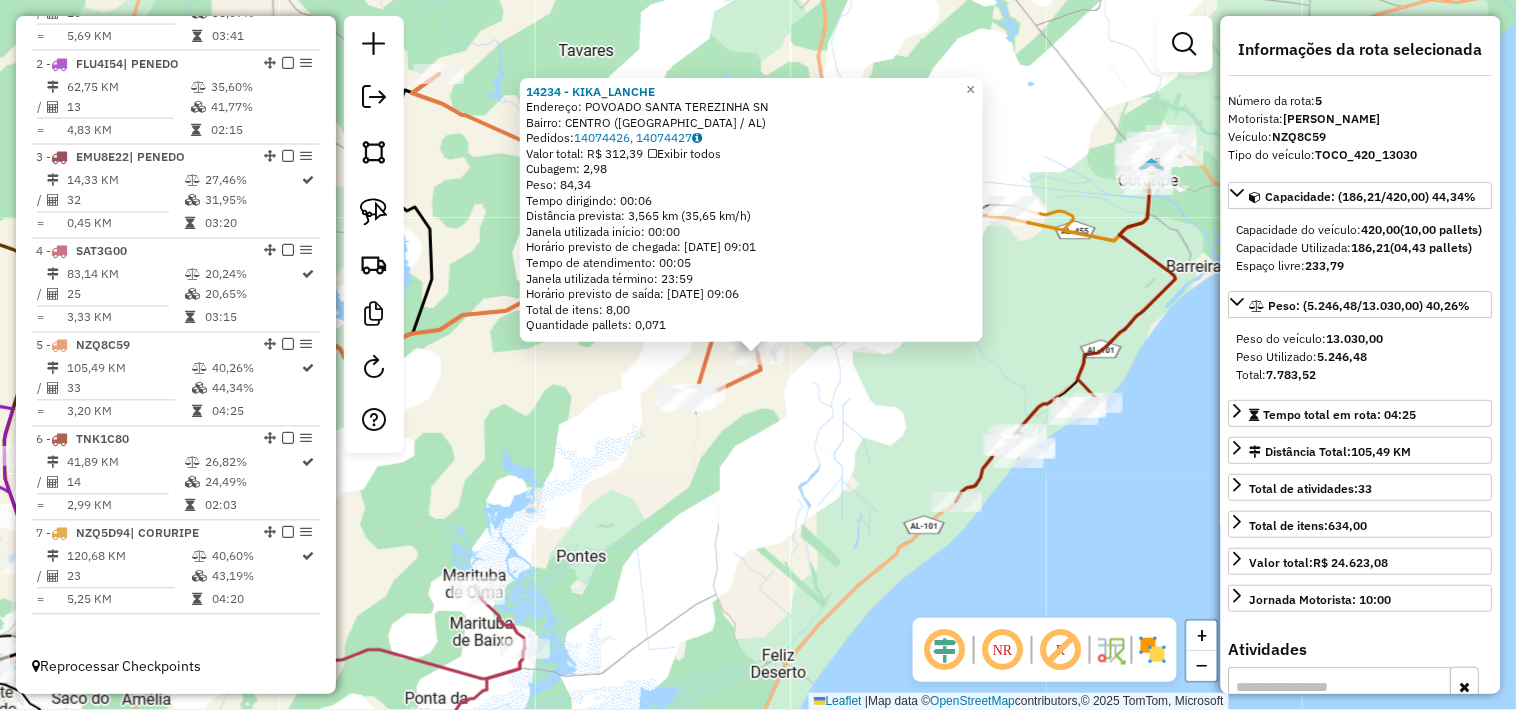 click on "14234 - KIKA_LANCHE  Endereço: POVOADO SANTA TEREZINHA SN   Bairro: CENTRO (CORURIPE / AL)   Pedidos:  14074426, 14074427   Valor total: R$ 312,39   Exibir todos   Cubagem: 2,98  Peso: 84,34  Tempo dirigindo: 00:06   Distância prevista: 3,565 km (35,65 km/h)   Janela utilizada início: 00:00   Horário previsto de chegada: 15/07/2025 09:01   Tempo de atendimento: 00:05   Janela utilizada término: 23:59   Horário previsto de saída: 15/07/2025 09:06   Total de itens: 8,00   Quantidade pallets: 0,071  × Janela de atendimento Grade de atendimento Capacidade Transportadoras Veículos Cliente Pedidos  Rotas Selecione os dias de semana para filtrar as janelas de atendimento  Seg   Ter   Qua   Qui   Sex   Sáb   Dom  Informe o período da janela de atendimento: De: Até:  Filtrar exatamente a janela do cliente  Considerar janela de atendimento padrão  Selecione os dias de semana para filtrar as grades de atendimento  Seg   Ter   Qua   Qui   Sex   Sáb   Dom   Clientes fora do dia de atendimento selecionado De:" 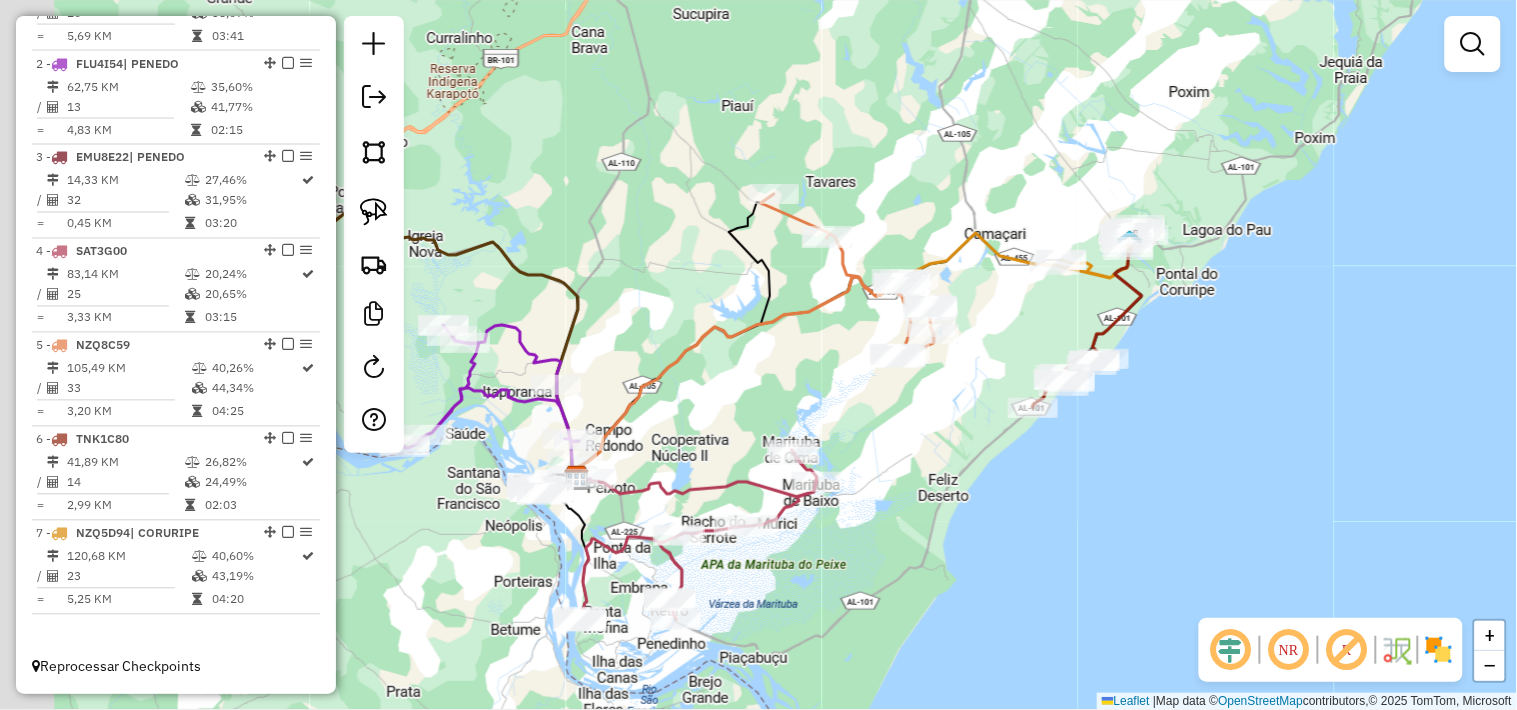 drag, startPoint x: 797, startPoint y: 527, endPoint x: 970, endPoint y: 378, distance: 228.31995 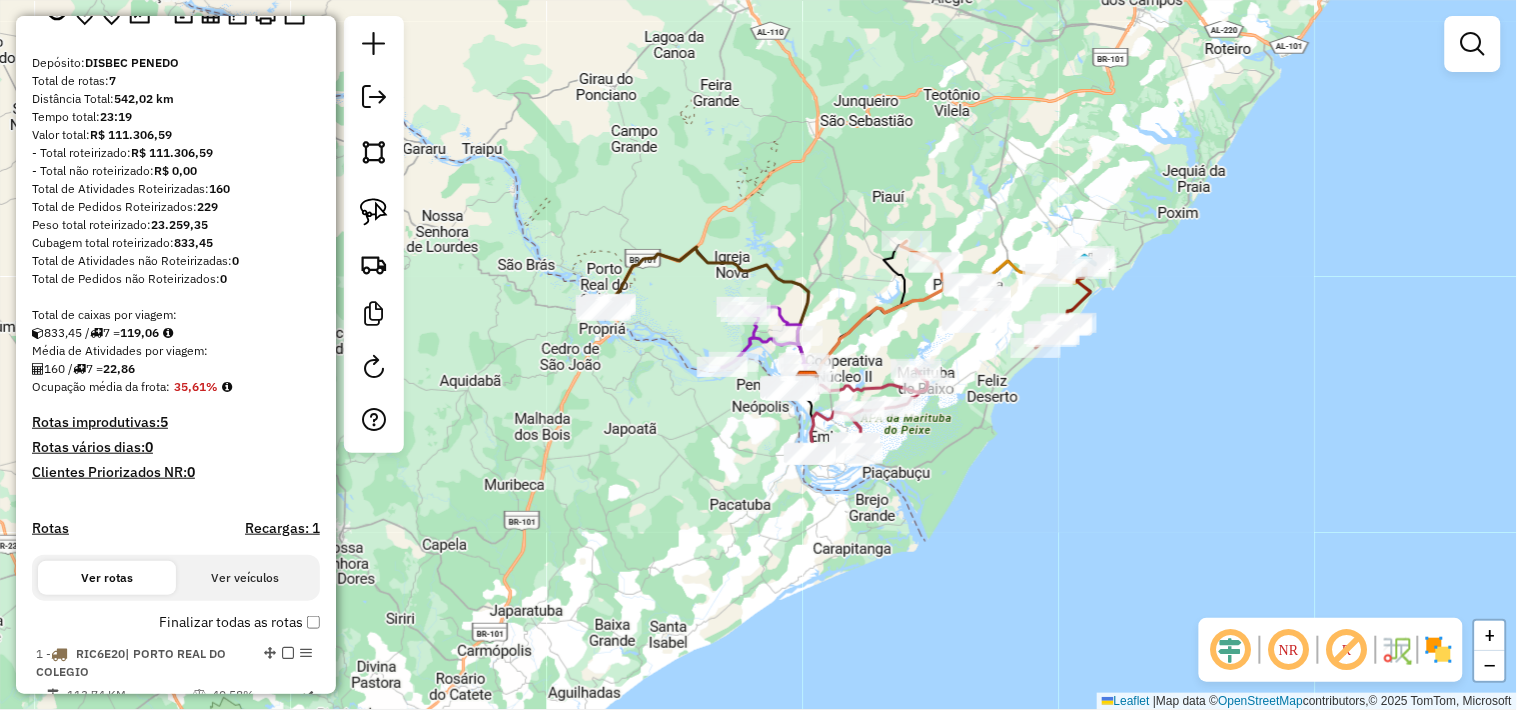 scroll, scrollTop: 222, scrollLeft: 0, axis: vertical 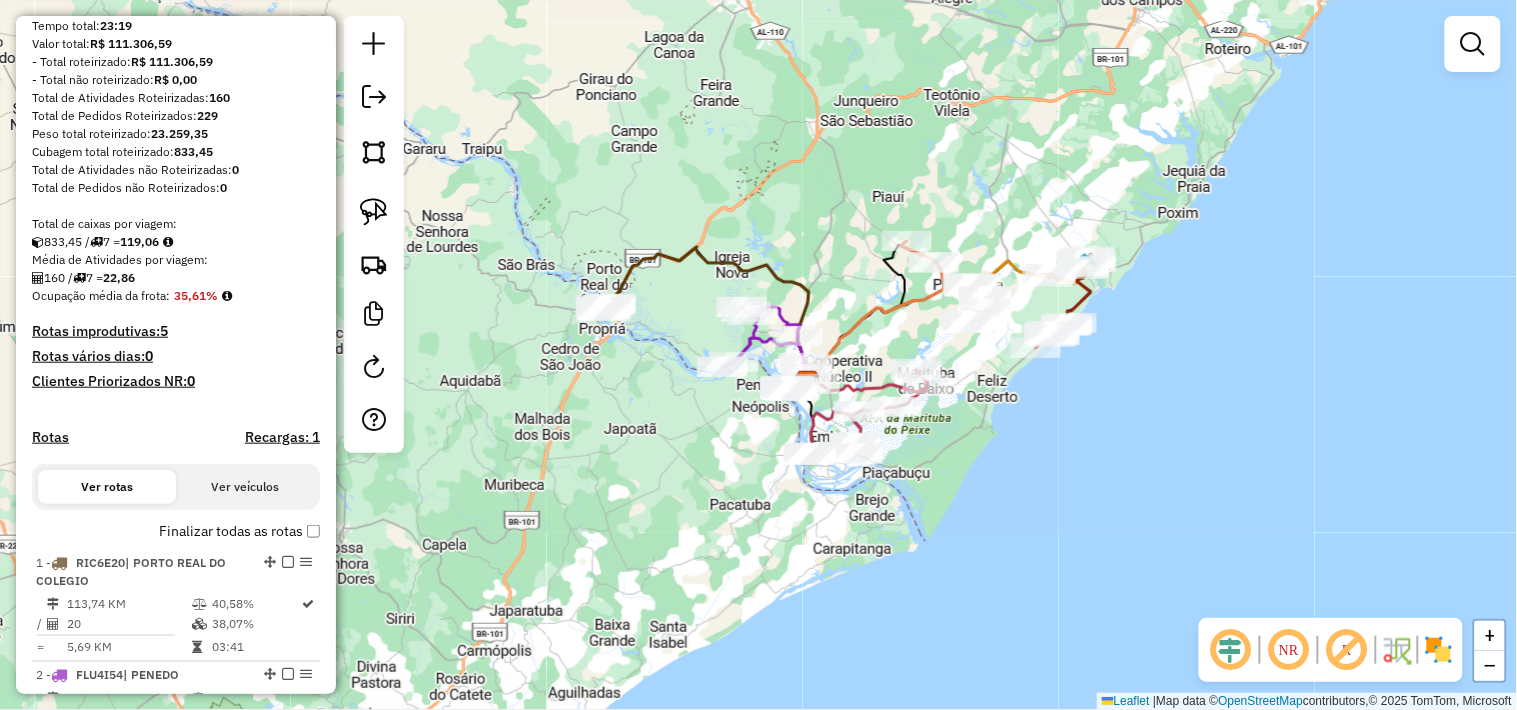 click on "Rotas" at bounding box center [50, 437] 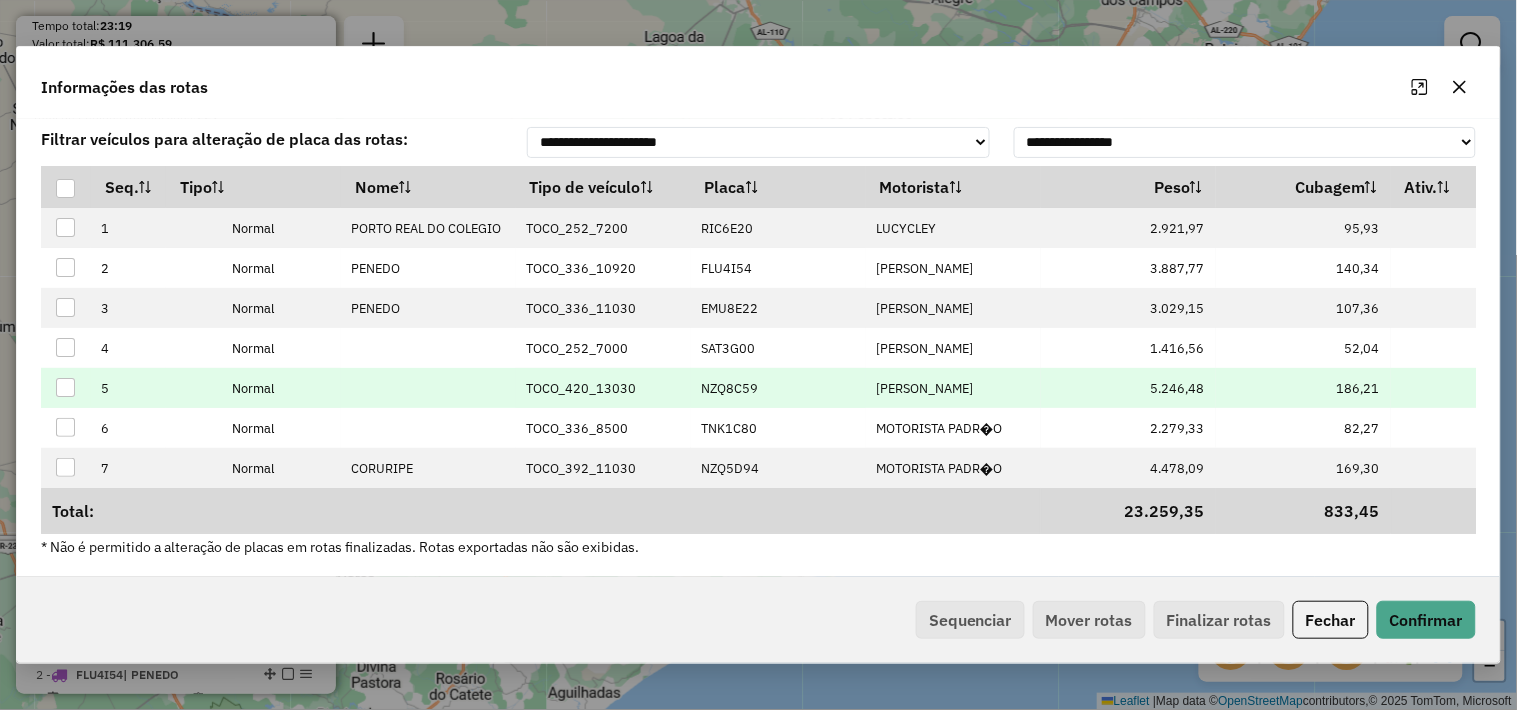 scroll, scrollTop: 8, scrollLeft: 0, axis: vertical 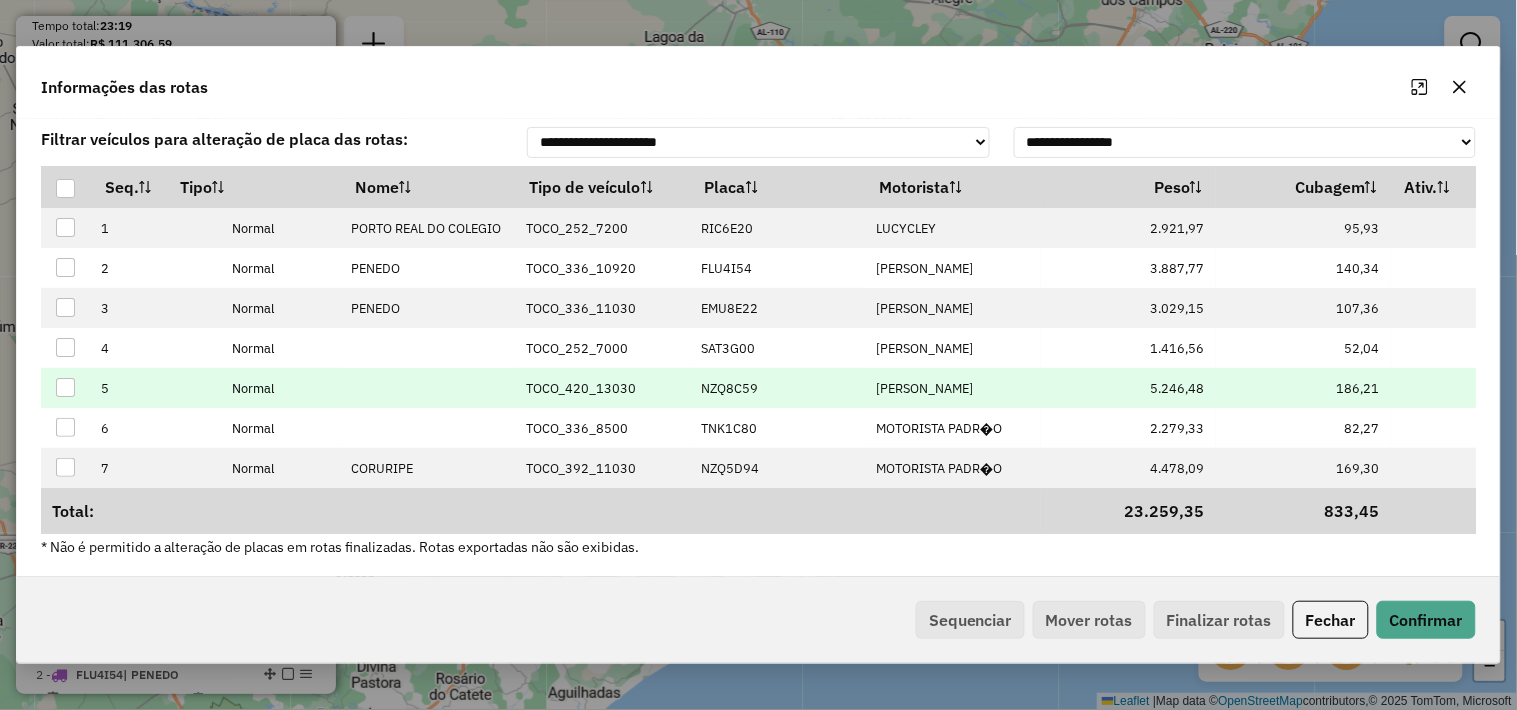 click on "NZQ8C59" at bounding box center (778, 388) 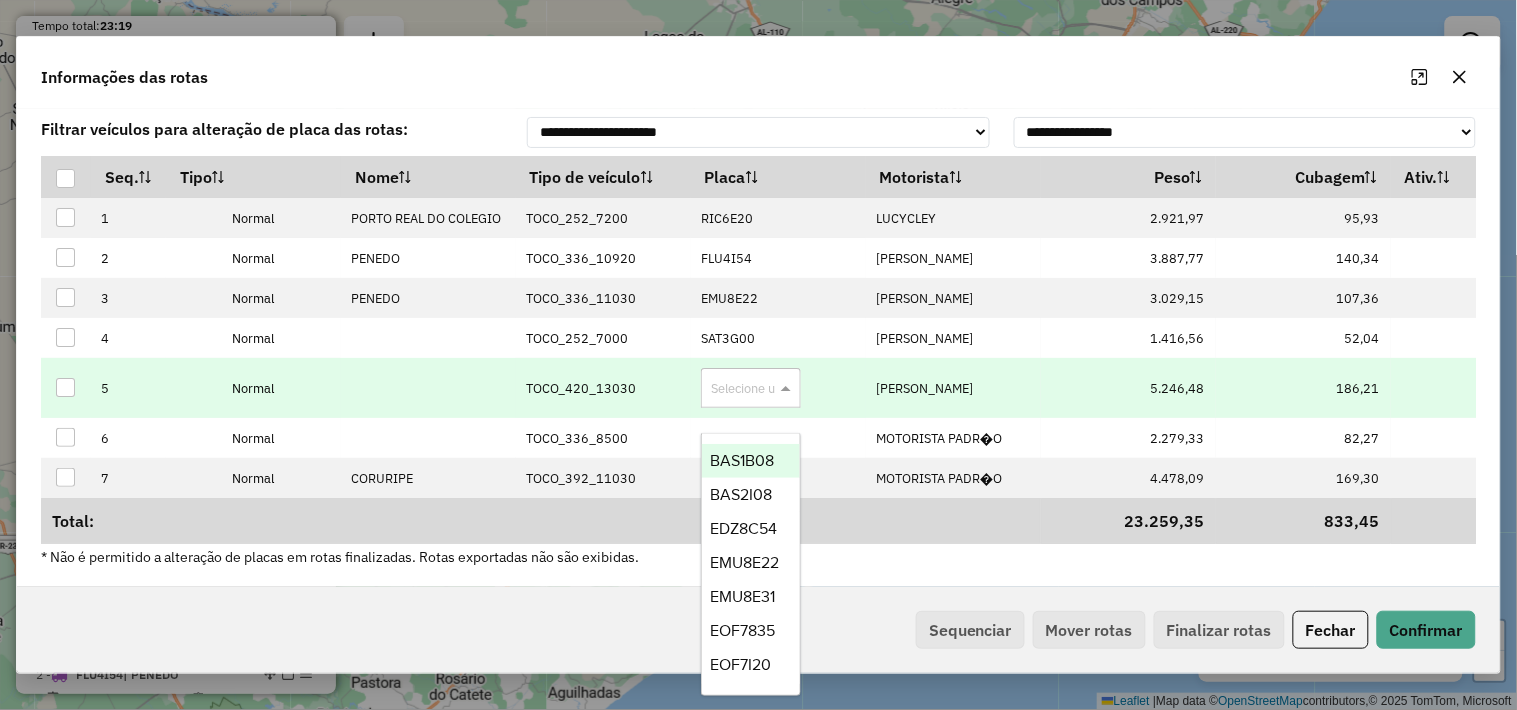 click on "Selecione uma opção" at bounding box center [751, 388] 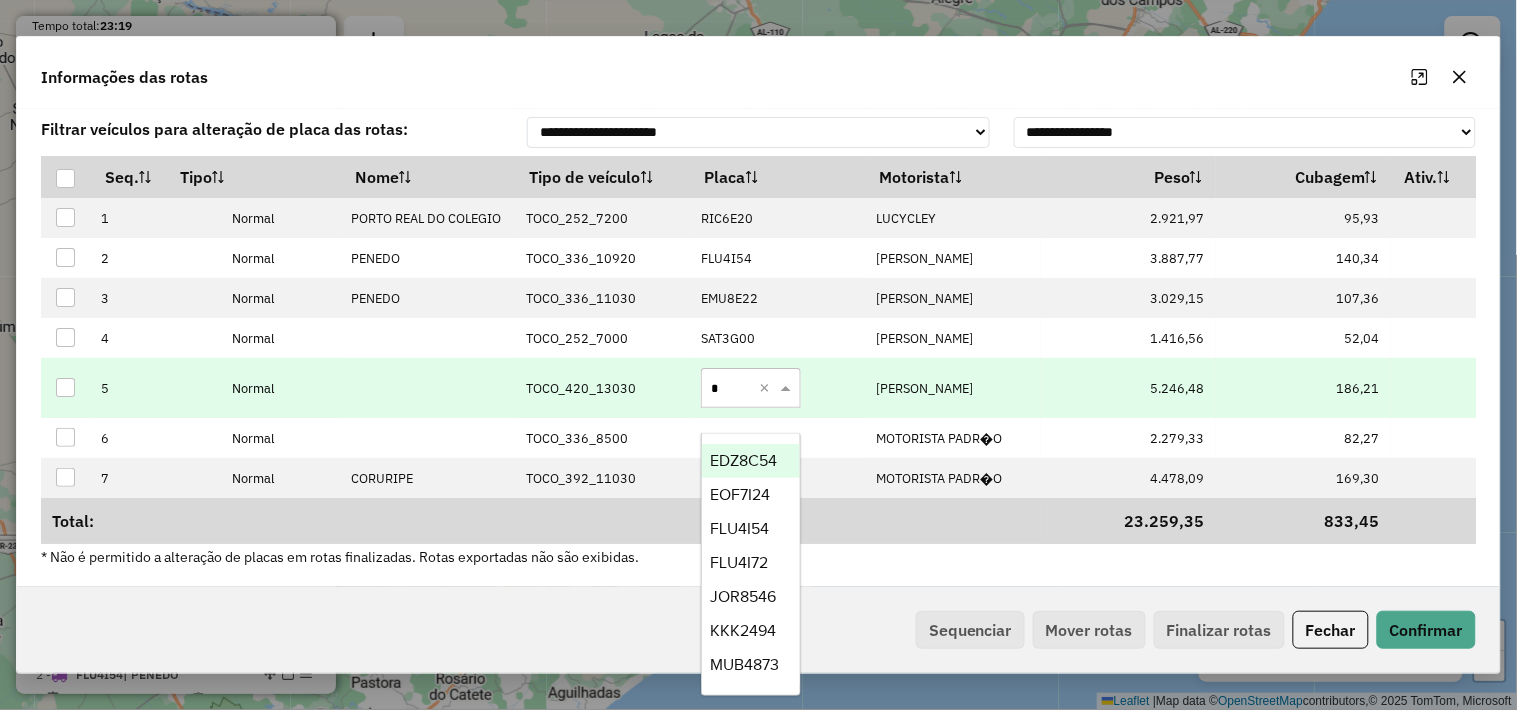 type on "**" 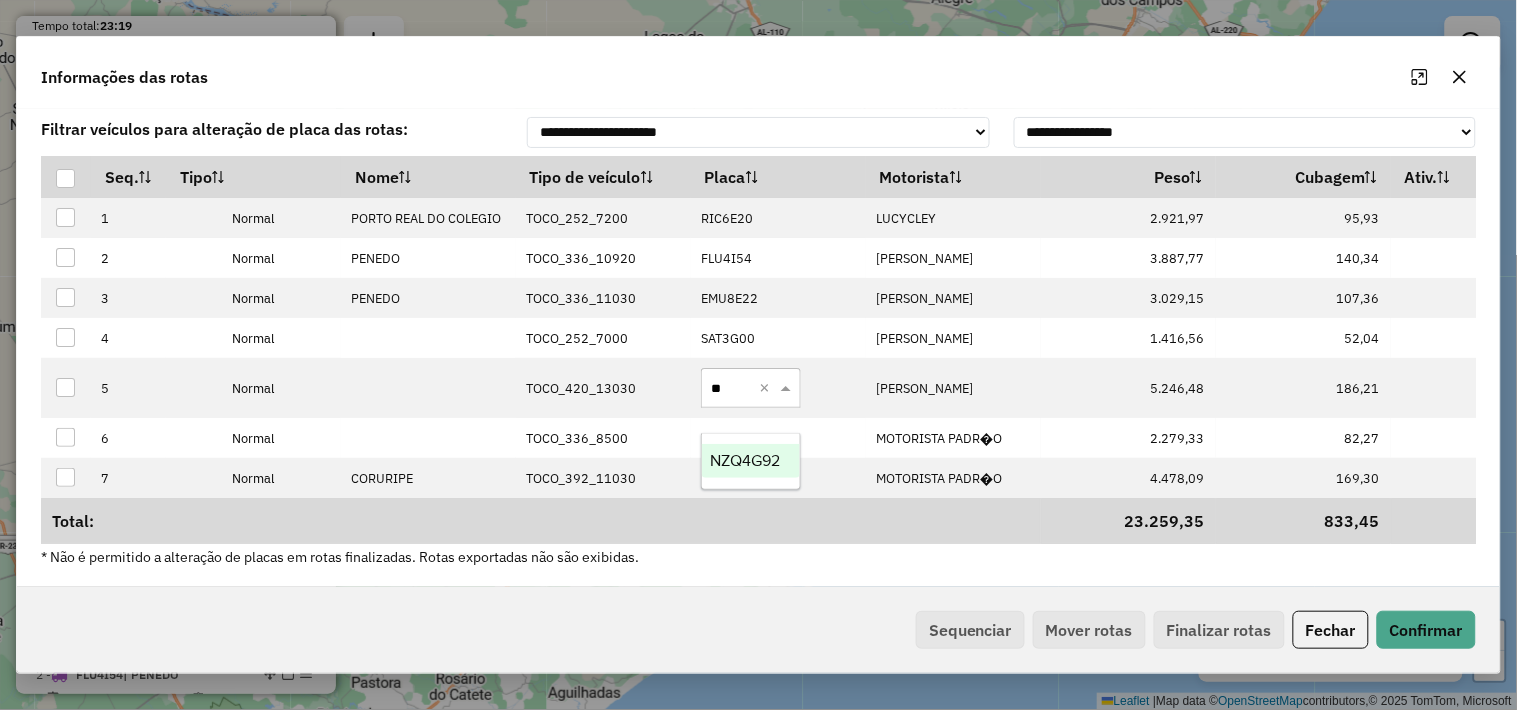 click on "NZQ4G92" at bounding box center [745, 460] 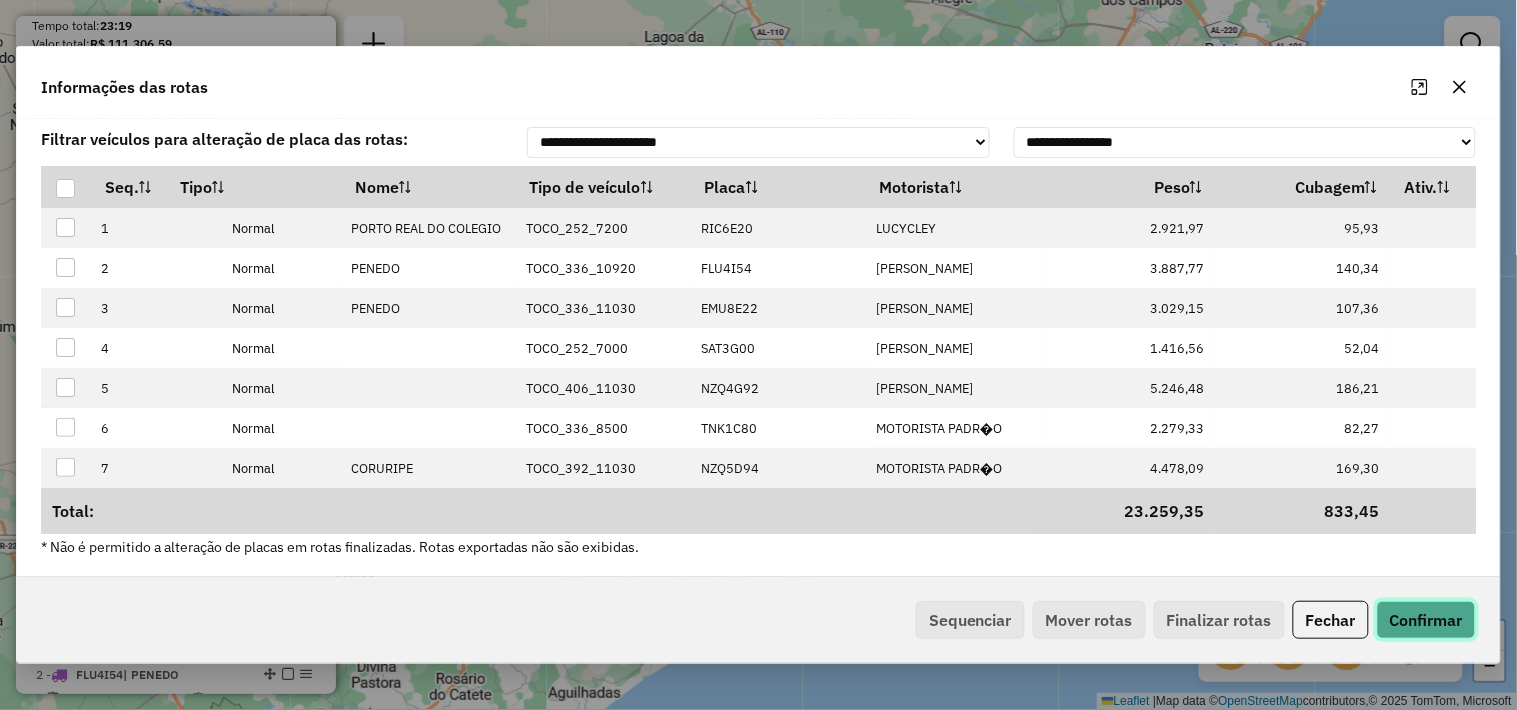 click on "Confirmar" 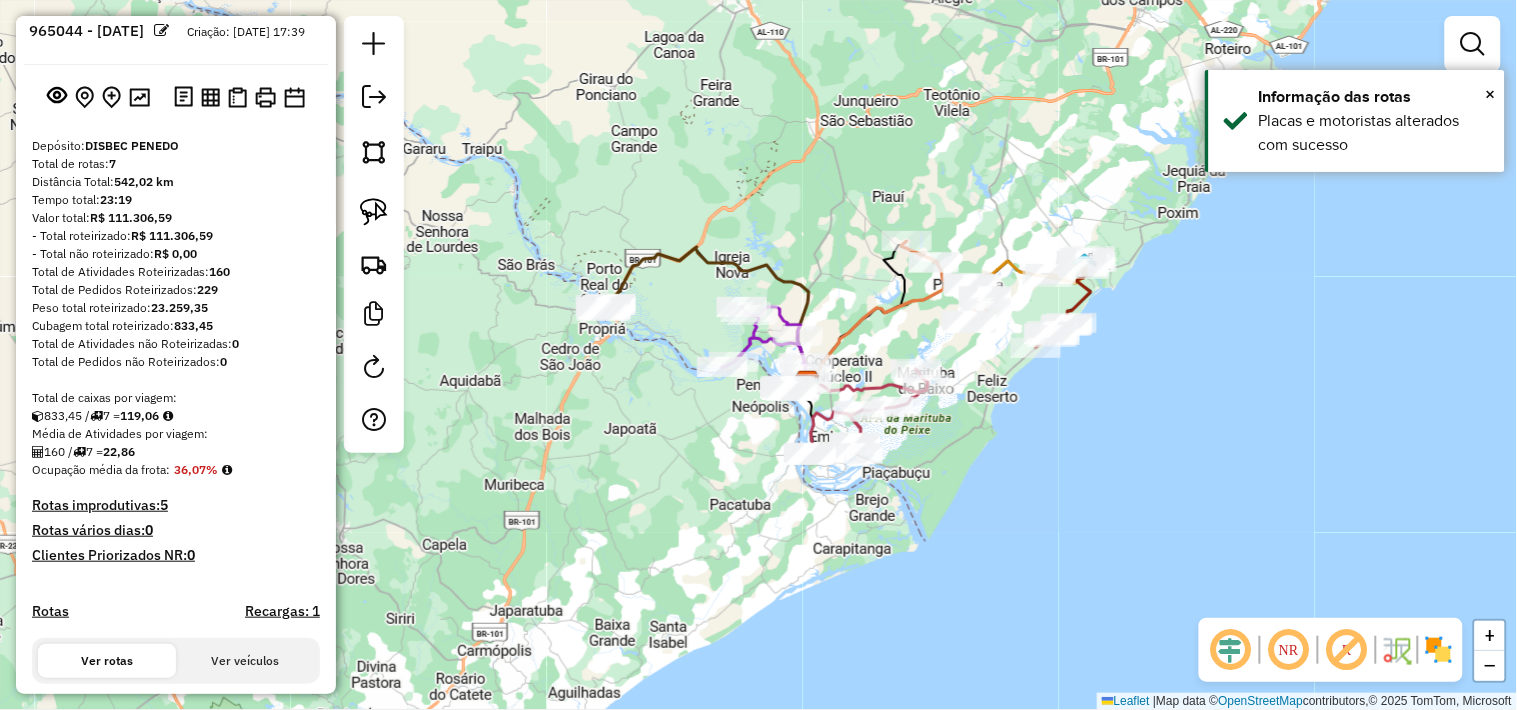 scroll, scrollTop: 0, scrollLeft: 0, axis: both 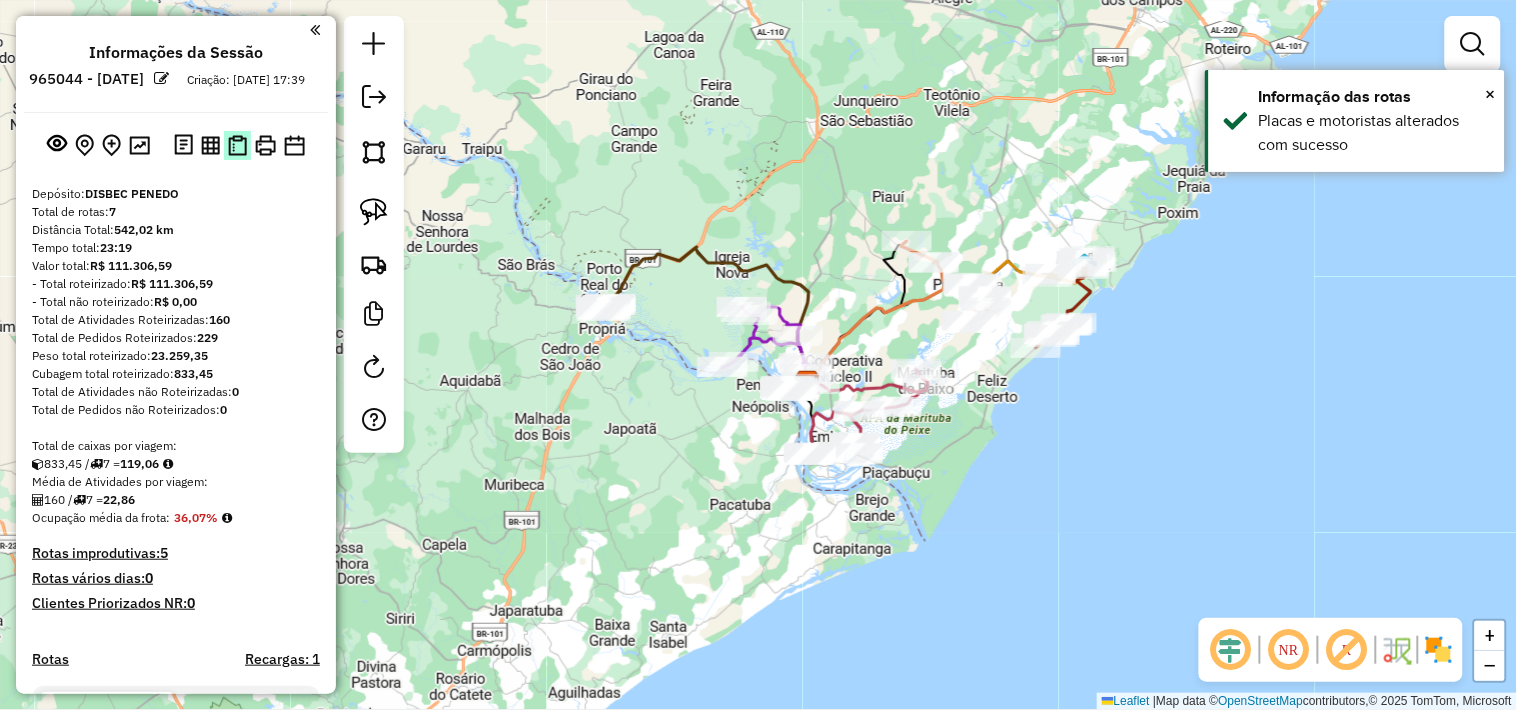 click at bounding box center (237, 145) 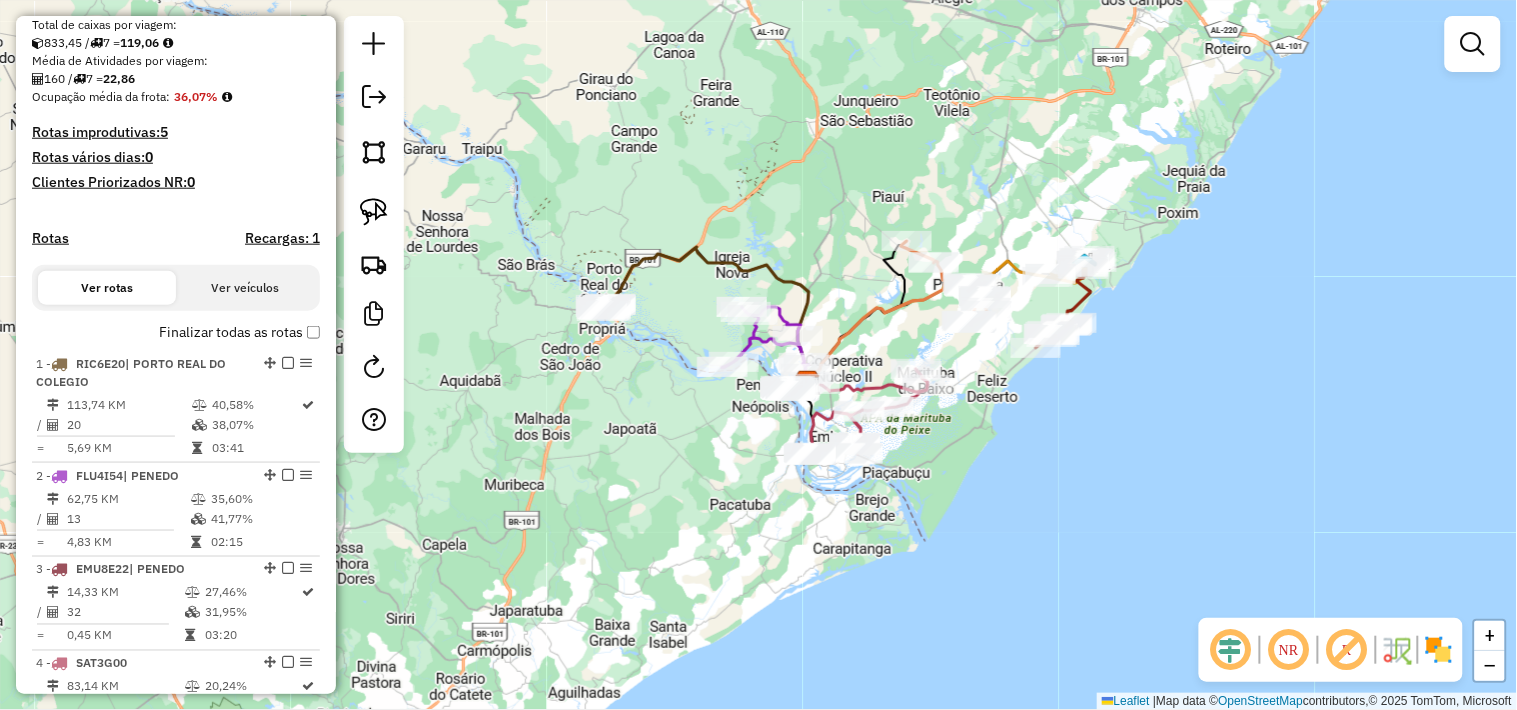 scroll, scrollTop: 555, scrollLeft: 0, axis: vertical 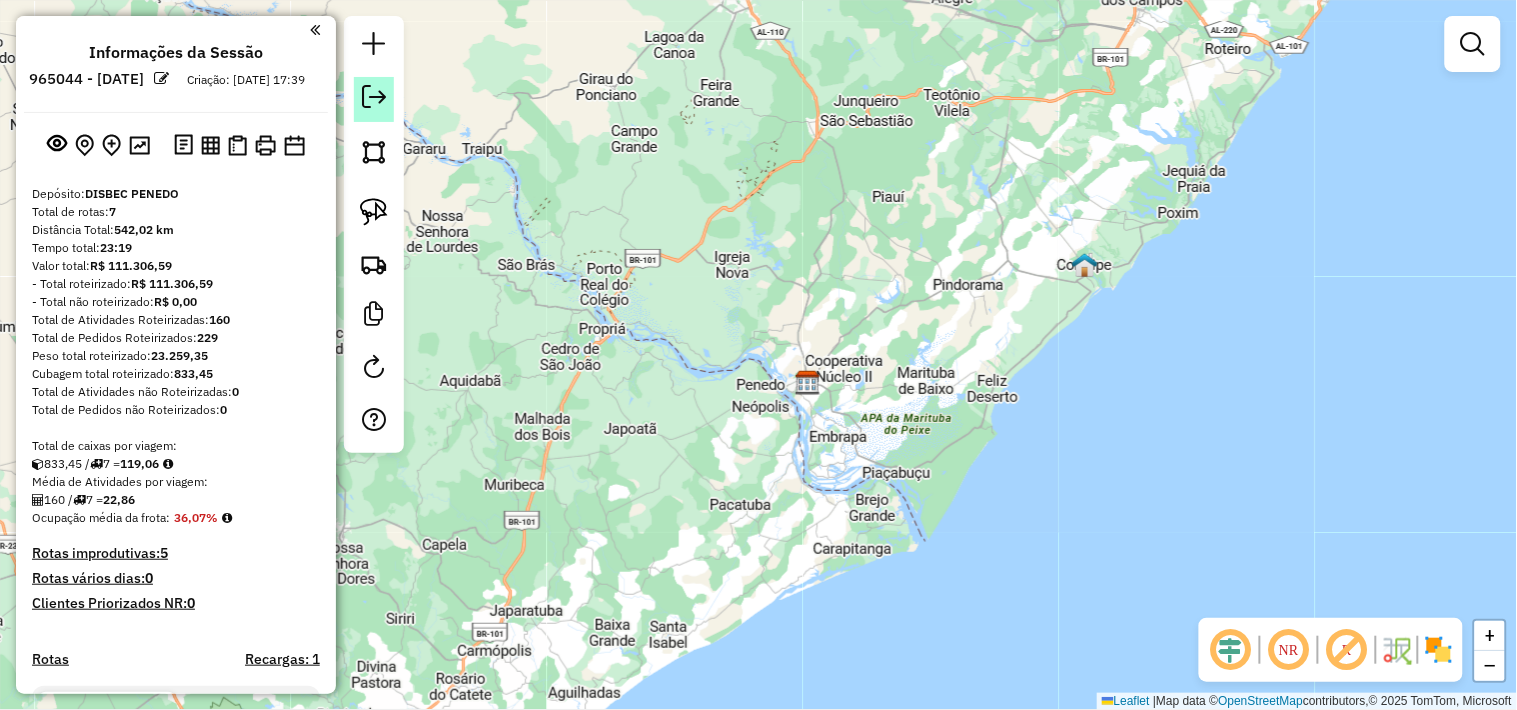 click 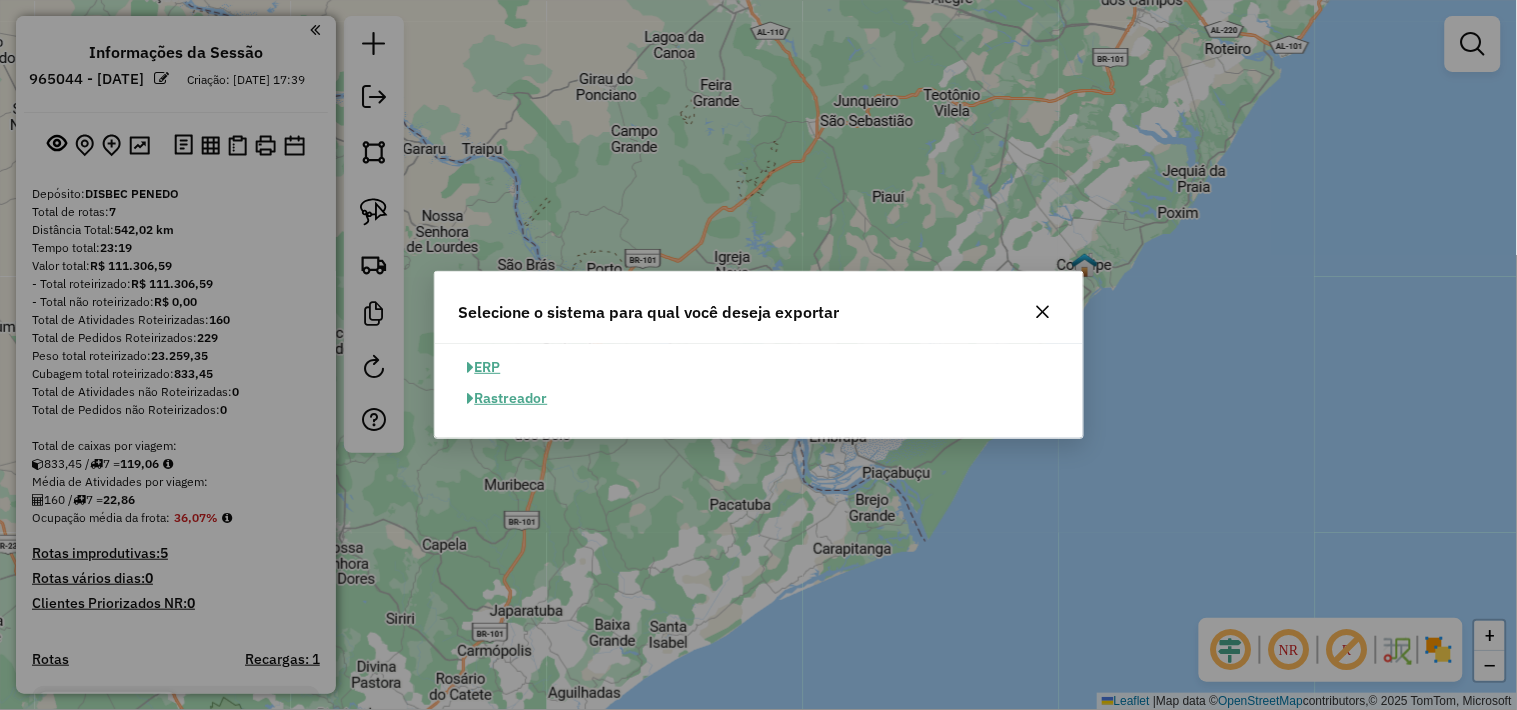 click on "ERP" 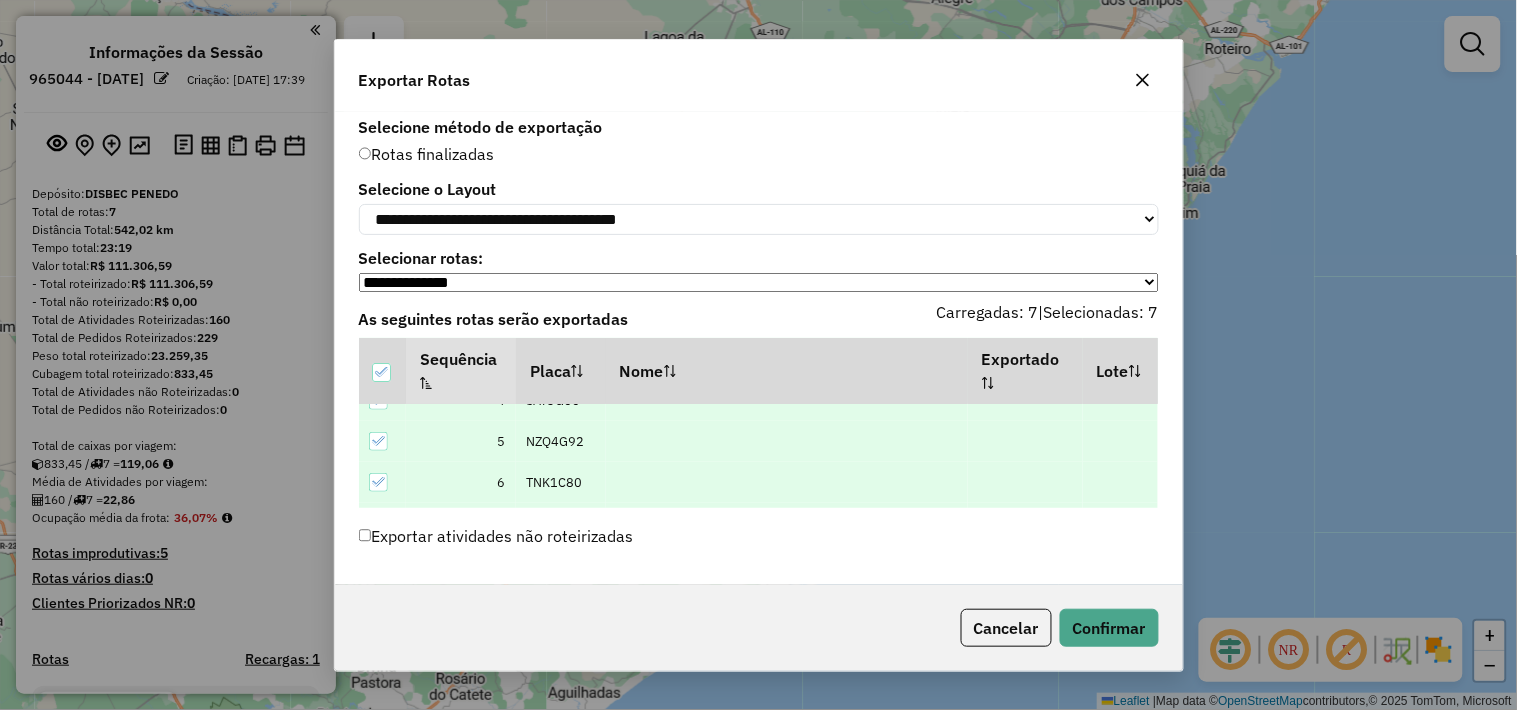 scroll, scrollTop: 186, scrollLeft: 0, axis: vertical 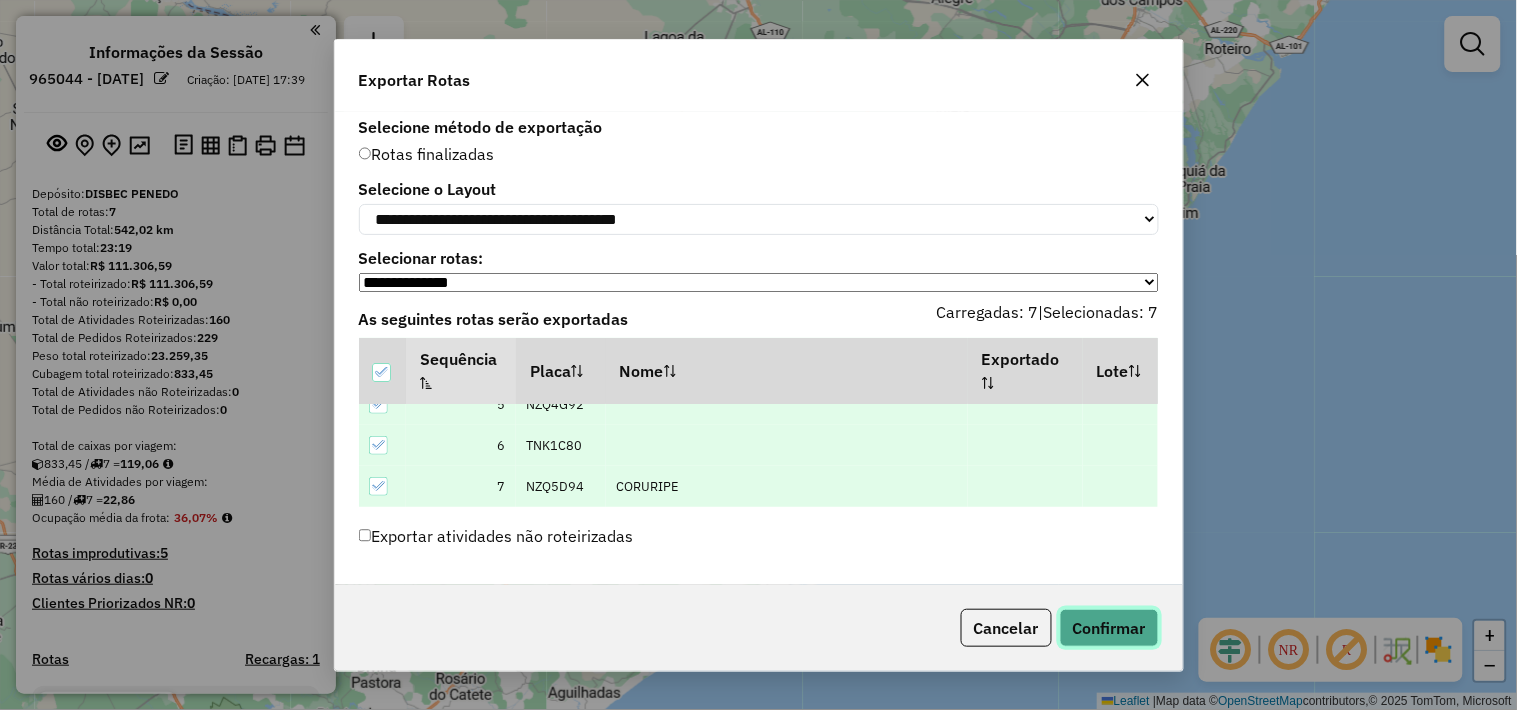 click on "Confirmar" 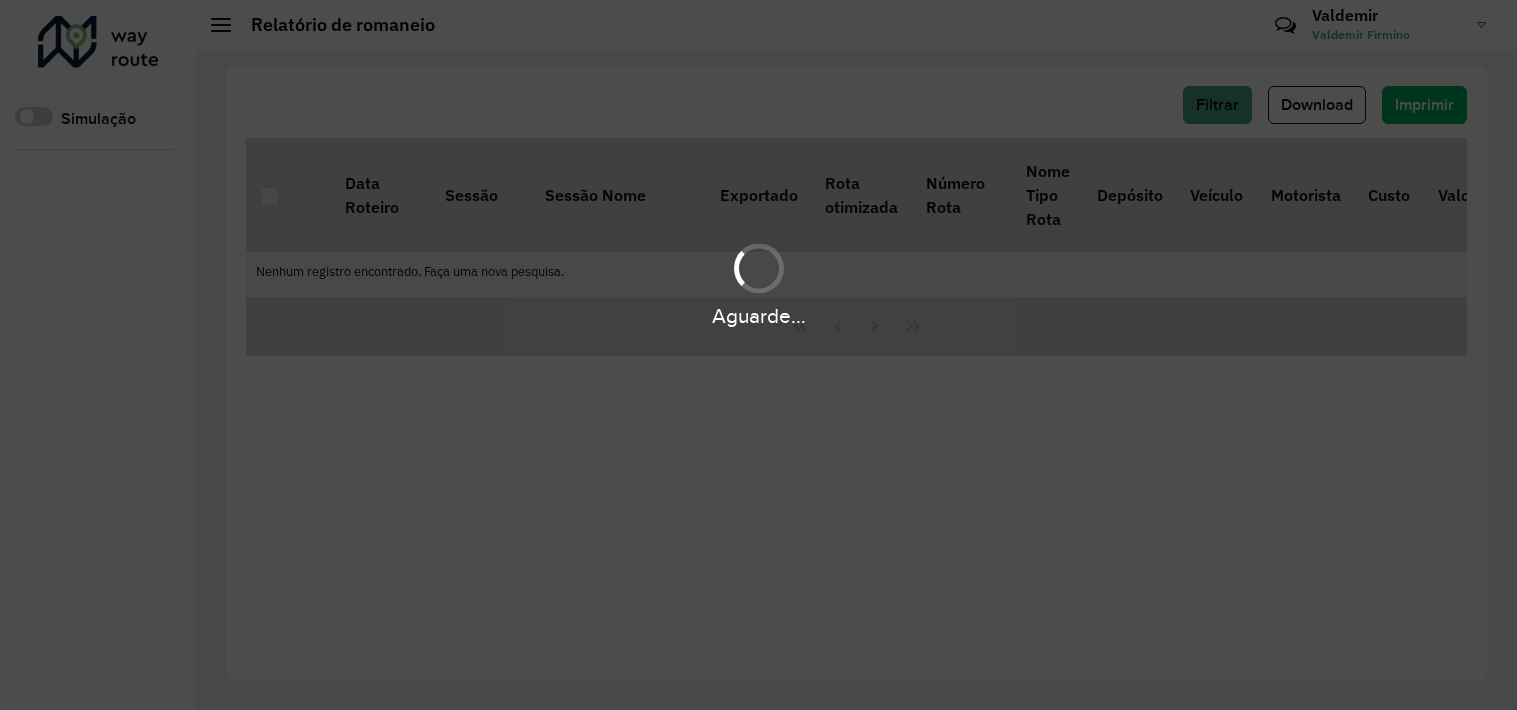 scroll, scrollTop: 0, scrollLeft: 0, axis: both 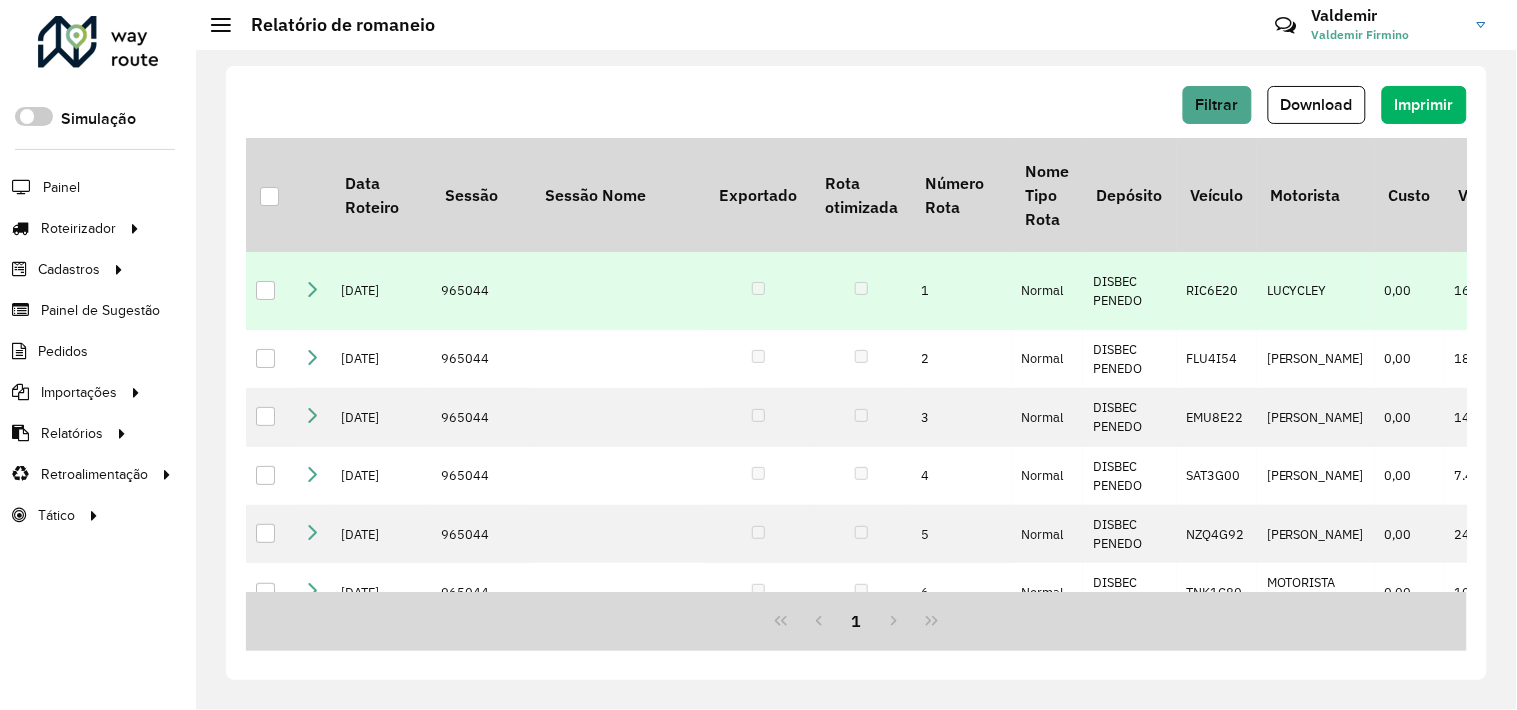 click at bounding box center [312, 289] 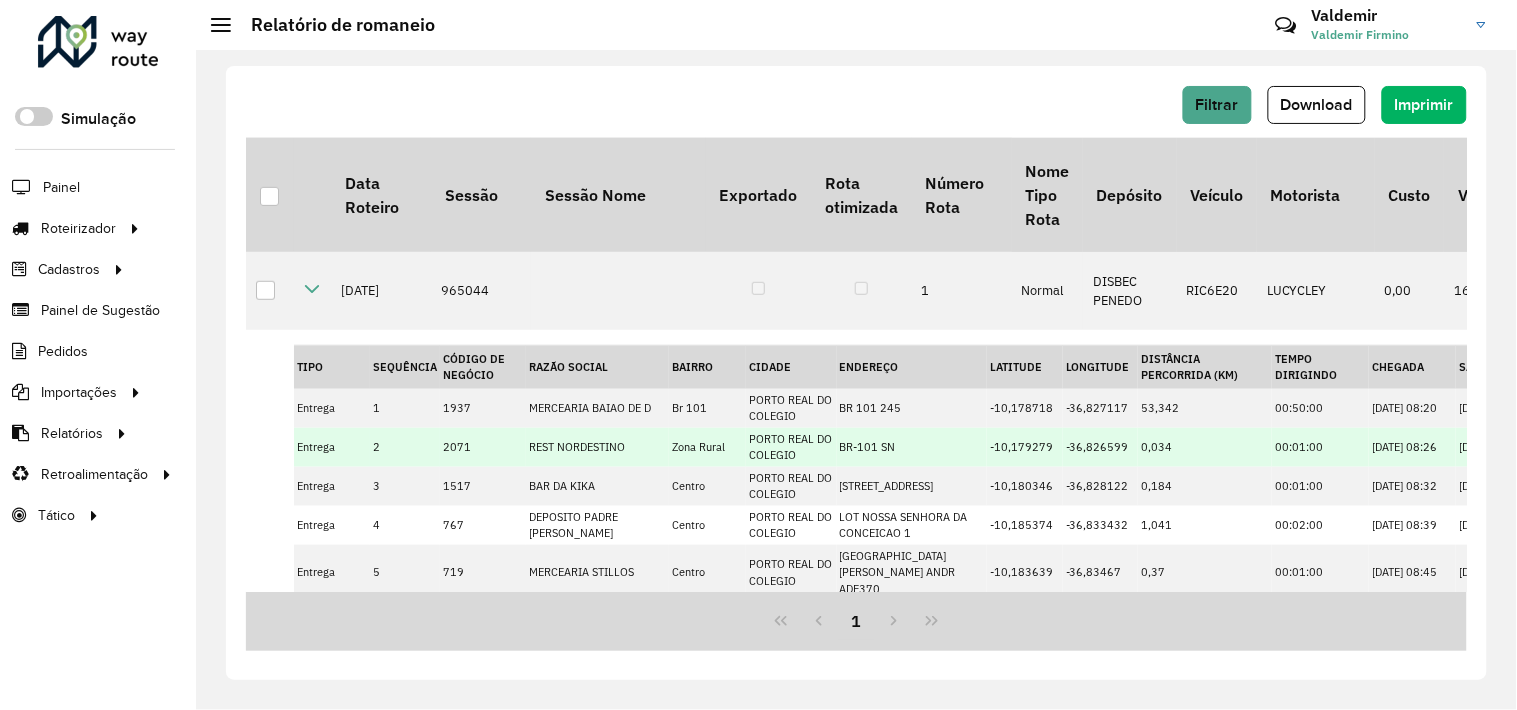 scroll, scrollTop: 0, scrollLeft: 0, axis: both 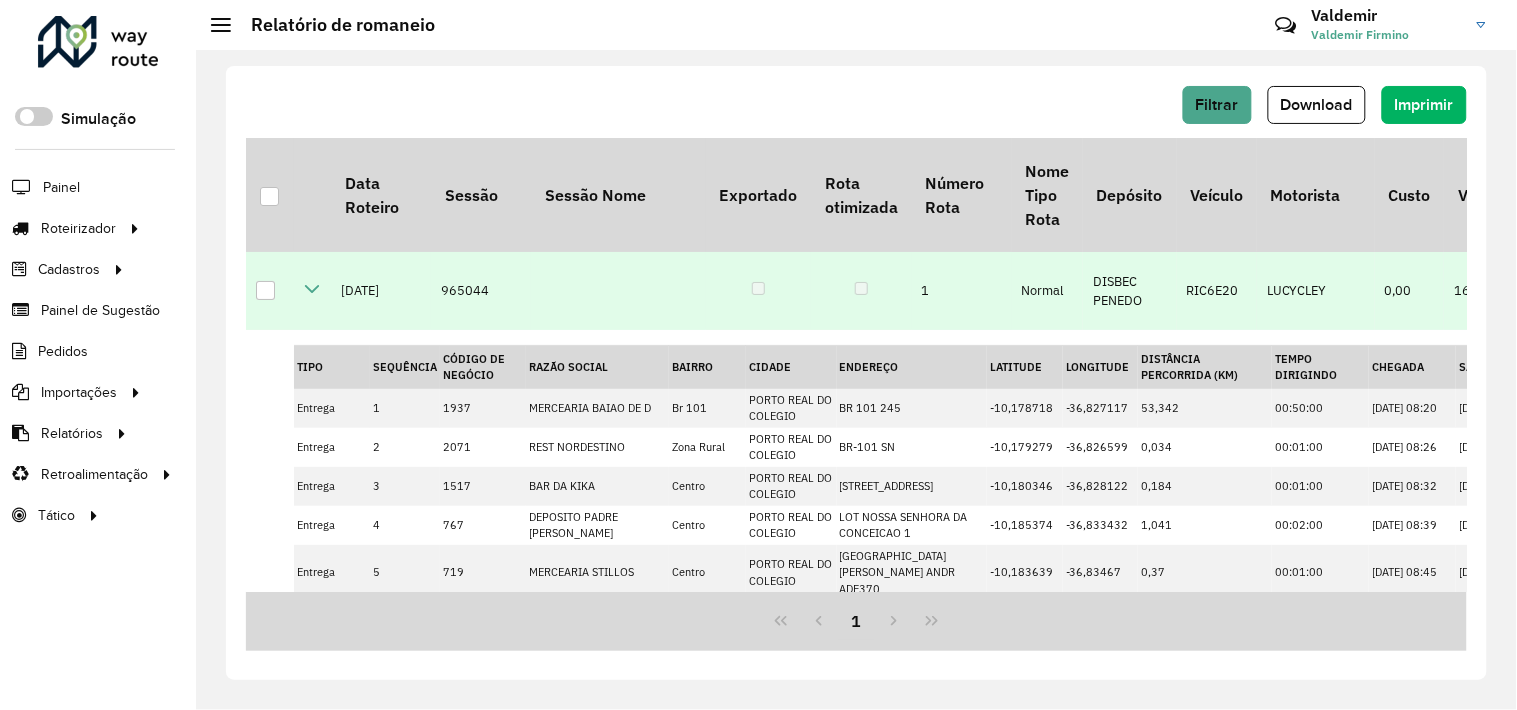 click at bounding box center (312, 291) 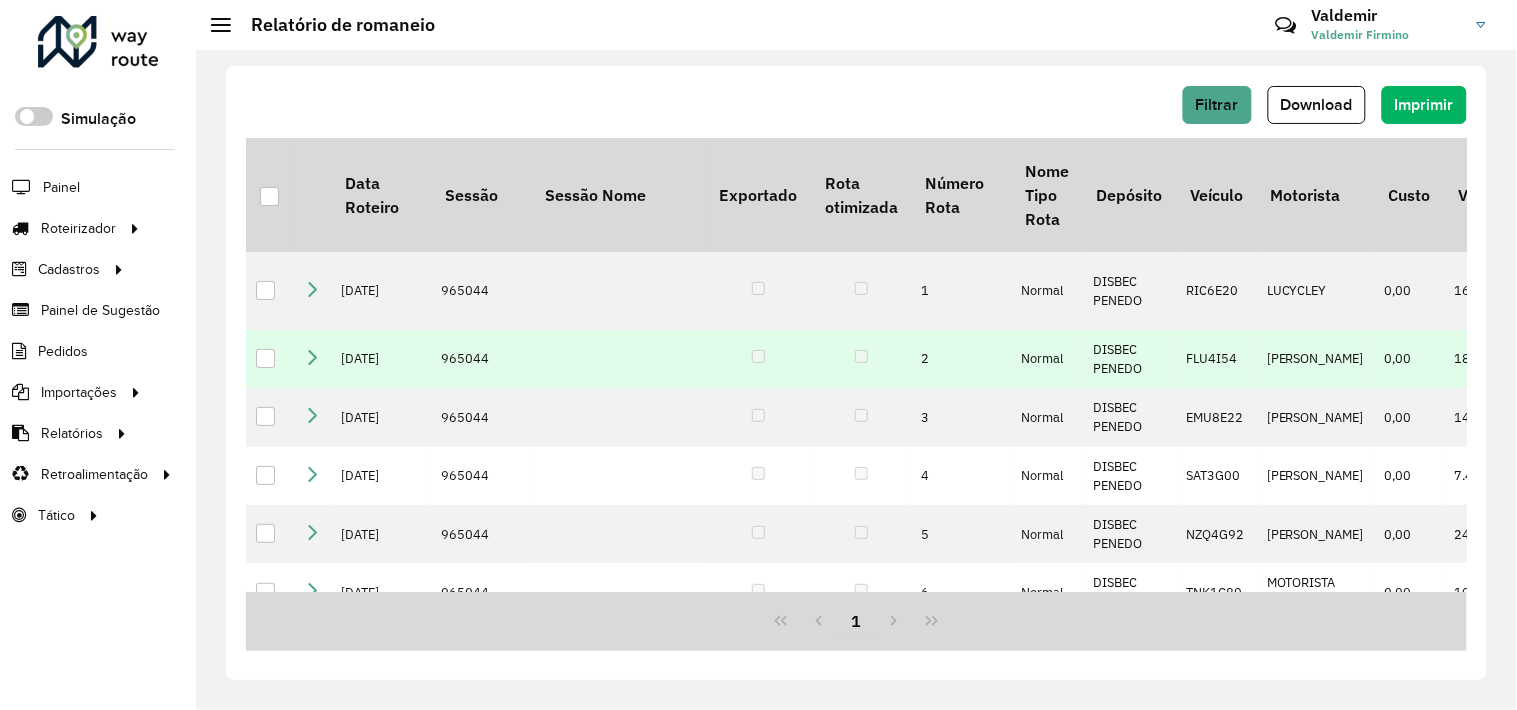 click at bounding box center (312, 357) 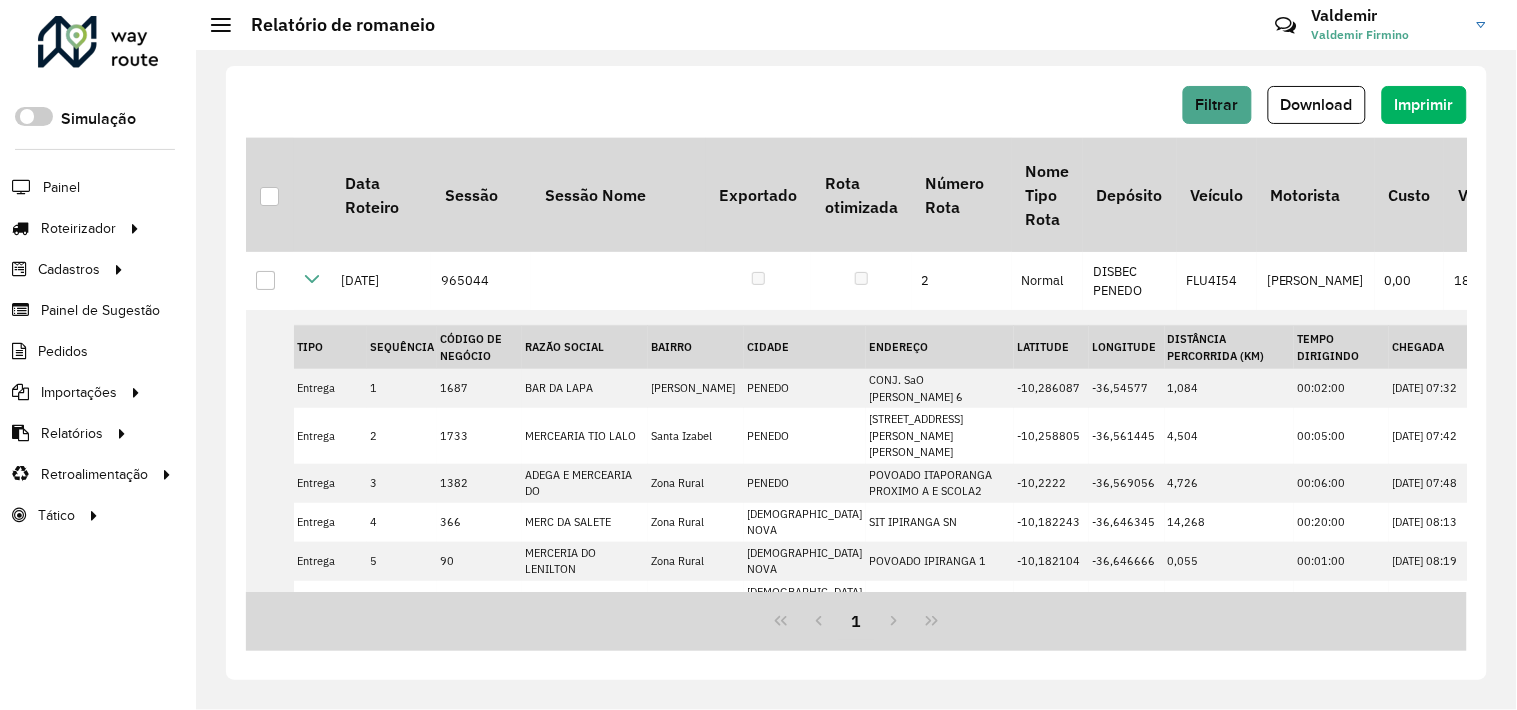 scroll, scrollTop: 0, scrollLeft: 0, axis: both 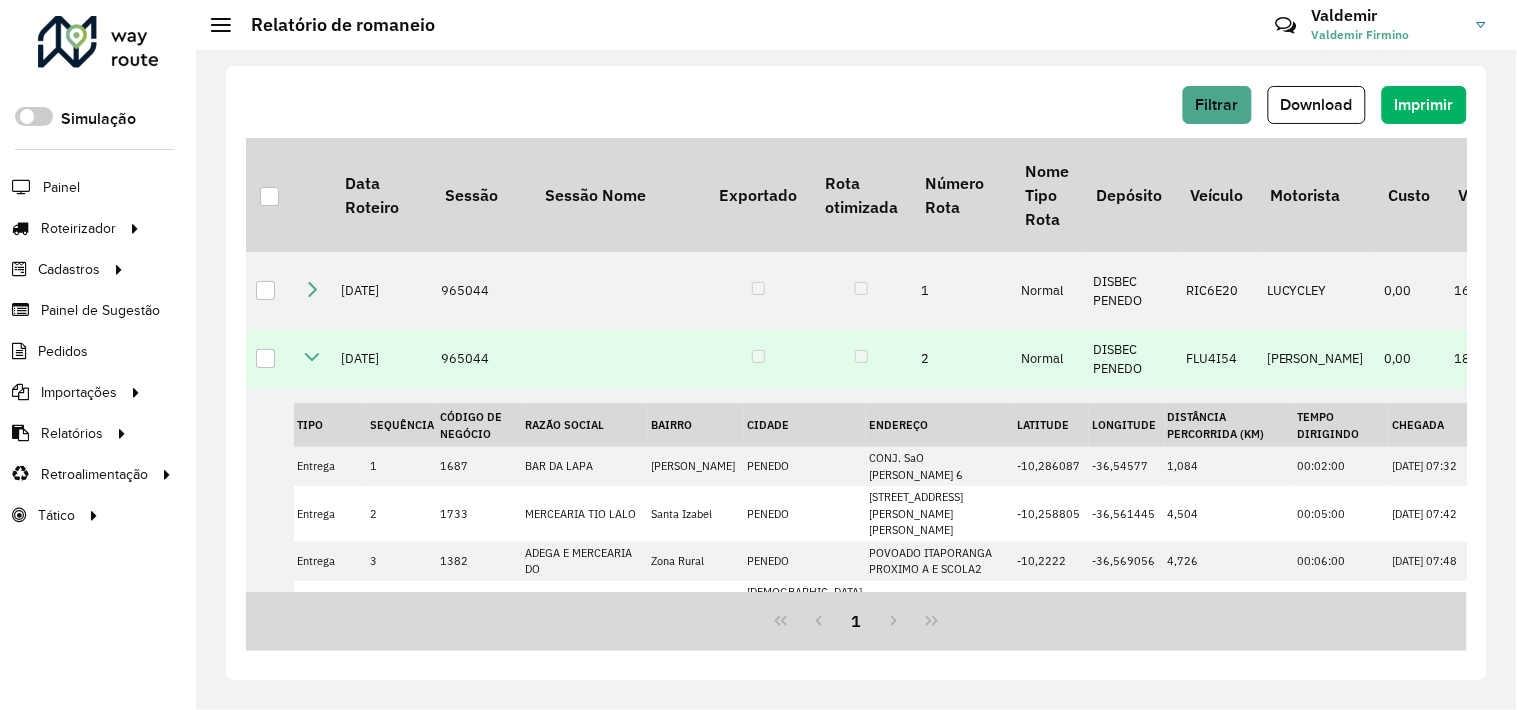 click at bounding box center [312, 357] 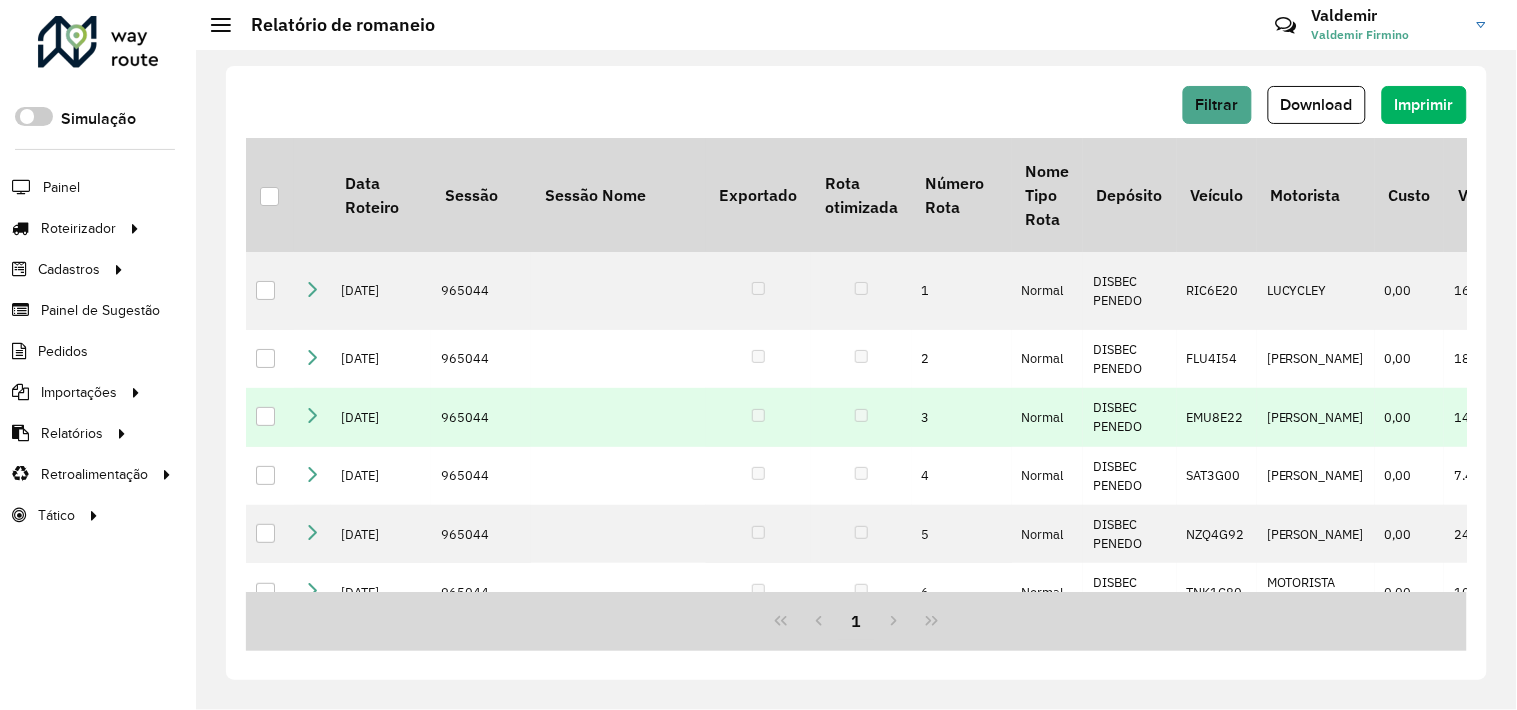 click at bounding box center [312, 415] 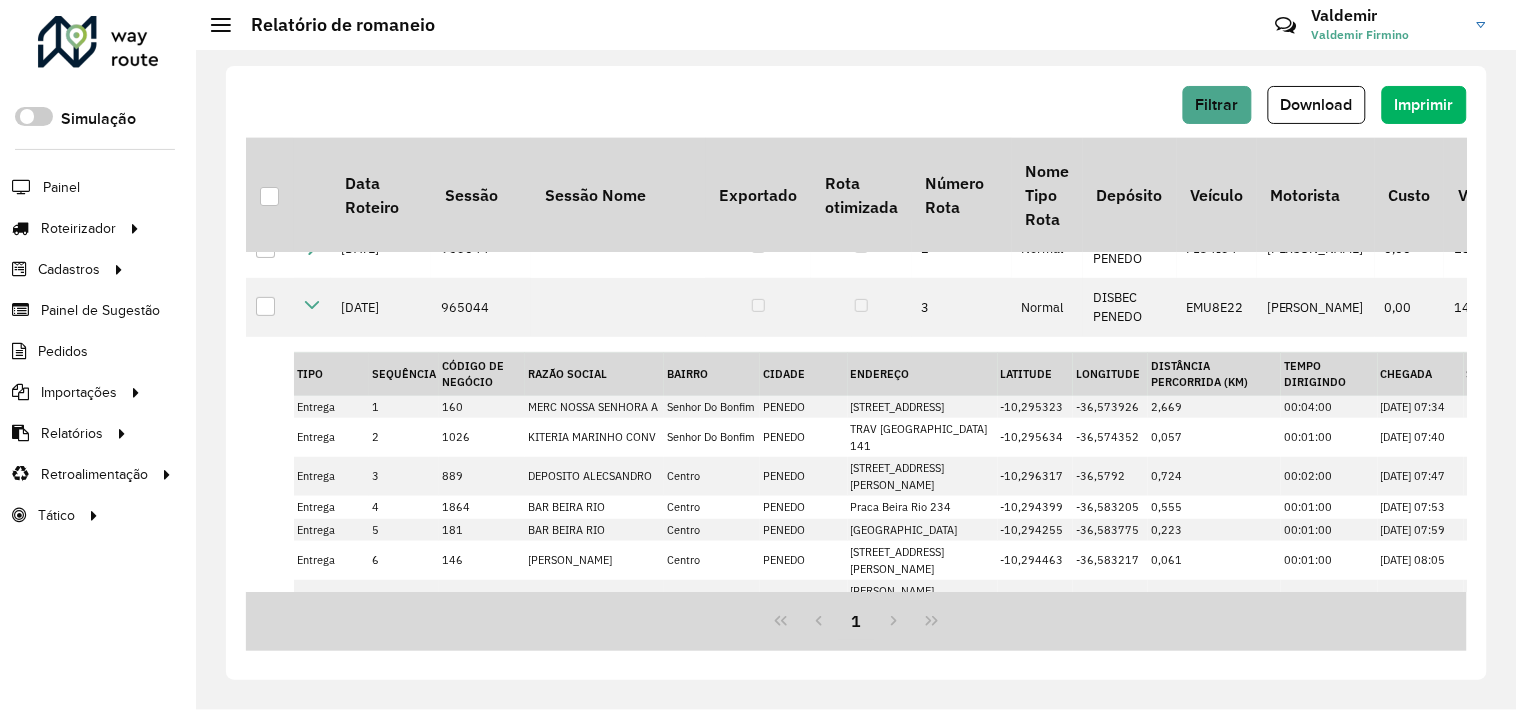 scroll, scrollTop: 0, scrollLeft: 0, axis: both 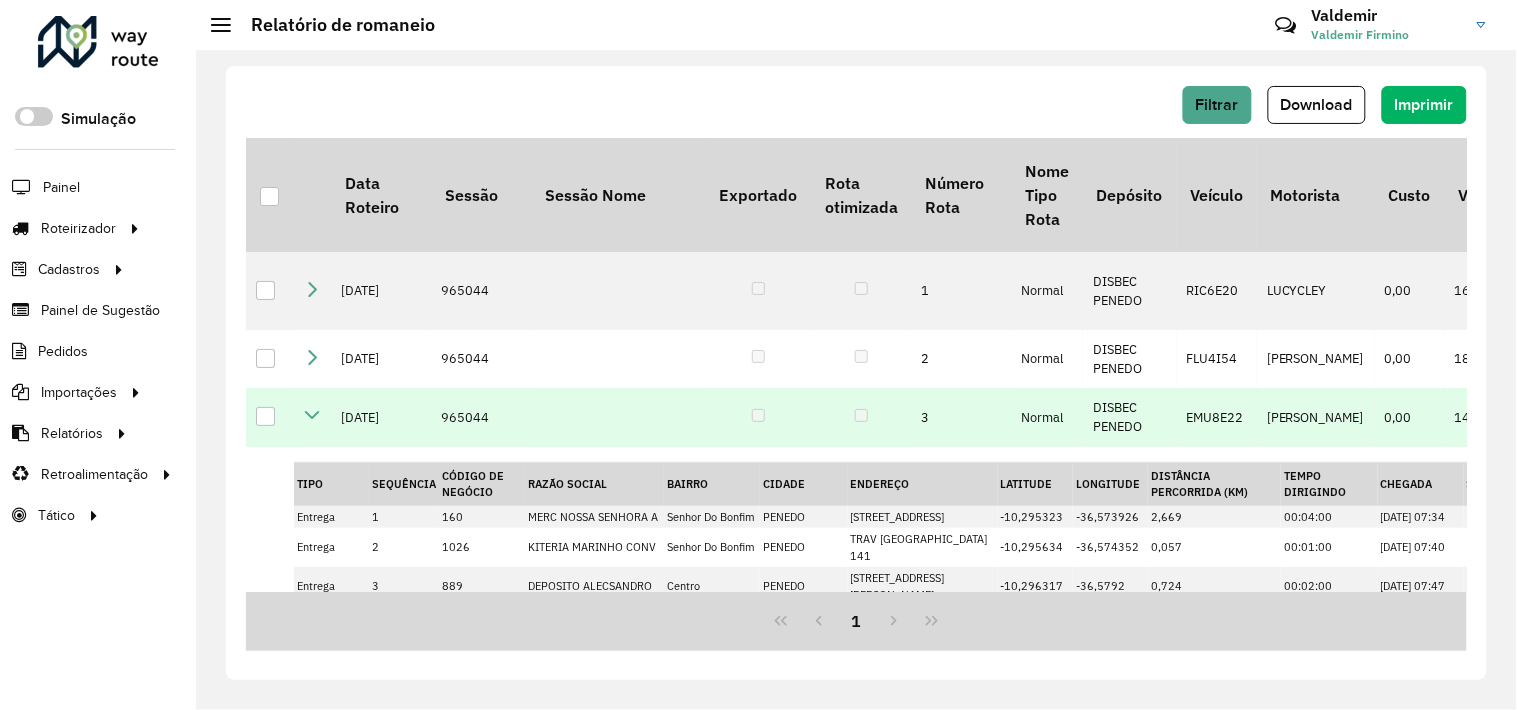 click at bounding box center (312, 415) 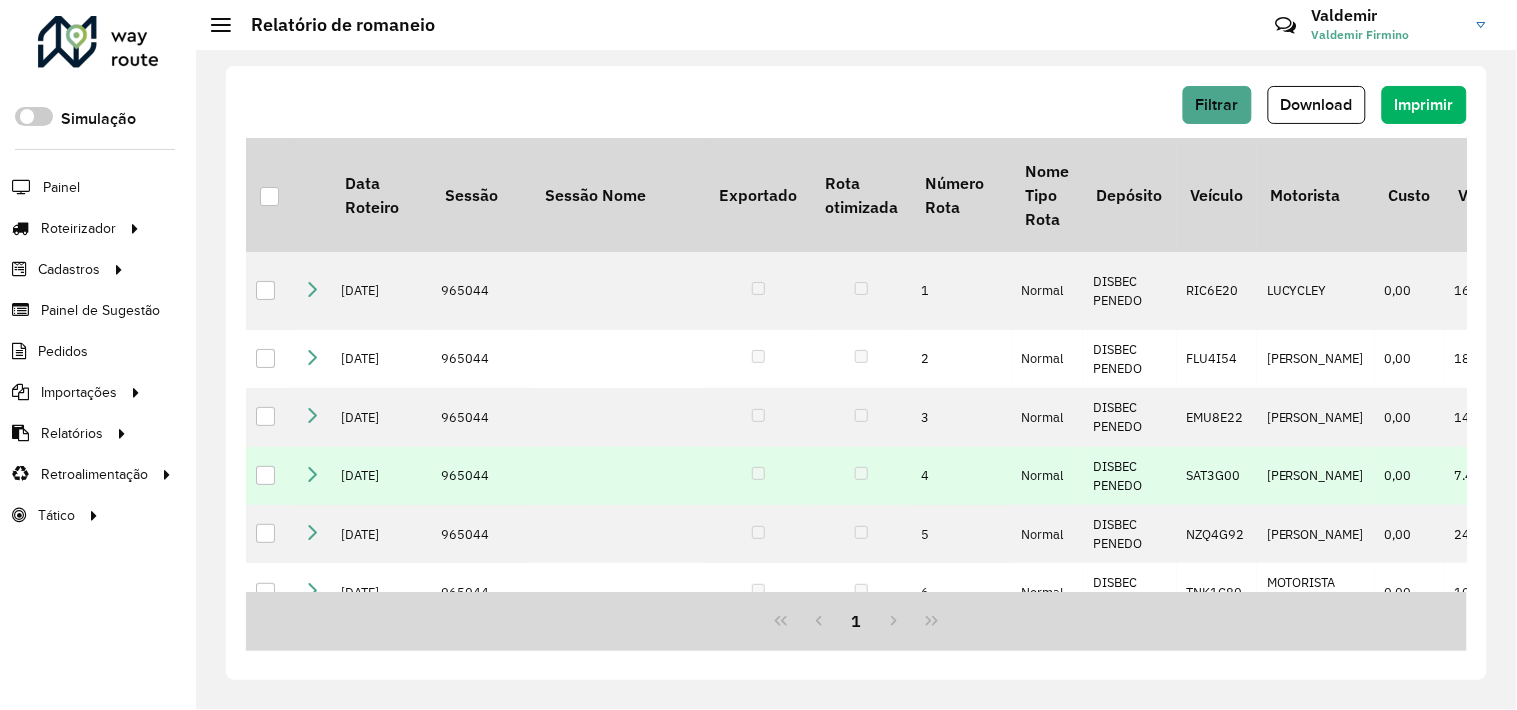 click at bounding box center (312, 474) 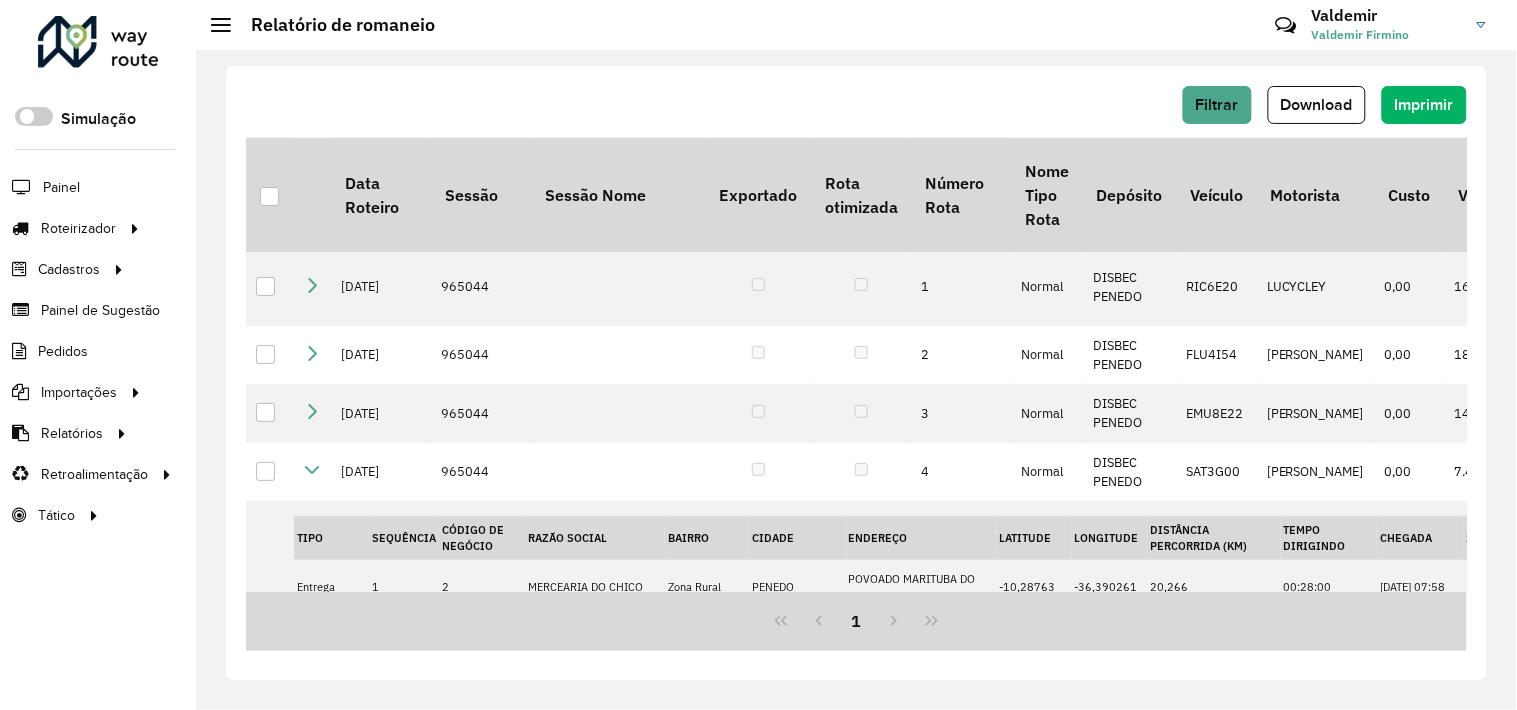 scroll, scrollTop: 0, scrollLeft: 0, axis: both 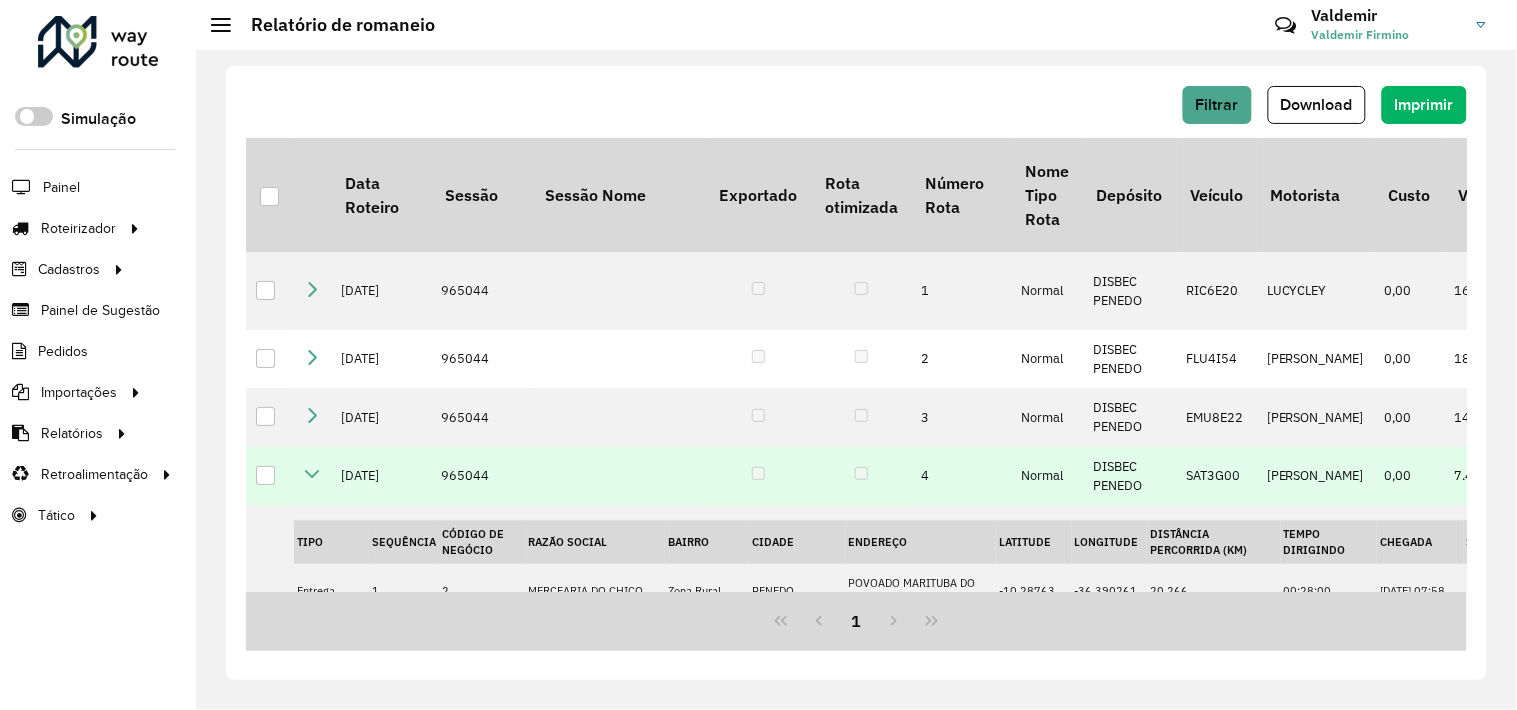 click at bounding box center (312, 474) 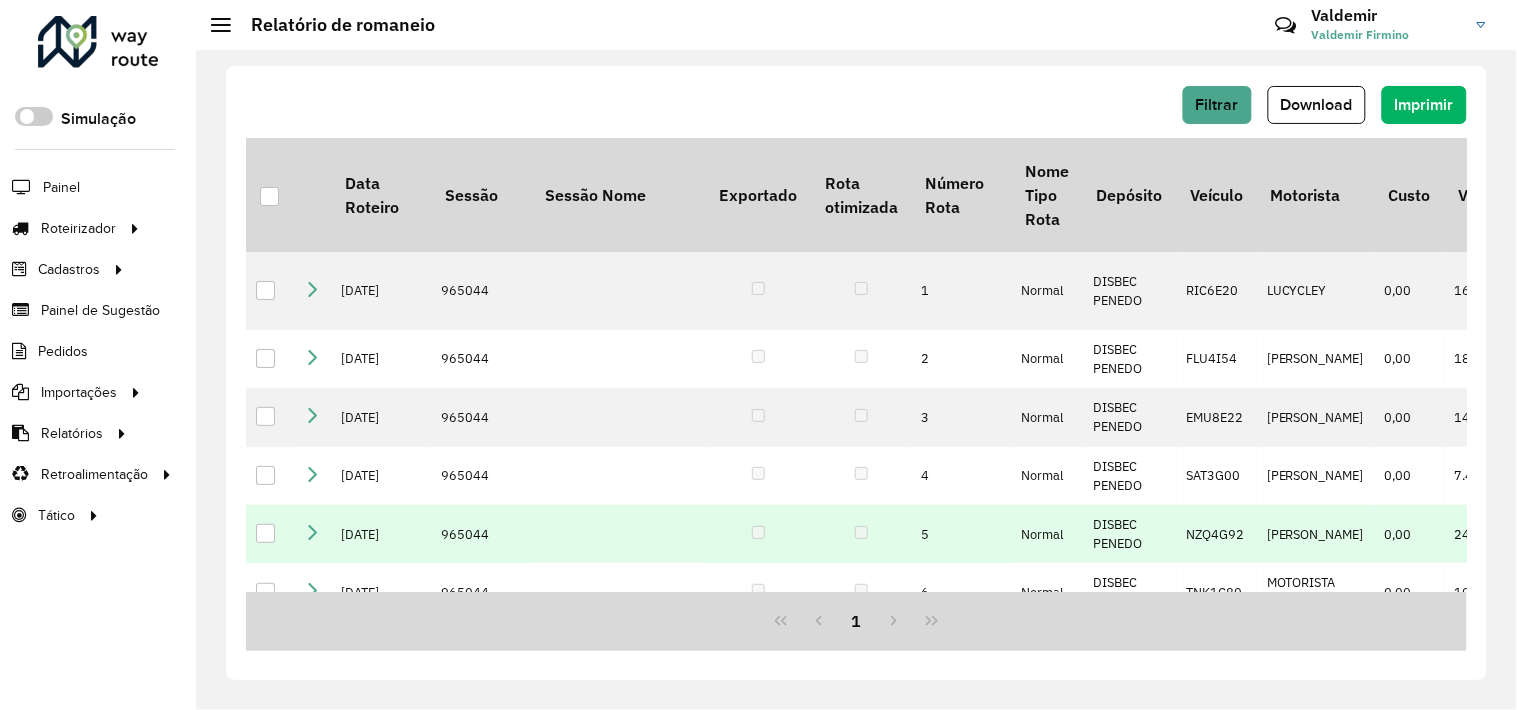 click at bounding box center [312, 532] 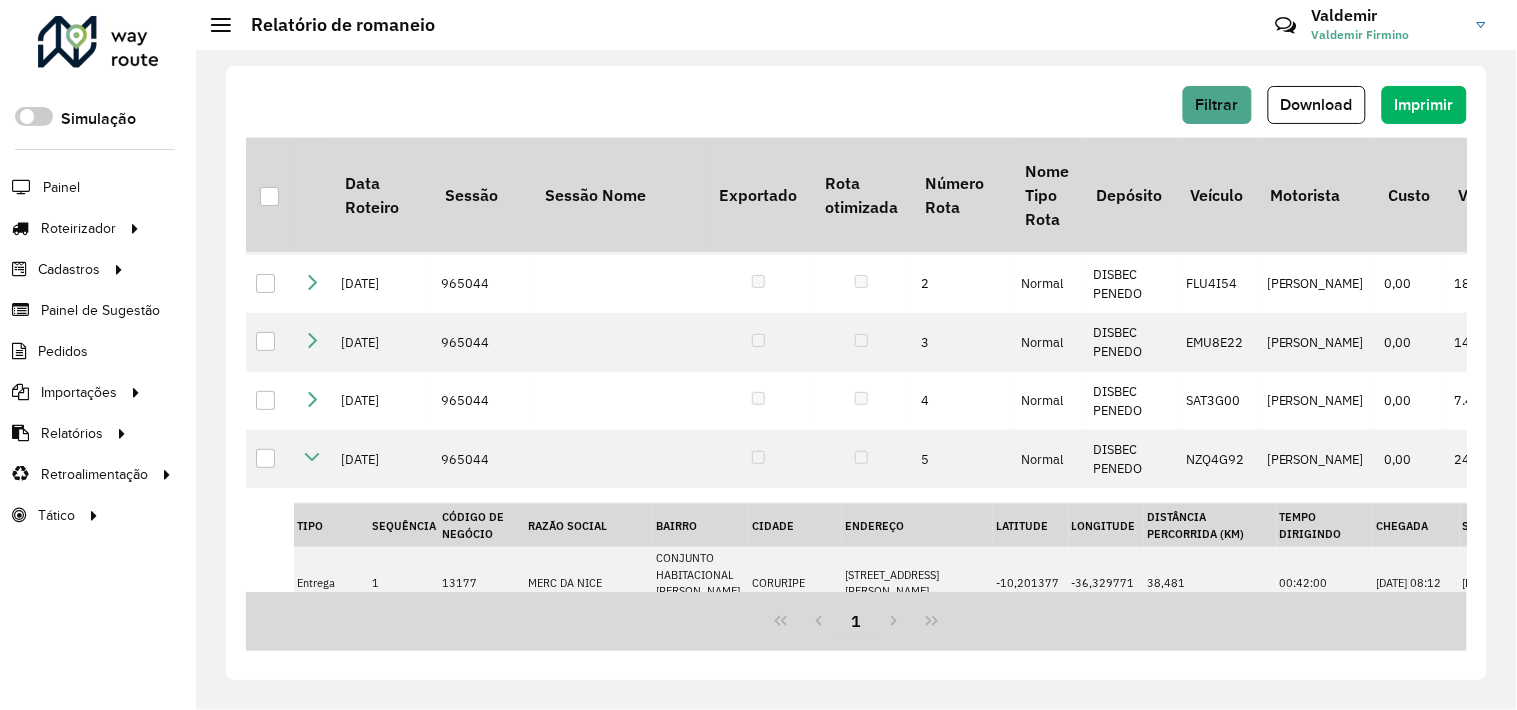 scroll, scrollTop: 111, scrollLeft: 0, axis: vertical 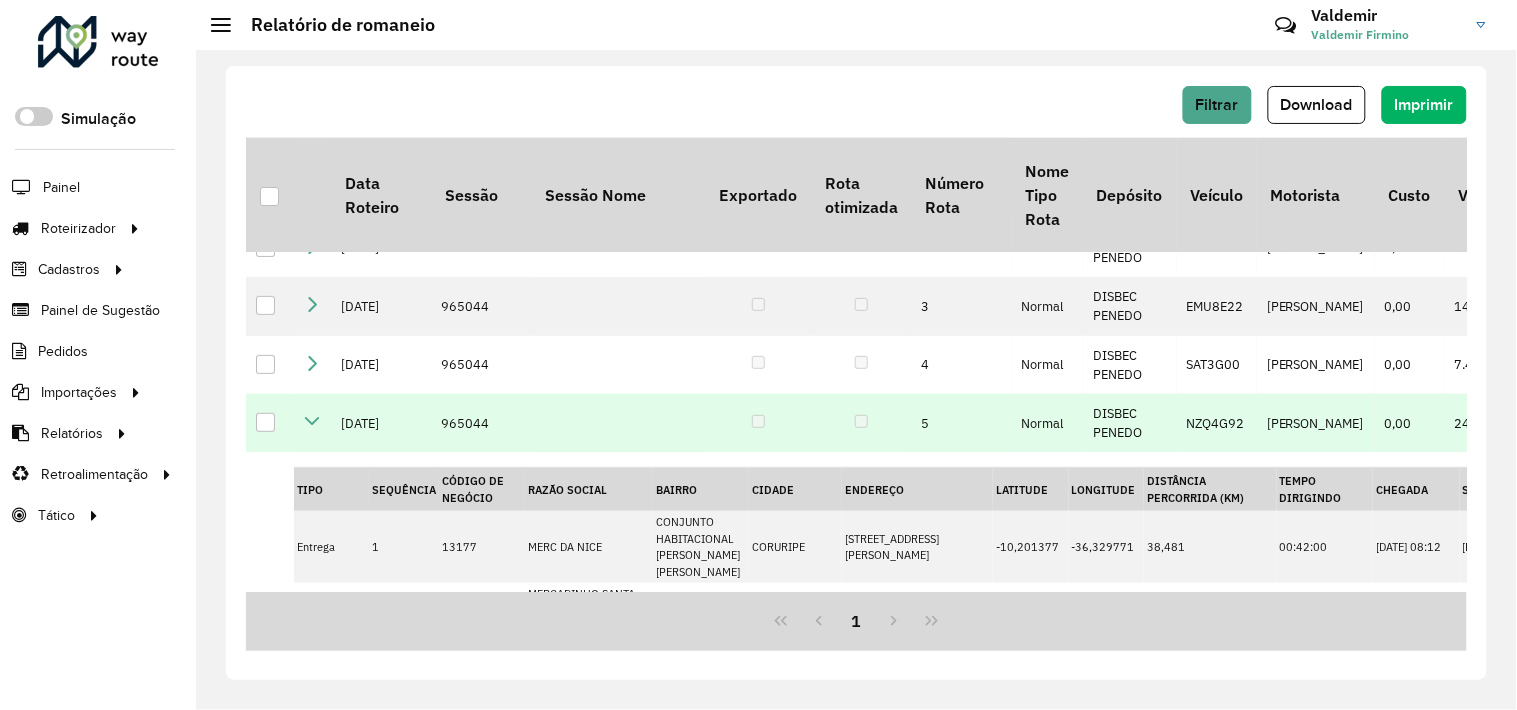click at bounding box center [312, 421] 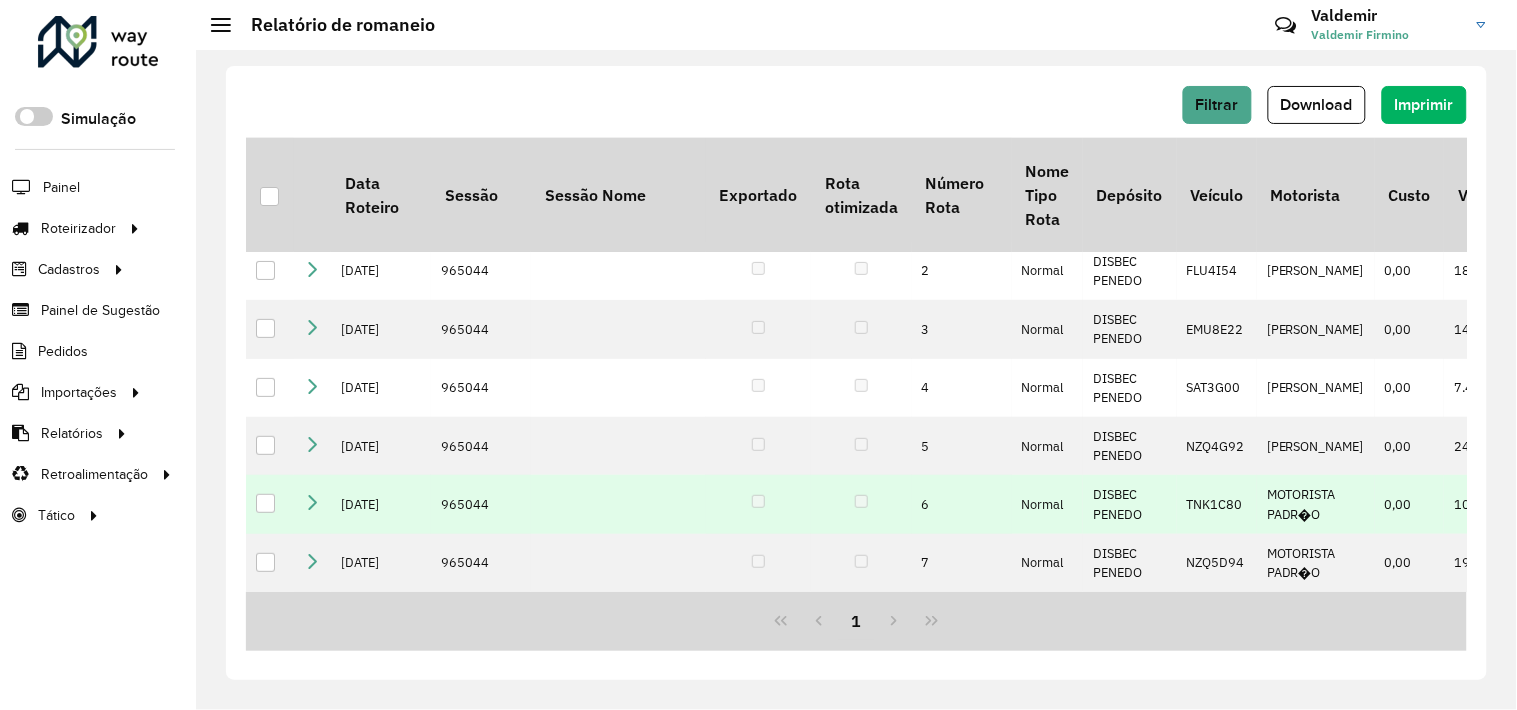 click at bounding box center [312, 504] 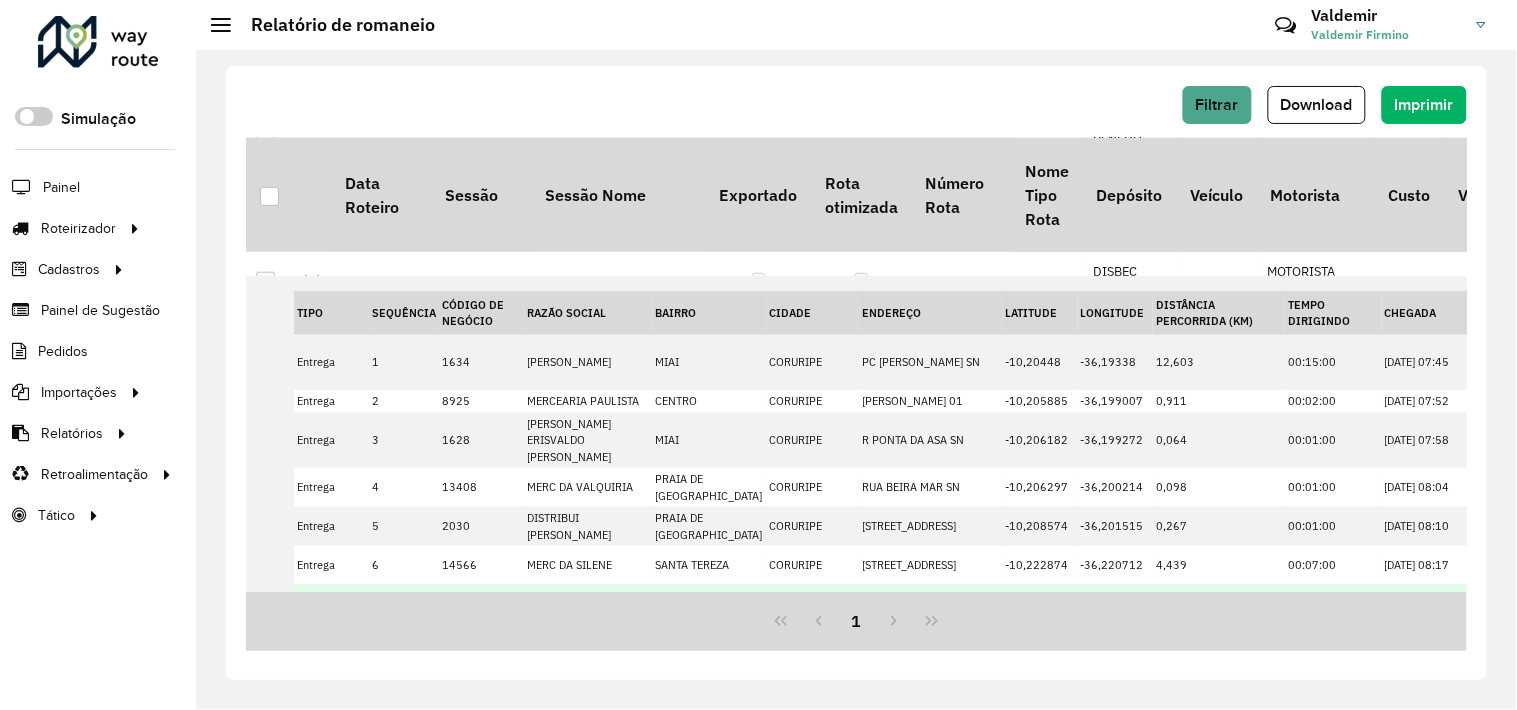 scroll, scrollTop: 97, scrollLeft: 0, axis: vertical 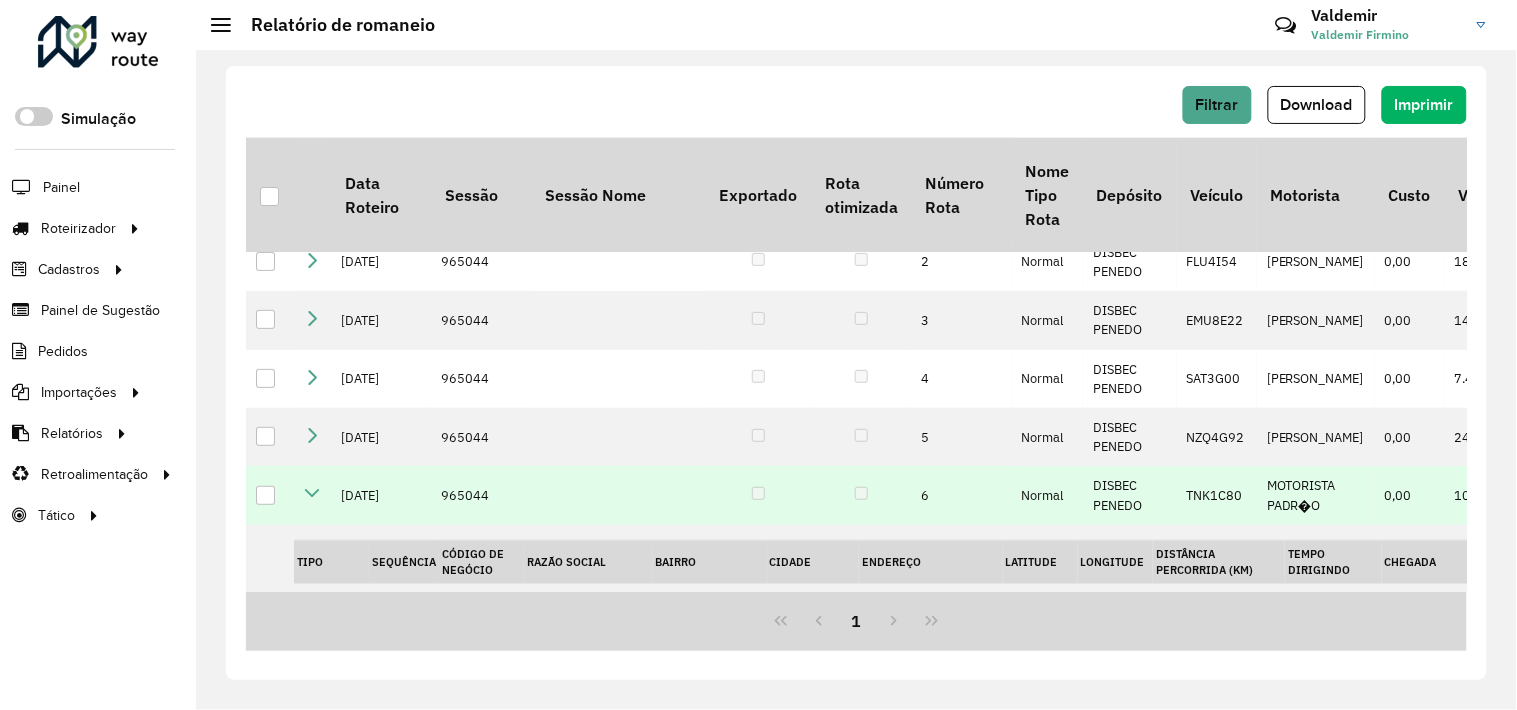 click at bounding box center (312, 493) 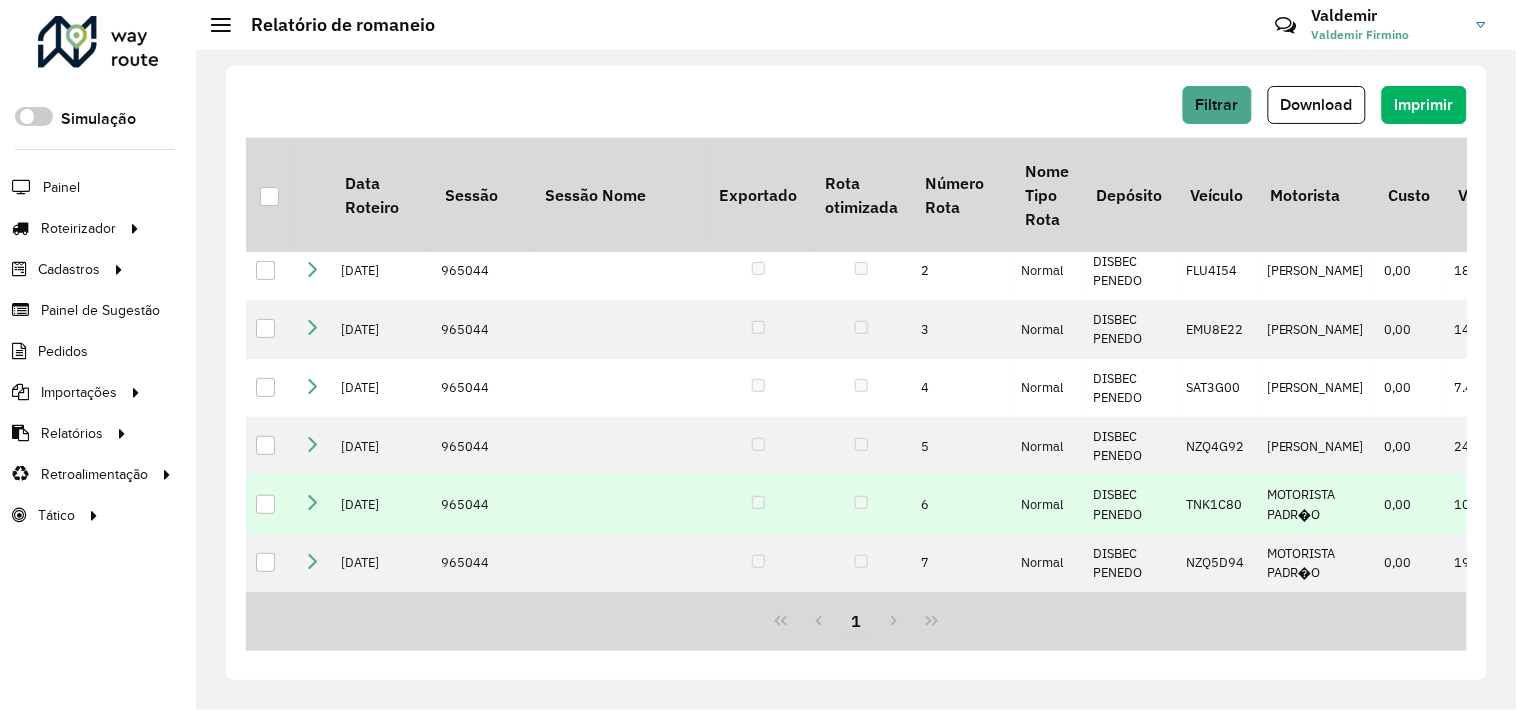 scroll, scrollTop: 93, scrollLeft: 0, axis: vertical 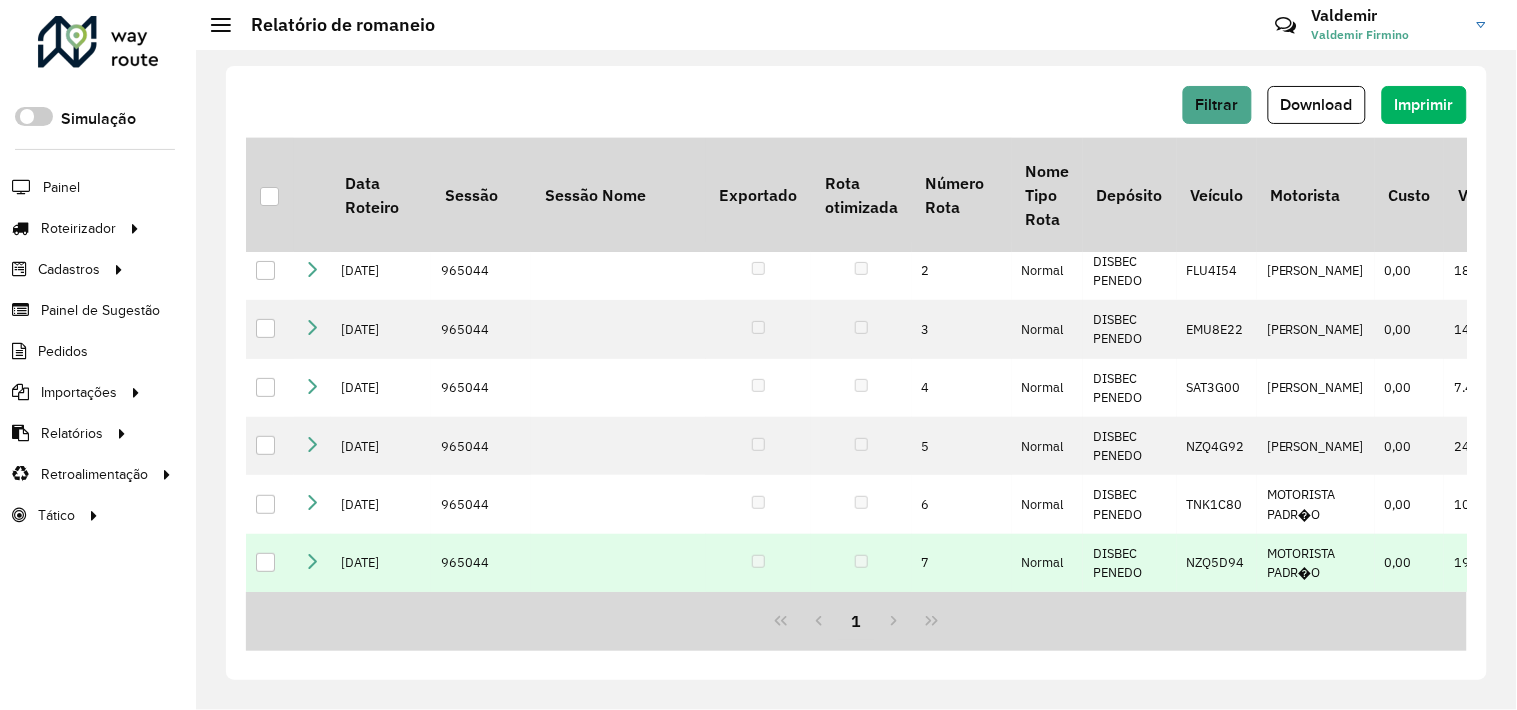 click at bounding box center (312, 561) 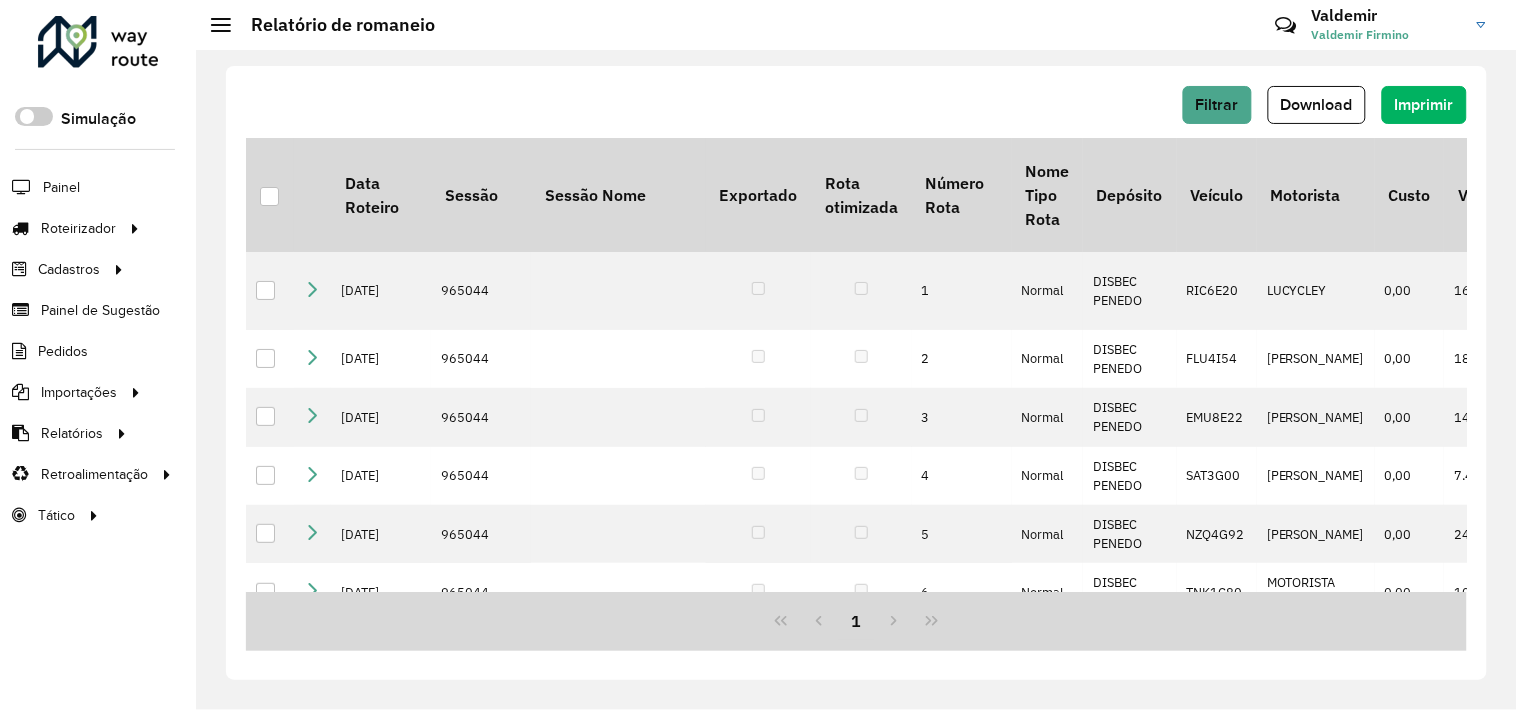 scroll, scrollTop: 222, scrollLeft: 0, axis: vertical 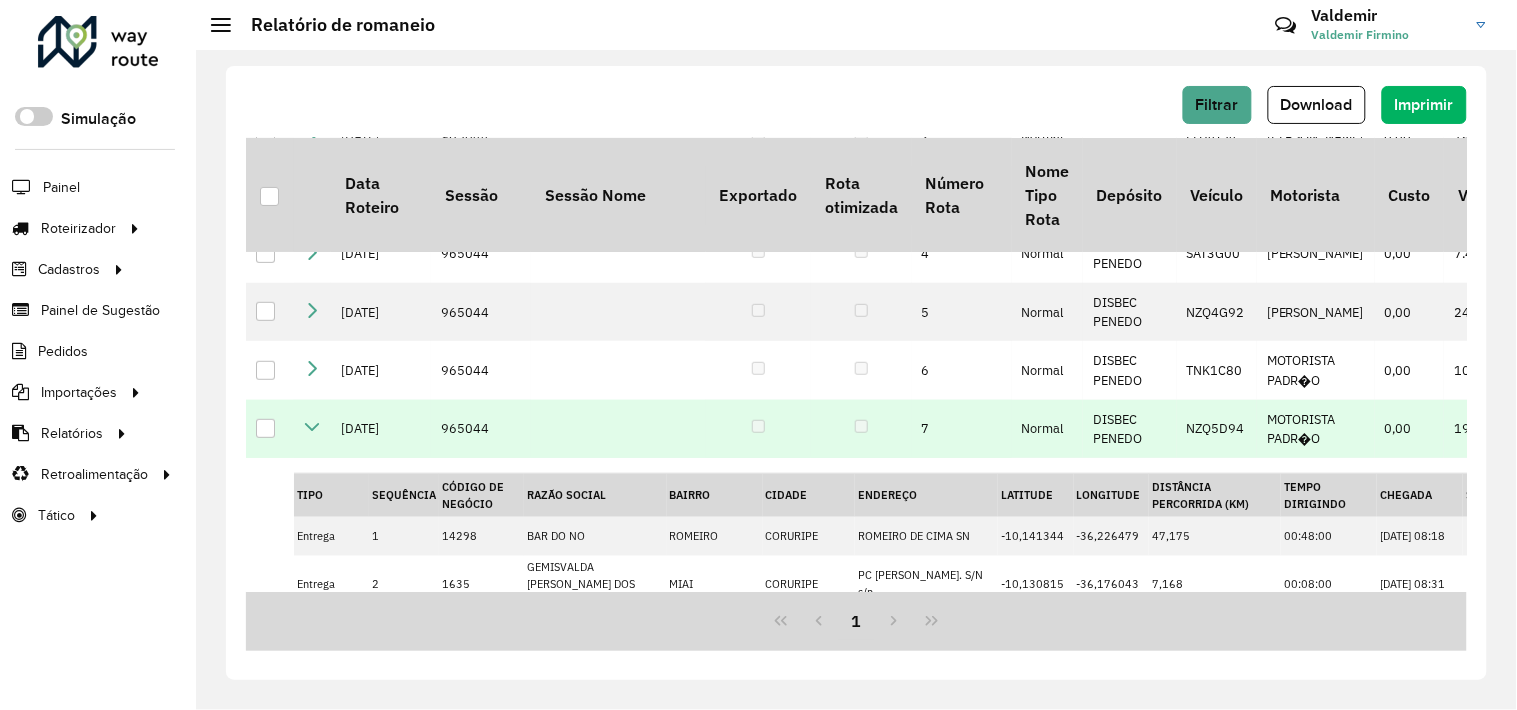 click at bounding box center [312, 427] 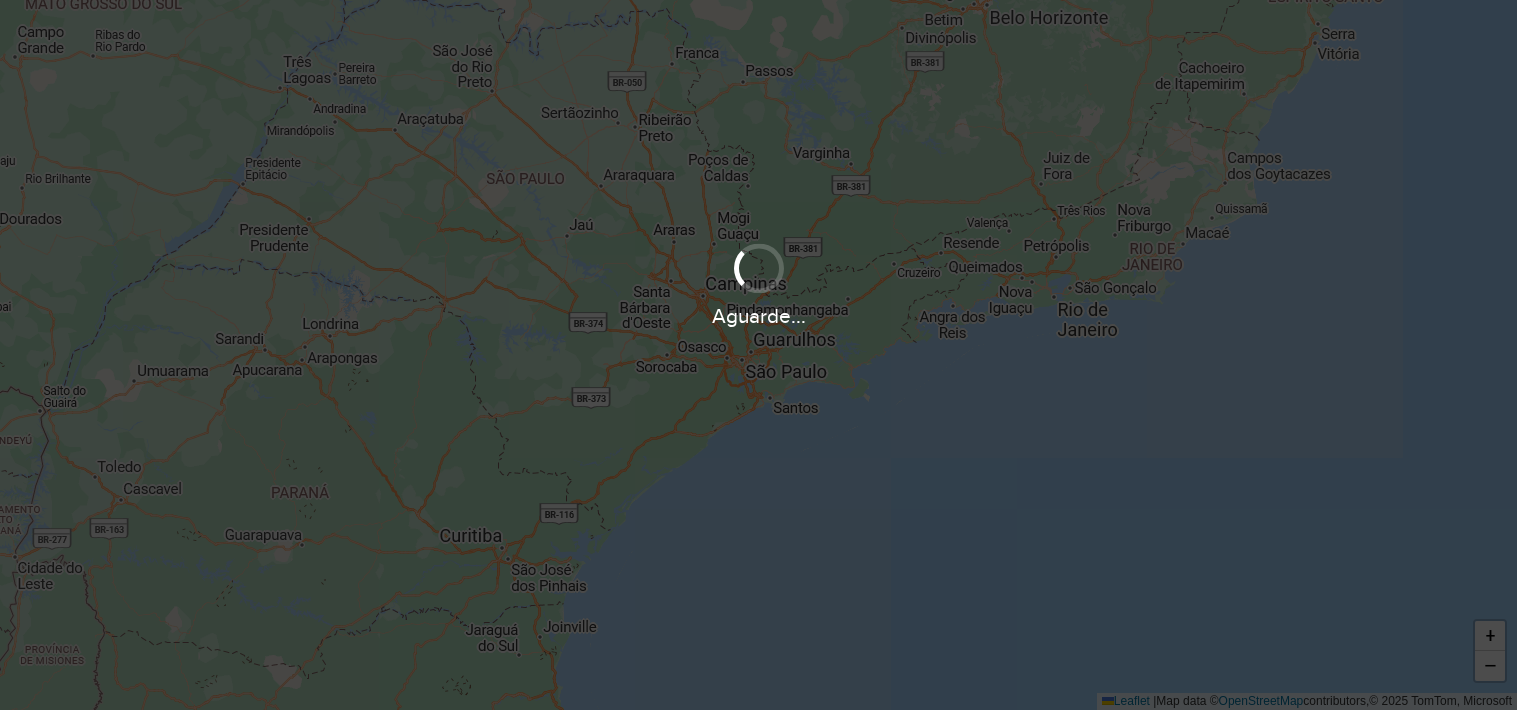 scroll, scrollTop: 0, scrollLeft: 0, axis: both 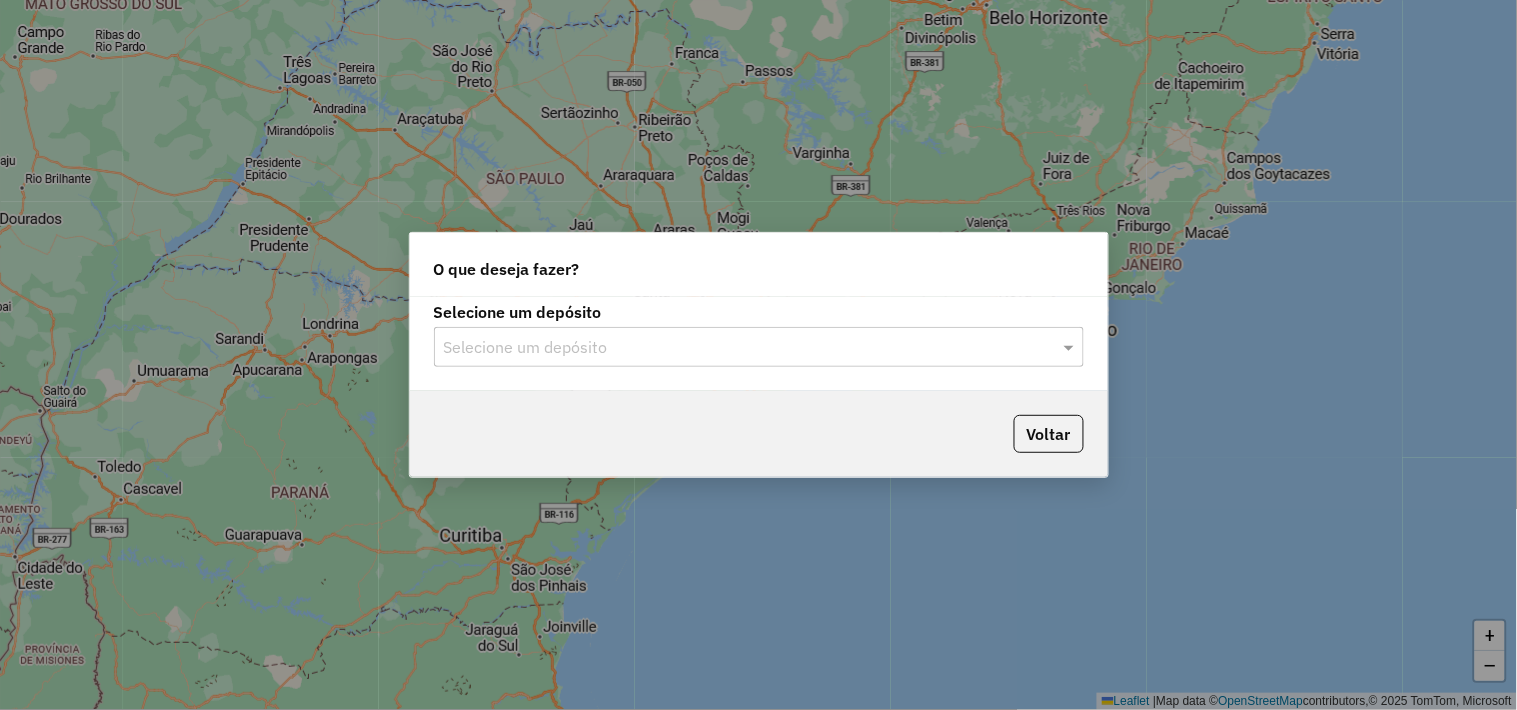 click 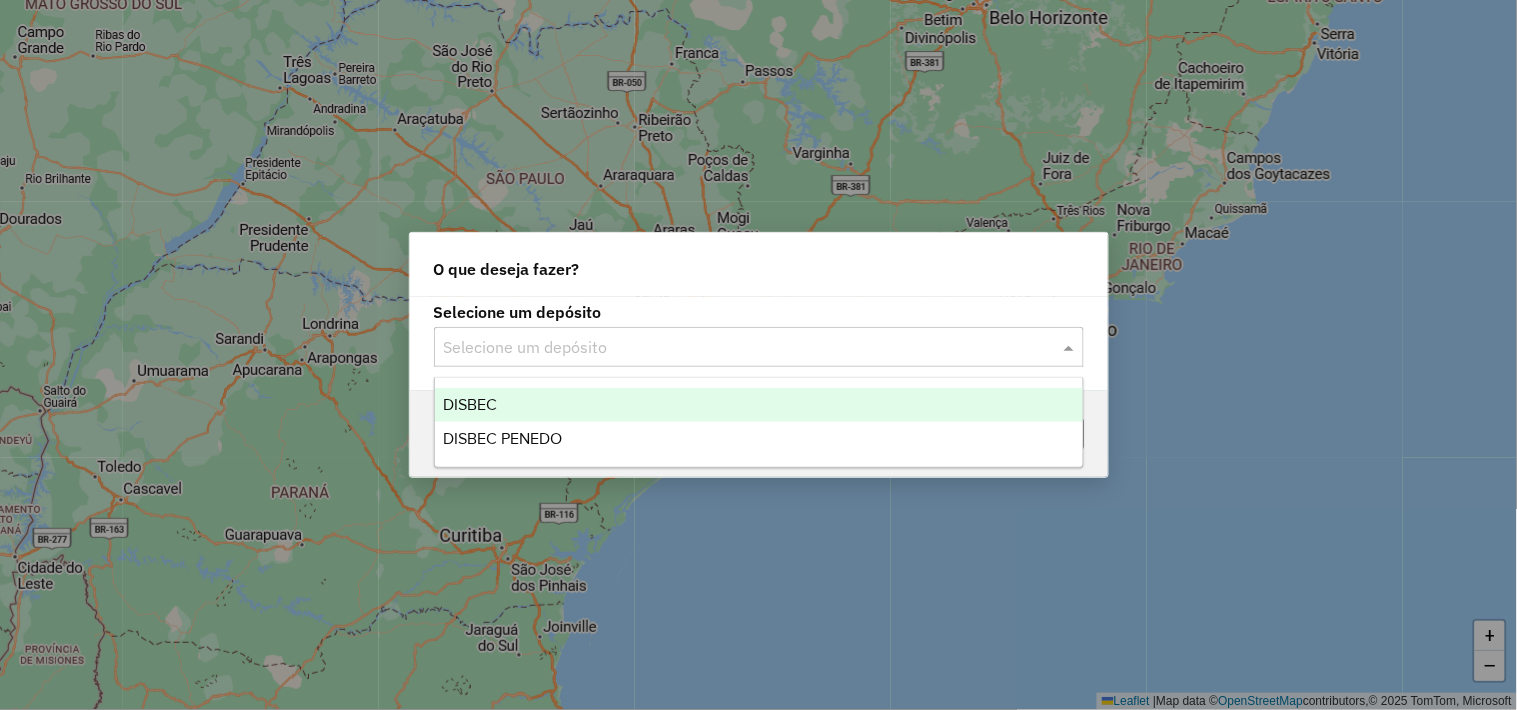 click on "DISBEC" at bounding box center (759, 405) 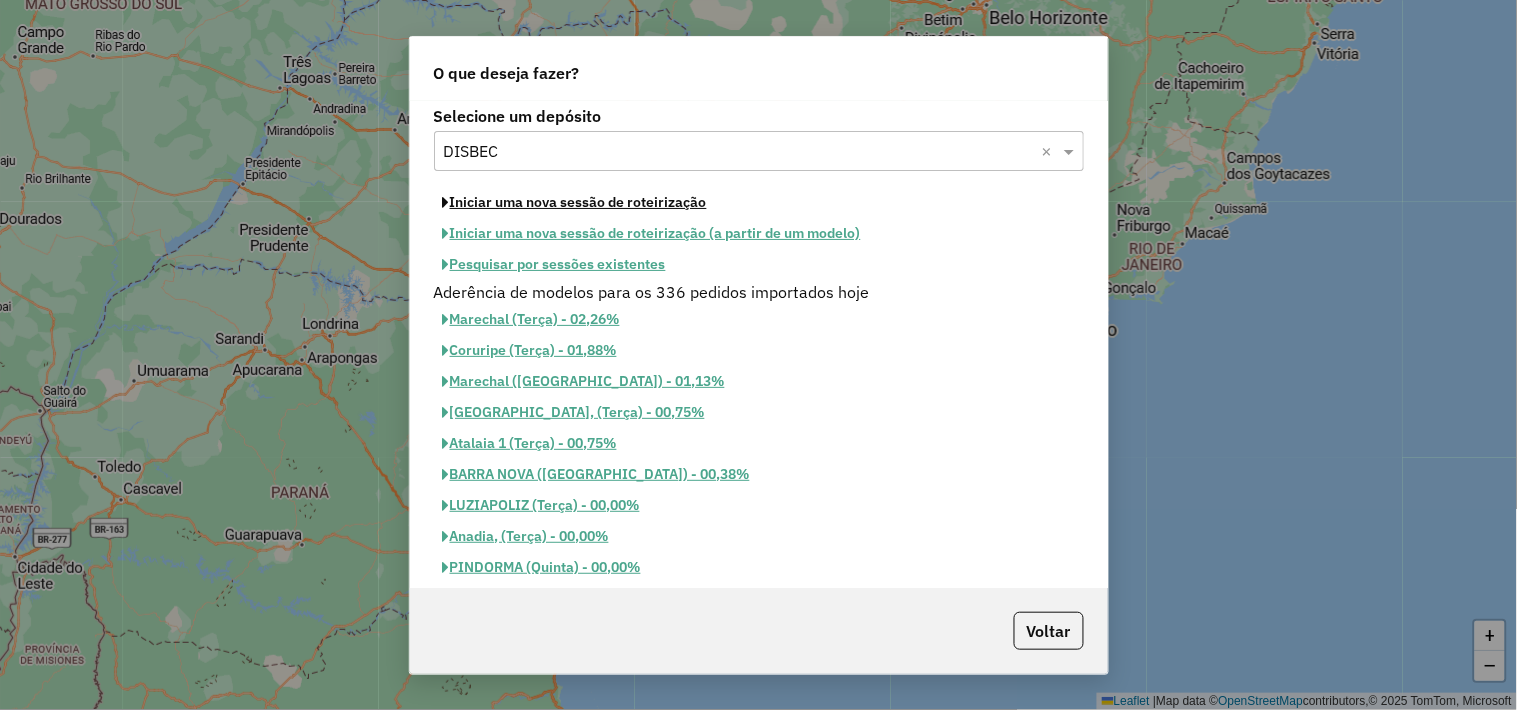 click on "Iniciar uma nova sessão de roteirização" 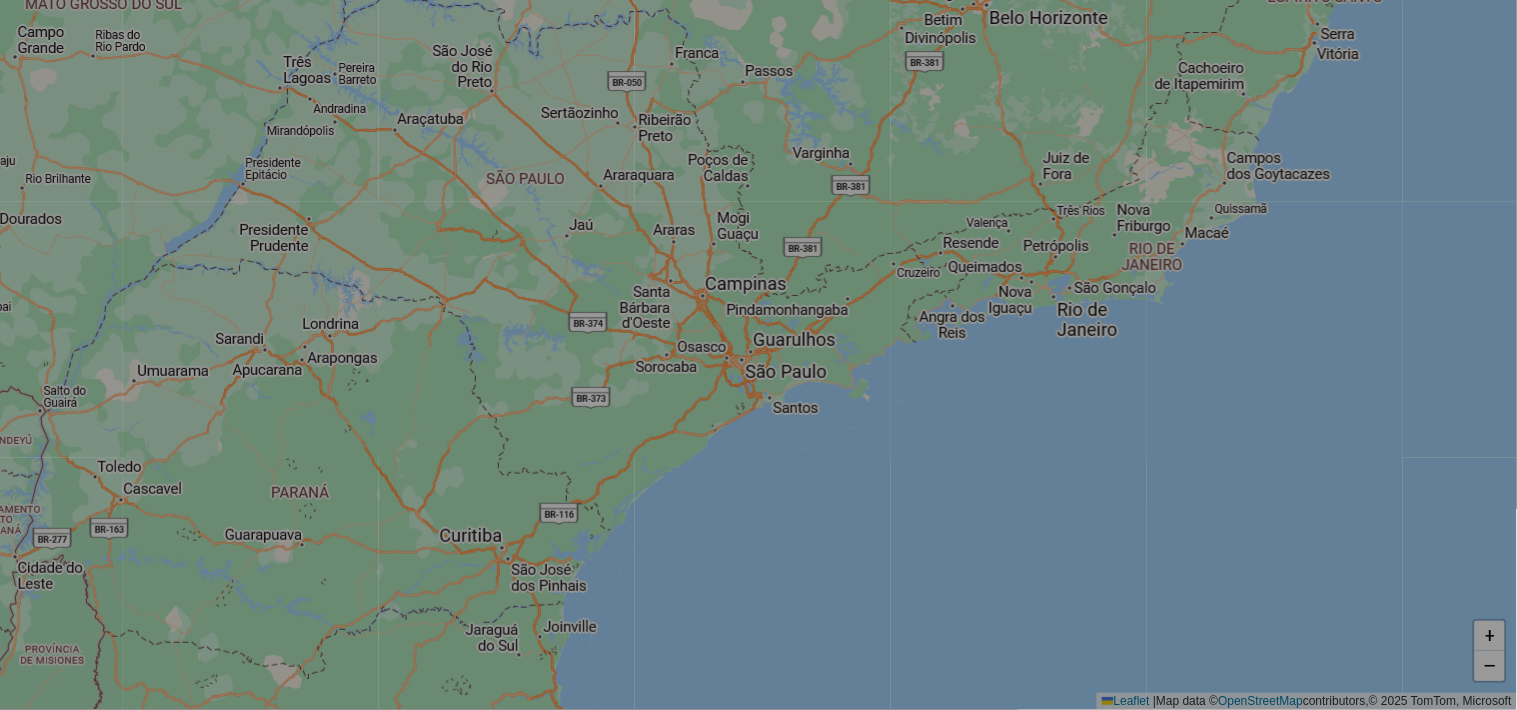 select on "*" 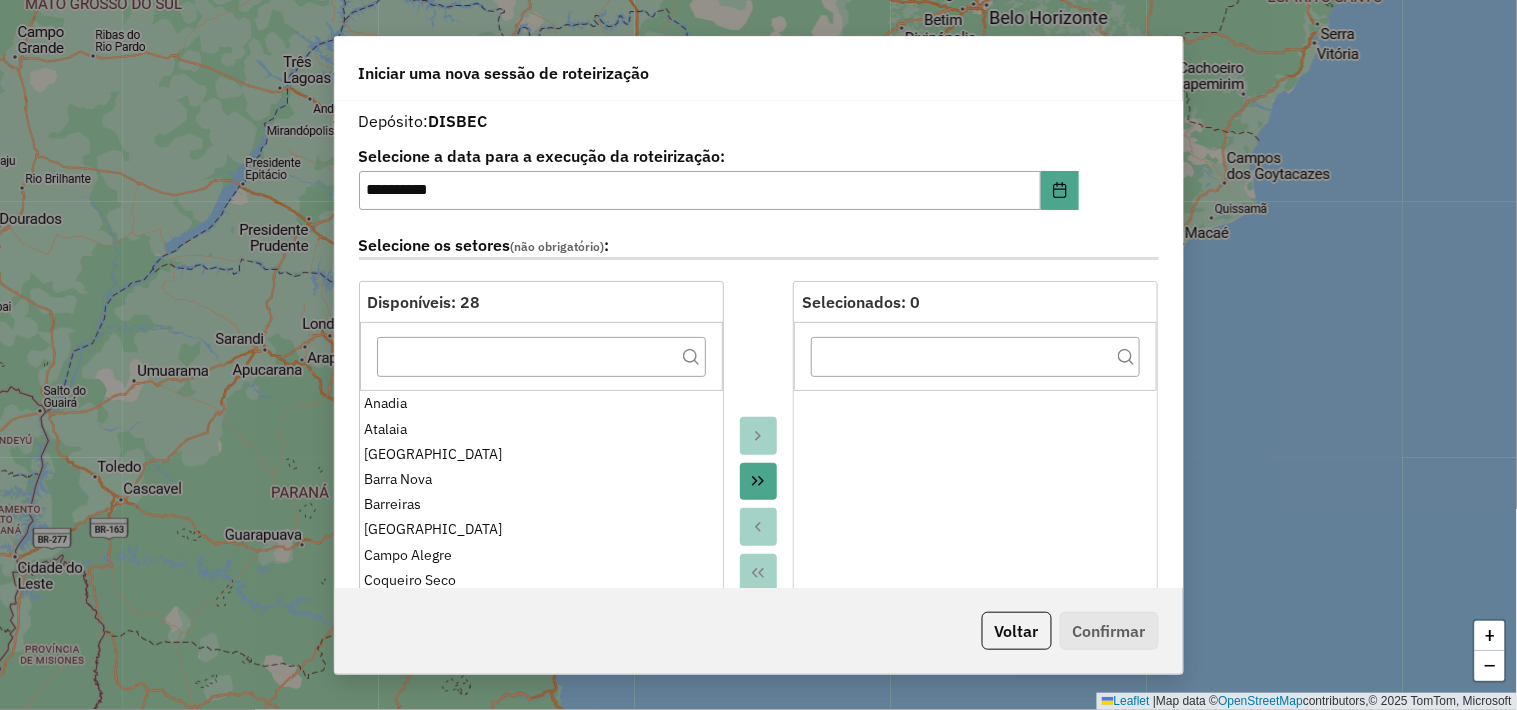 click 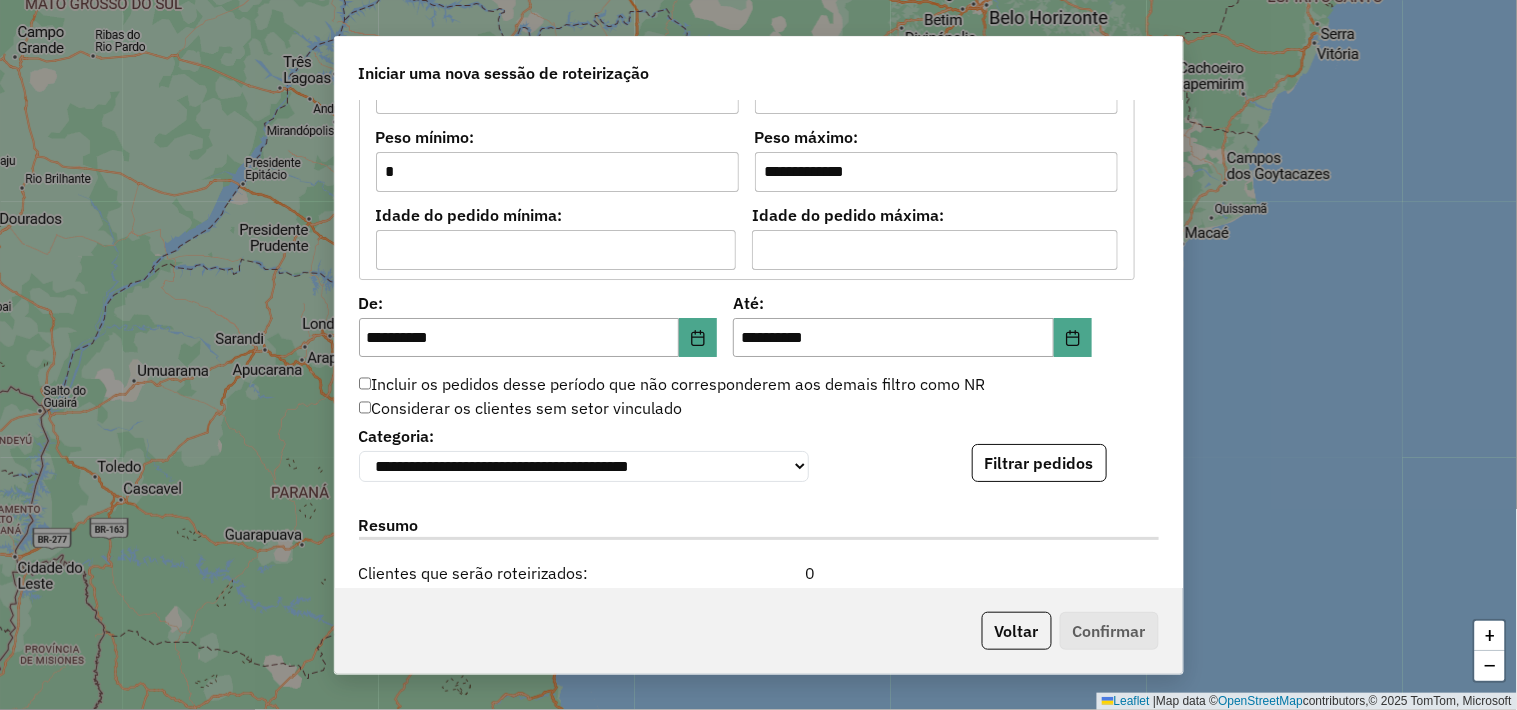 scroll, scrollTop: 1777, scrollLeft: 0, axis: vertical 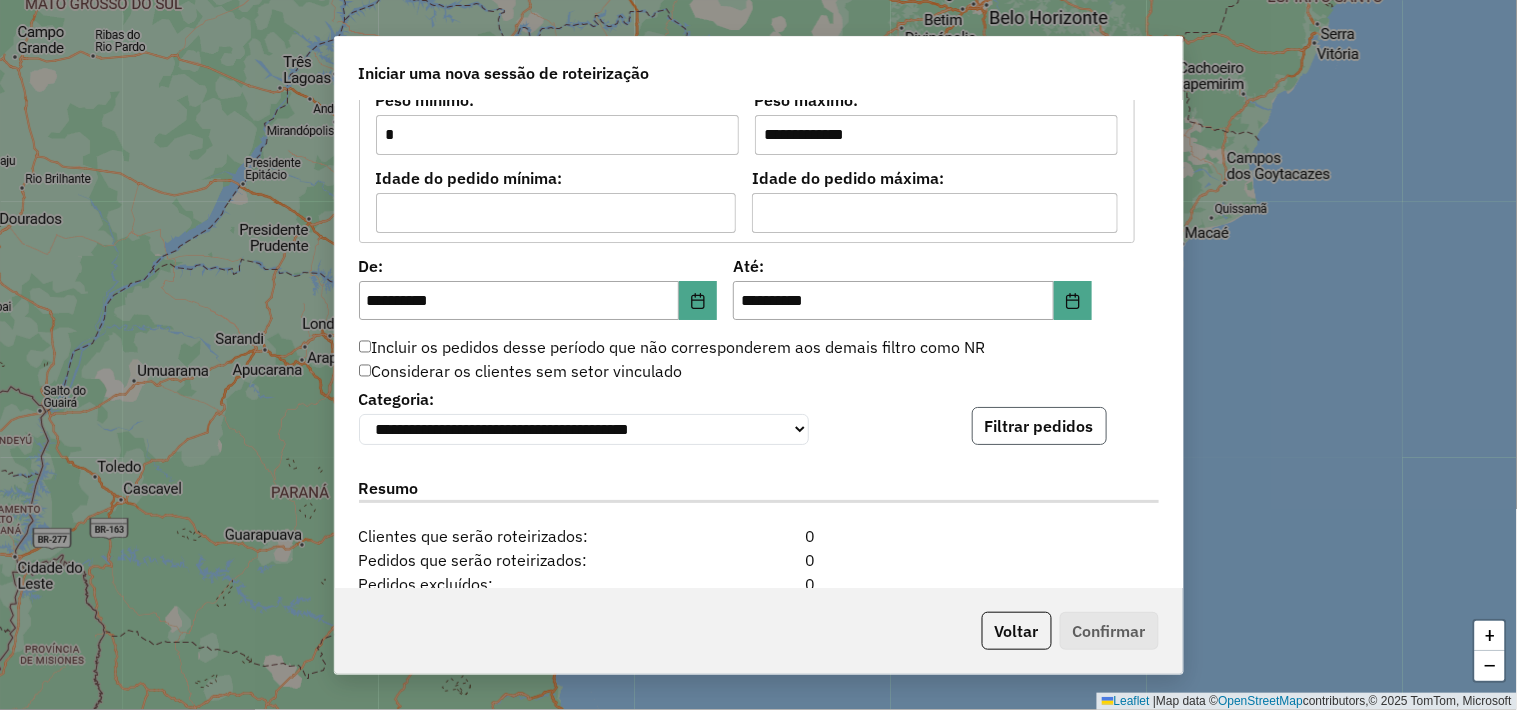 click on "Filtrar pedidos" 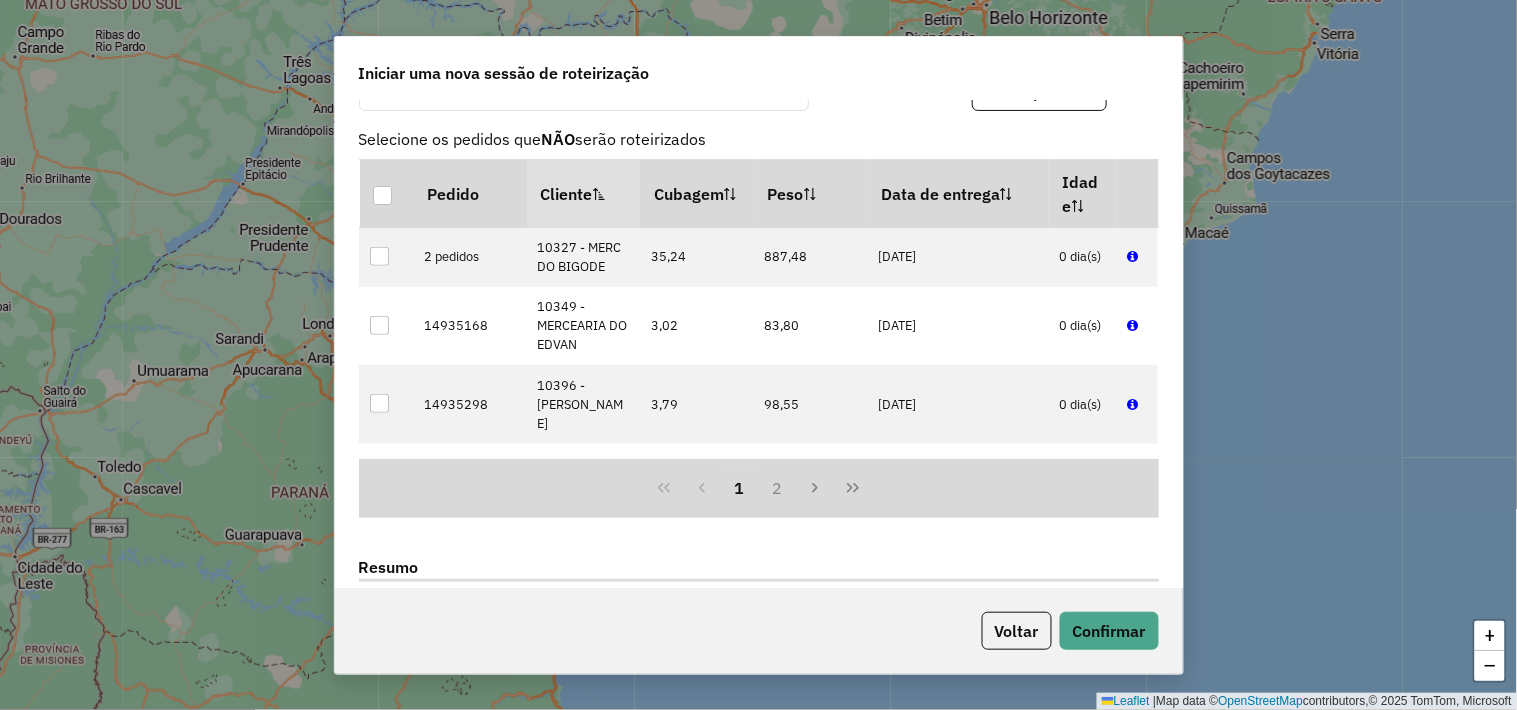 scroll, scrollTop: 2333, scrollLeft: 0, axis: vertical 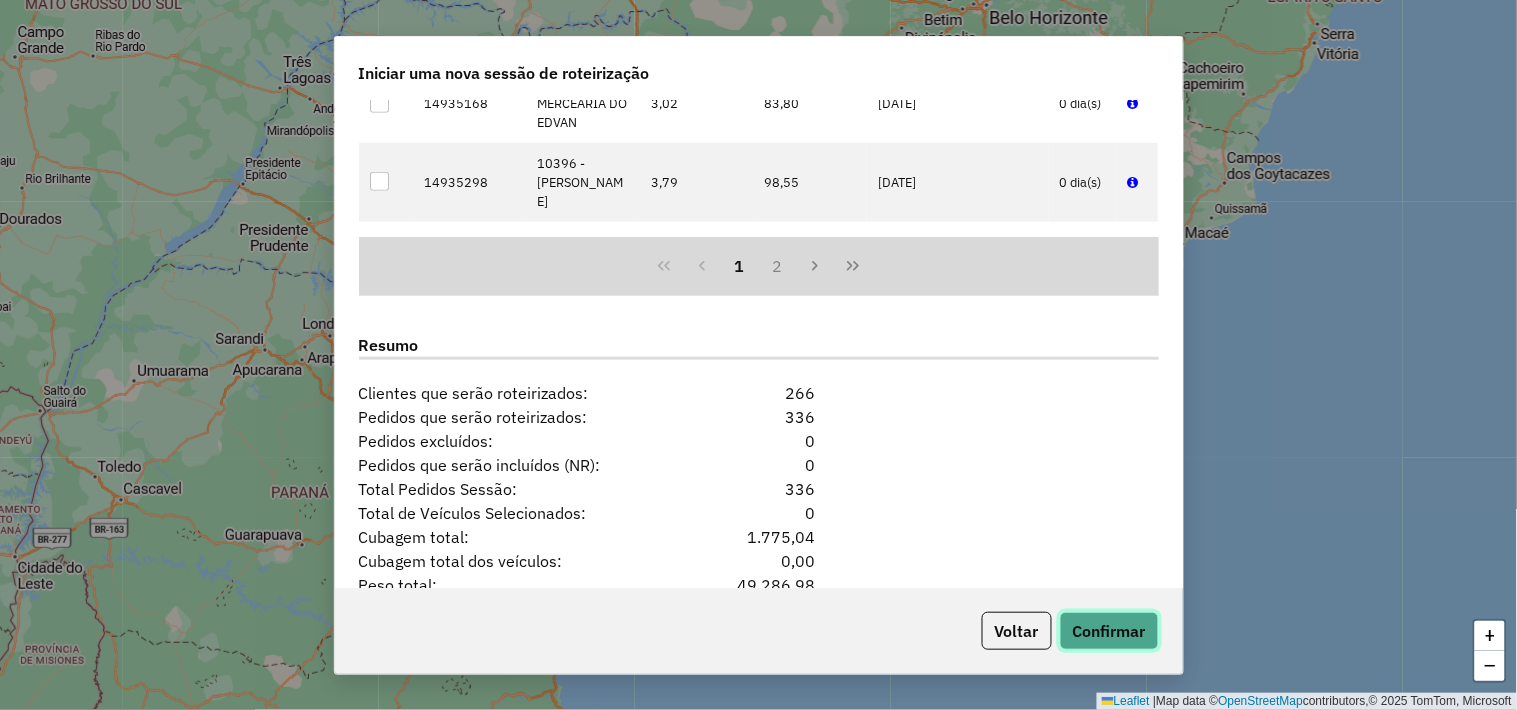 click on "Confirmar" 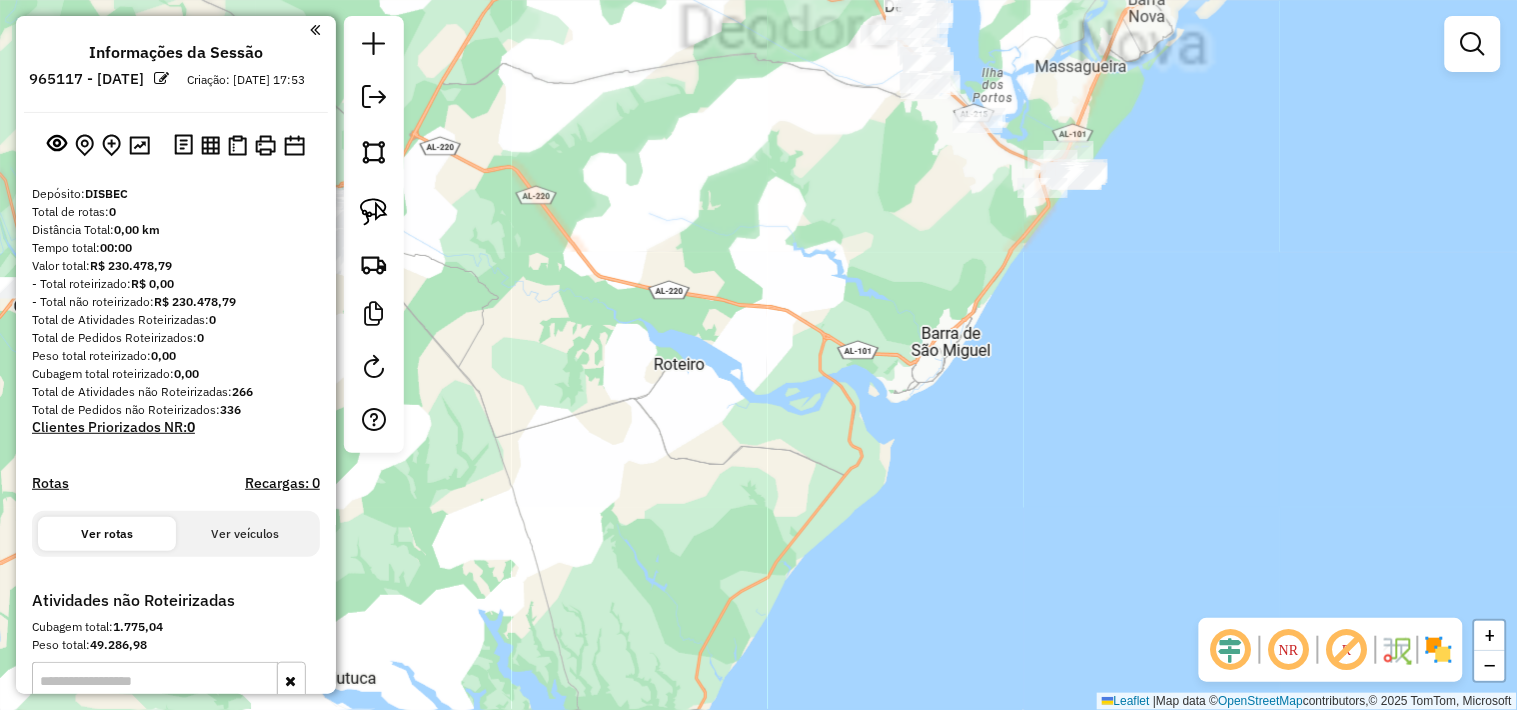 drag, startPoint x: 953, startPoint y: 273, endPoint x: 802, endPoint y: 498, distance: 270.97232 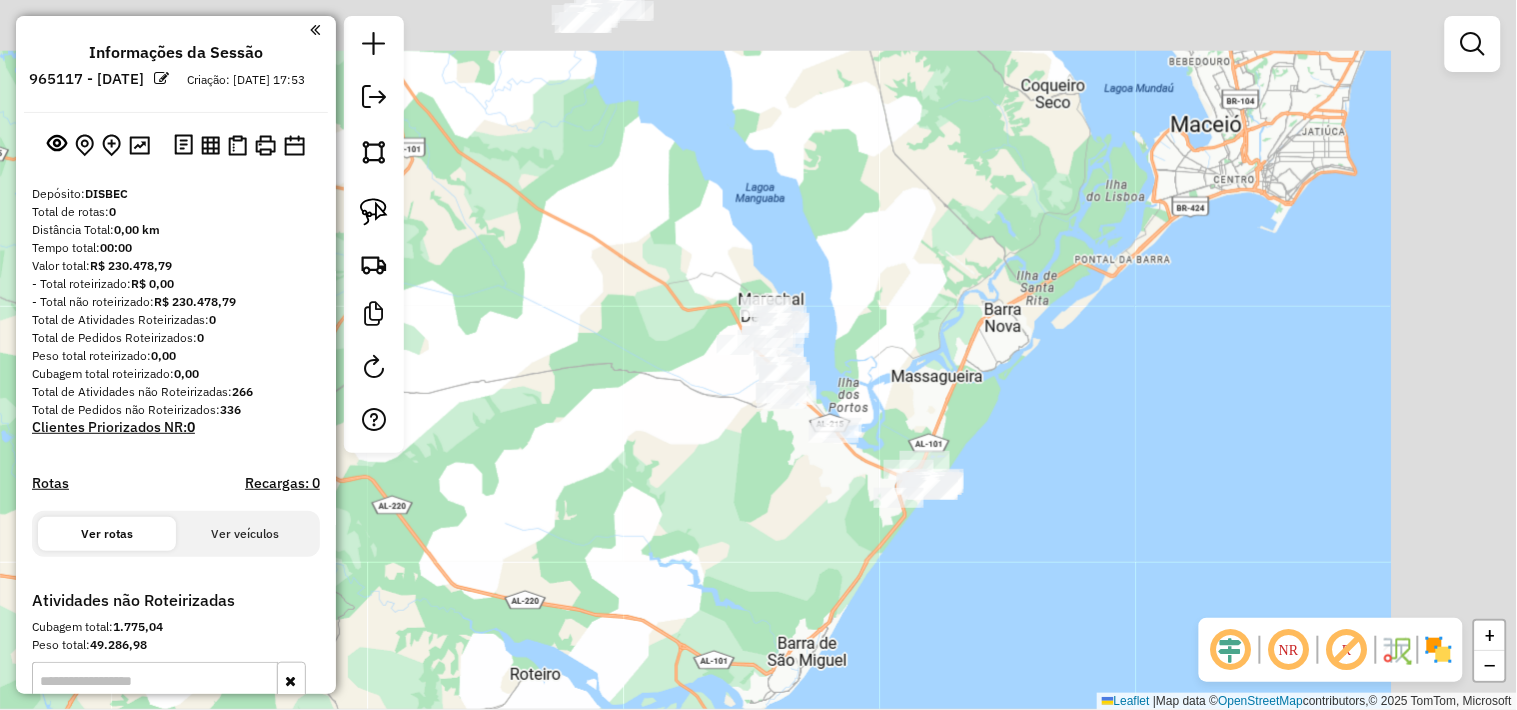 drag, startPoint x: 877, startPoint y: 405, endPoint x: 816, endPoint y: 458, distance: 80.80842 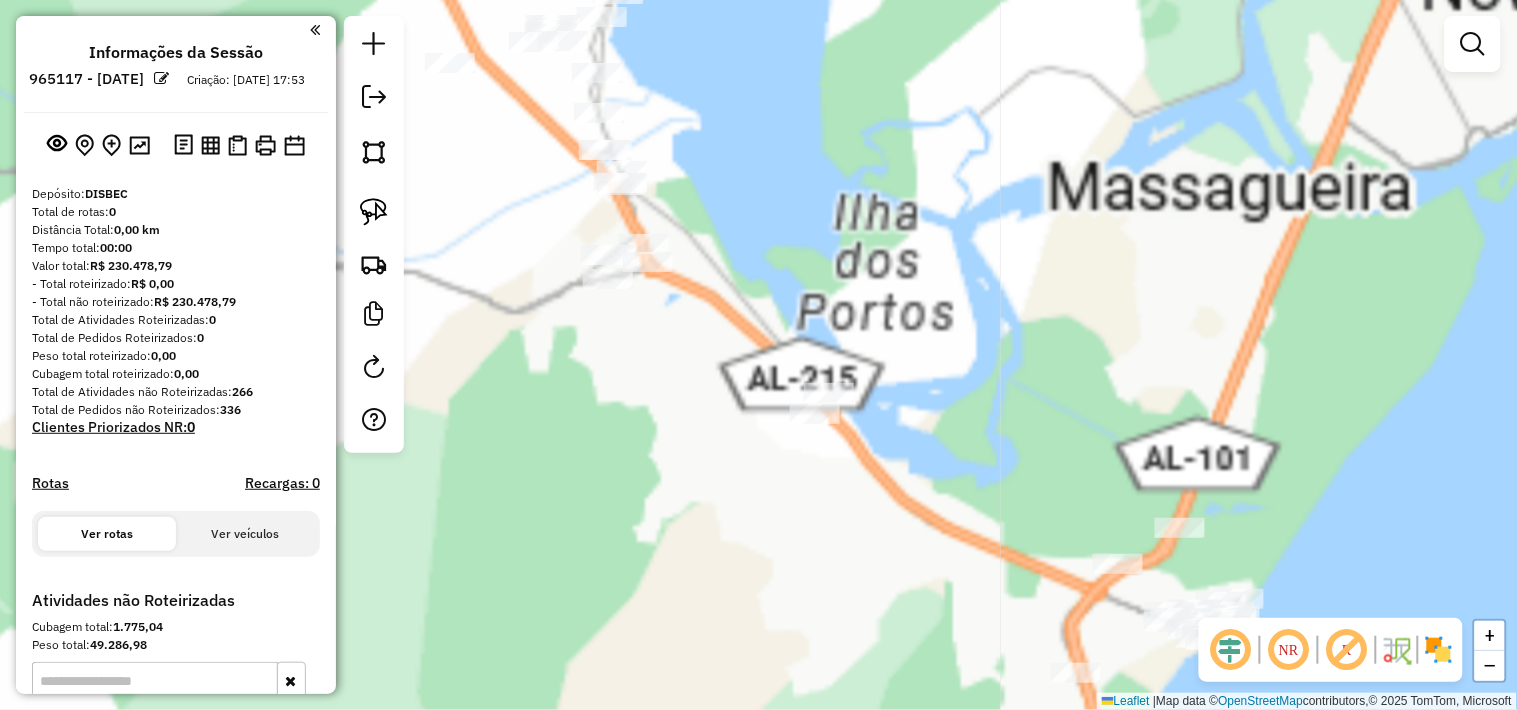 drag, startPoint x: 843, startPoint y: 535, endPoint x: 988, endPoint y: 428, distance: 180.20544 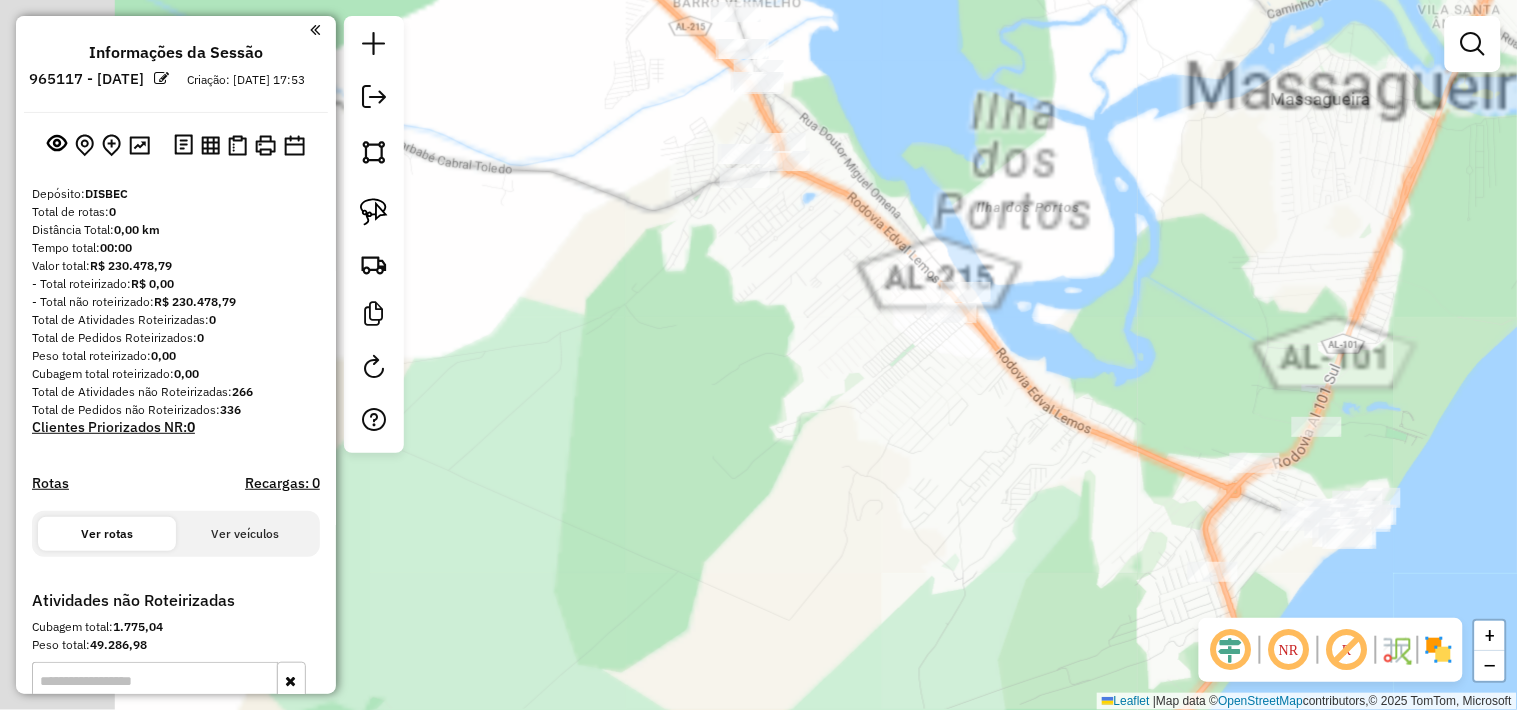 click on "Janela de atendimento Grade de atendimento Capacidade Transportadoras Veículos Cliente Pedidos  Rotas Selecione os dias de semana para filtrar as janelas de atendimento  Seg   Ter   Qua   Qui   Sex   Sáb   Dom  Informe o período da janela de atendimento: De: Até:  Filtrar exatamente a janela do cliente  Considerar janela de atendimento padrão  Selecione os dias de semana para filtrar as grades de atendimento  Seg   Ter   Qua   Qui   Sex   Sáb   Dom   Considerar clientes sem dia de atendimento cadastrado  Clientes fora do dia de atendimento selecionado Filtrar as atividades entre os valores definidos abaixo:  Peso mínimo:   Peso máximo:   Cubagem mínima:   Cubagem máxima:   De:   Até:  Filtrar as atividades entre o tempo de atendimento definido abaixo:  De:   Até:   Considerar capacidade total dos clientes não roteirizados Transportadora: Selecione um ou mais itens Tipo de veículo: Selecione um ou mais itens Veículo: Selecione um ou mais itens Motorista: Selecione um ou mais itens Nome: Rótulo:" 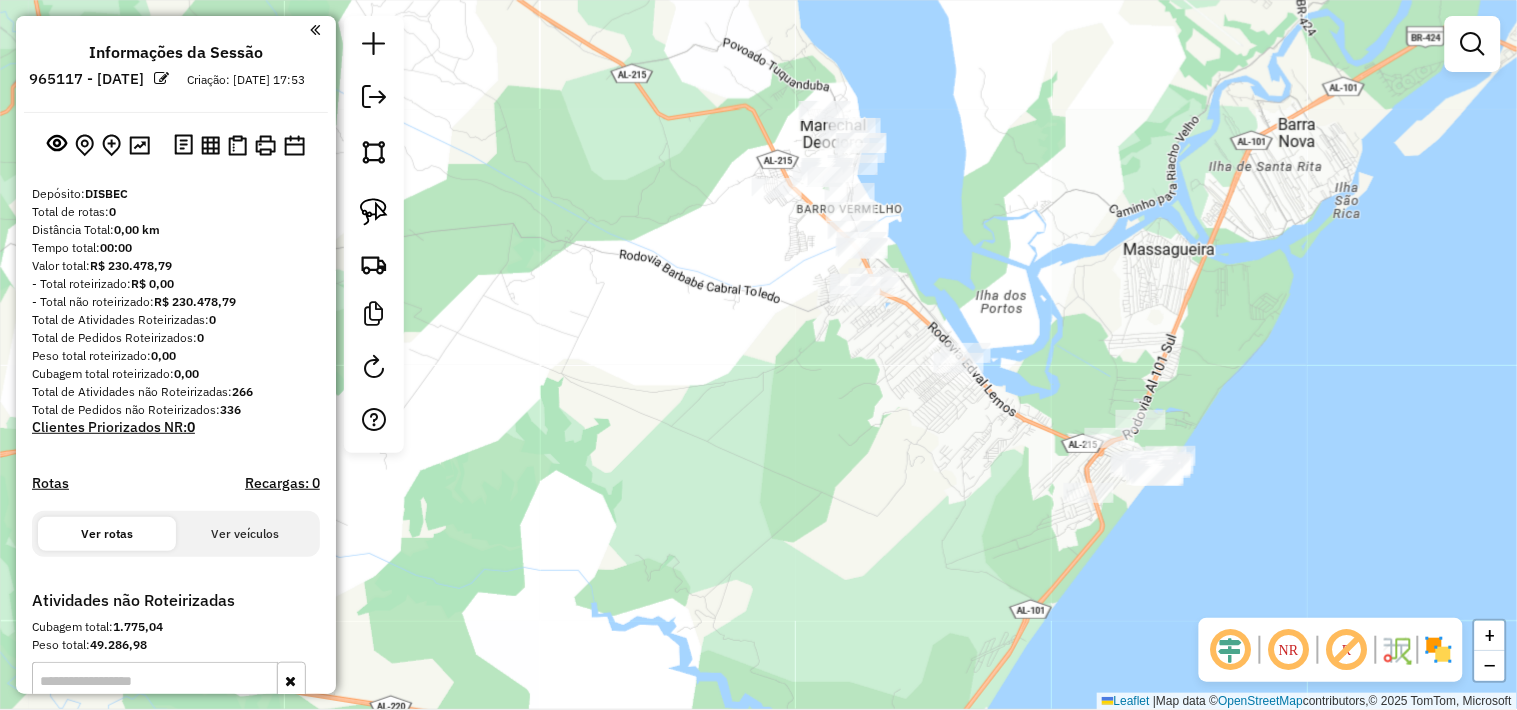drag, startPoint x: 1107, startPoint y: 340, endPoint x: 975, endPoint y: 400, distance: 144.99655 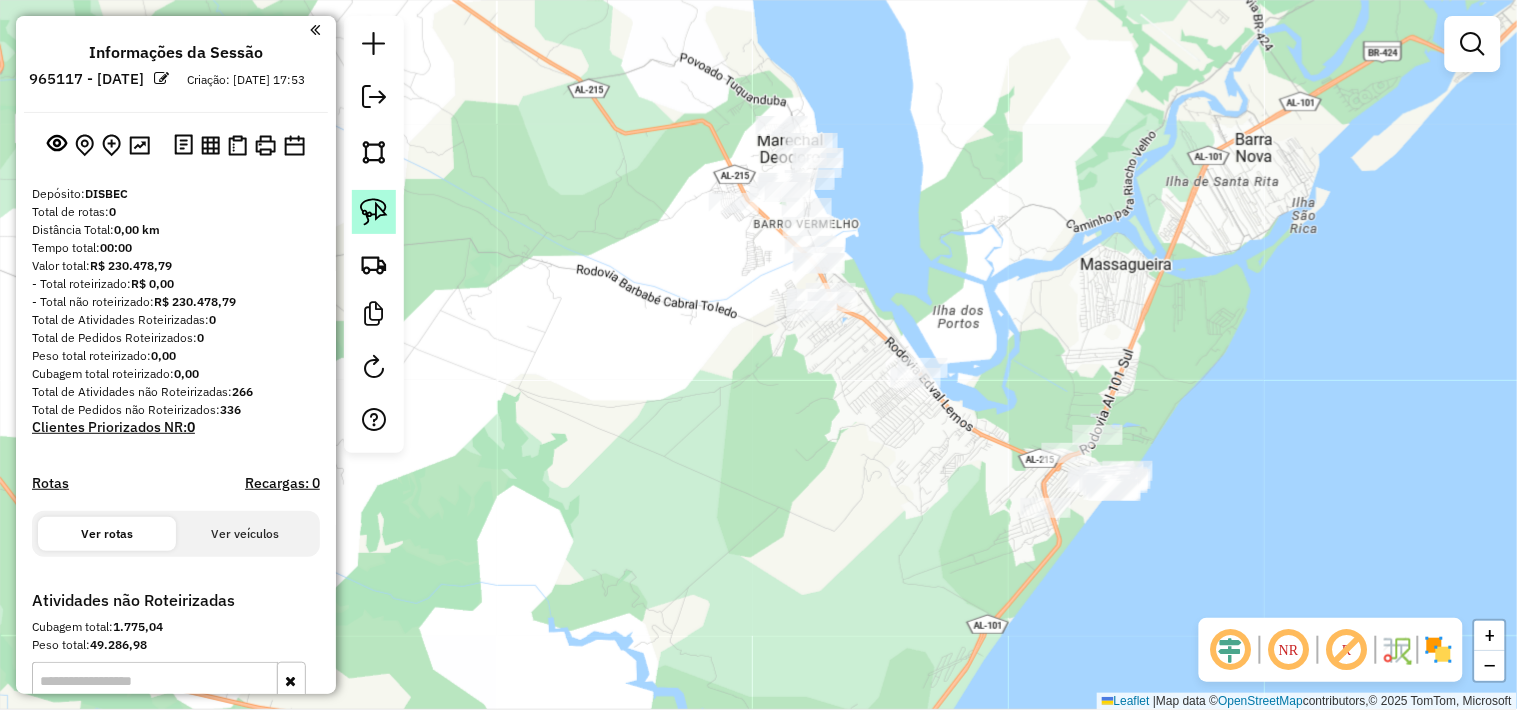 click 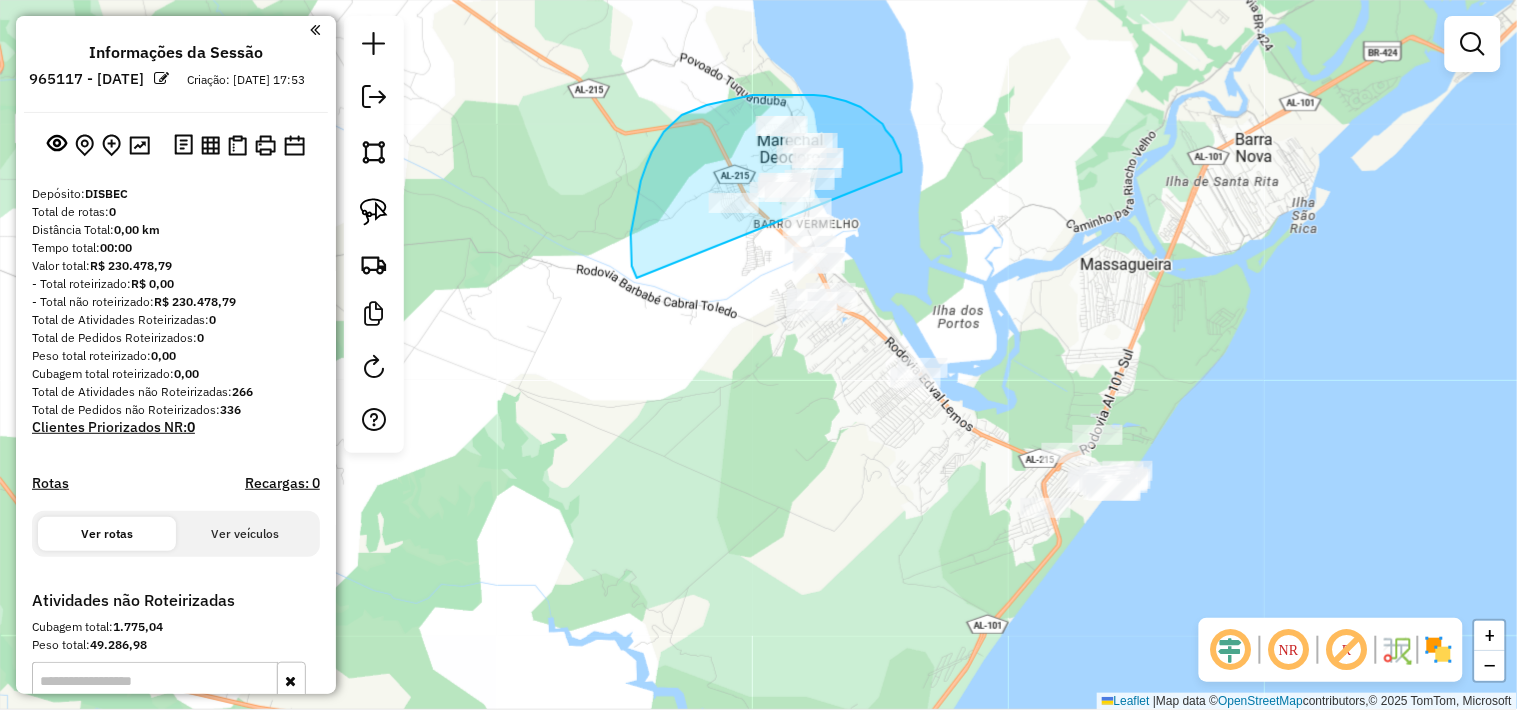 drag, startPoint x: 888, startPoint y: 132, endPoint x: 858, endPoint y: 448, distance: 317.42087 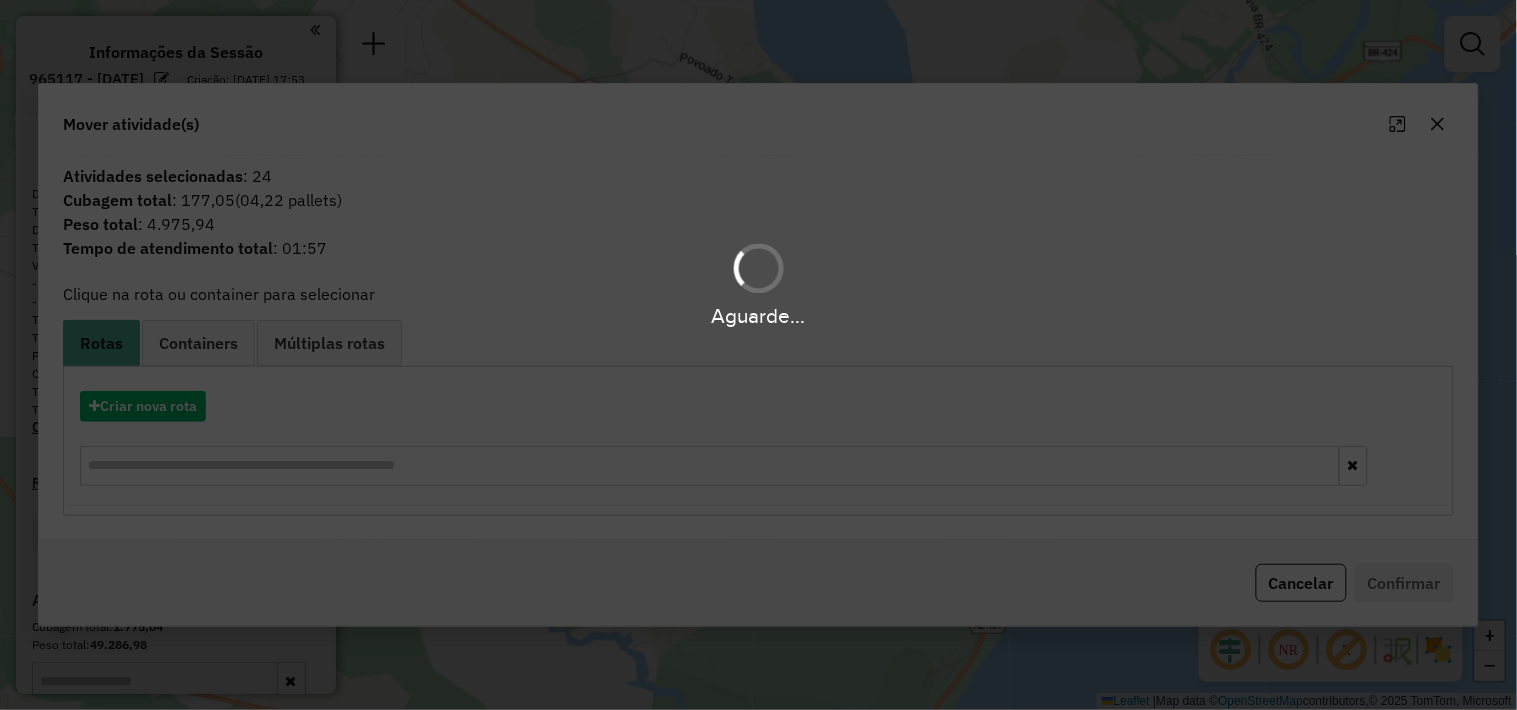 click on "Aguarde..." at bounding box center (758, 355) 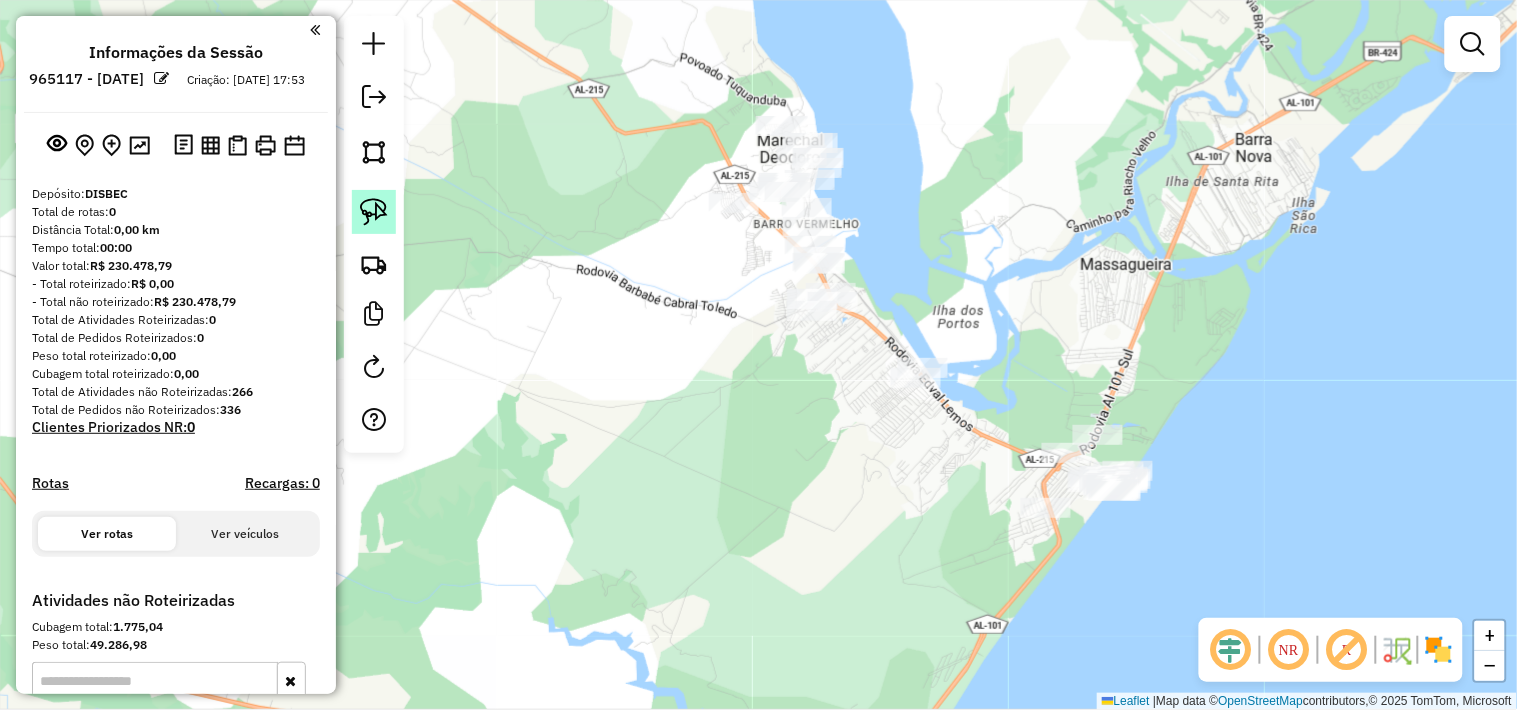 click 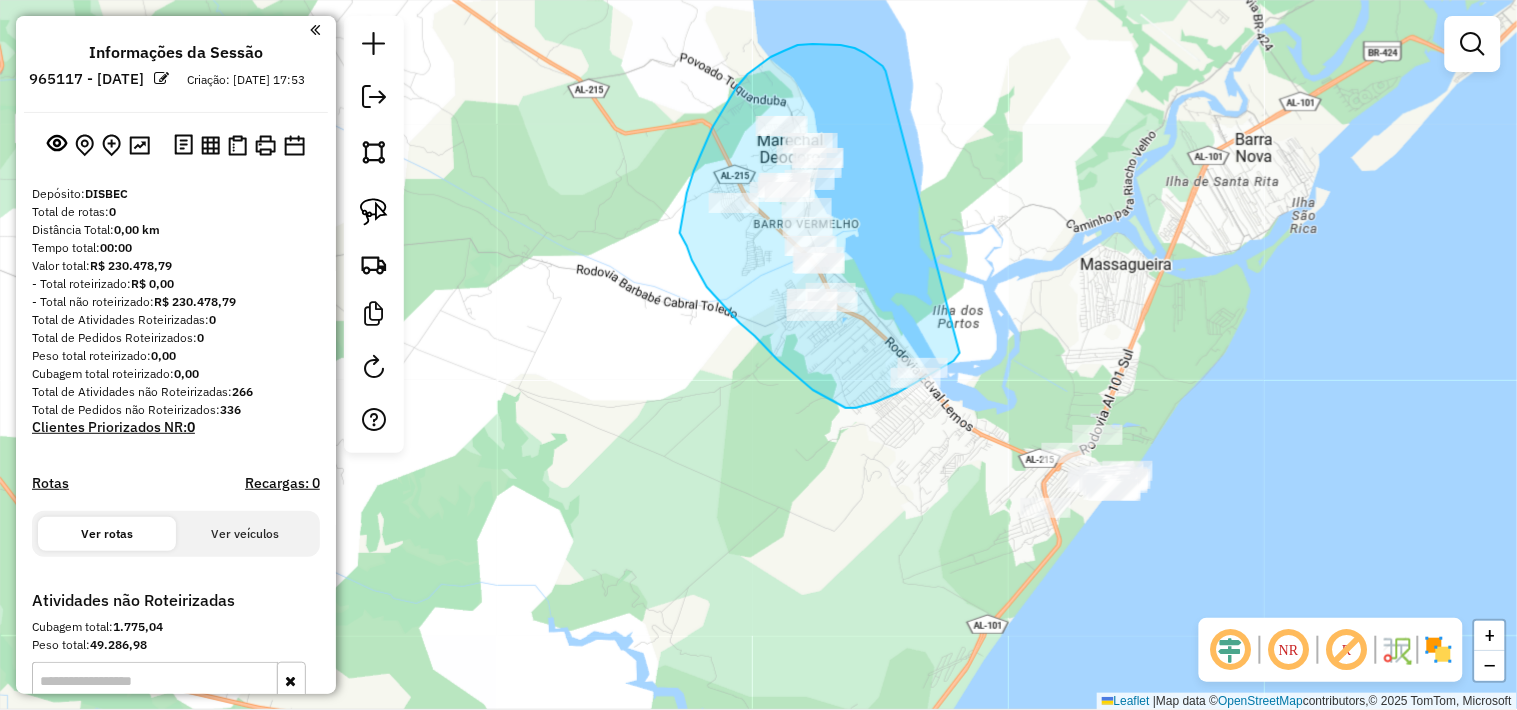 drag, startPoint x: 876, startPoint y: 61, endPoint x: 960, endPoint y: 353, distance: 303.84207 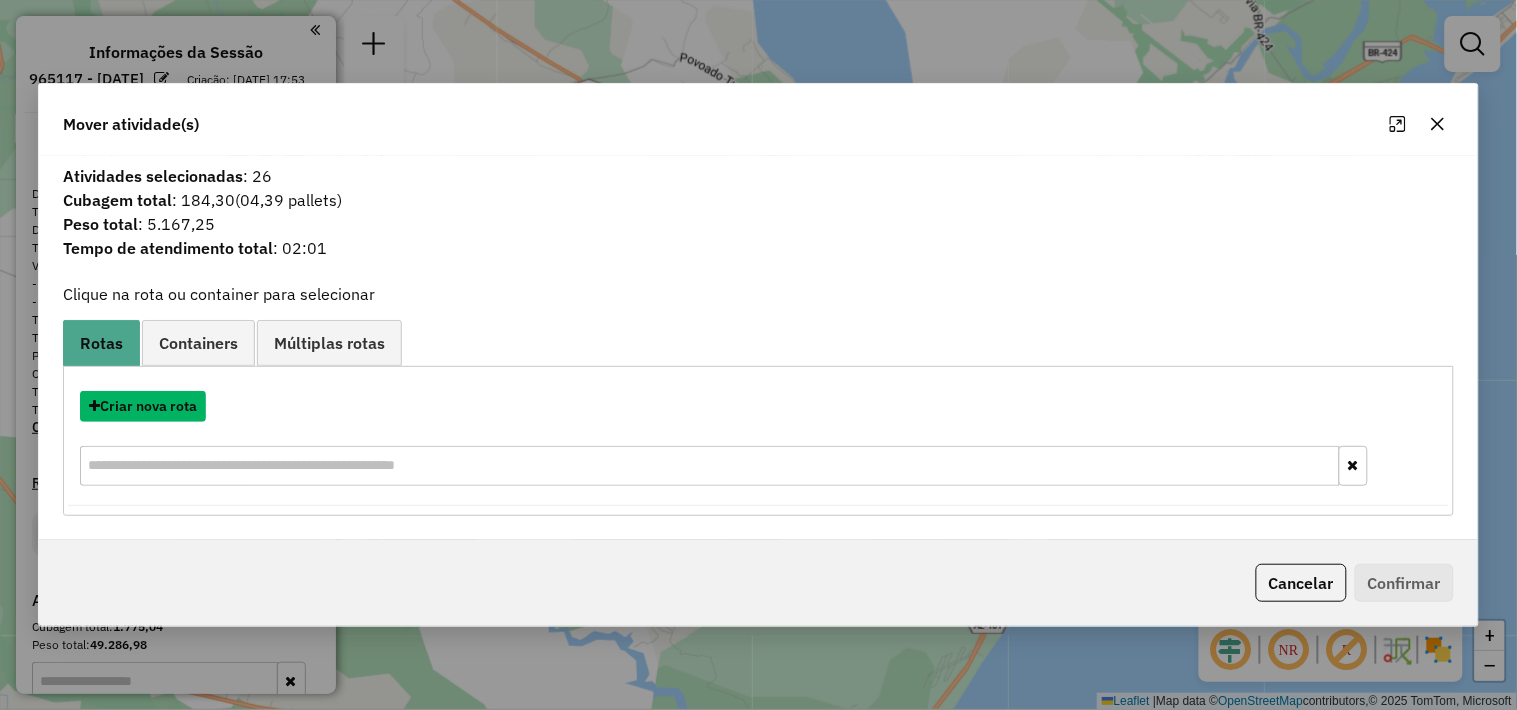 click on "Criar nova rota" at bounding box center (143, 406) 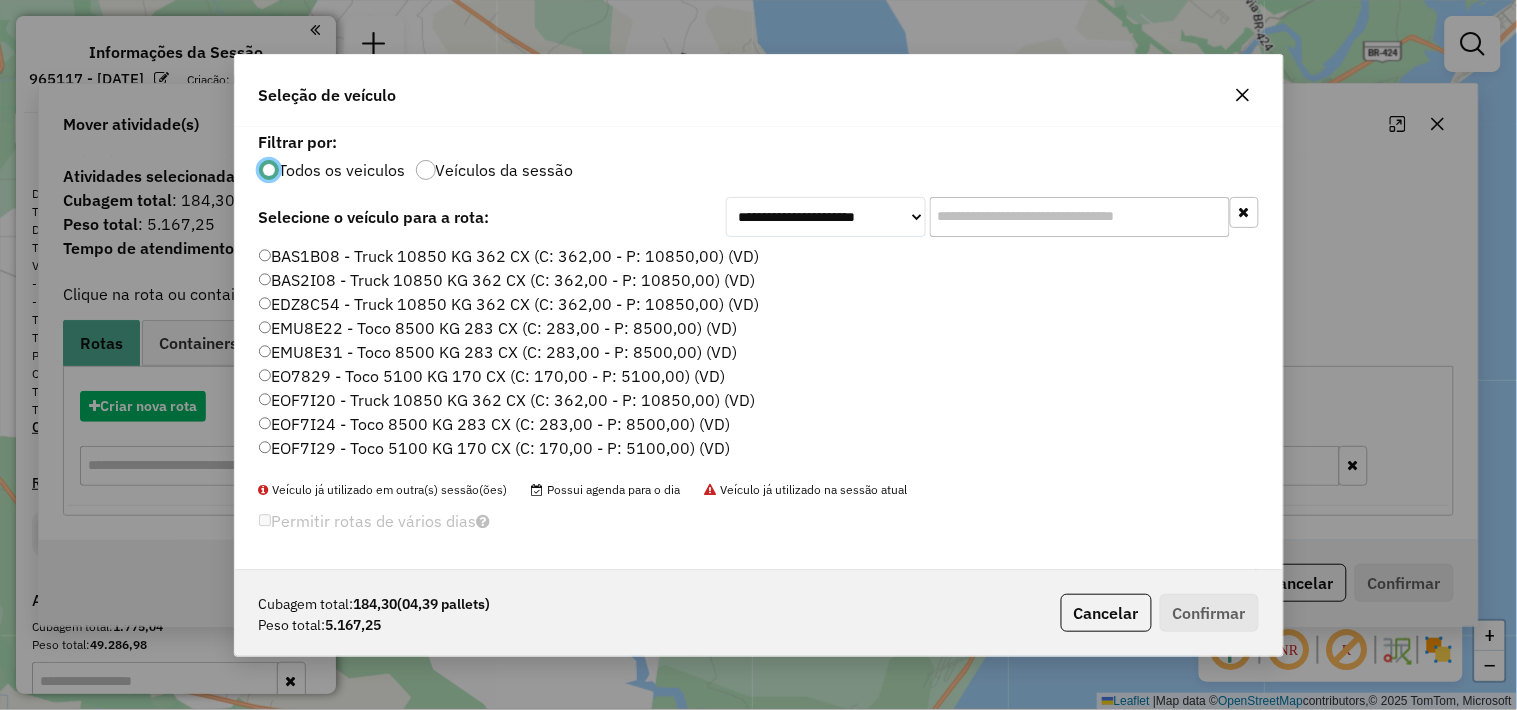scroll, scrollTop: 11, scrollLeft: 5, axis: both 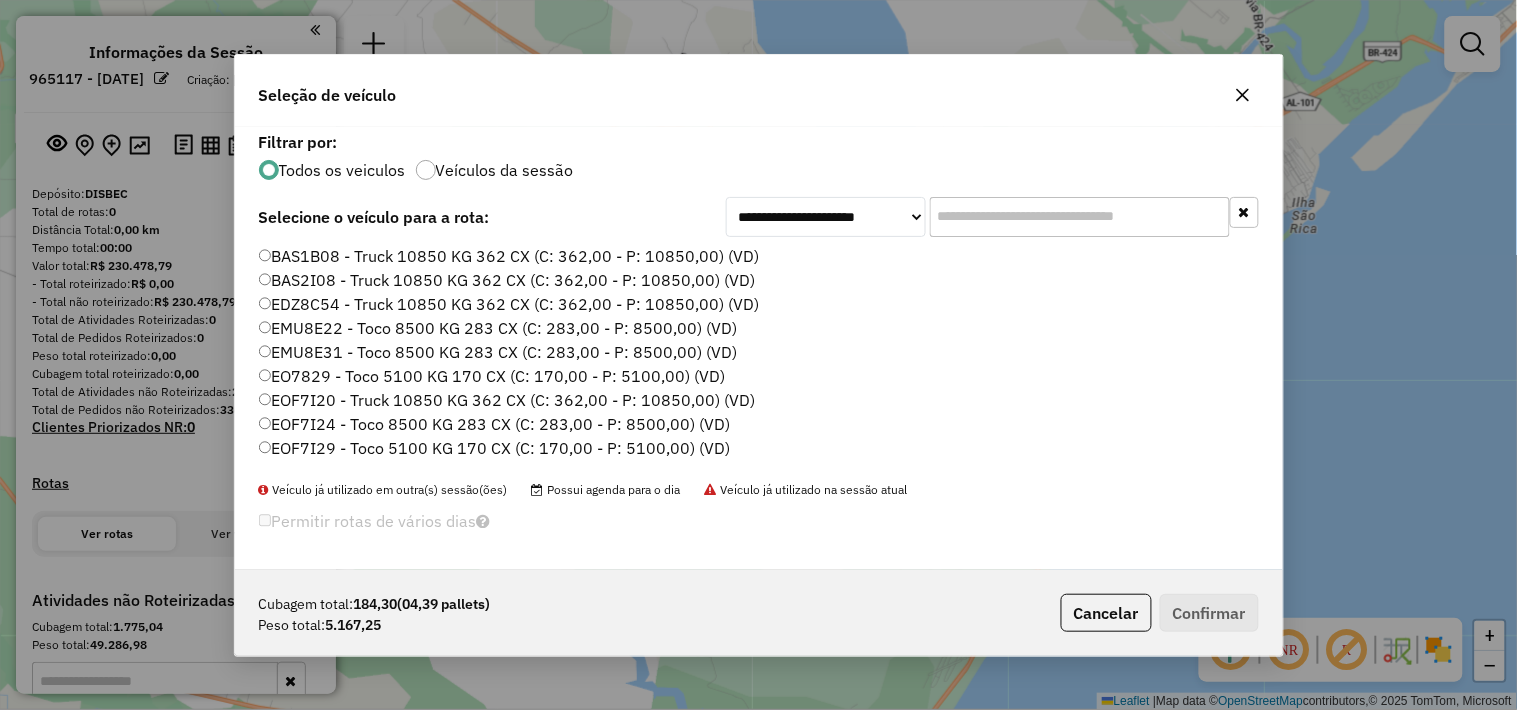 drag, startPoint x: 1030, startPoint y: 214, endPoint x: 1021, endPoint y: 202, distance: 15 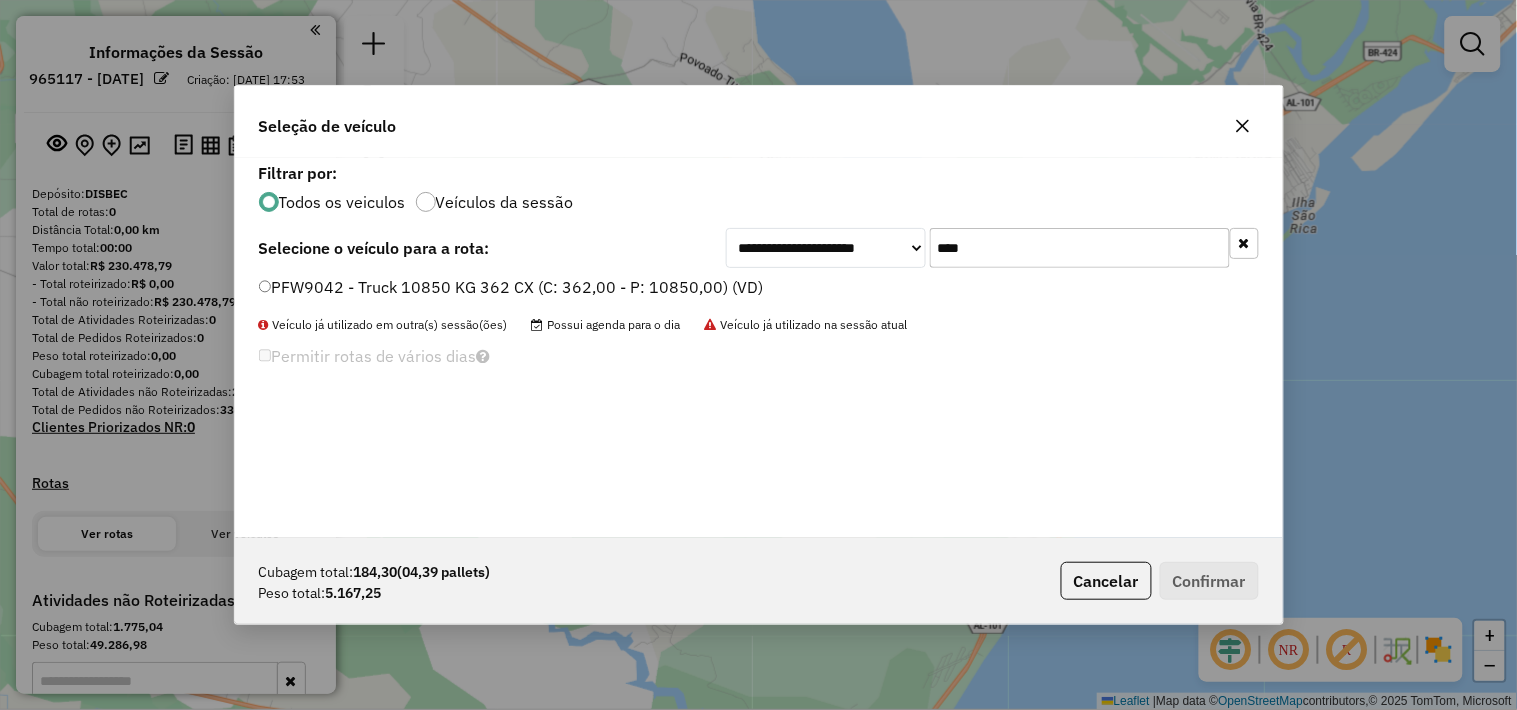 type on "****" 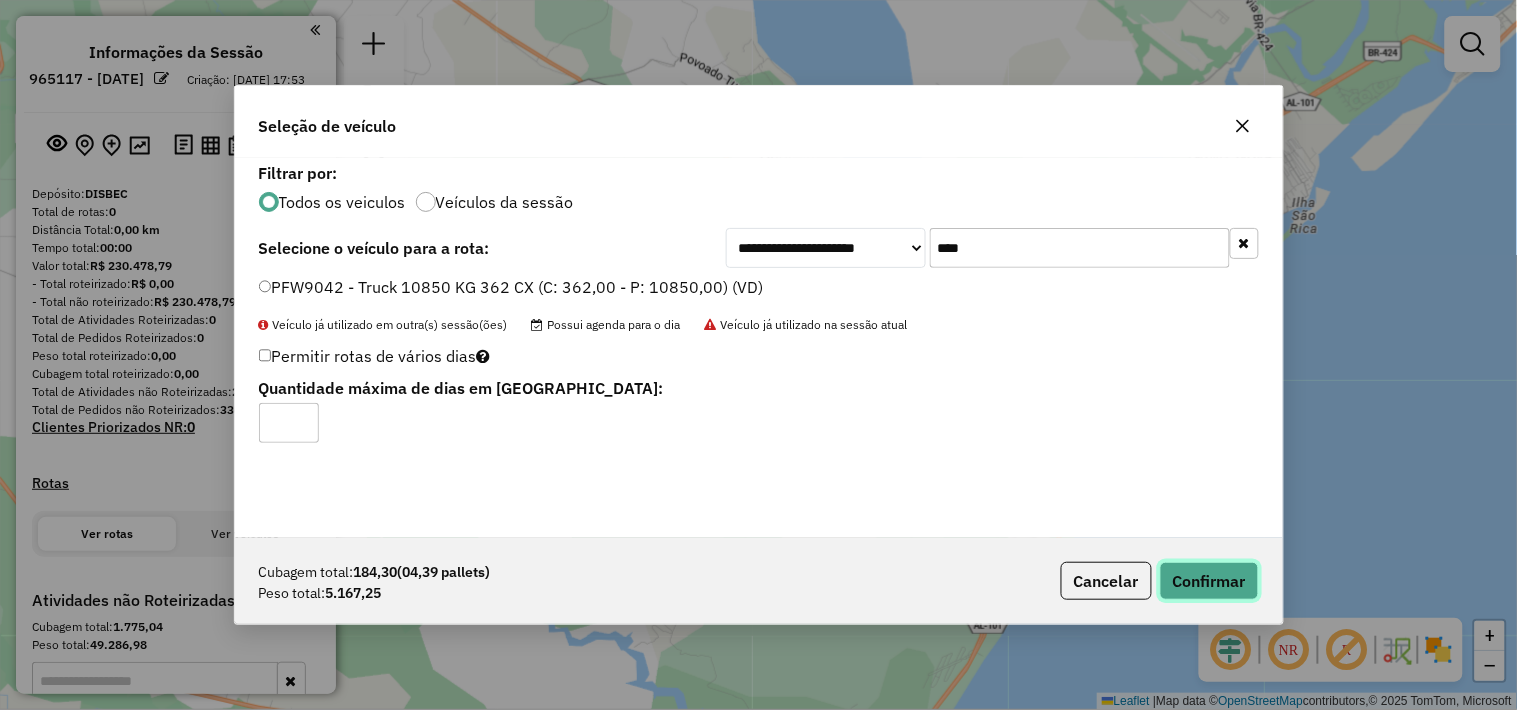 click on "Confirmar" 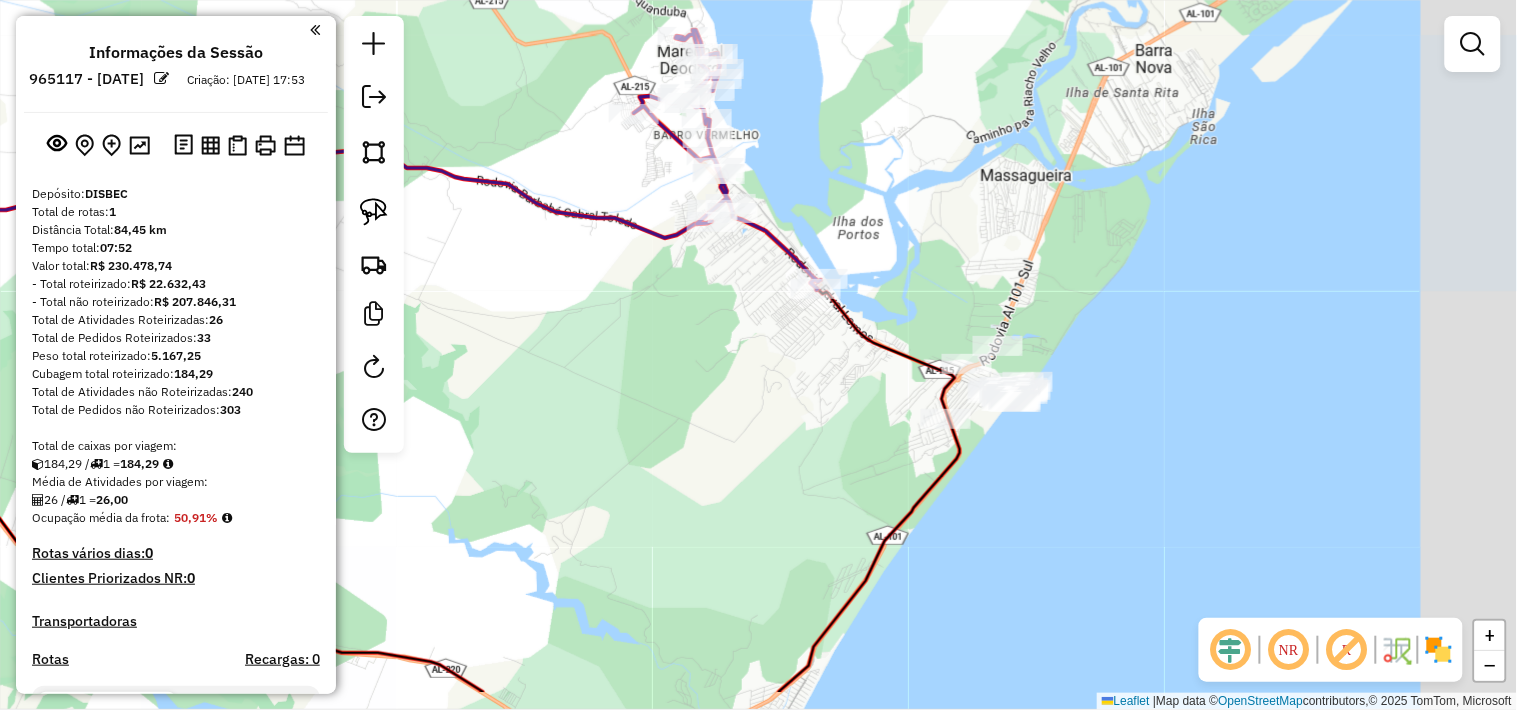 drag, startPoint x: 855, startPoint y: 396, endPoint x: 831, endPoint y: 316, distance: 83.52245 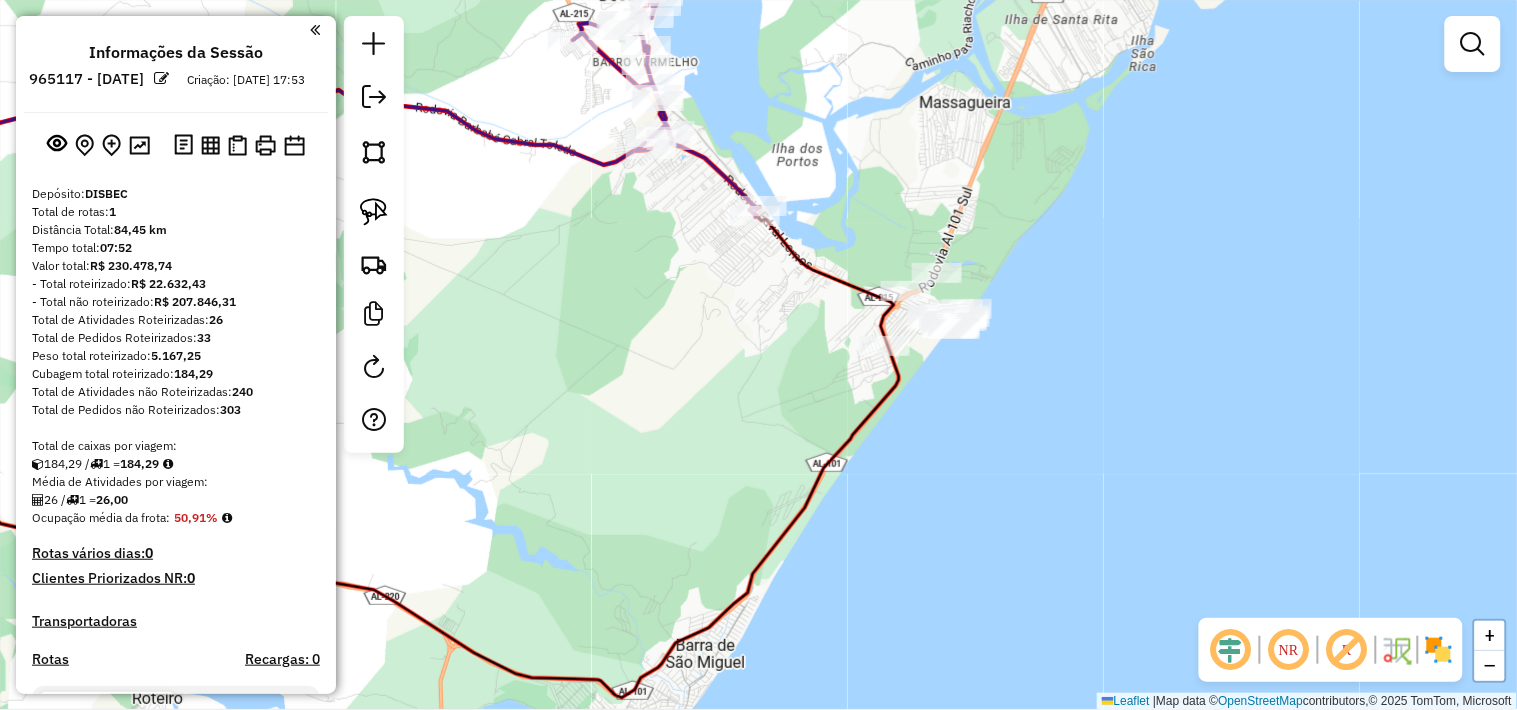 drag, startPoint x: 992, startPoint y: 356, endPoint x: 945, endPoint y: 363, distance: 47.518417 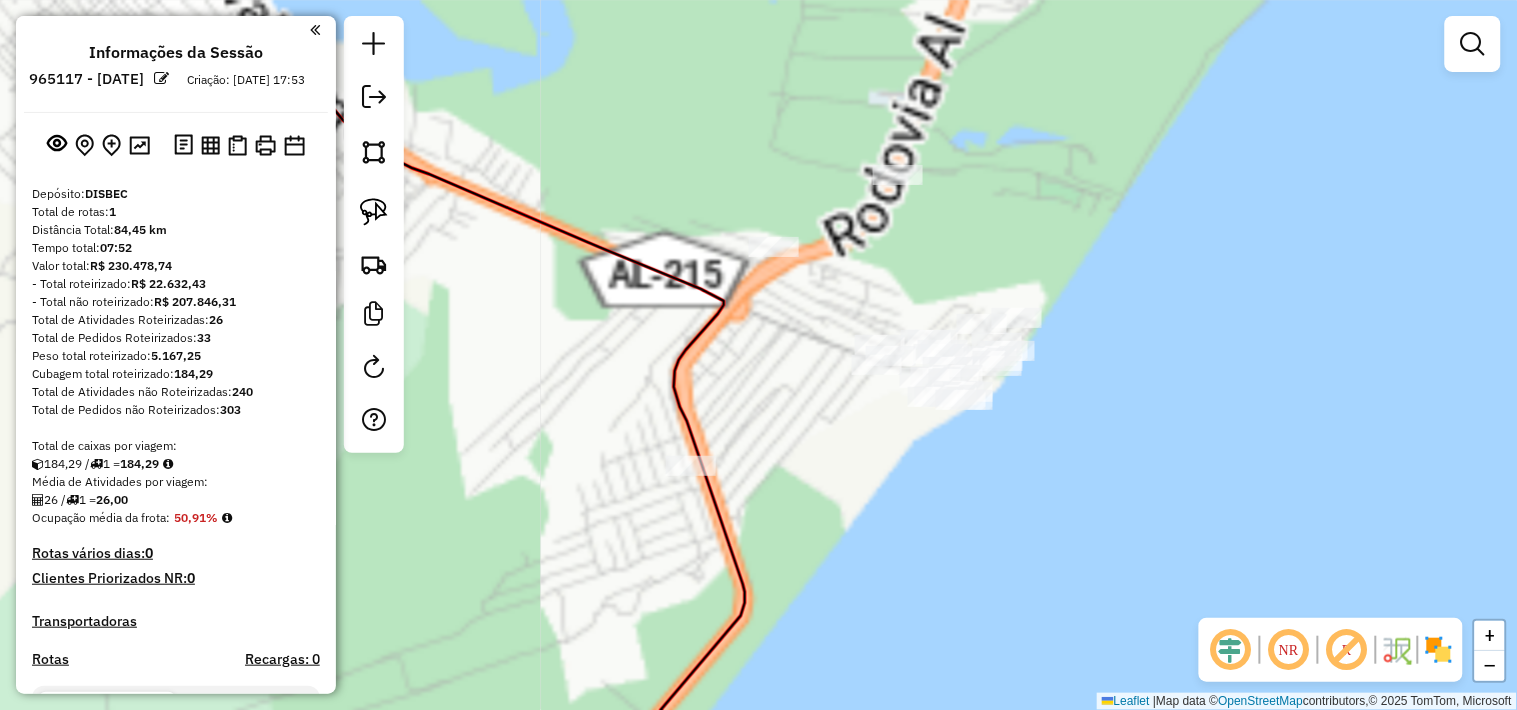 drag, startPoint x: 782, startPoint y: 235, endPoint x: 803, endPoint y: 343, distance: 110.02273 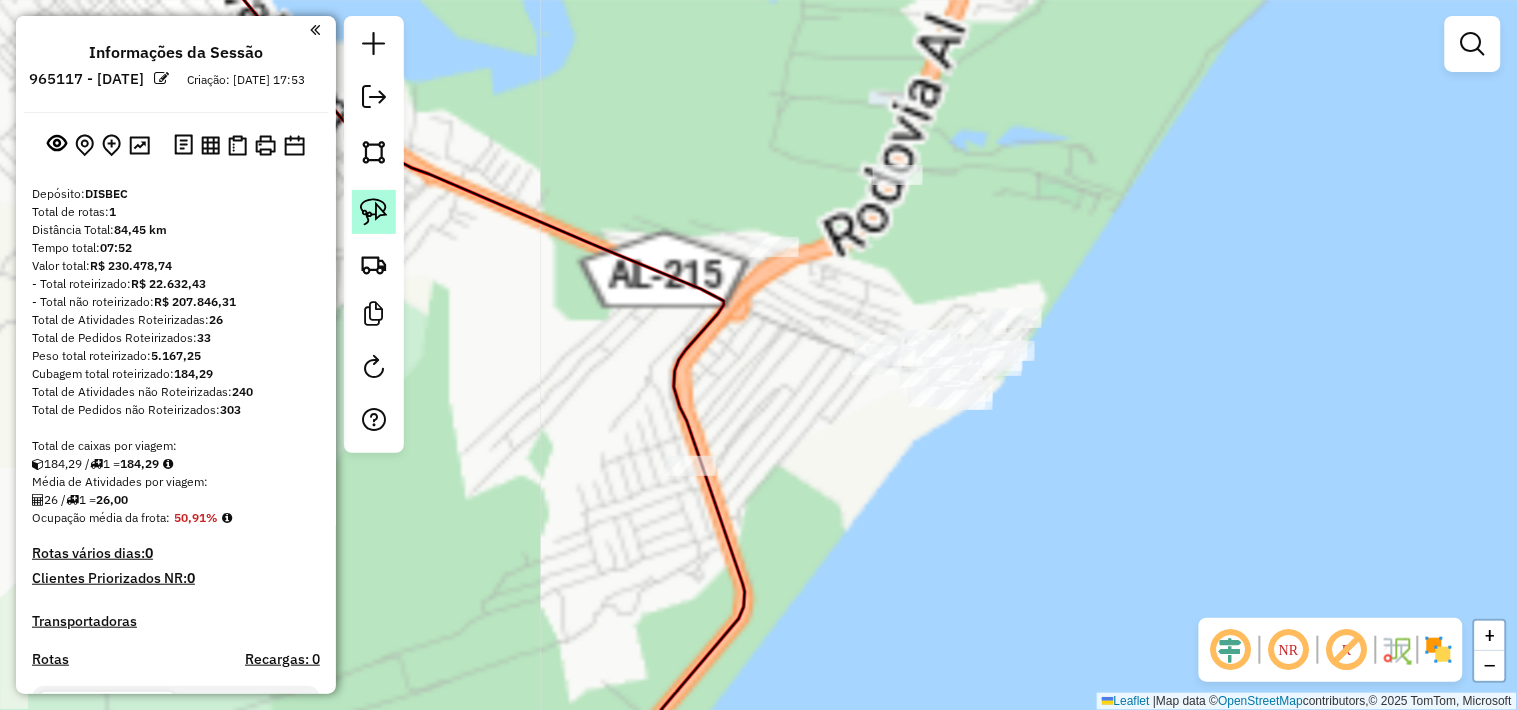click 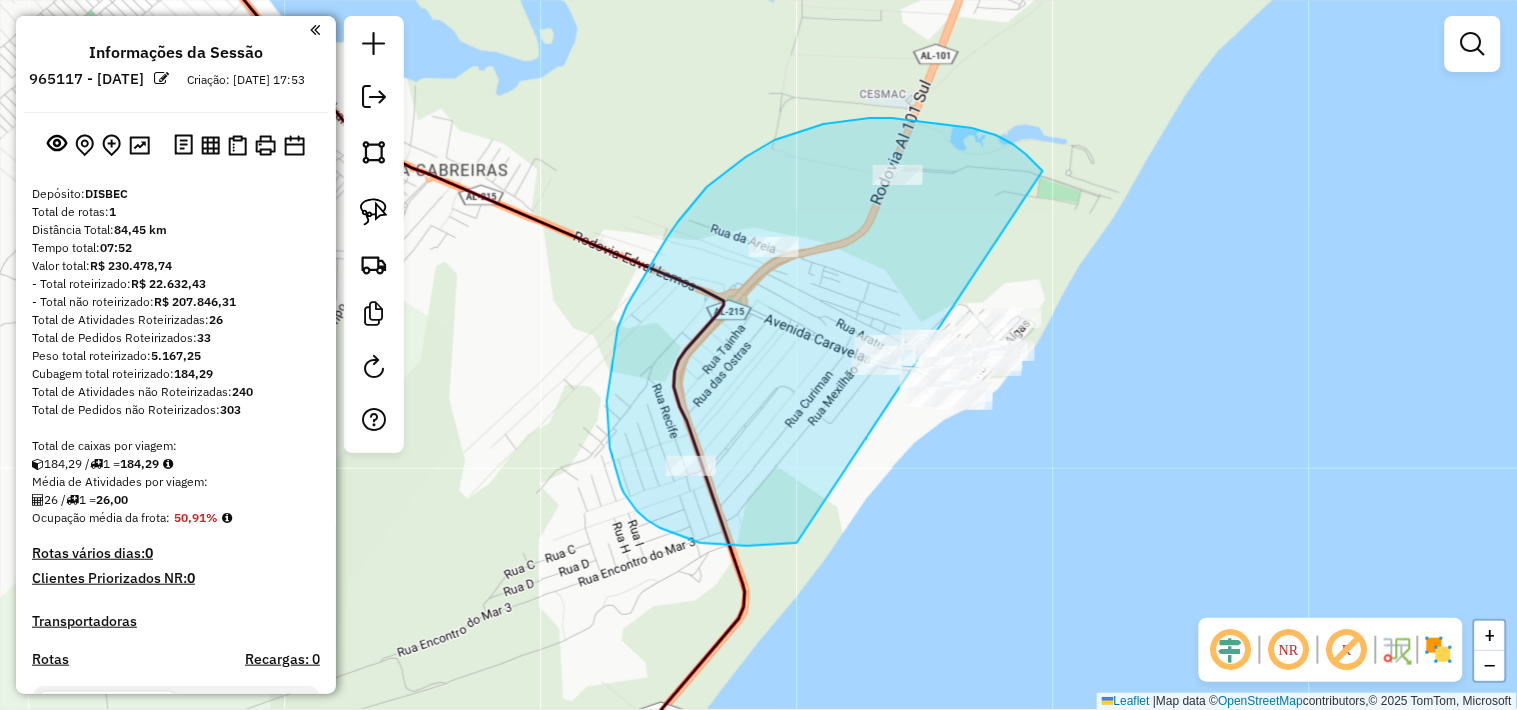 drag, startPoint x: 996, startPoint y: 135, endPoint x: 1076, endPoint y: 392, distance: 269.1635 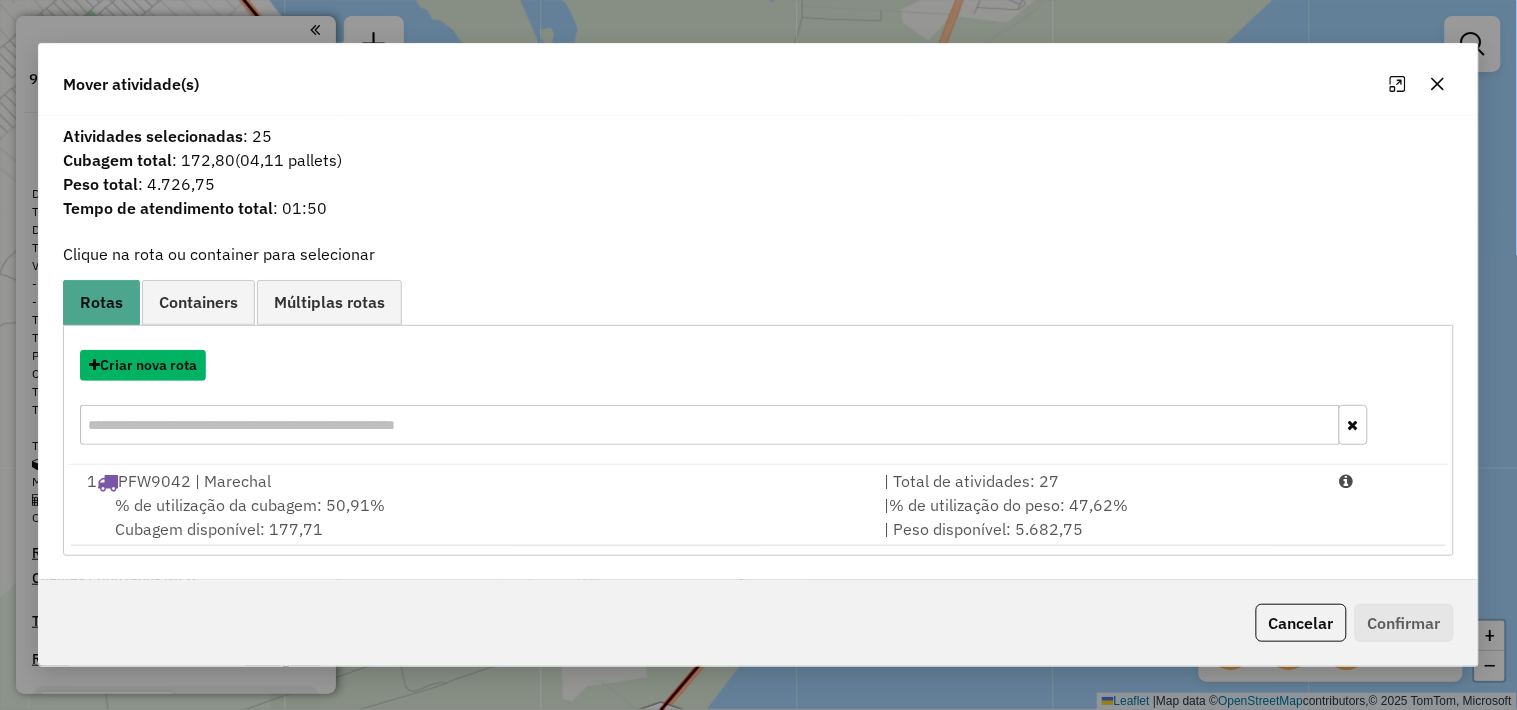 click on "Criar nova rota" at bounding box center (143, 365) 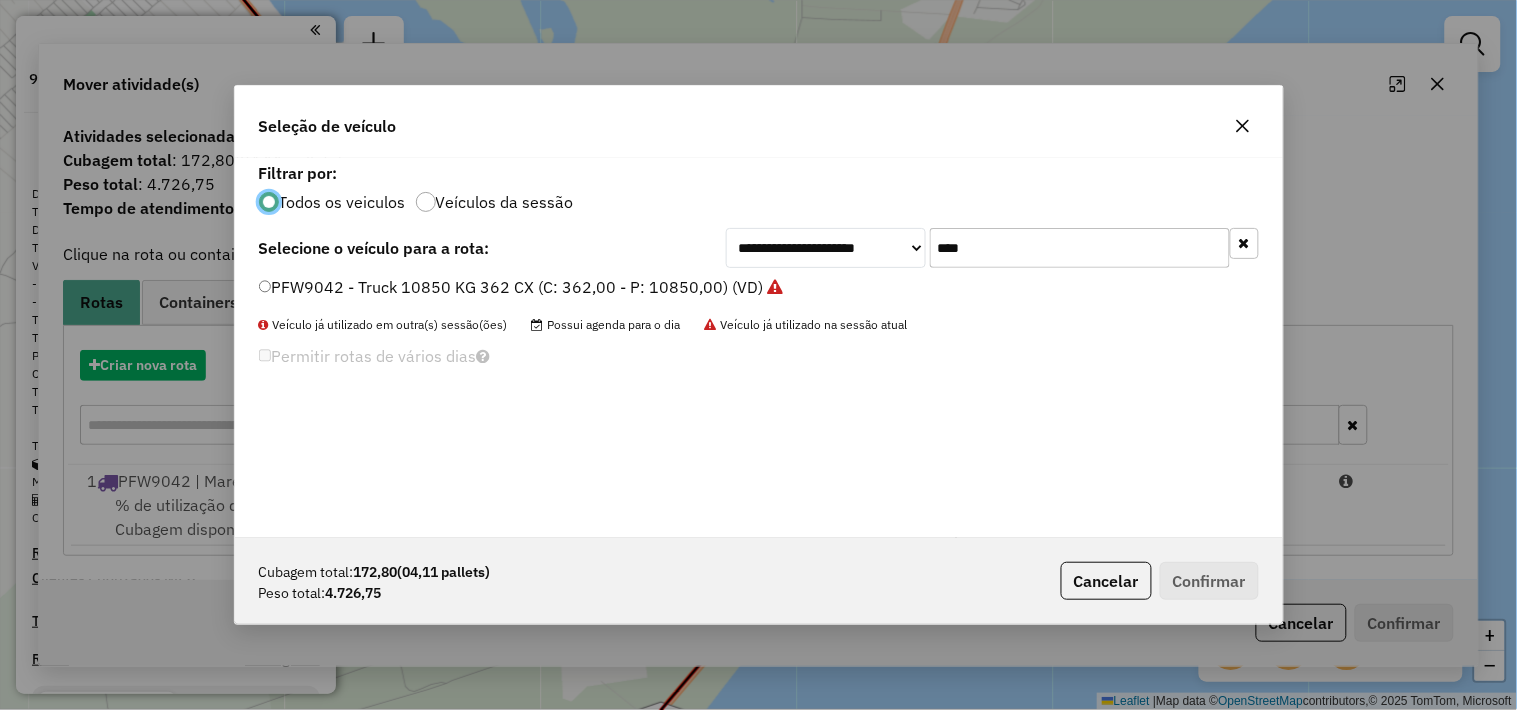 scroll, scrollTop: 11, scrollLeft: 5, axis: both 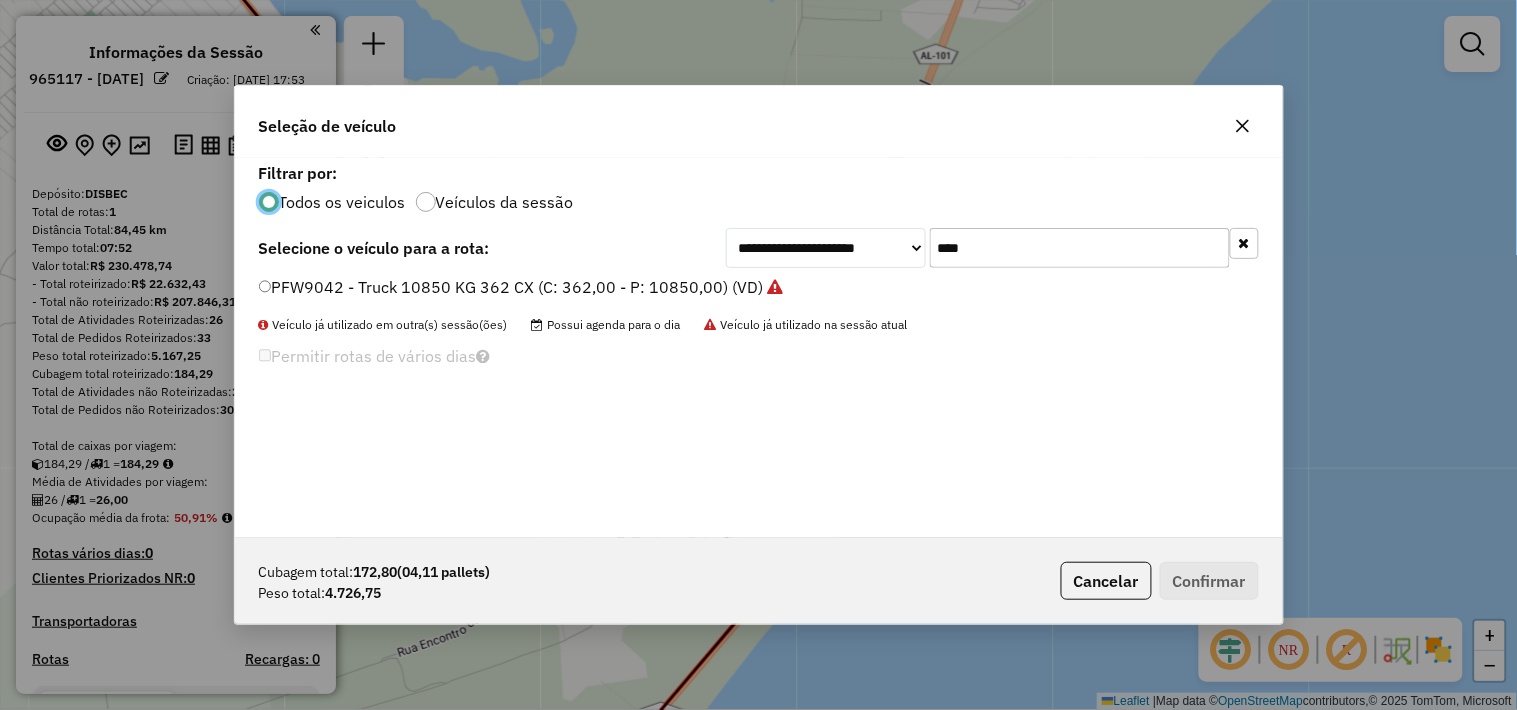 click on "****" 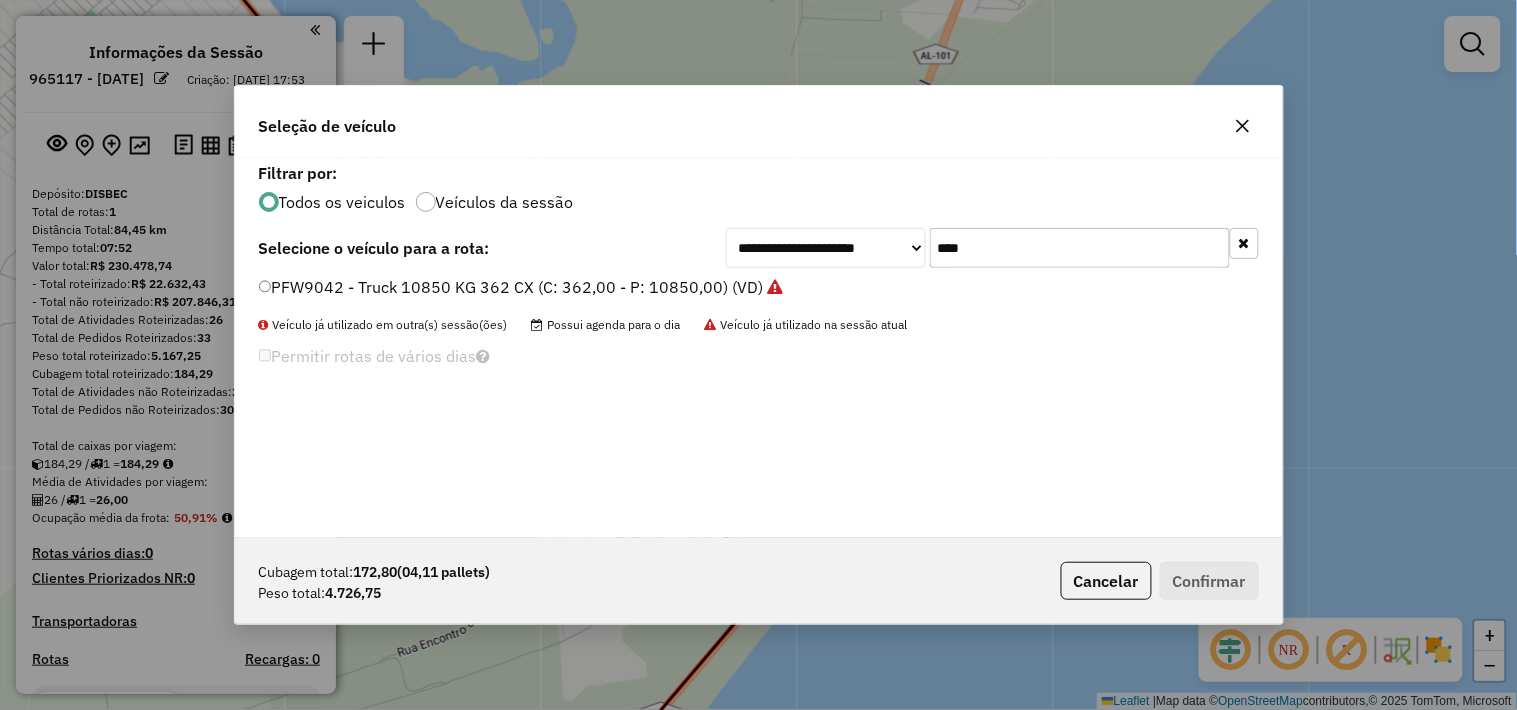 click on "****" 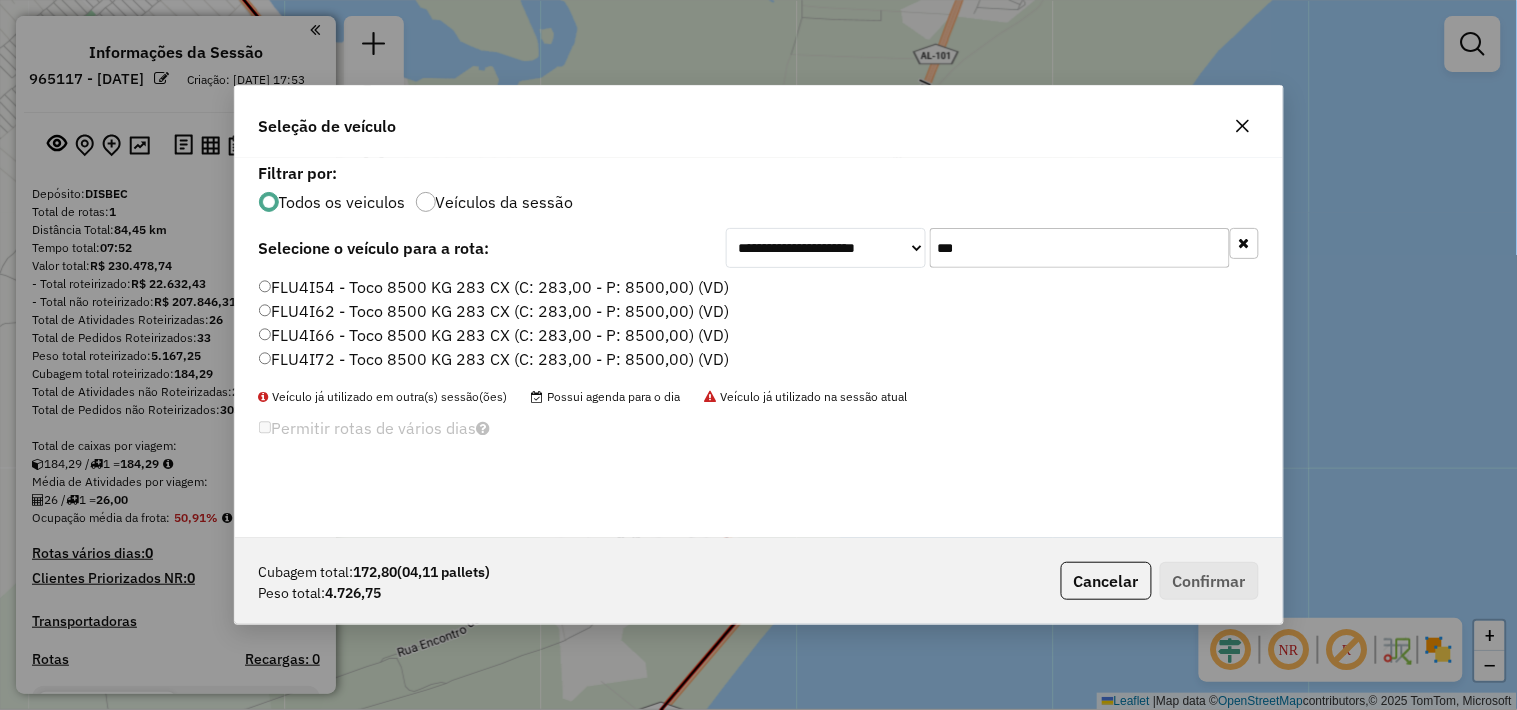 type on "***" 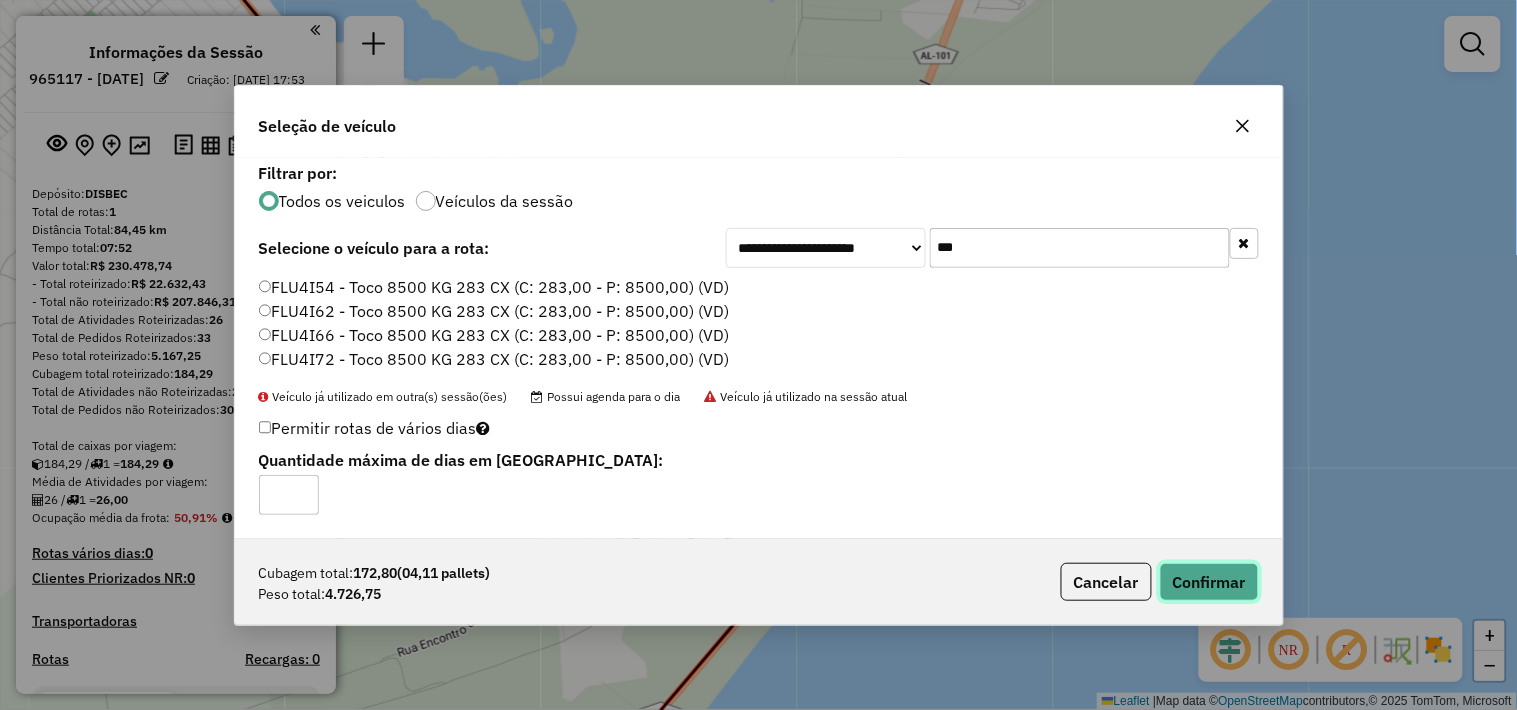 click on "Confirmar" 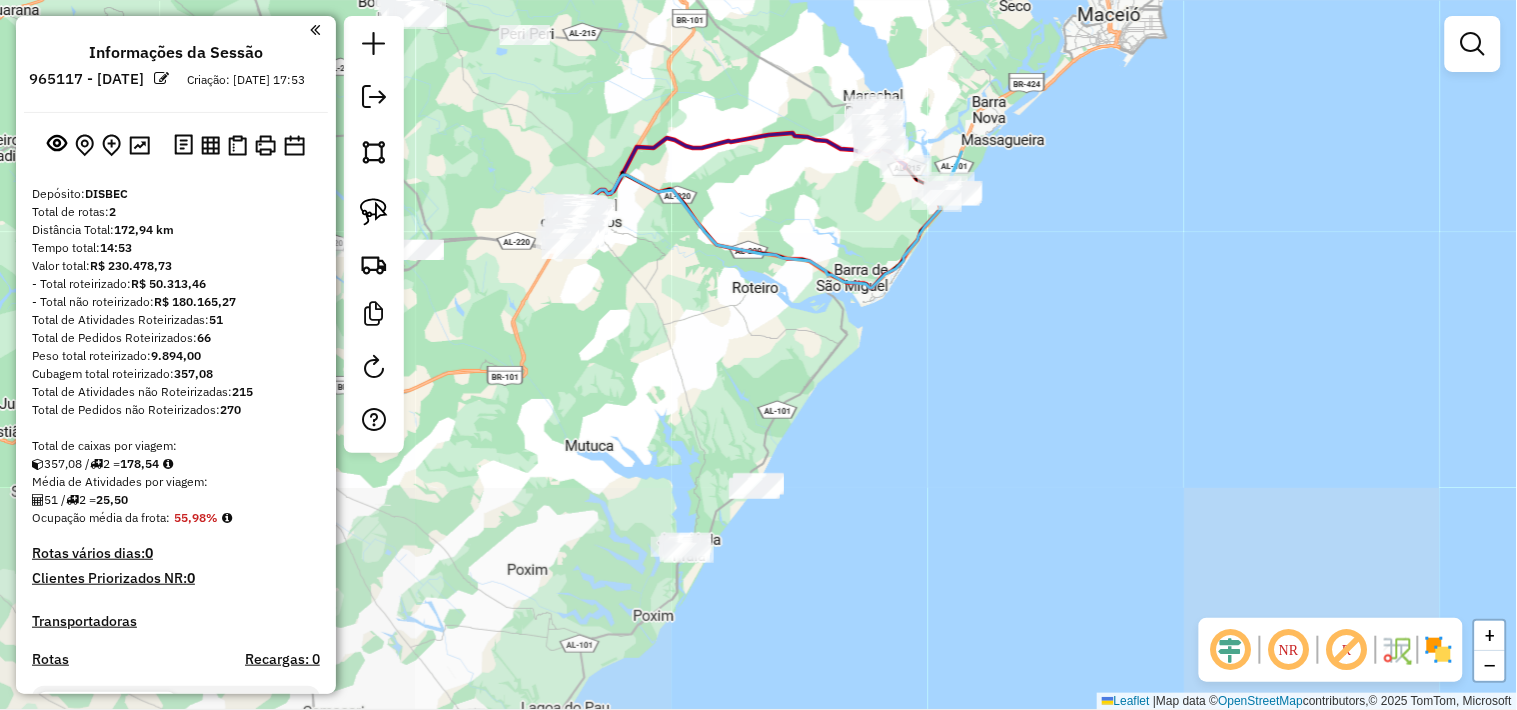 drag, startPoint x: 761, startPoint y: 468, endPoint x: 843, endPoint y: 257, distance: 226.37358 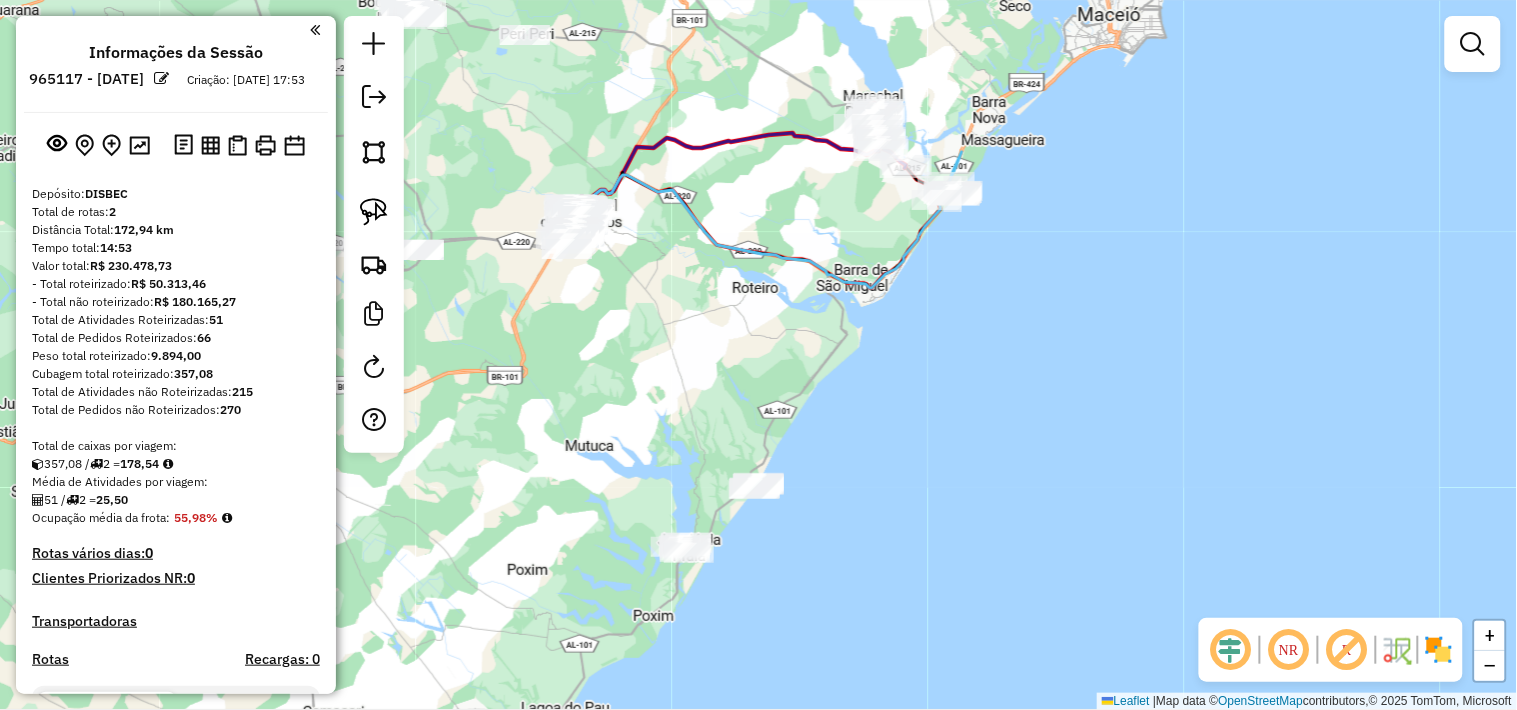 drag, startPoint x: 792, startPoint y: 362, endPoint x: 892, endPoint y: 228, distance: 167.20049 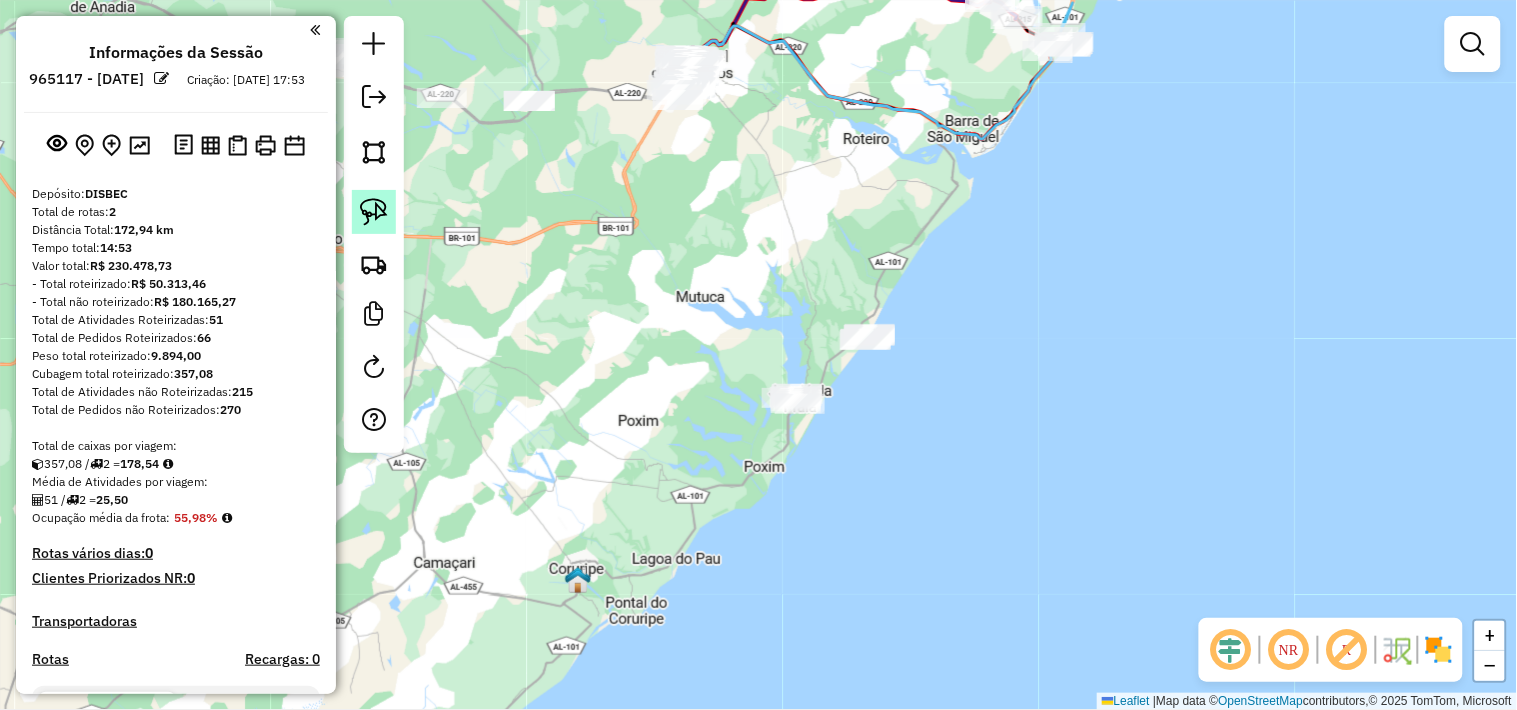 click 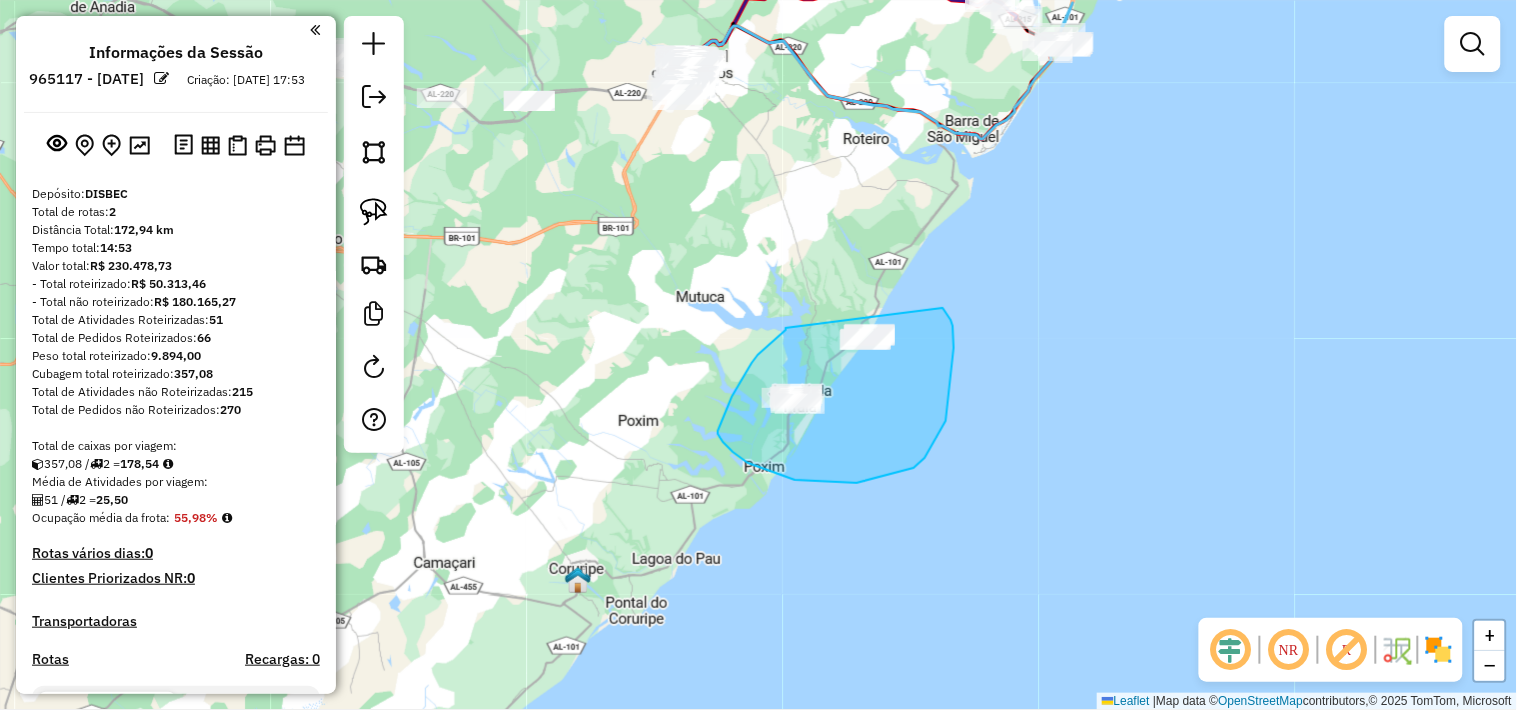 drag, startPoint x: 786, startPoint y: 328, endPoint x: 933, endPoint y: 312, distance: 147.86818 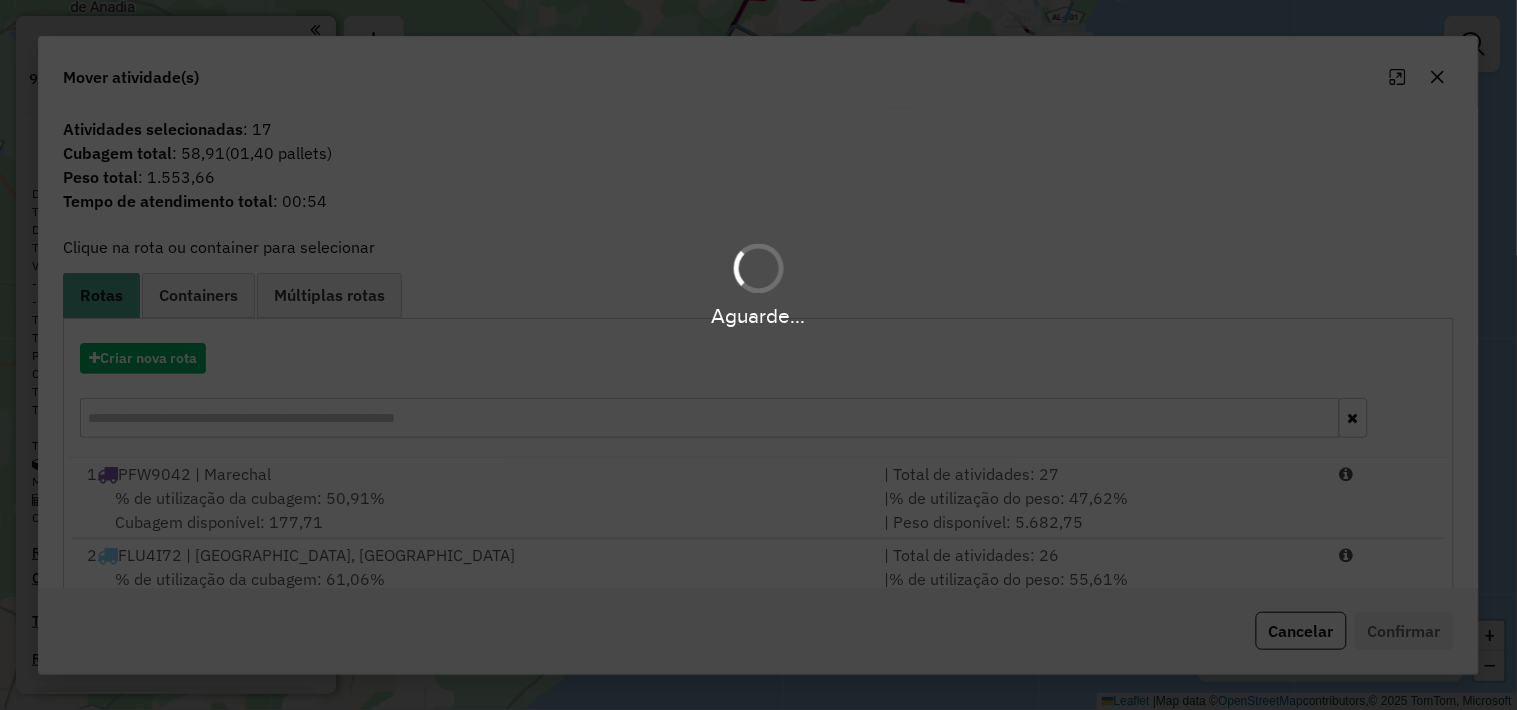 click on "Aguarde..." at bounding box center [758, 355] 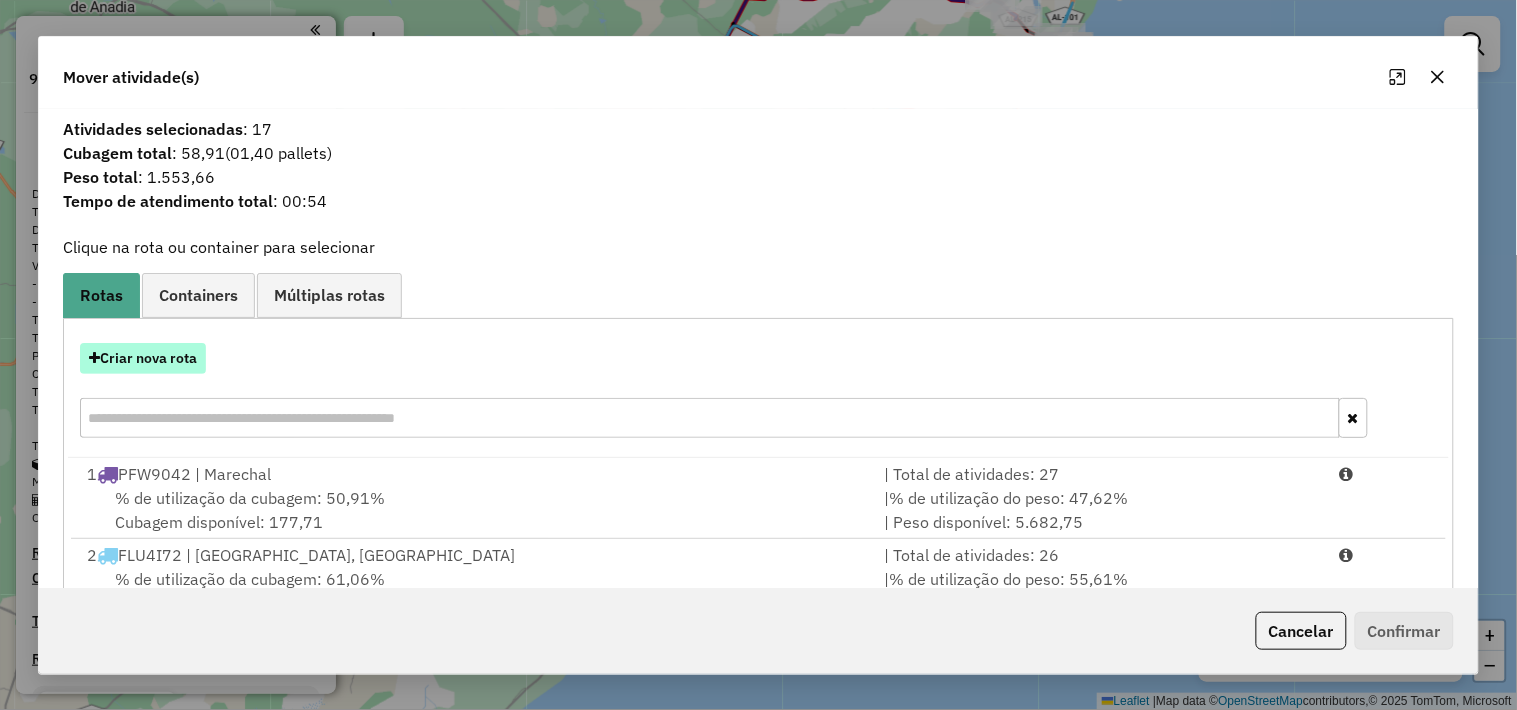 click on "Criar nova rota" at bounding box center (143, 358) 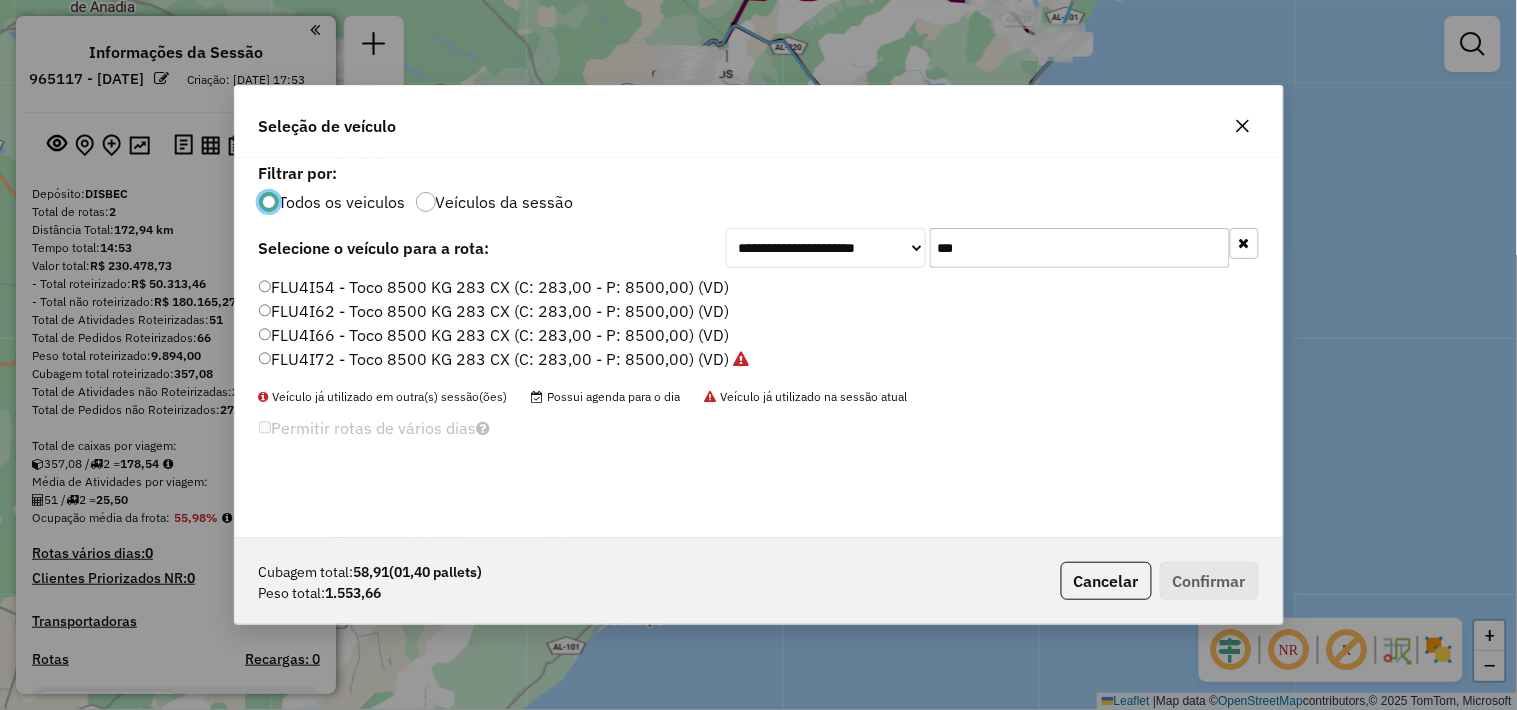 scroll, scrollTop: 11, scrollLeft: 5, axis: both 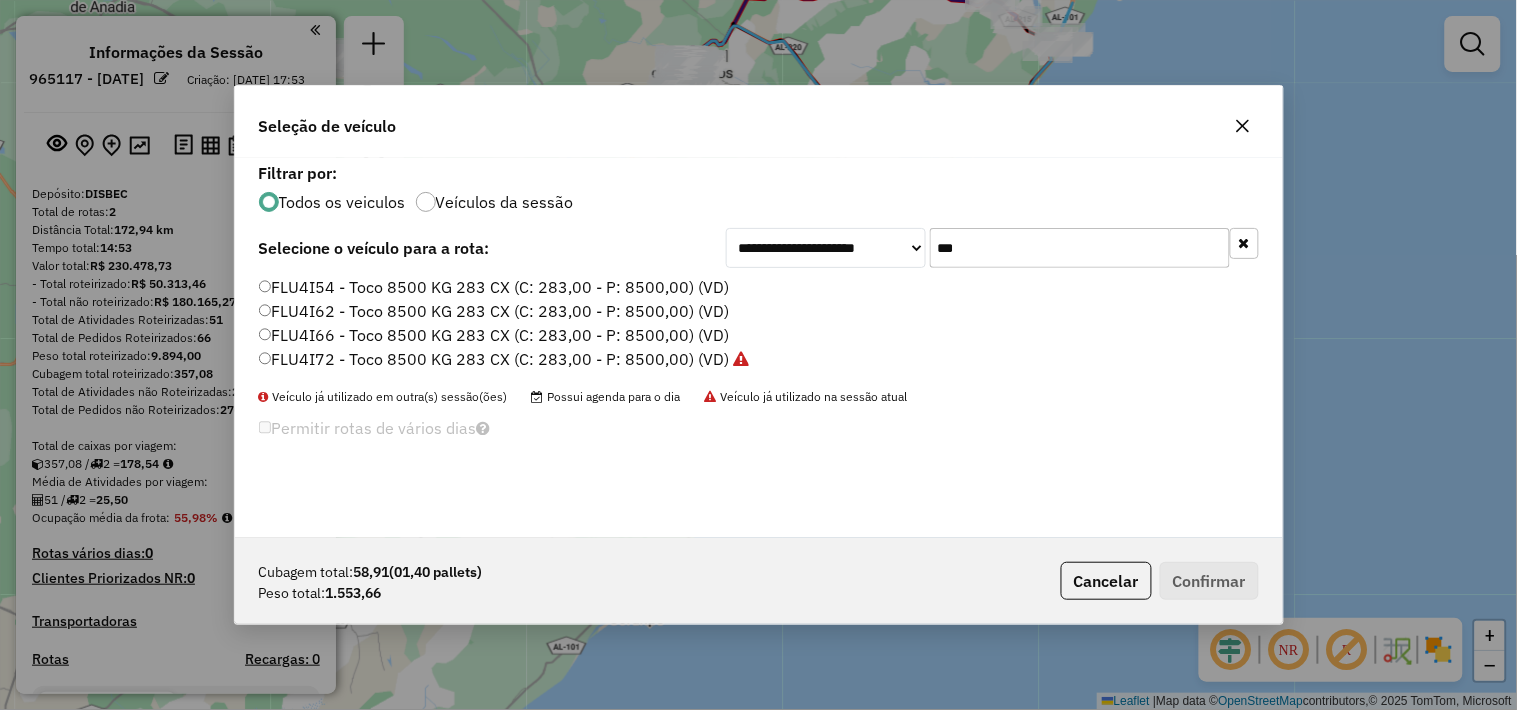 click on "***" 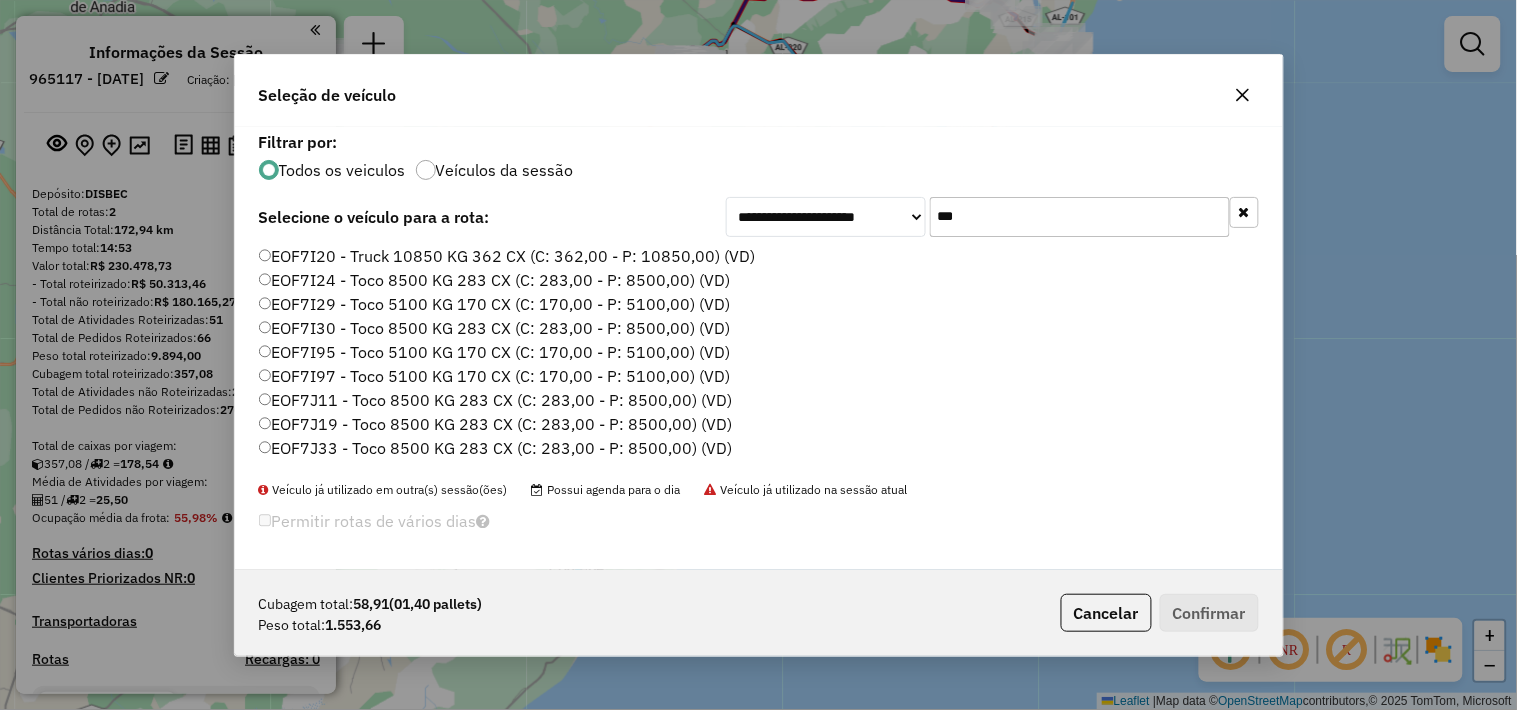 type on "***" 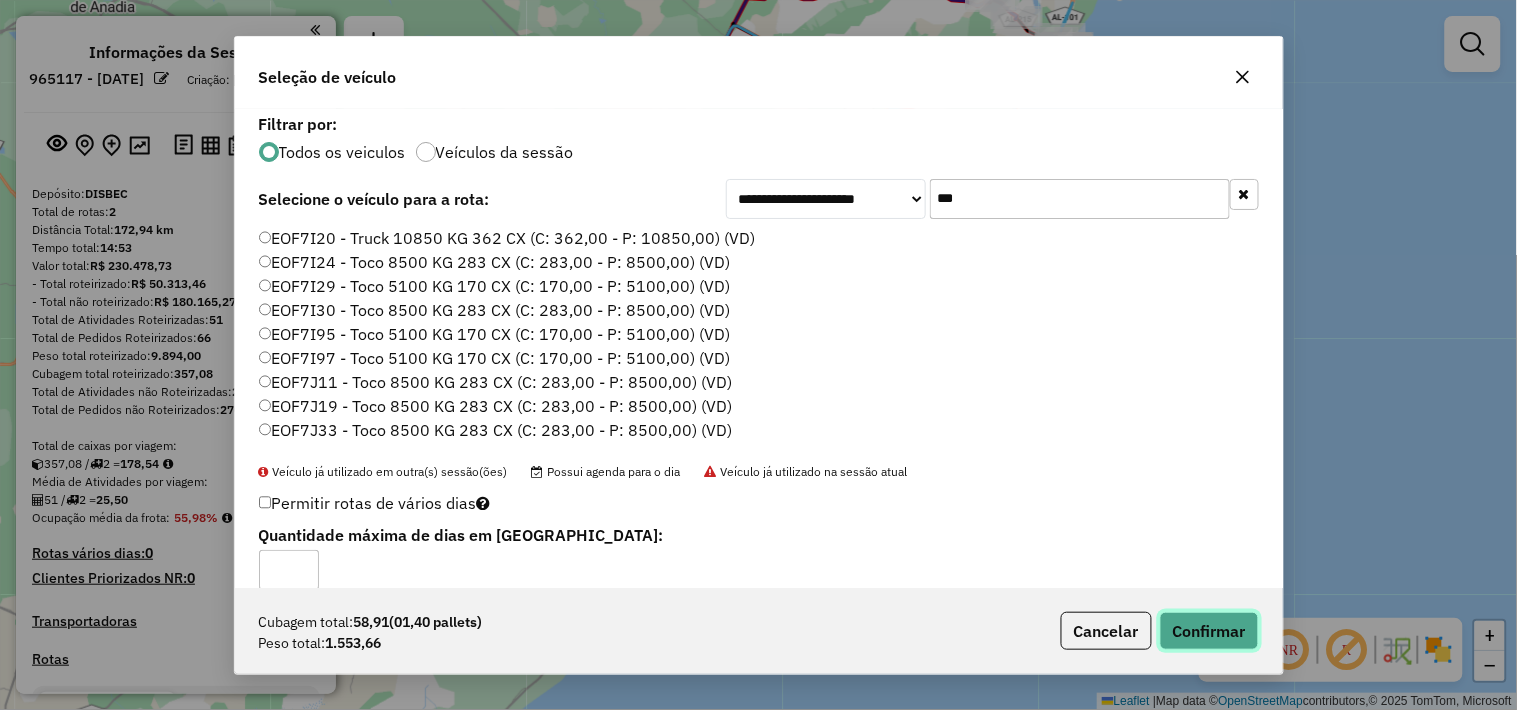 click on "Confirmar" 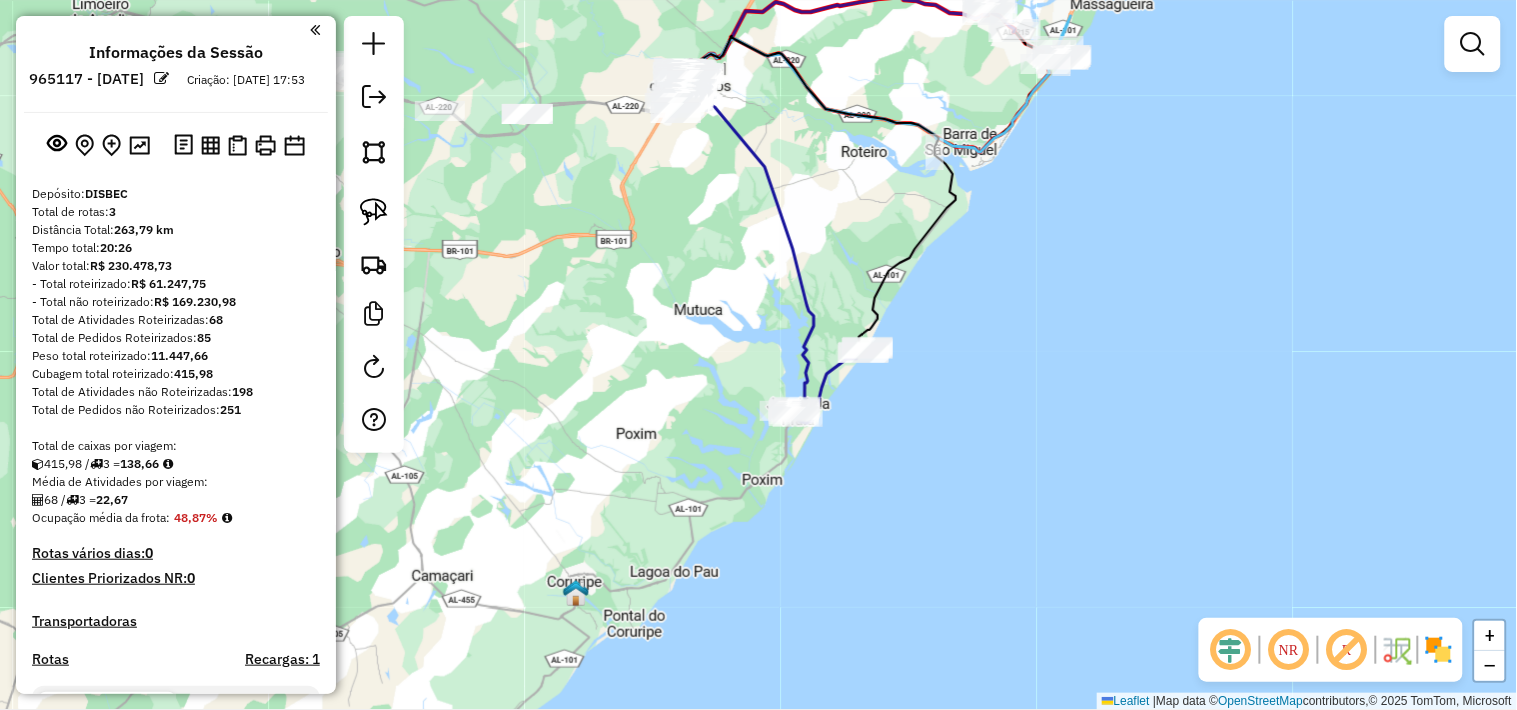 drag, startPoint x: 921, startPoint y: 158, endPoint x: 748, endPoint y: 514, distance: 395.8093 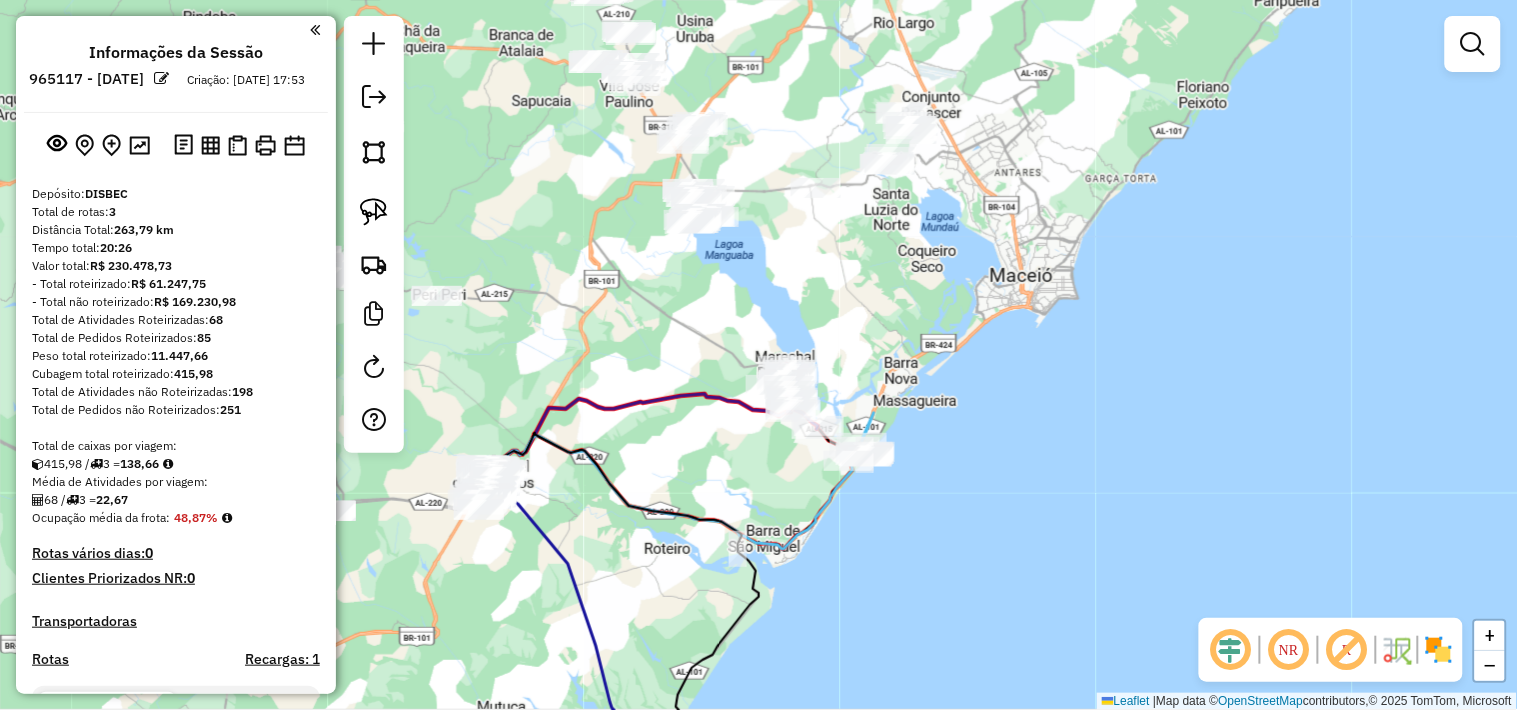 drag, startPoint x: 877, startPoint y: 250, endPoint x: 696, endPoint y: 440, distance: 262.4138 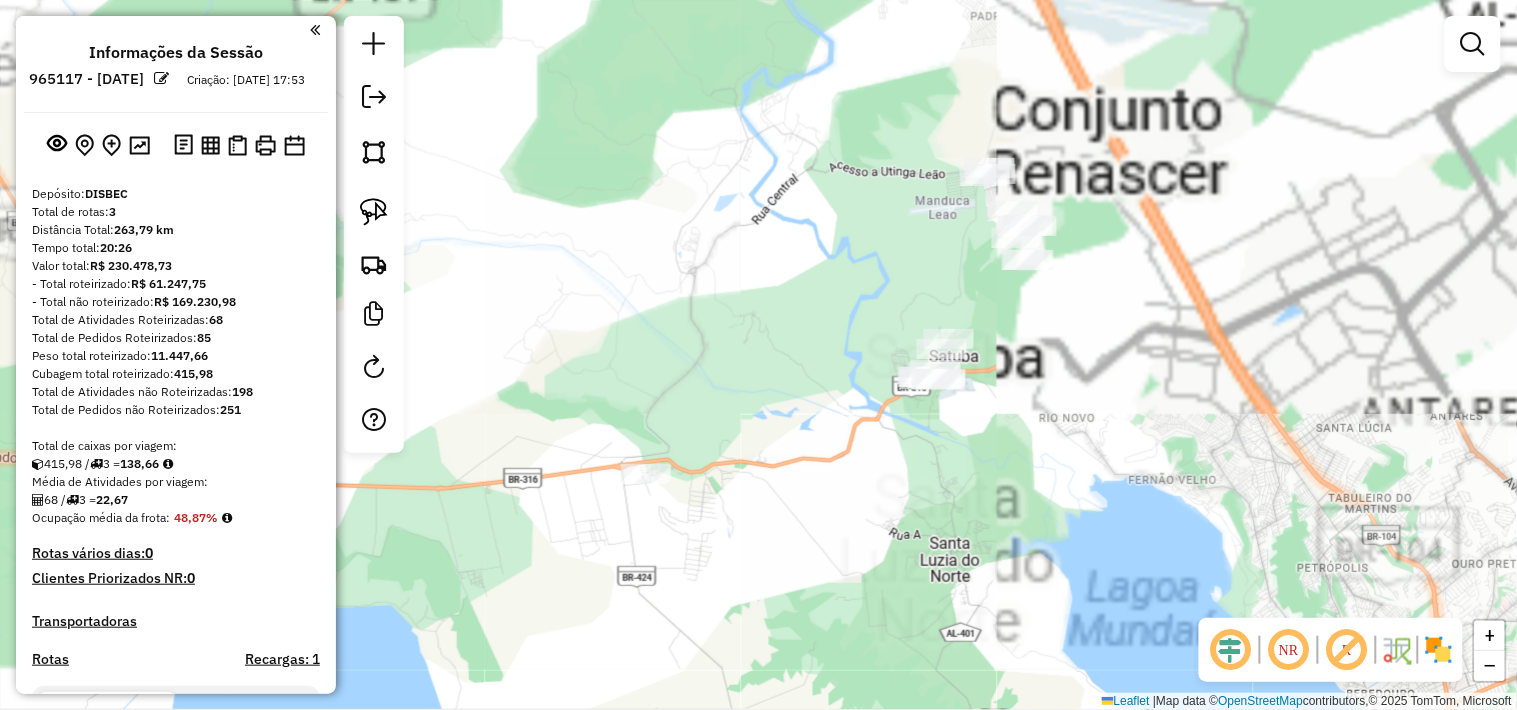 drag, startPoint x: 676, startPoint y: 380, endPoint x: 736, endPoint y: 387, distance: 60.40695 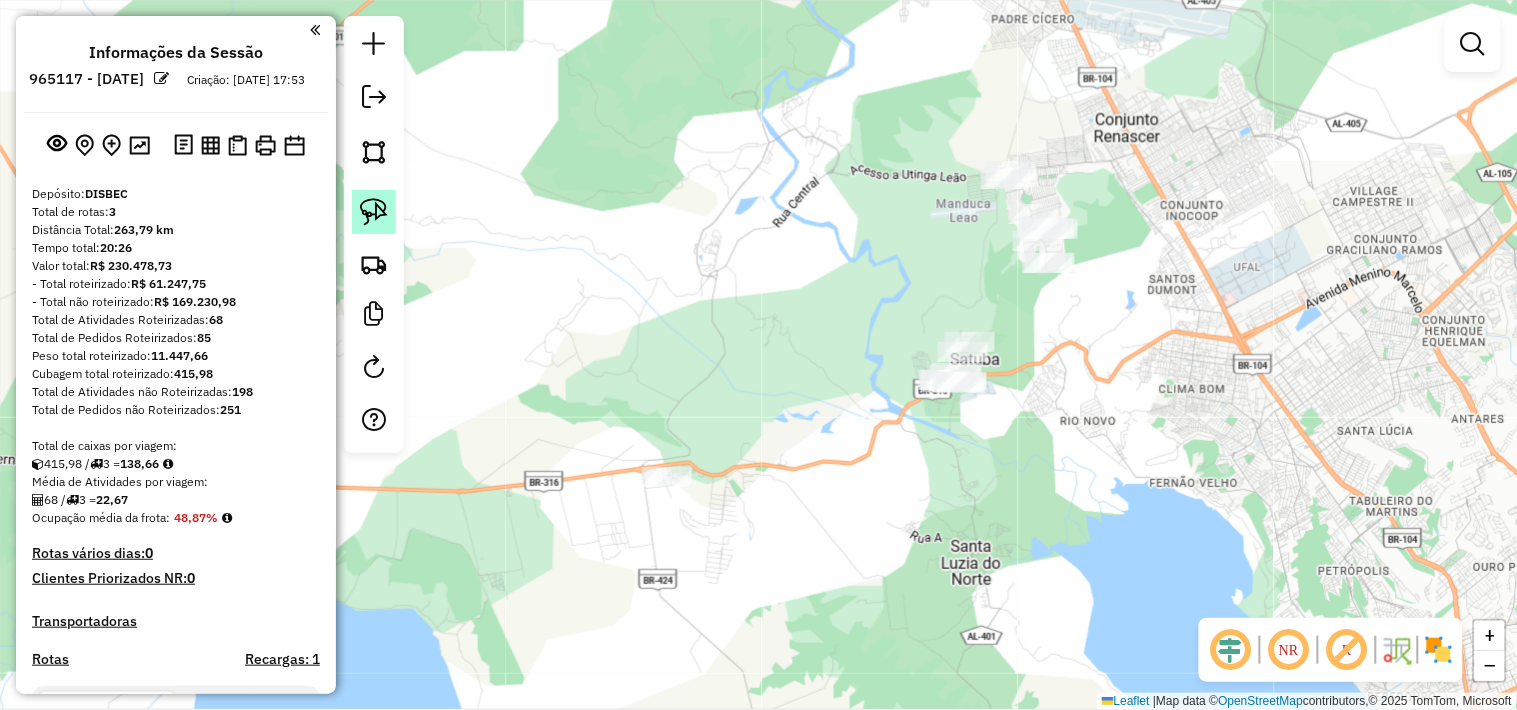 click 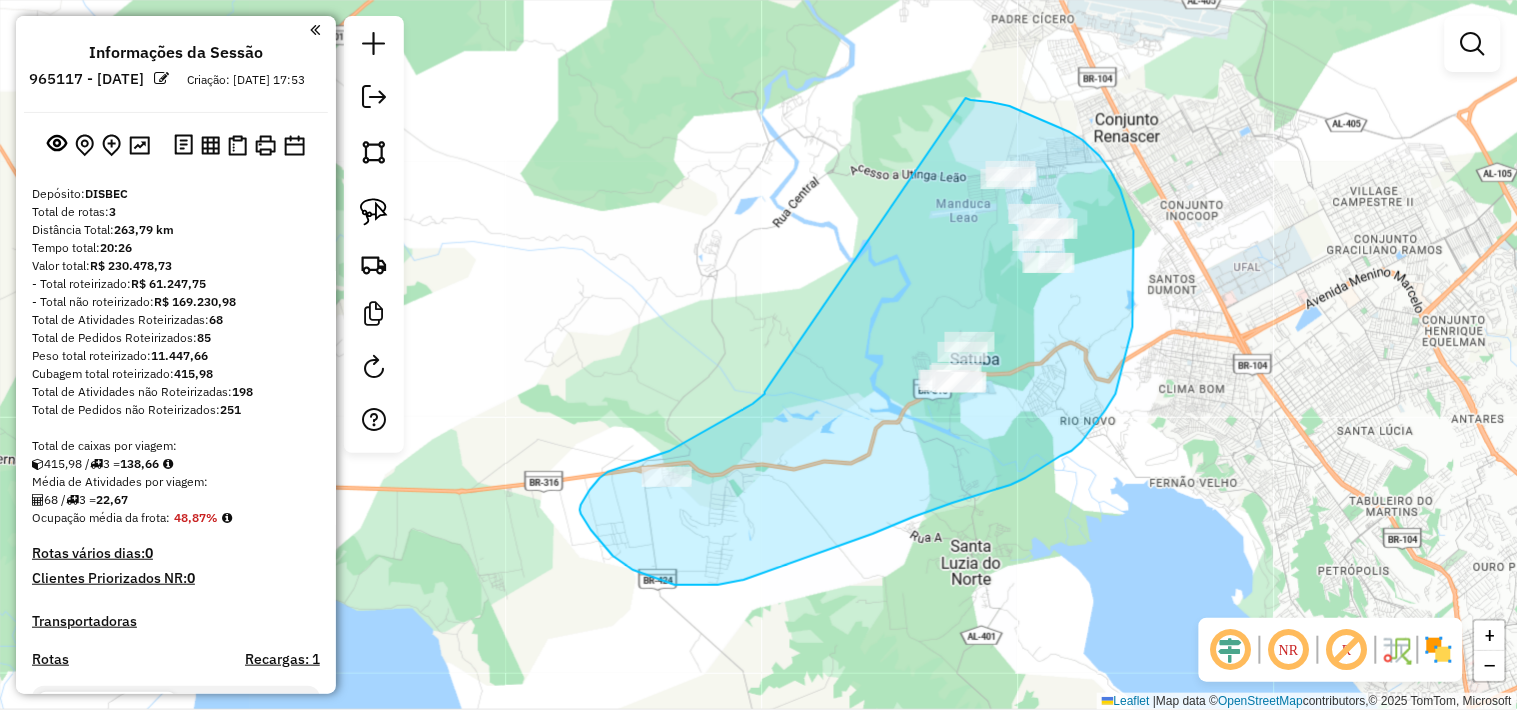drag, startPoint x: 765, startPoint y: 394, endPoint x: 965, endPoint y: 98, distance: 357.23383 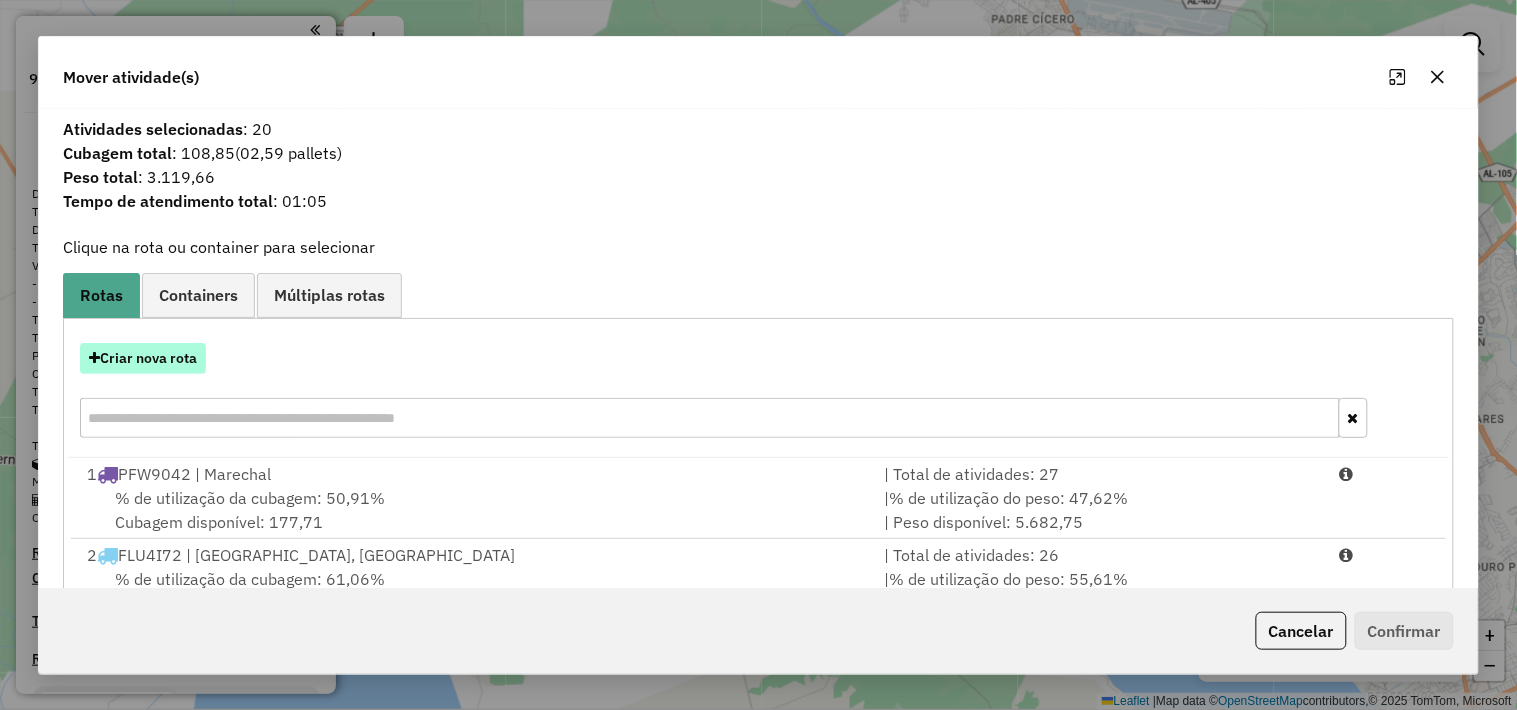 click on "Criar nova rota" at bounding box center [143, 358] 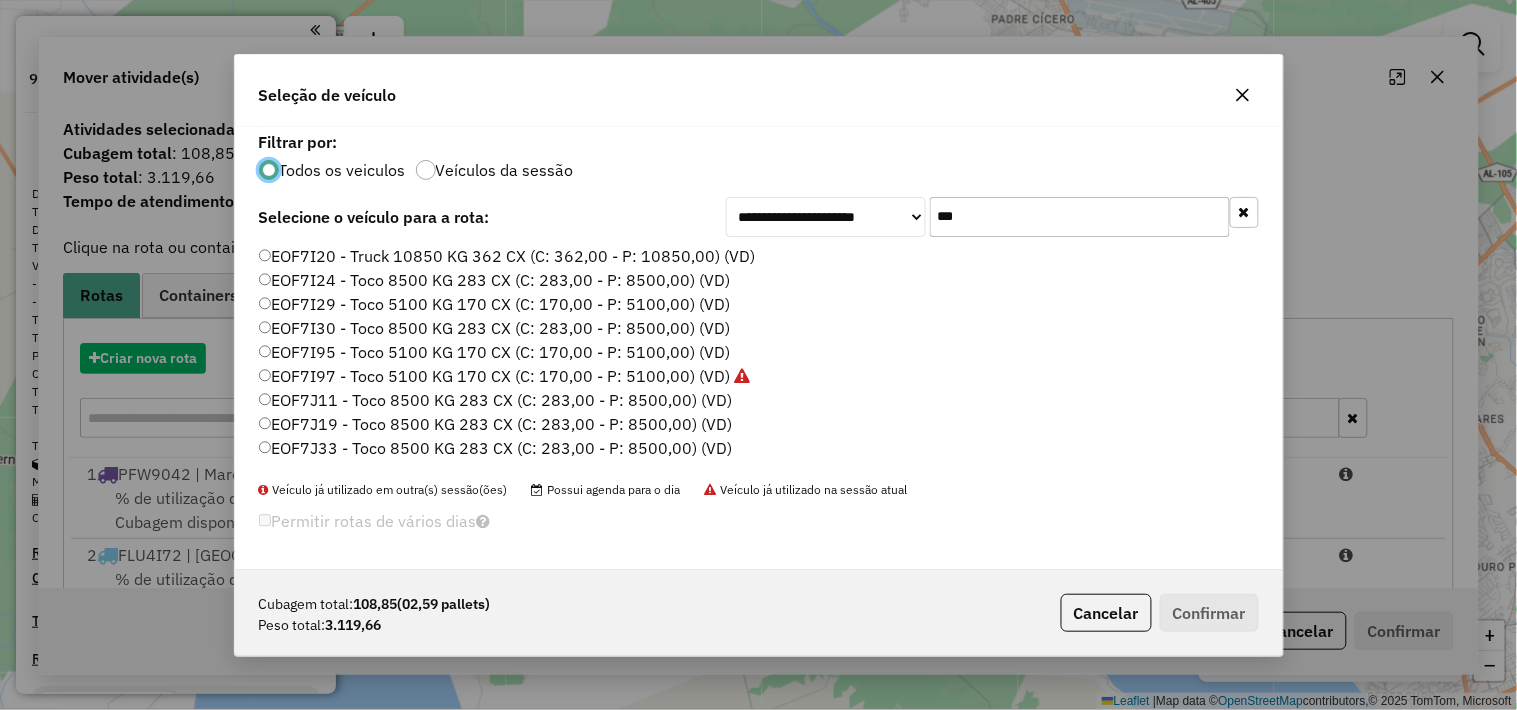 scroll, scrollTop: 11, scrollLeft: 5, axis: both 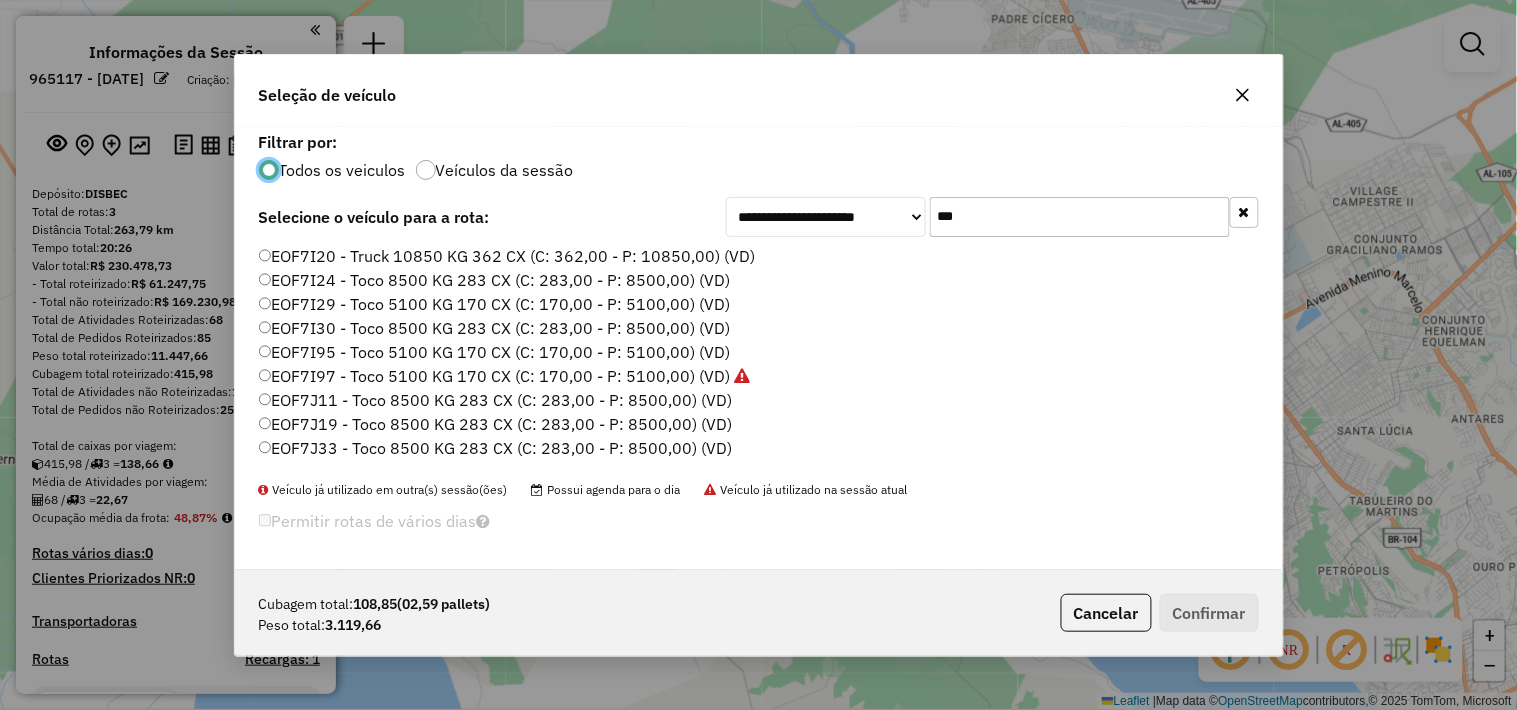 click on "***" 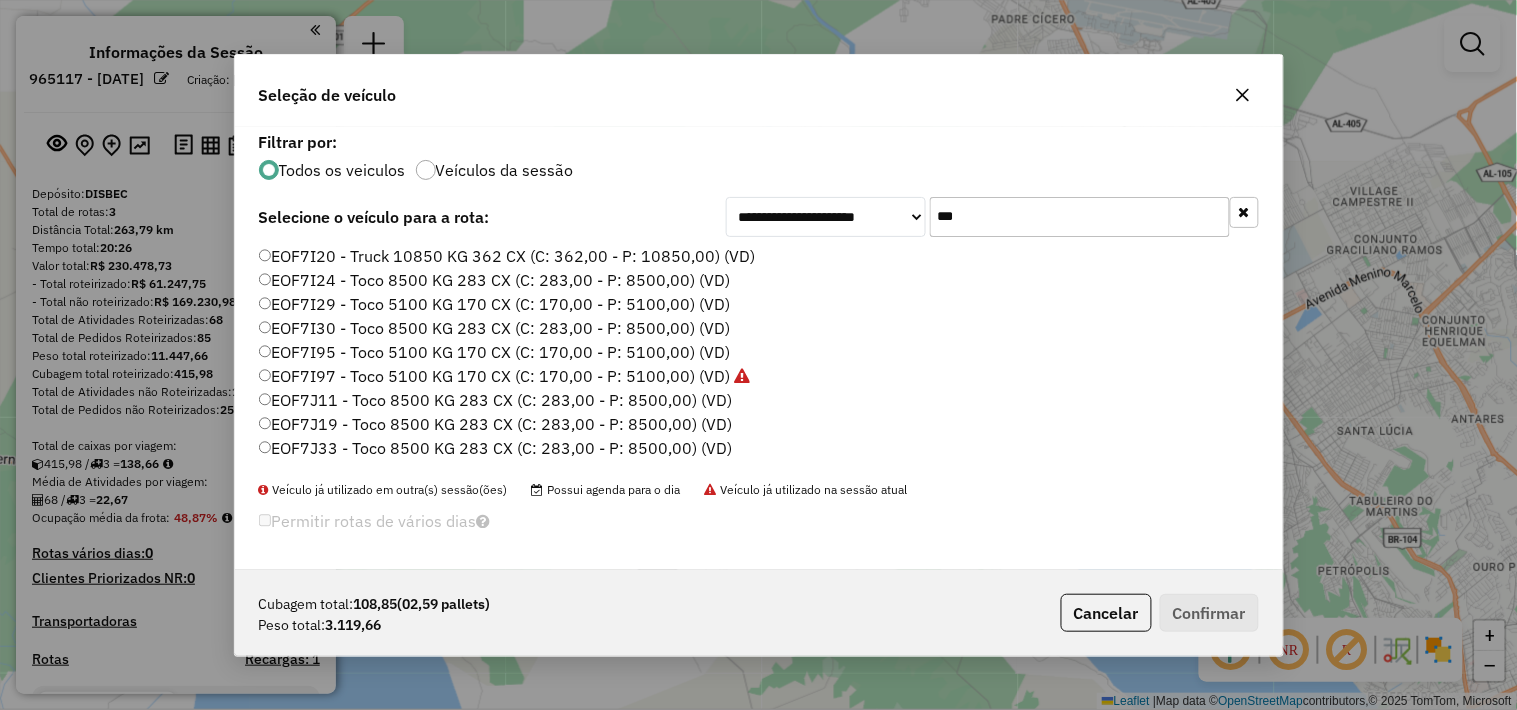 click on "***" 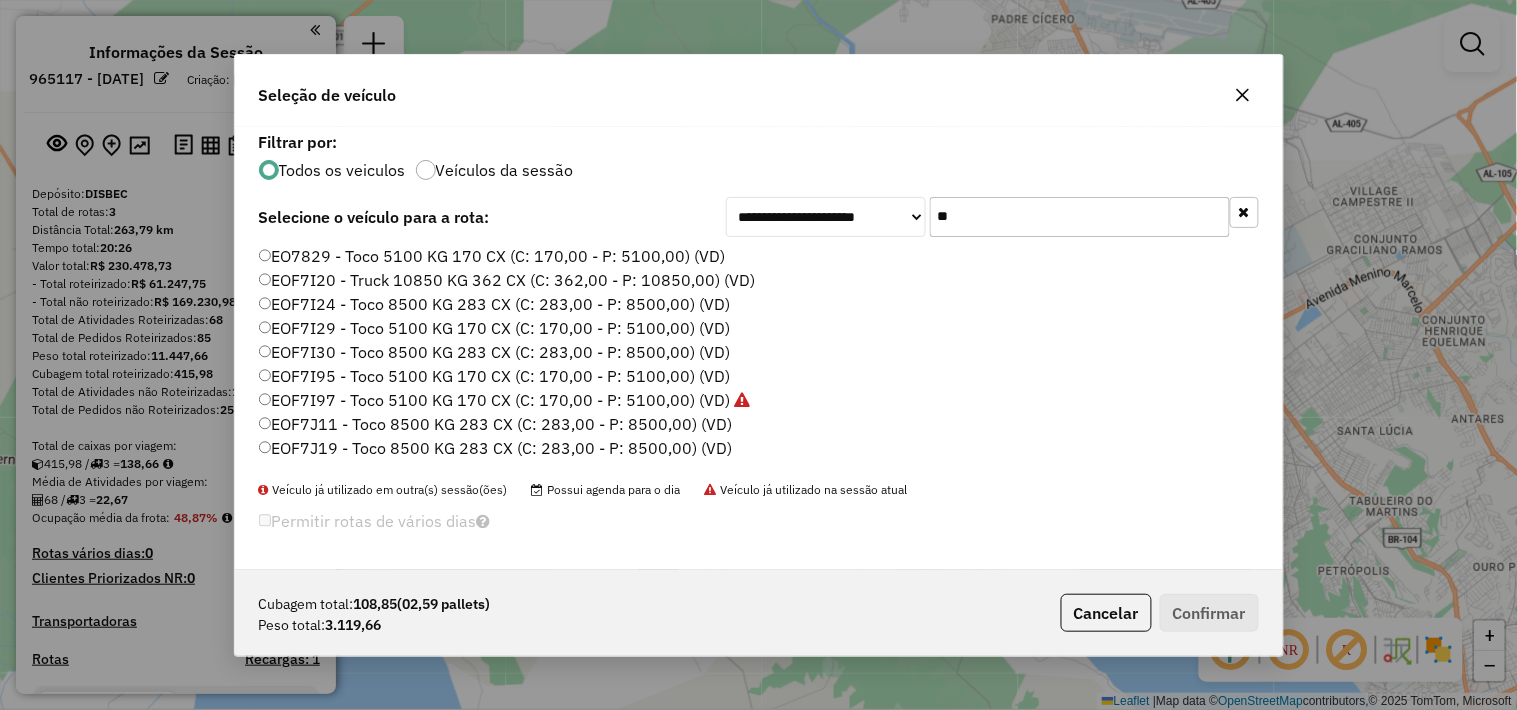 type on "***" 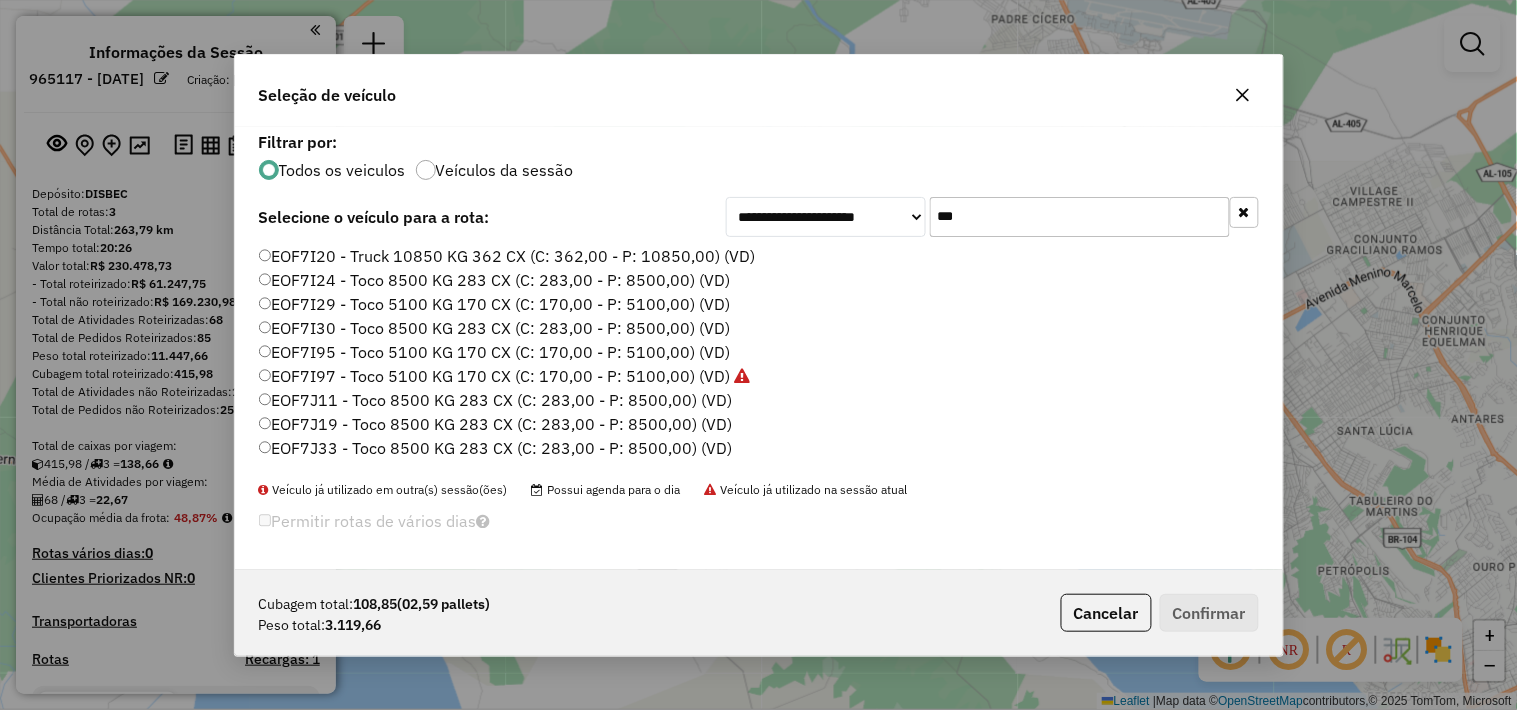click on "EOF7I29 - Toco 5100 KG 170 CX (C: 170,00 - P: 5100,00) (VD)" 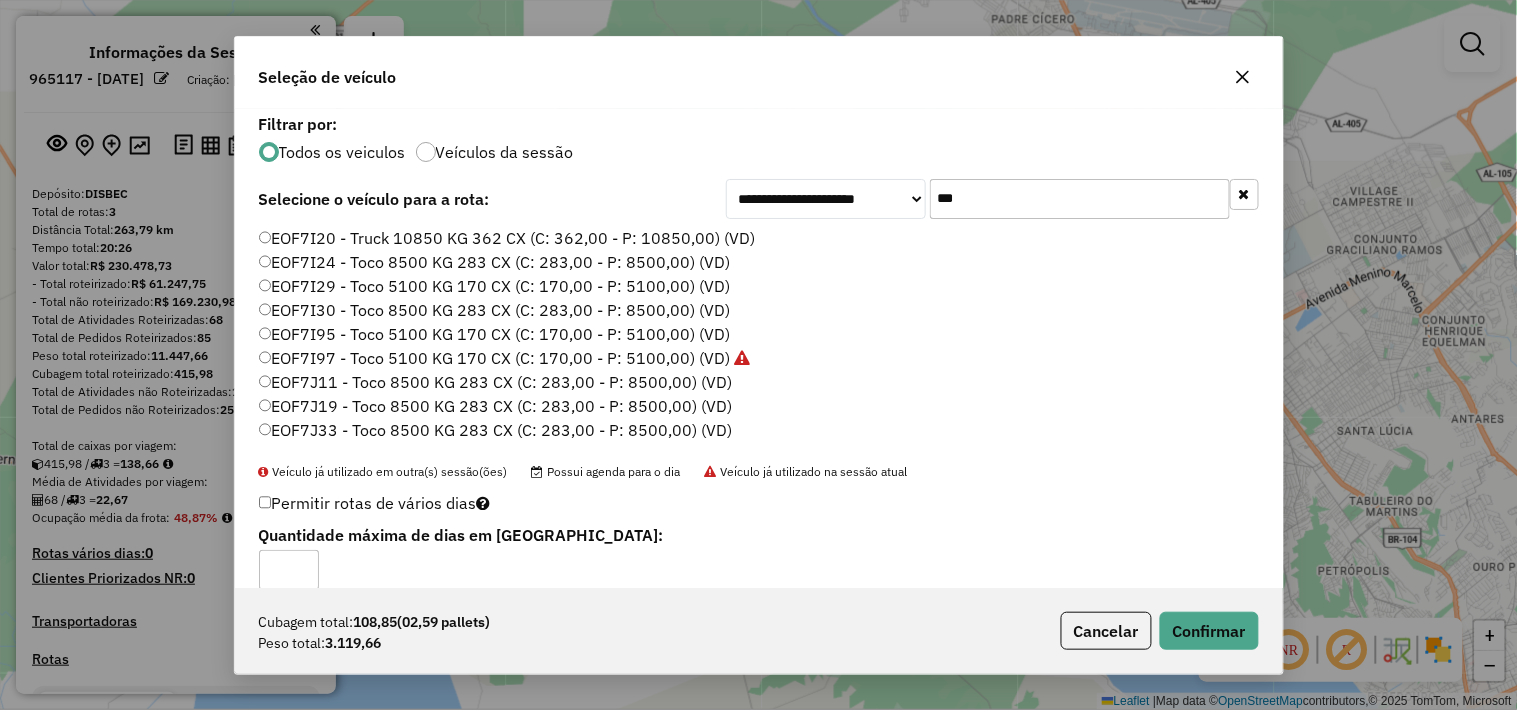 click on "EOF7I30 - Toco 8500 KG 283 CX (C: 283,00 - P: 8500,00) (VD)" 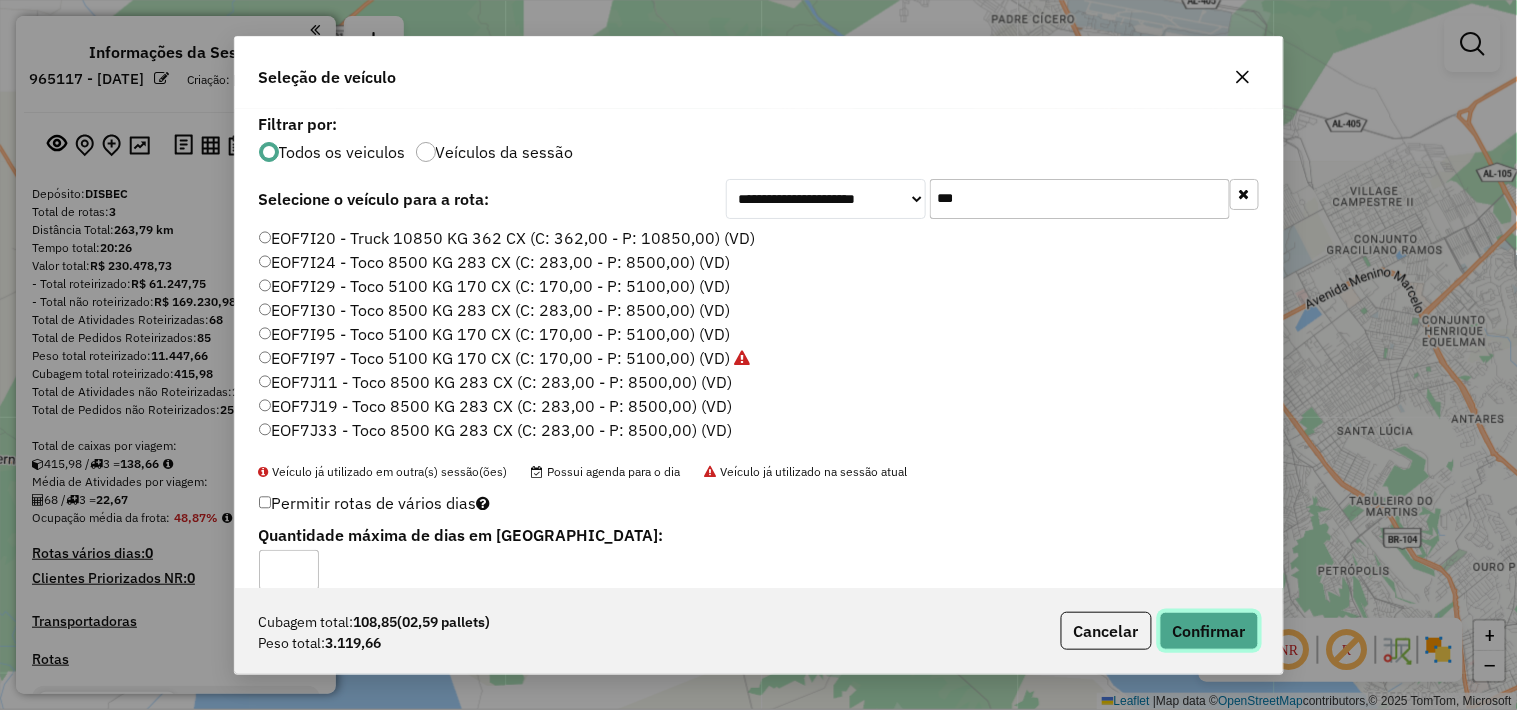 click on "Confirmar" 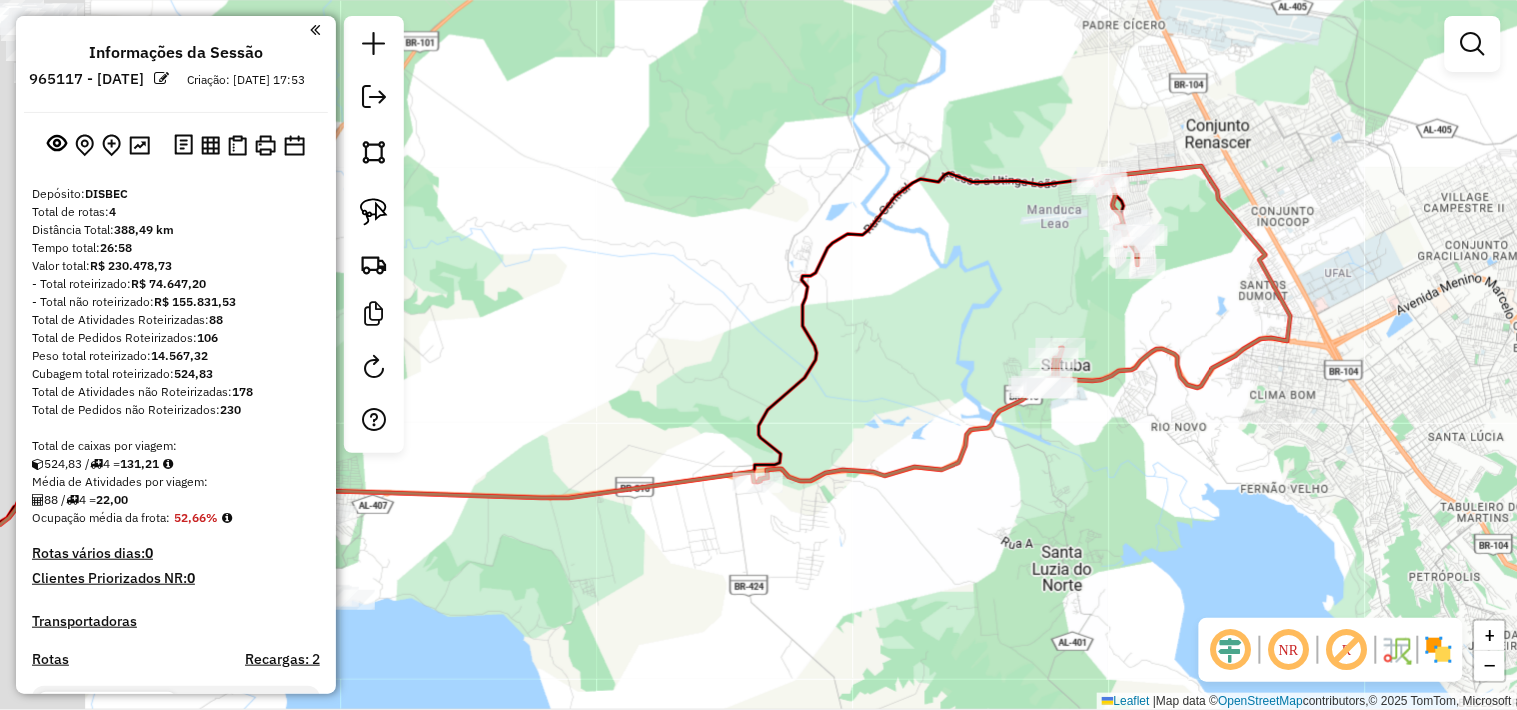 drag, startPoint x: 752, startPoint y: 301, endPoint x: 1010, endPoint y: 278, distance: 259.02316 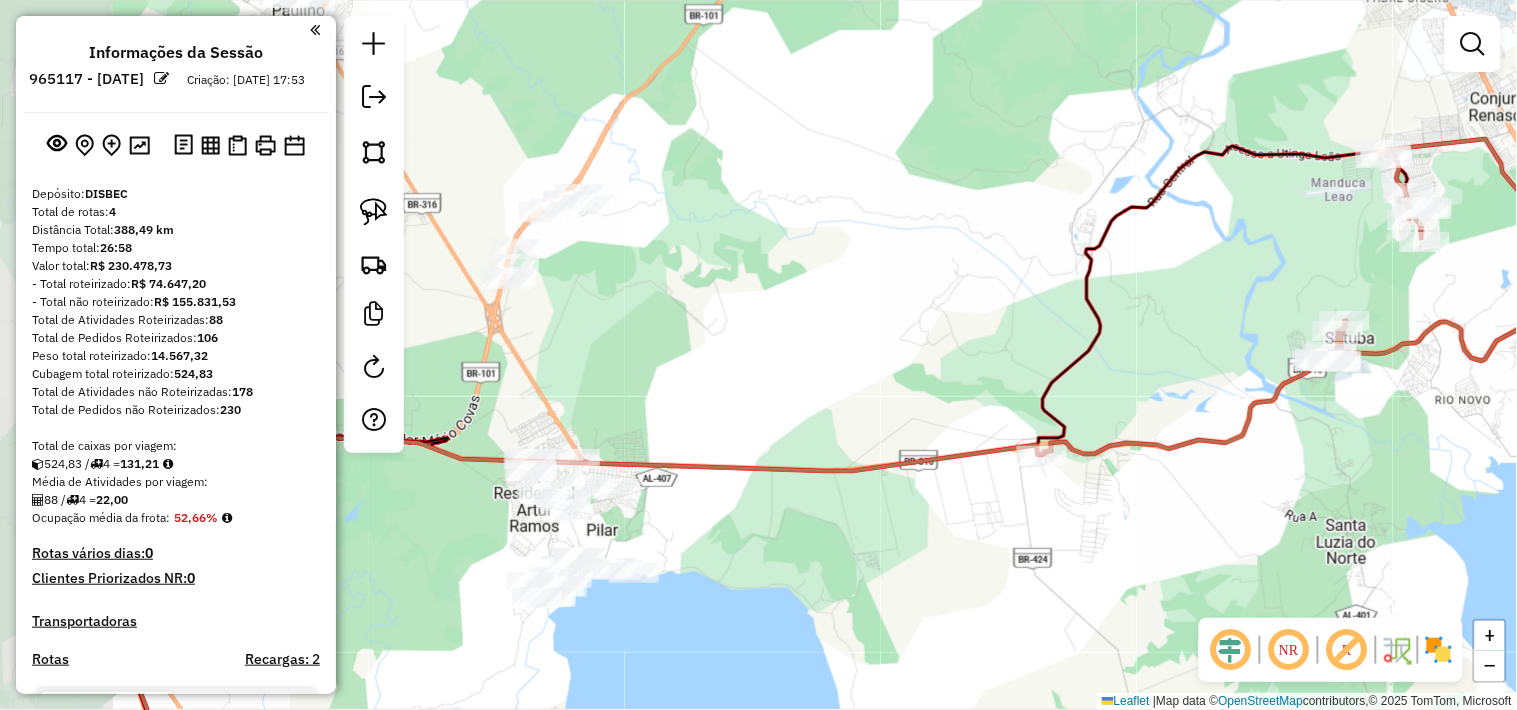 drag, startPoint x: 748, startPoint y: 378, endPoint x: 951, endPoint y: 218, distance: 258.47437 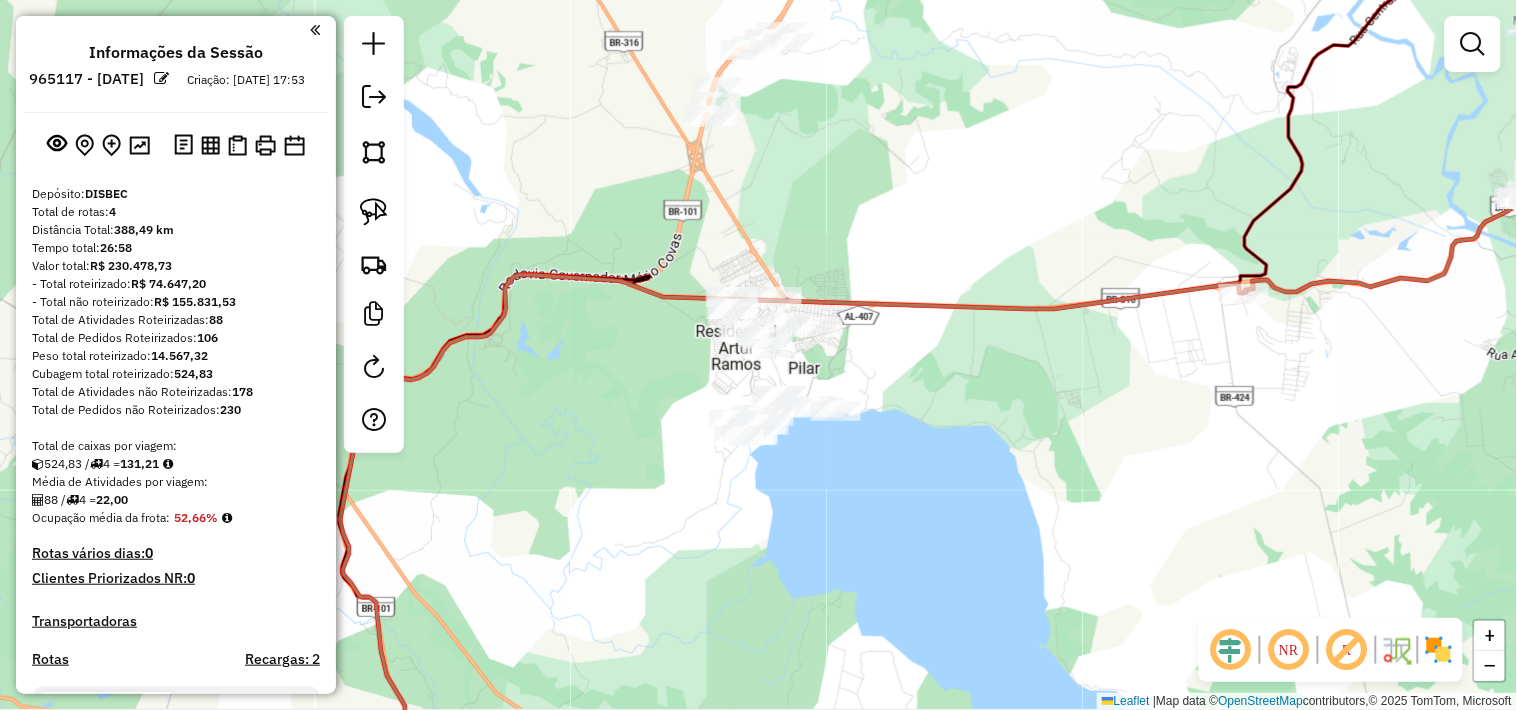 click on "Janela de atendimento Grade de atendimento Capacidade Transportadoras Veículos Cliente Pedidos  Rotas Selecione os dias de semana para filtrar as janelas de atendimento  Seg   Ter   Qua   Qui   Sex   Sáb   Dom  Informe o período da janela de atendimento: De: Até:  Filtrar exatamente a janela do cliente  Considerar janela de atendimento padrão  Selecione os dias de semana para filtrar as grades de atendimento  Seg   Ter   Qua   Qui   Sex   Sáb   Dom   Considerar clientes sem dia de atendimento cadastrado  Clientes fora do dia de atendimento selecionado Filtrar as atividades entre os valores definidos abaixo:  Peso mínimo:   Peso máximo:   Cubagem mínima:   Cubagem máxima:   De:   Até:  Filtrar as atividades entre o tempo de atendimento definido abaixo:  De:   Até:   Considerar capacidade total dos clientes não roteirizados Transportadora: Selecione um ou mais itens Tipo de veículo: Selecione um ou mais itens Veículo: Selecione um ou mais itens Motorista: Selecione um ou mais itens Nome: Rótulo:" 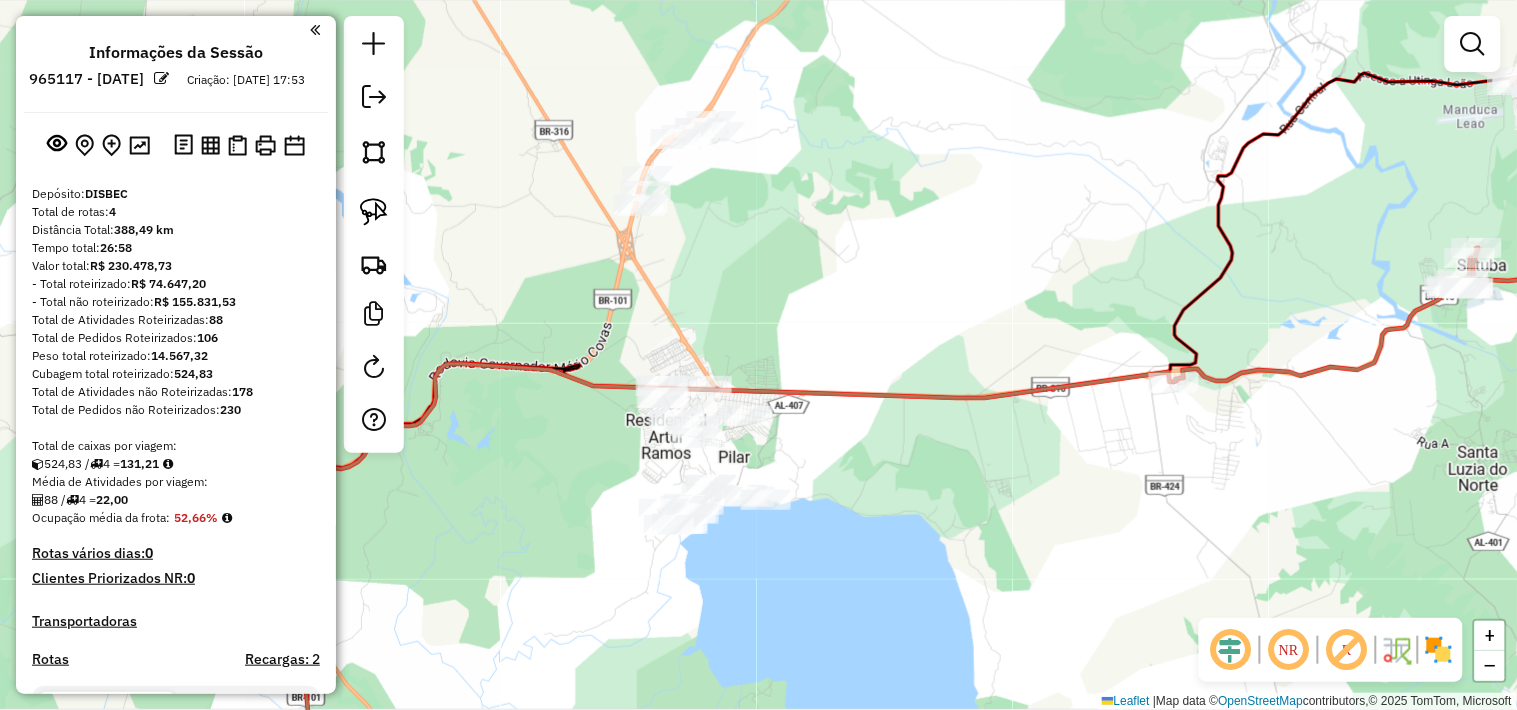 drag, startPoint x: 842, startPoint y: 130, endPoint x: 770, endPoint y: 211, distance: 108.37435 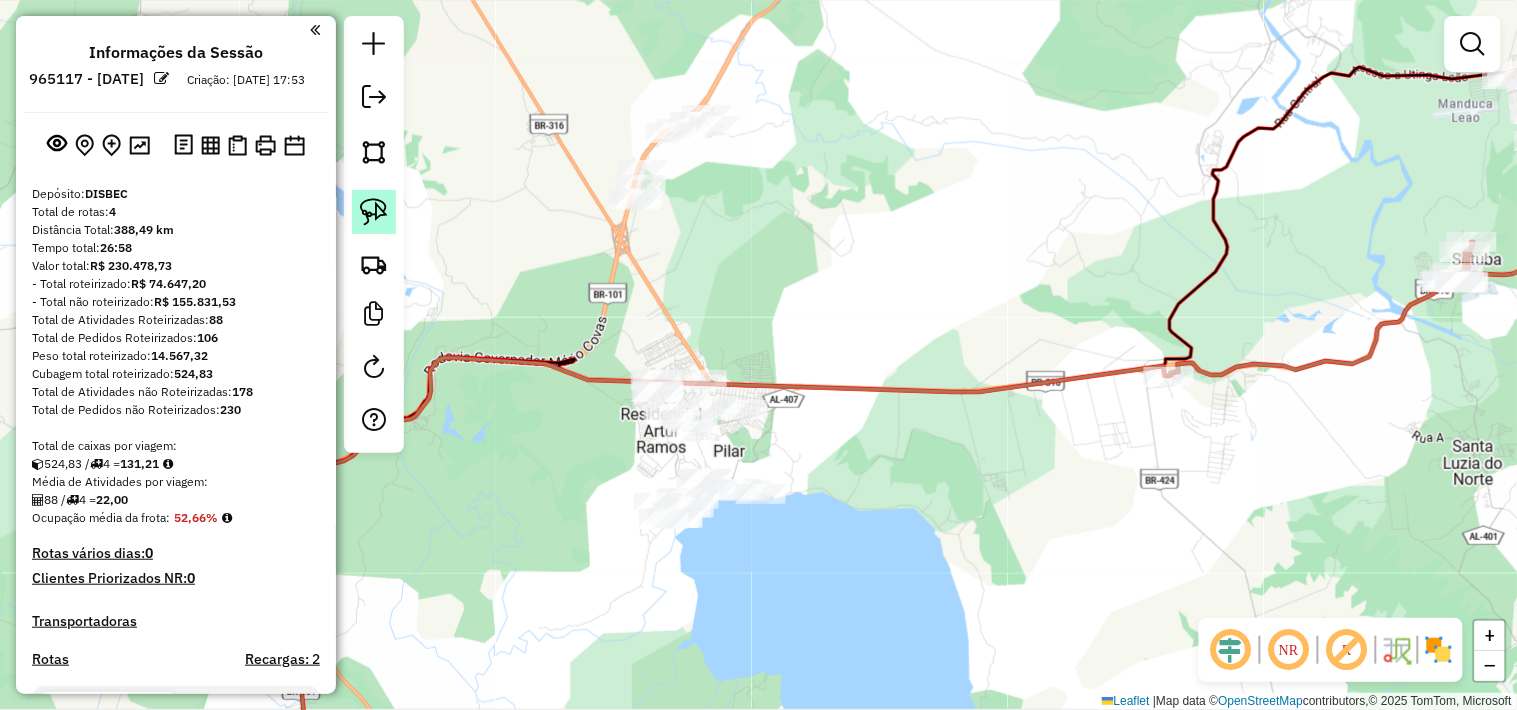 click 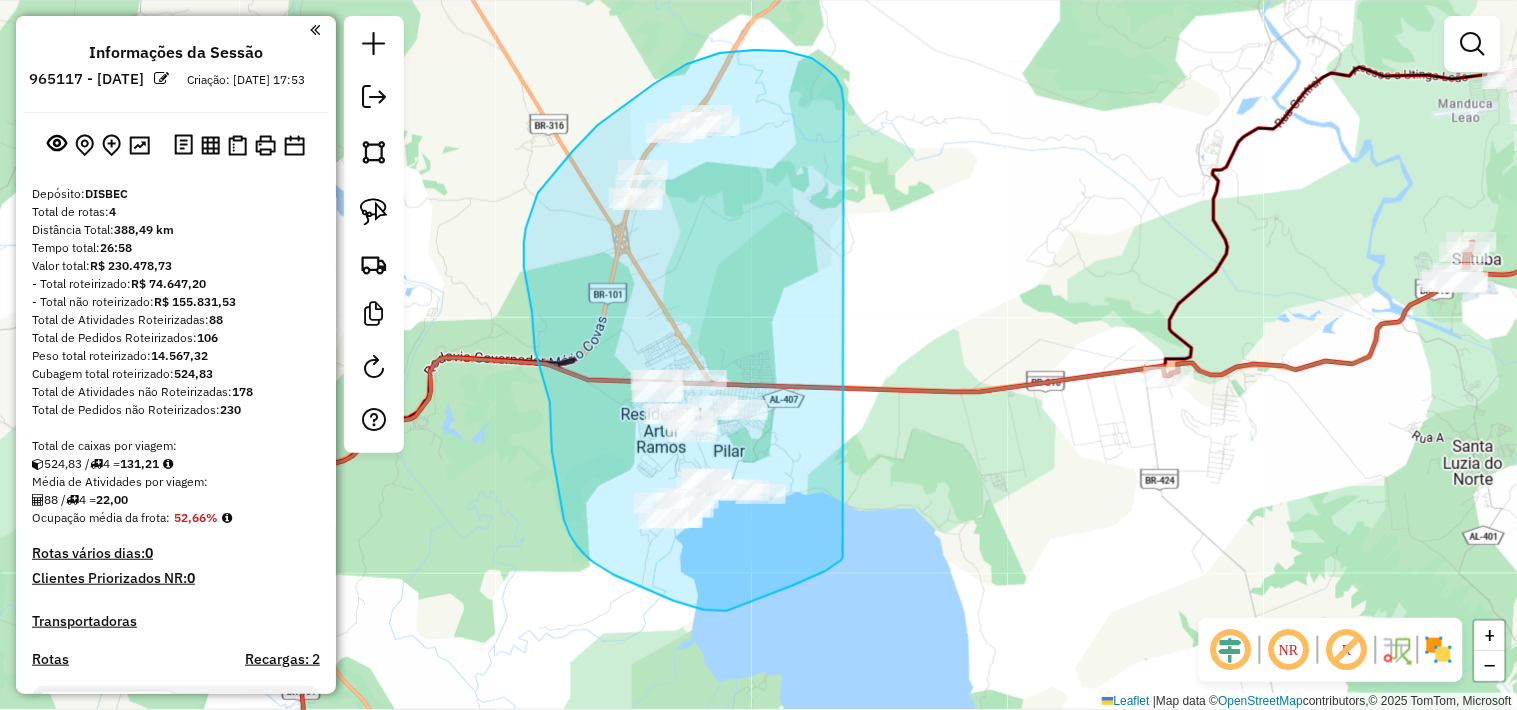 drag, startPoint x: 812, startPoint y: 58, endPoint x: 843, endPoint y: 557, distance: 499.962 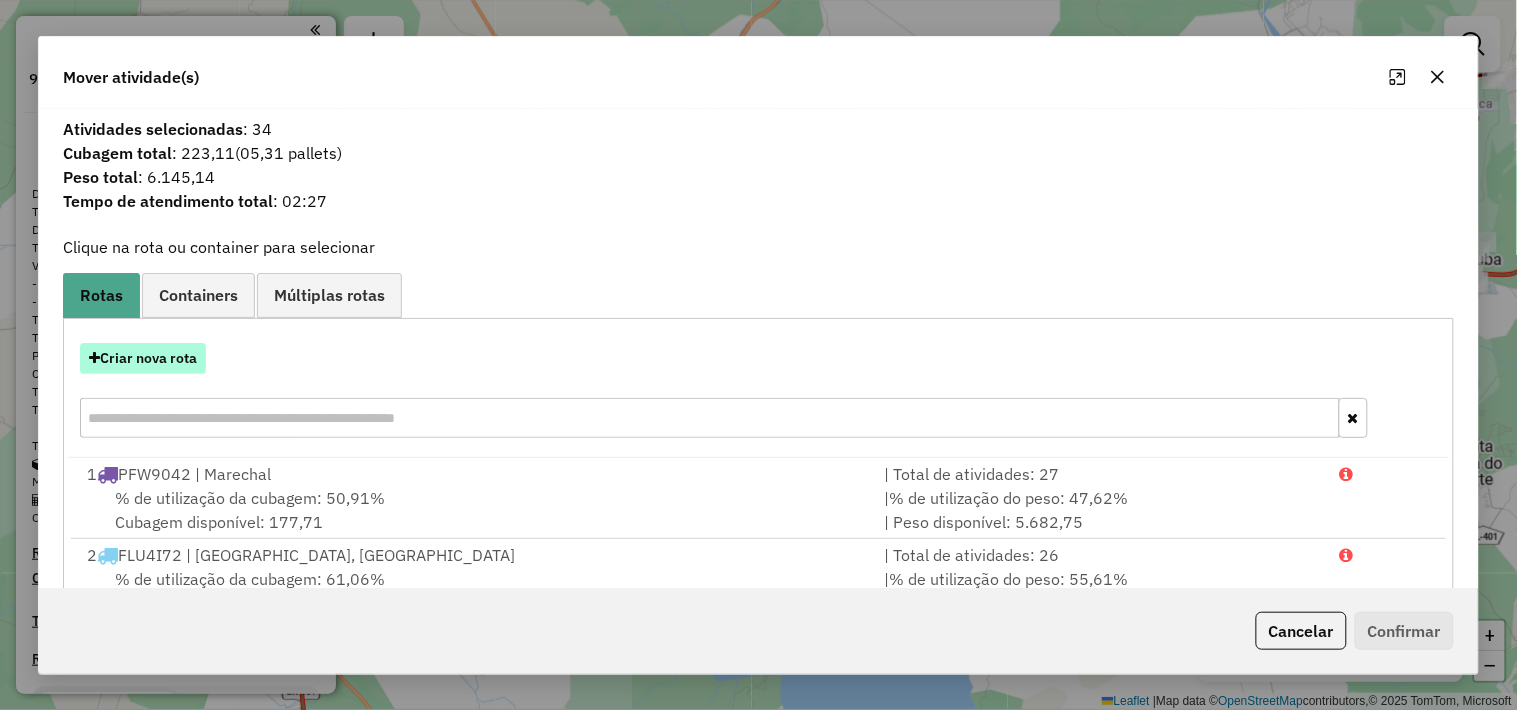 click on "Criar nova rota" at bounding box center (143, 358) 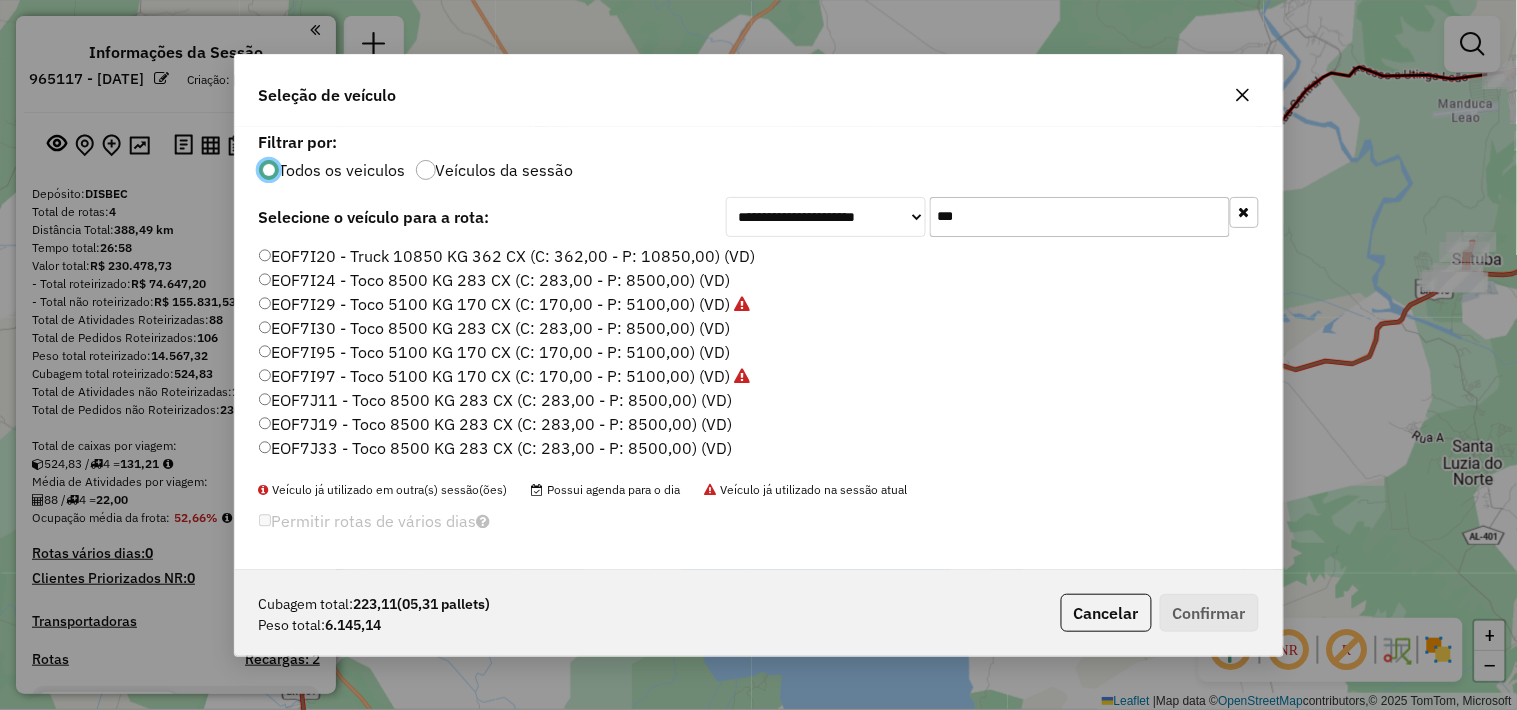 scroll, scrollTop: 11, scrollLeft: 5, axis: both 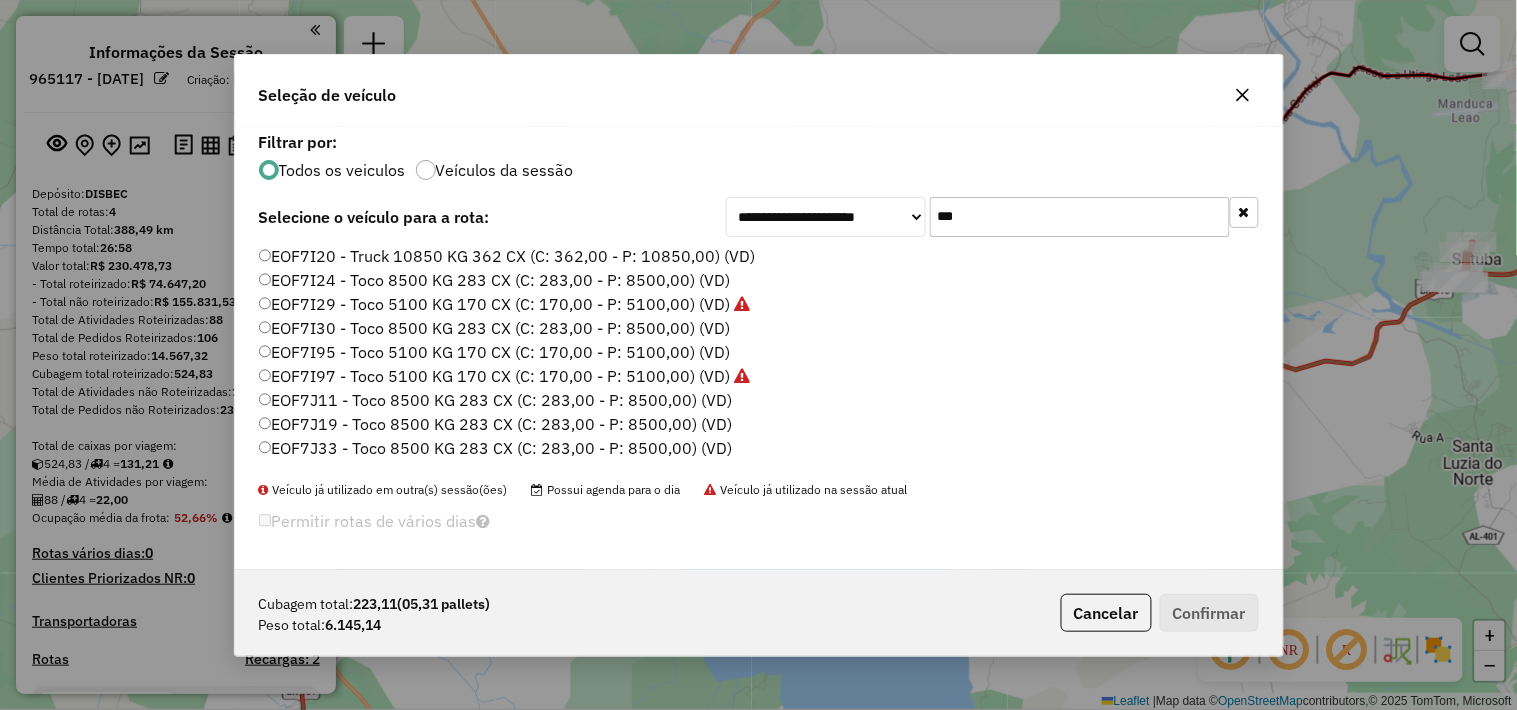 click on "***" 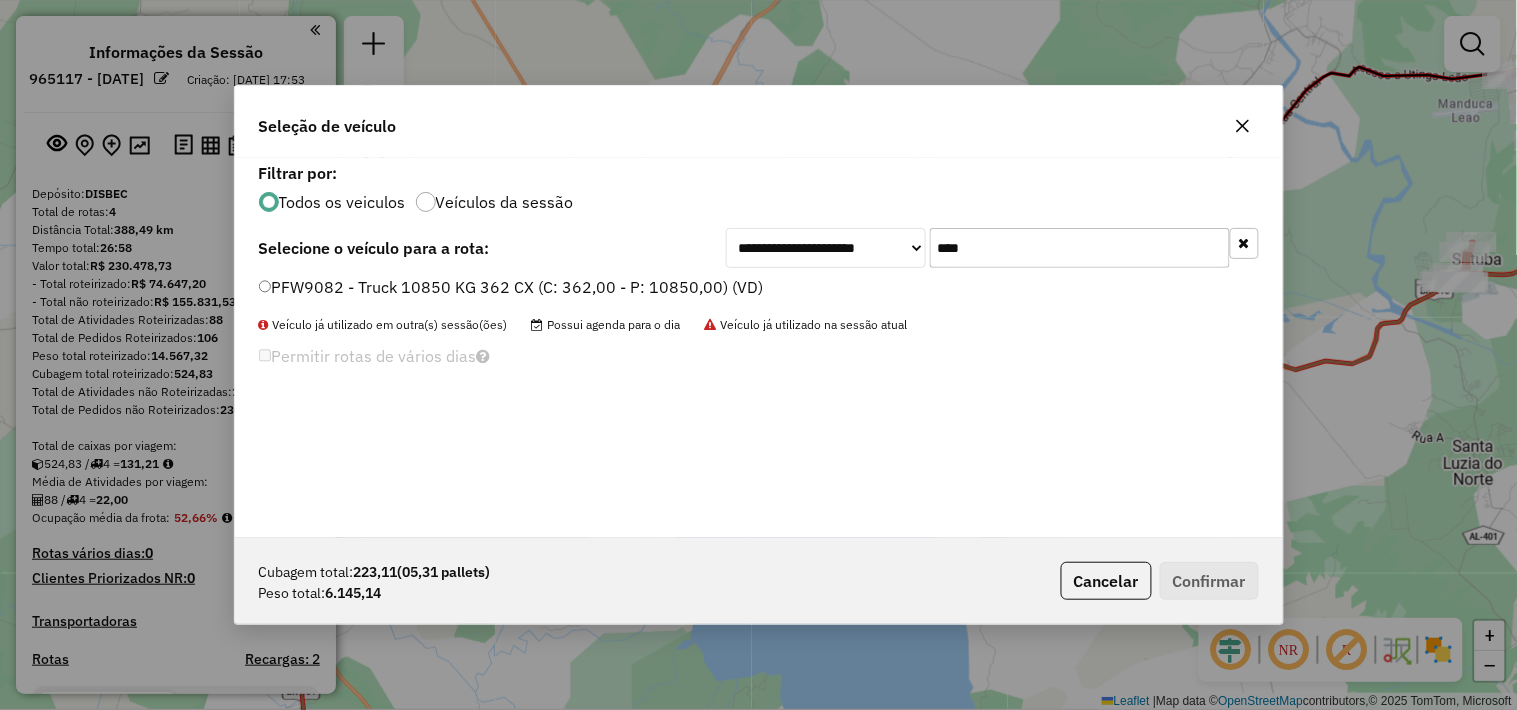 type on "****" 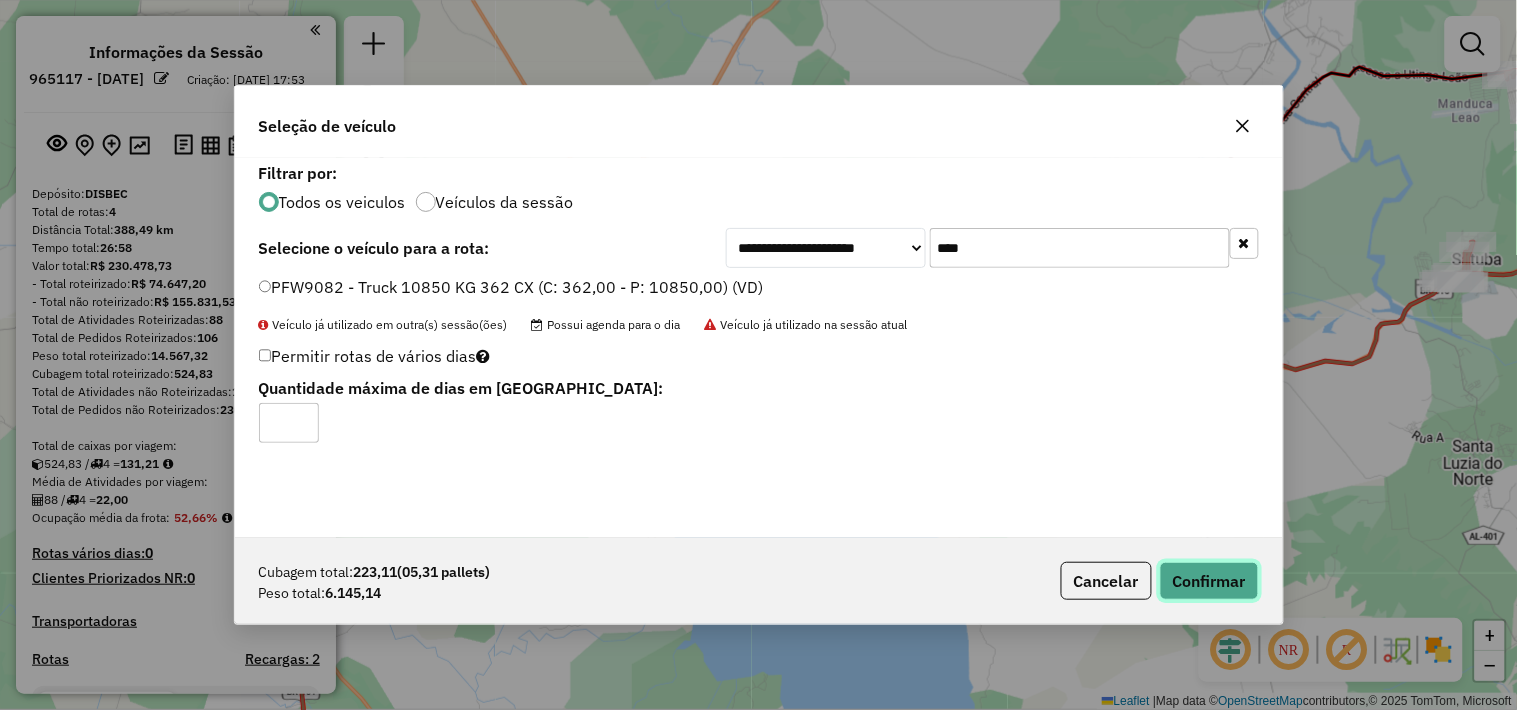 click on "Confirmar" 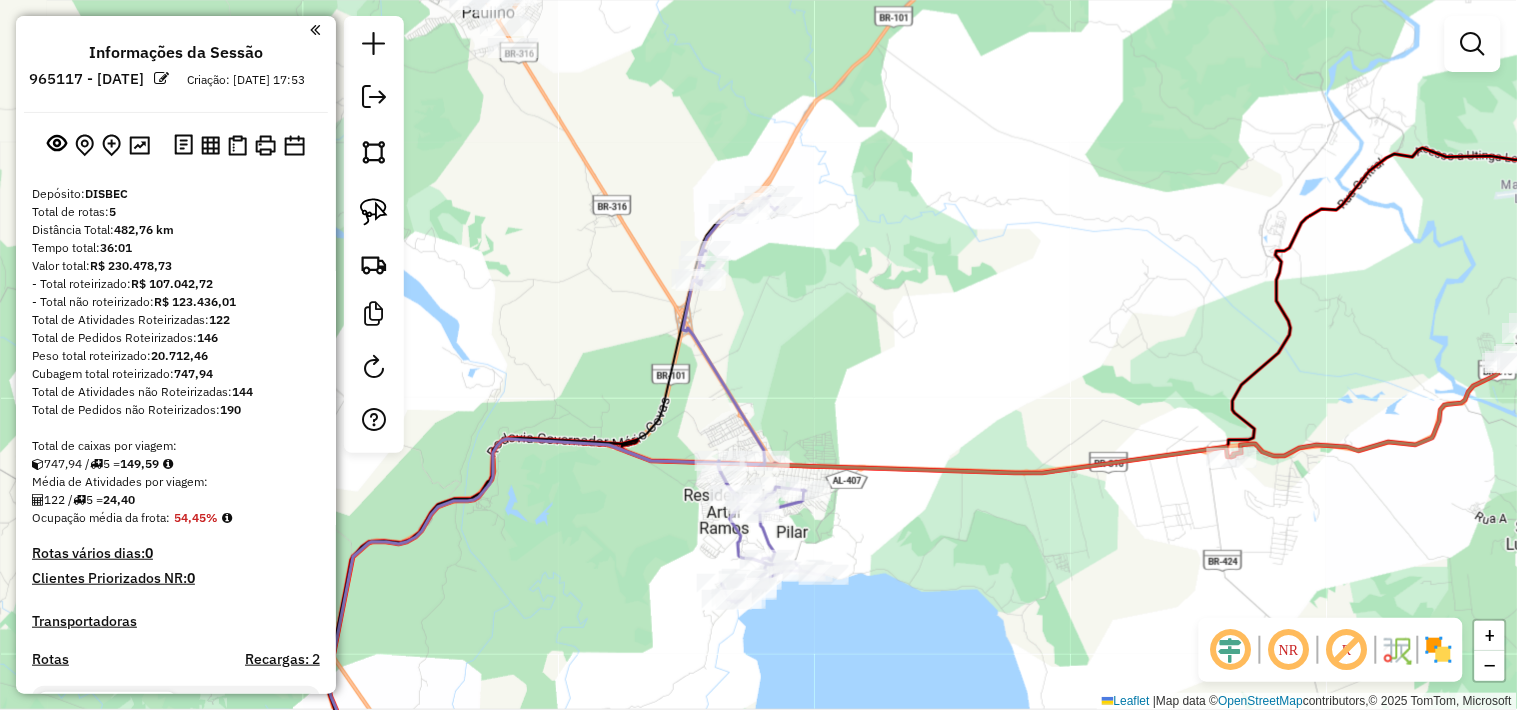 drag, startPoint x: 593, startPoint y: 255, endPoint x: 882, endPoint y: 576, distance: 431.92822 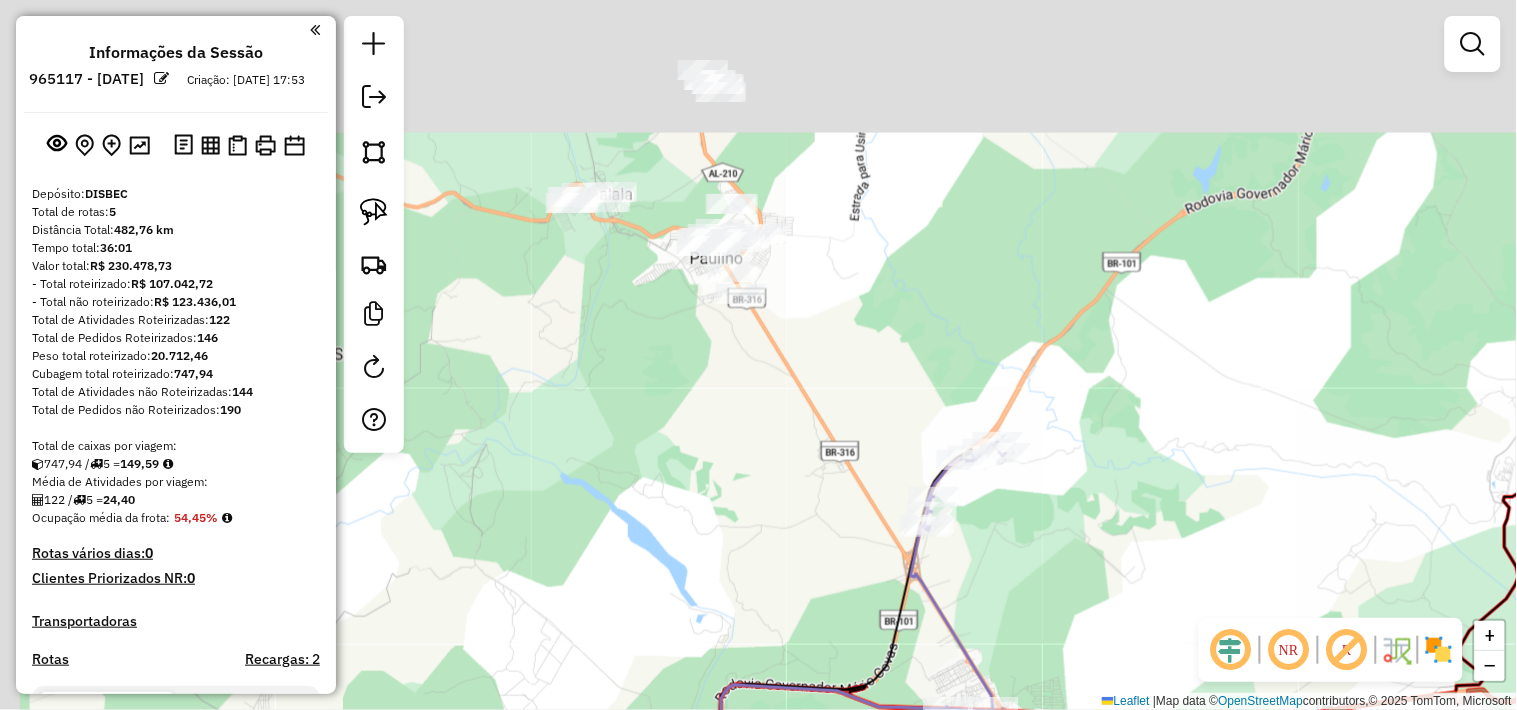 drag, startPoint x: 770, startPoint y: 311, endPoint x: 852, endPoint y: 434, distance: 147.8276 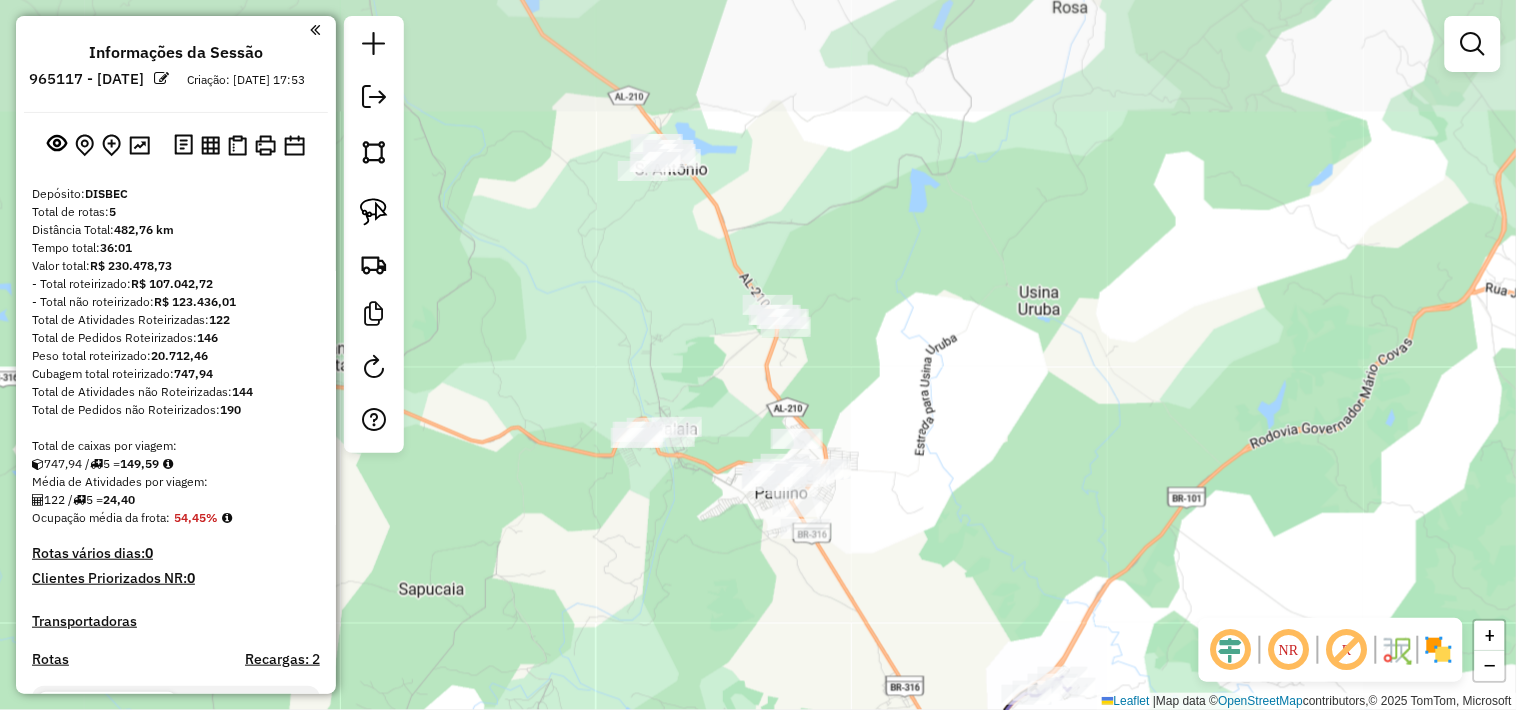 drag, startPoint x: 714, startPoint y: 248, endPoint x: 697, endPoint y: 355, distance: 108.34205 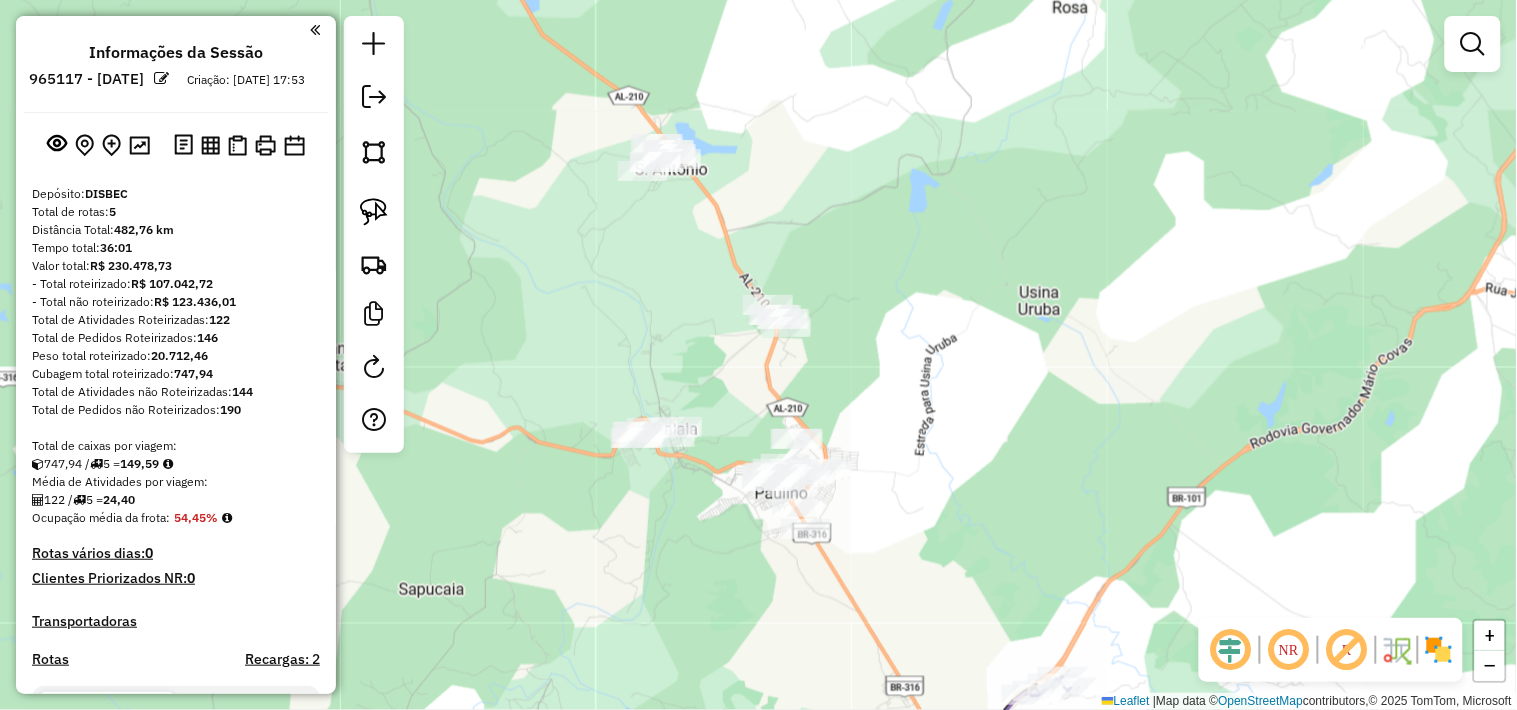 click 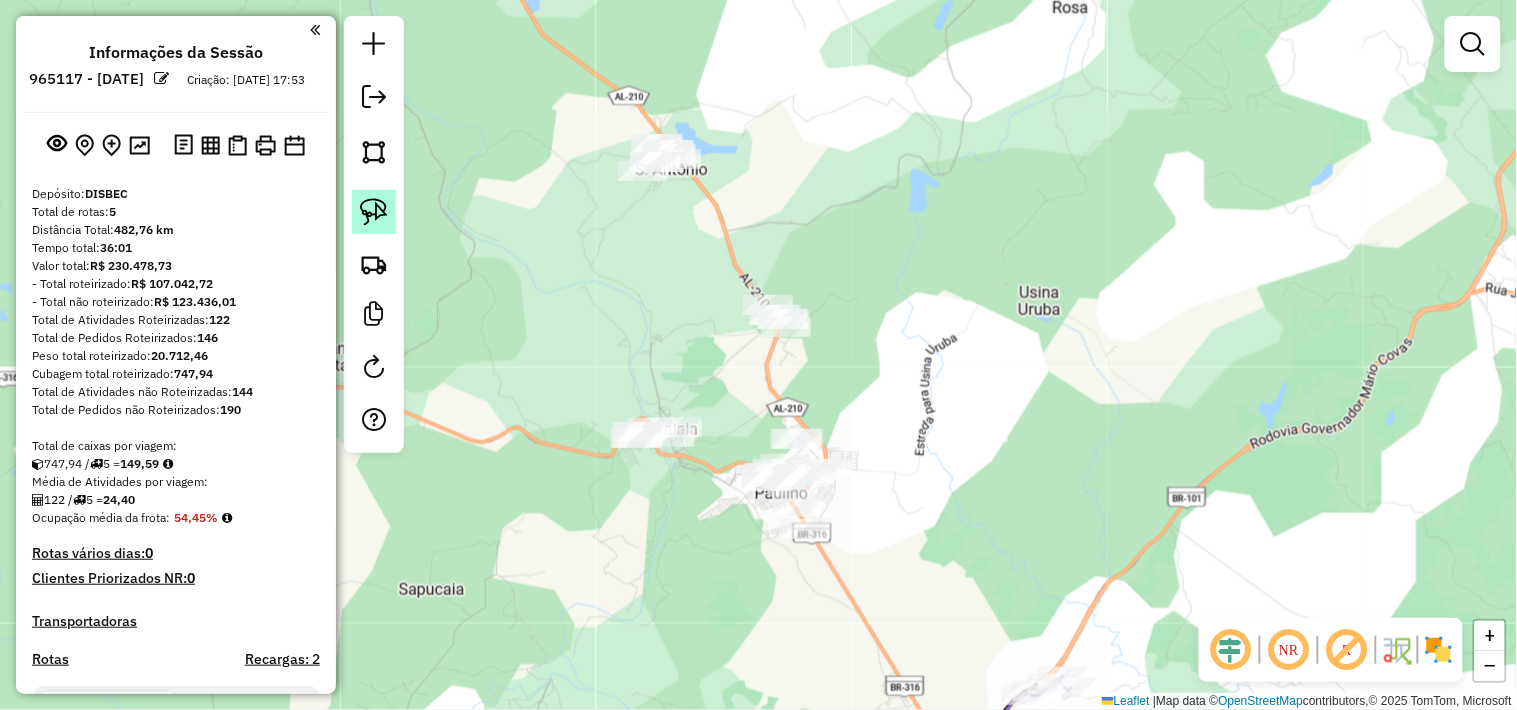 click 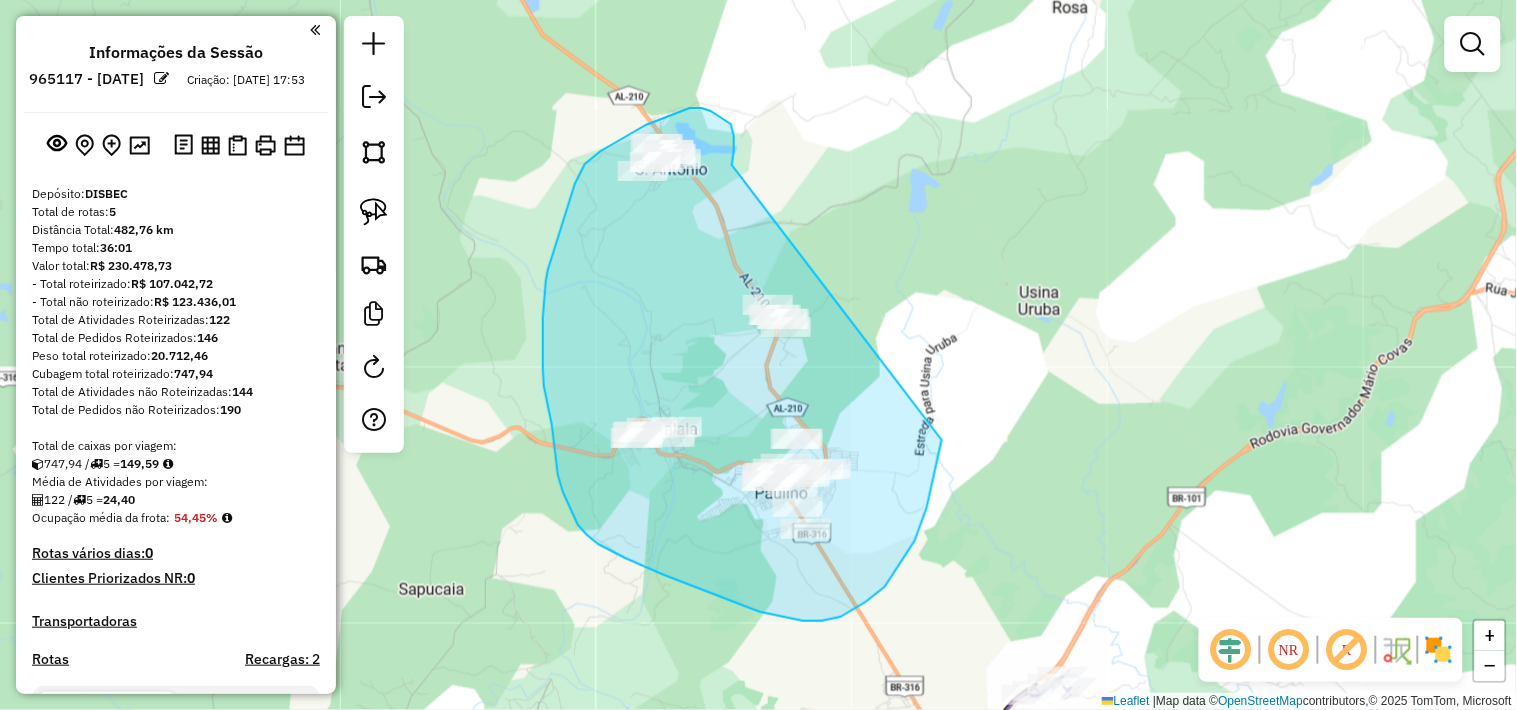 drag, startPoint x: 734, startPoint y: 136, endPoint x: 943, endPoint y: 411, distance: 345.407 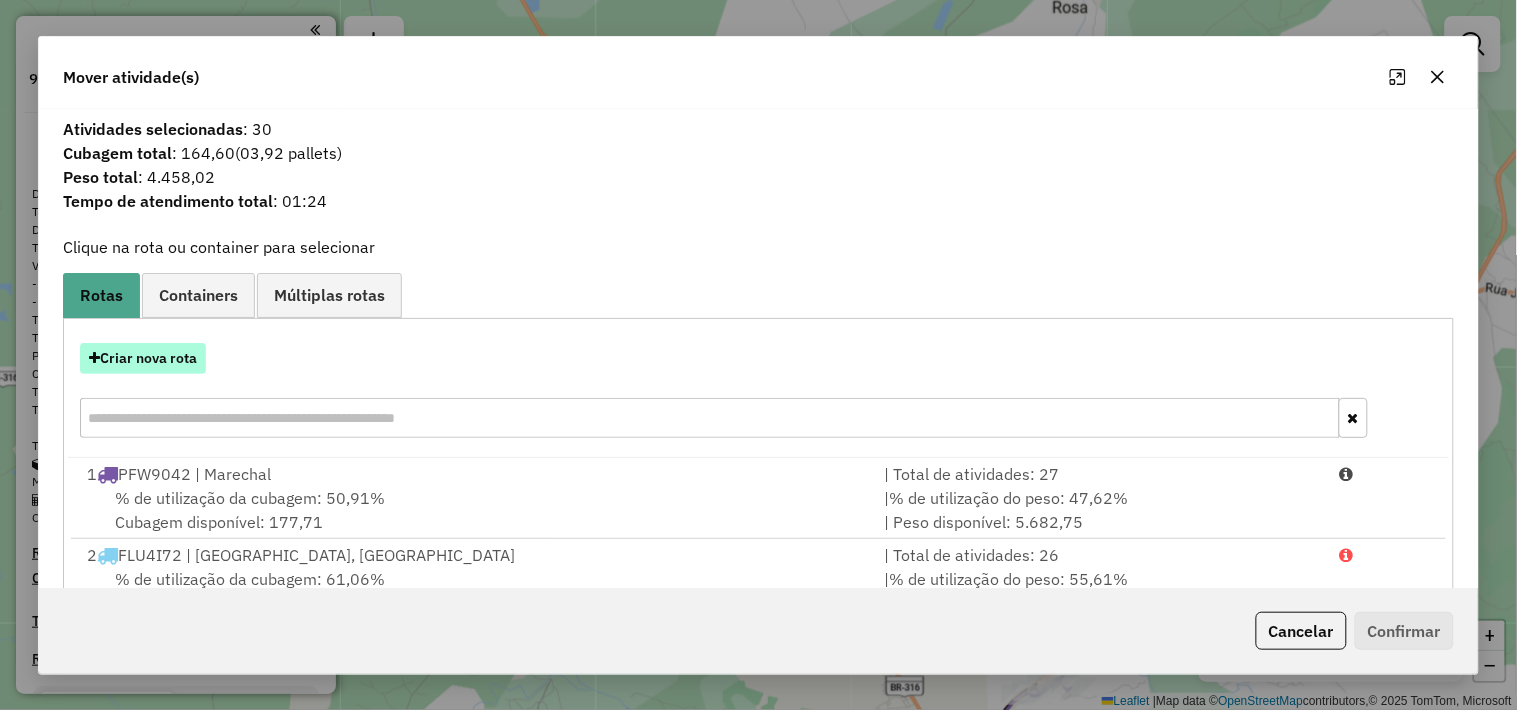 click on "Criar nova rota" at bounding box center (143, 358) 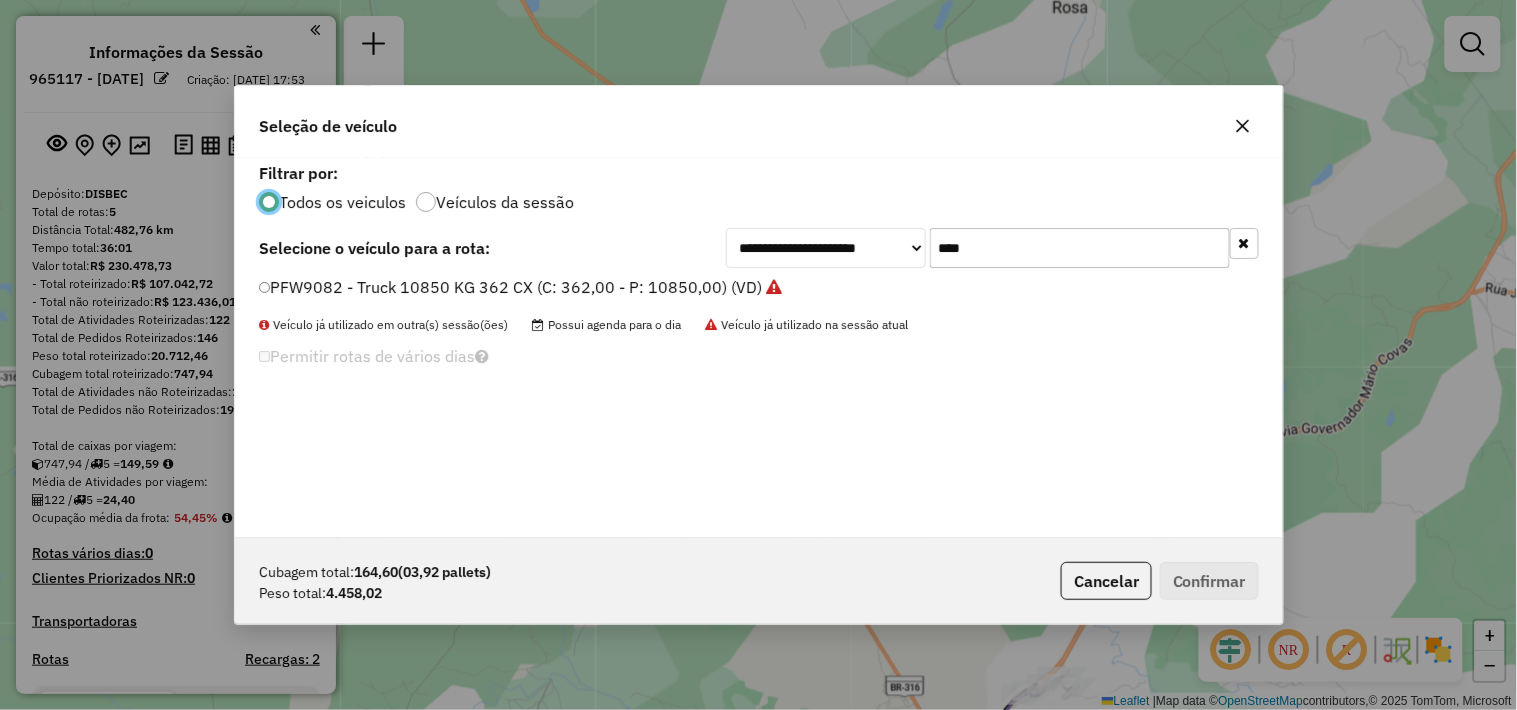 scroll, scrollTop: 11, scrollLeft: 5, axis: both 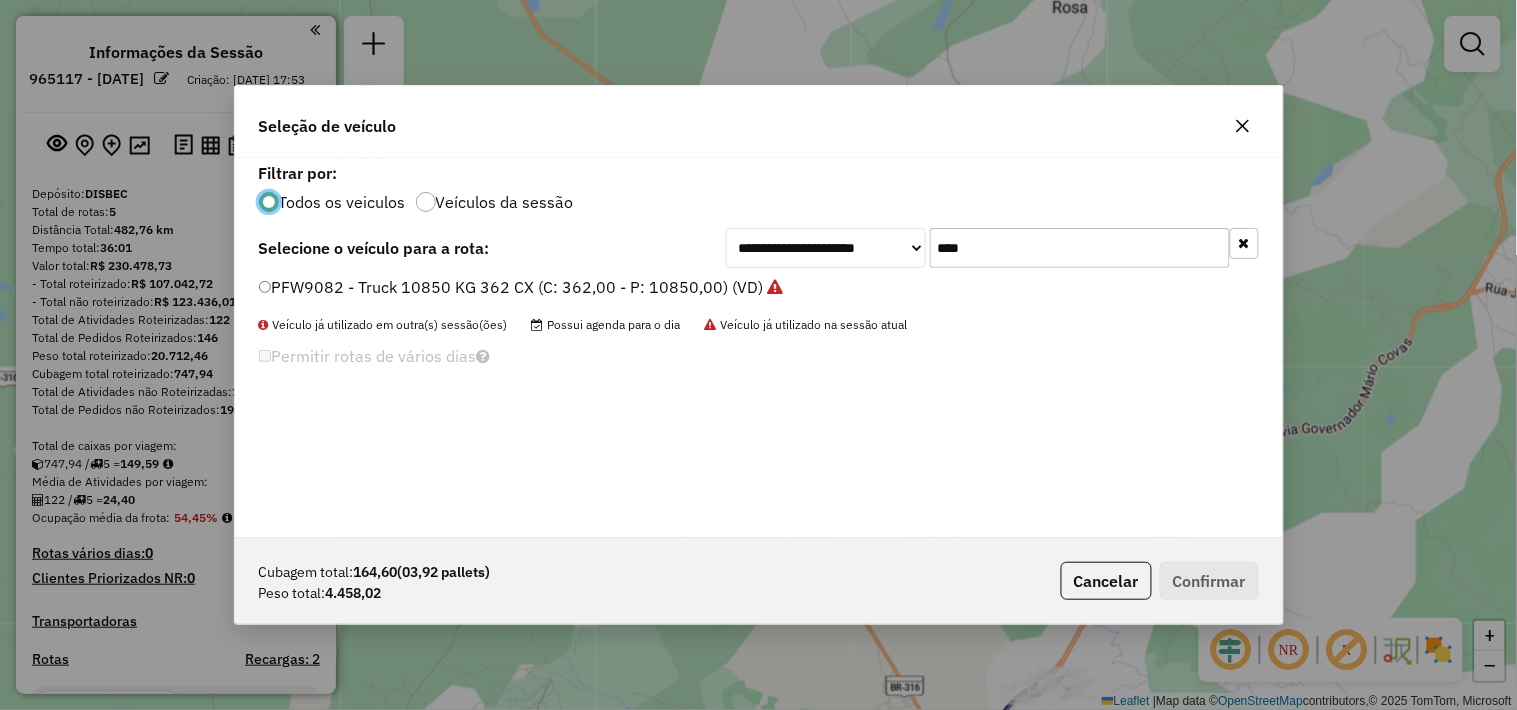 click on "****" 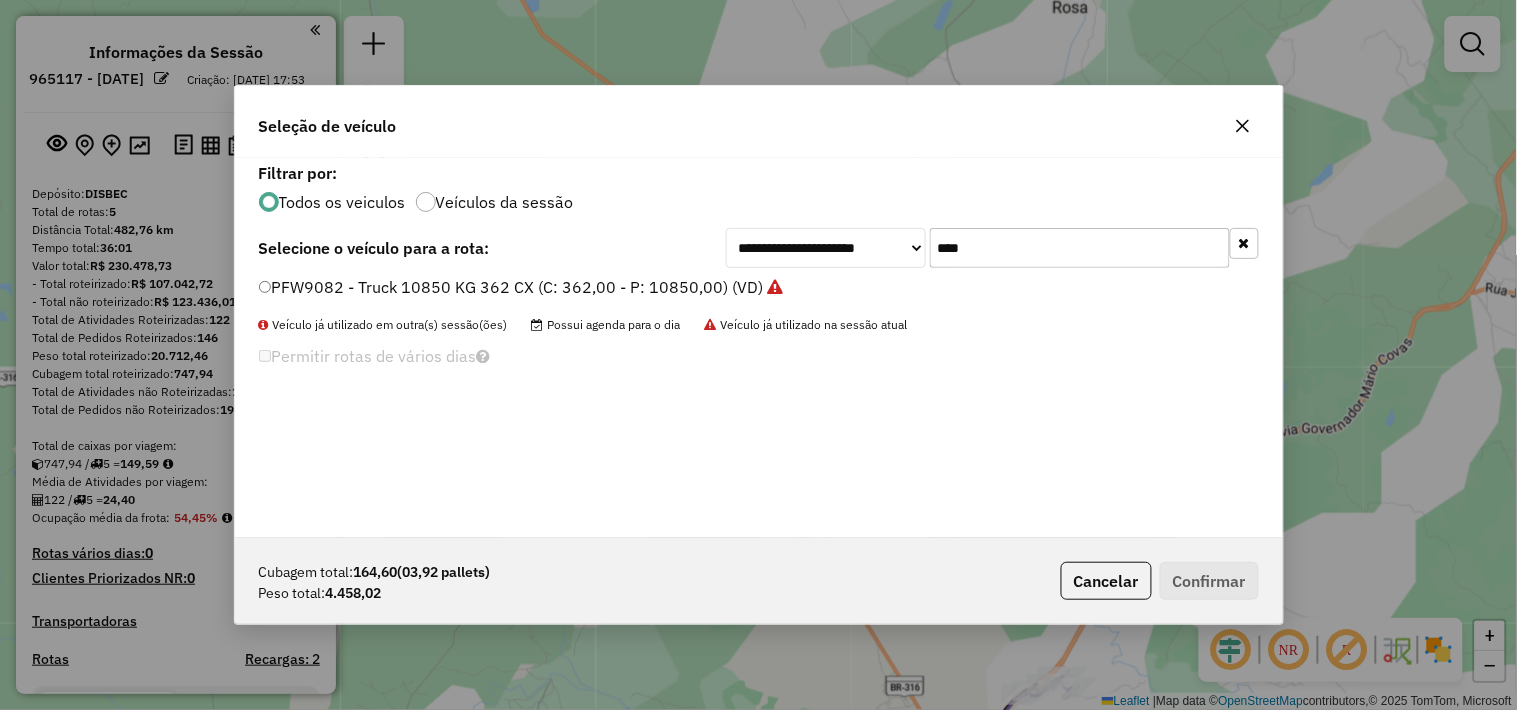 click on "****" 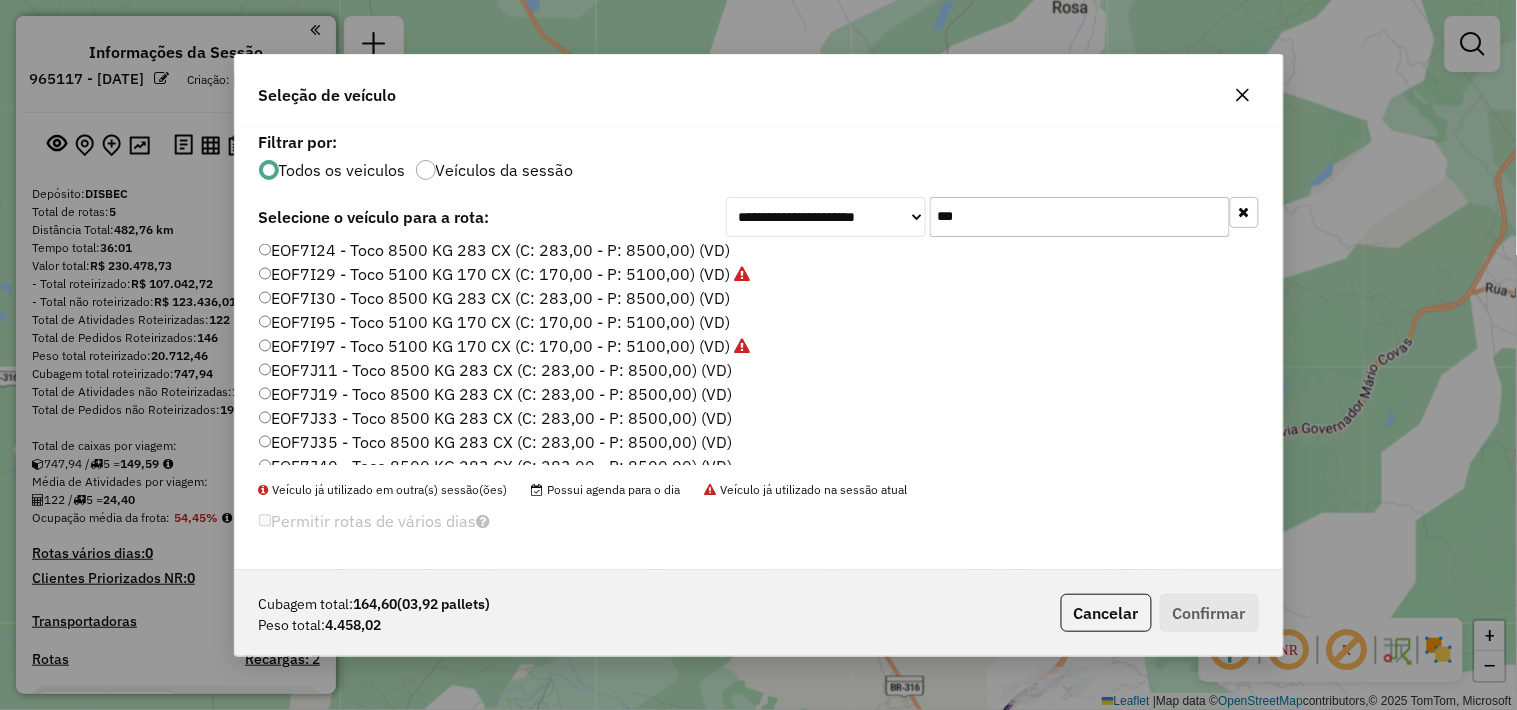 scroll, scrollTop: 44, scrollLeft: 0, axis: vertical 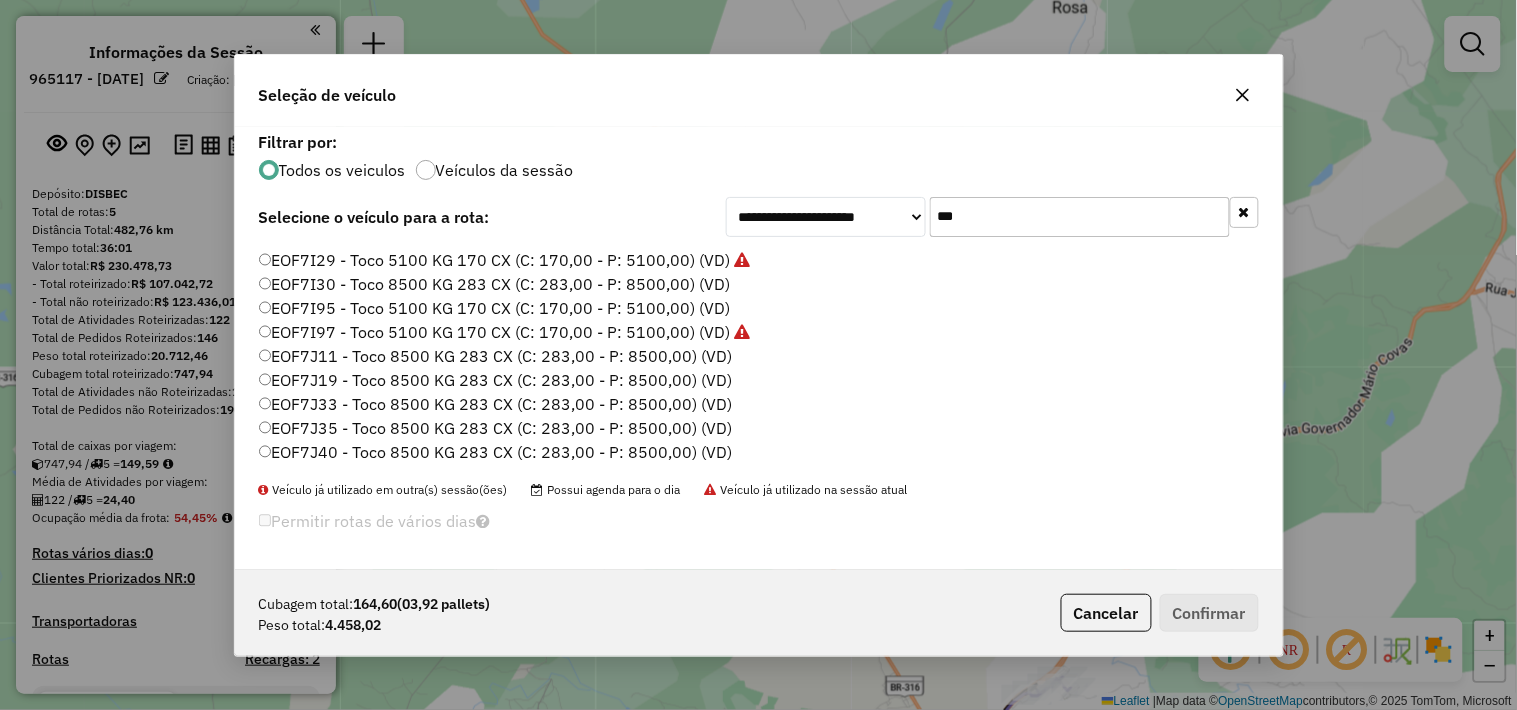 type on "***" 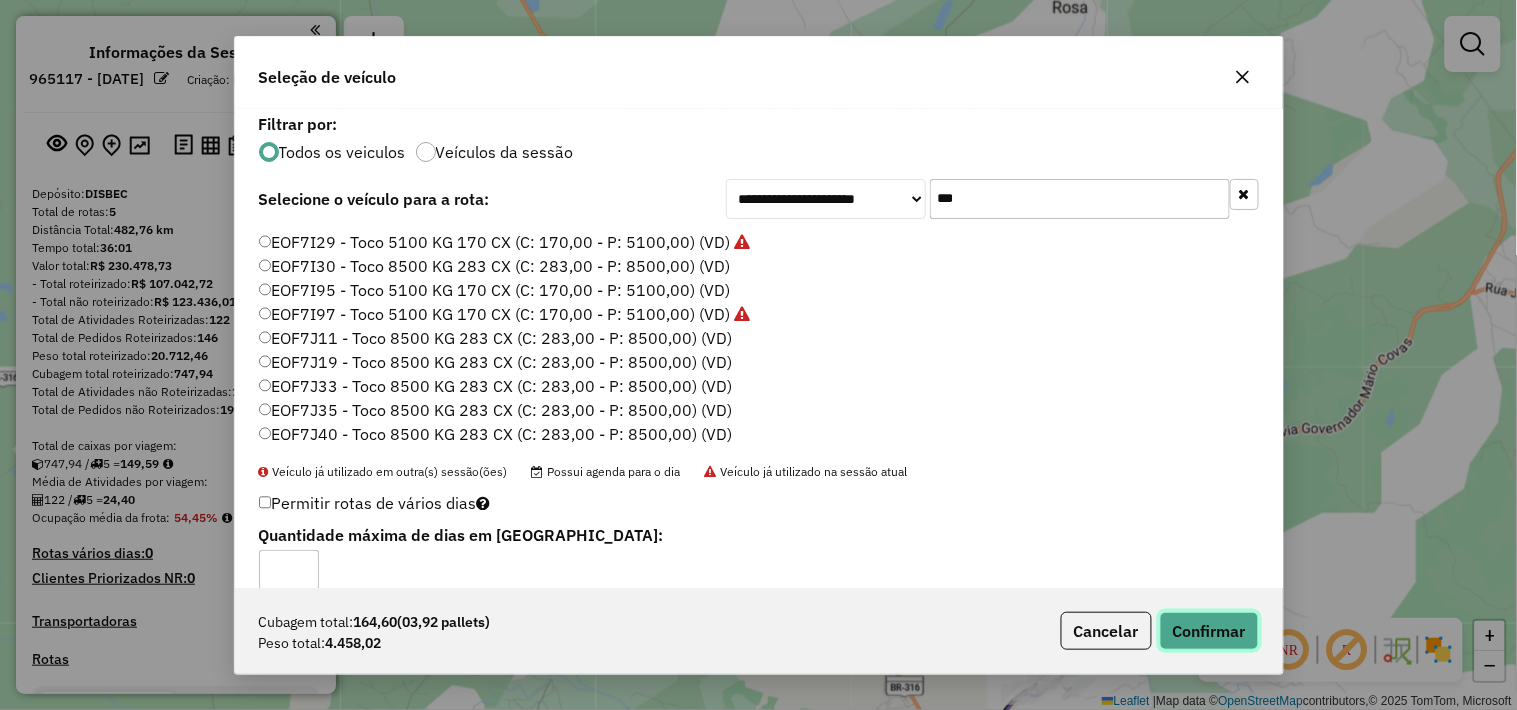 click on "Confirmar" 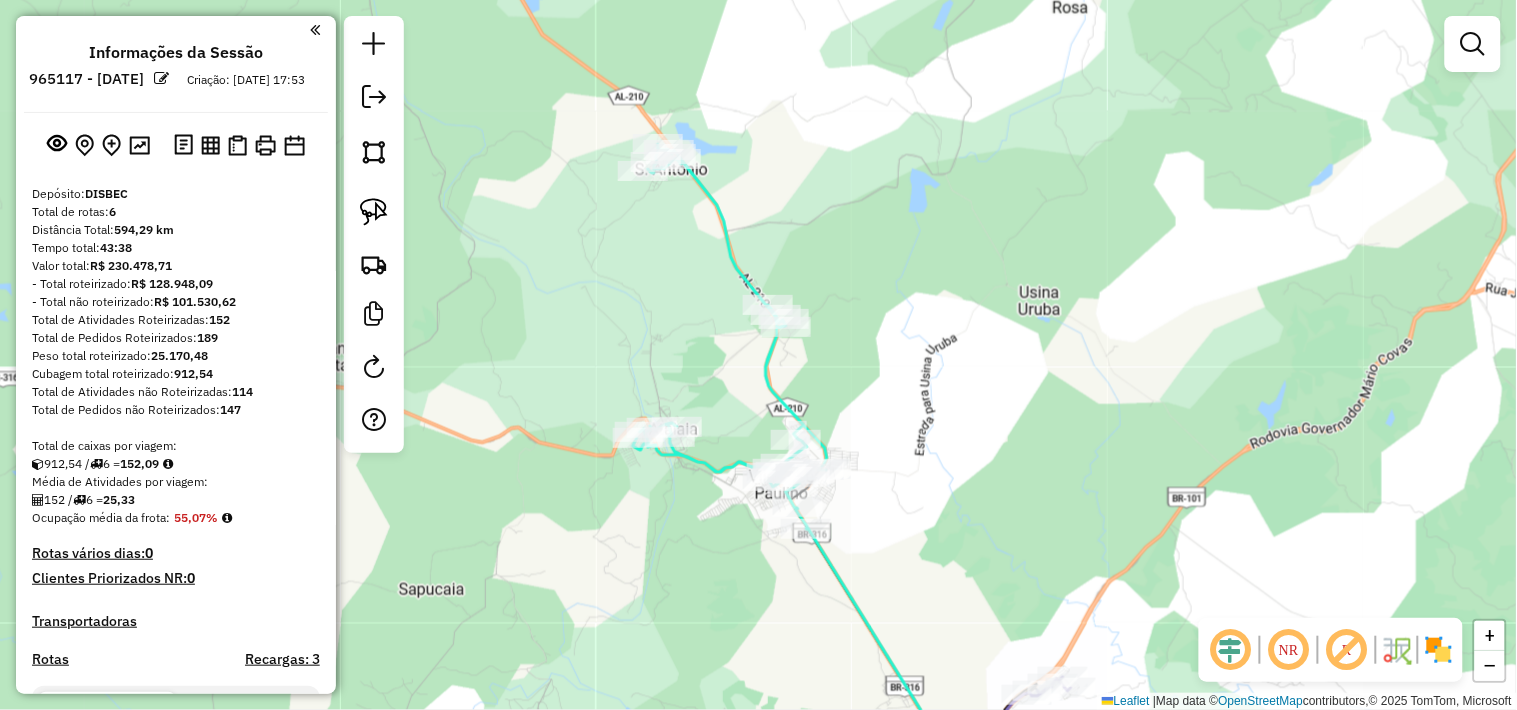 drag, startPoint x: 578, startPoint y: 615, endPoint x: 1026, endPoint y: 471, distance: 470.57413 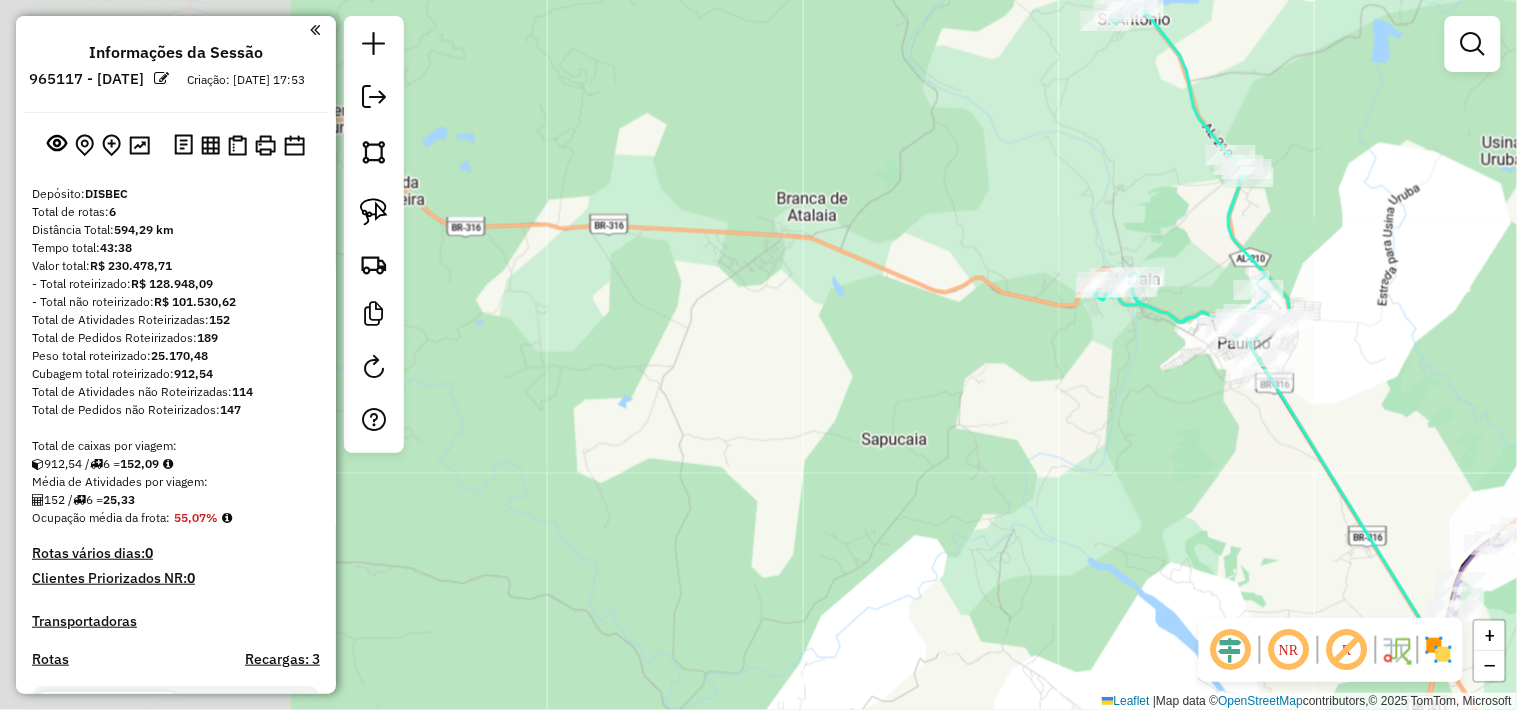 click on "Janela de atendimento Grade de atendimento Capacidade Transportadoras Veículos Cliente Pedidos  Rotas Selecione os dias de semana para filtrar as janelas de atendimento  Seg   Ter   Qua   Qui   Sex   Sáb   Dom  Informe o período da janela de atendimento: De: Até:  Filtrar exatamente a janela do cliente  Considerar janela de atendimento padrão  Selecione os dias de semana para filtrar as grades de atendimento  Seg   Ter   Qua   Qui   Sex   Sáb   Dom   Considerar clientes sem dia de atendimento cadastrado  Clientes fora do dia de atendimento selecionado Filtrar as atividades entre os valores definidos abaixo:  Peso mínimo:   Peso máximo:   Cubagem mínima:   Cubagem máxima:   De:   Até:  Filtrar as atividades entre o tempo de atendimento definido abaixo:  De:   Até:   Considerar capacidade total dos clientes não roteirizados Transportadora: Selecione um ou mais itens Tipo de veículo: Selecione um ou mais itens Veículo: Selecione um ou mais itens Motorista: Selecione um ou mais itens Nome: Rótulo:" 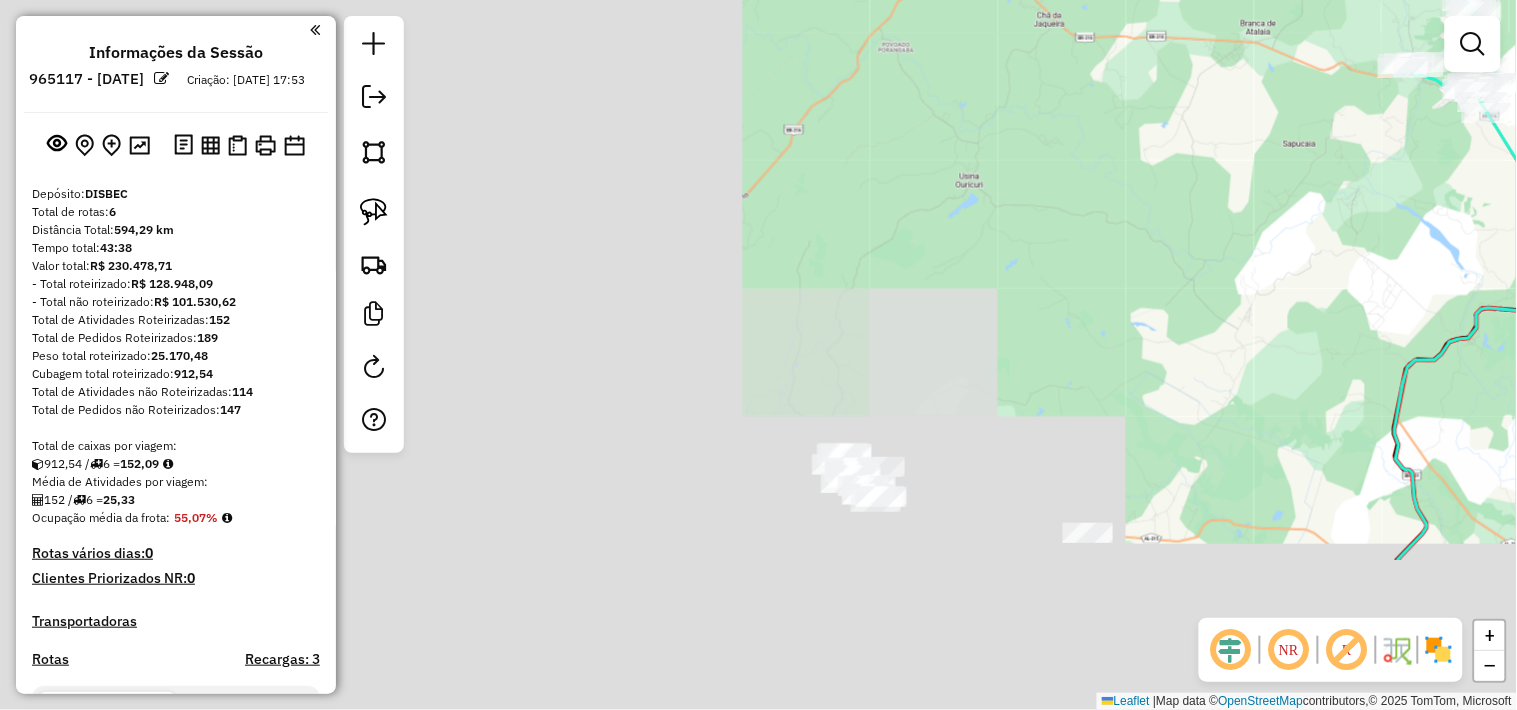 drag, startPoint x: 894, startPoint y: 556, endPoint x: 1053, endPoint y: 306, distance: 296.2786 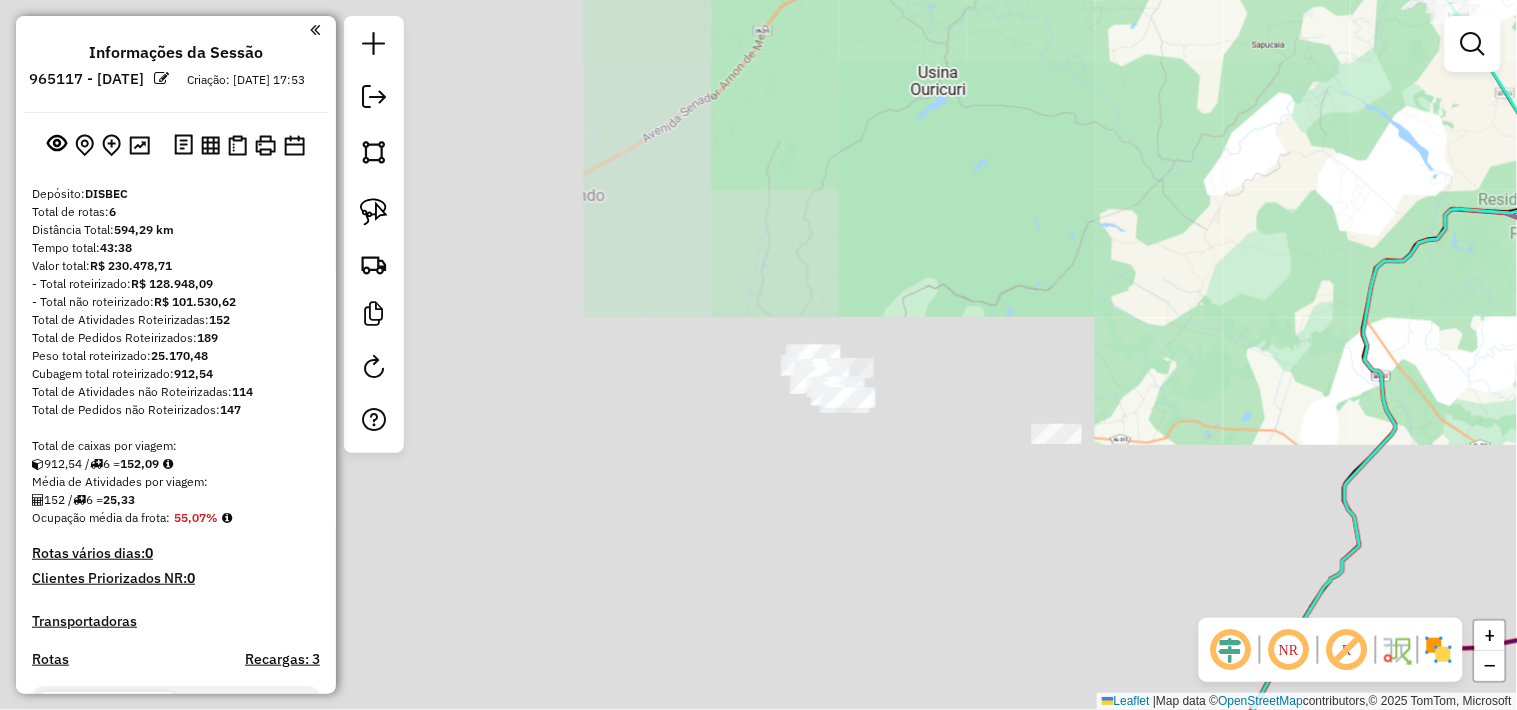 drag, startPoint x: 1017, startPoint y: 460, endPoint x: 794, endPoint y: 406, distance: 229.44498 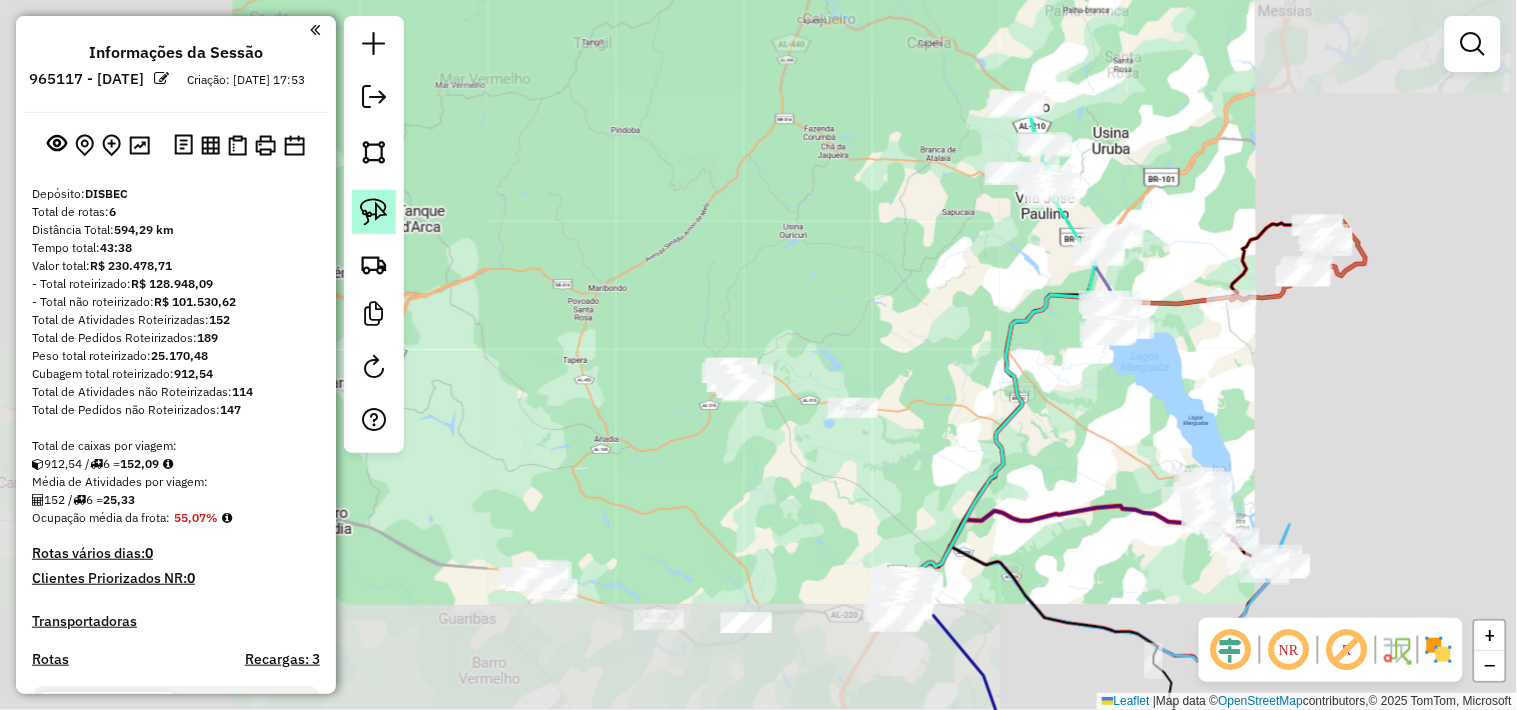 click 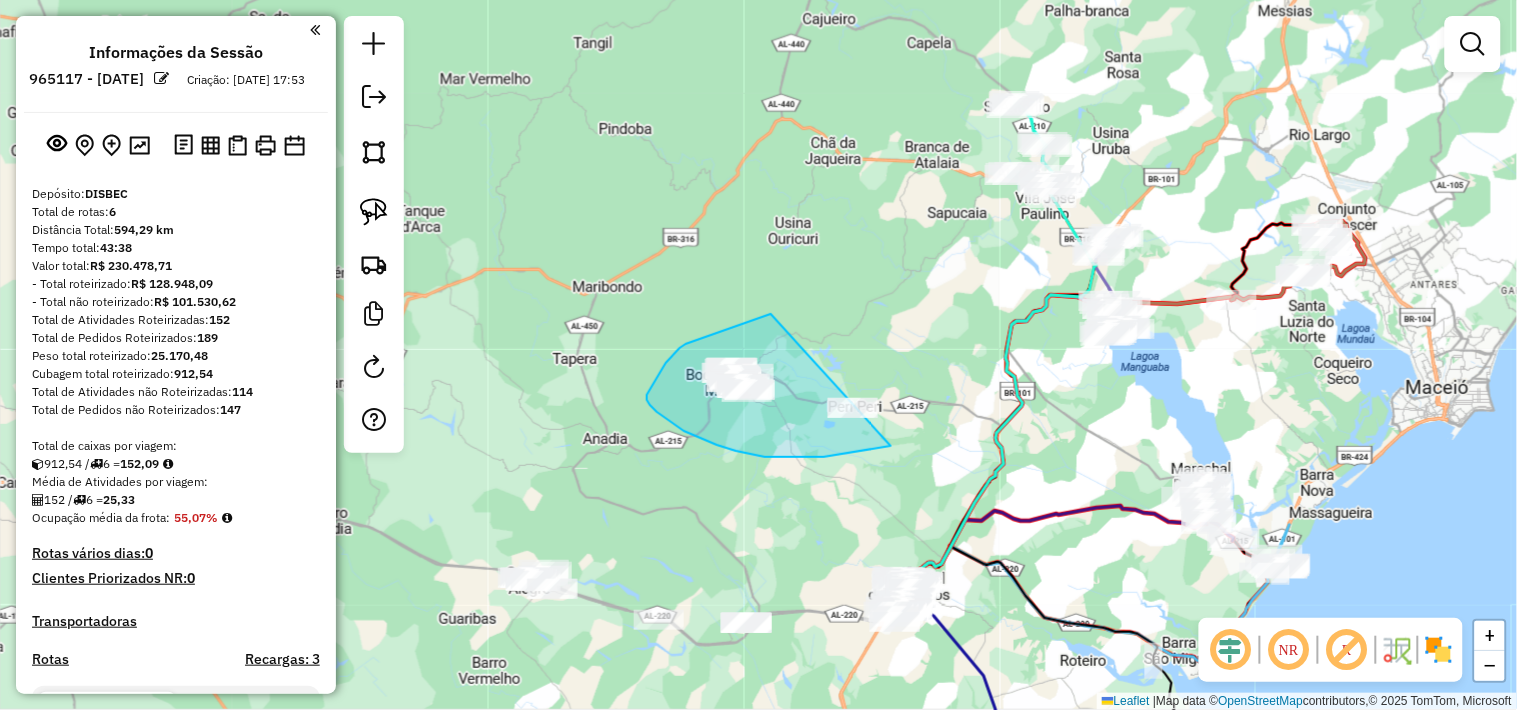 drag, startPoint x: 647, startPoint y: 400, endPoint x: 976, endPoint y: 366, distance: 330.75217 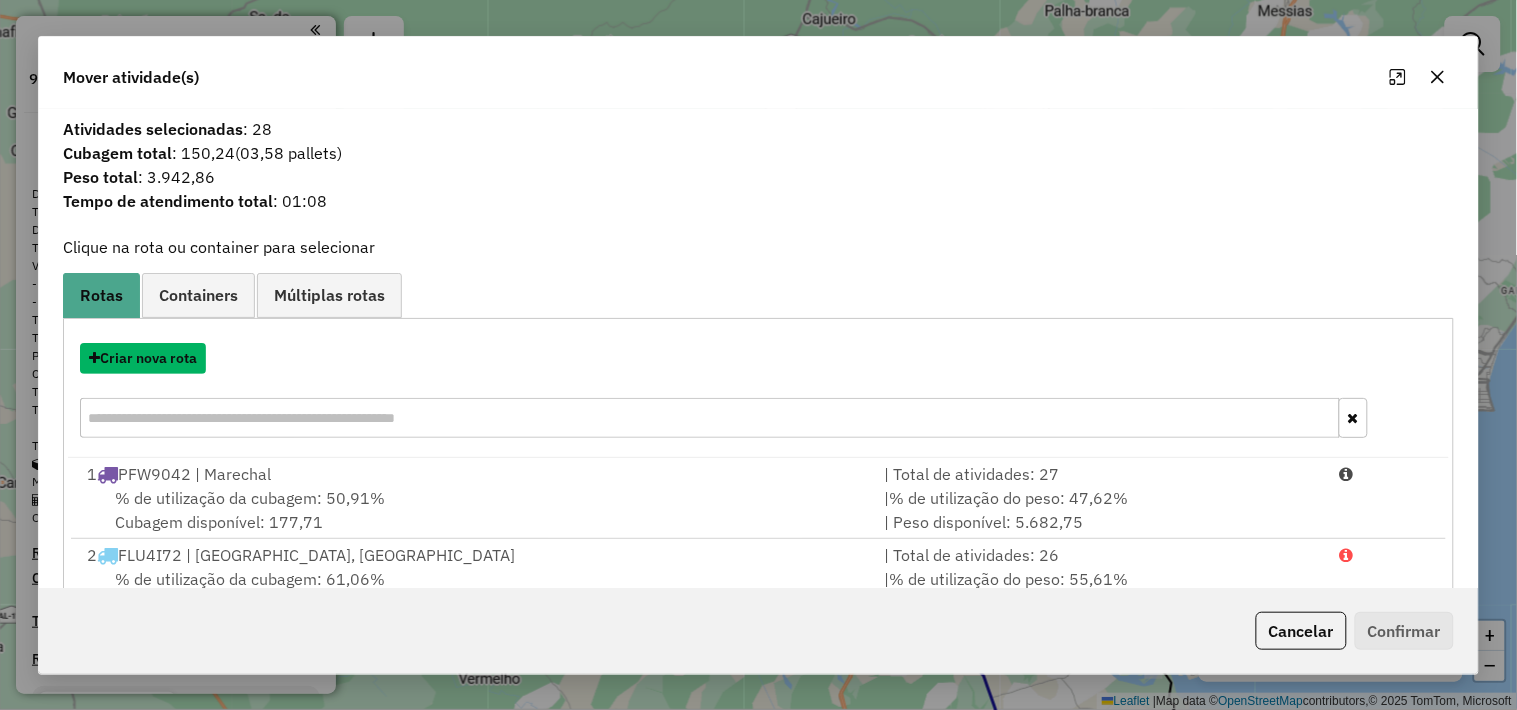 click on "Criar nova rota" at bounding box center [143, 358] 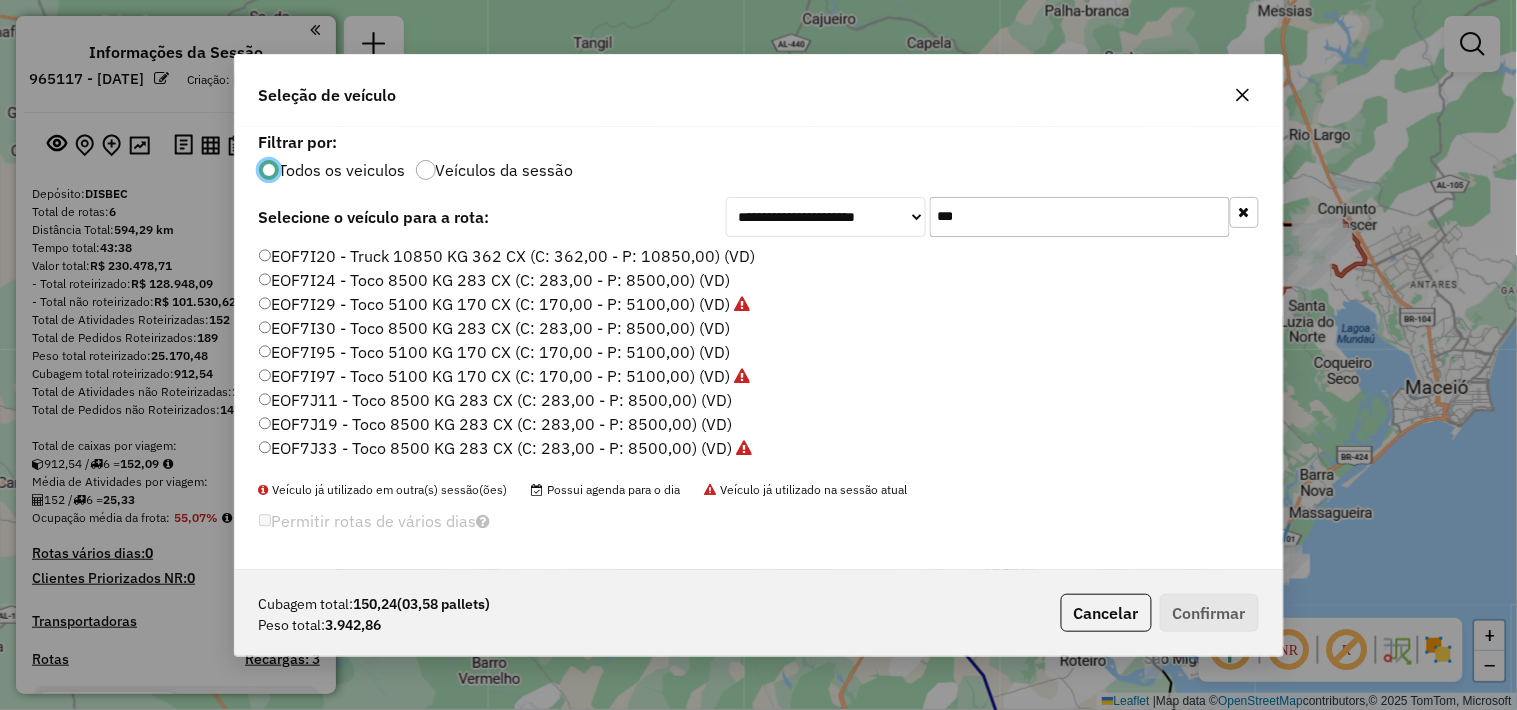 scroll, scrollTop: 11, scrollLeft: 5, axis: both 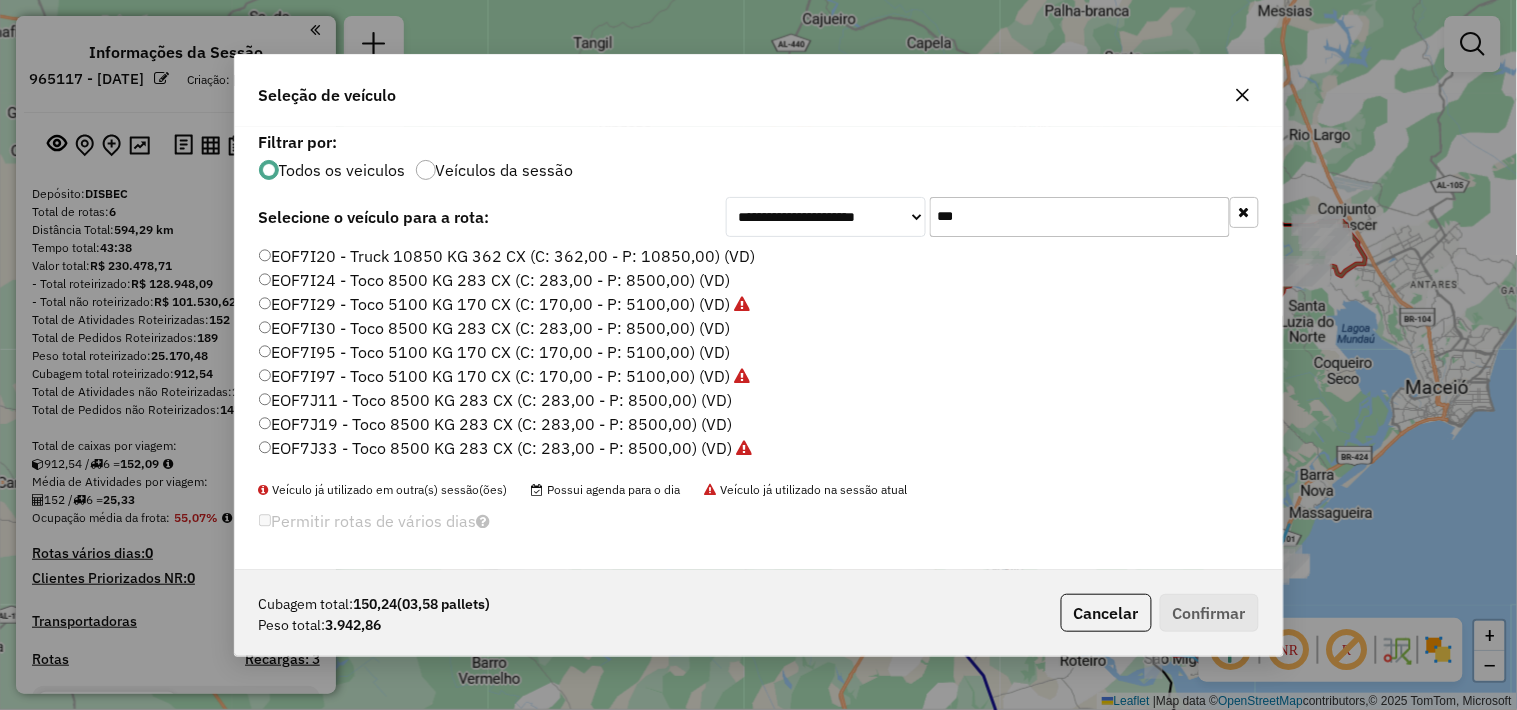 click on "***" 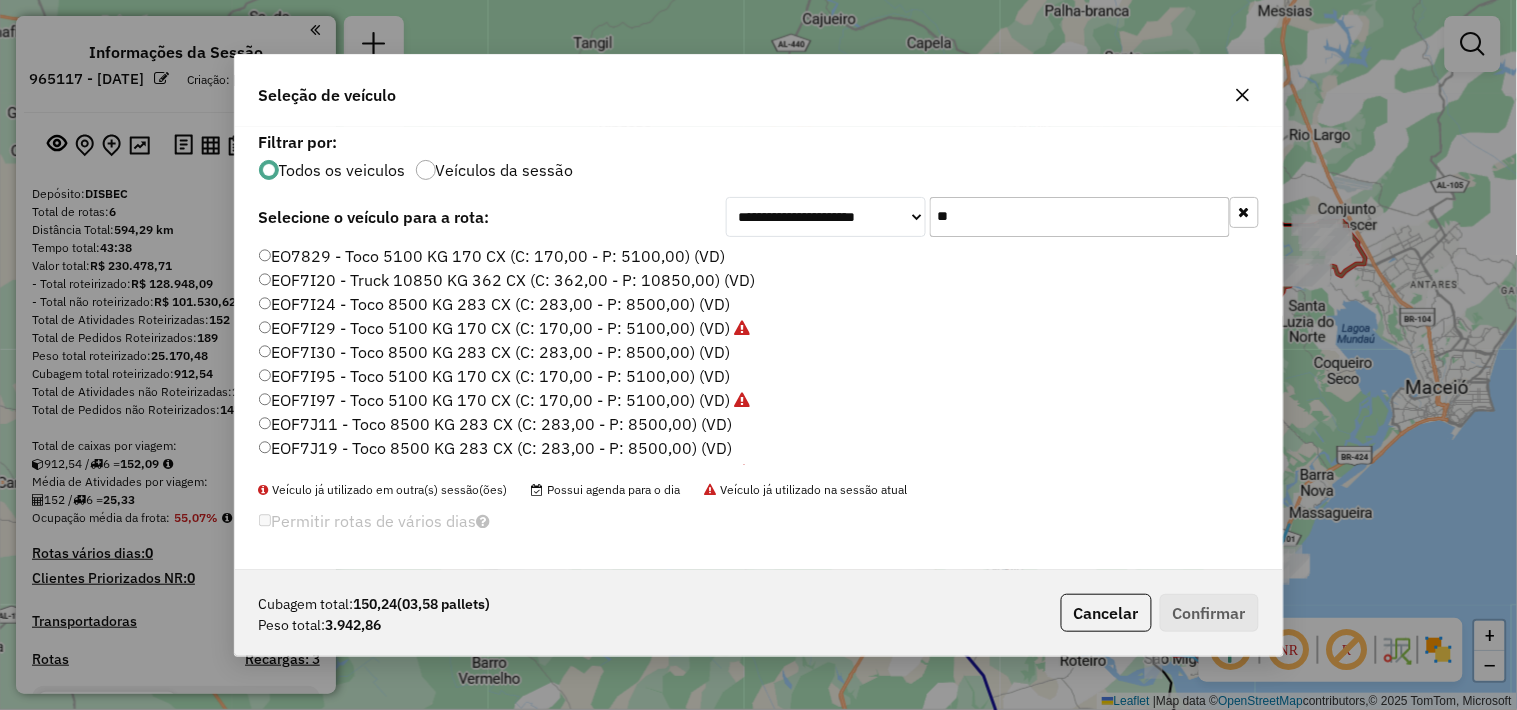 type on "***" 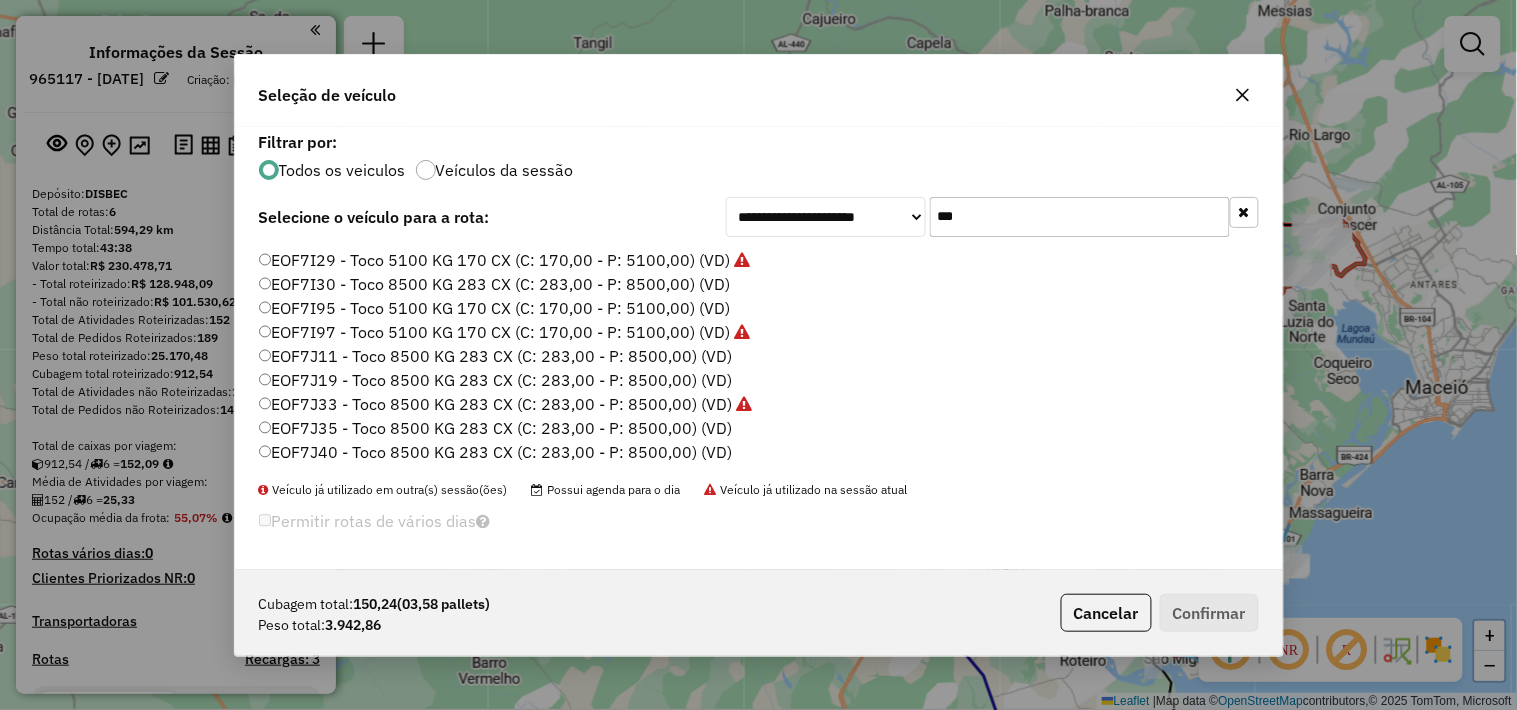 scroll, scrollTop: 0, scrollLeft: 0, axis: both 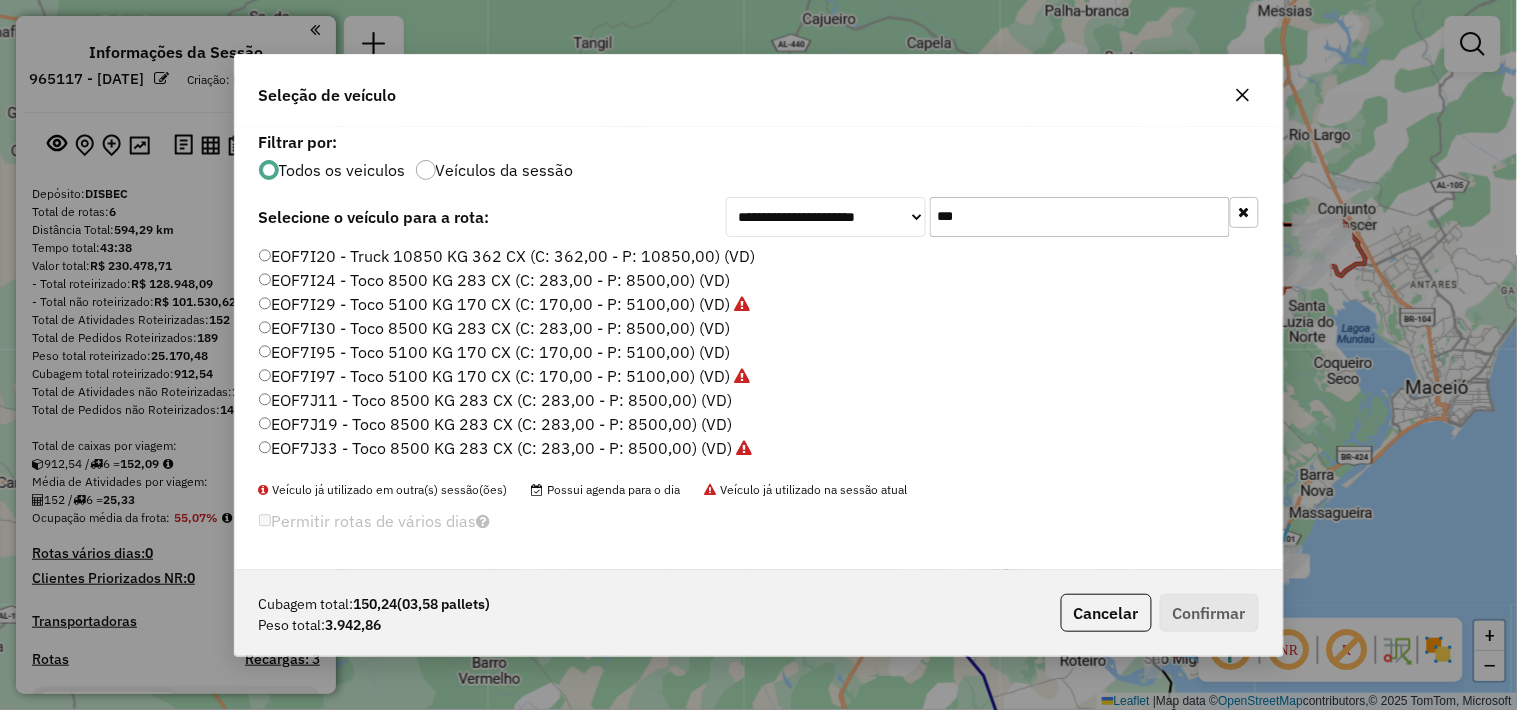 click on "***" 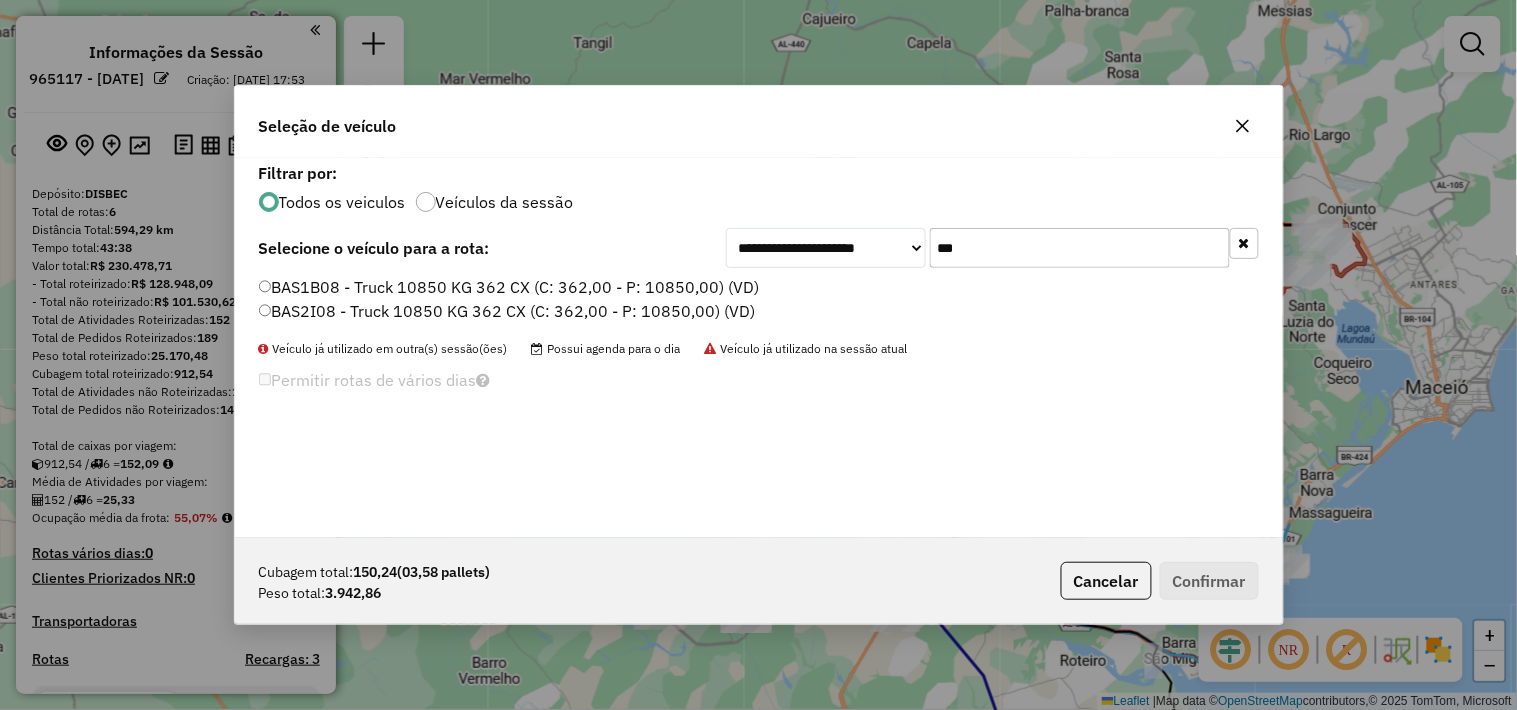 type on "***" 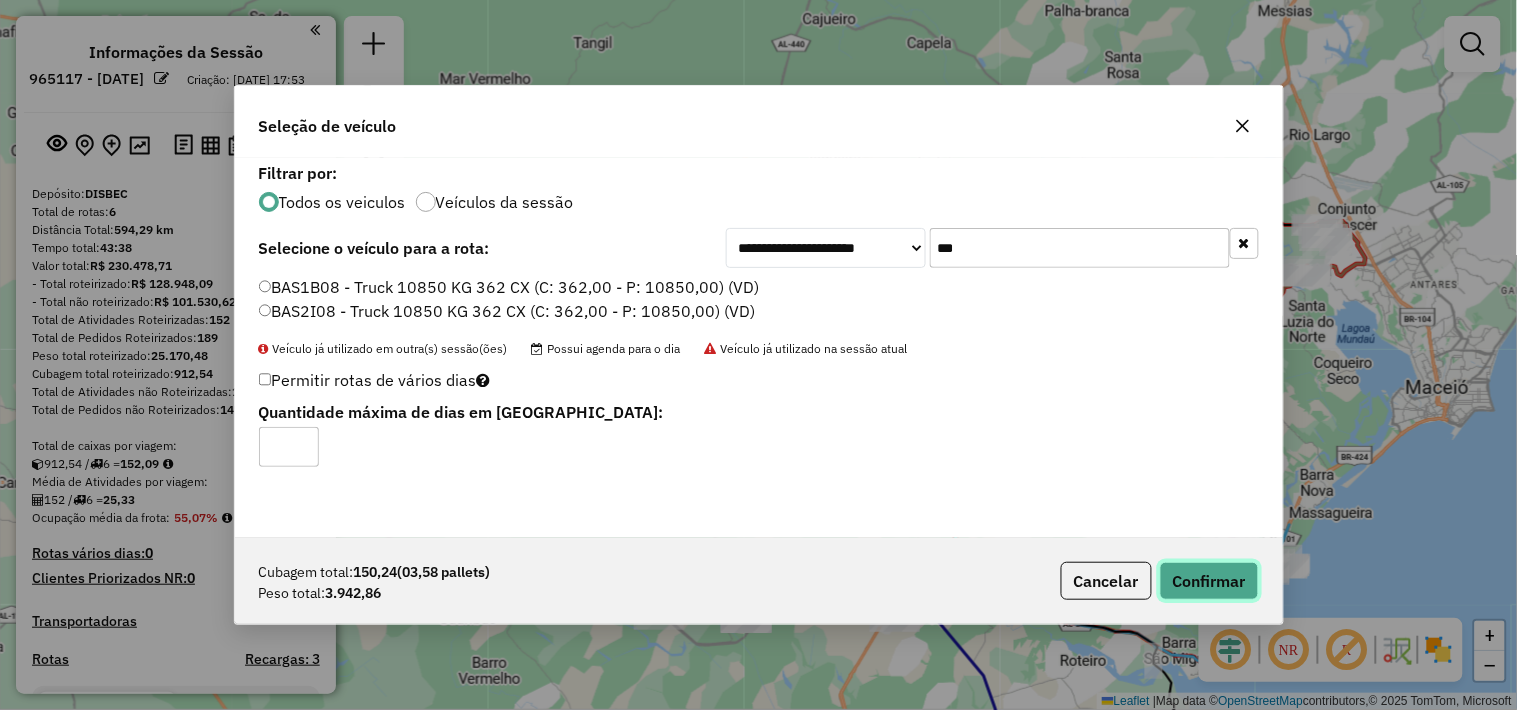 click on "Confirmar" 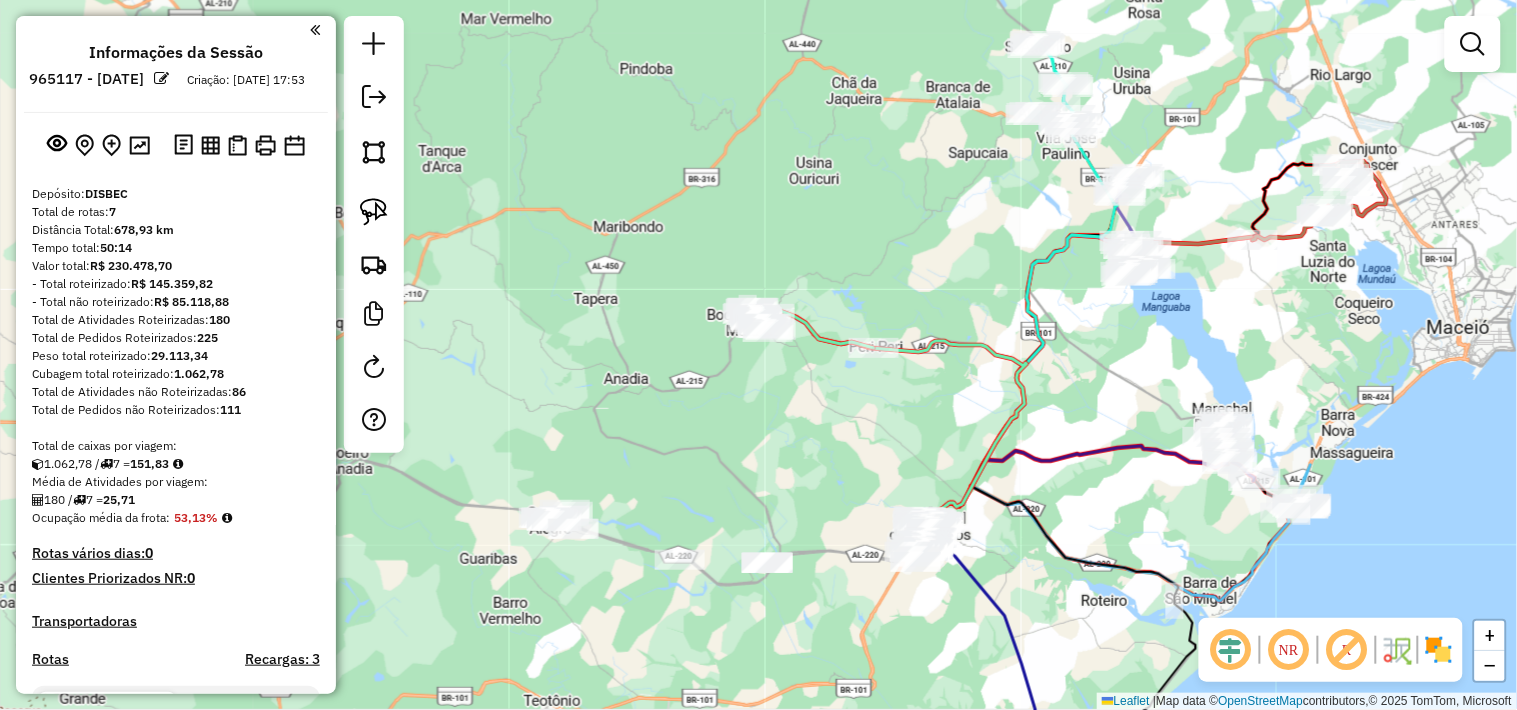 drag, startPoint x: 644, startPoint y: 475, endPoint x: 718, endPoint y: 292, distance: 197.39554 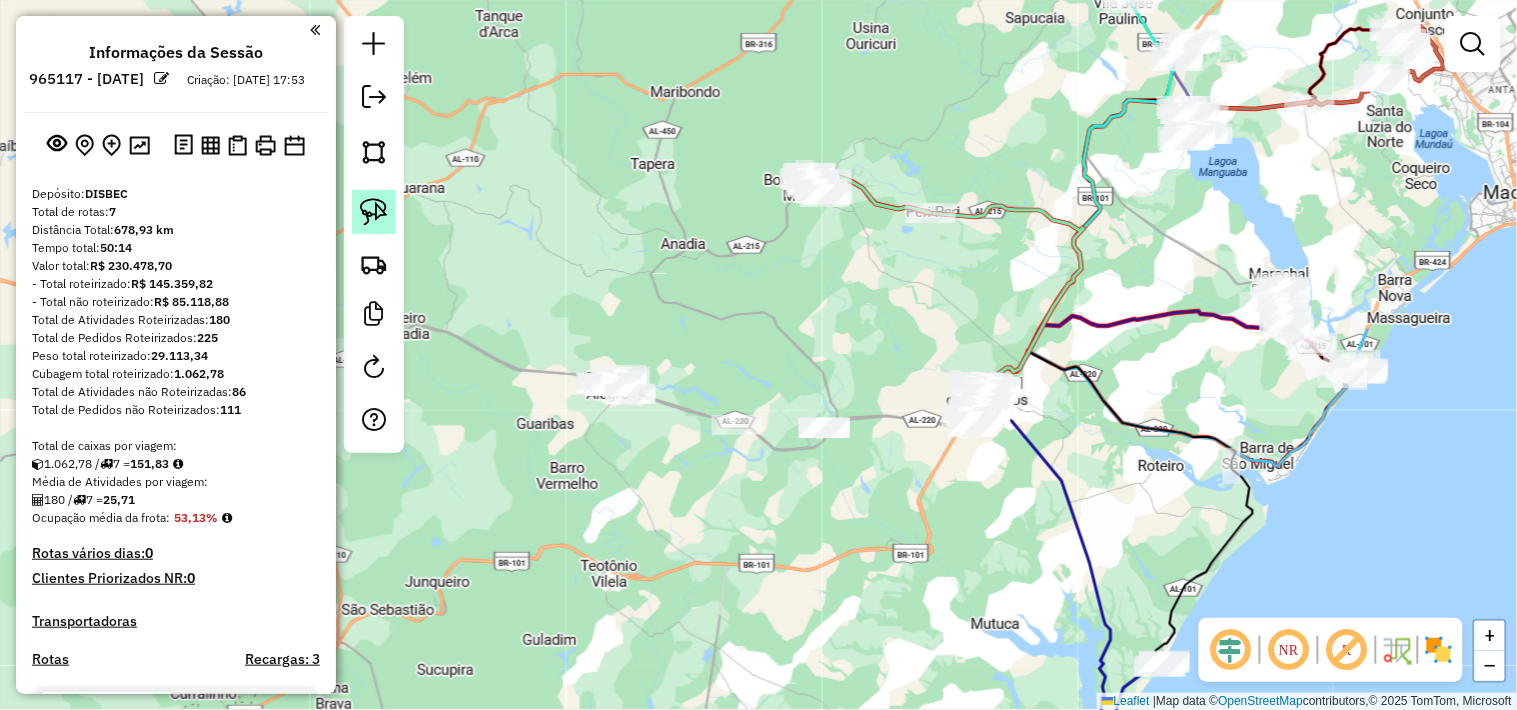 click 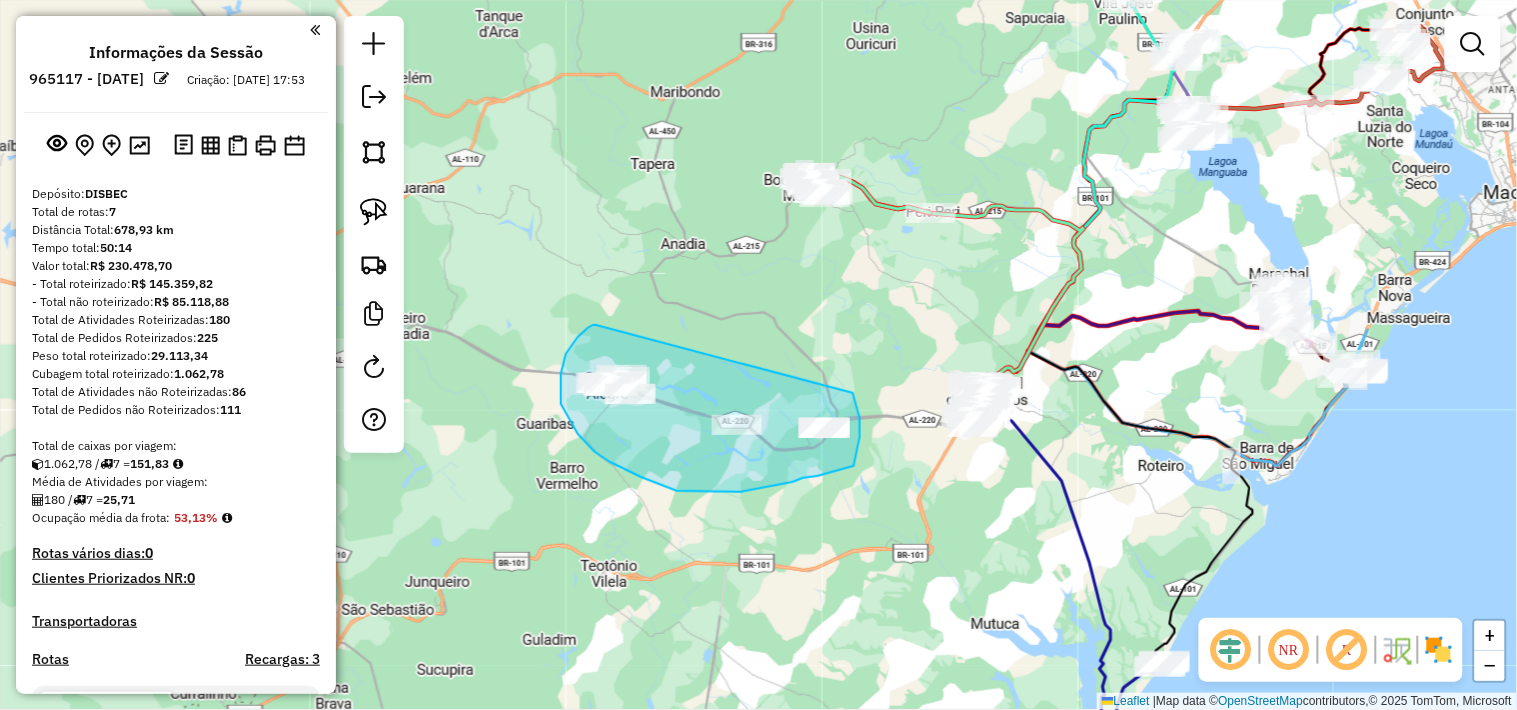 drag, startPoint x: 578, startPoint y: 337, endPoint x: 853, endPoint y: 393, distance: 280.6439 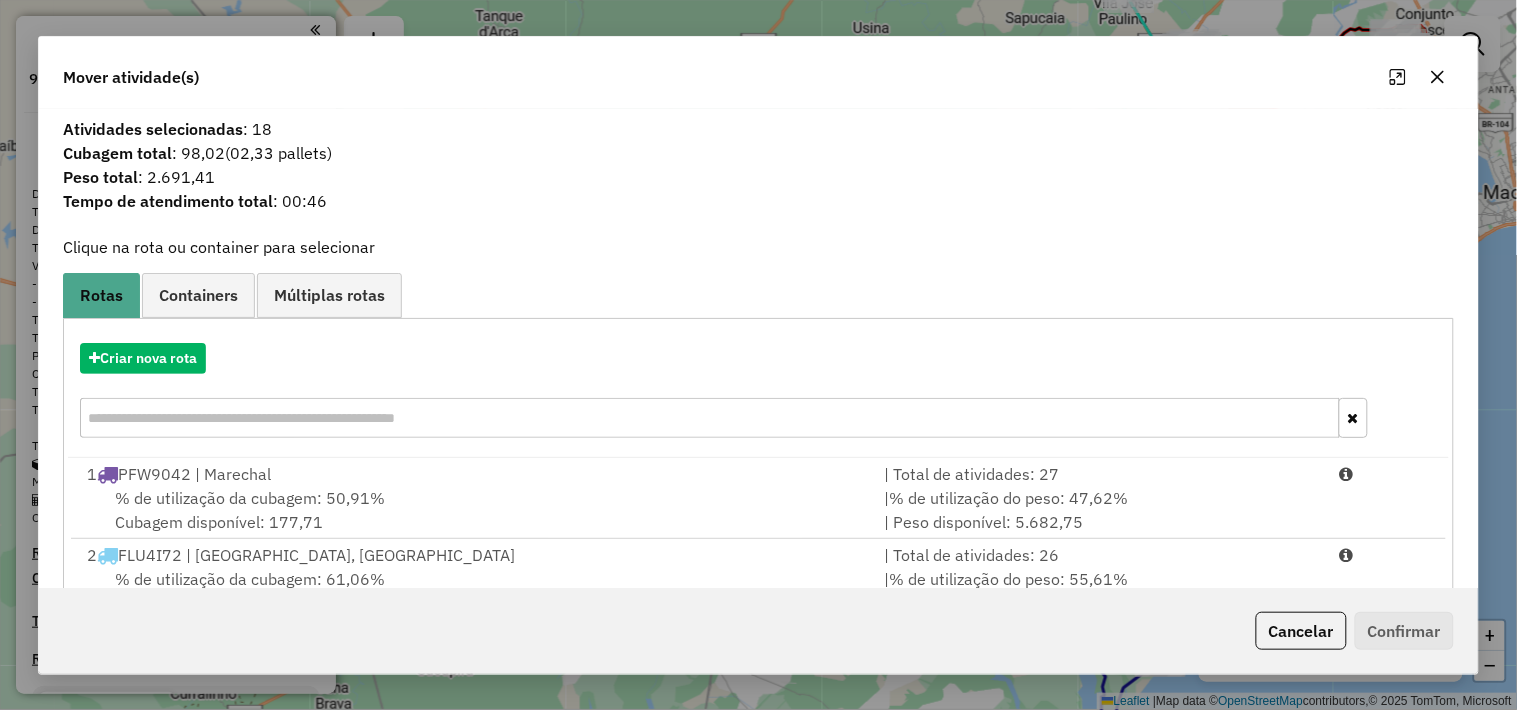 click on "Criar nova rota" at bounding box center [758, 393] 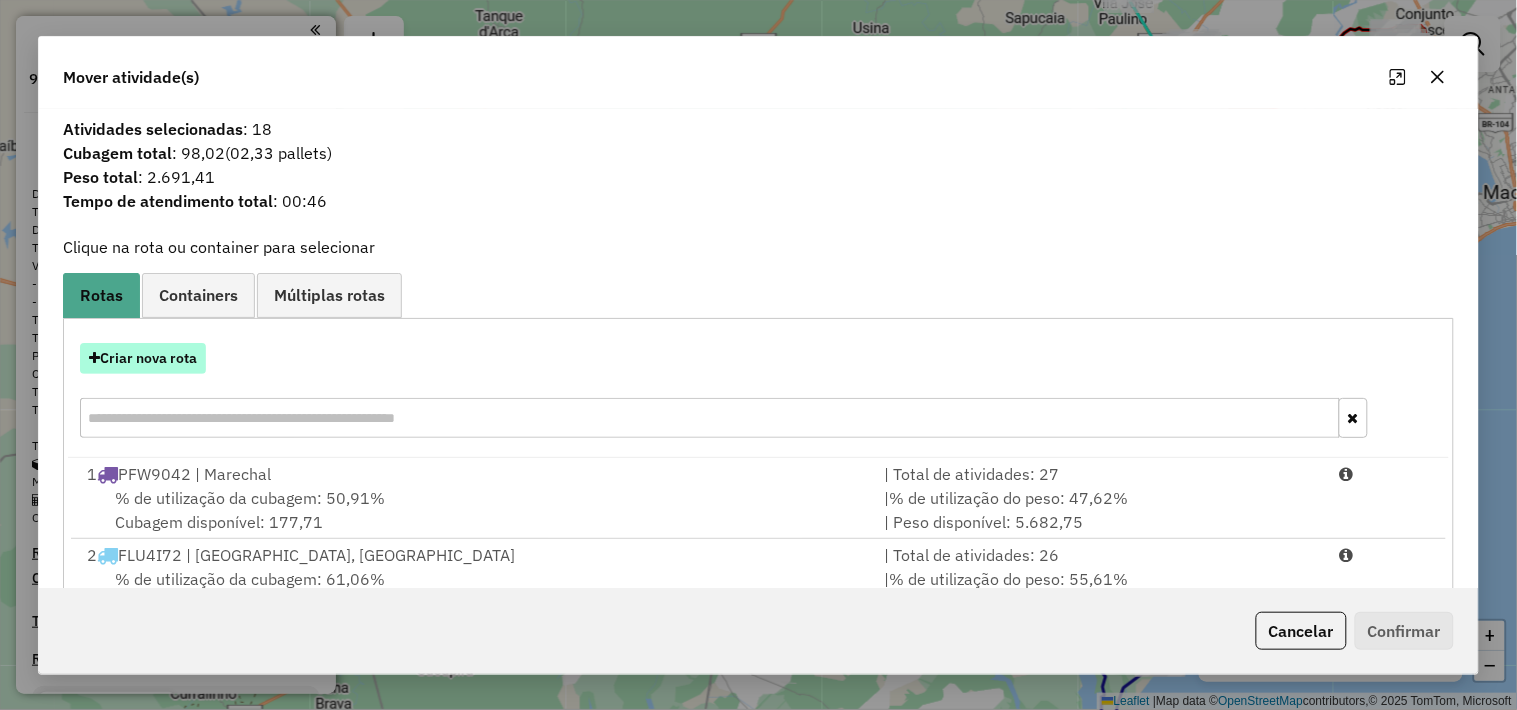 click on "Criar nova rota" at bounding box center [143, 358] 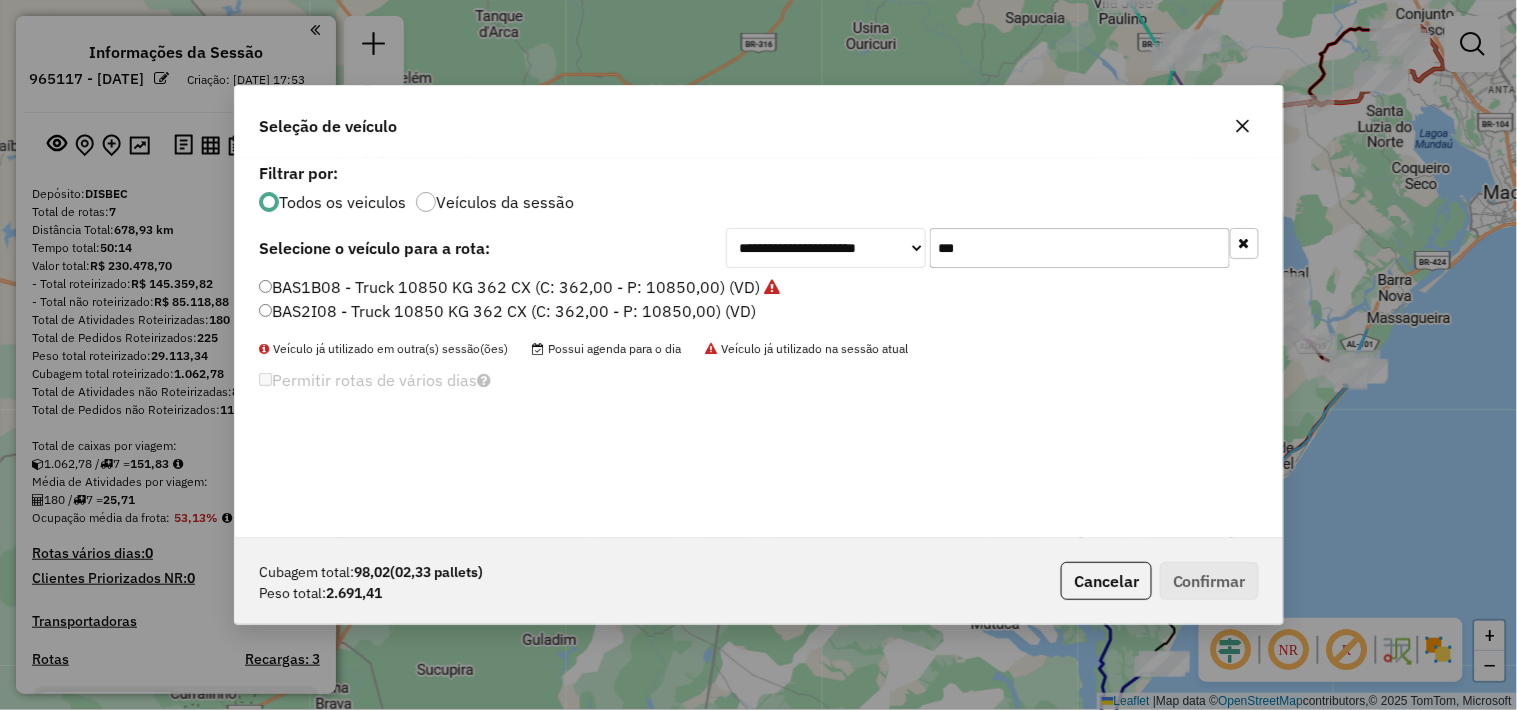 scroll, scrollTop: 11, scrollLeft: 5, axis: both 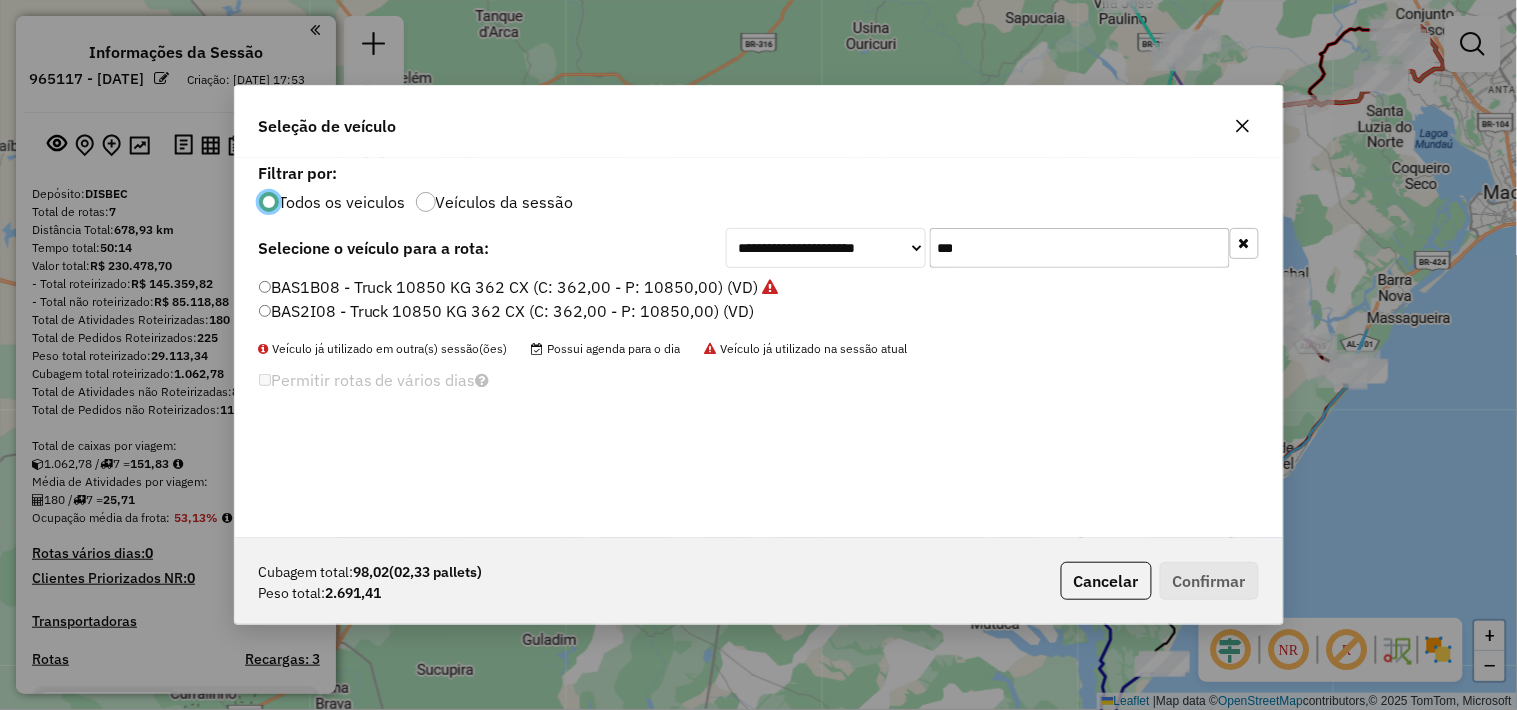 click on "***" 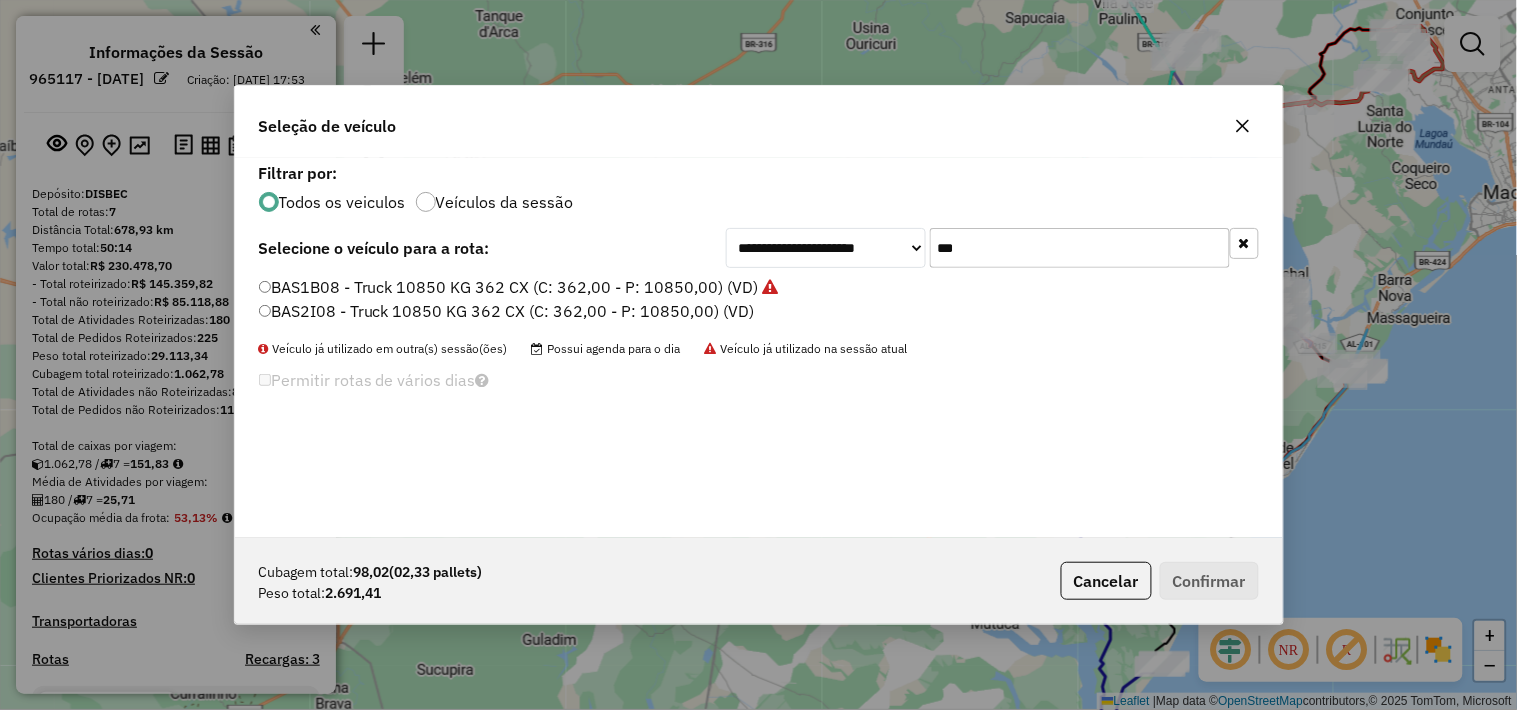 click on "***" 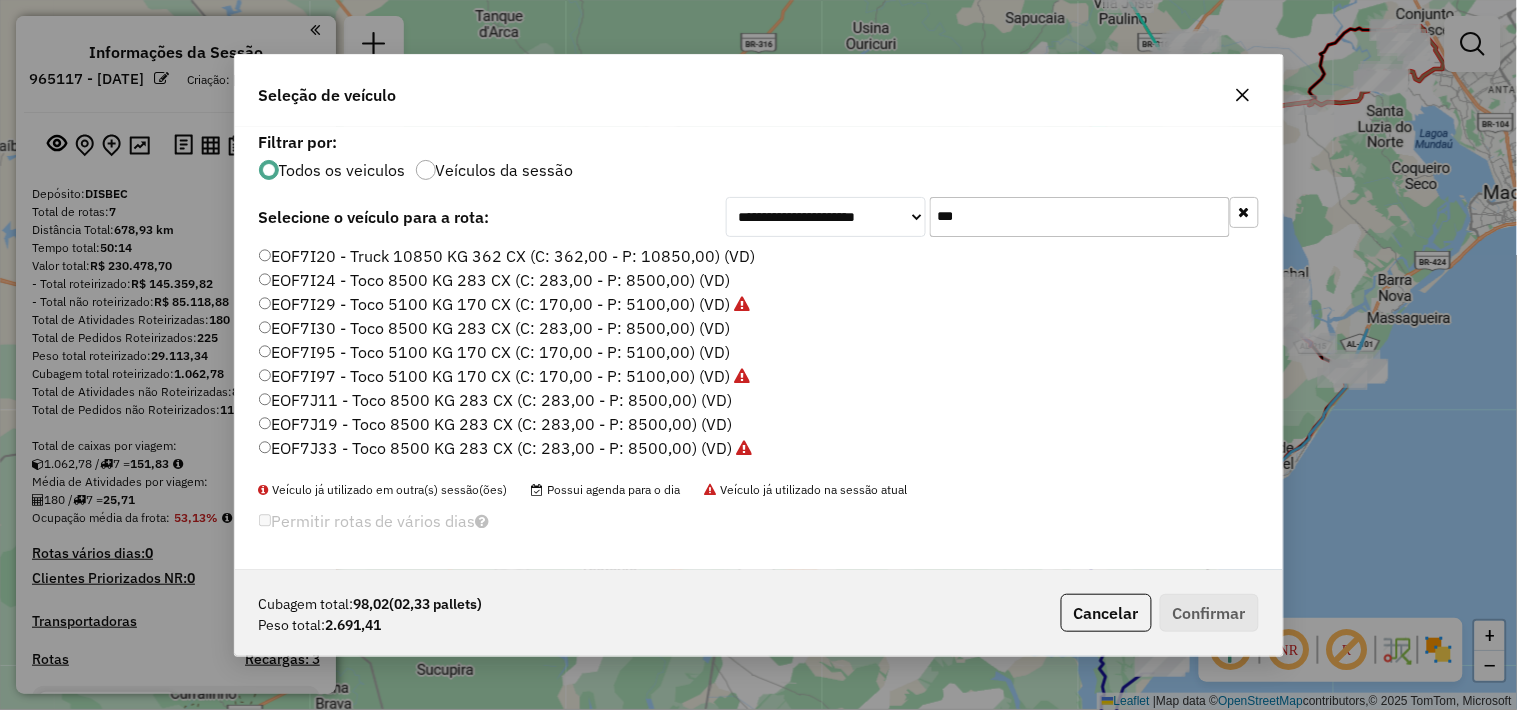 scroll, scrollTop: 44, scrollLeft: 0, axis: vertical 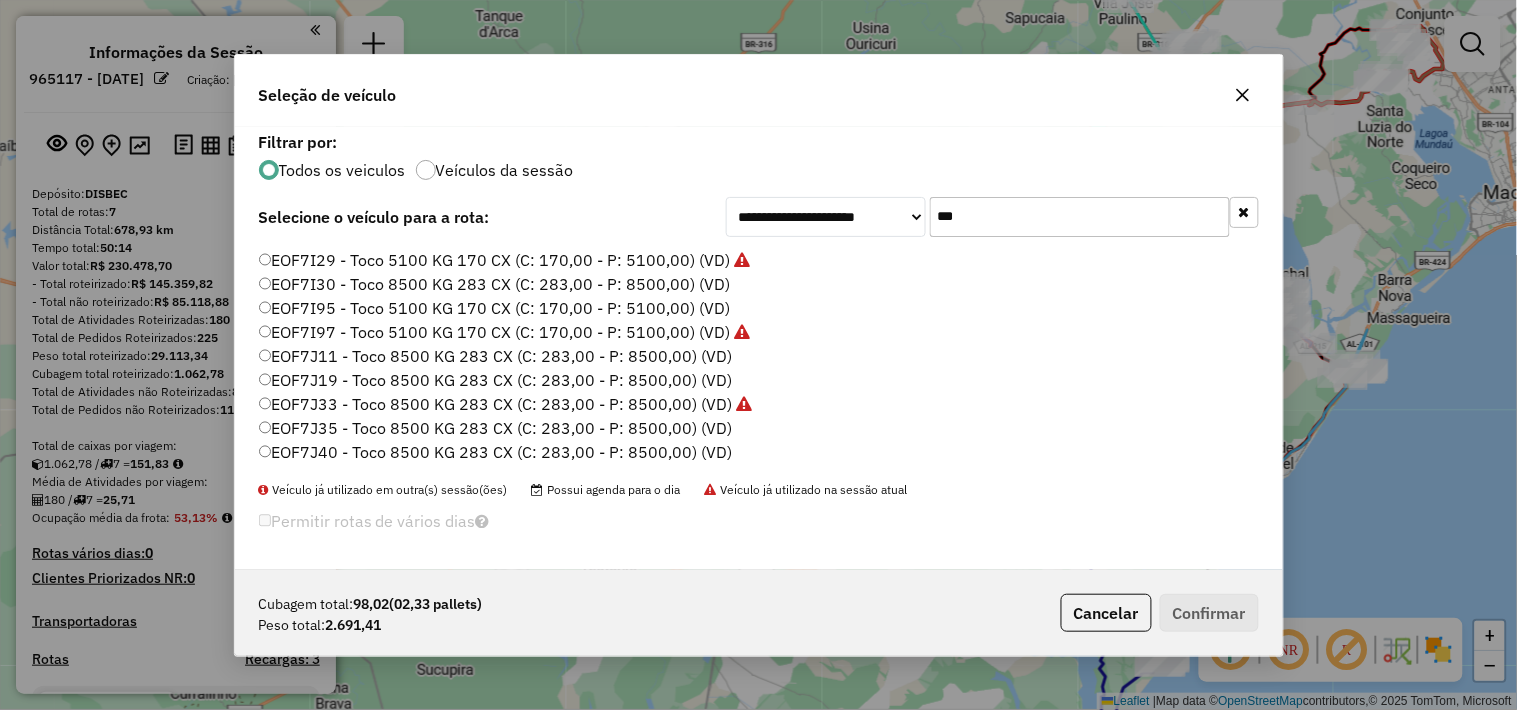 type on "***" 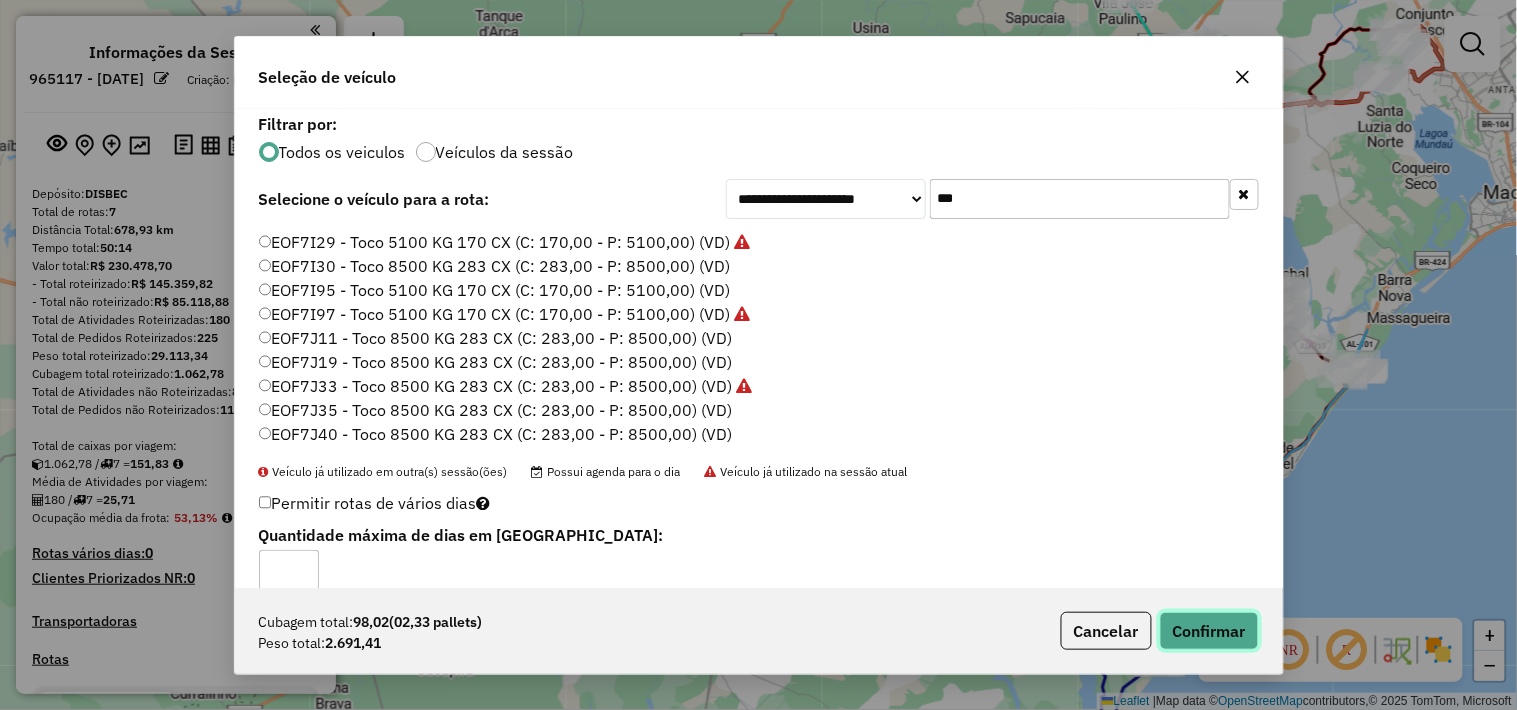 click on "Confirmar" 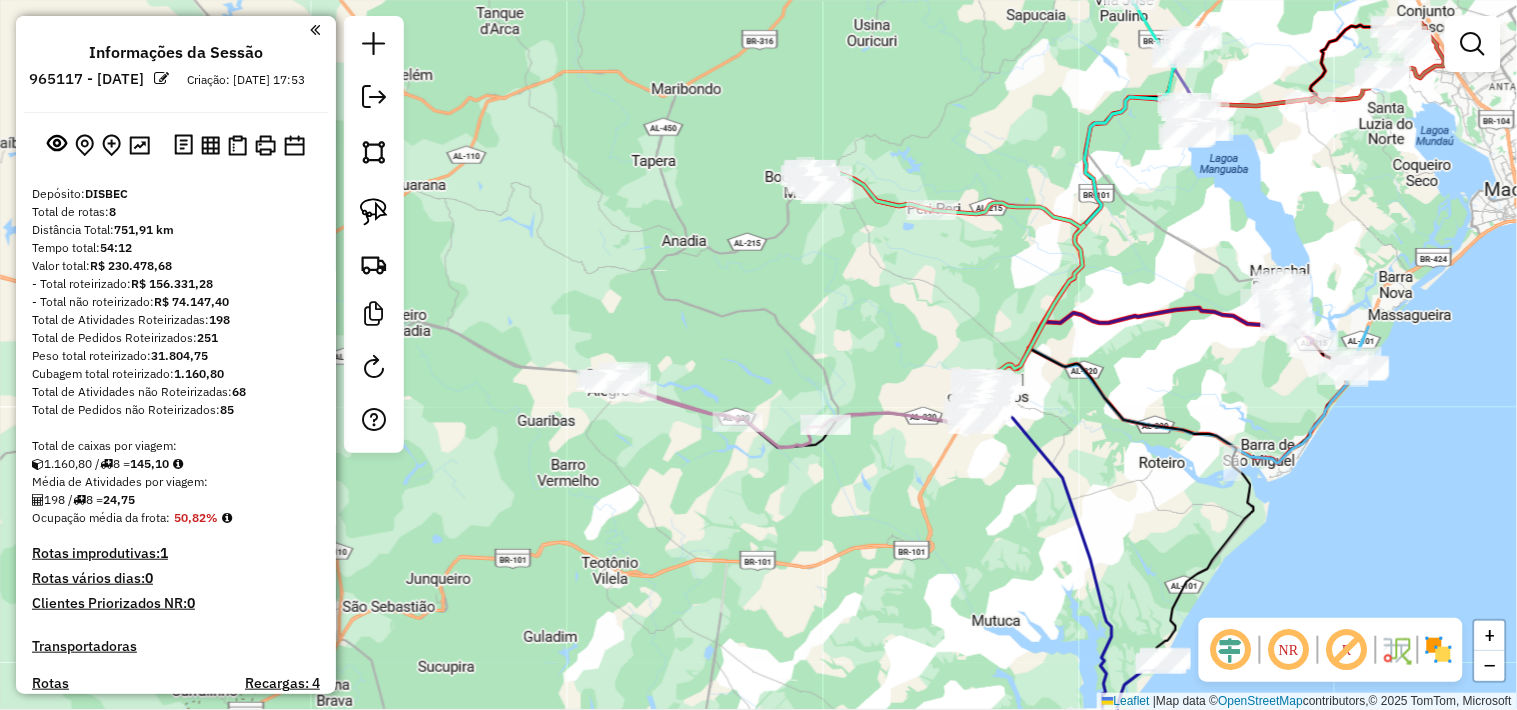 drag, startPoint x: 931, startPoint y: 495, endPoint x: 763, endPoint y: 417, distance: 185.22418 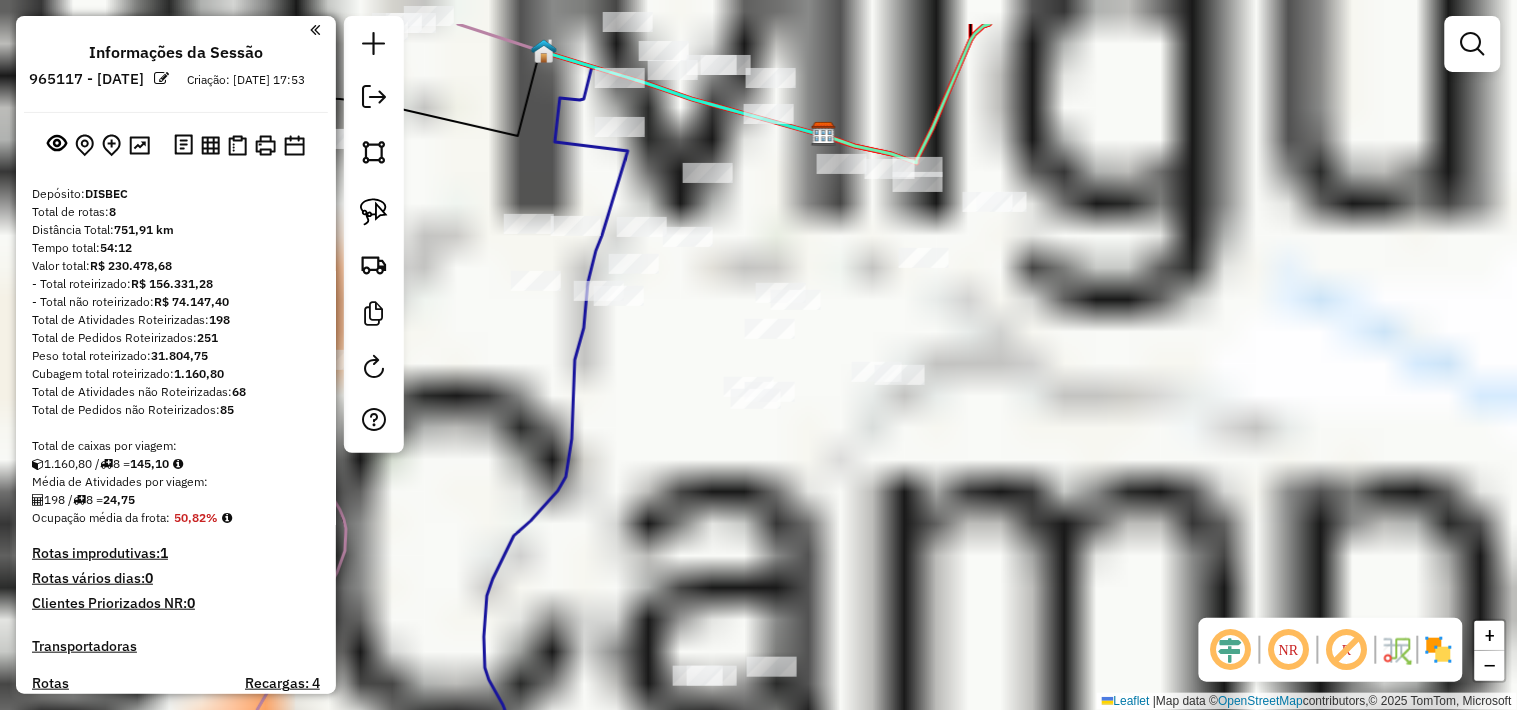drag, startPoint x: 843, startPoint y: 317, endPoint x: 871, endPoint y: 446, distance: 132.00378 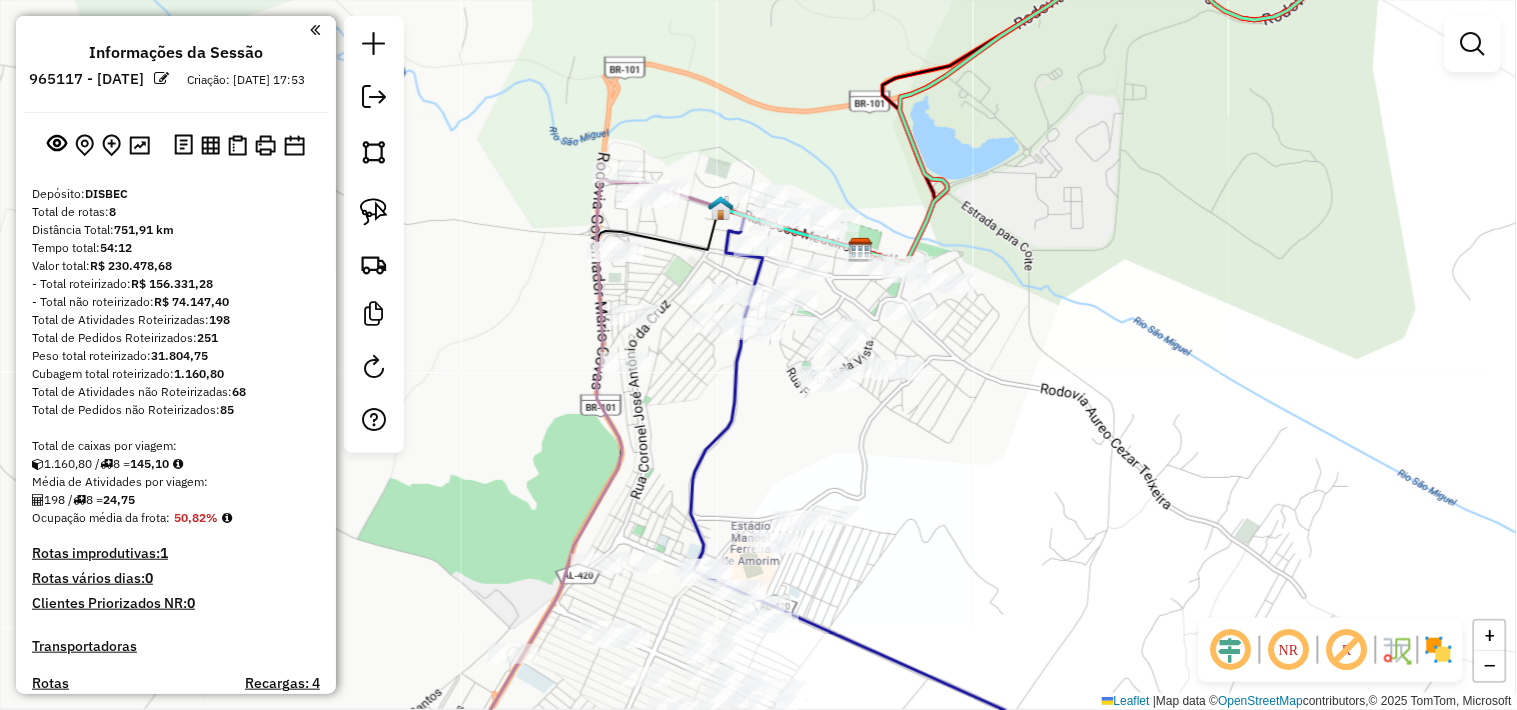 drag, startPoint x: 927, startPoint y: 456, endPoint x: 920, endPoint y: 483, distance: 27.89265 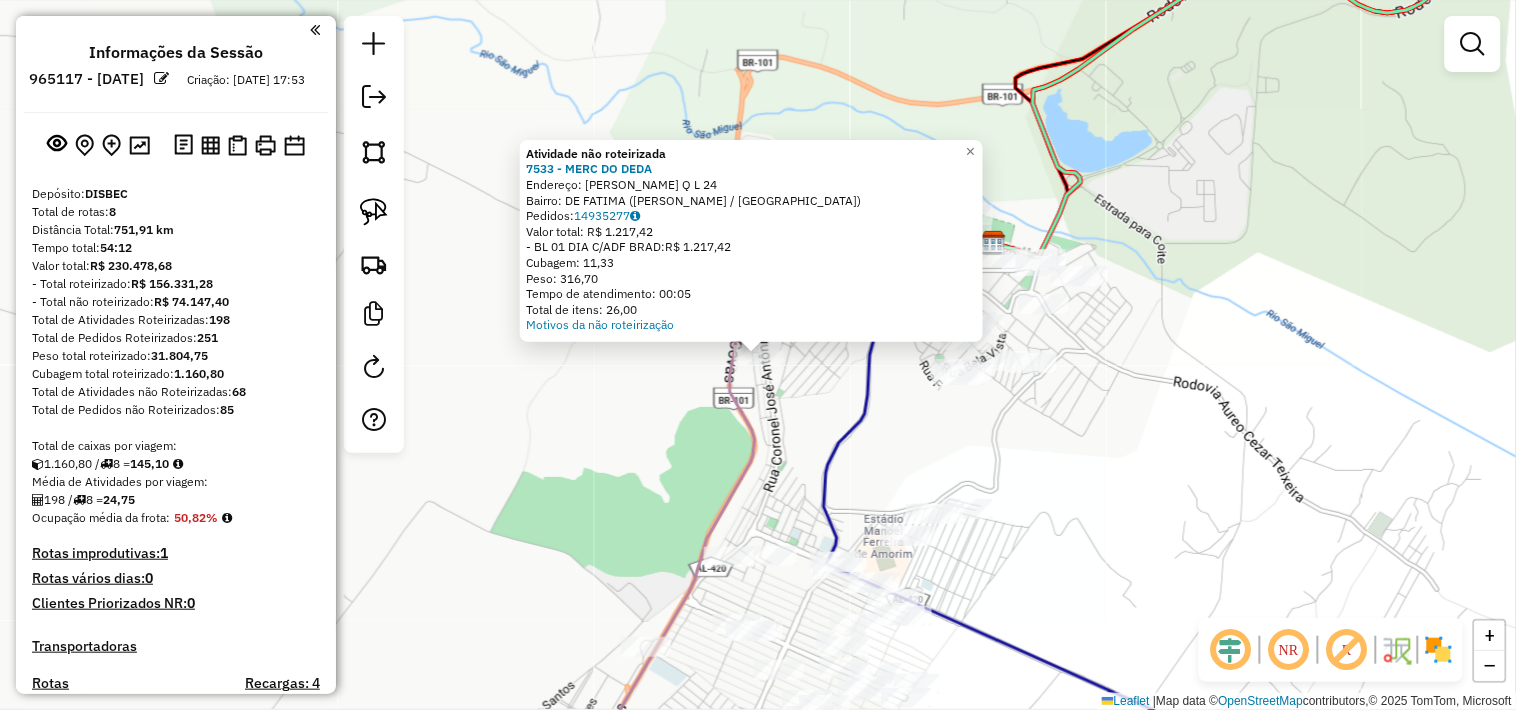 click on "Atividade não roteirizada 7533 - MERC DO DEDA  Endereço:  ESTHER S TORRES Q L 24   Bairro: DE FATIMA (SAO MIGUEL DOS CAMPOS / AL)   Pedidos:  14935277   Valor total: R$ 1.217,42   - BL 01 DIA C/ADF BRAD:  R$ 1.217,42   Cubagem: 11,33   Peso: 316,70   Tempo de atendimento: 00:05   Total de itens: 26,00  Motivos da não roteirização × Janela de atendimento Grade de atendimento Capacidade Transportadoras Veículos Cliente Pedidos  Rotas Selecione os dias de semana para filtrar as janelas de atendimento  Seg   Ter   Qua   Qui   Sex   Sáb   Dom  Informe o período da janela de atendimento: De: Até:  Filtrar exatamente a janela do cliente  Considerar janela de atendimento padrão  Selecione os dias de semana para filtrar as grades de atendimento  Seg   Ter   Qua   Qui   Sex   Sáb   Dom   Considerar clientes sem dia de atendimento cadastrado  Clientes fora do dia de atendimento selecionado Filtrar as atividades entre os valores definidos abaixo:  Peso mínimo:   Peso máximo:   Cubagem mínima:   De:   De:" 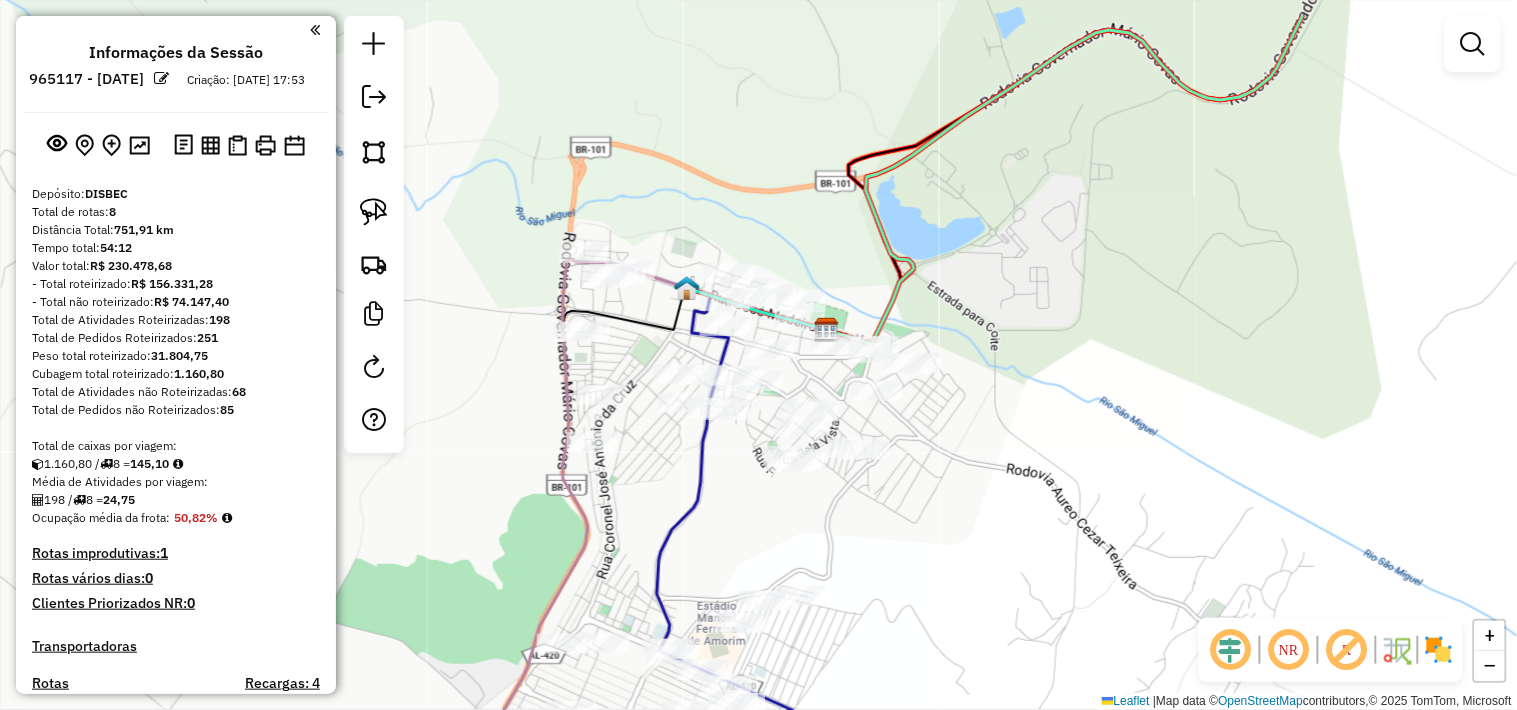 drag, startPoint x: 837, startPoint y: 397, endPoint x: 670, endPoint y: 484, distance: 188.30295 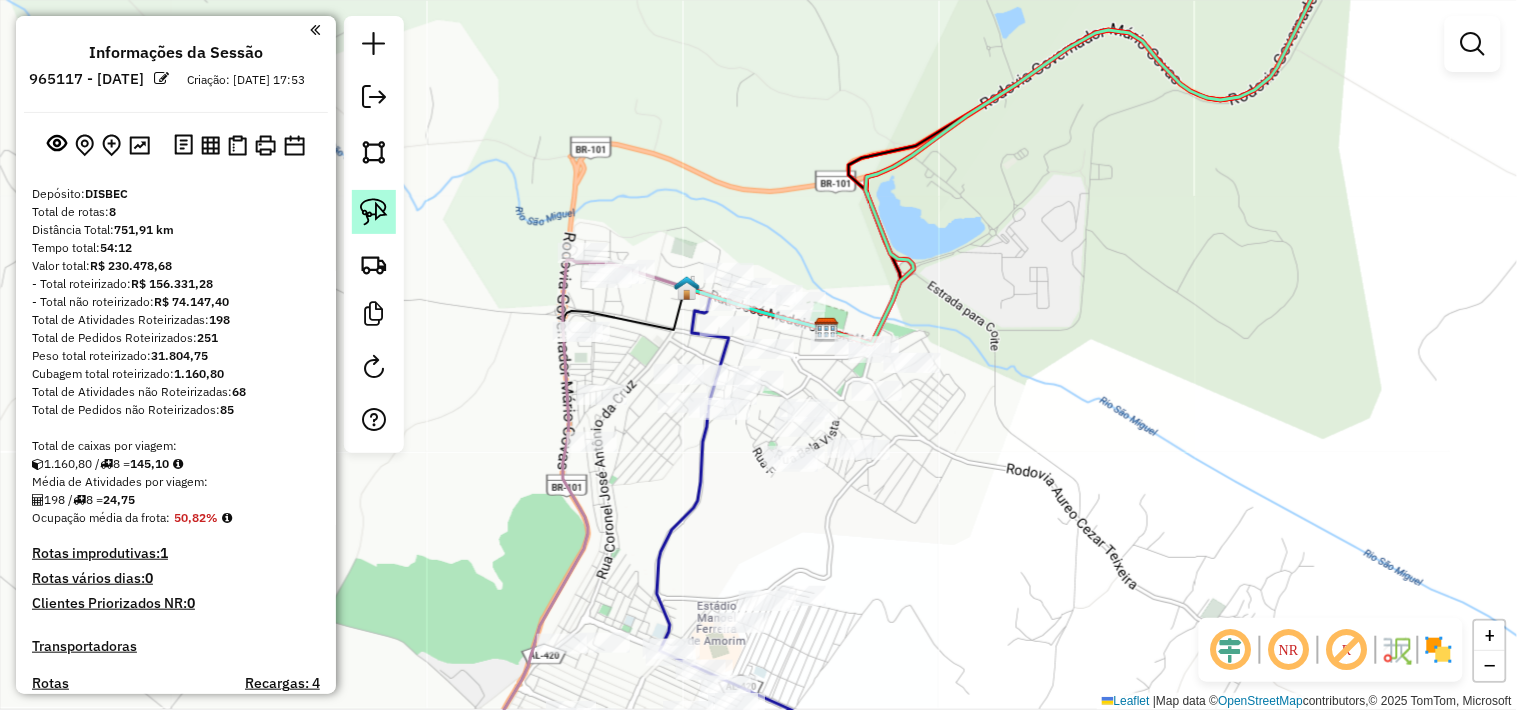 click 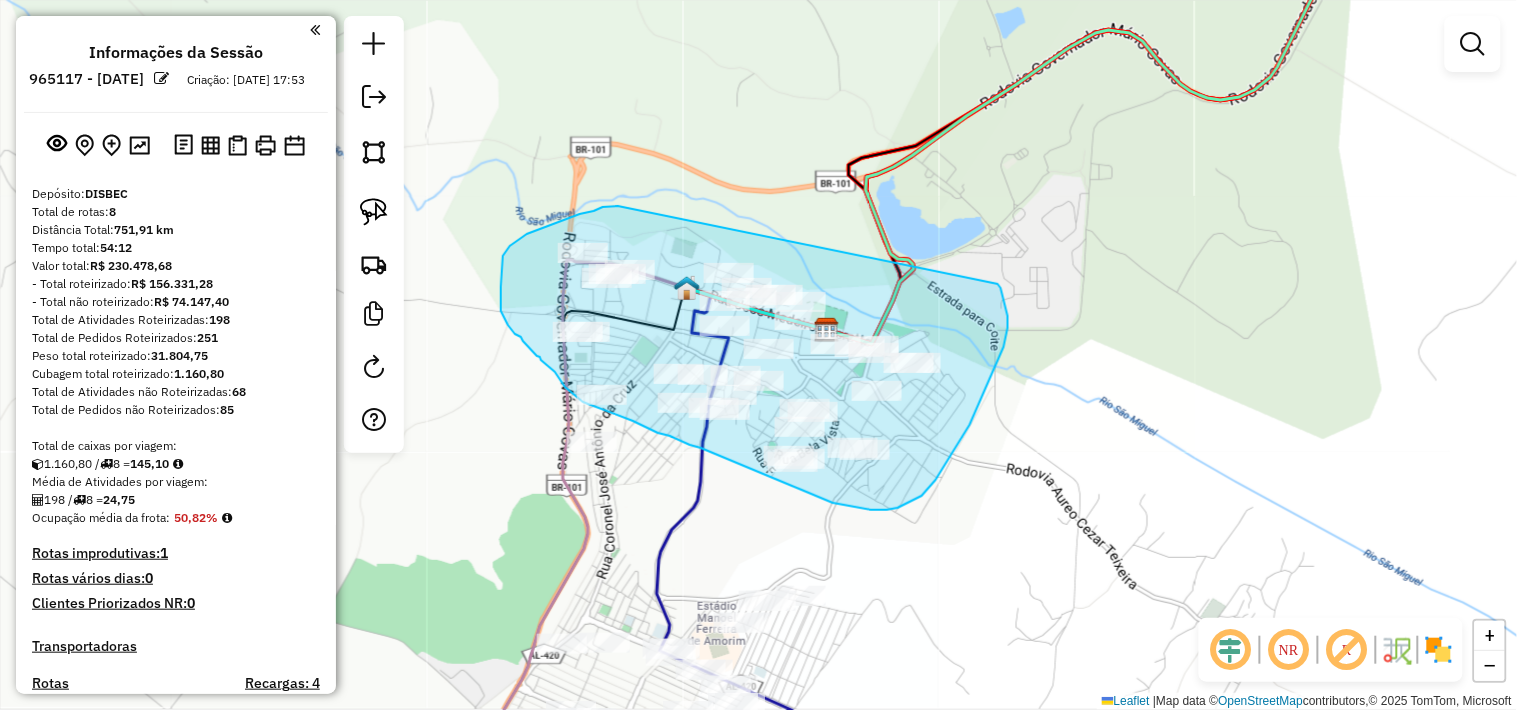 drag, startPoint x: 618, startPoint y: 206, endPoint x: 998, endPoint y: 284, distance: 387.92267 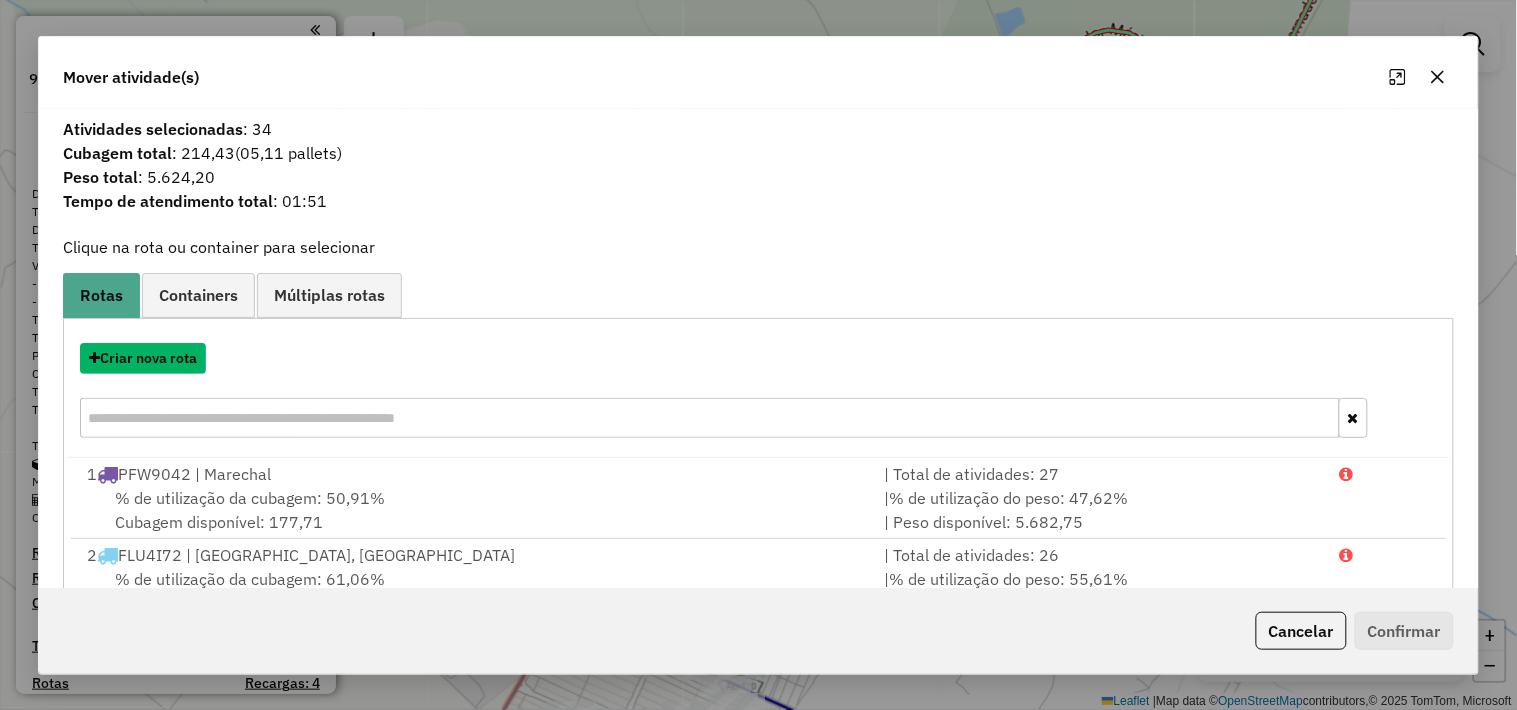 click on "Criar nova rota" at bounding box center (143, 358) 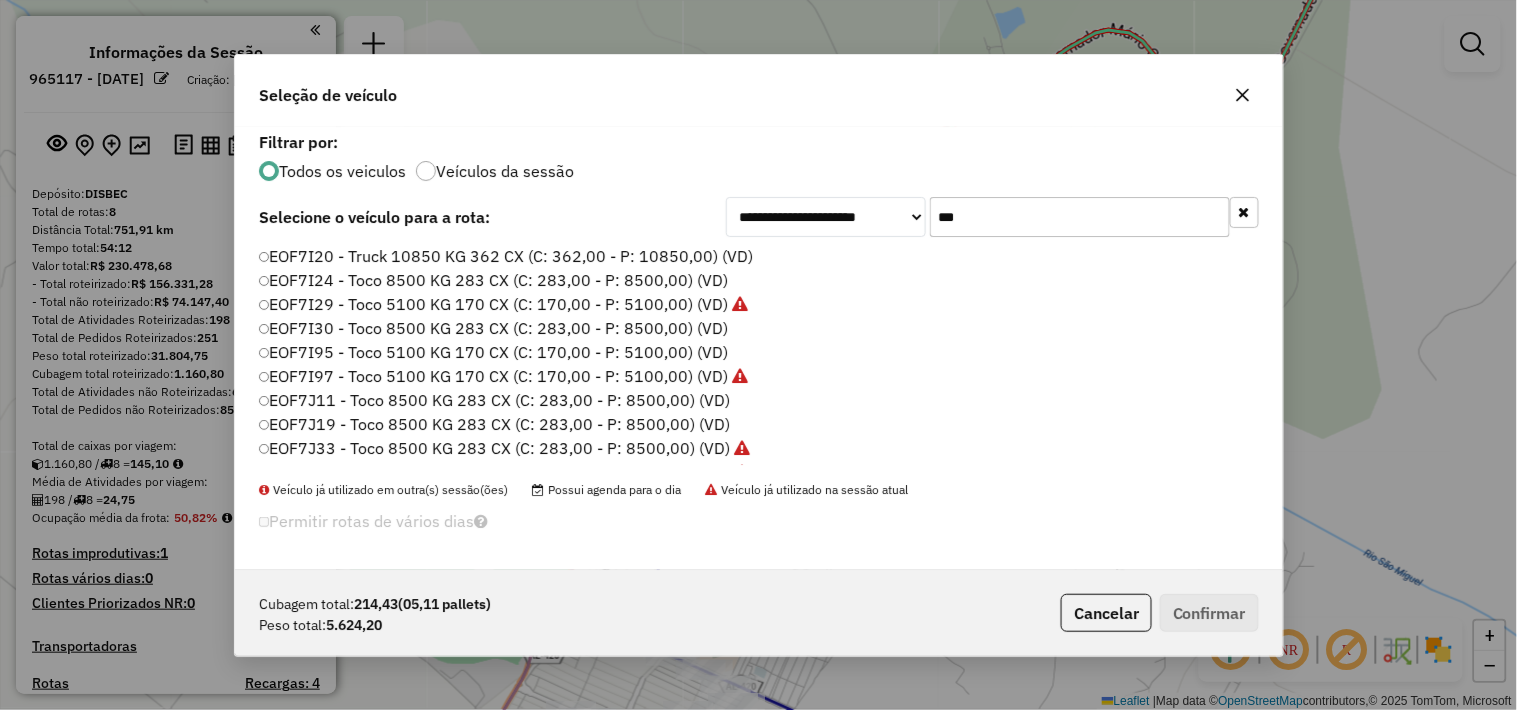 scroll, scrollTop: 11, scrollLeft: 5, axis: both 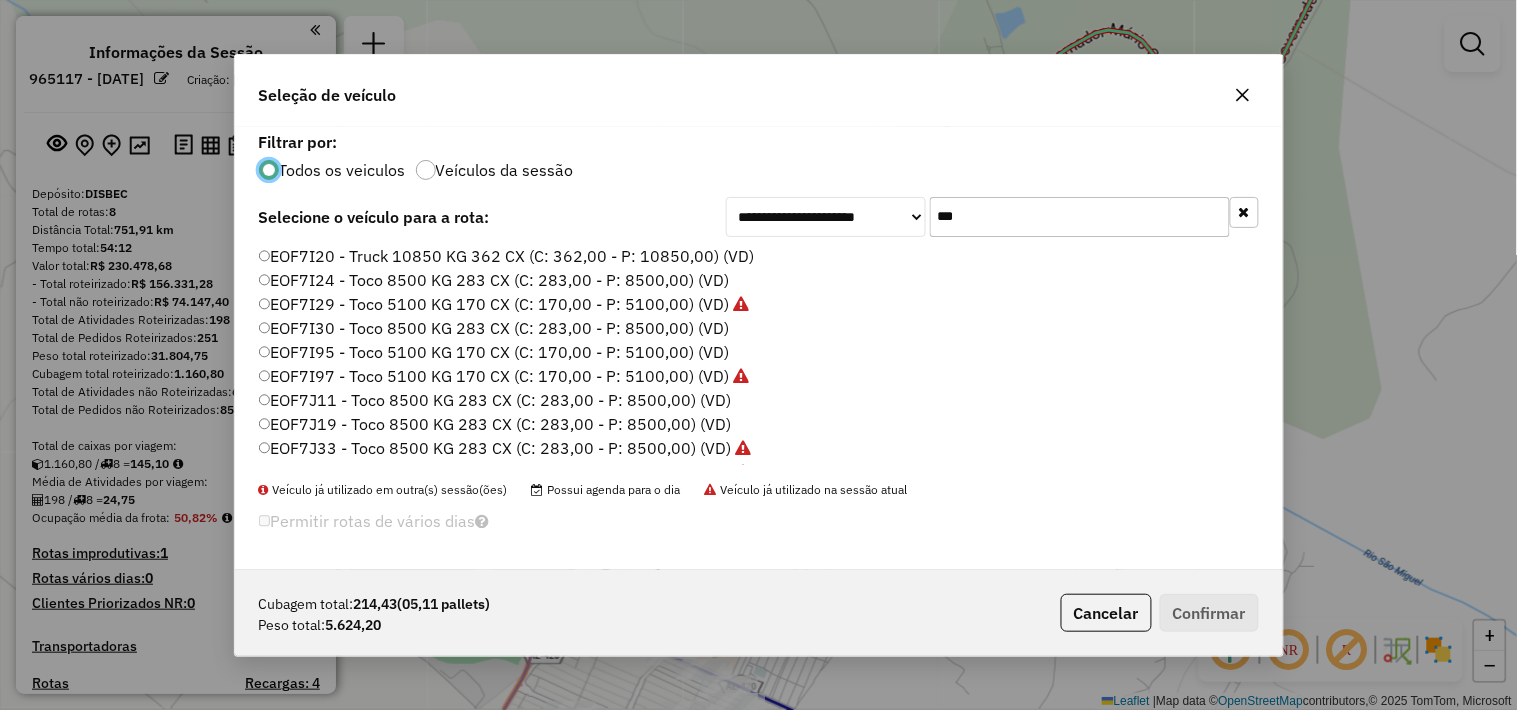 click on "***" 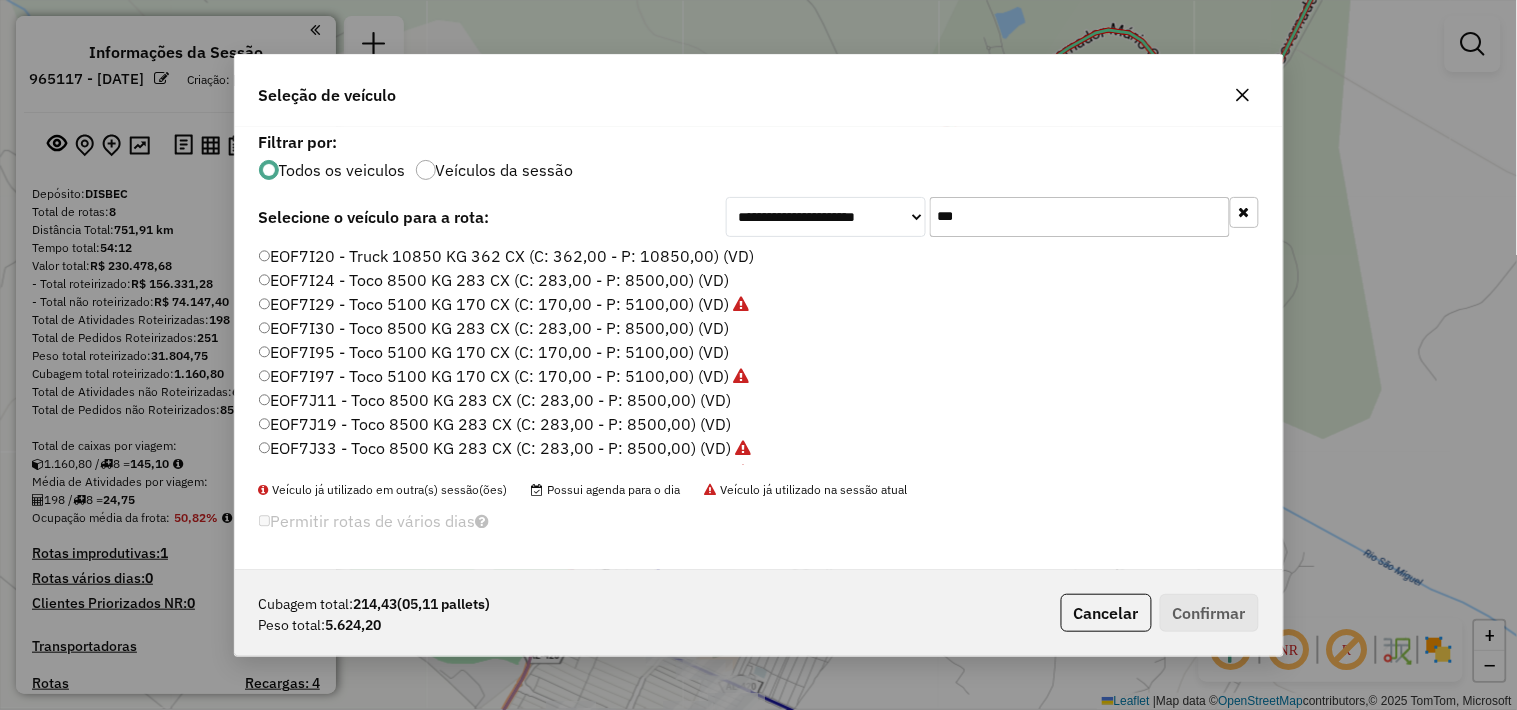 click on "***" 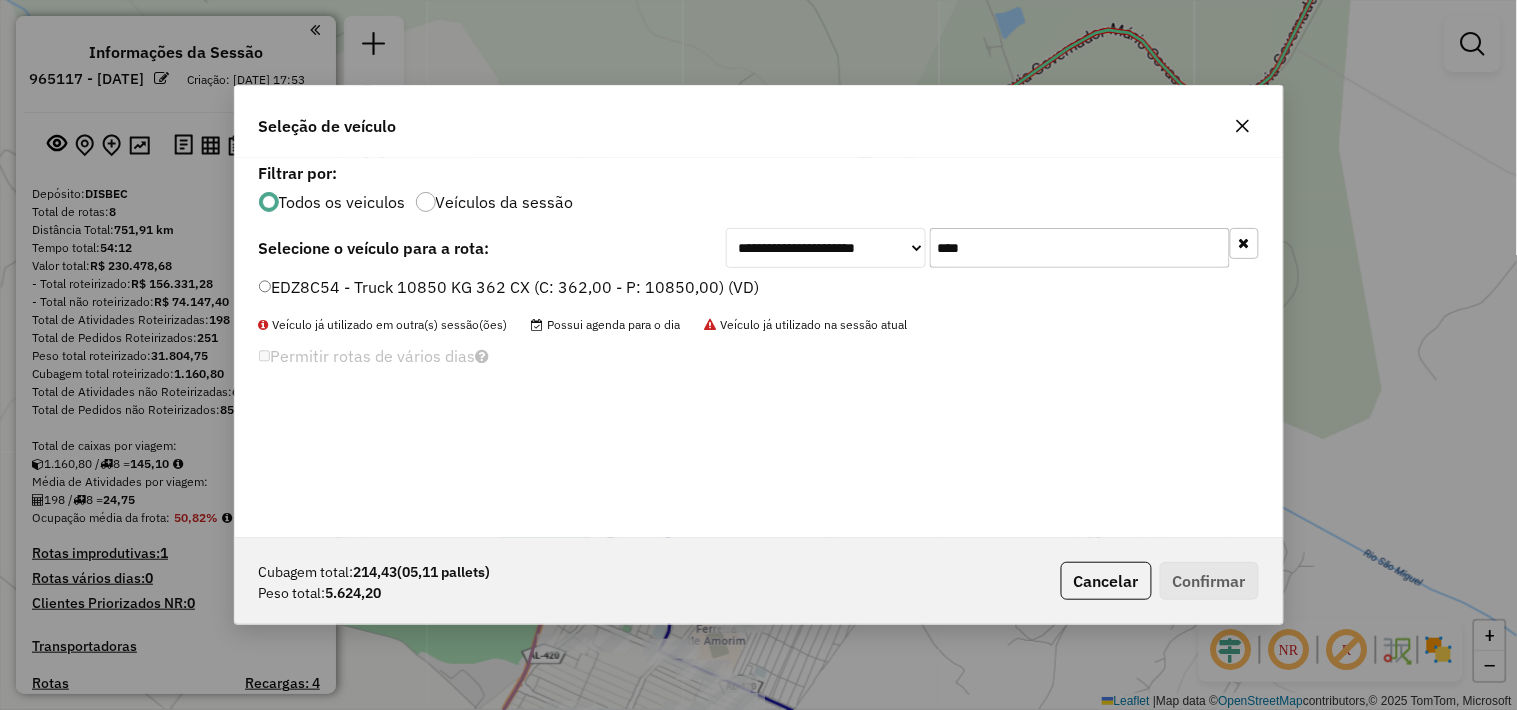 type on "****" 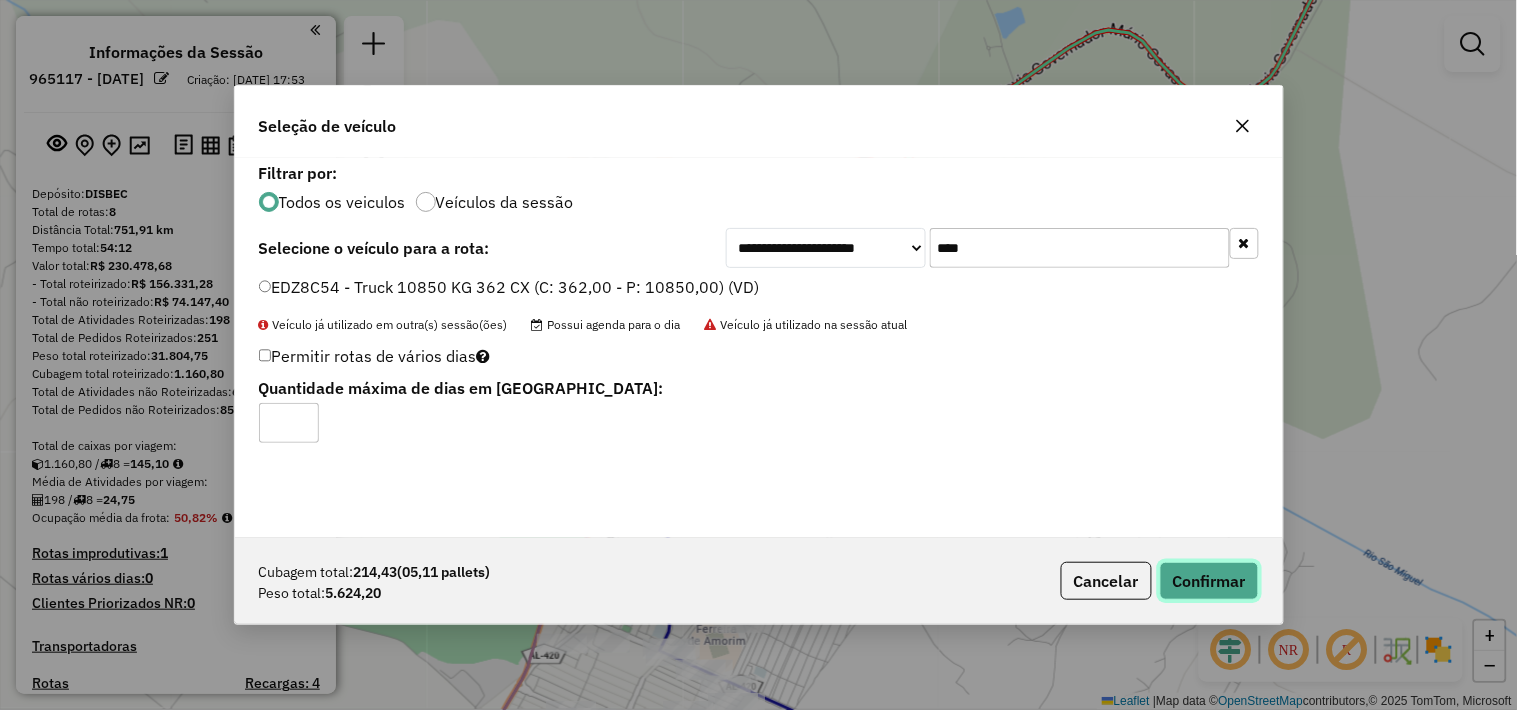 click on "Confirmar" 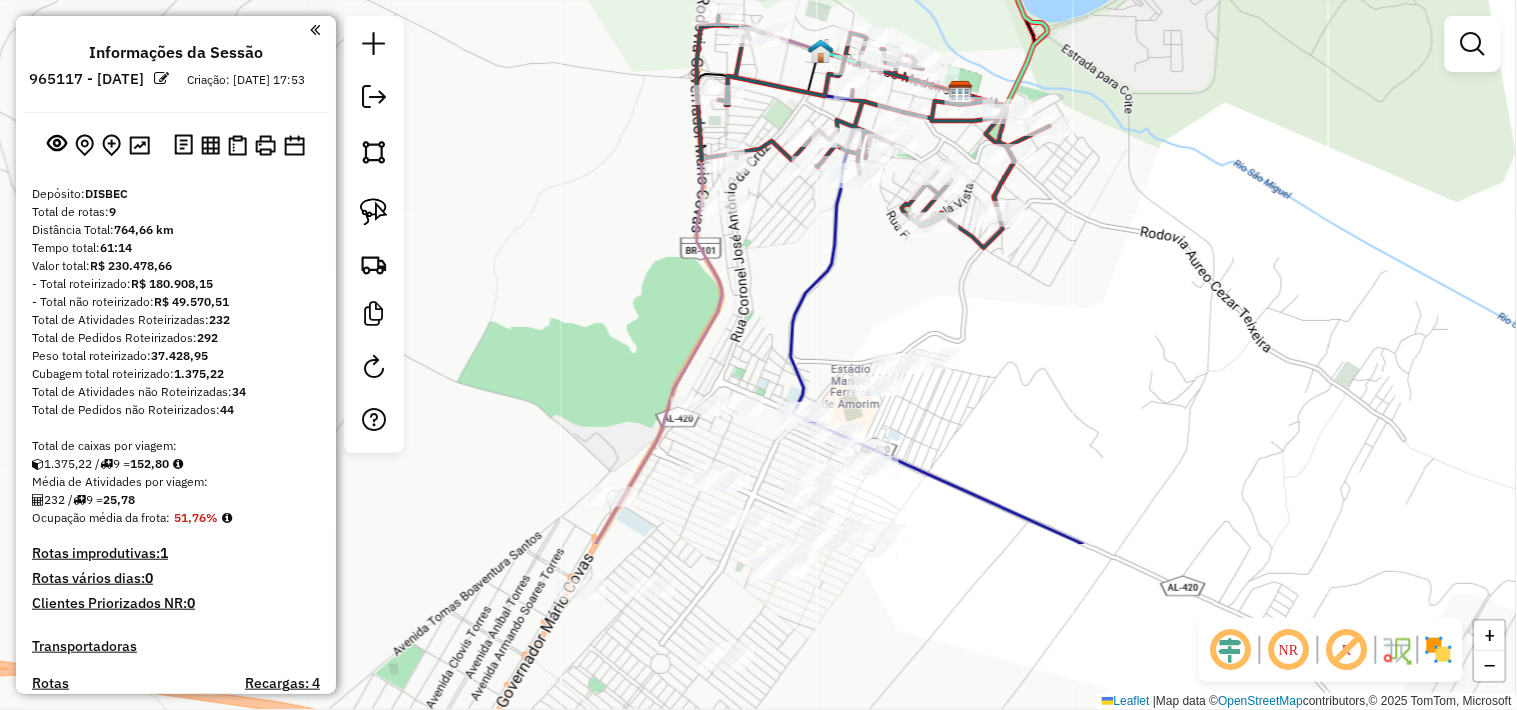 drag, startPoint x: 687, startPoint y: 511, endPoint x: 842, endPoint y: 221, distance: 328.82367 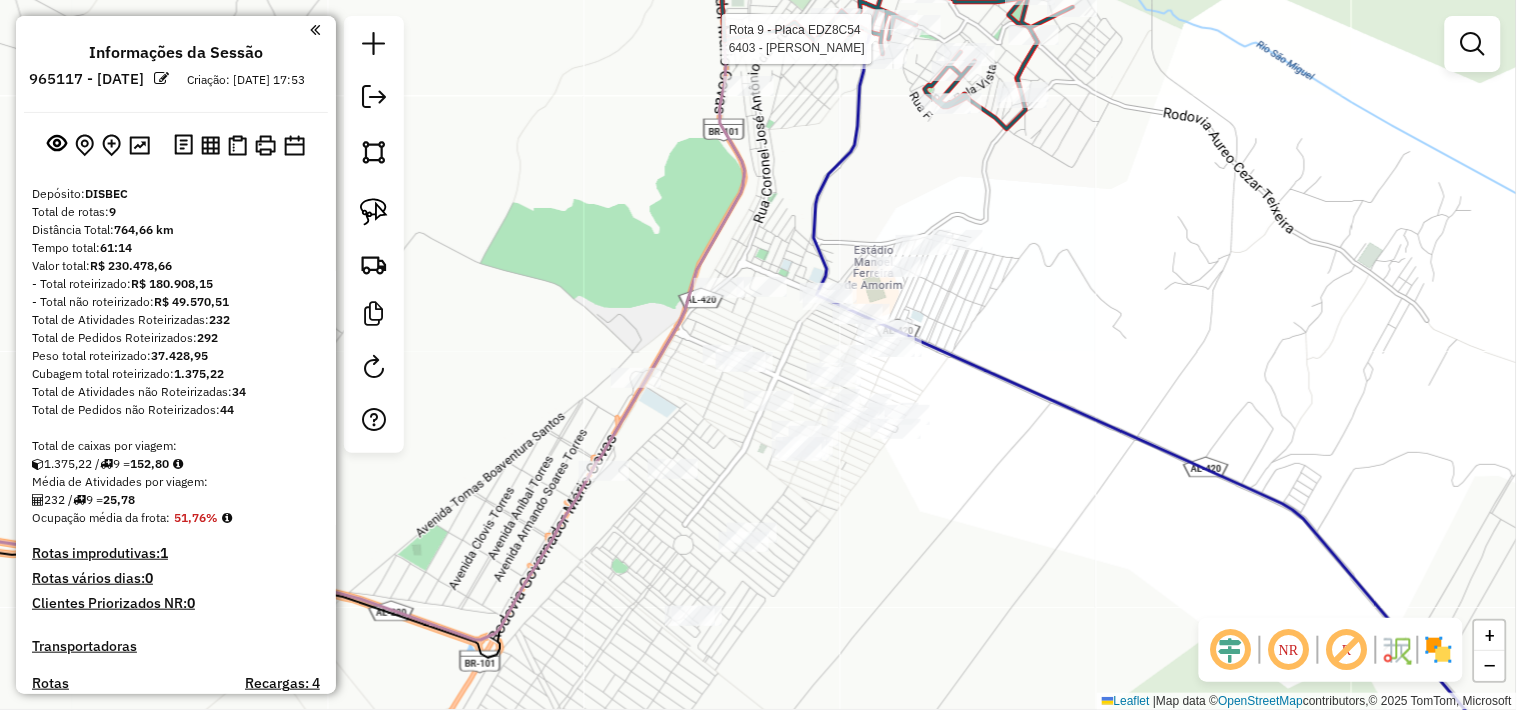 drag, startPoint x: 840, startPoint y: 276, endPoint x: 801, endPoint y: 195, distance: 89.89995 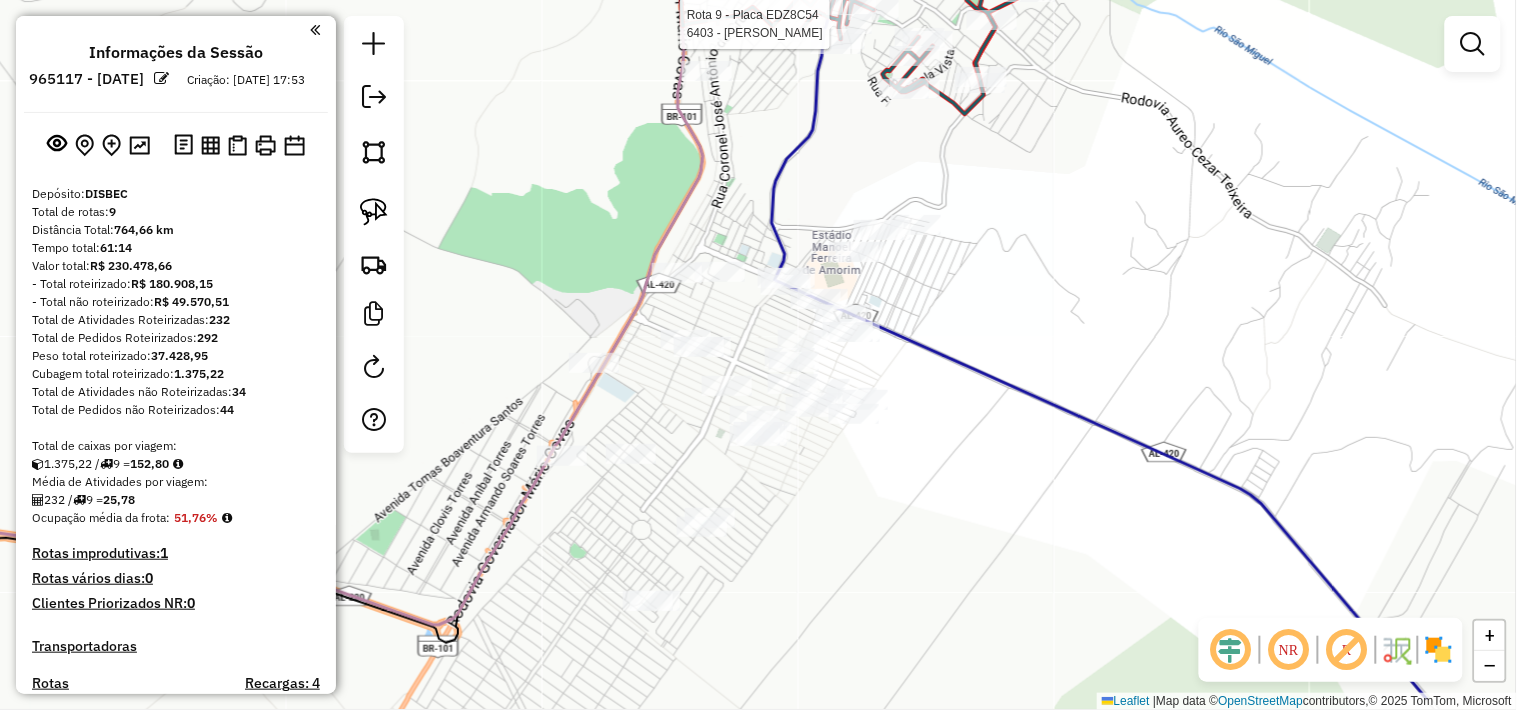 click on "Rota 9 - Placa EDZ8C54  6403 - SANDRA LANCHES Janela de atendimento Grade de atendimento Capacidade Transportadoras Veículos Cliente Pedidos  Rotas Selecione os dias de semana para filtrar as janelas de atendimento  Seg   Ter   Qua   Qui   Sex   Sáb   Dom  Informe o período da janela de atendimento: De: Até:  Filtrar exatamente a janela do cliente  Considerar janela de atendimento padrão  Selecione os dias de semana para filtrar as grades de atendimento  Seg   Ter   Qua   Qui   Sex   Sáb   Dom   Considerar clientes sem dia de atendimento cadastrado  Clientes fora do dia de atendimento selecionado Filtrar as atividades entre os valores definidos abaixo:  Peso mínimo:   Peso máximo:   Cubagem mínima:   Cubagem máxima:   De:   Até:  Filtrar as atividades entre o tempo de atendimento definido abaixo:  De:   Até:   Considerar capacidade total dos clientes não roteirizados Transportadora: Selecione um ou mais itens Tipo de veículo: Selecione um ou mais itens Veículo: Selecione um ou mais itens Nome:" 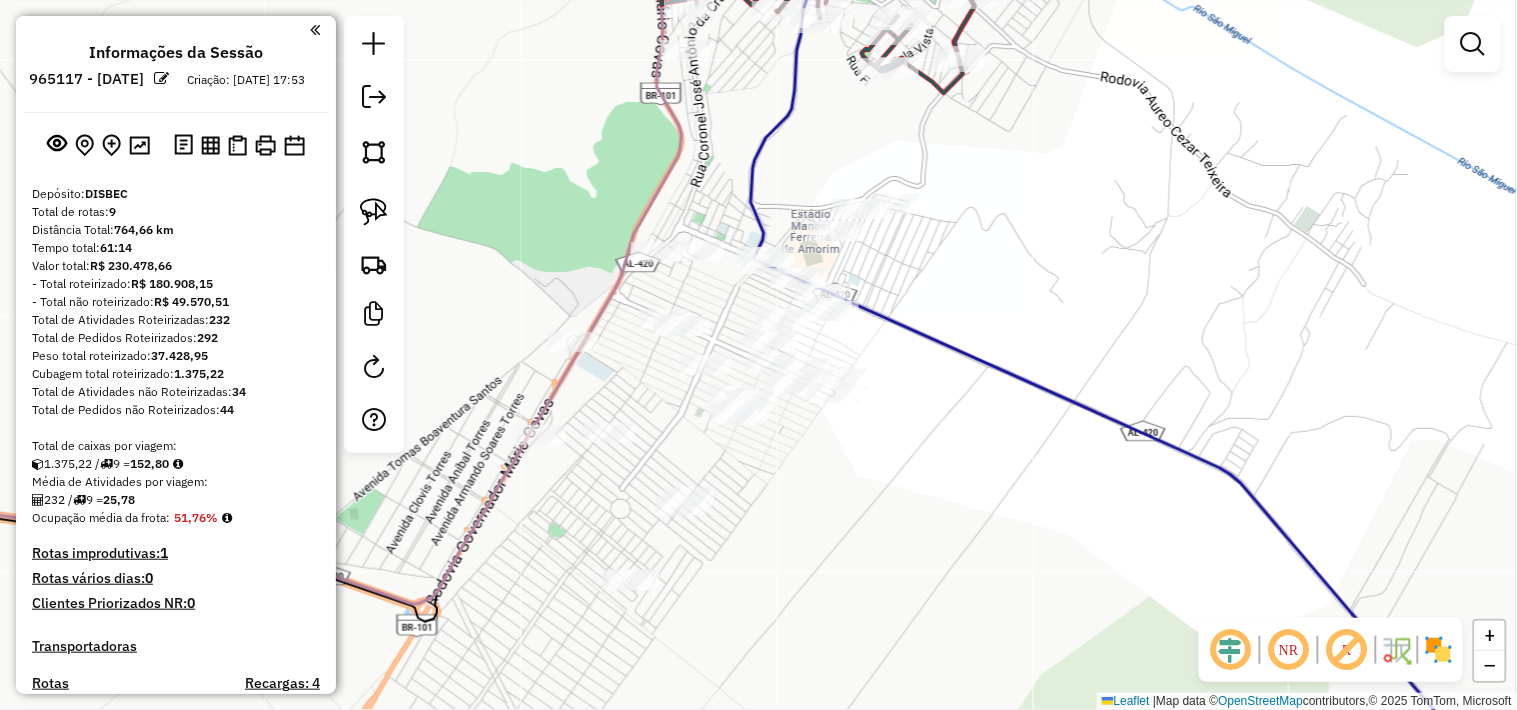 drag, startPoint x: 802, startPoint y: 194, endPoint x: 781, endPoint y: 173, distance: 29.698484 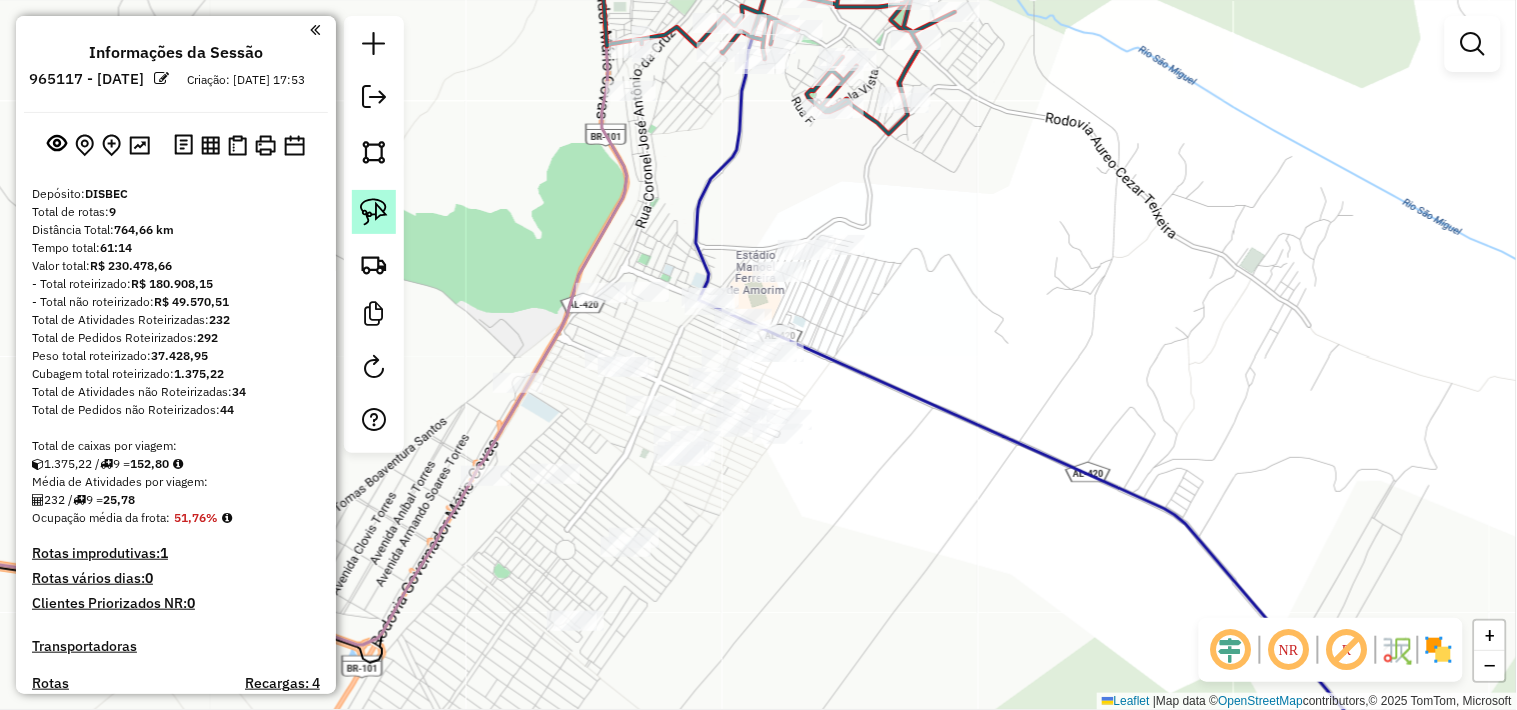 click 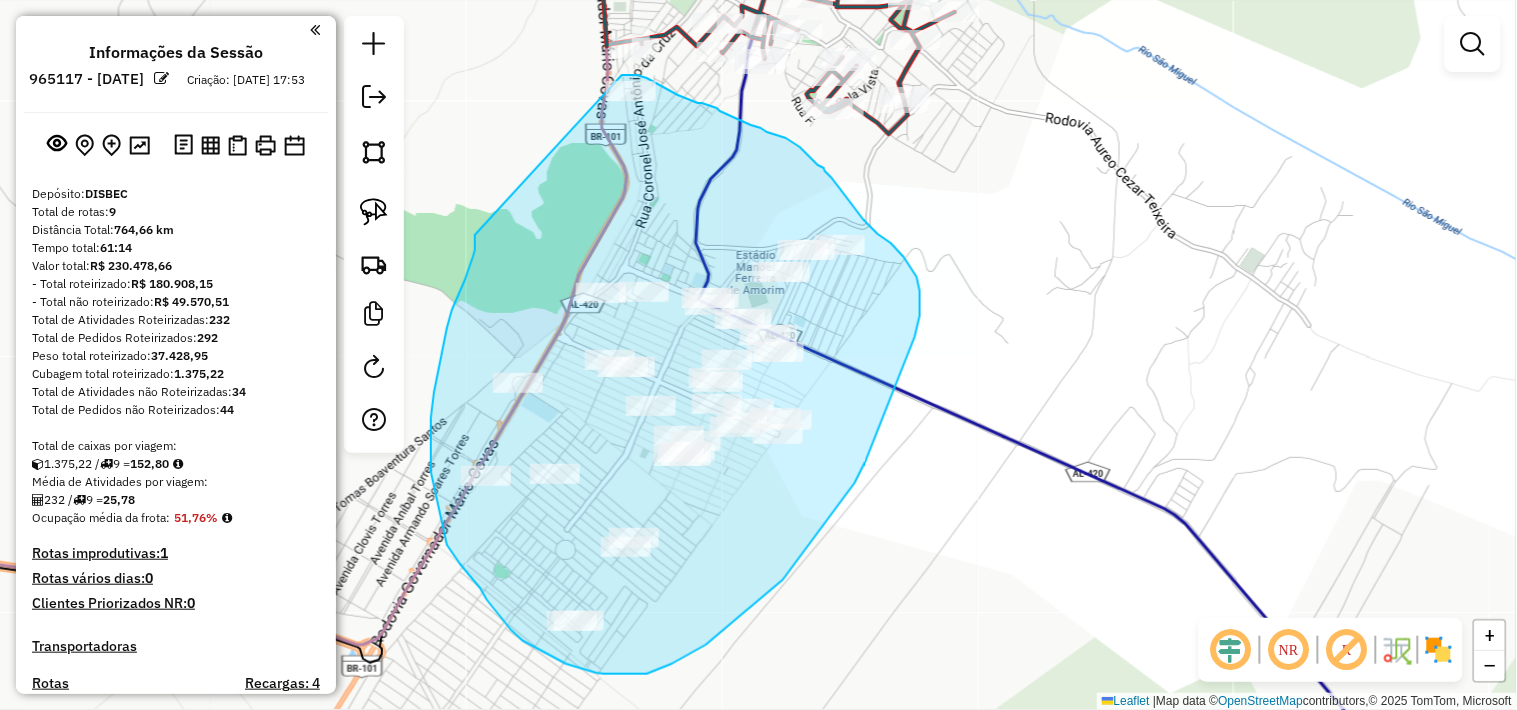 drag, startPoint x: 475, startPoint y: 236, endPoint x: 593, endPoint y: 74, distance: 200.41956 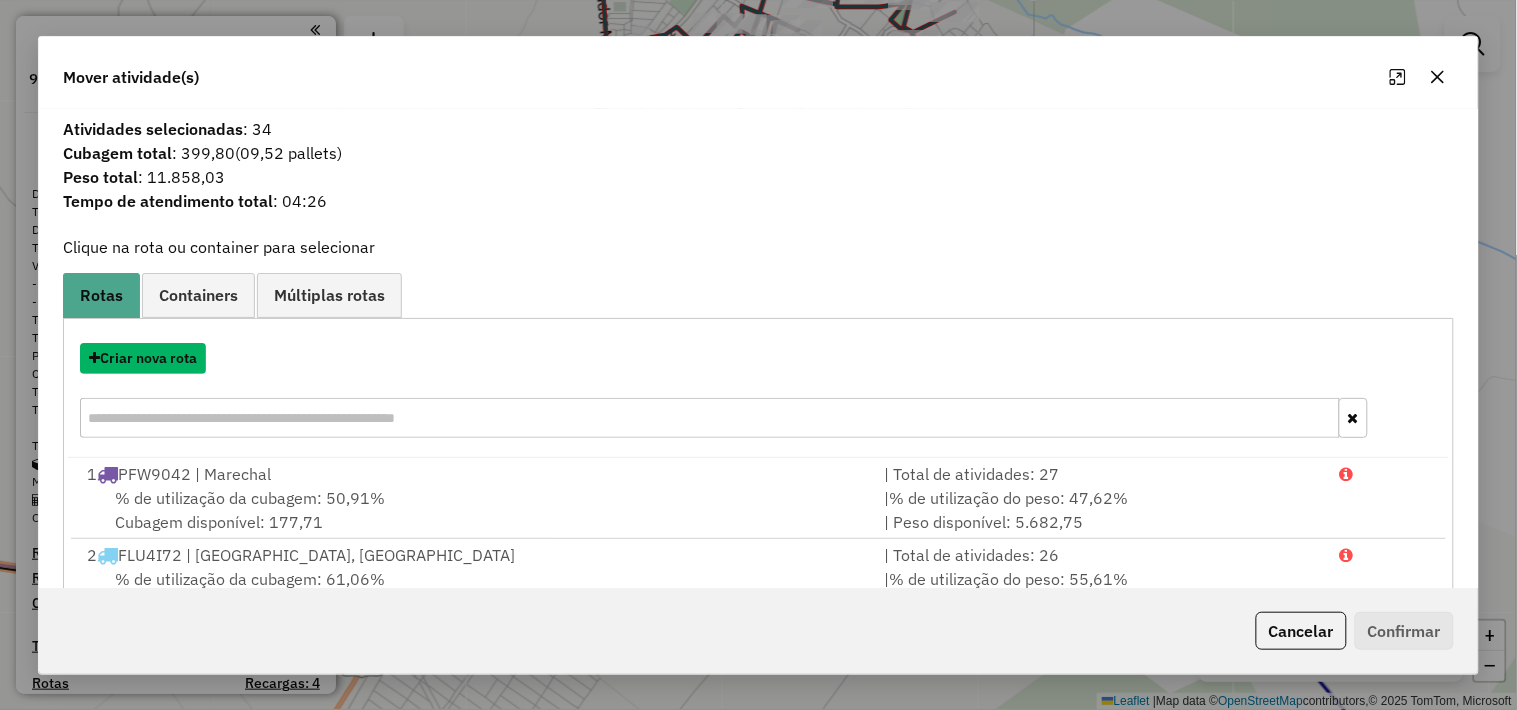 click on "Criar nova rota" at bounding box center (143, 358) 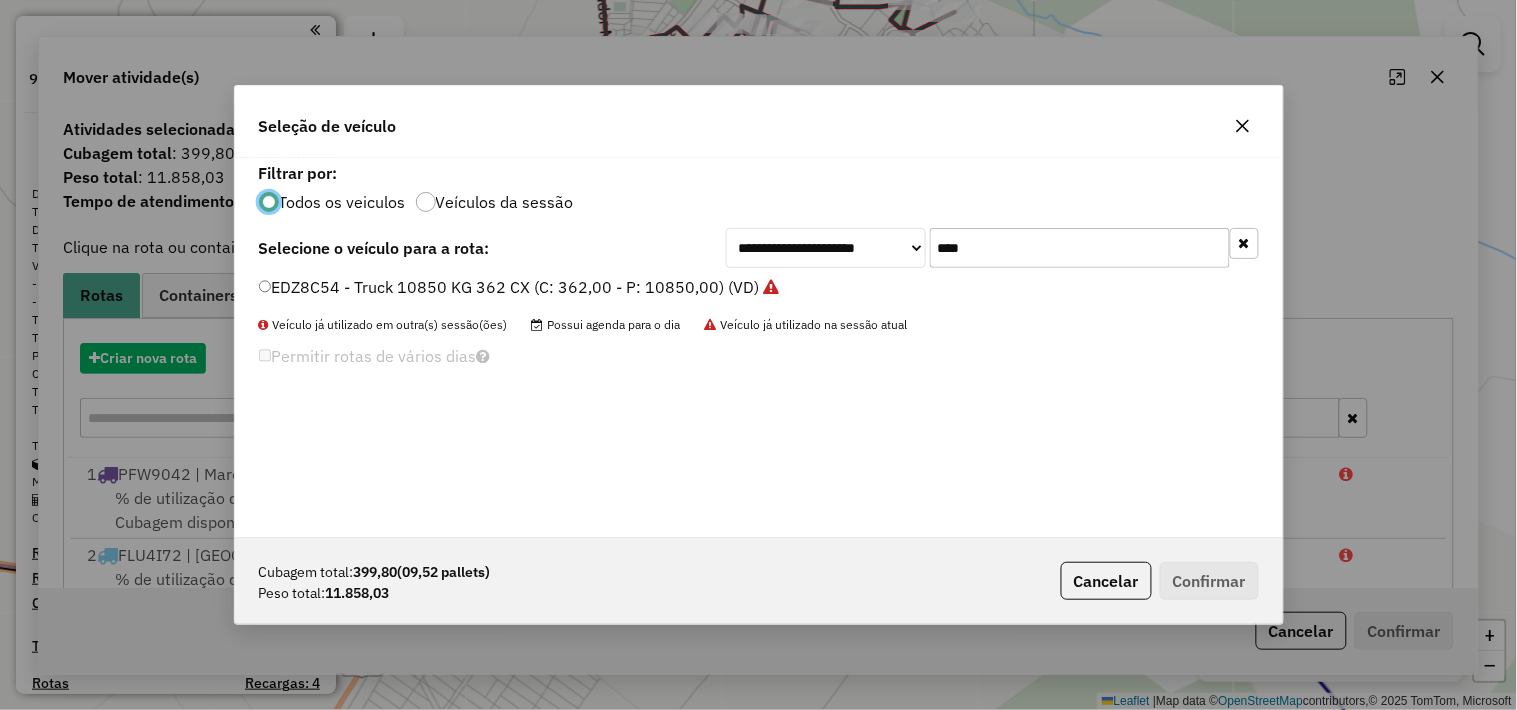 scroll, scrollTop: 11, scrollLeft: 5, axis: both 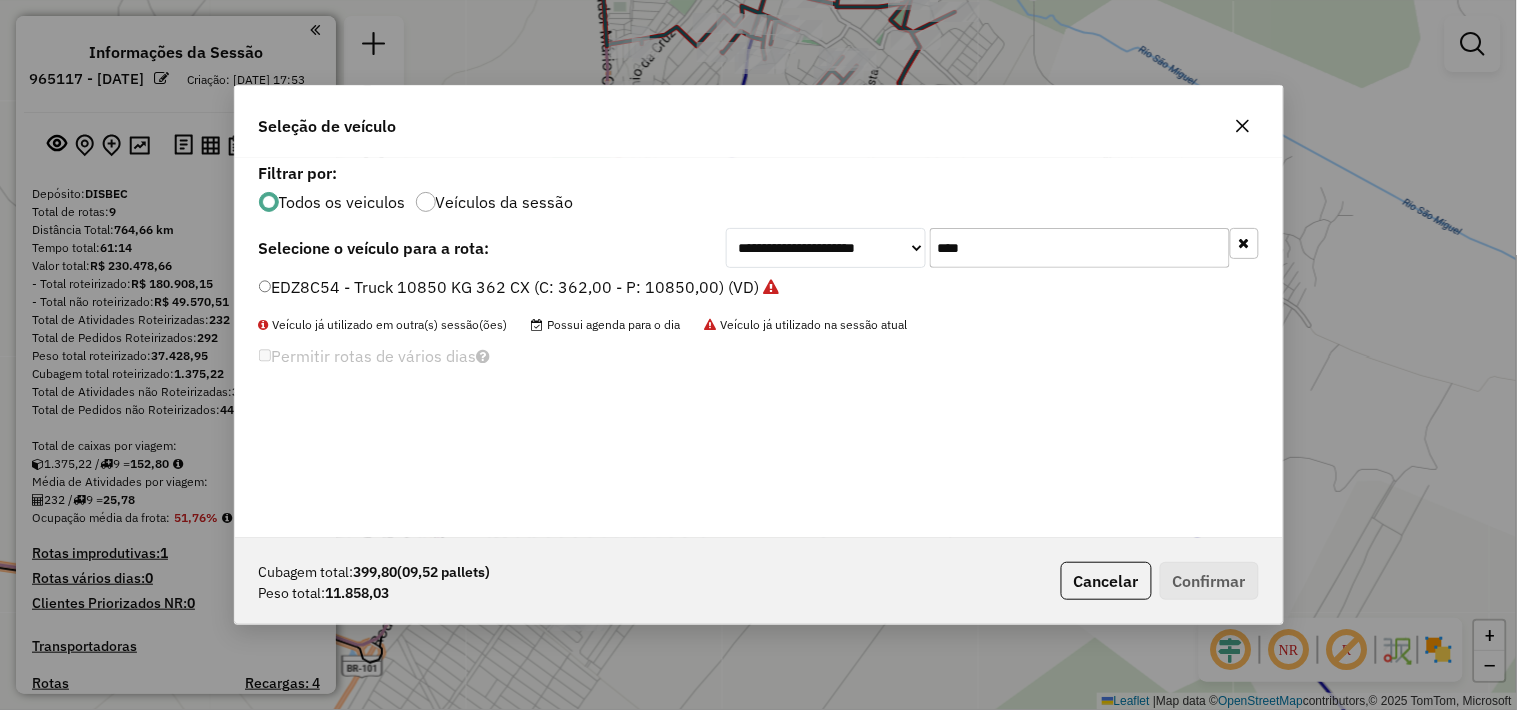 click on "****" 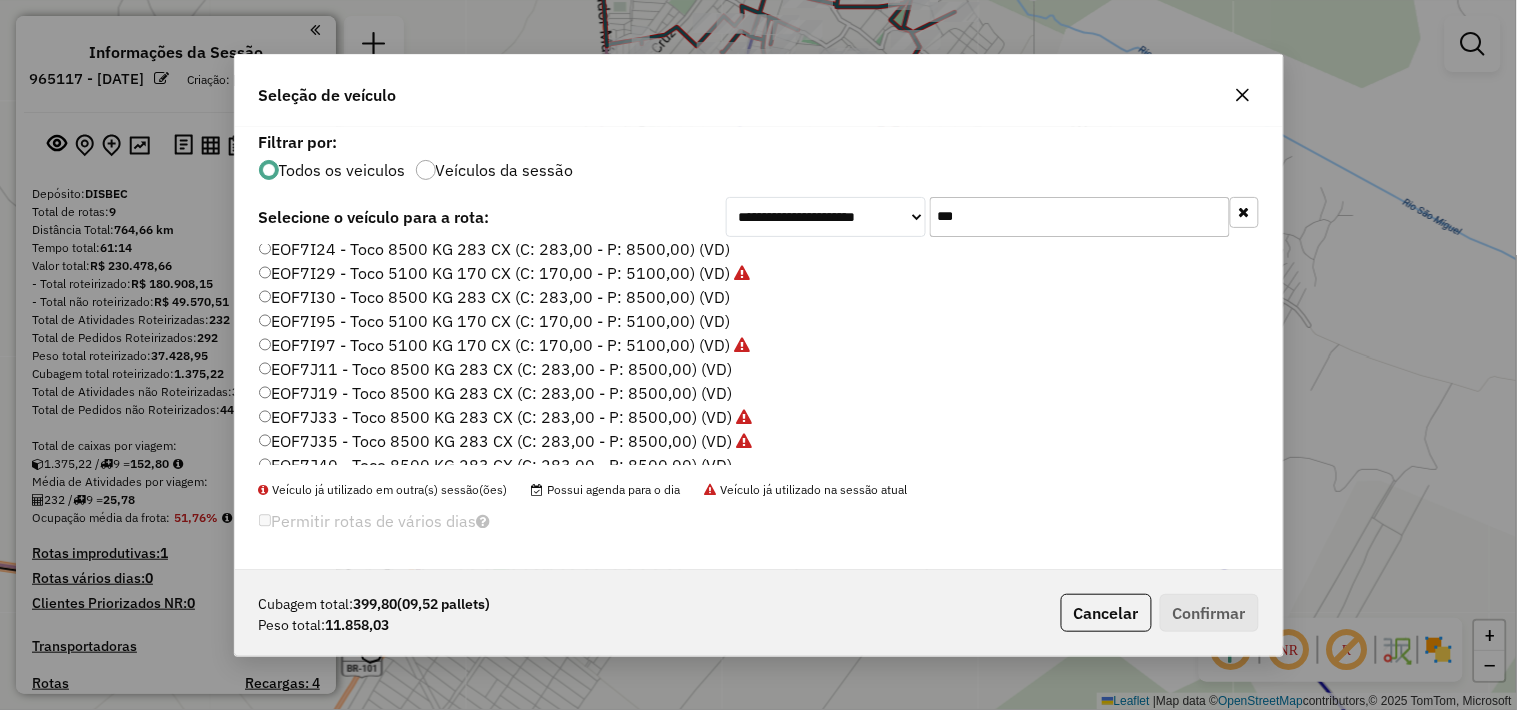 scroll, scrollTop: 44, scrollLeft: 0, axis: vertical 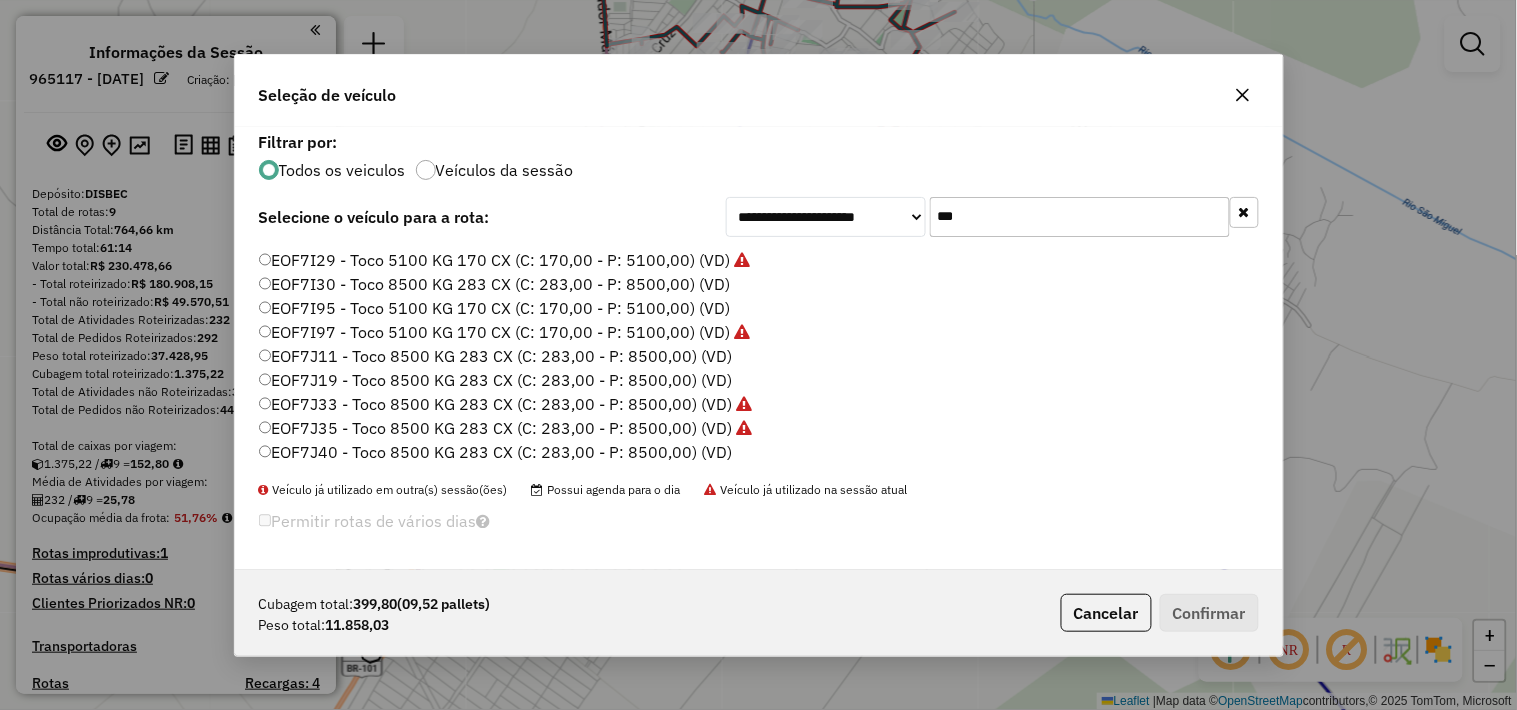 type on "***" 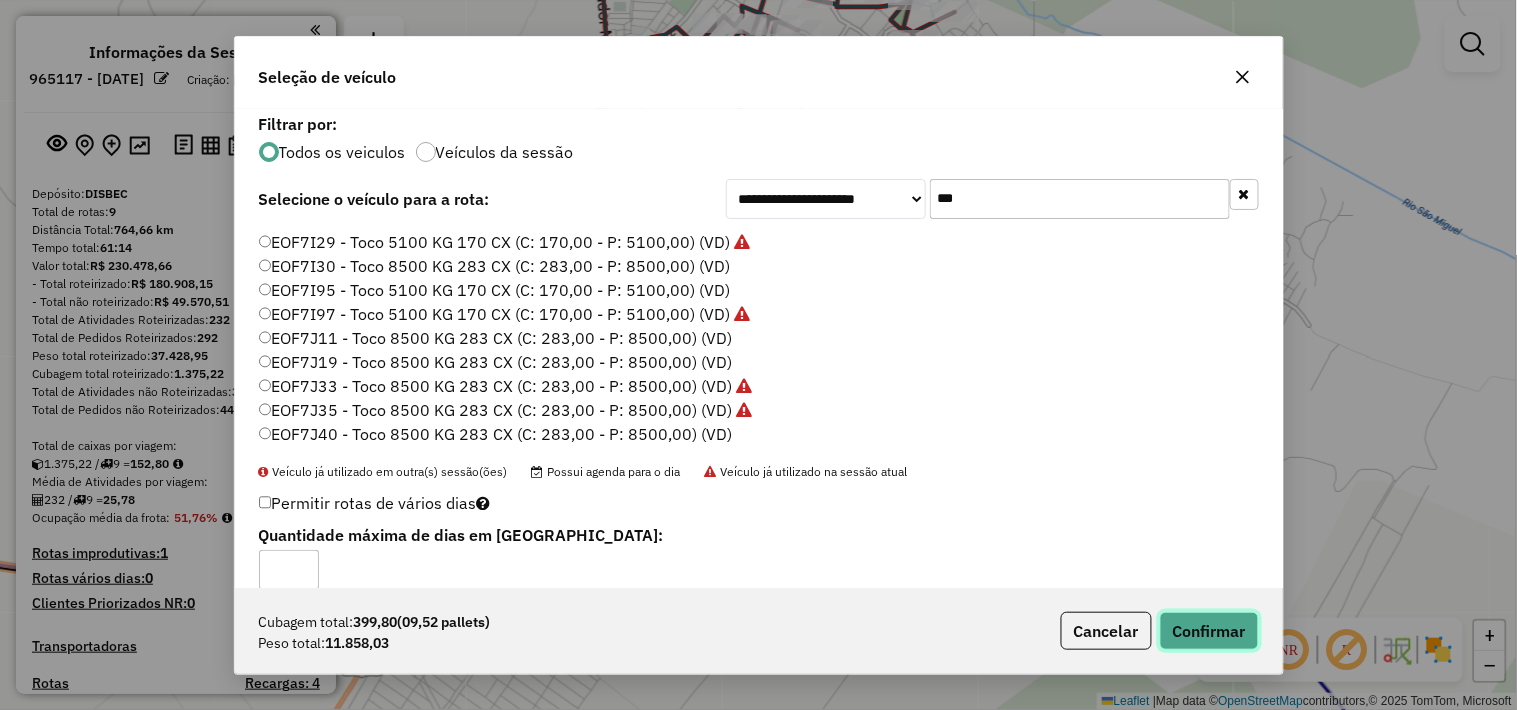 click on "Confirmar" 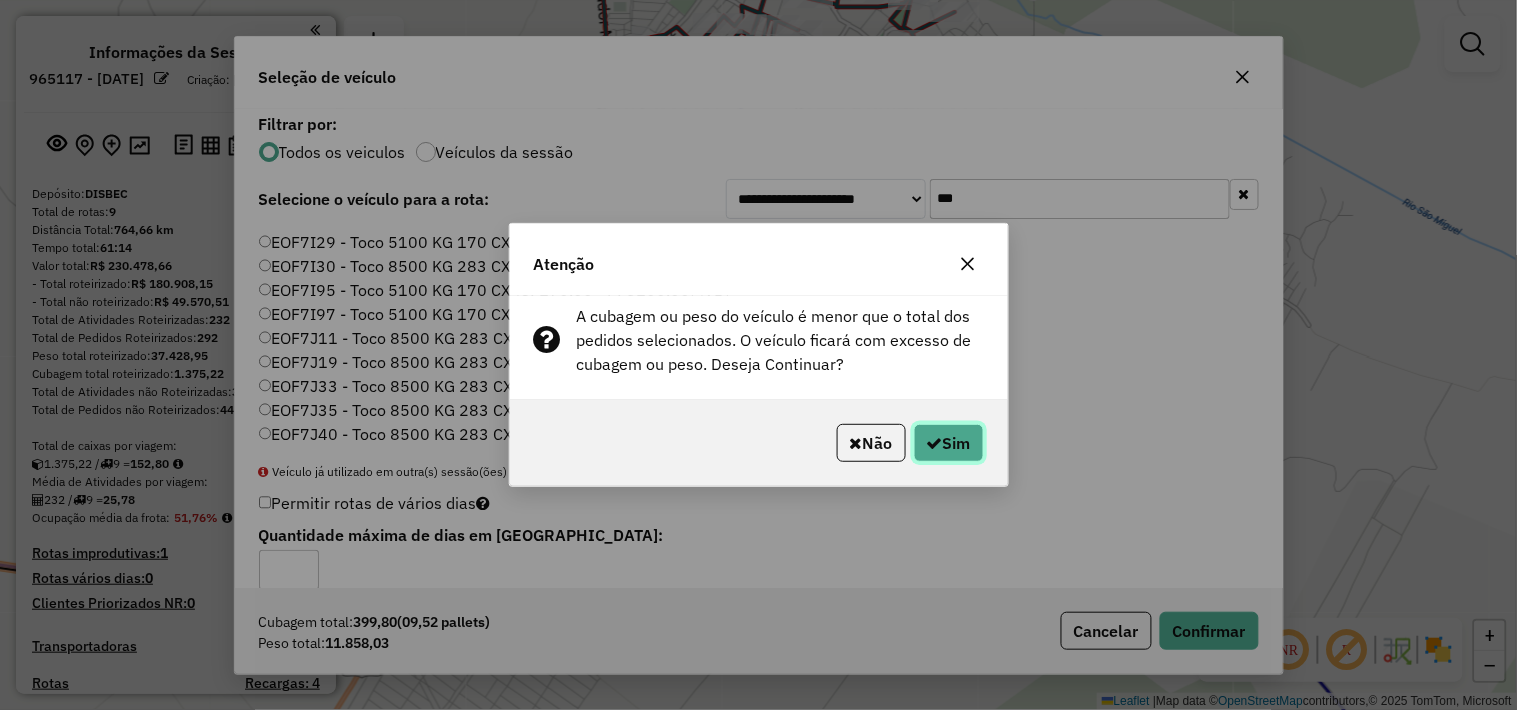 click on "Sim" 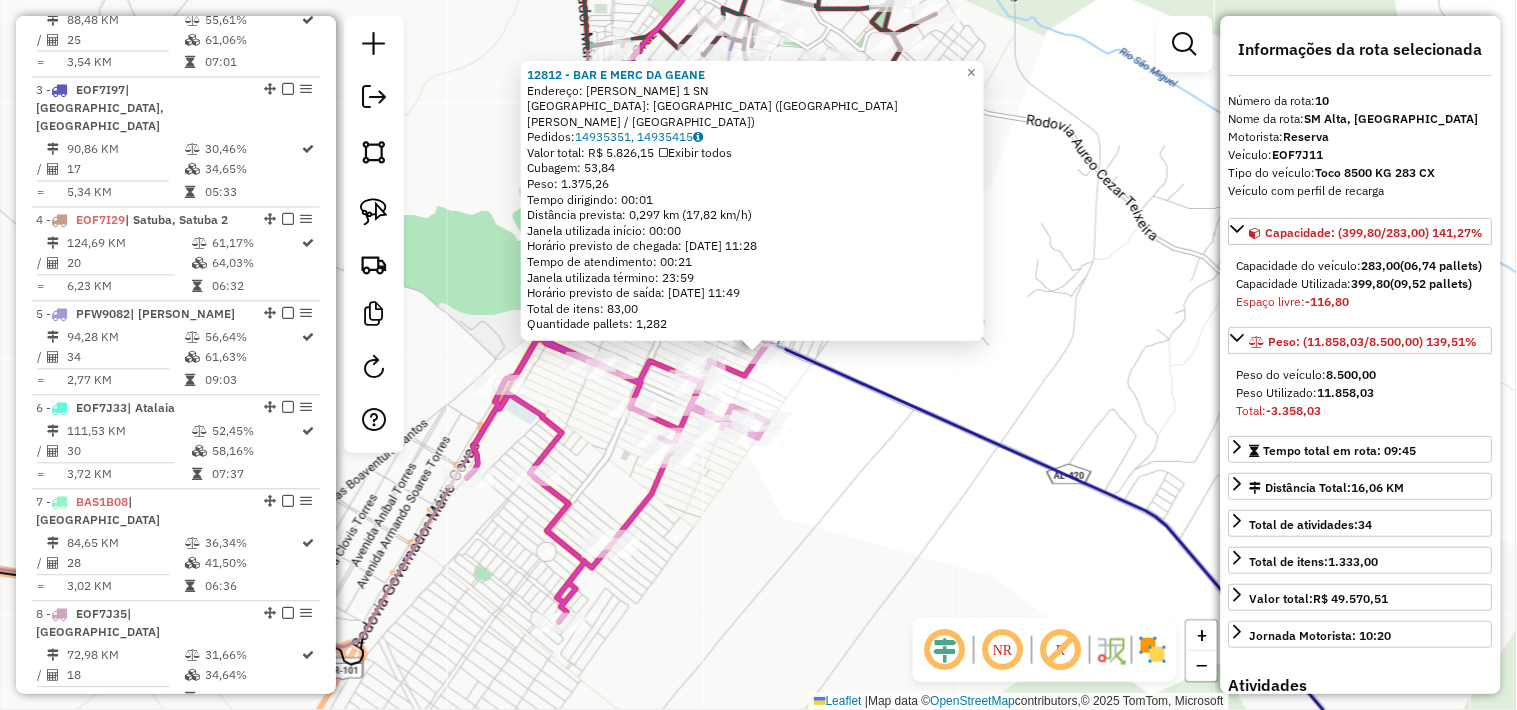scroll, scrollTop: 1192, scrollLeft: 0, axis: vertical 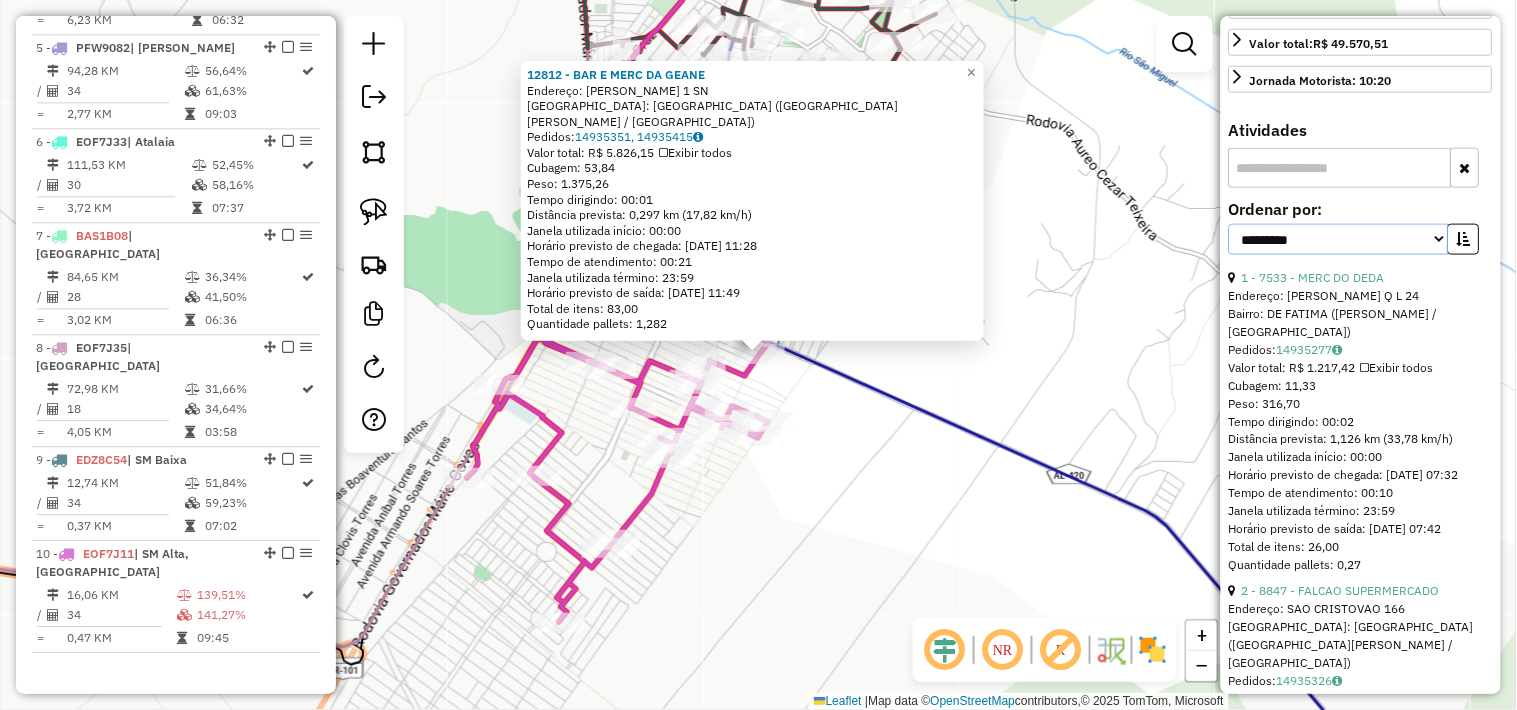 click on "**********" at bounding box center (1339, 239) 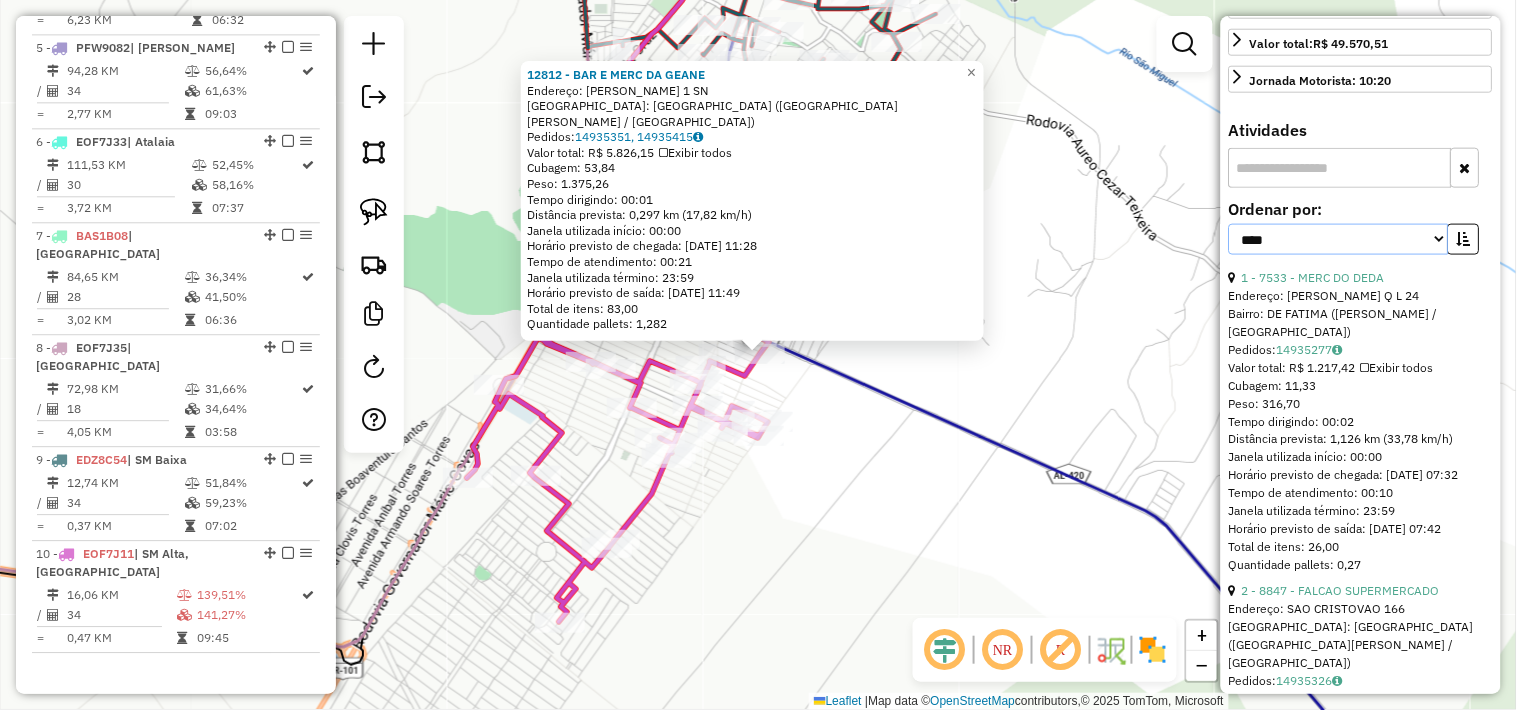 click on "**********" at bounding box center [1339, 239] 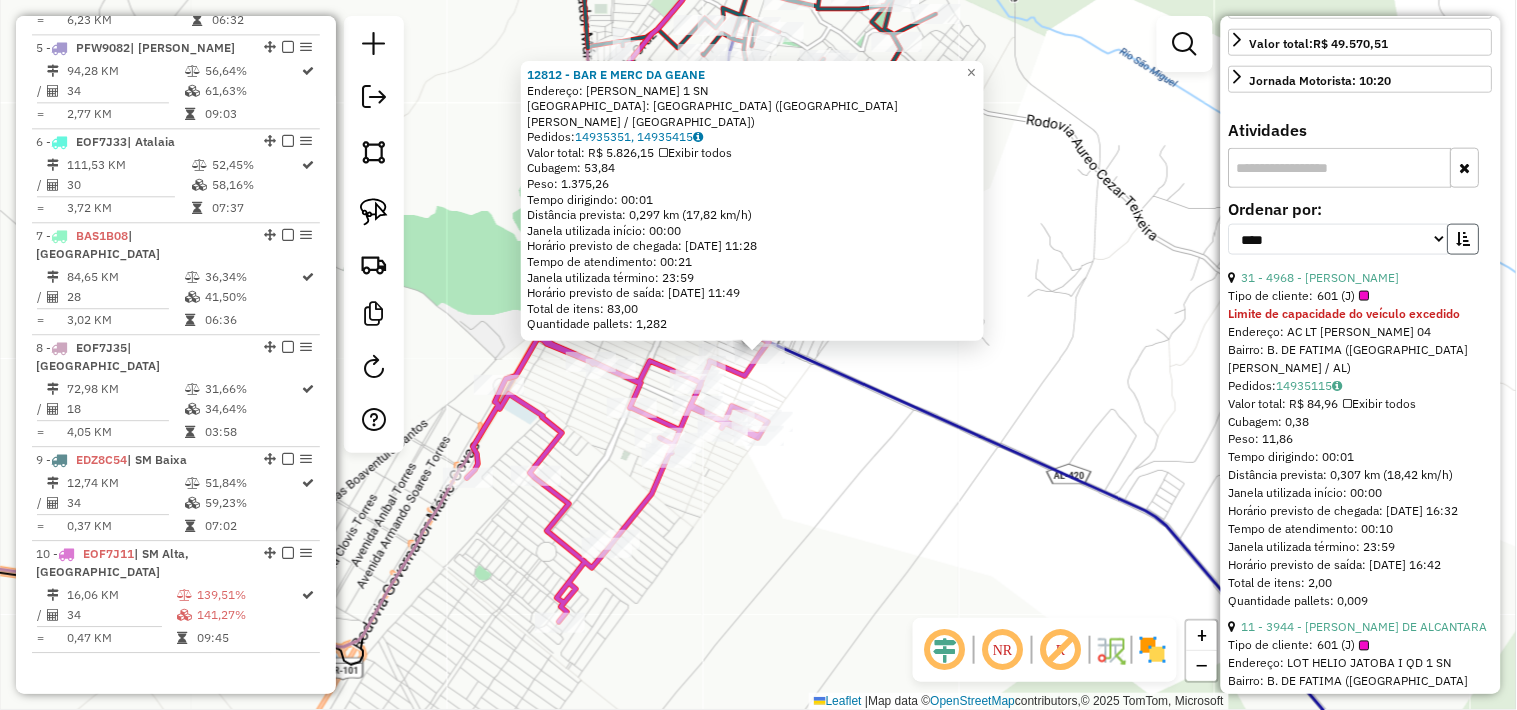 click at bounding box center (1464, 239) 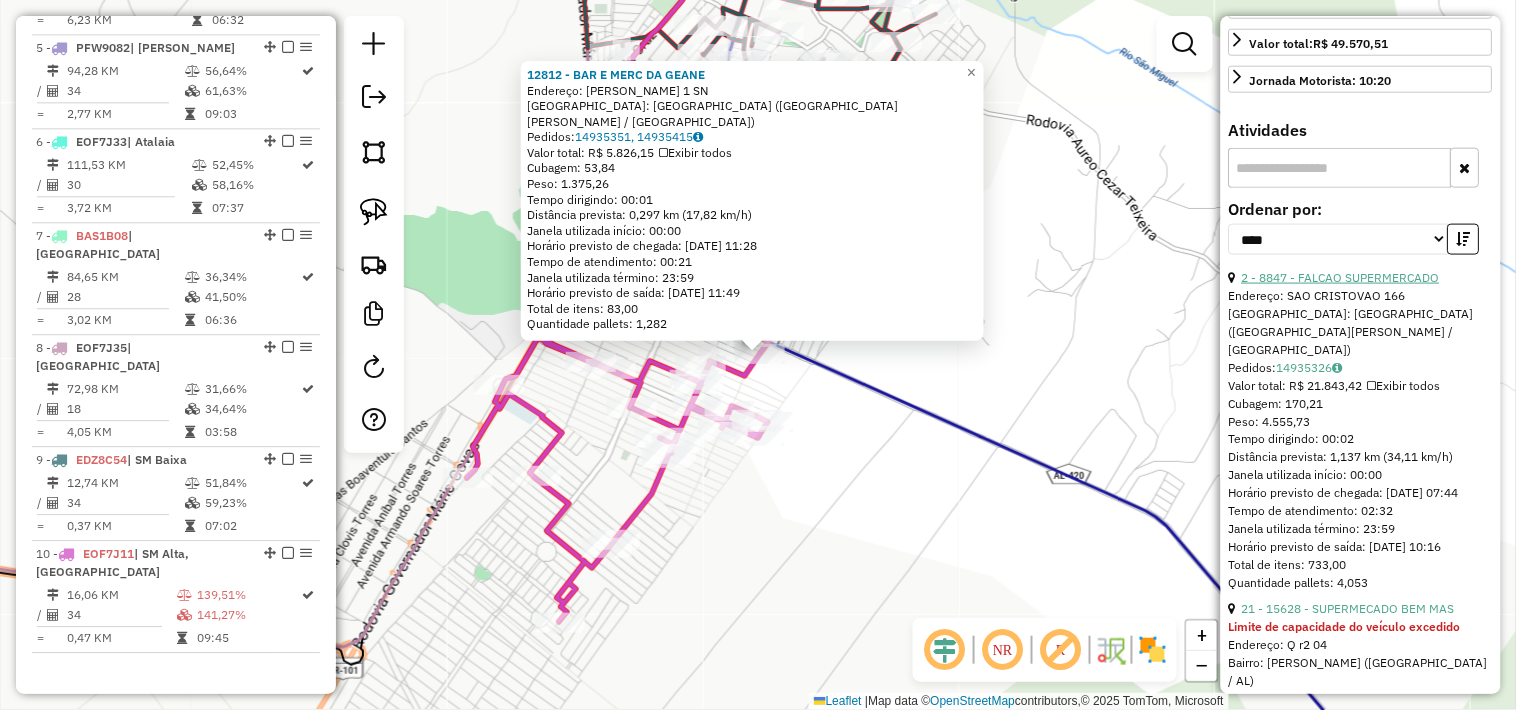 click on "2 - 8847 - FALCAO SUPERMERCADO" at bounding box center [1341, 277] 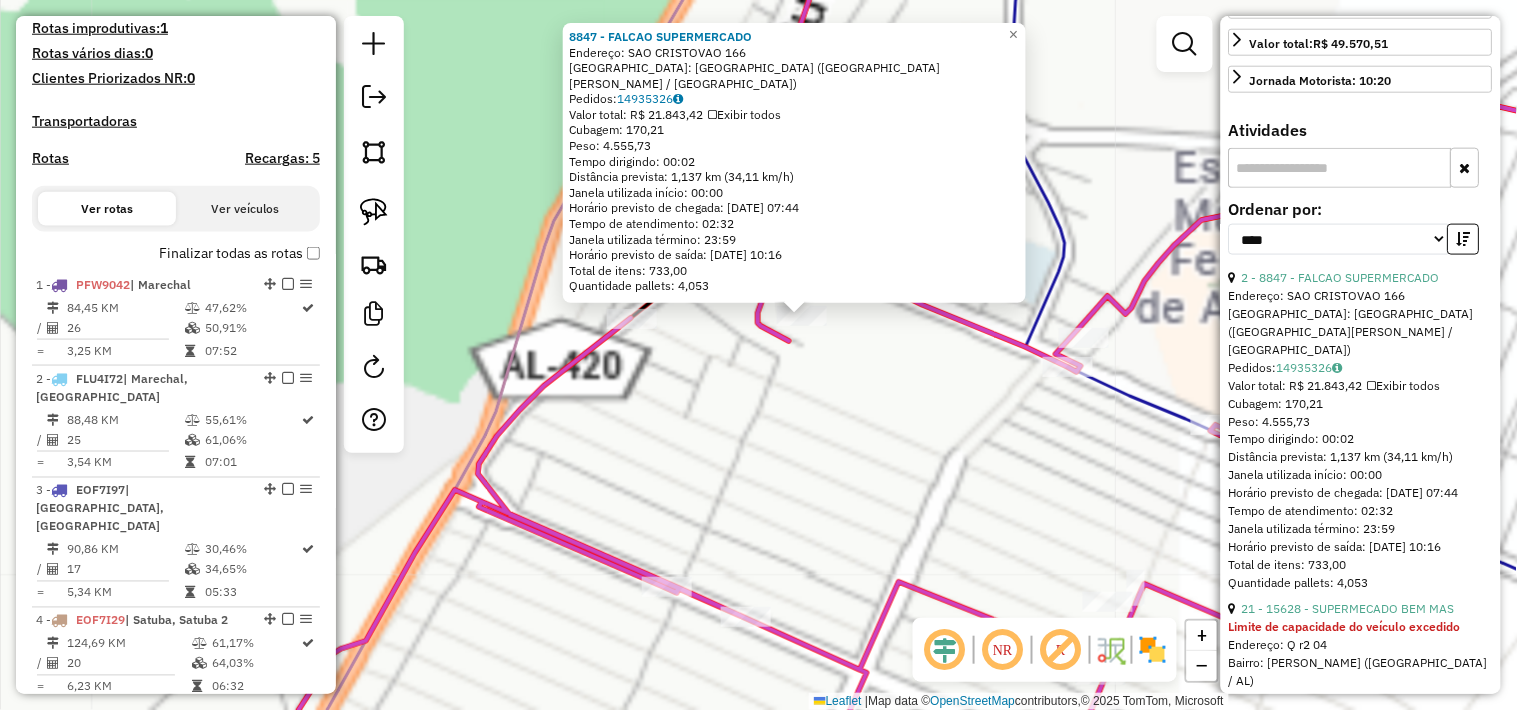 scroll, scrollTop: 0, scrollLeft: 0, axis: both 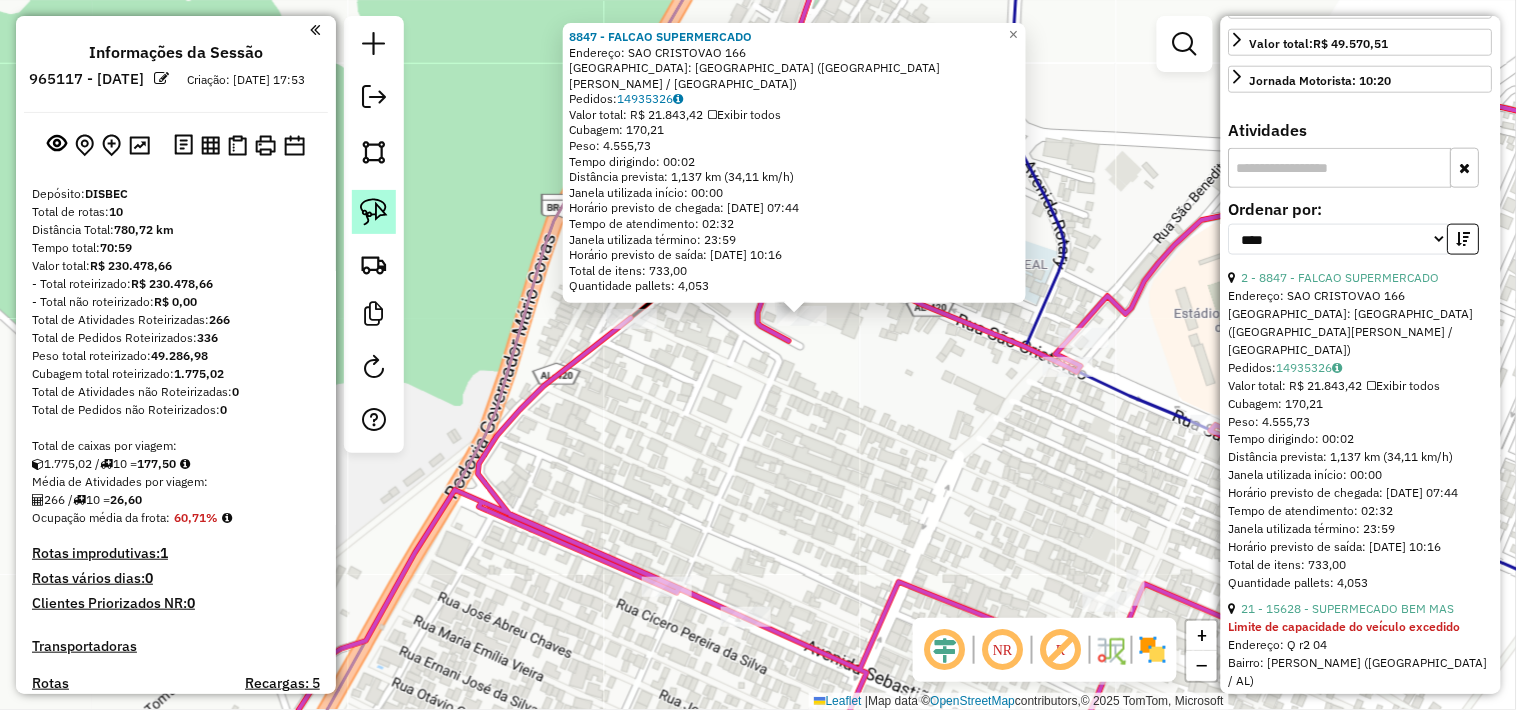click 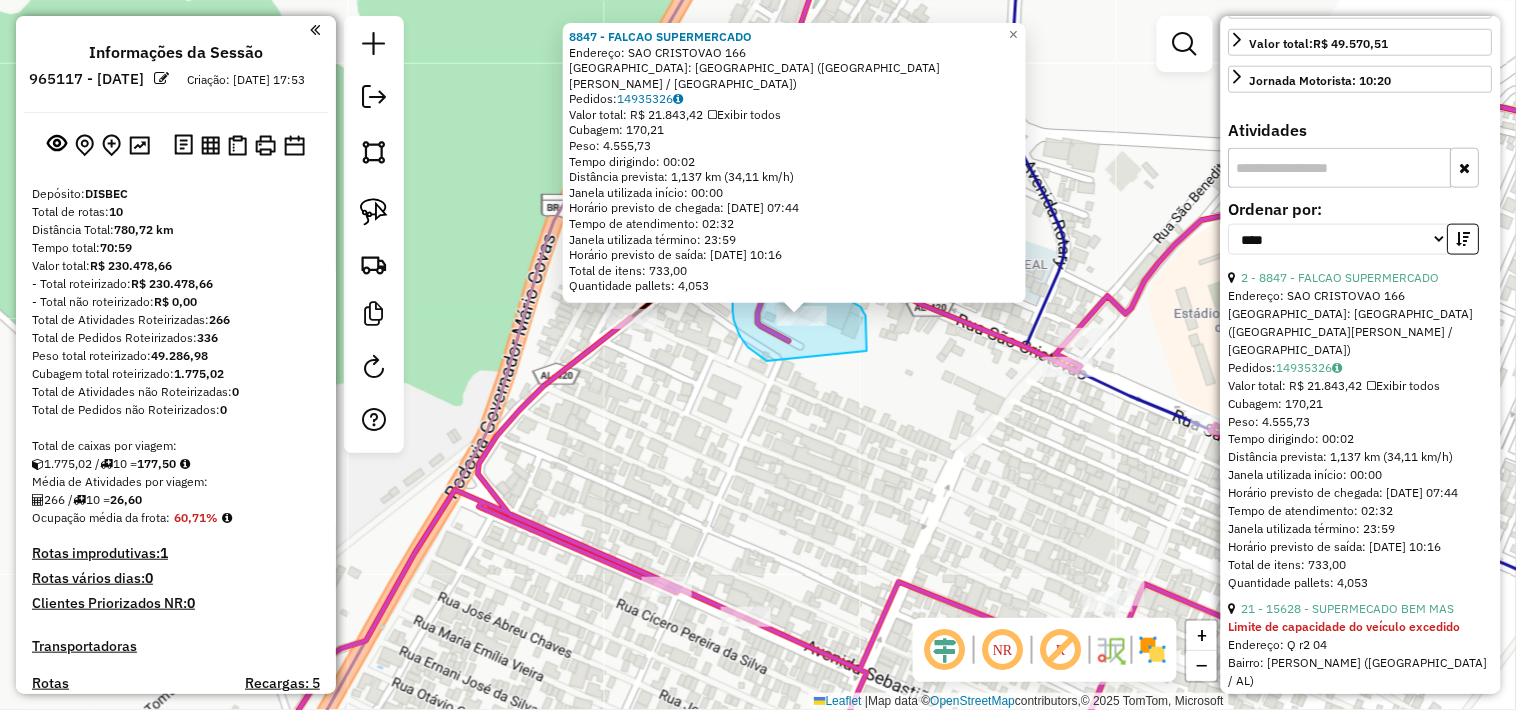 drag, startPoint x: 734, startPoint y: 320, endPoint x: 864, endPoint y: 364, distance: 137.24431 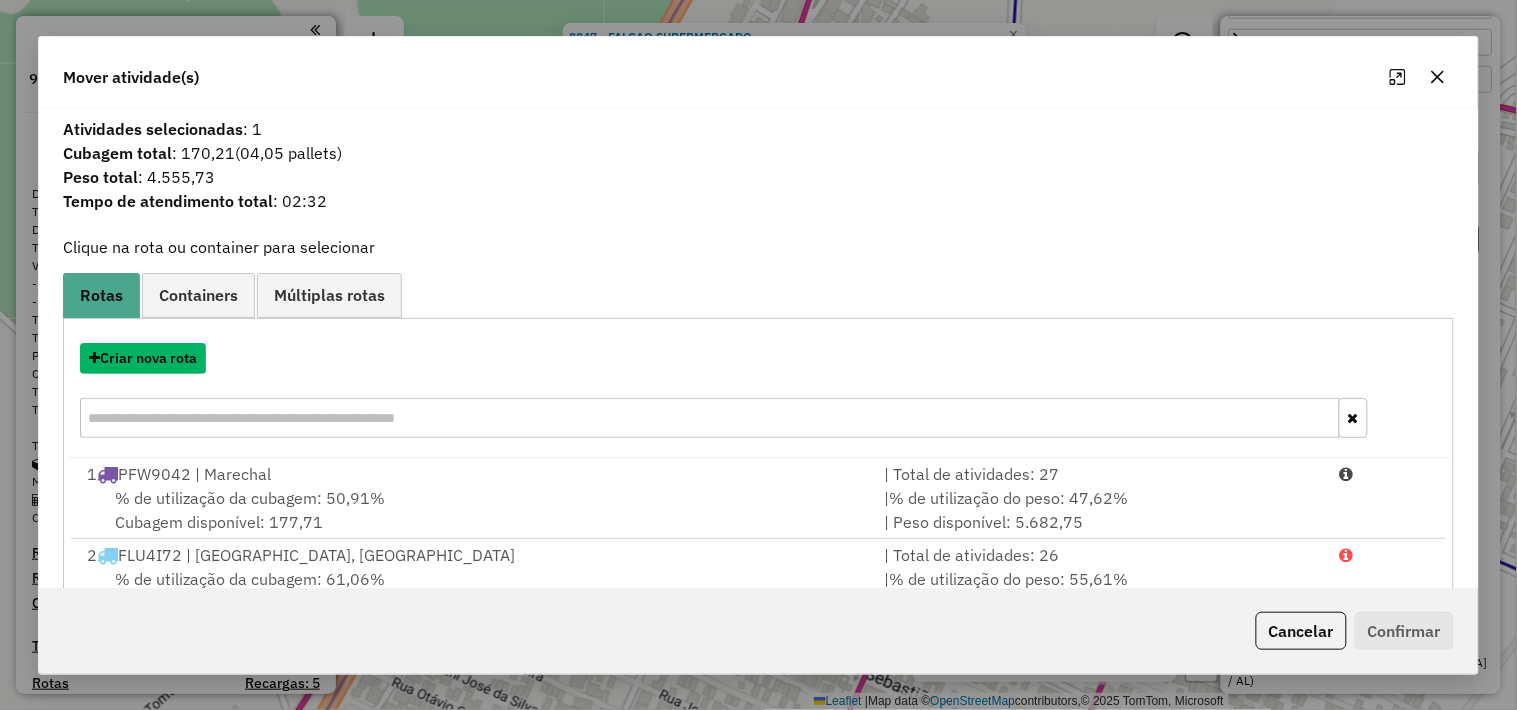 click on "Criar nova rota" at bounding box center (143, 358) 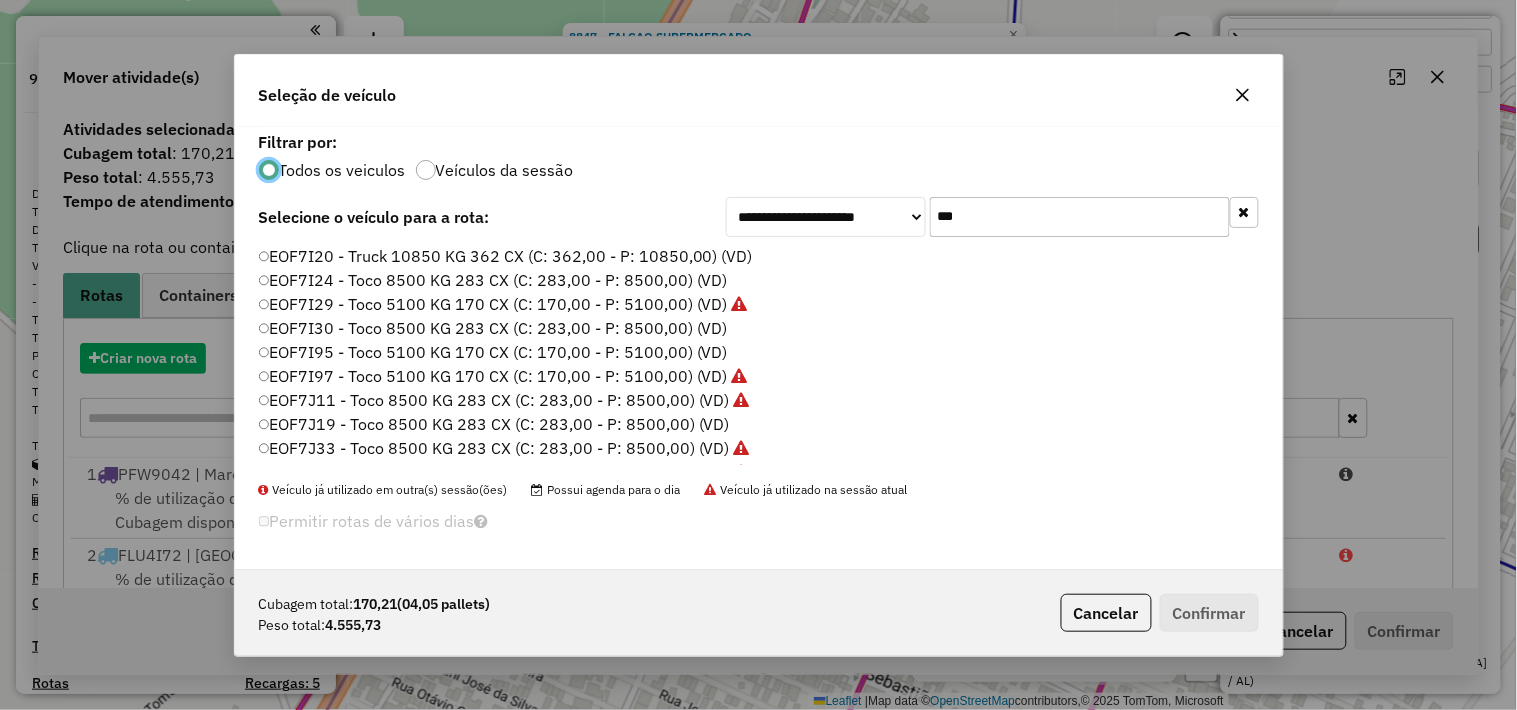 scroll, scrollTop: 11, scrollLeft: 5, axis: both 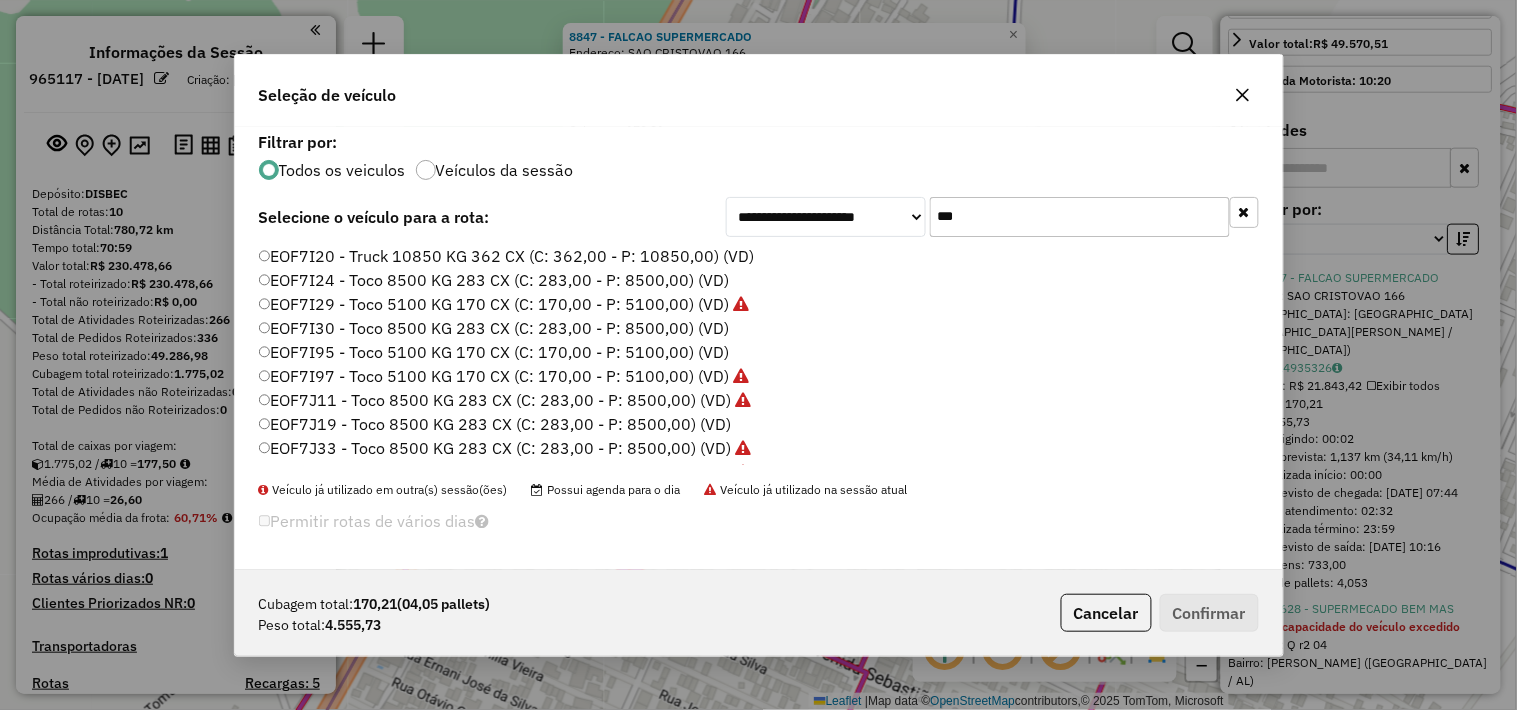 click on "***" 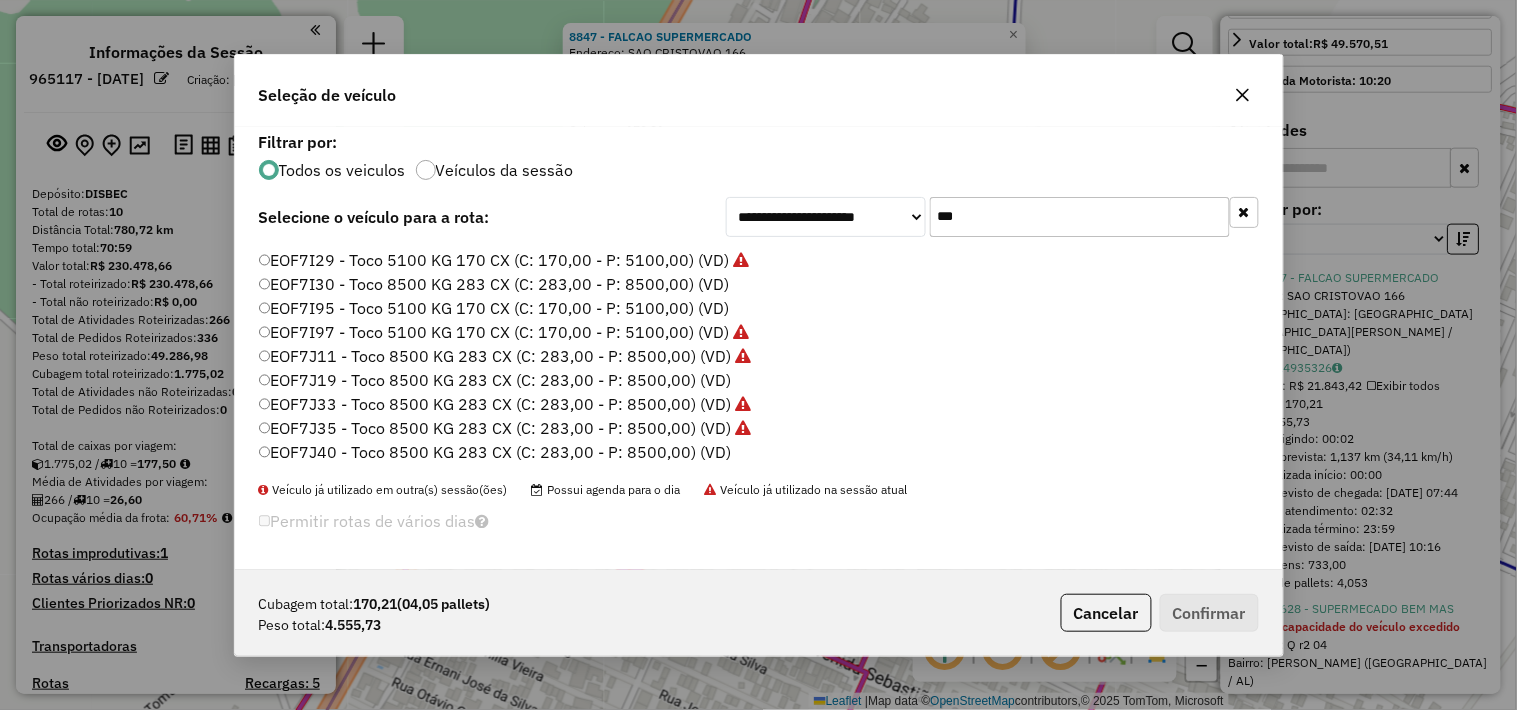 scroll, scrollTop: 0, scrollLeft: 0, axis: both 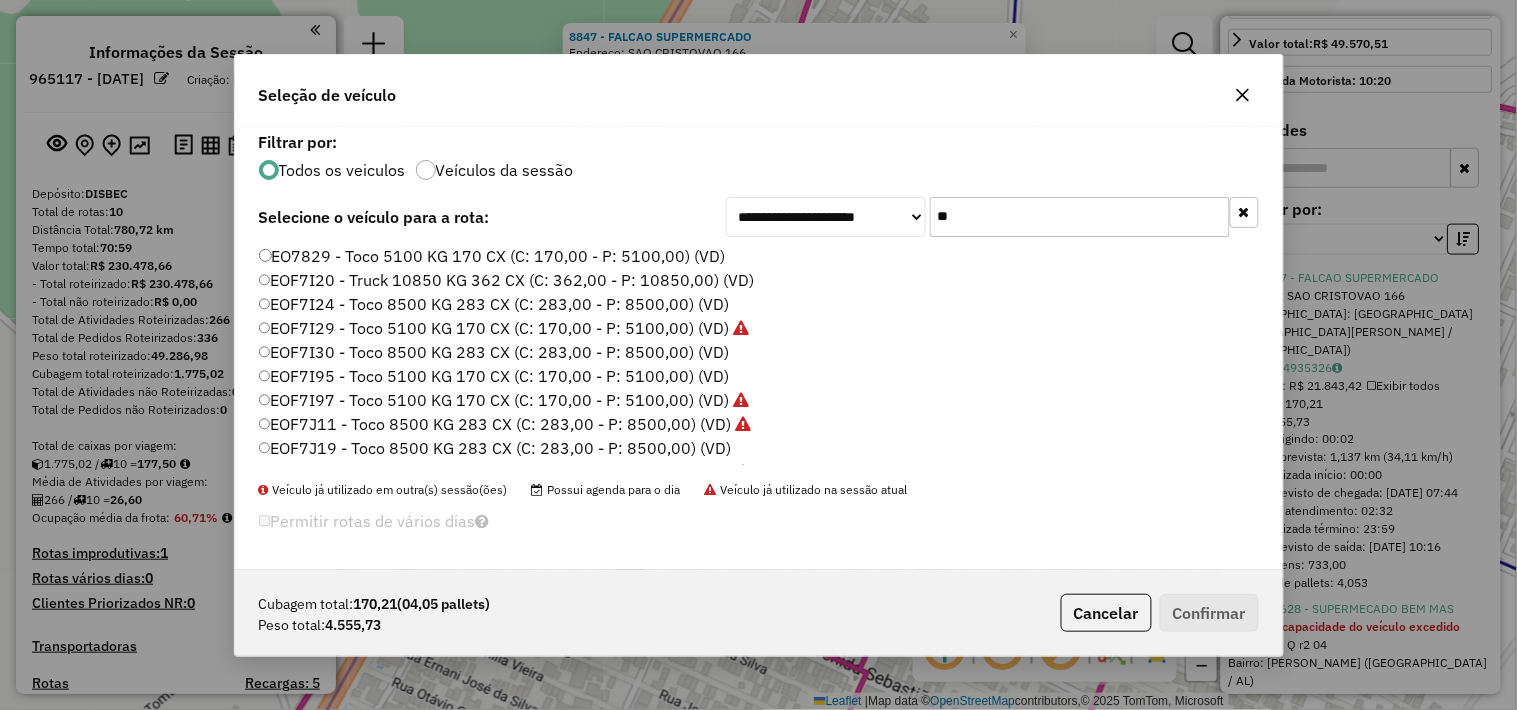 type on "*" 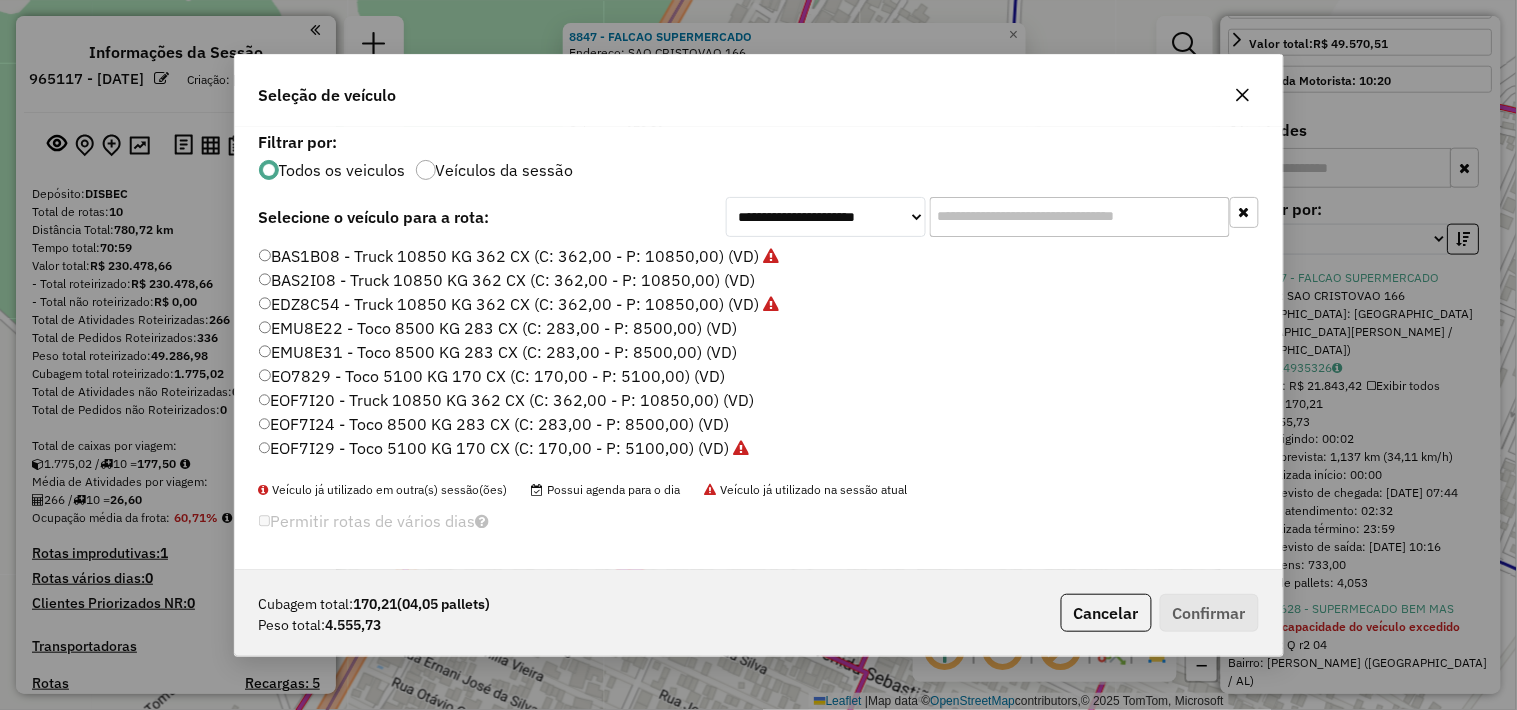 type 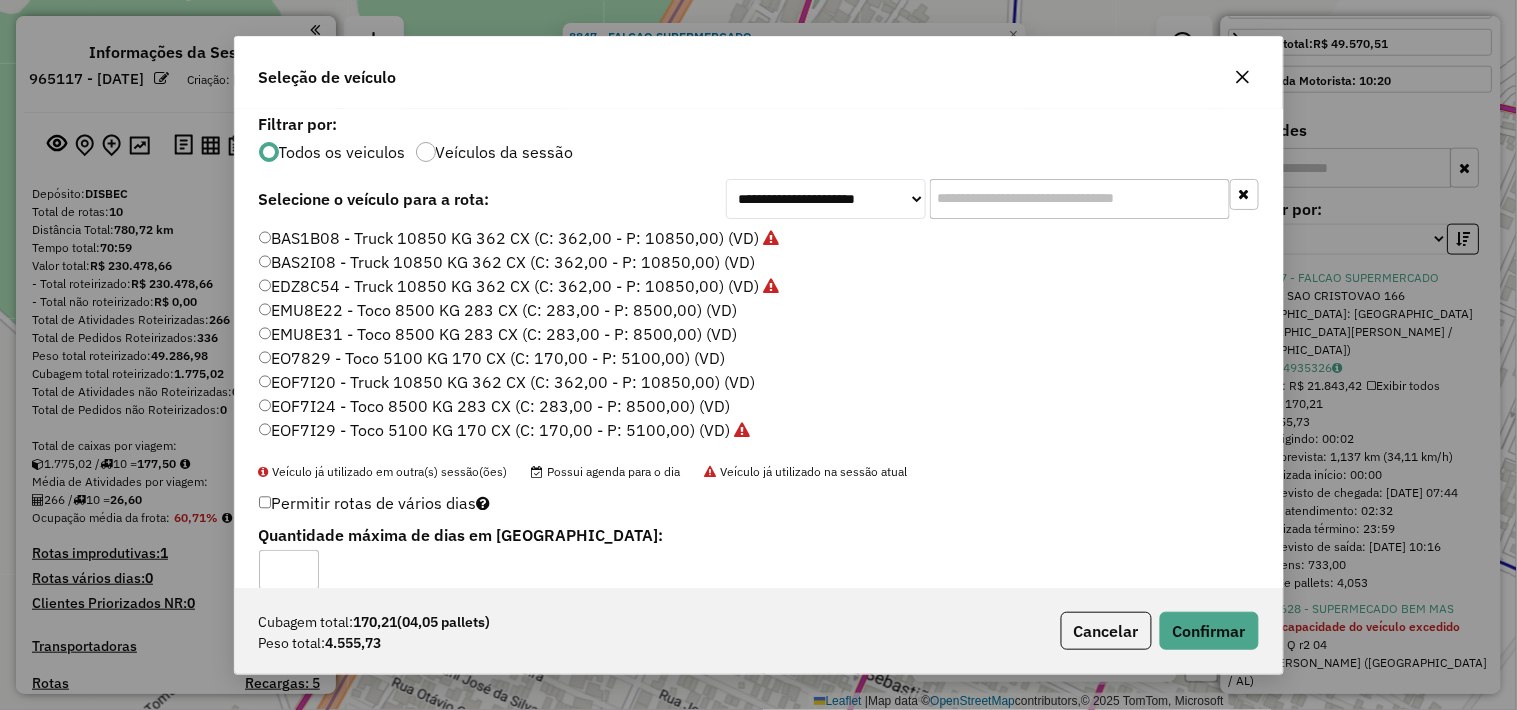 click on "Cubagem total:  170,21   (04,05 pallets)  Peso total: 4.555,73  Cancelar   Confirmar" 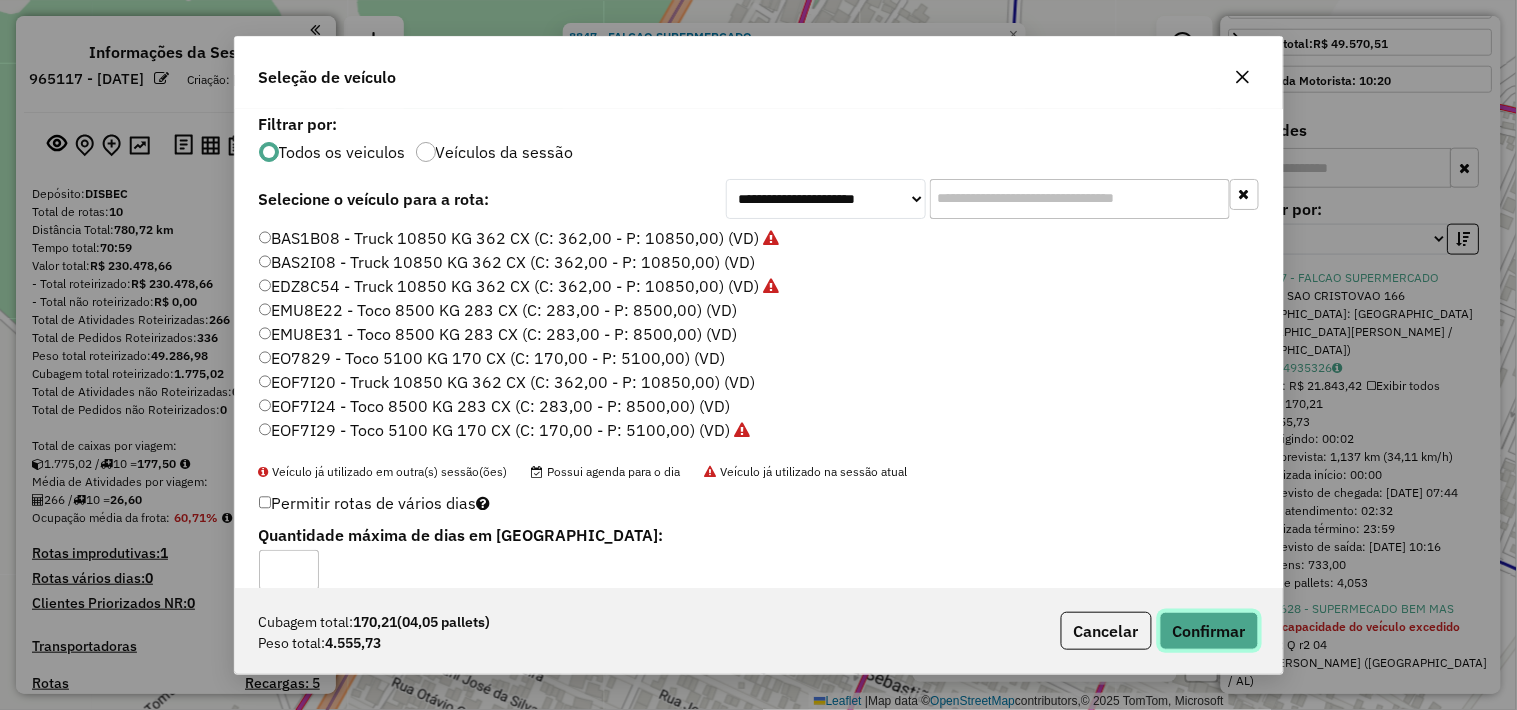 click on "Confirmar" 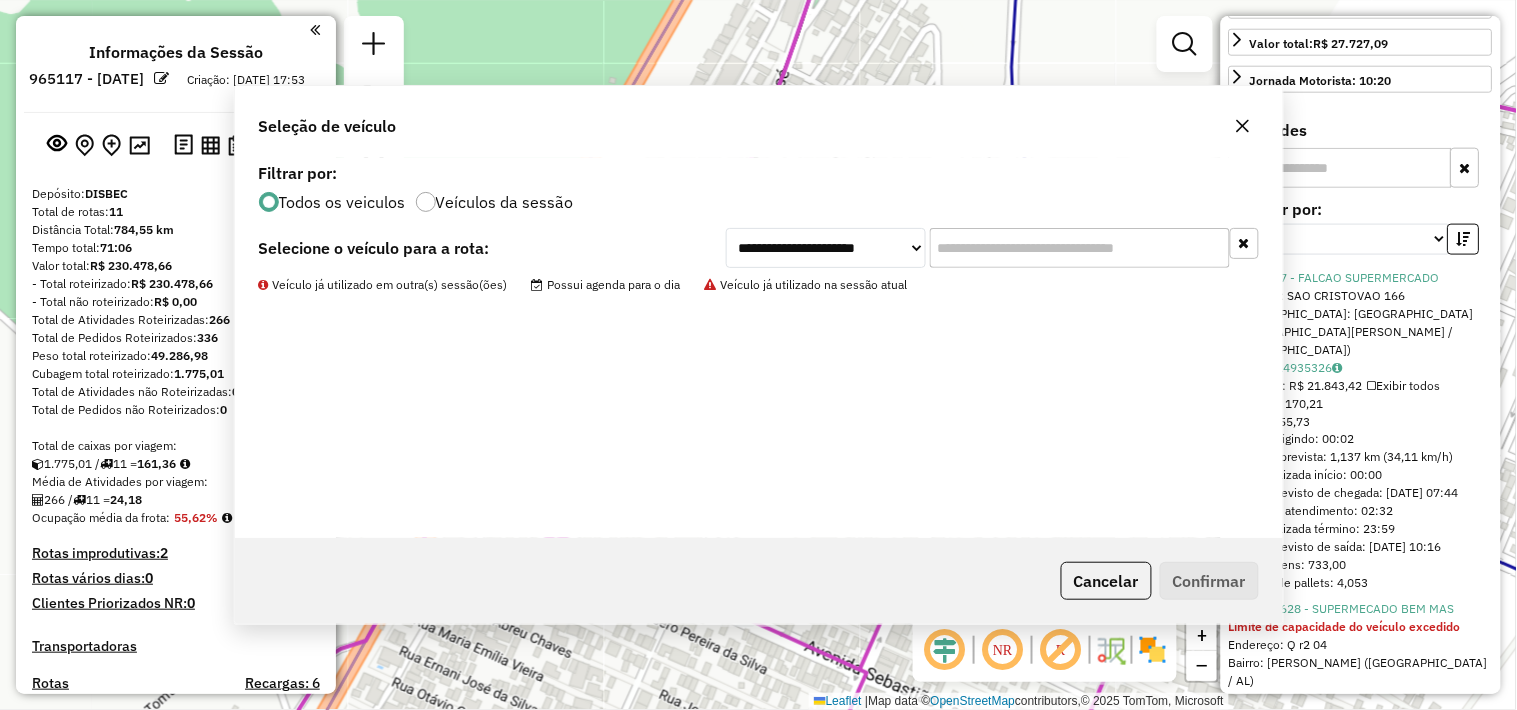 scroll, scrollTop: 537, scrollLeft: 0, axis: vertical 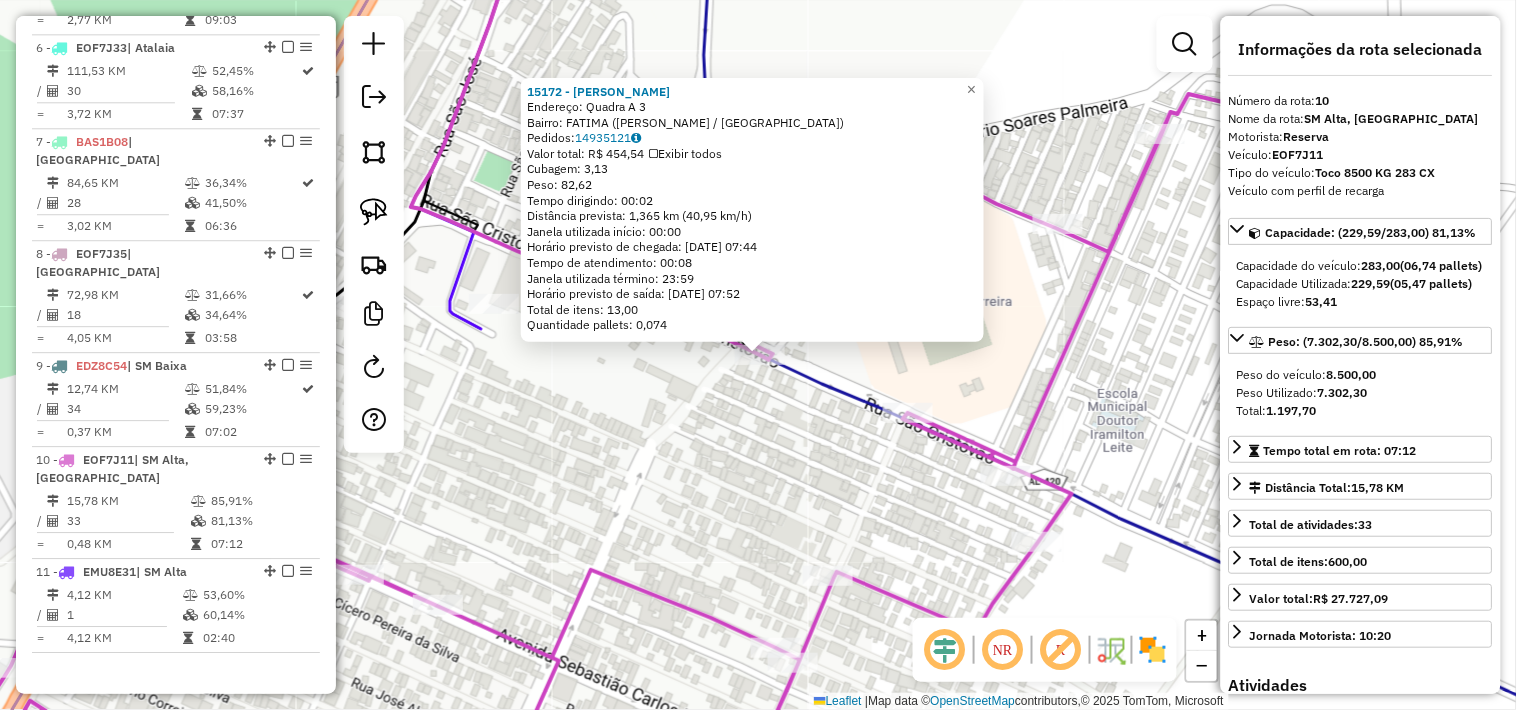 click on "15172 - JULIANA ROBERTO DOS  Endereço:  Quadra A 3   Bairro: FATIMA (SAO MIGUEL DOS CAMPOS / AL)   Pedidos:  14935121   Valor total: R$ 454,54   Exibir todos   Cubagem: 3,13  Peso: 82,62  Tempo dirigindo: 00:02   Distância prevista: 1,365 km (40,95 km/h)   Janela utilizada início: 00:00   Horário previsto de chegada: 15/07/2025 07:44   Tempo de atendimento: 00:08   Janela utilizada término: 23:59   Horário previsto de saída: 15/07/2025 07:52   Total de itens: 13,00   Quantidade pallets: 0,074  × Janela de atendimento Grade de atendimento Capacidade Transportadoras Veículos Cliente Pedidos  Rotas Selecione os dias de semana para filtrar as janelas de atendimento  Seg   Ter   Qua   Qui   Sex   Sáb   Dom  Informe o período da janela de atendimento: De: Até:  Filtrar exatamente a janela do cliente  Considerar janela de atendimento padrão  Selecione os dias de semana para filtrar as grades de atendimento  Seg   Ter   Qua   Qui   Sex   Sáb   Dom   Considerar clientes sem dia de atendimento cadastrado" 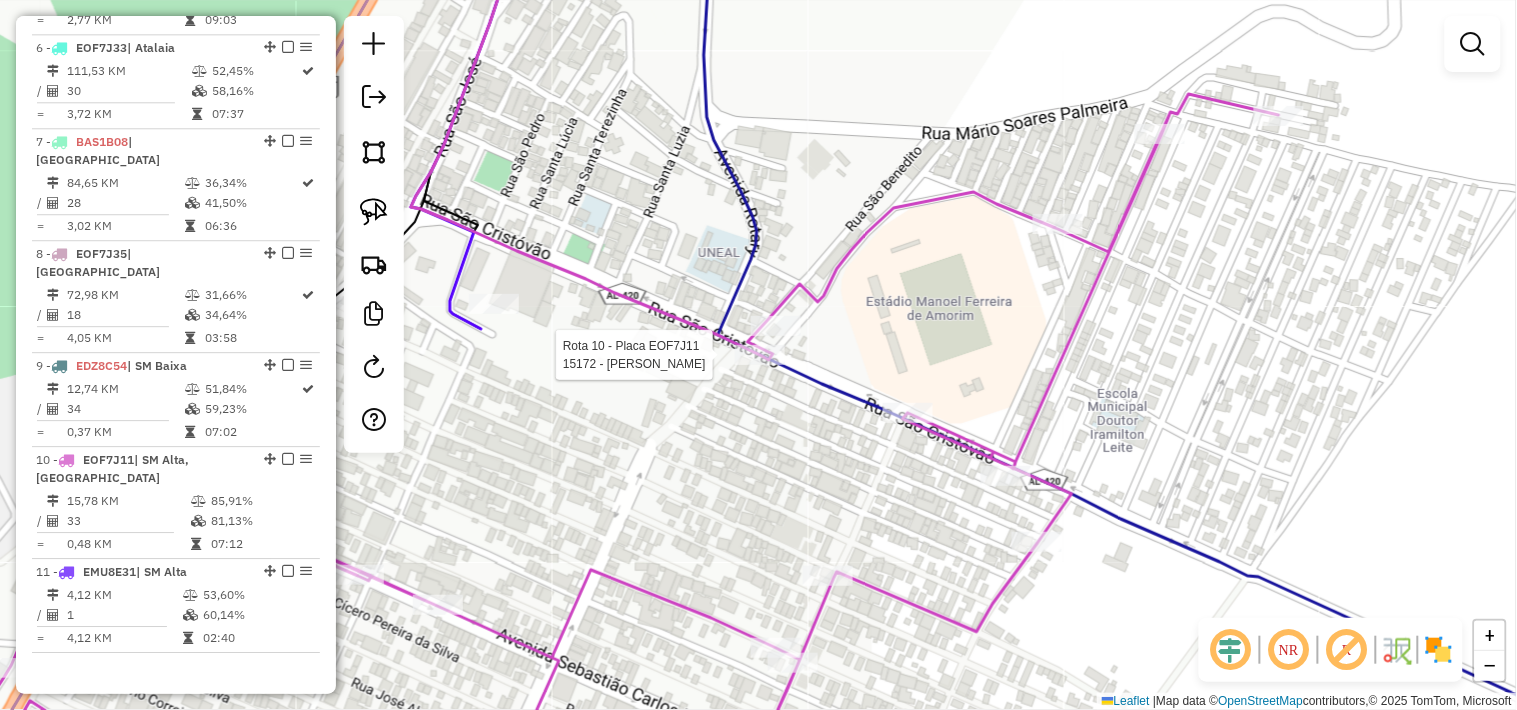 select on "*********" 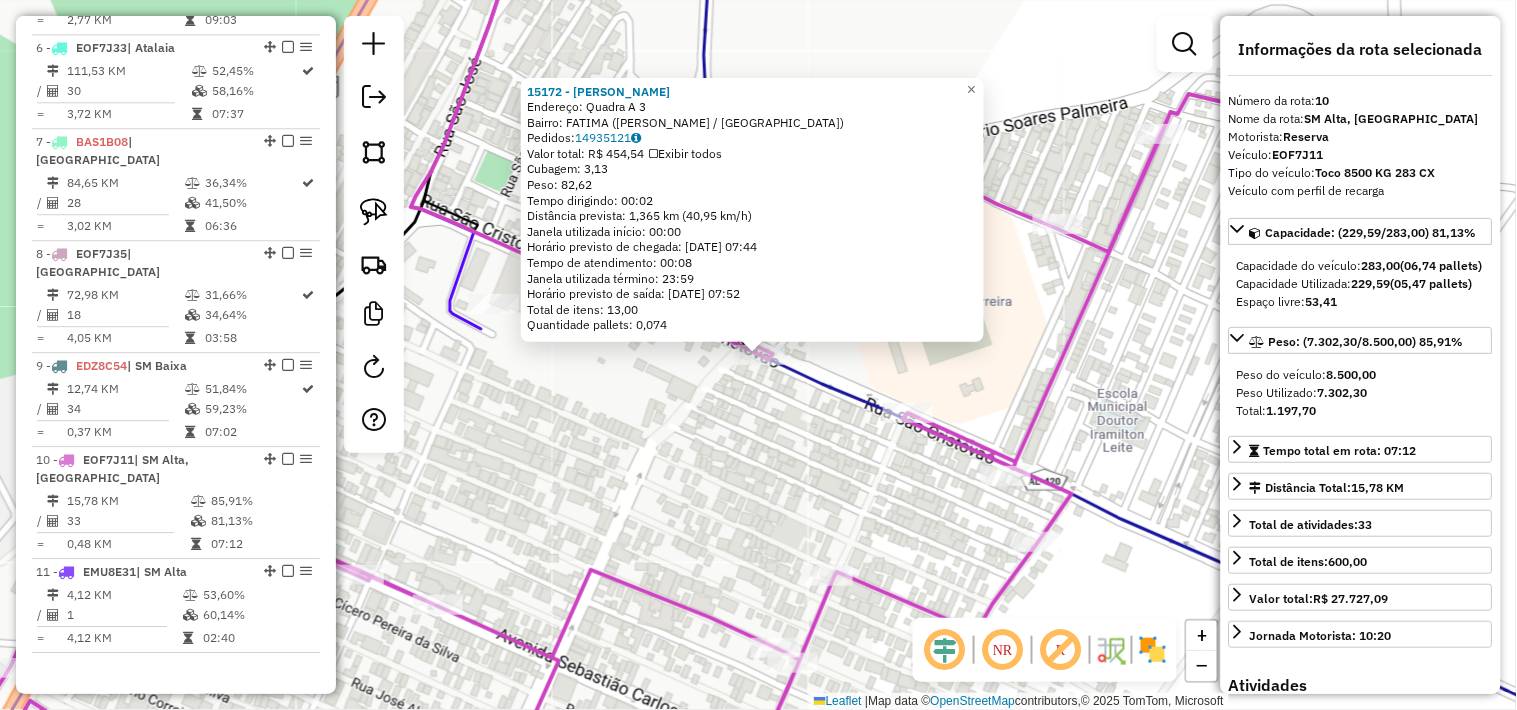 scroll, scrollTop: 555, scrollLeft: 0, axis: vertical 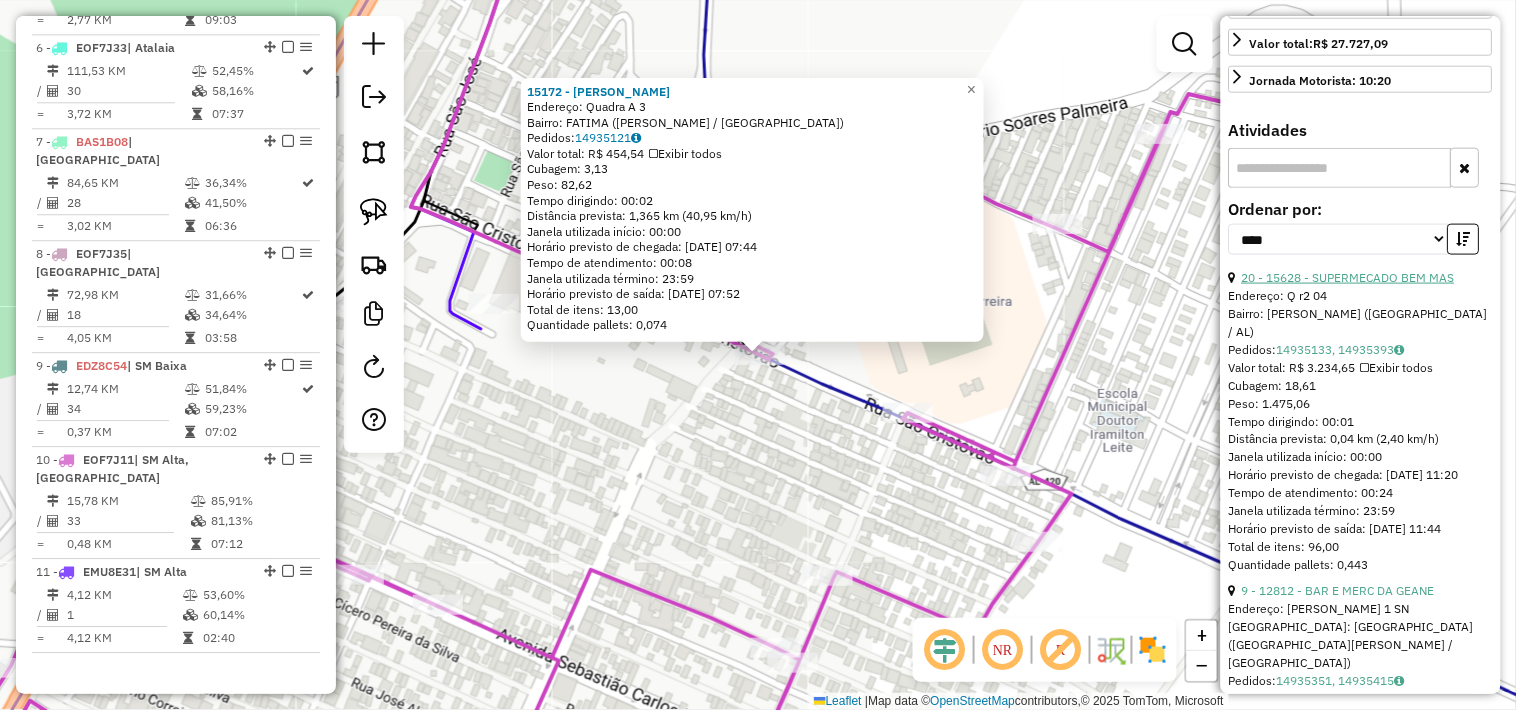 click on "20 - 15628 - SUPERMECADO BEM MAS" at bounding box center (1348, 277) 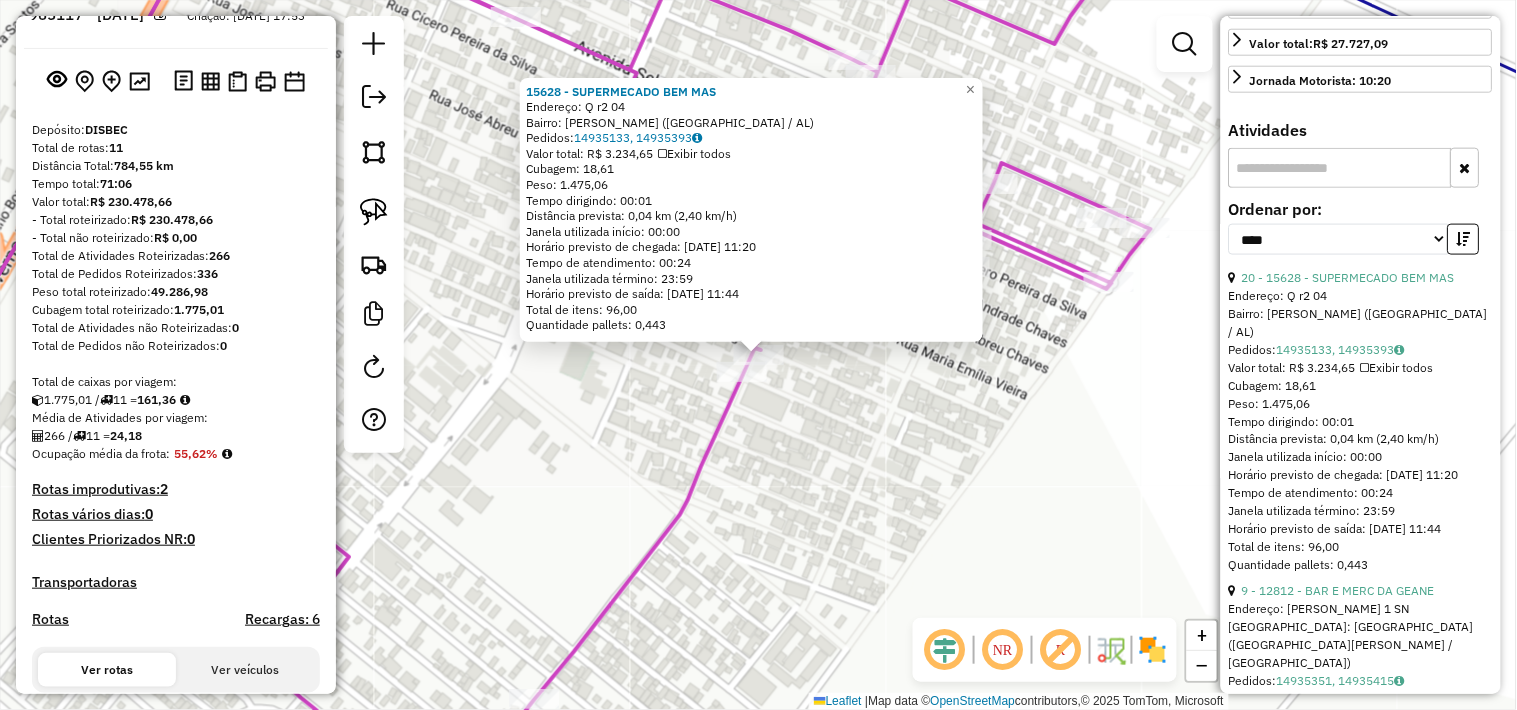 scroll, scrollTop: 0, scrollLeft: 0, axis: both 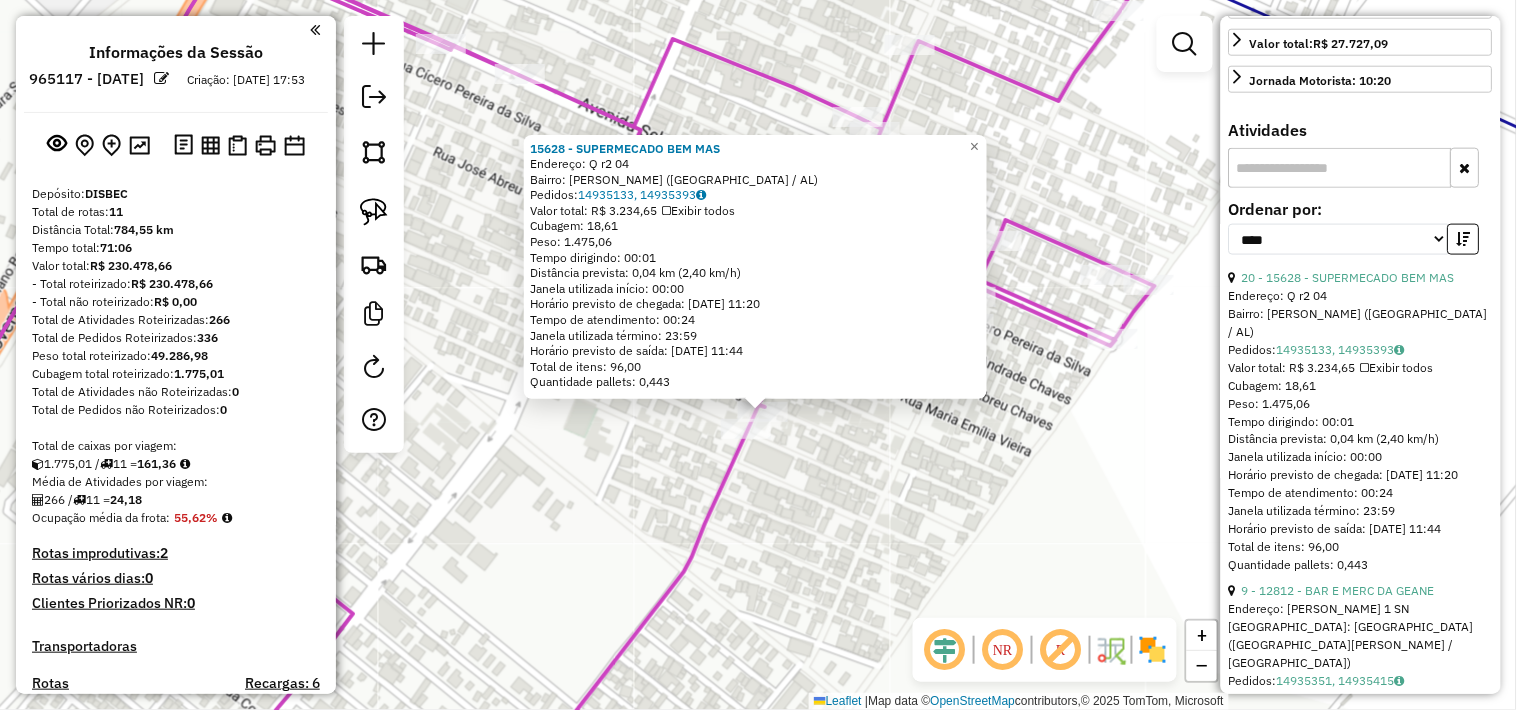 drag, startPoint x: 856, startPoint y: 455, endPoint x: 860, endPoint y: 510, distance: 55.145264 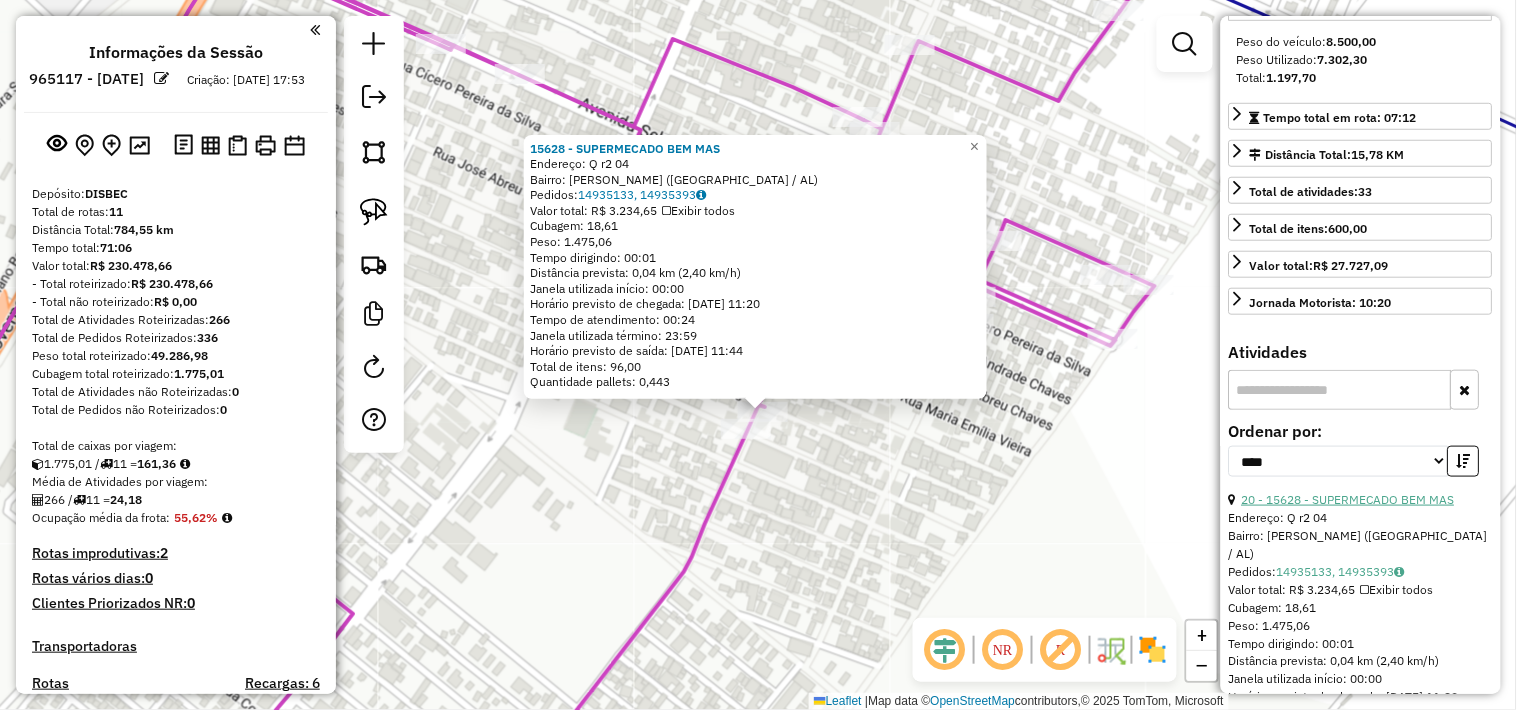 scroll, scrollTop: 666, scrollLeft: 0, axis: vertical 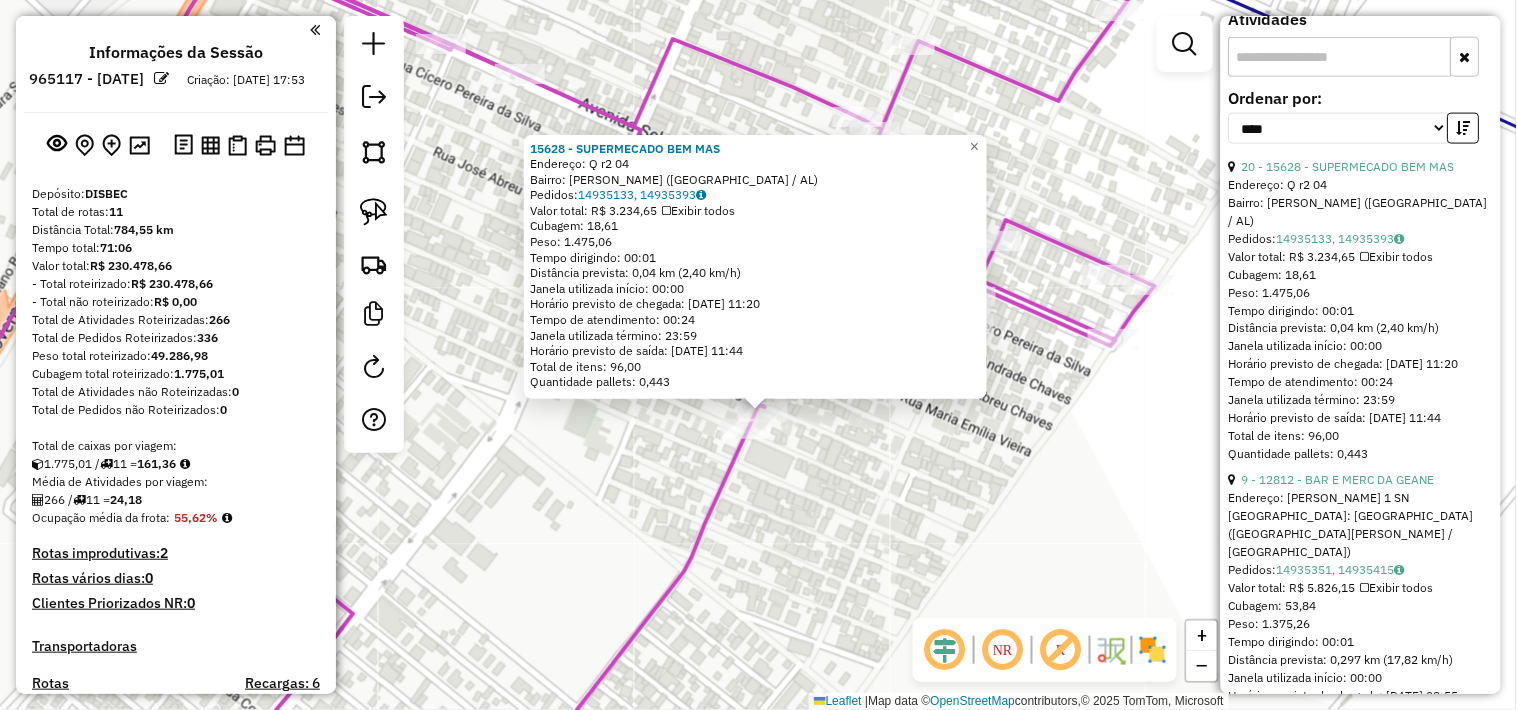 drag, startPoint x: 613, startPoint y: 212, endPoint x: 667, endPoint y: 216, distance: 54.147945 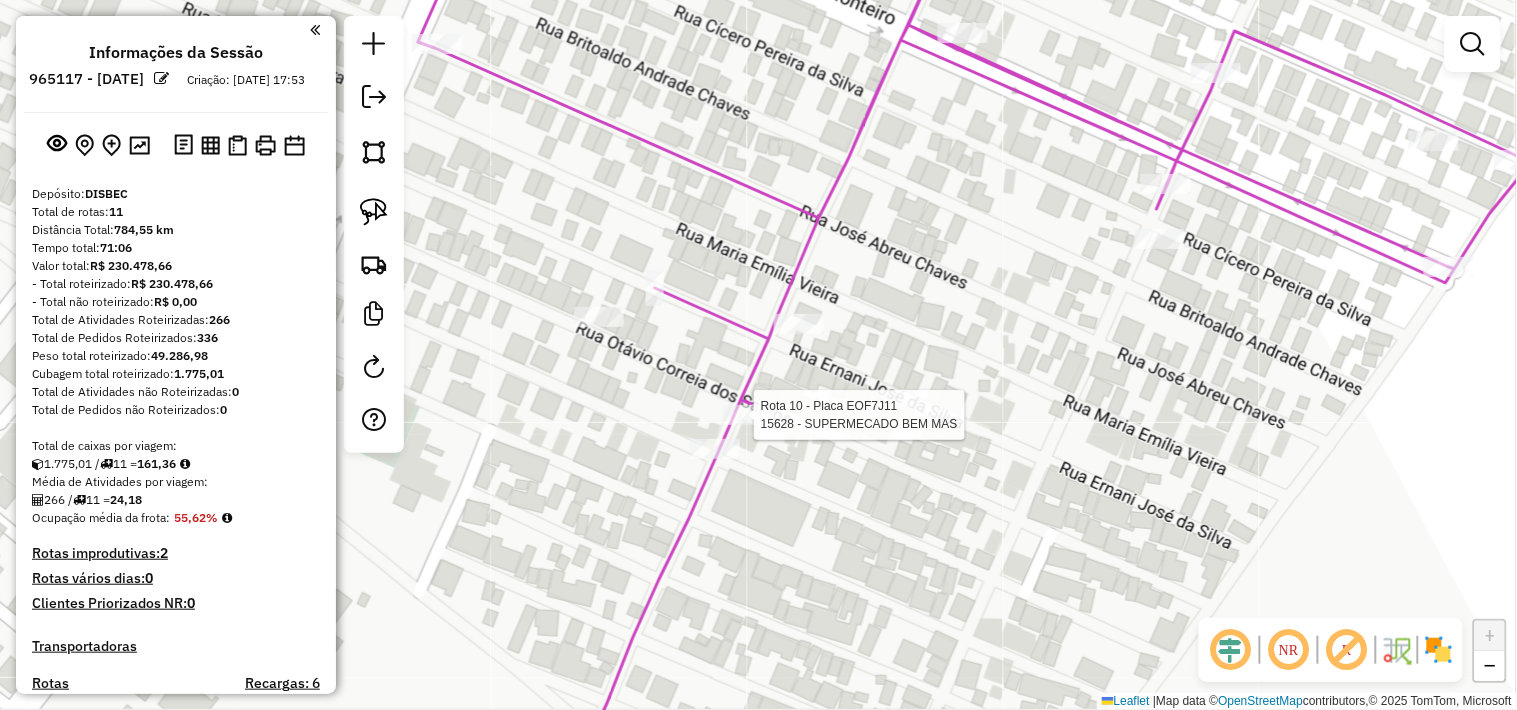 select on "*********" 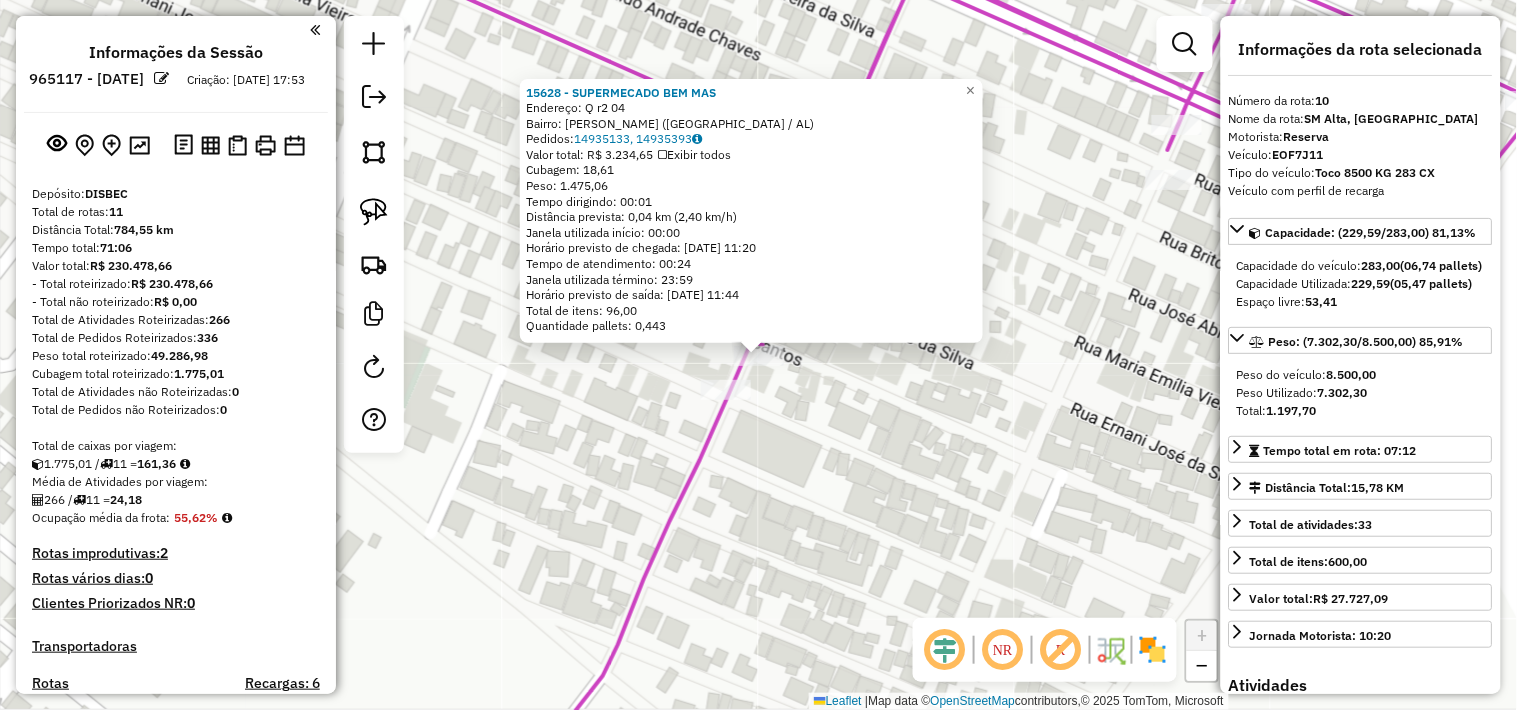 scroll, scrollTop: 1286, scrollLeft: 0, axis: vertical 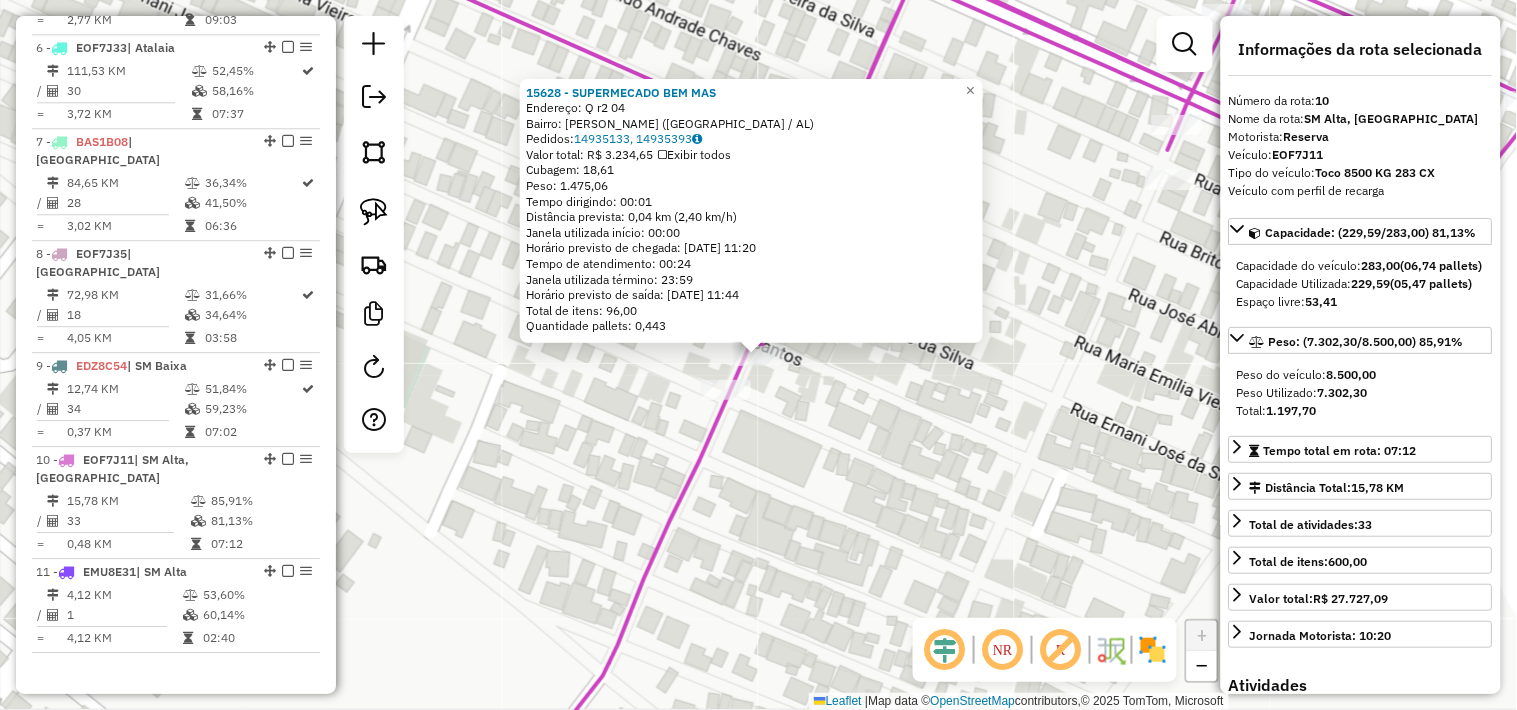 click on "15628 - SUPERMECADO BEM MAS  Endereço:  Q r2 04   Bairro: HELIO JATOBA (SAO MIGUEL DOS CAMPOS / AL)   Pedidos:  14935133, 14935393   Valor total: R$ 3.234,65   Exibir todos   Cubagem: 18,61  Peso: 1.475,06  Tempo dirigindo: 00:01   Distância prevista: 0,04 km (2,40 km/h)   Janela utilizada início: 00:00   Horário previsto de chegada: 15/07/2025 11:20   Tempo de atendimento: 00:24   Janela utilizada término: 23:59   Horário previsto de saída: 15/07/2025 11:44   Total de itens: 96,00   Quantidade pallets: 0,443  × Janela de atendimento Grade de atendimento Capacidade Transportadoras Veículos Cliente Pedidos  Rotas Selecione os dias de semana para filtrar as janelas de atendimento  Seg   Ter   Qua   Qui   Sex   Sáb   Dom  Informe o período da janela de atendimento: De: Até:  Filtrar exatamente a janela do cliente  Considerar janela de atendimento padrão  Selecione os dias de semana para filtrar as grades de atendimento  Seg   Ter   Qua   Qui   Sex   Sáb   Dom   Peso mínimo:   Peso máximo:   De:" 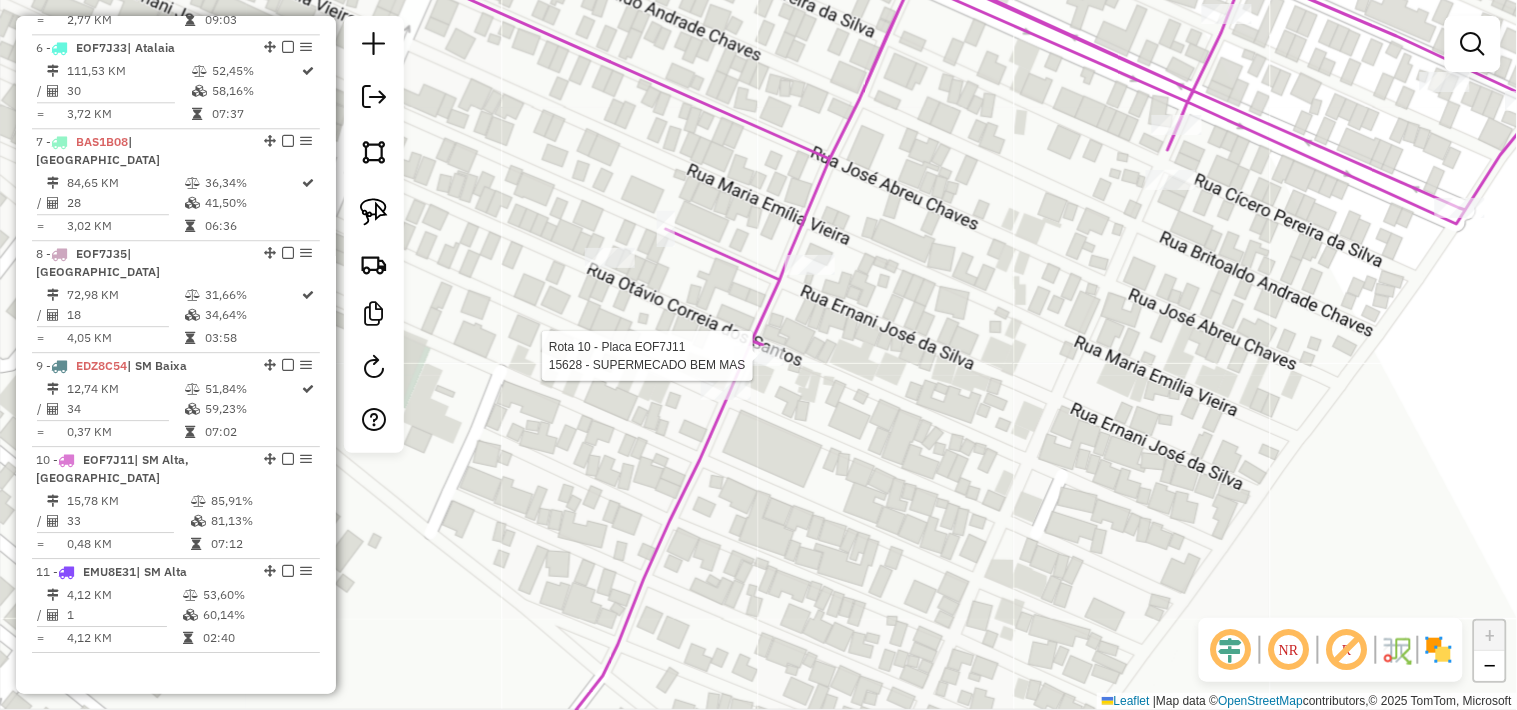 select on "*********" 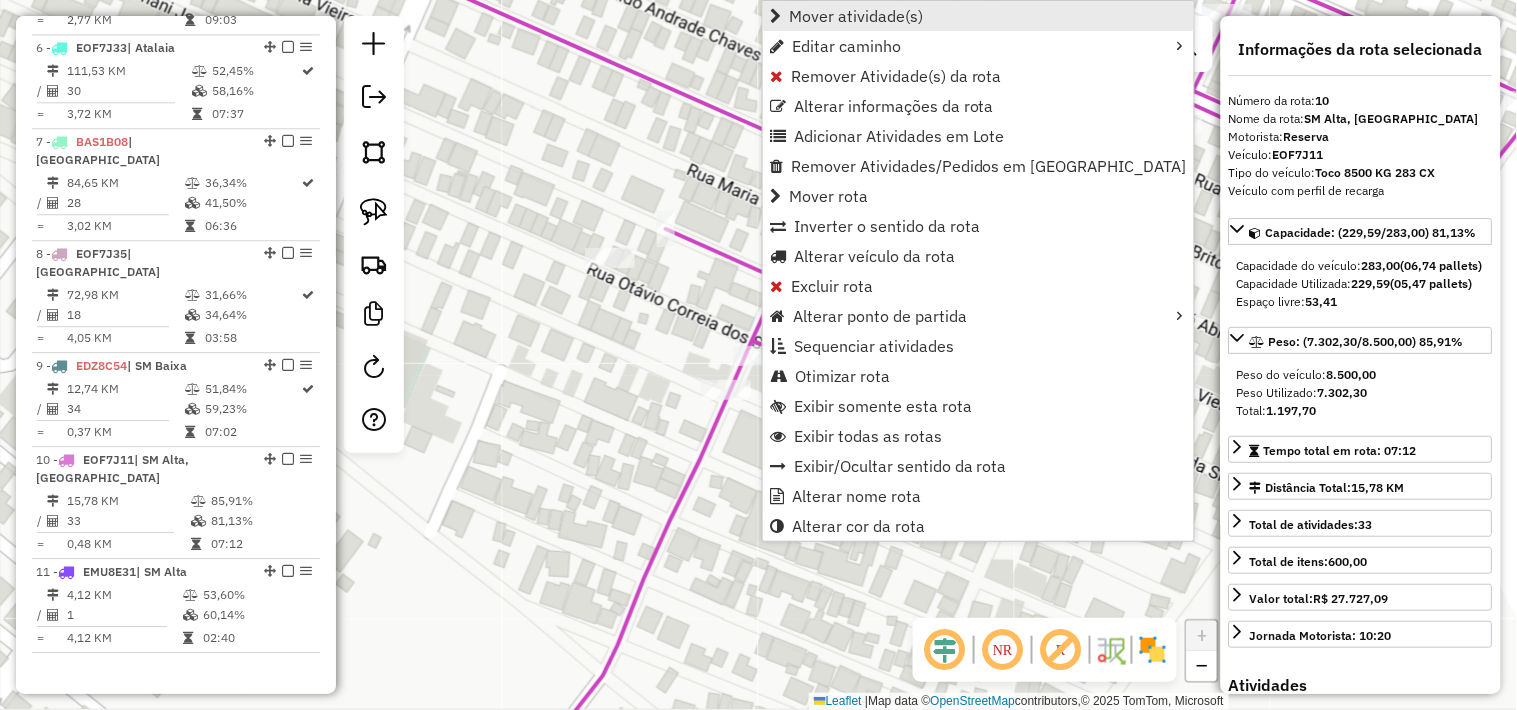 click on "Mover atividade(s)" at bounding box center [856, 16] 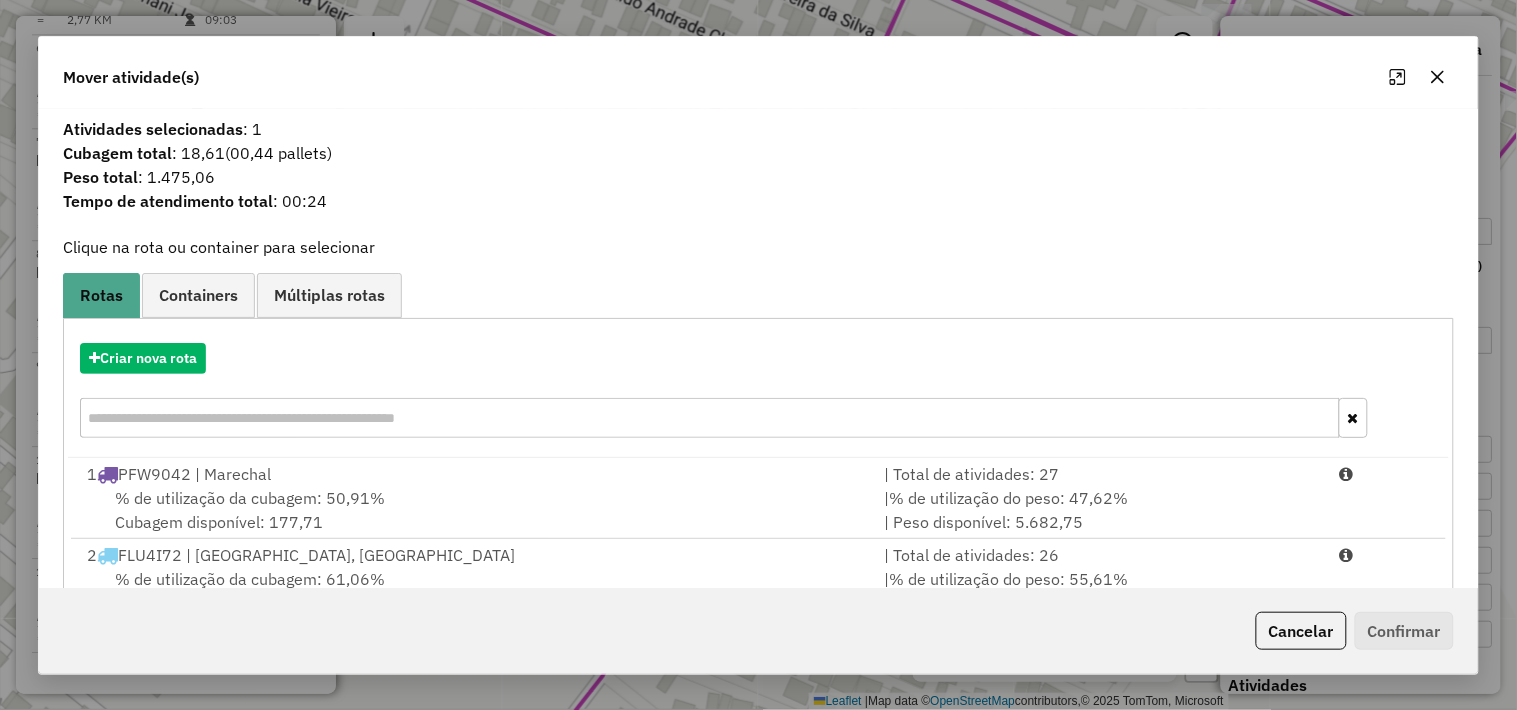 scroll, scrollTop: 304, scrollLeft: 0, axis: vertical 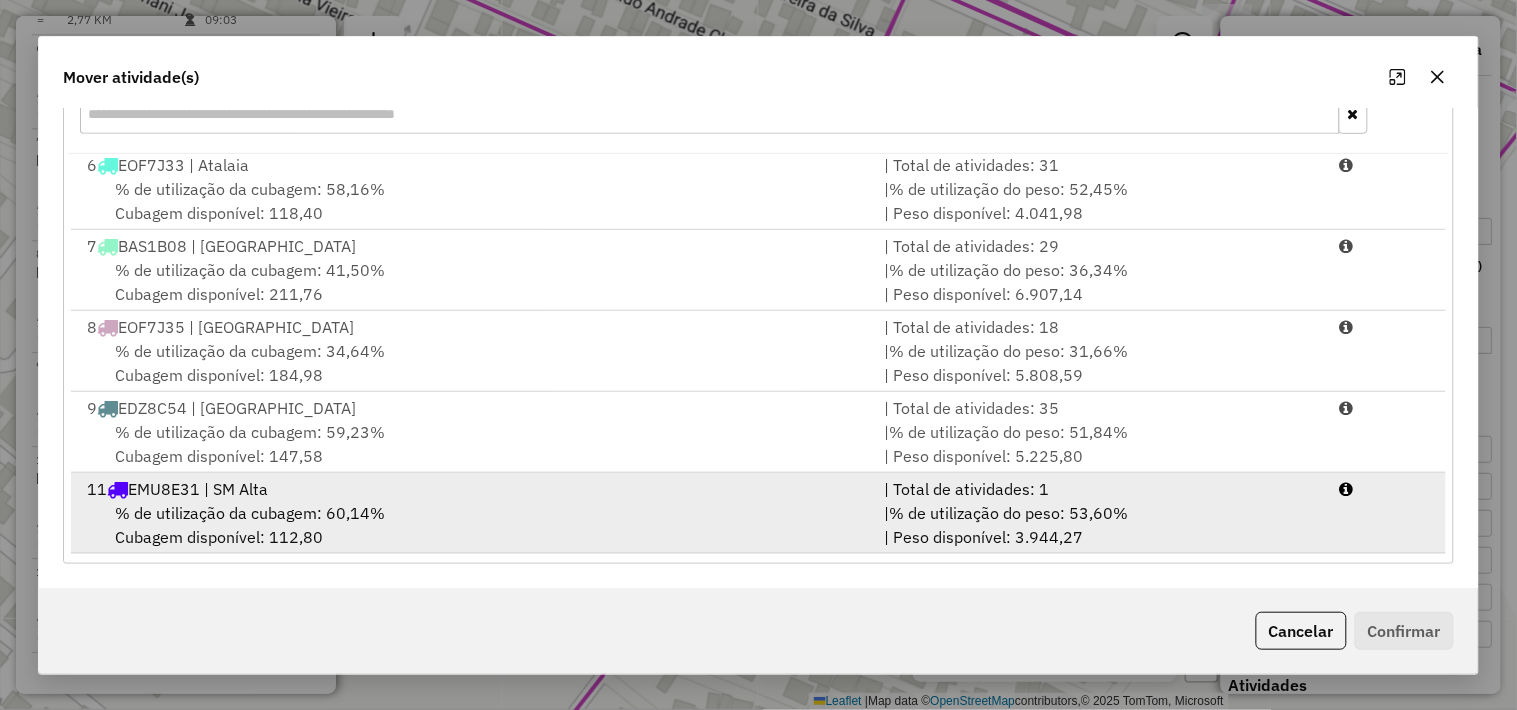 click on "11  EMU8E31 | SM Alta" at bounding box center (473, 489) 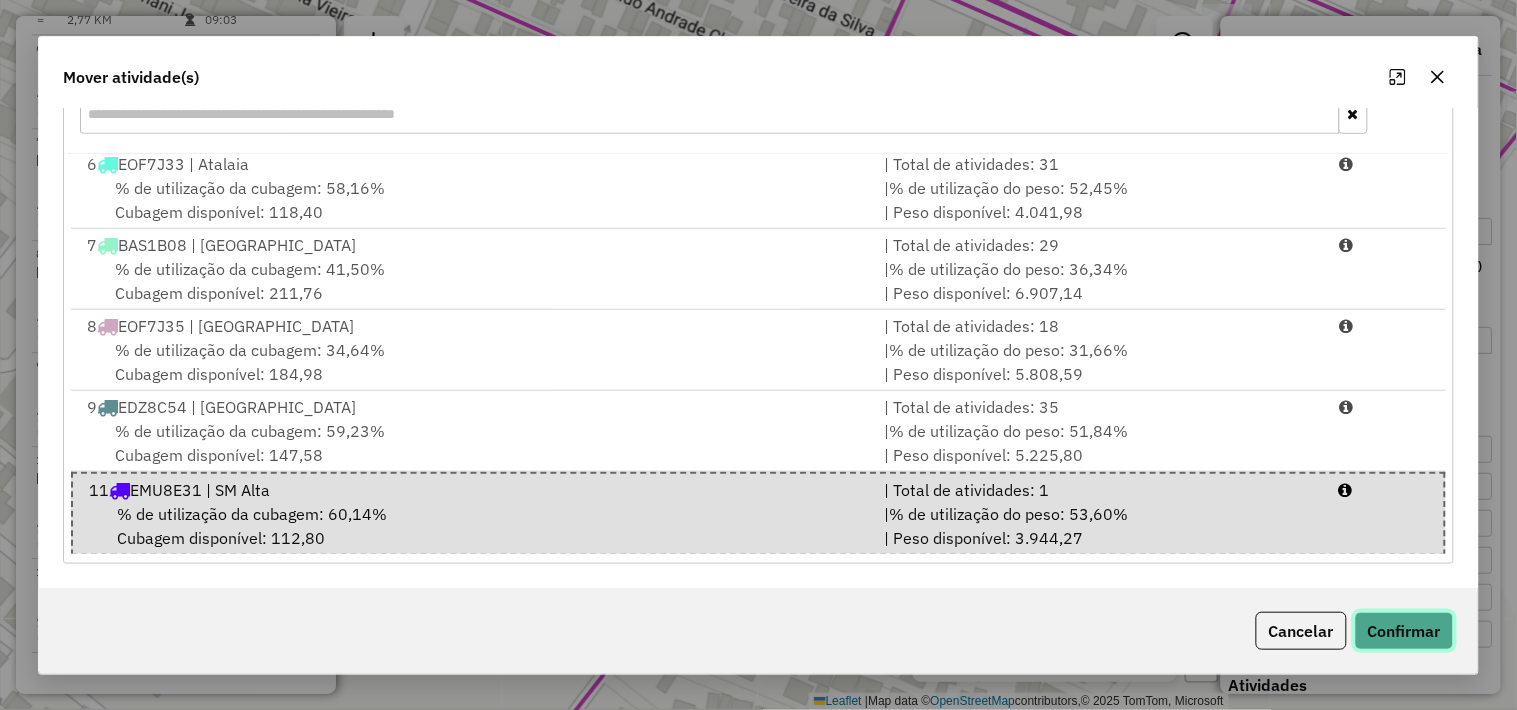 click on "Confirmar" 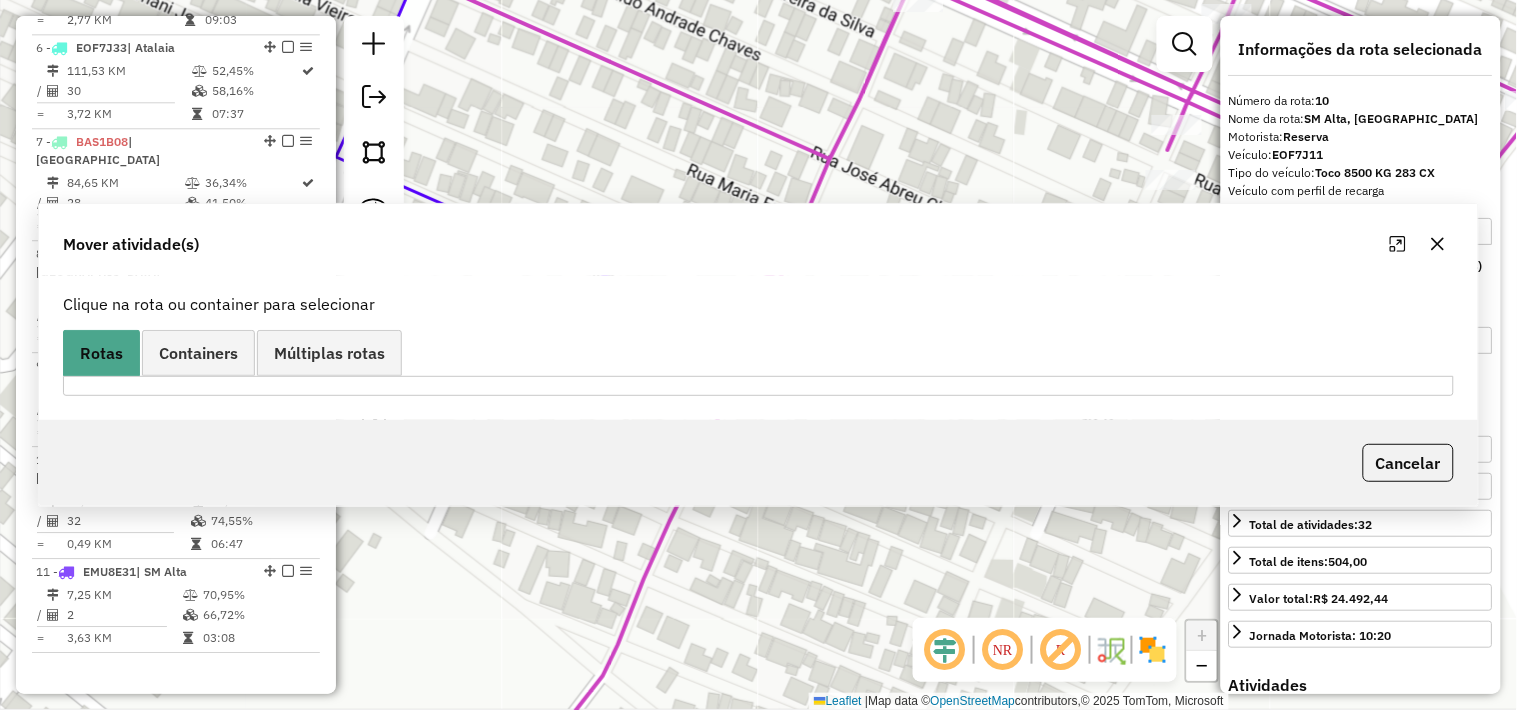 scroll, scrollTop: 0, scrollLeft: 0, axis: both 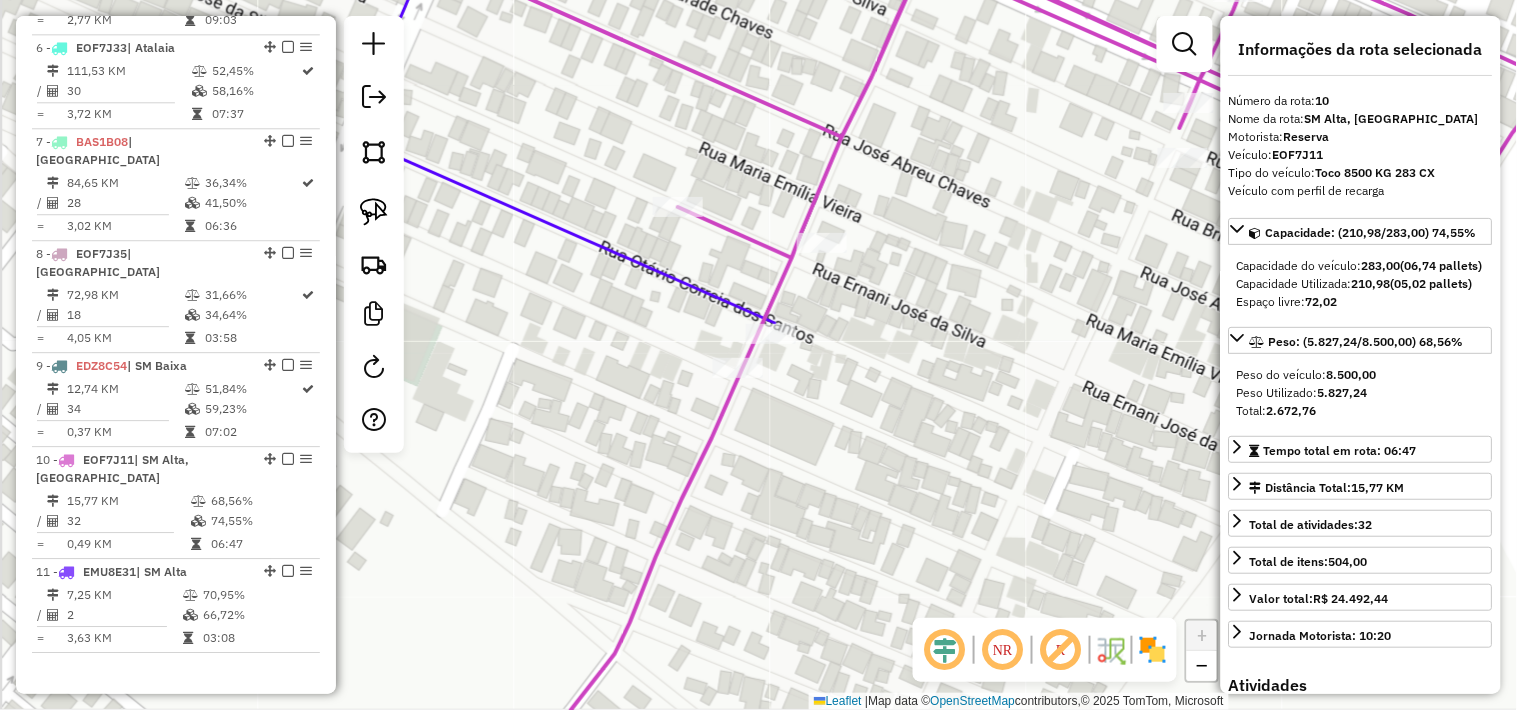 drag, startPoint x: 950, startPoint y: 371, endPoint x: 1005, endPoint y: 250, distance: 132.91351 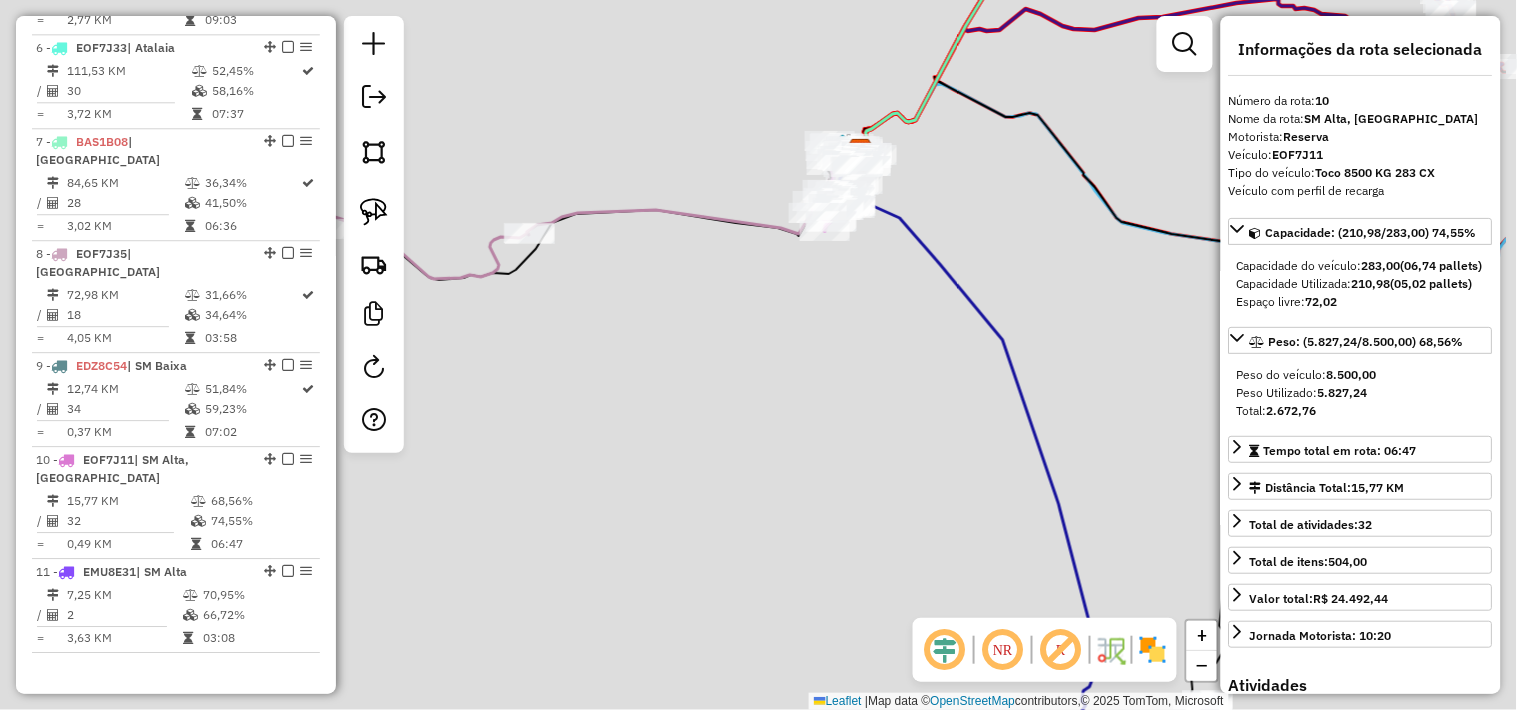 drag, startPoint x: 1034, startPoint y: 333, endPoint x: 867, endPoint y: 293, distance: 171.72362 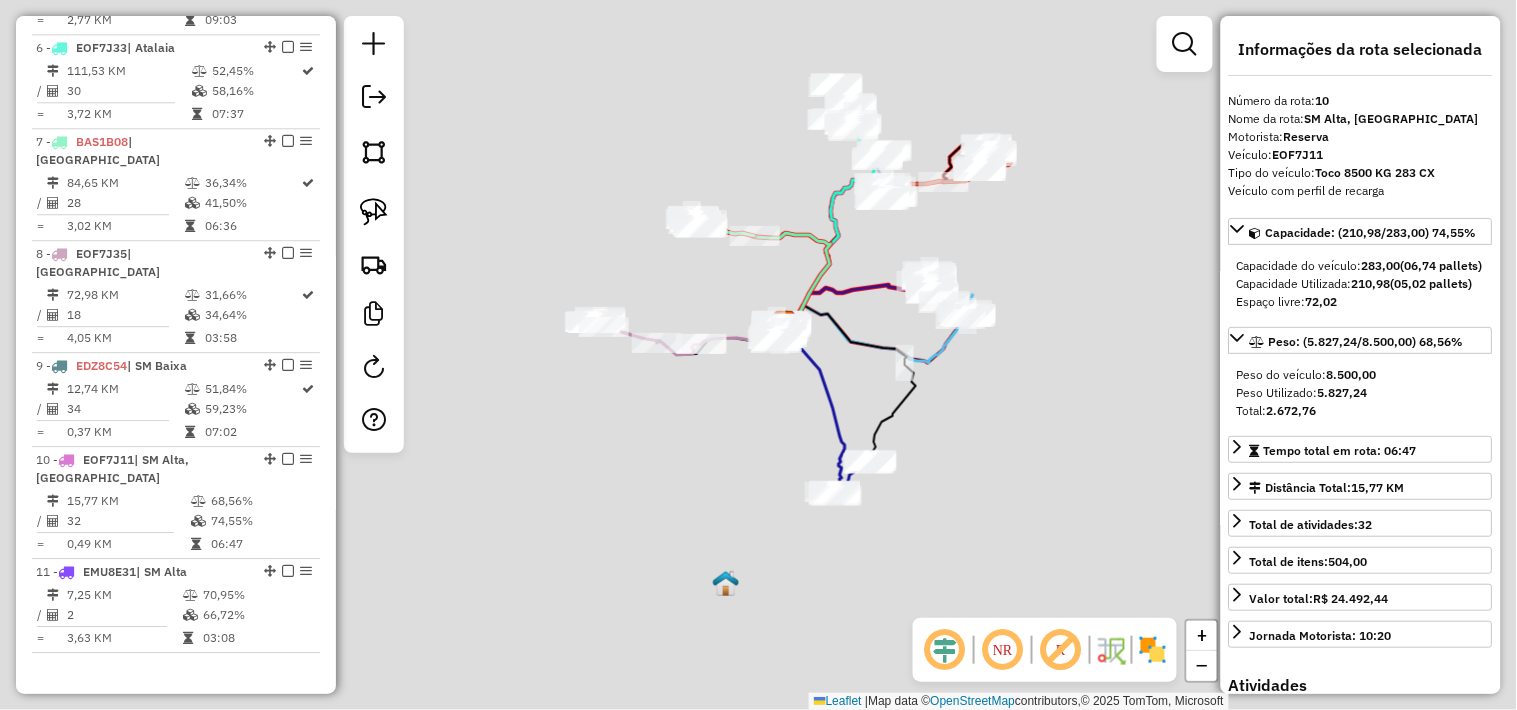 drag, startPoint x: 931, startPoint y: 303, endPoint x: 850, endPoint y: 371, distance: 105.75916 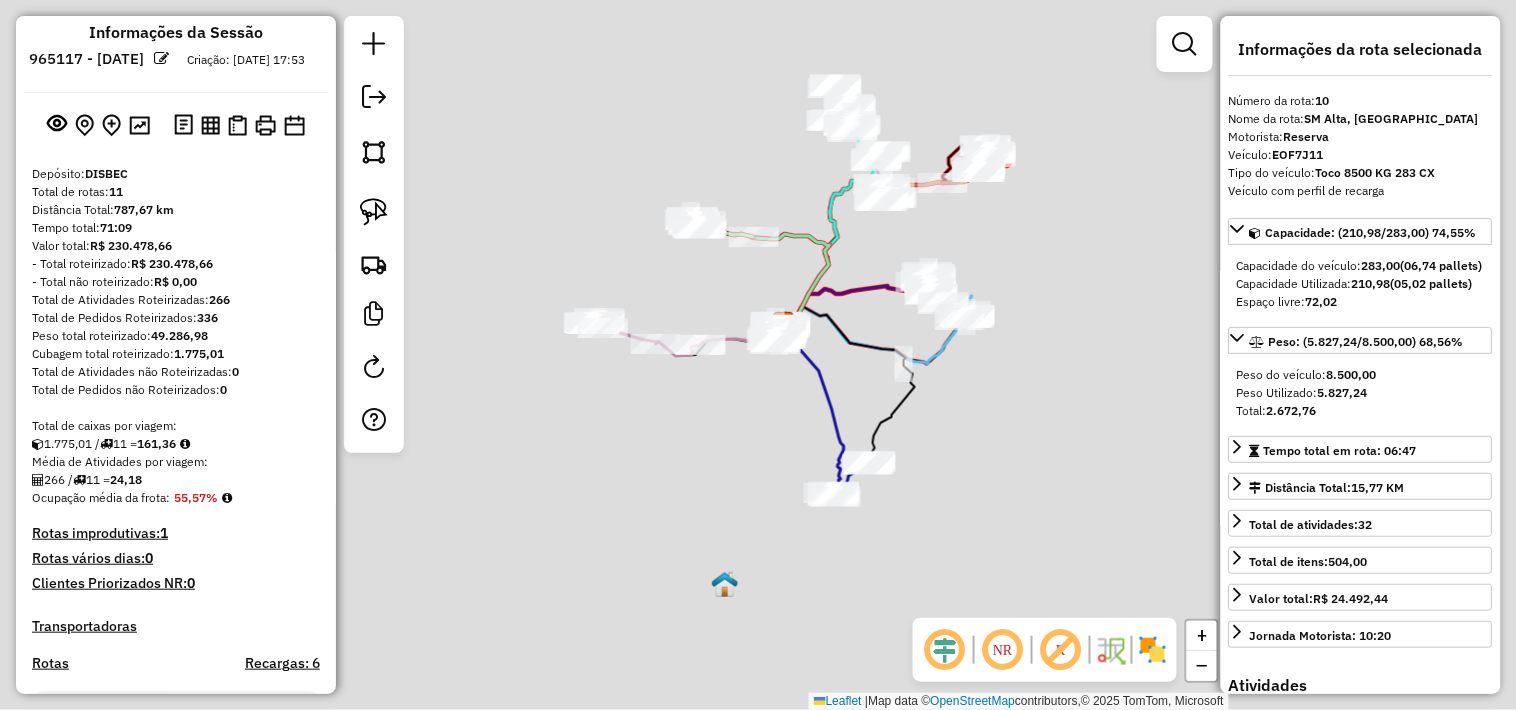 scroll, scrollTop: 0, scrollLeft: 0, axis: both 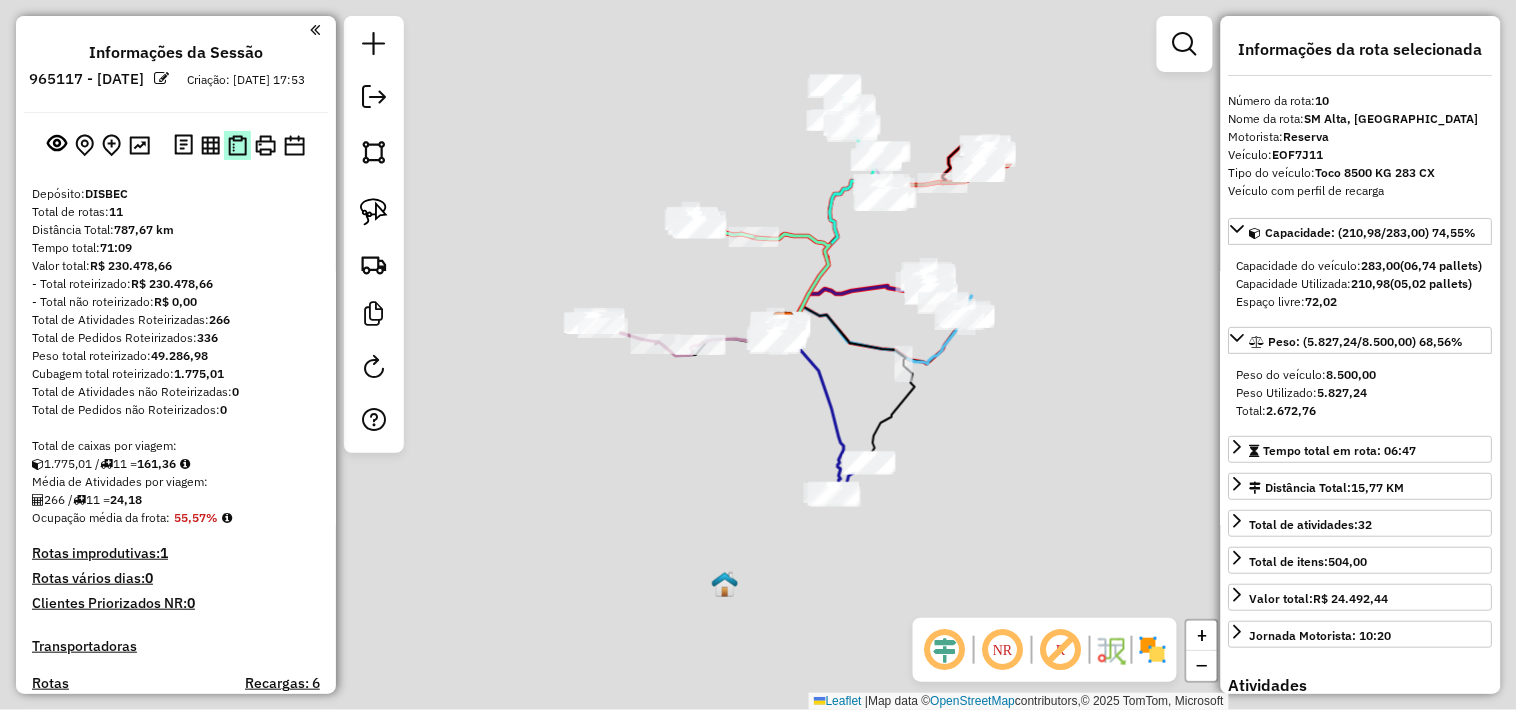 click at bounding box center (237, 145) 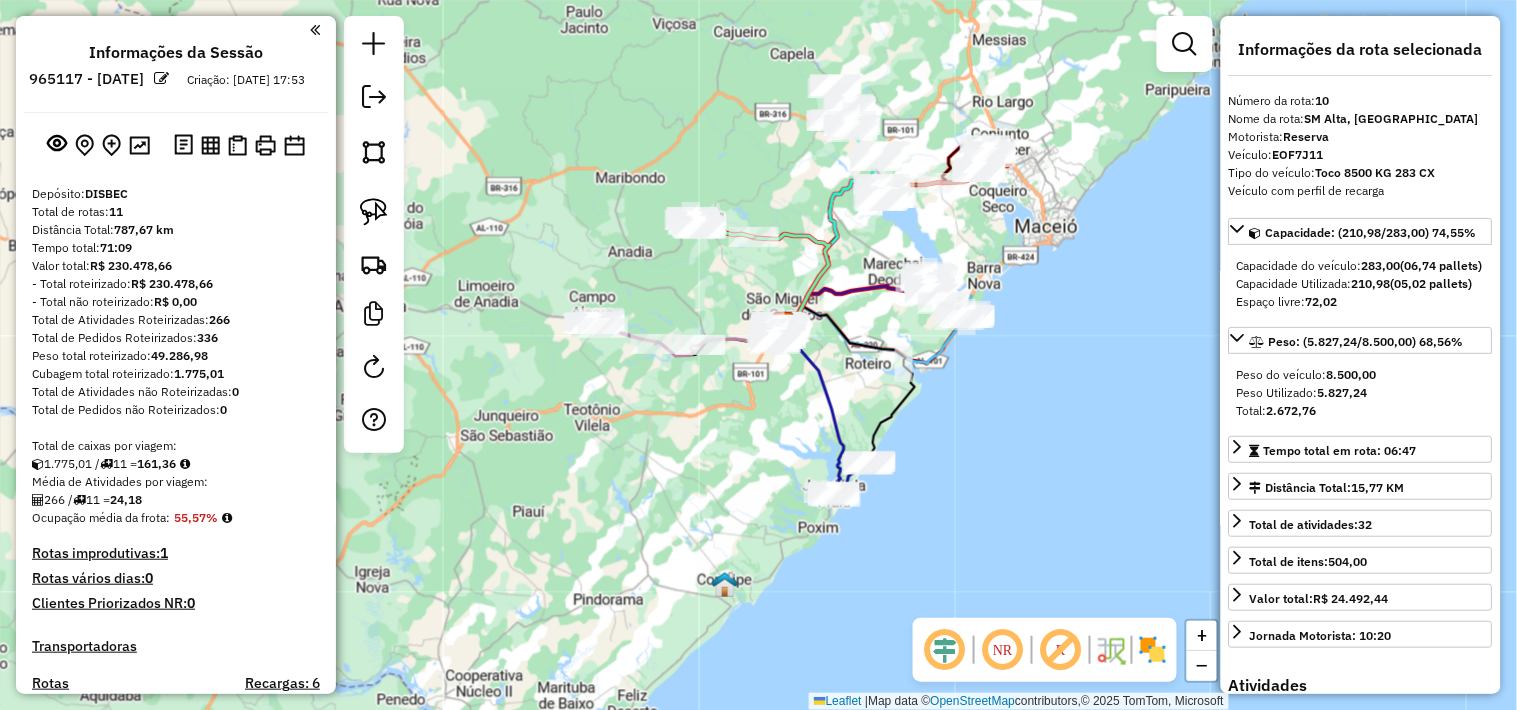scroll, scrollTop: 444, scrollLeft: 0, axis: vertical 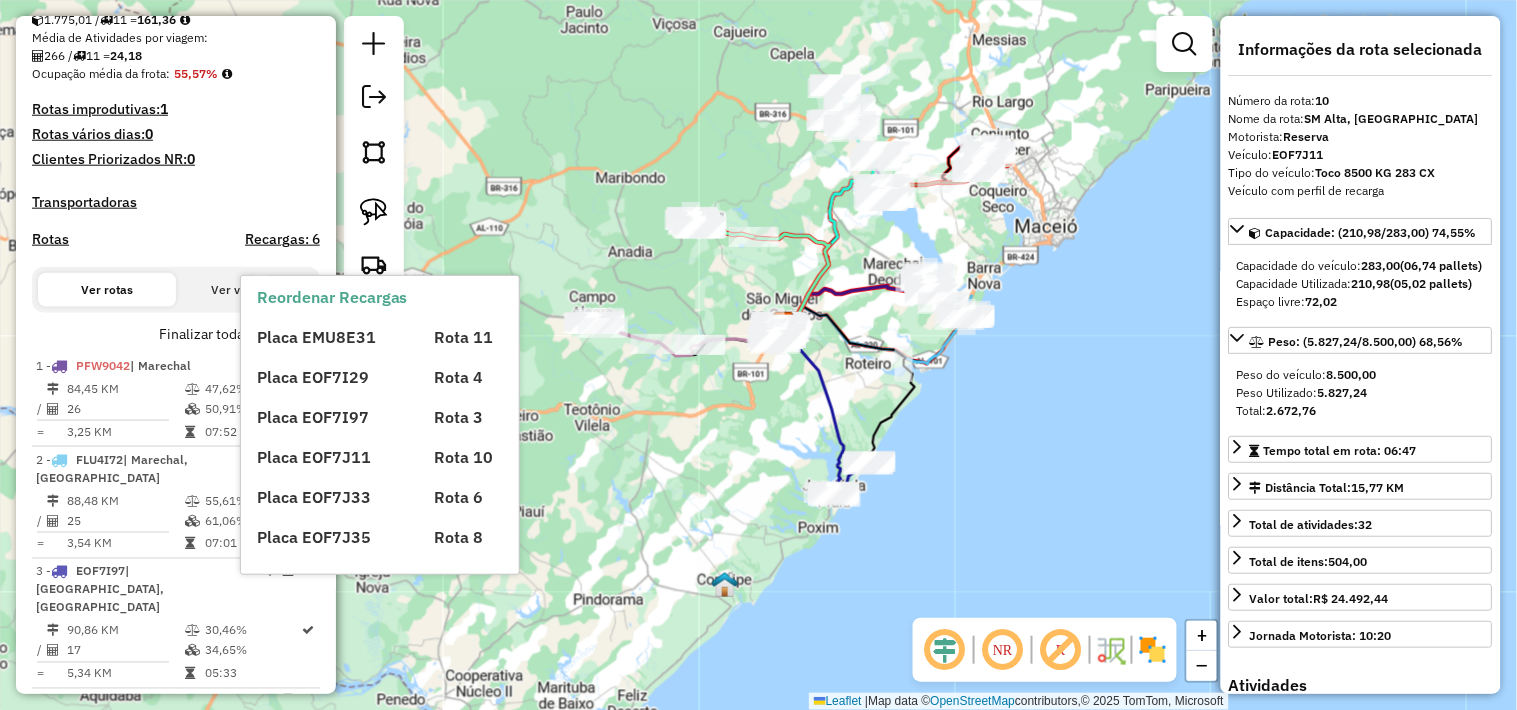 click on "Placa EMU8E31" at bounding box center [316, 337] 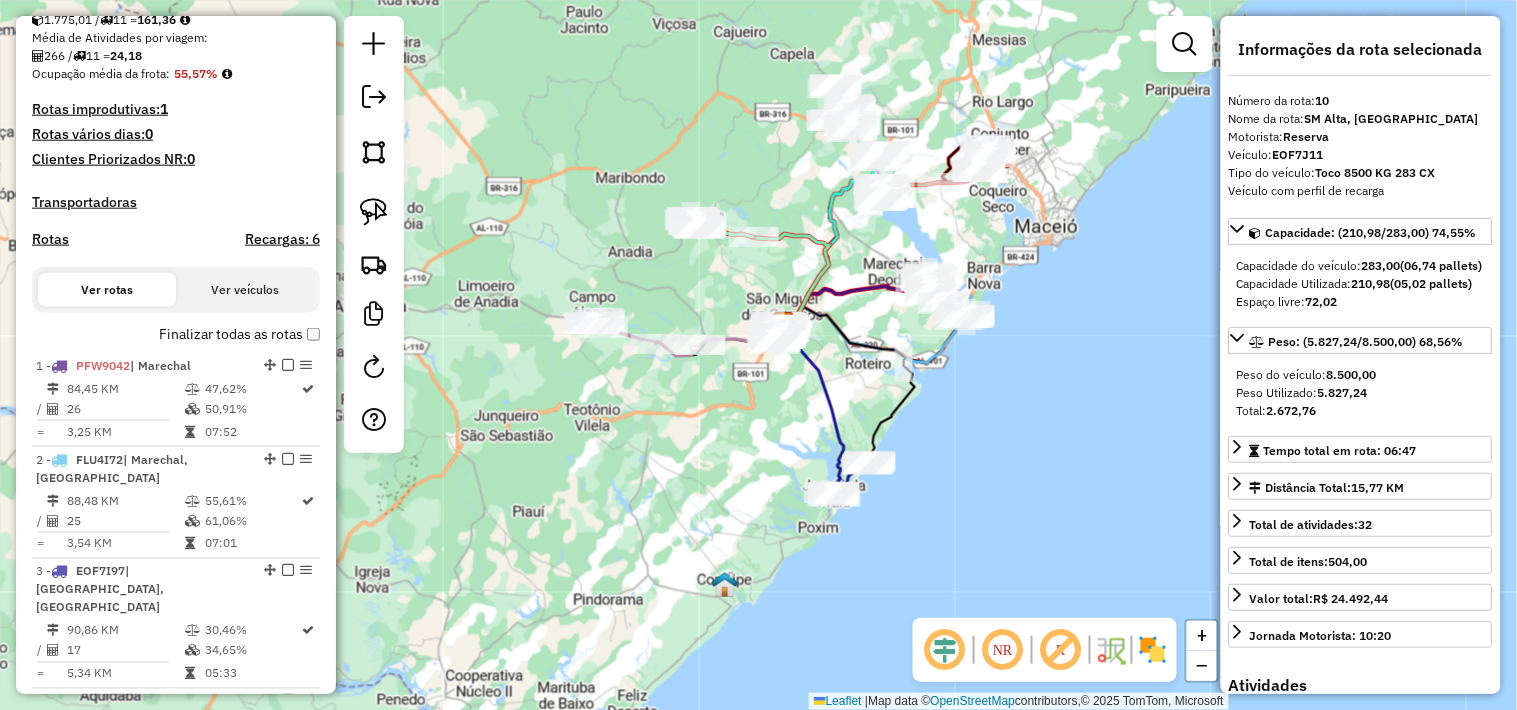 click on "Finalizar todas as rotas" at bounding box center [239, 334] 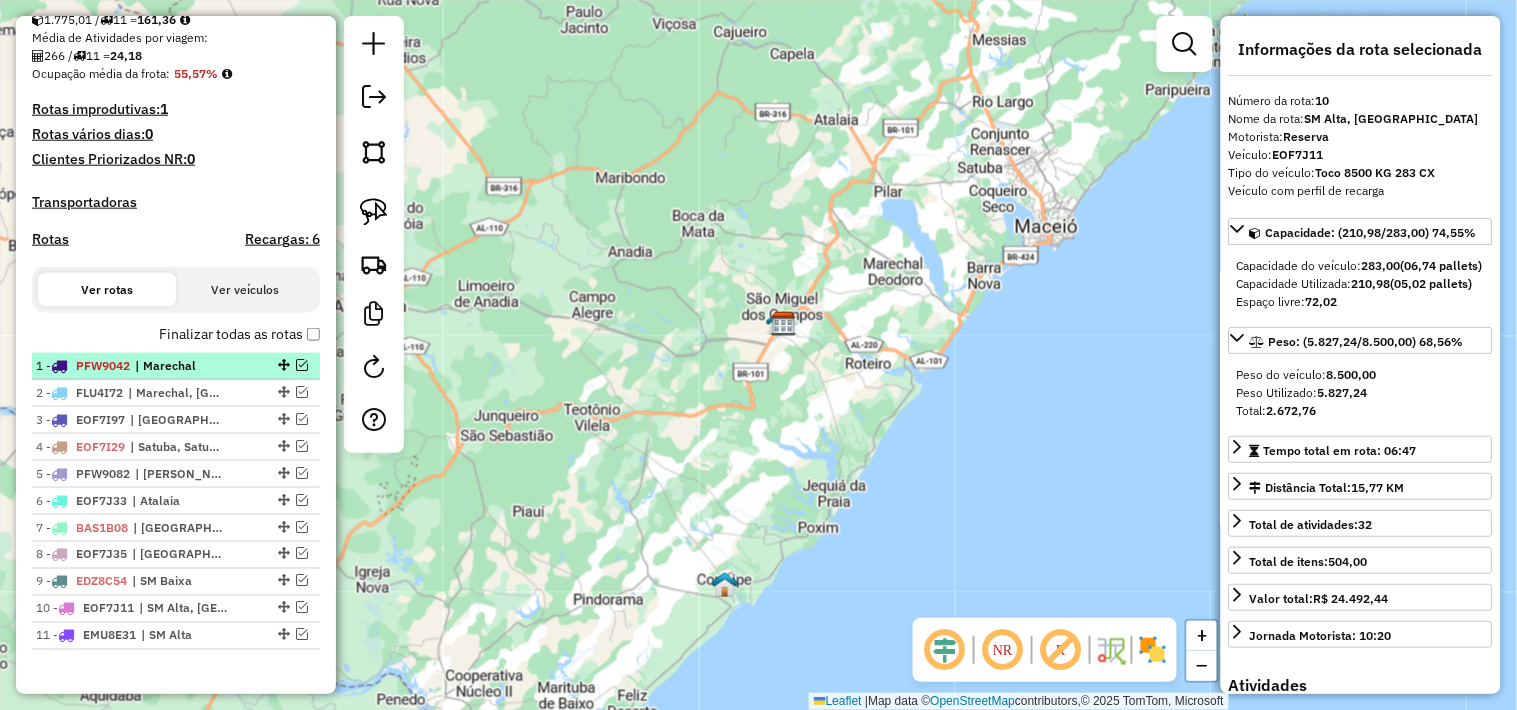 scroll, scrollTop: 0, scrollLeft: 0, axis: both 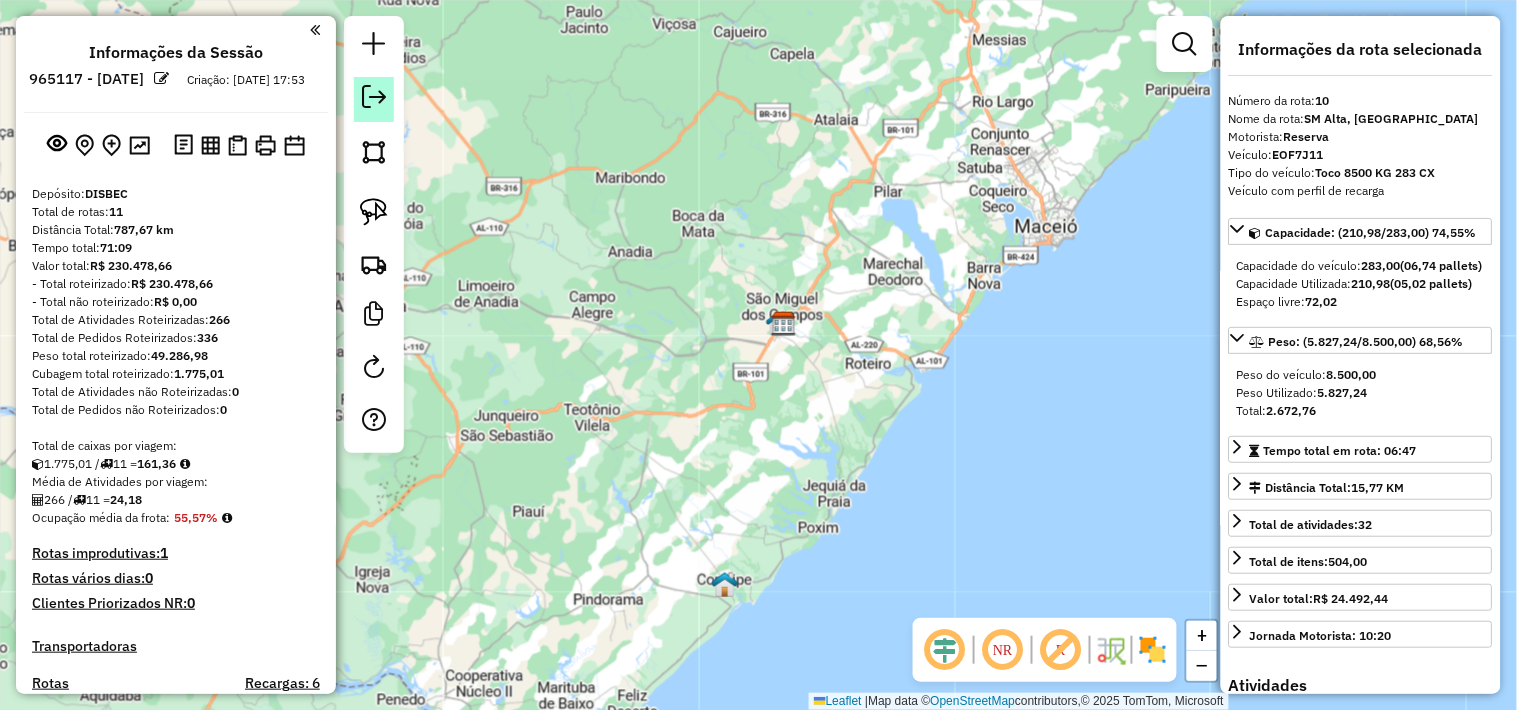 click 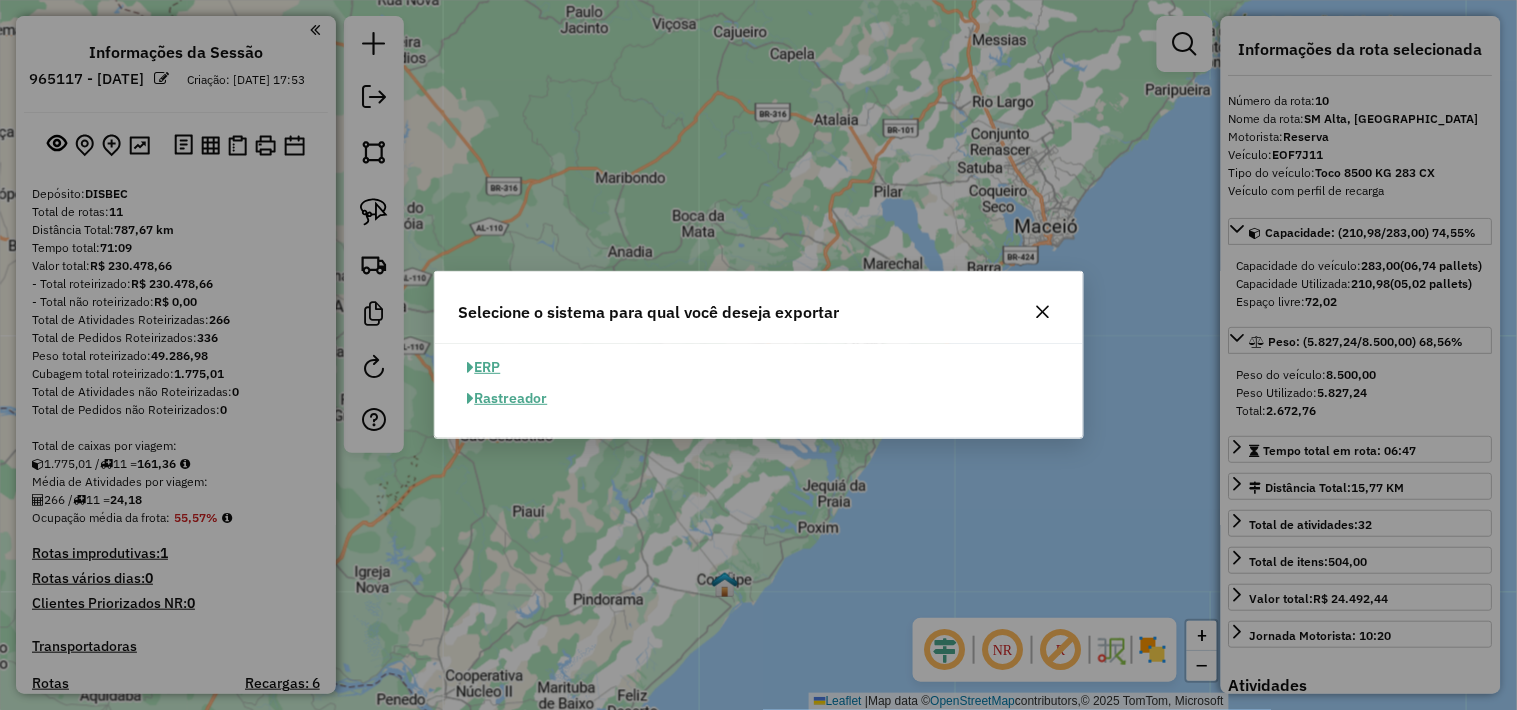 click on "ERP" 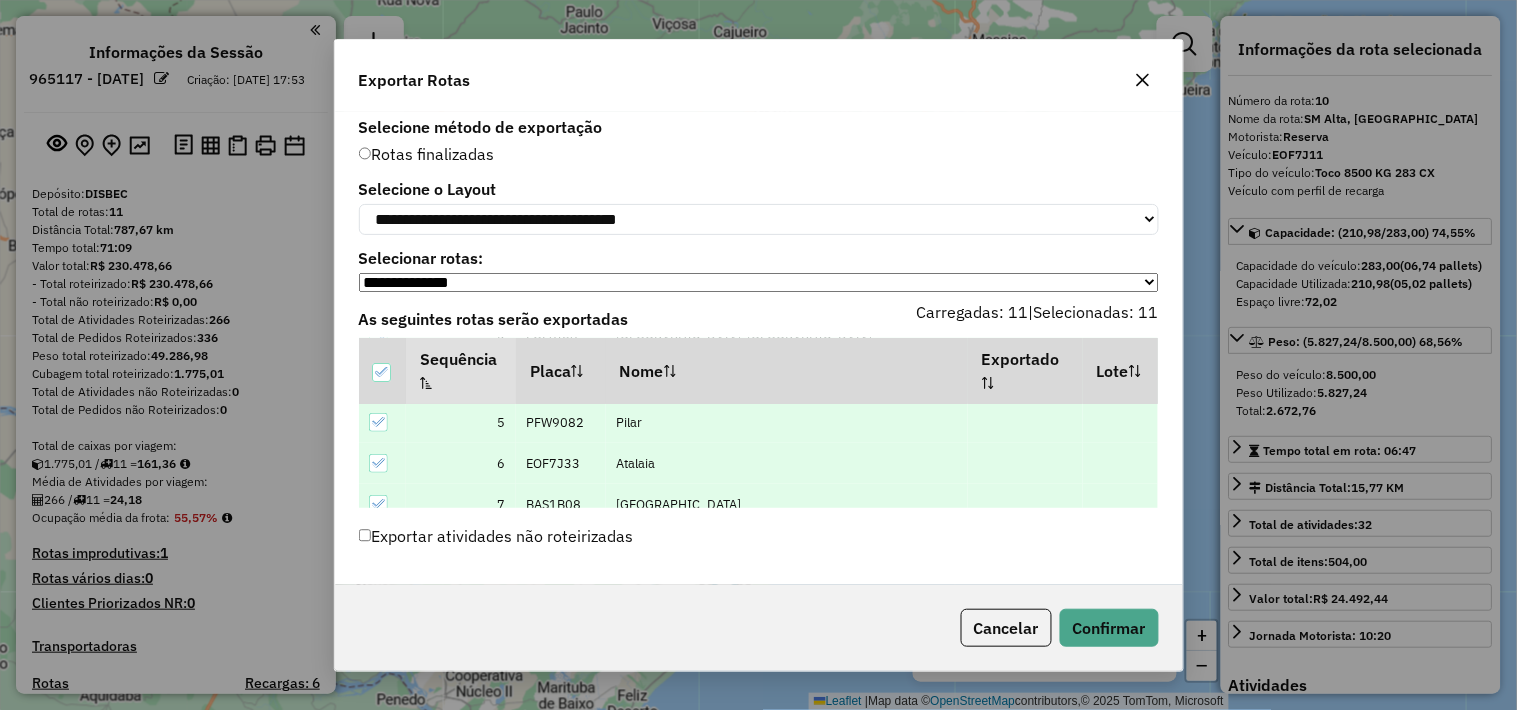 scroll, scrollTop: 351, scrollLeft: 0, axis: vertical 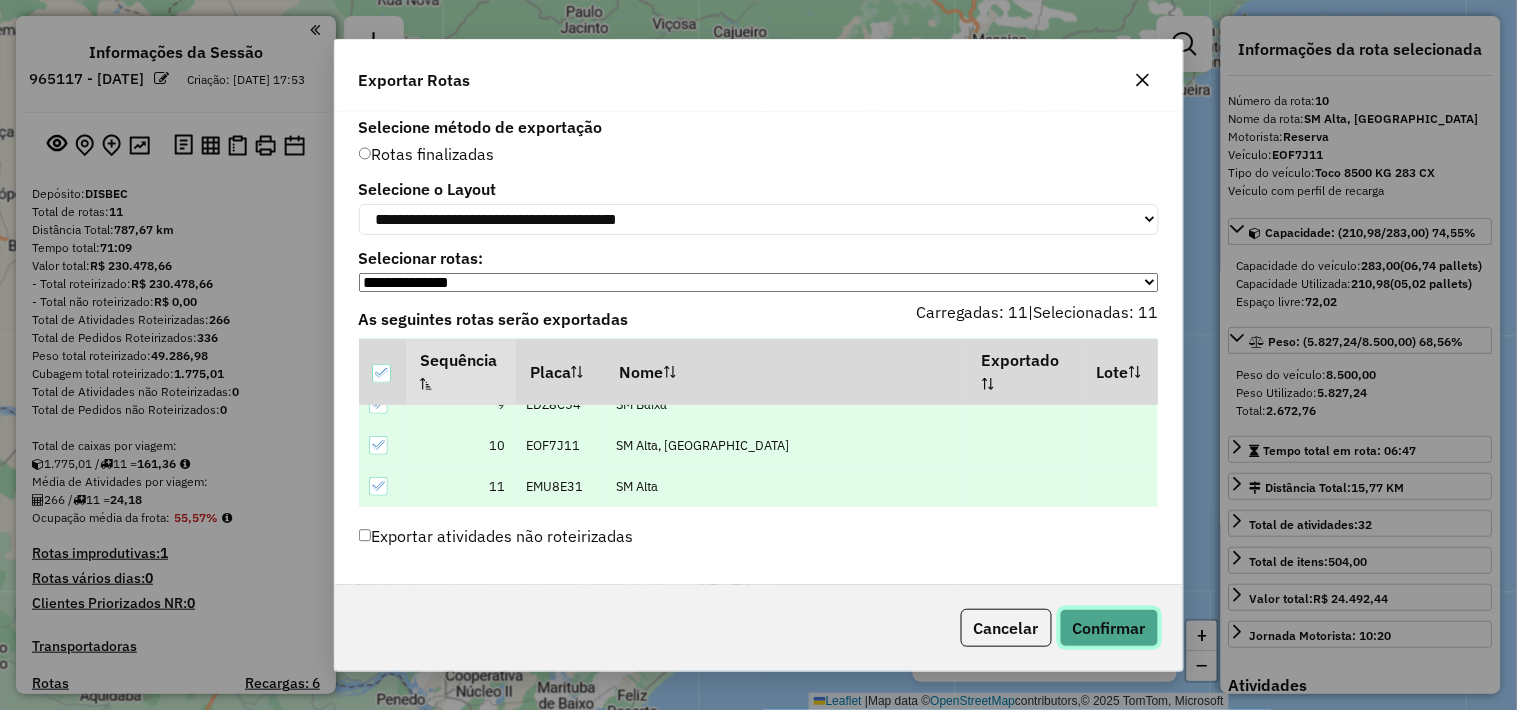 click on "Confirmar" 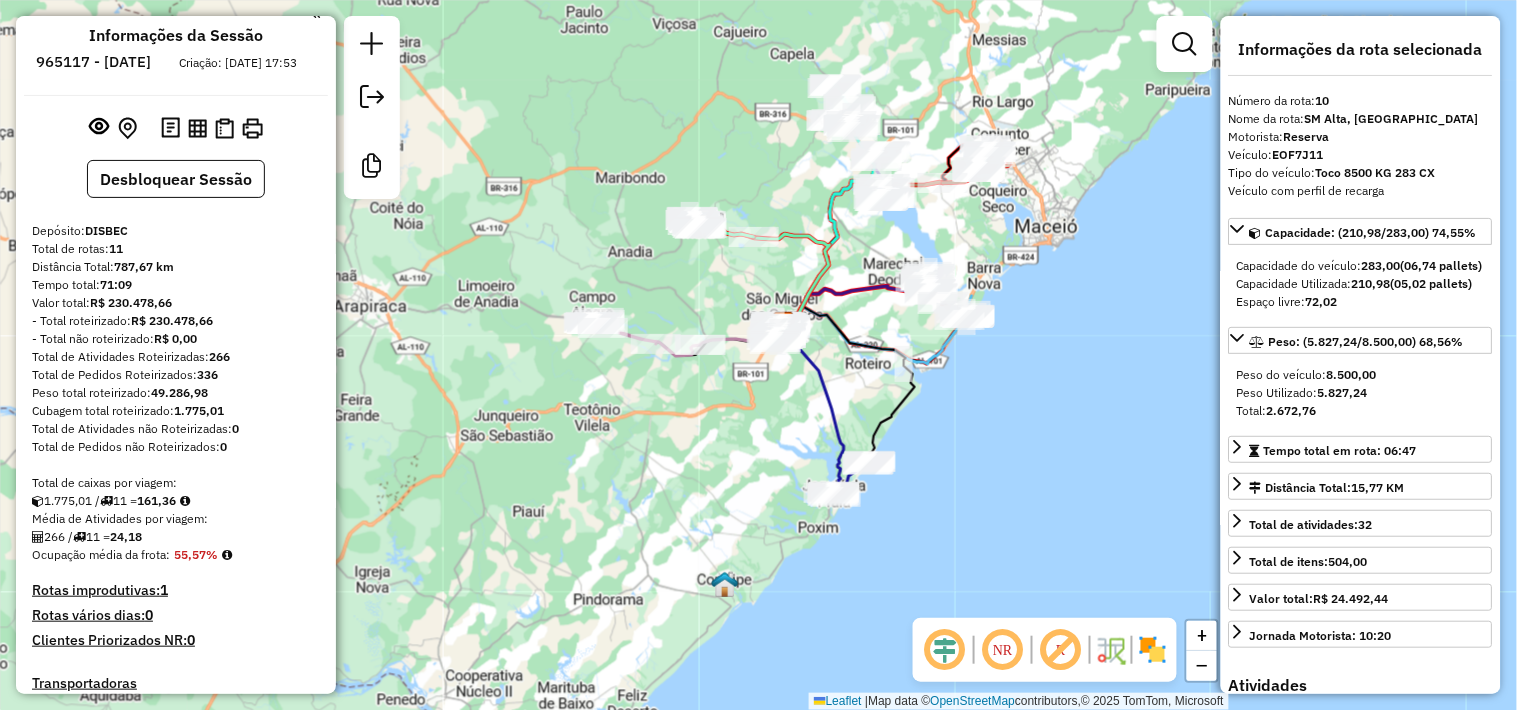 scroll, scrollTop: 0, scrollLeft: 0, axis: both 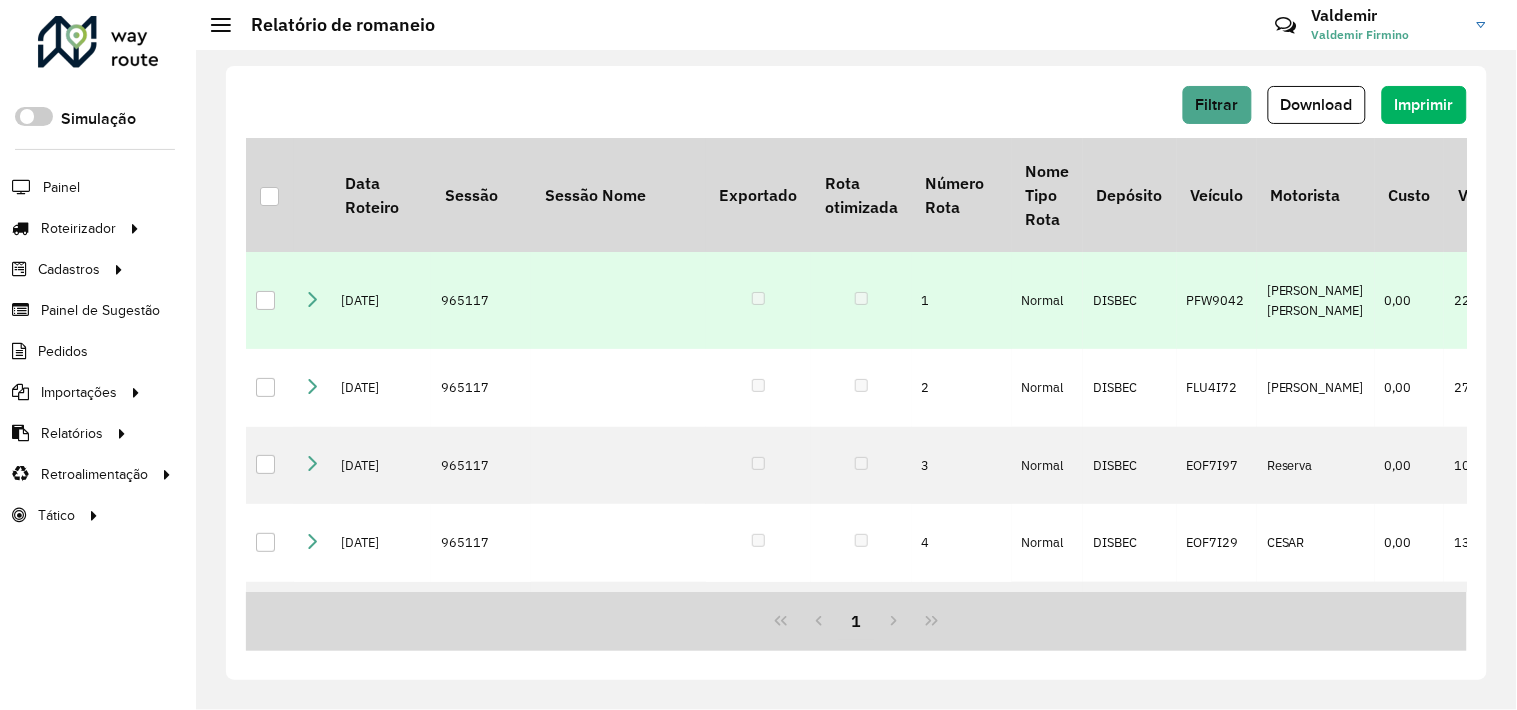click at bounding box center (312, 299) 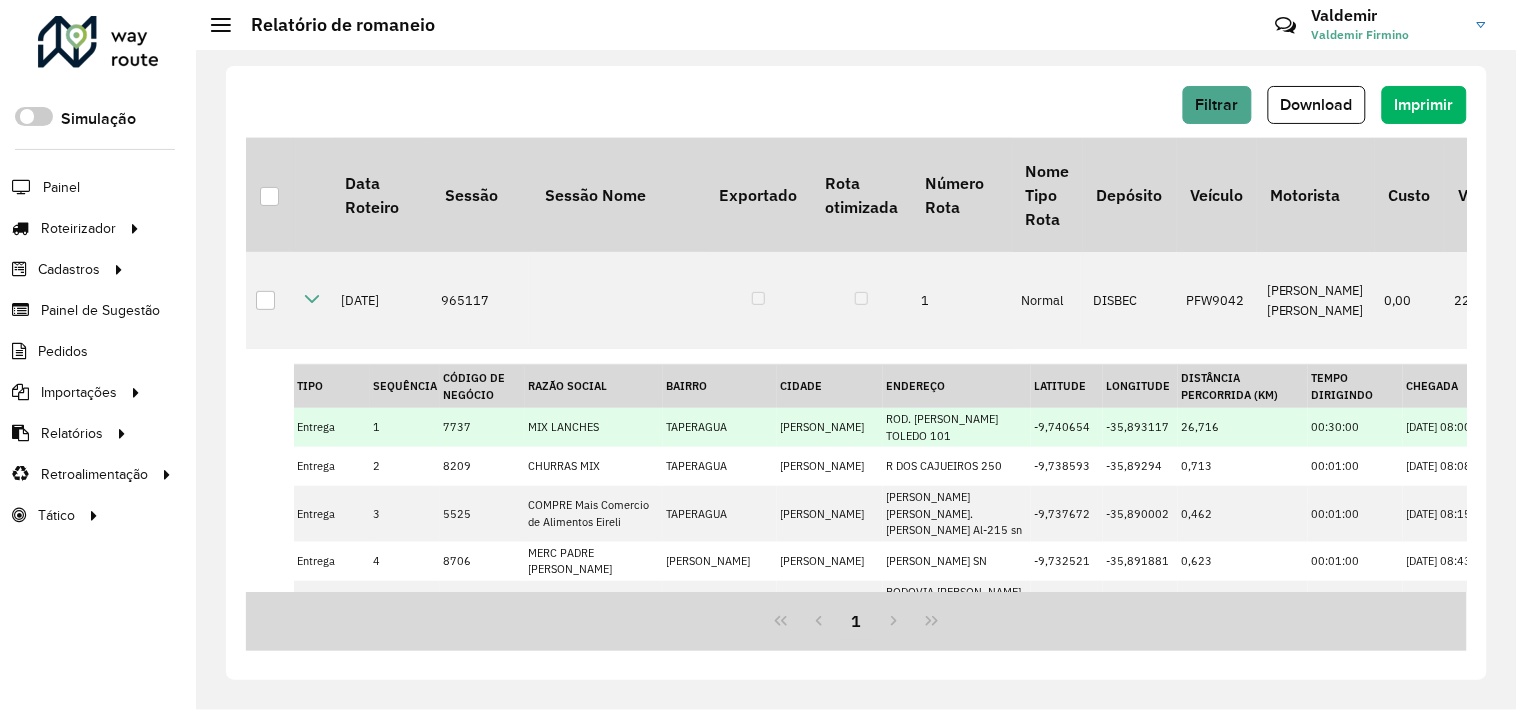 scroll, scrollTop: 0, scrollLeft: 0, axis: both 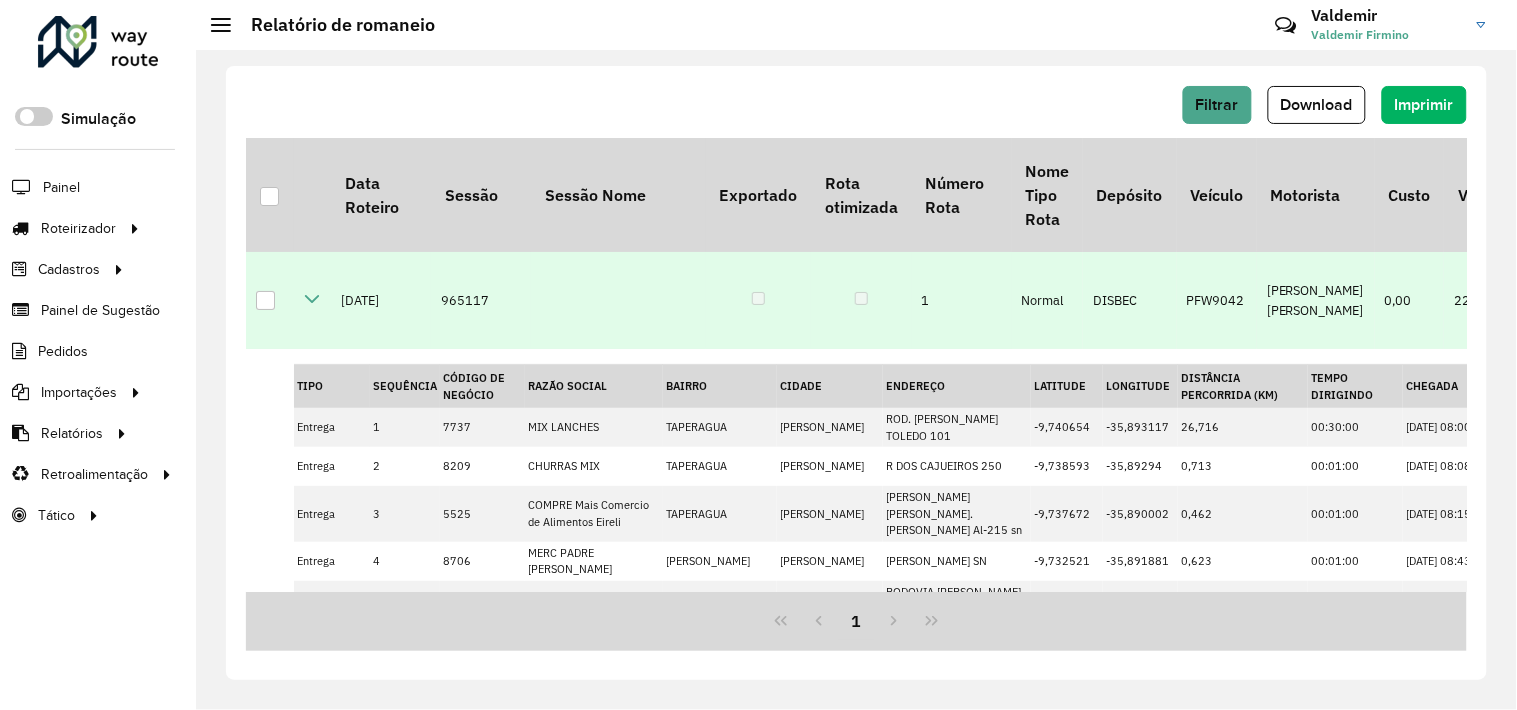 click at bounding box center (312, 299) 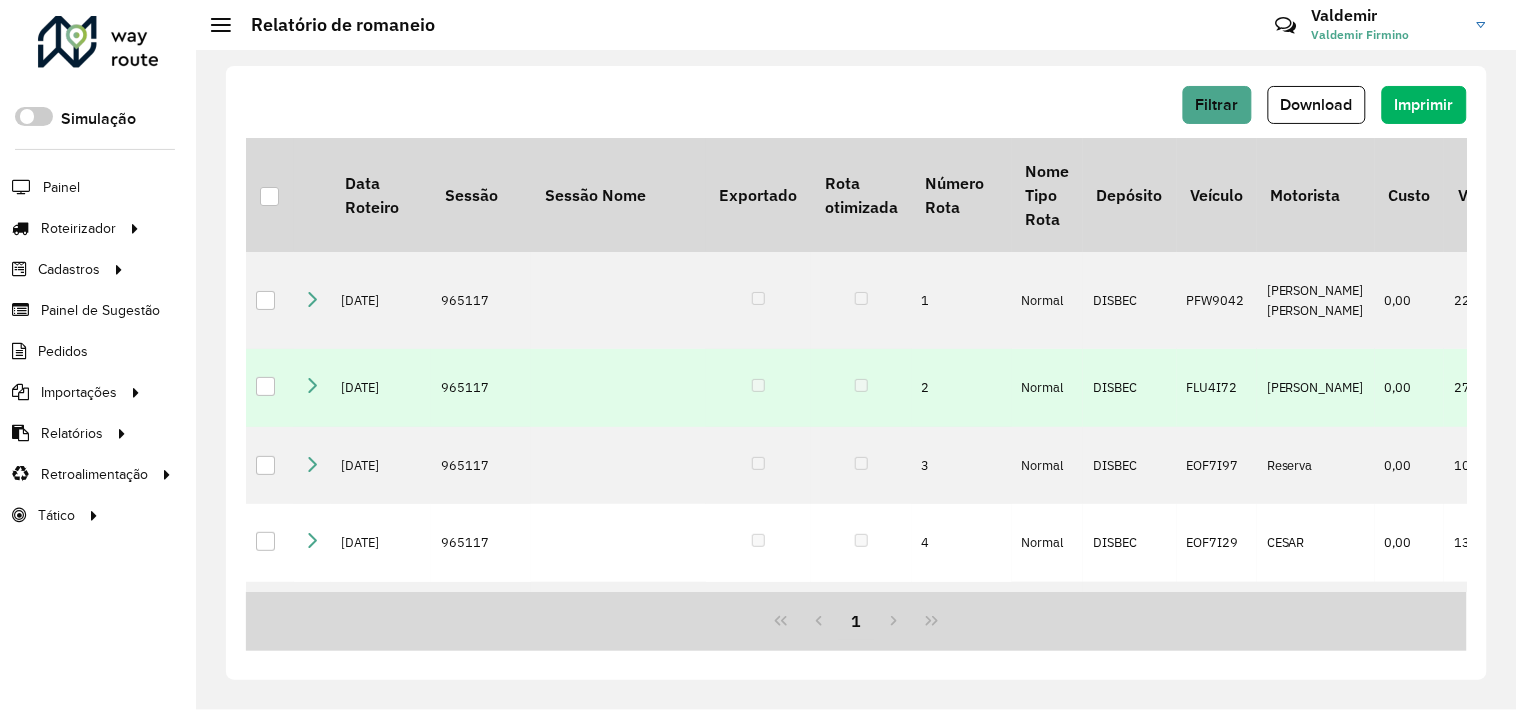 click at bounding box center (312, 386) 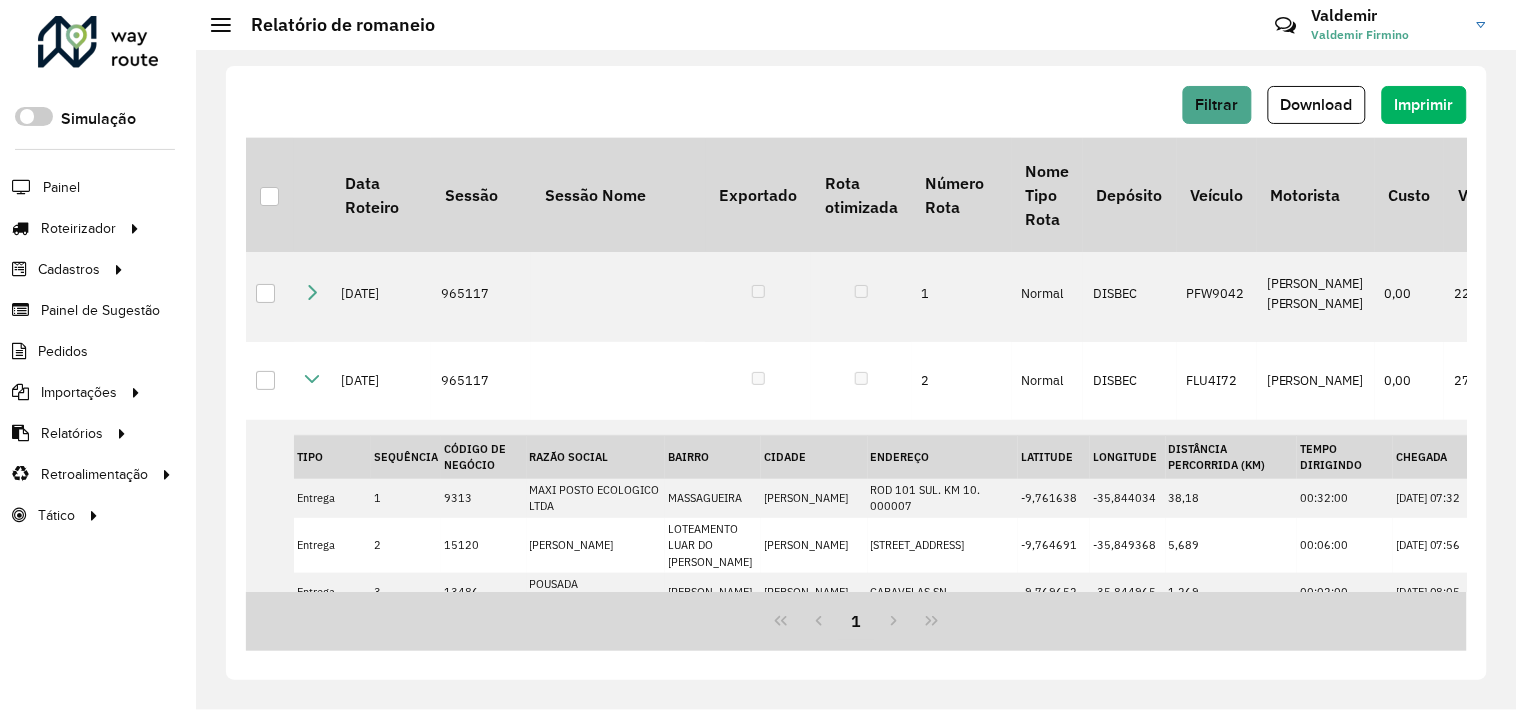 scroll, scrollTop: 0, scrollLeft: 0, axis: both 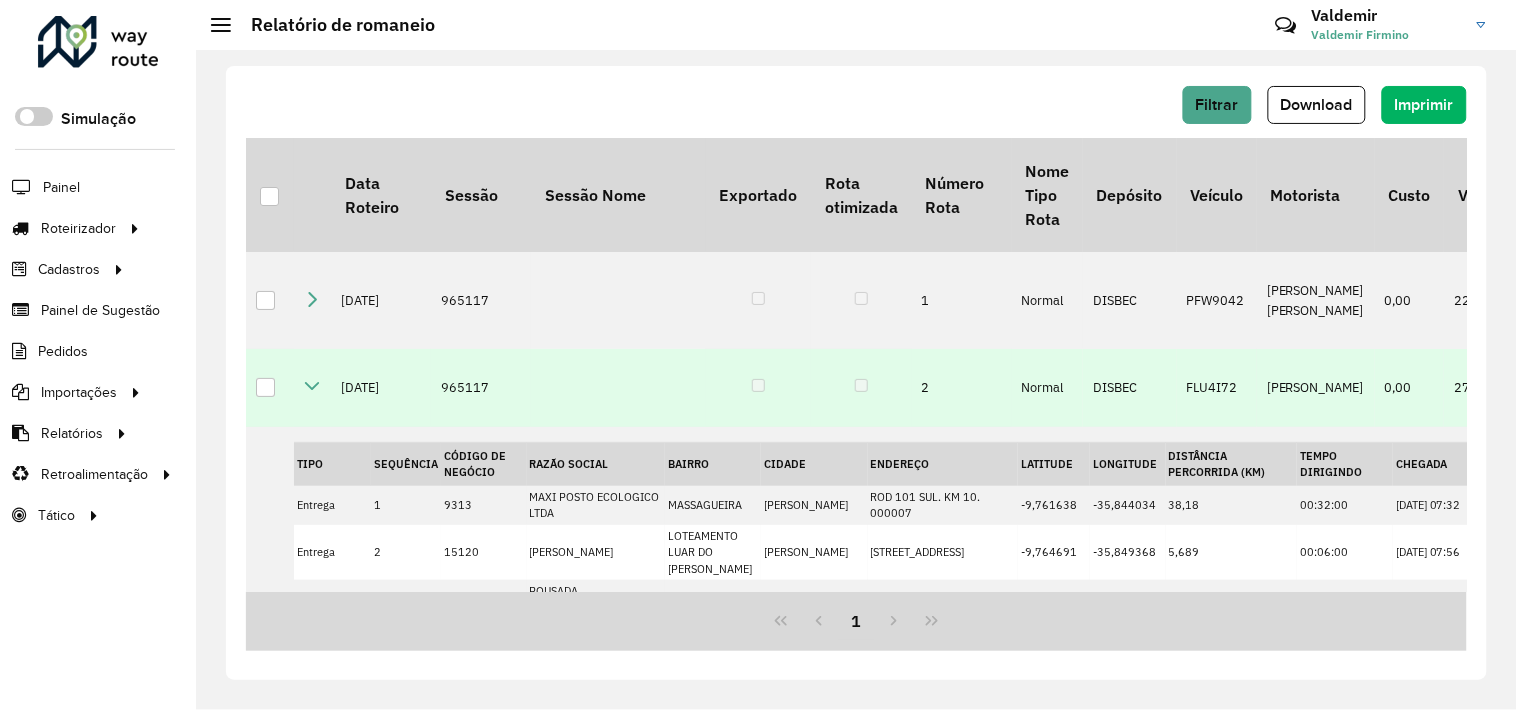 click at bounding box center [312, 386] 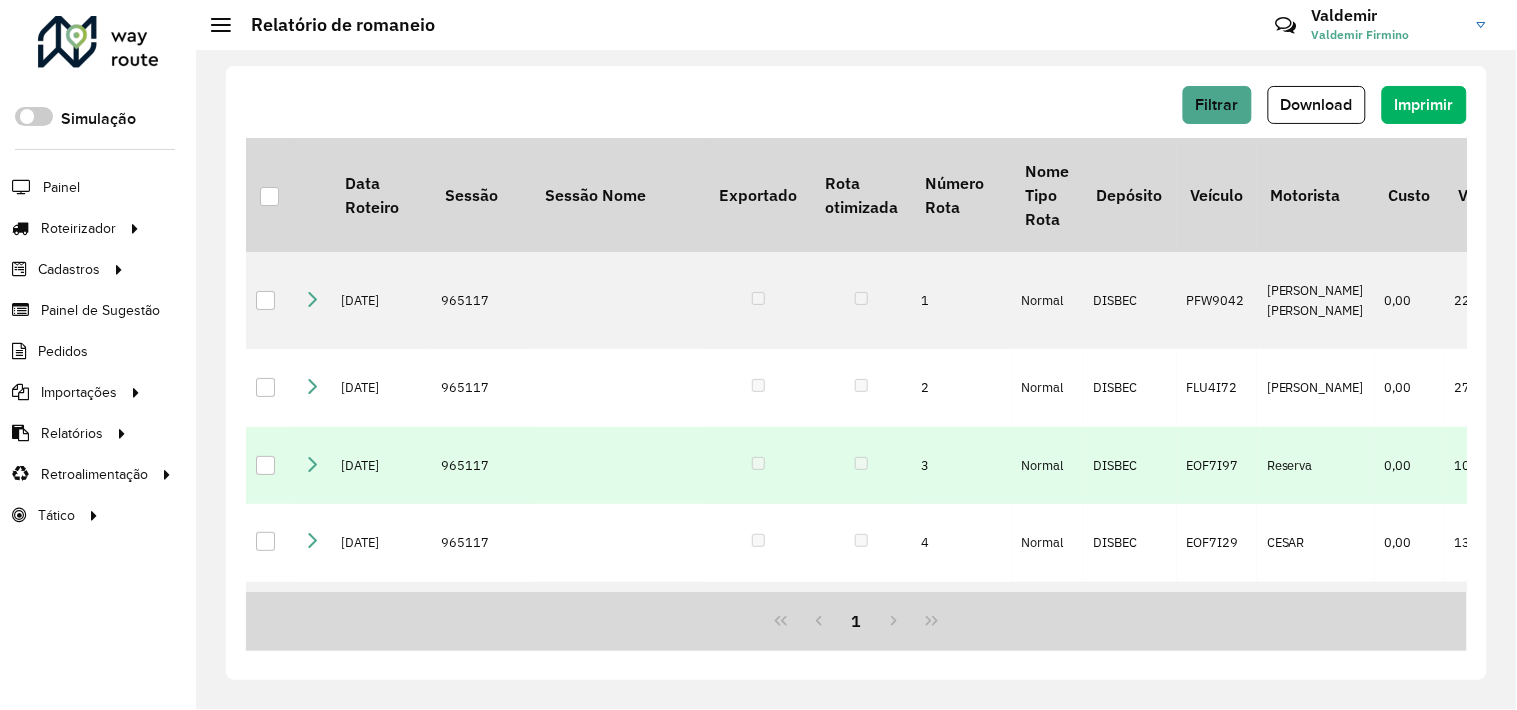 click at bounding box center (312, 463) 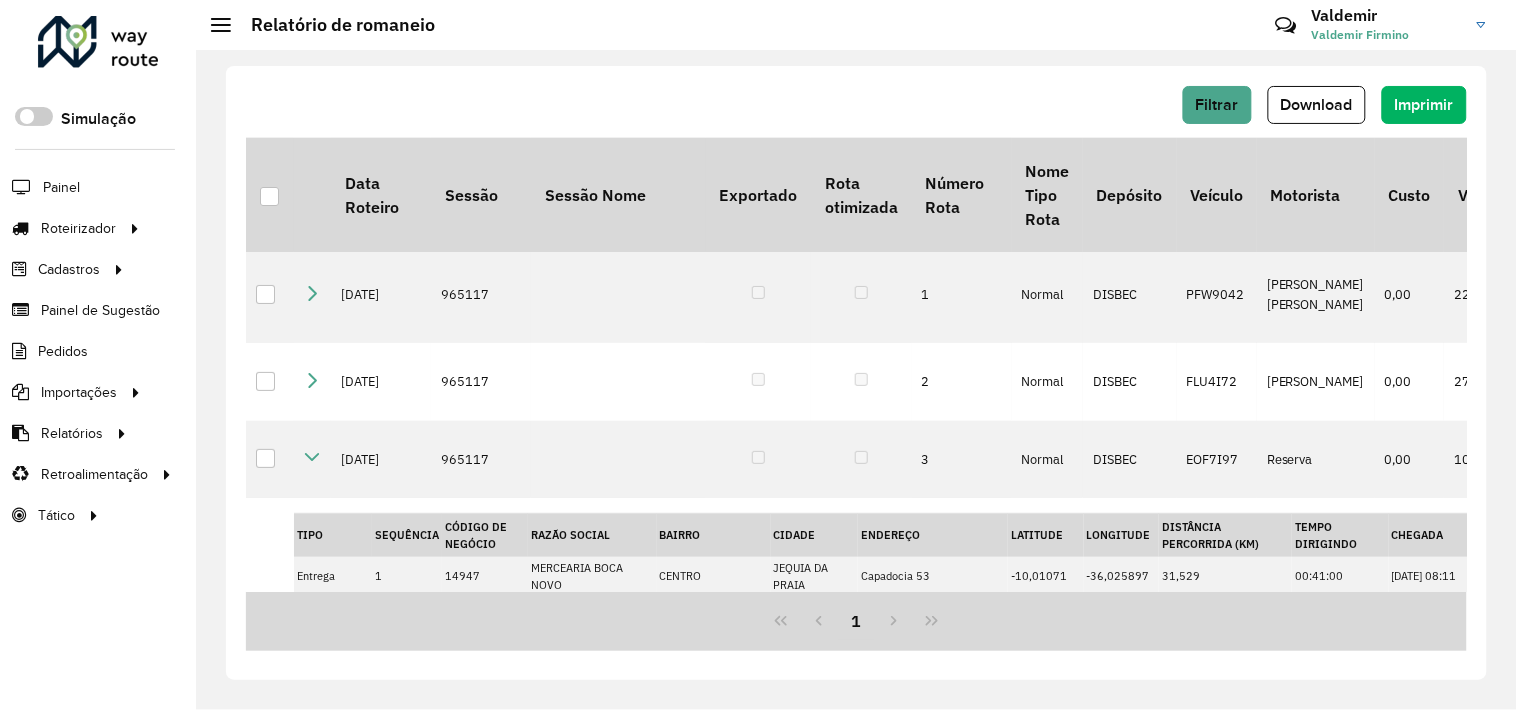 scroll, scrollTop: 1, scrollLeft: 0, axis: vertical 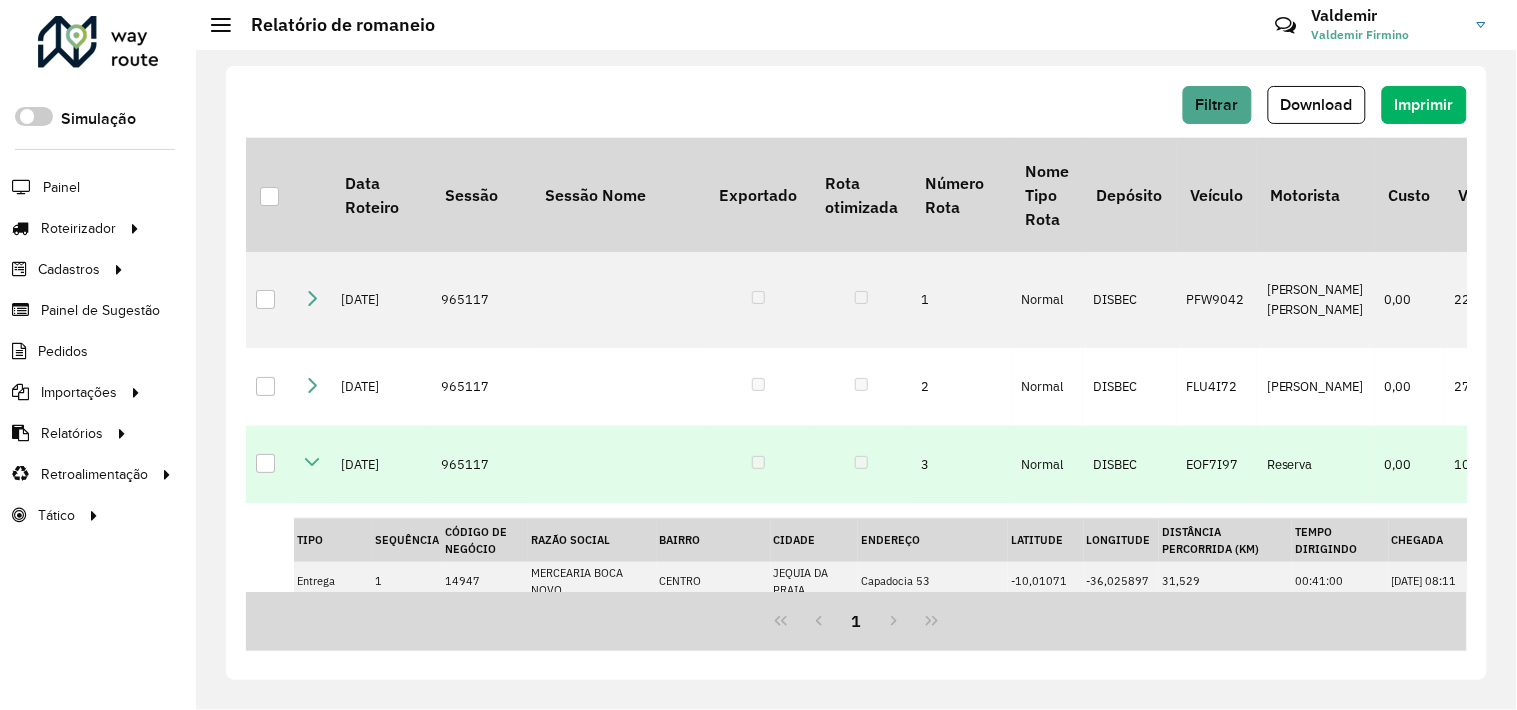 click at bounding box center (312, 462) 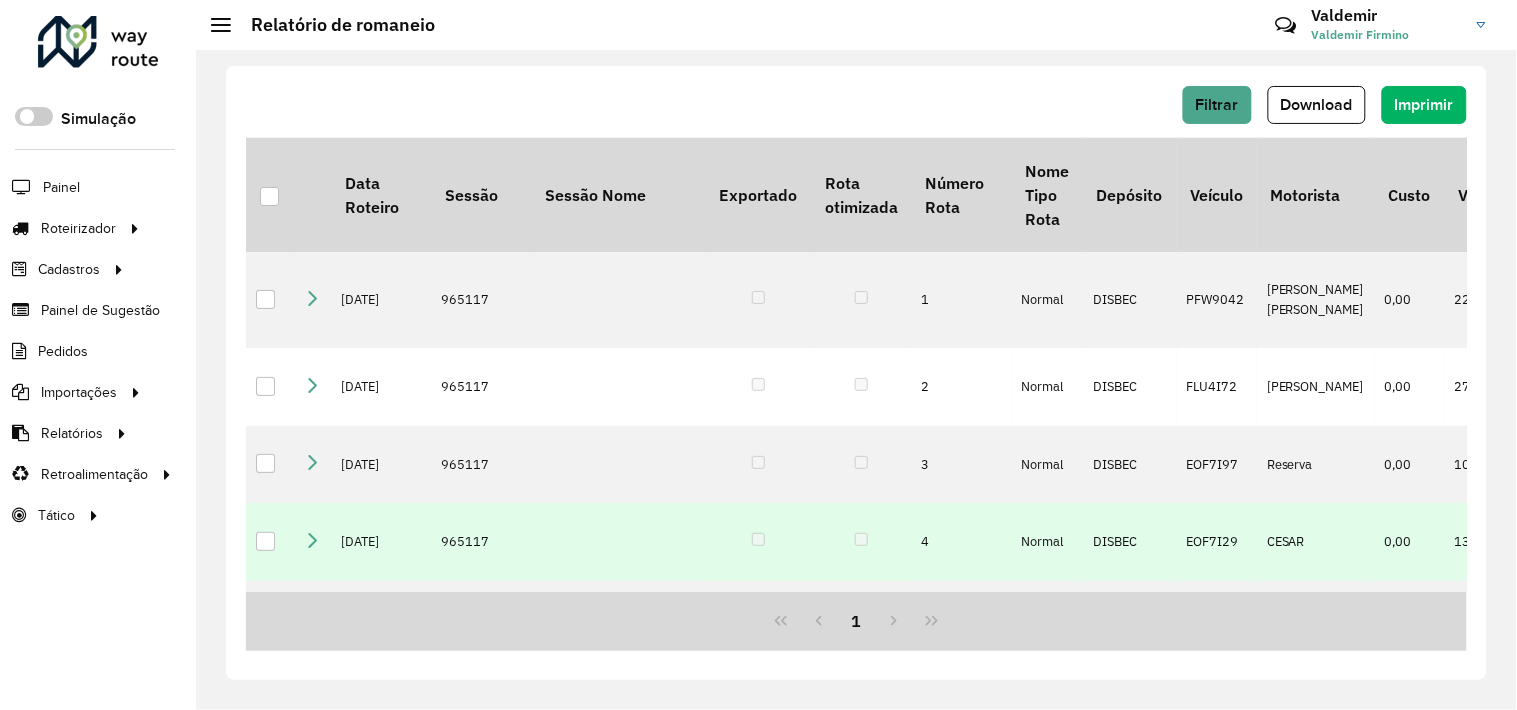 click at bounding box center (312, 540) 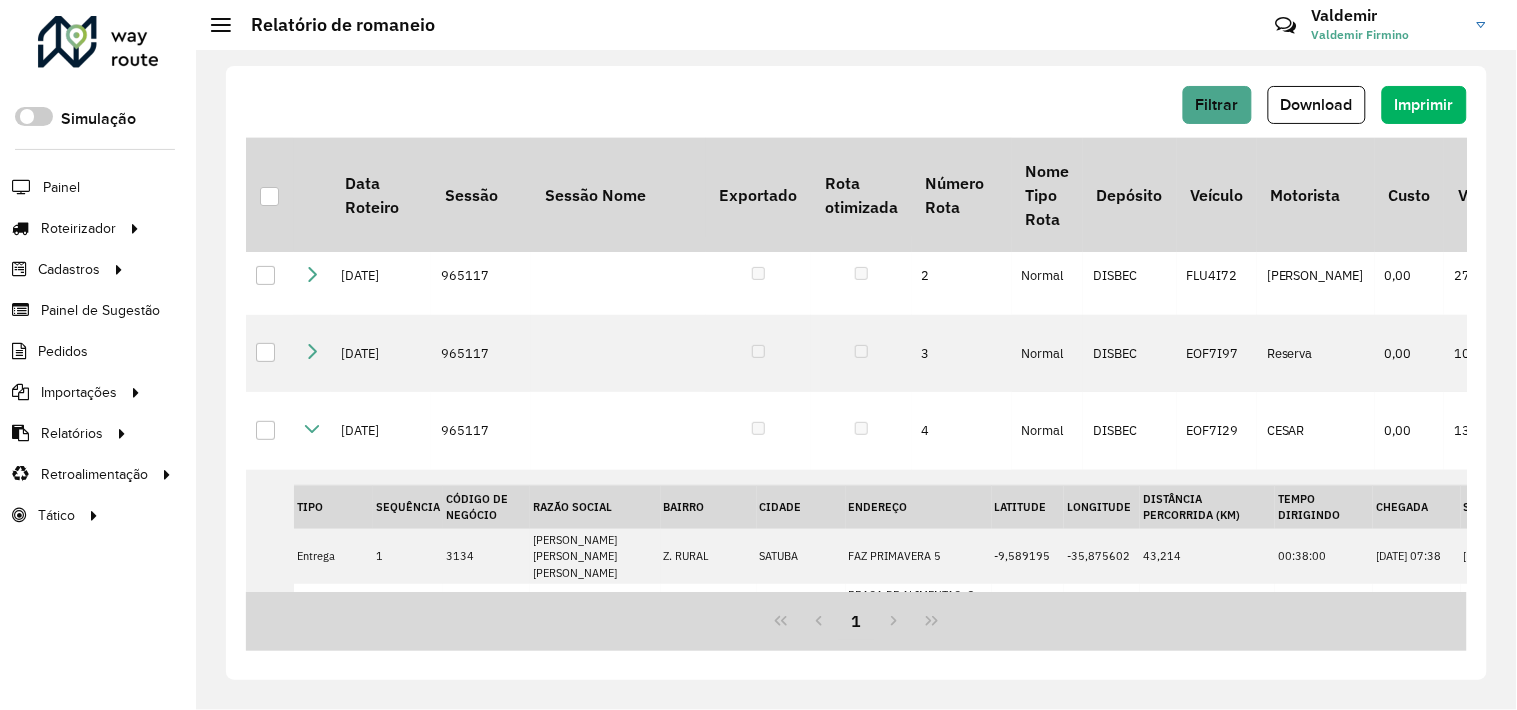 scroll, scrollTop: 151, scrollLeft: 0, axis: vertical 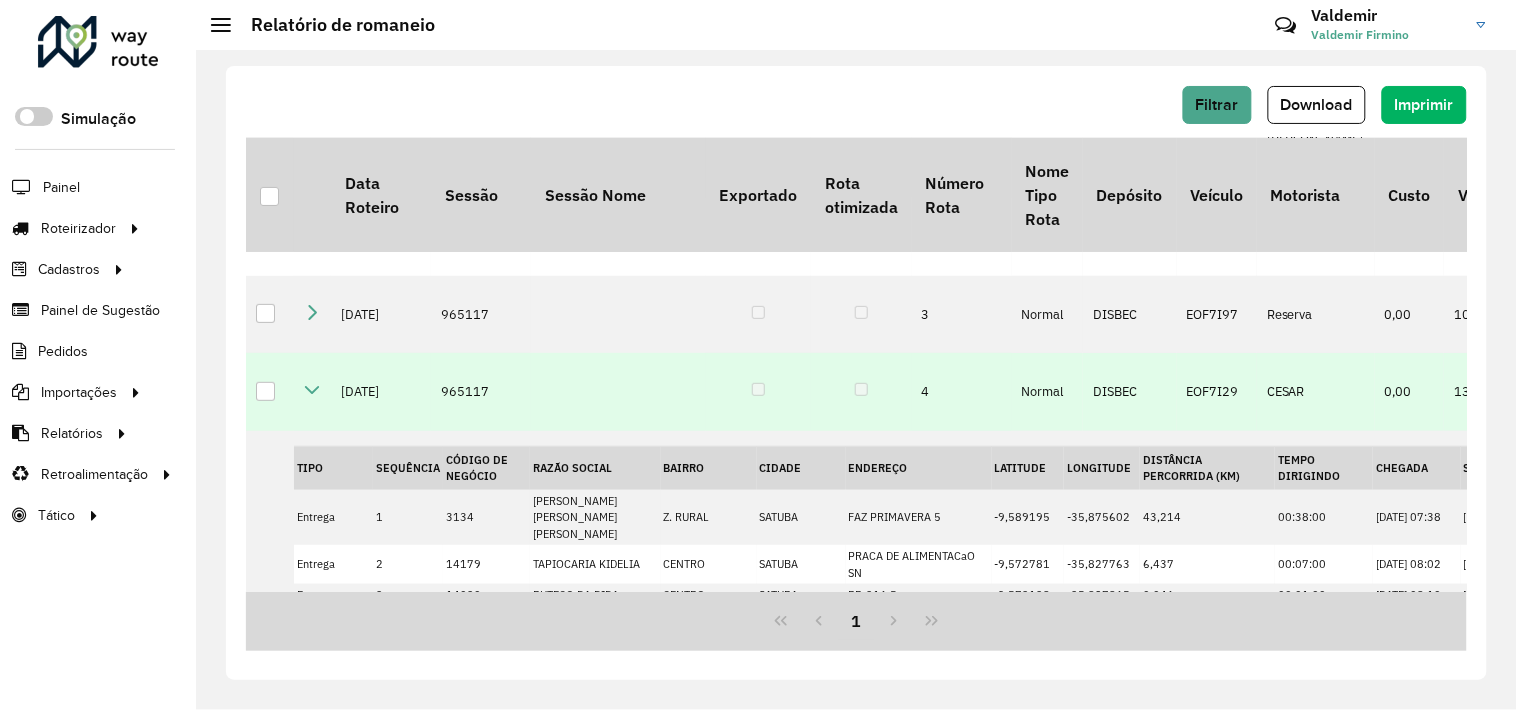 click at bounding box center (312, 390) 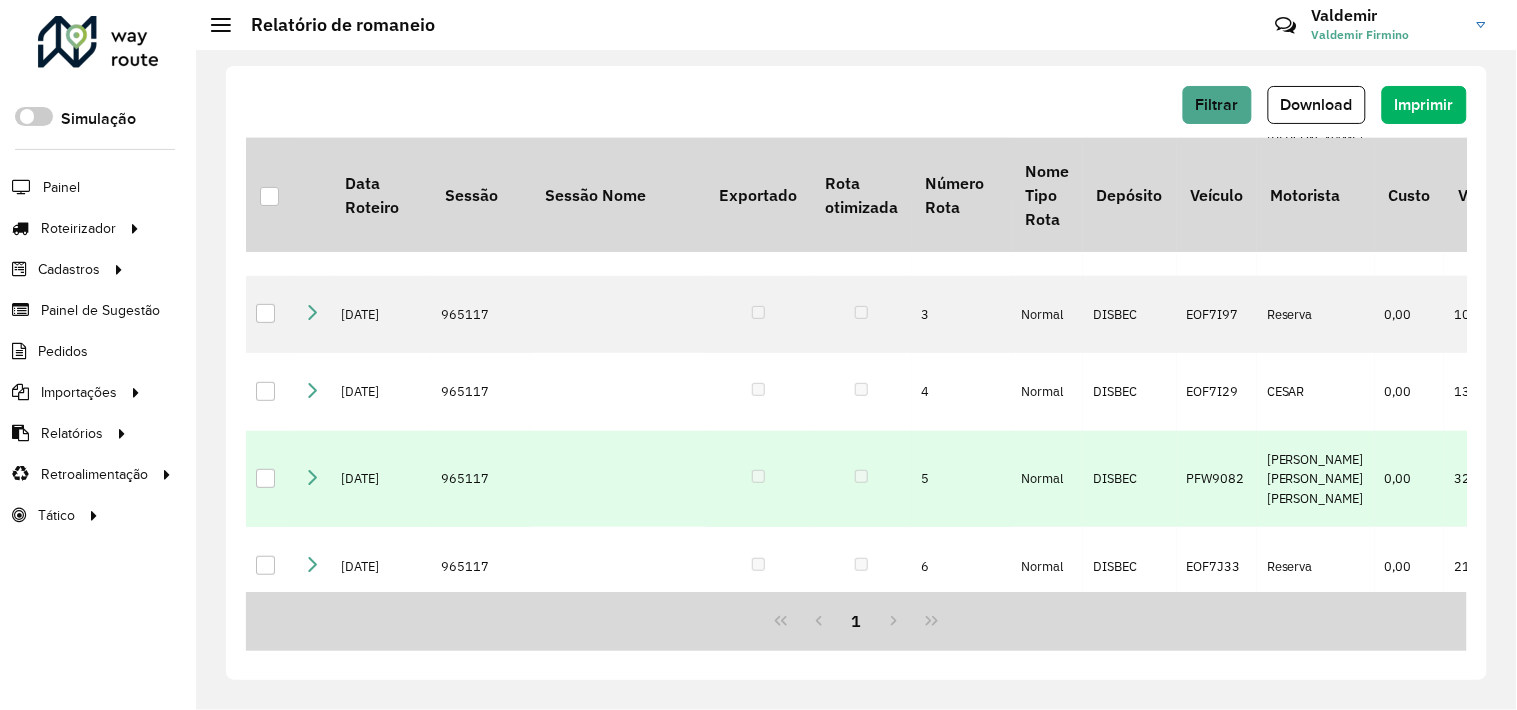 click at bounding box center (312, 477) 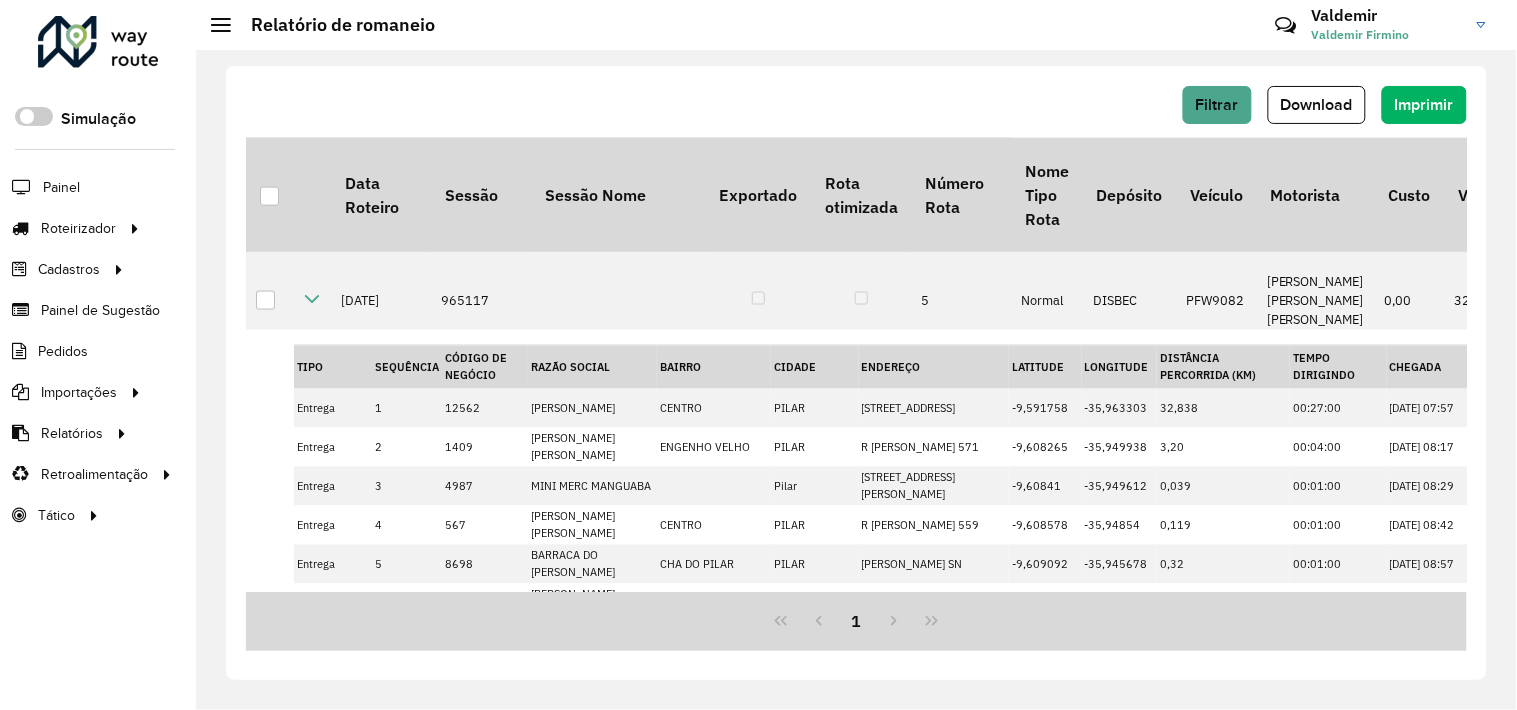 scroll, scrollTop: 252, scrollLeft: 0, axis: vertical 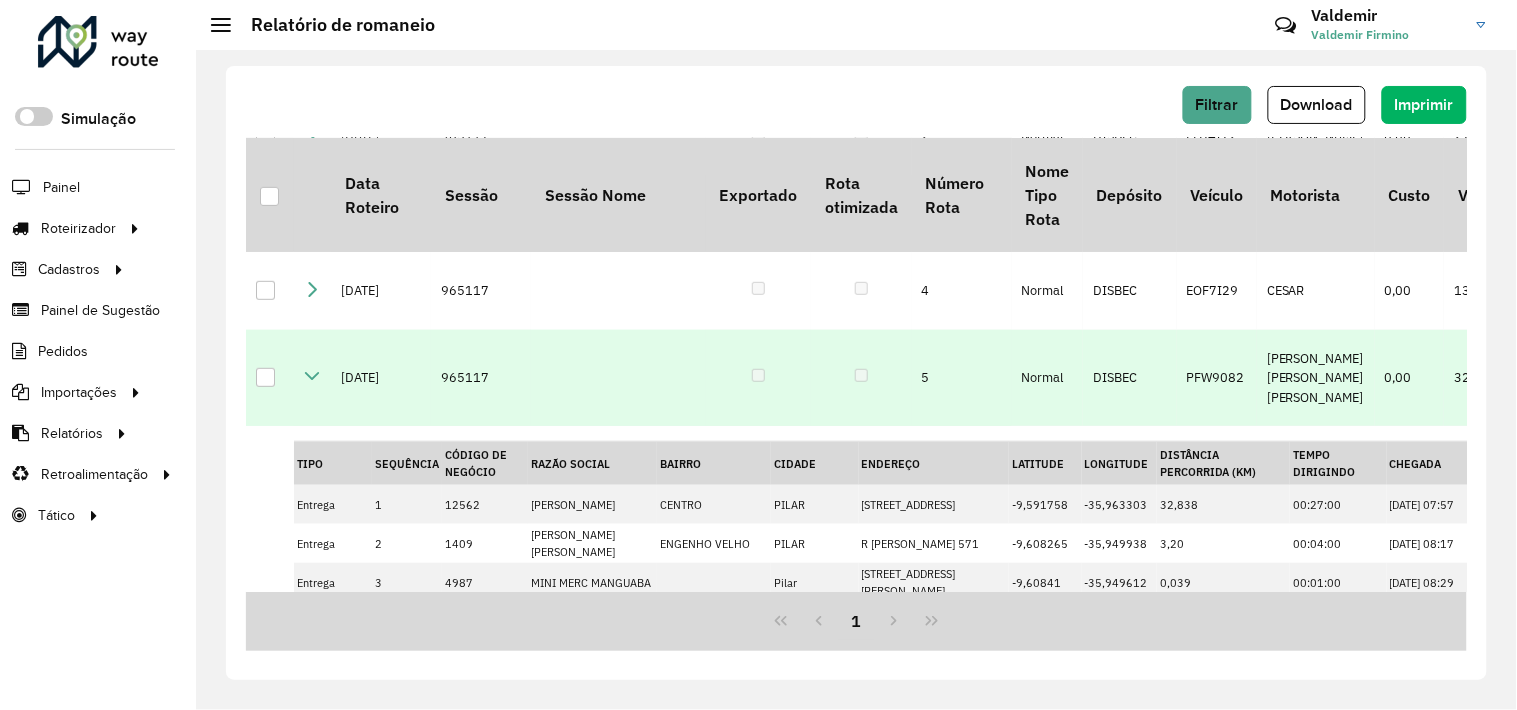 click at bounding box center [312, 376] 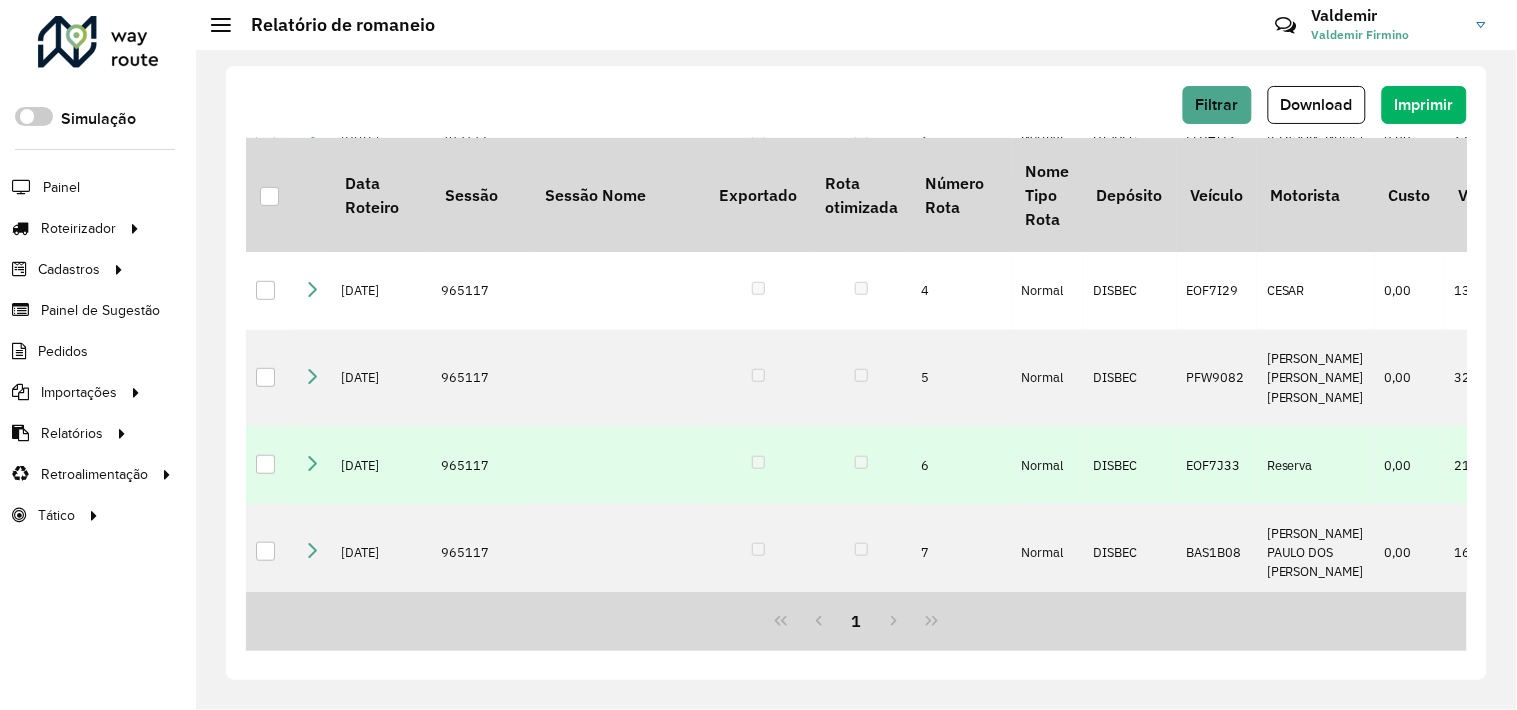 click at bounding box center [312, 465] 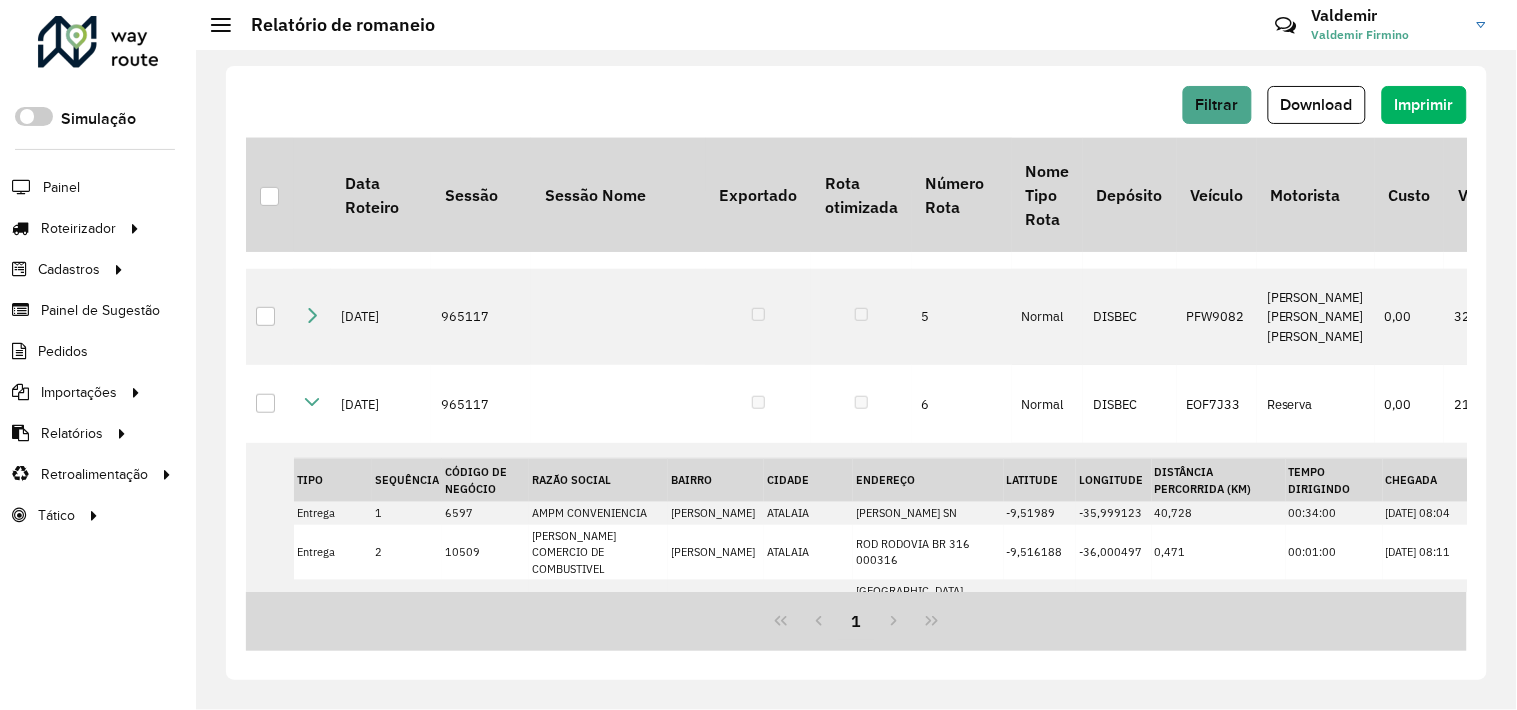 scroll, scrollTop: 352, scrollLeft: 0, axis: vertical 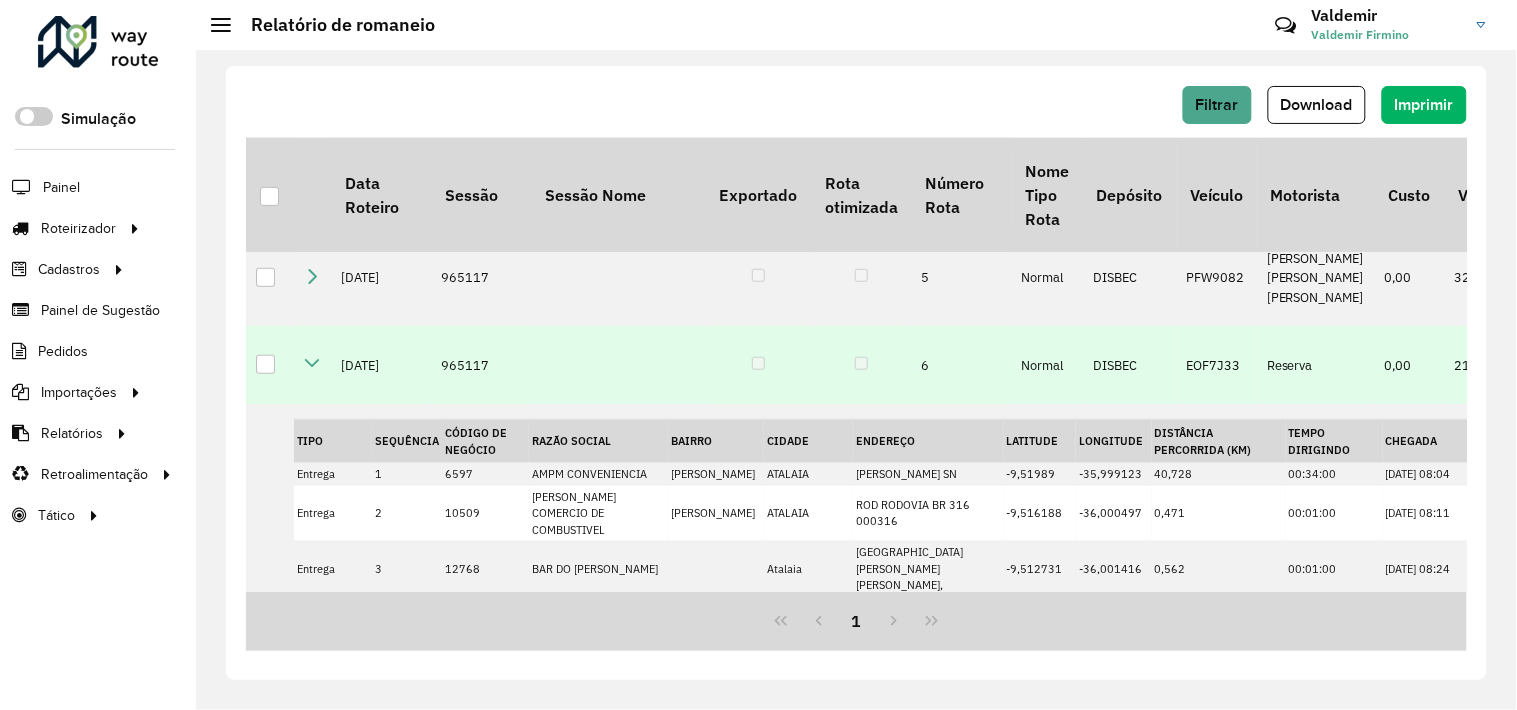 click at bounding box center [312, 363] 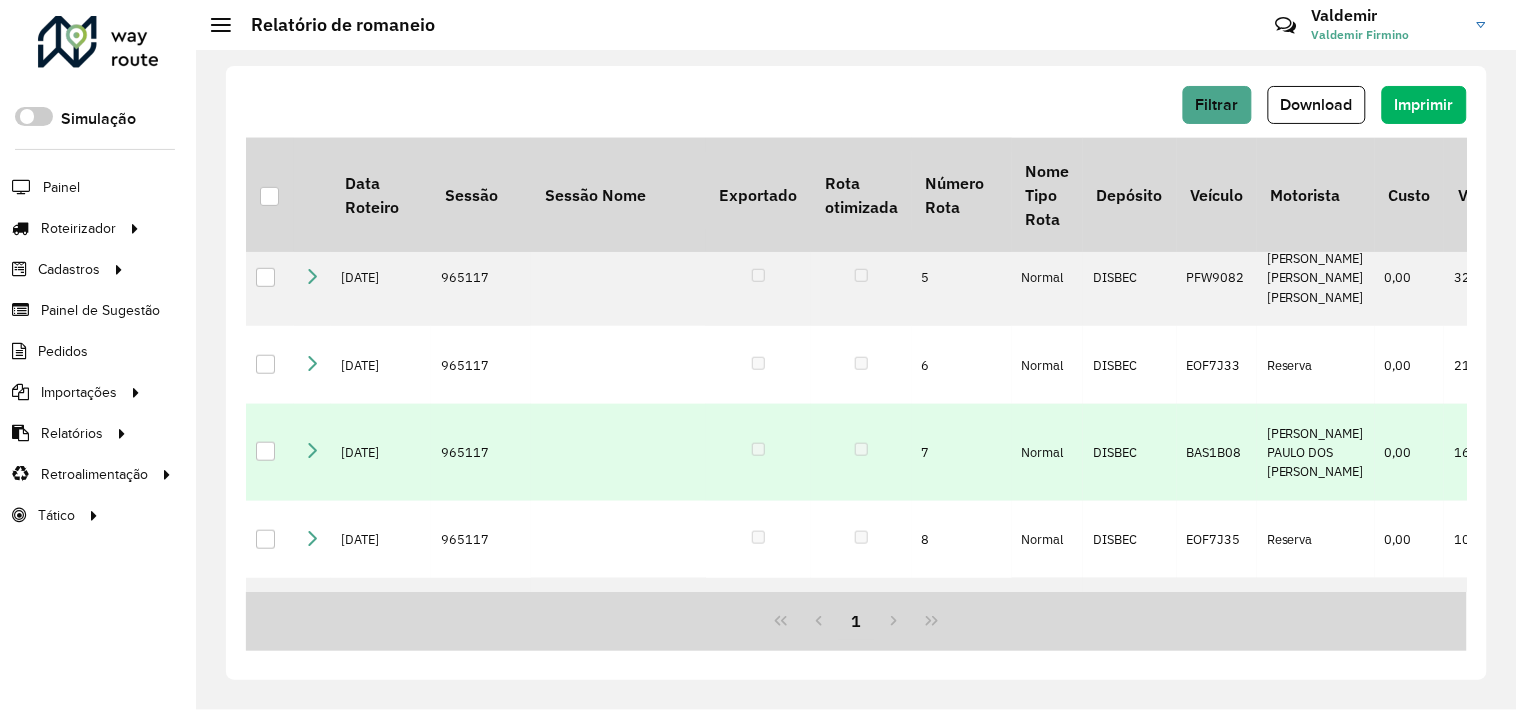 click at bounding box center (312, 450) 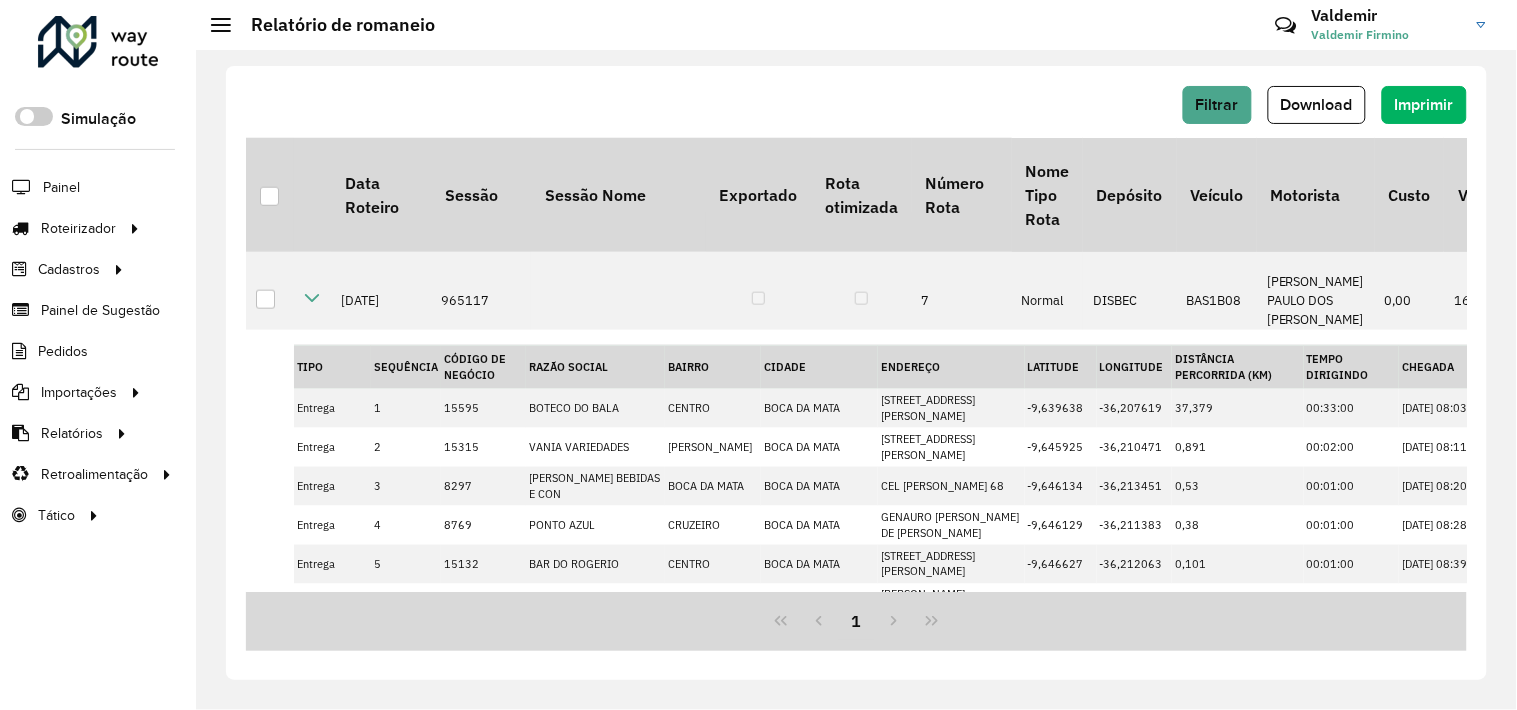 scroll, scrollTop: 368, scrollLeft: 0, axis: vertical 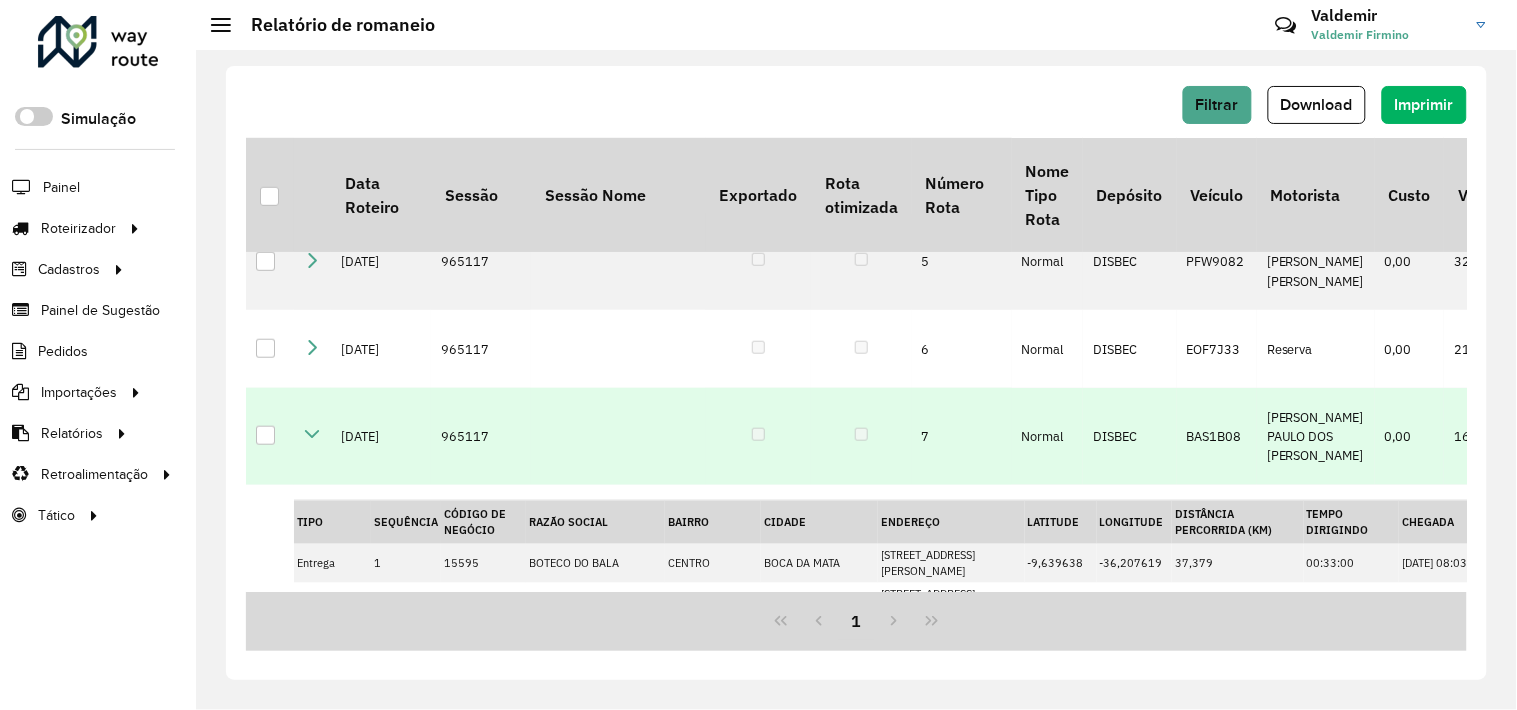 click at bounding box center (312, 434) 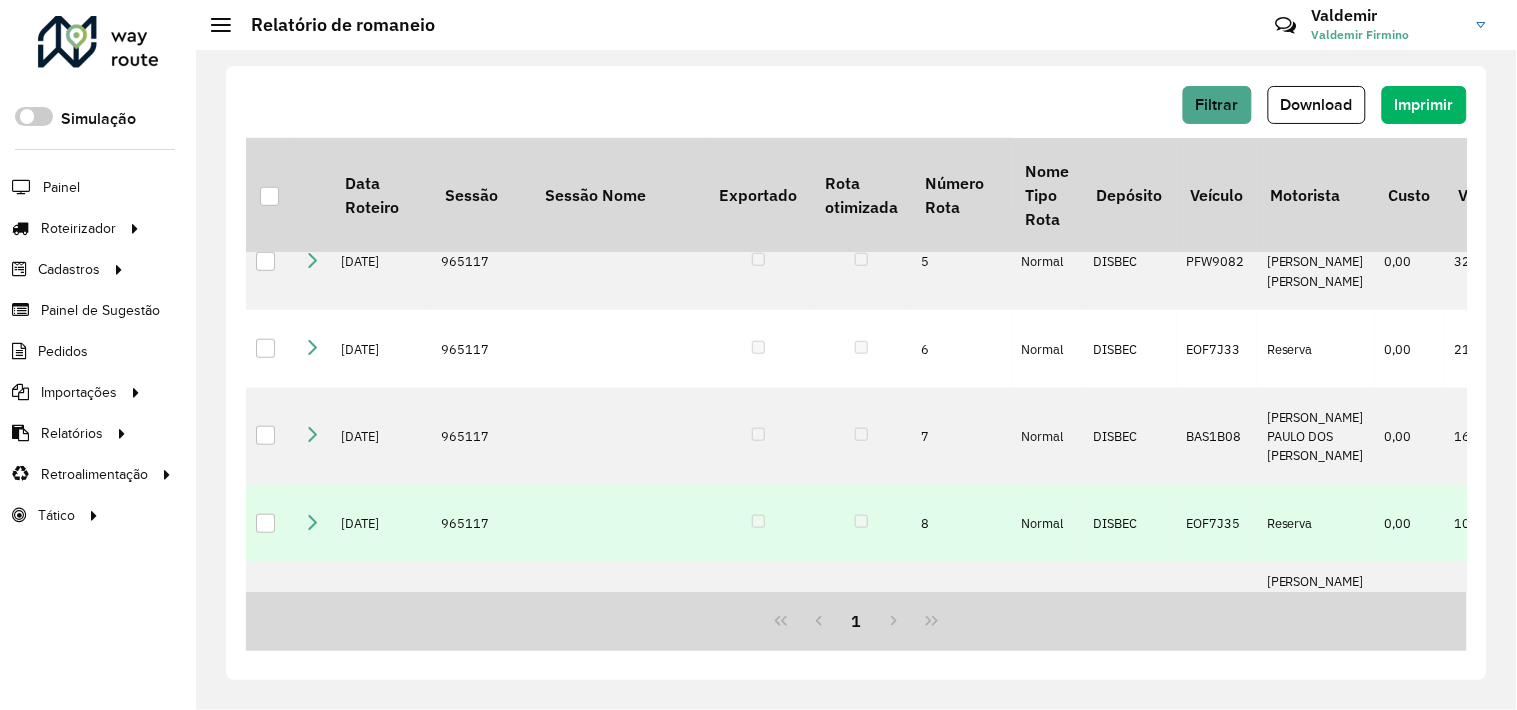 click at bounding box center (312, 521) 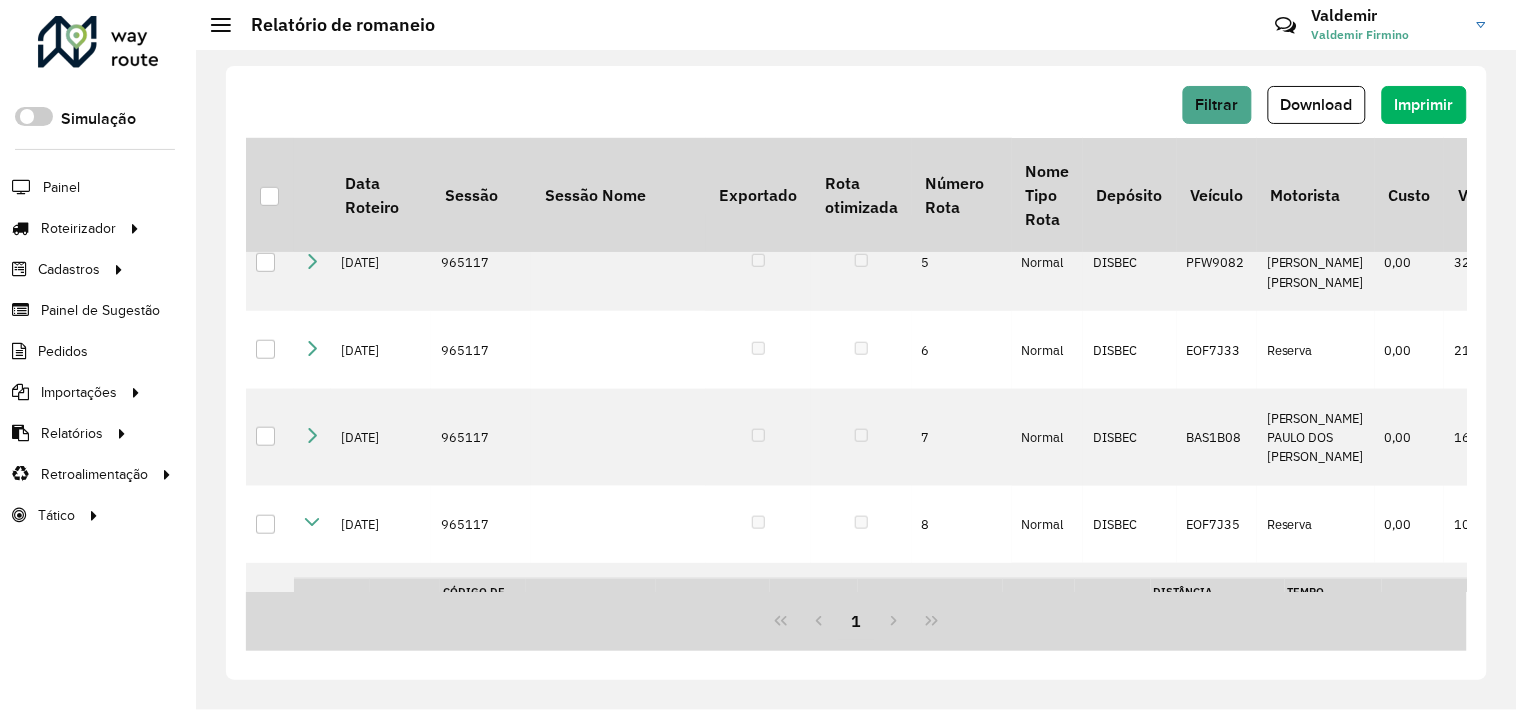 scroll, scrollTop: 478, scrollLeft: 0, axis: vertical 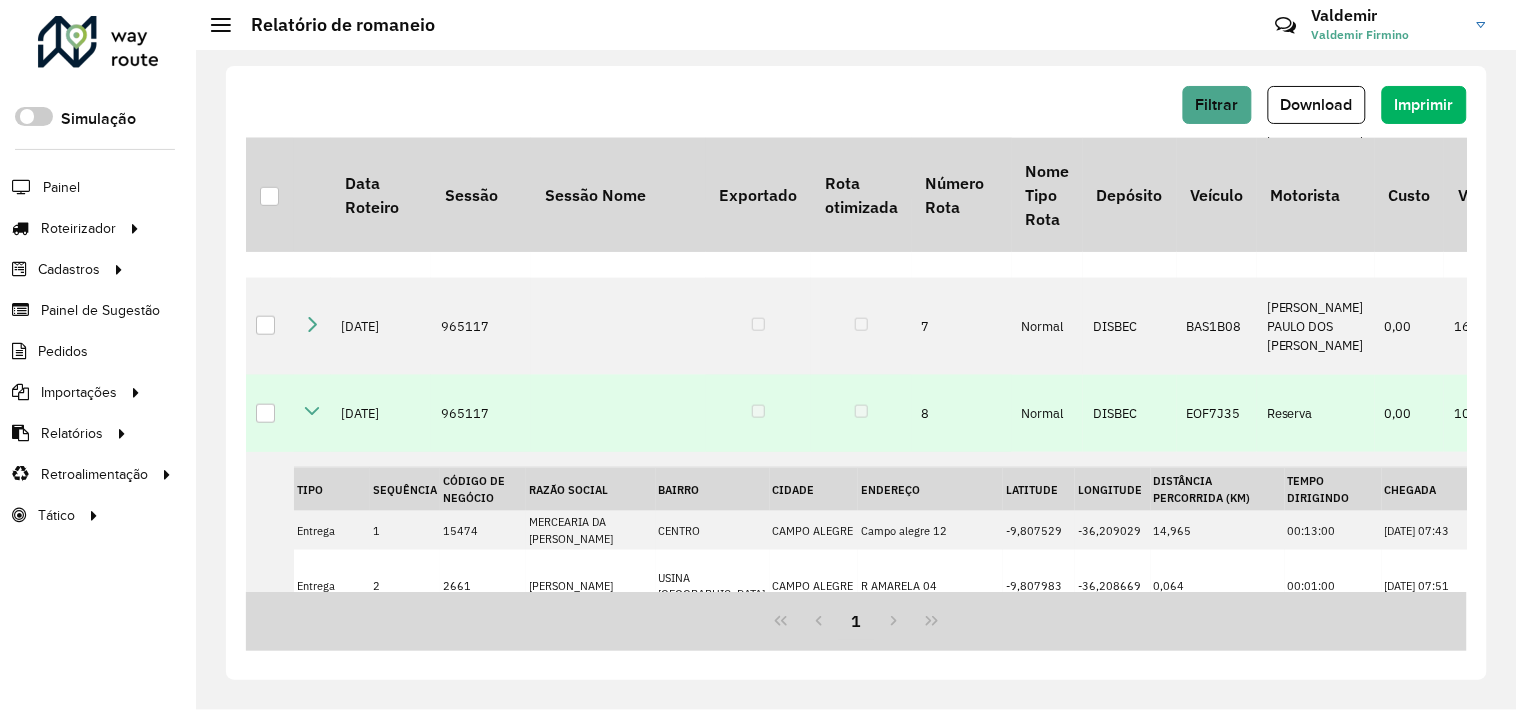 click at bounding box center (312, 411) 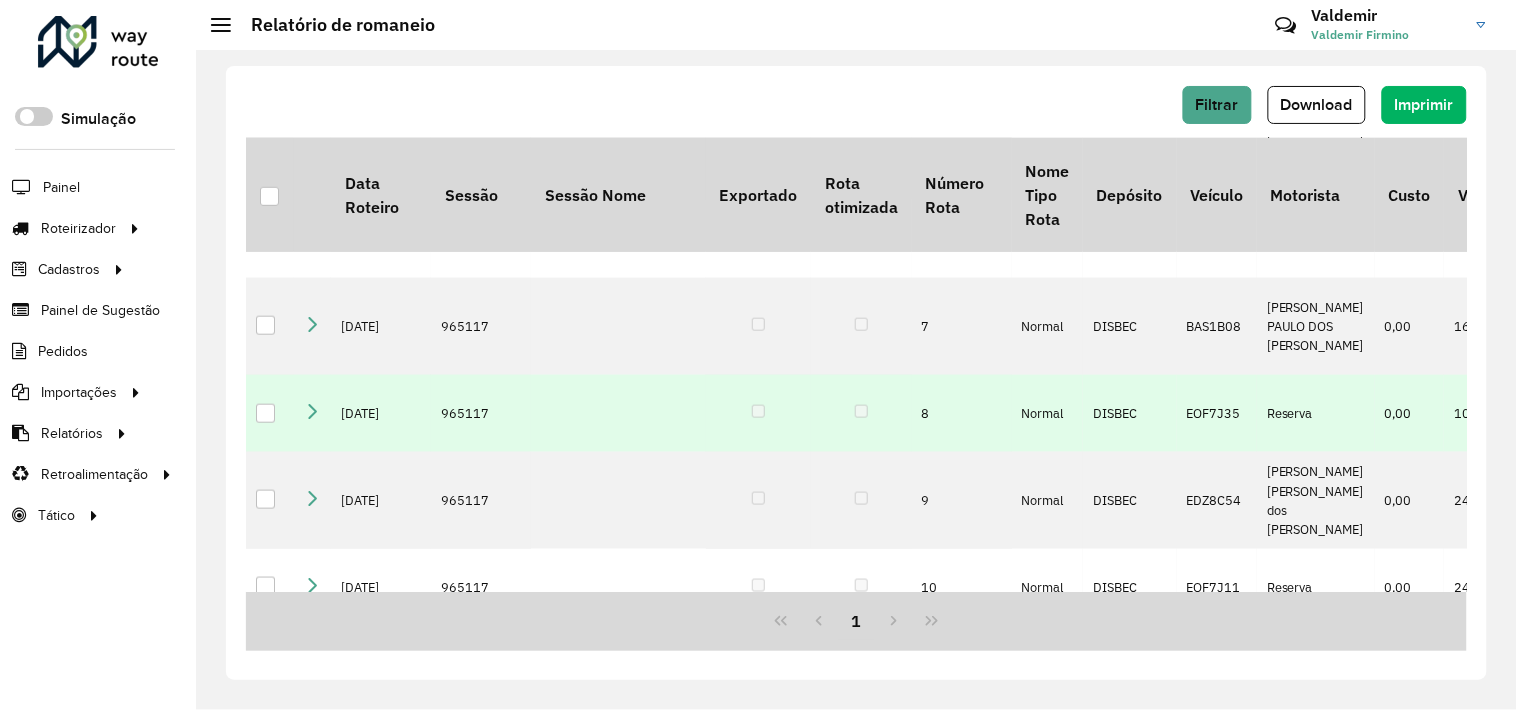 scroll, scrollTop: 556, scrollLeft: 0, axis: vertical 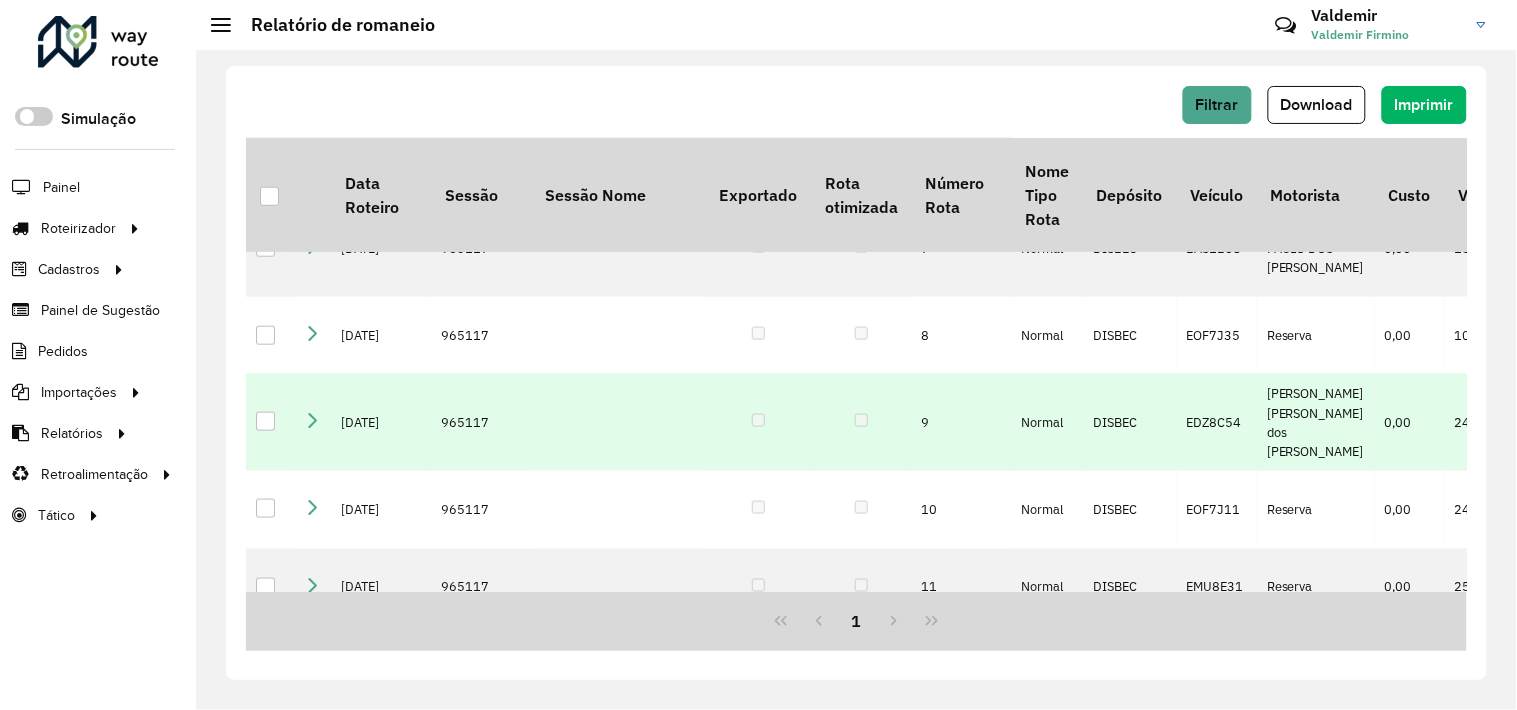 click at bounding box center (312, 421) 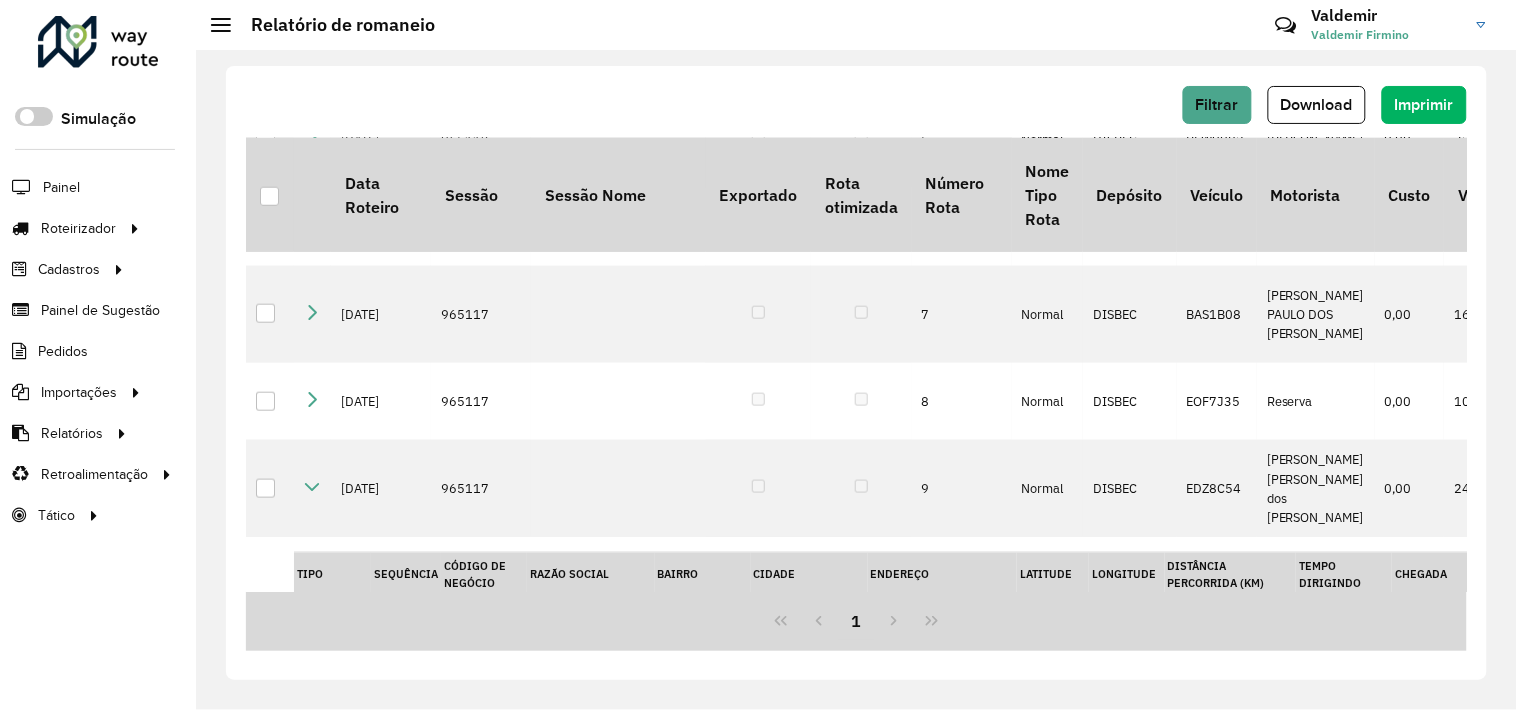scroll, scrollTop: 491, scrollLeft: 0, axis: vertical 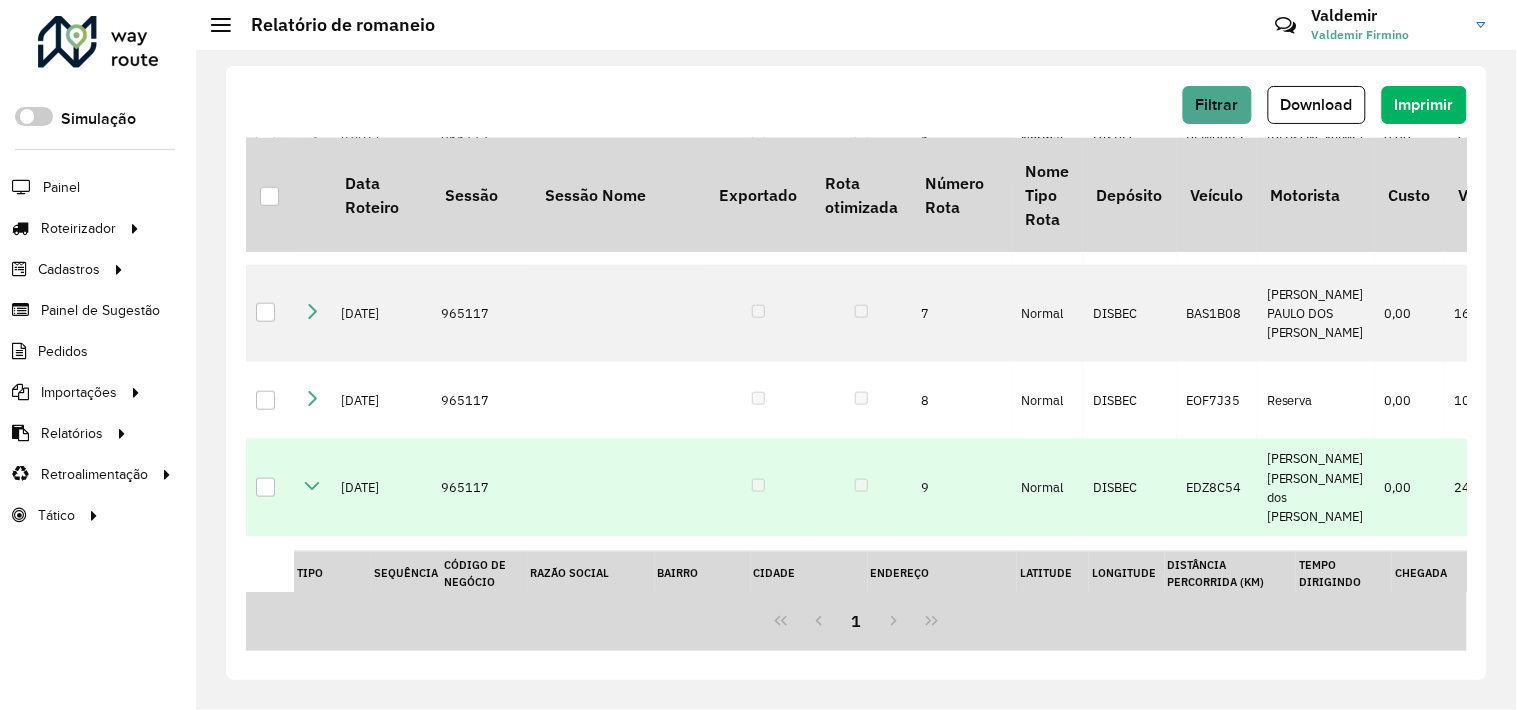 click at bounding box center (312, 486) 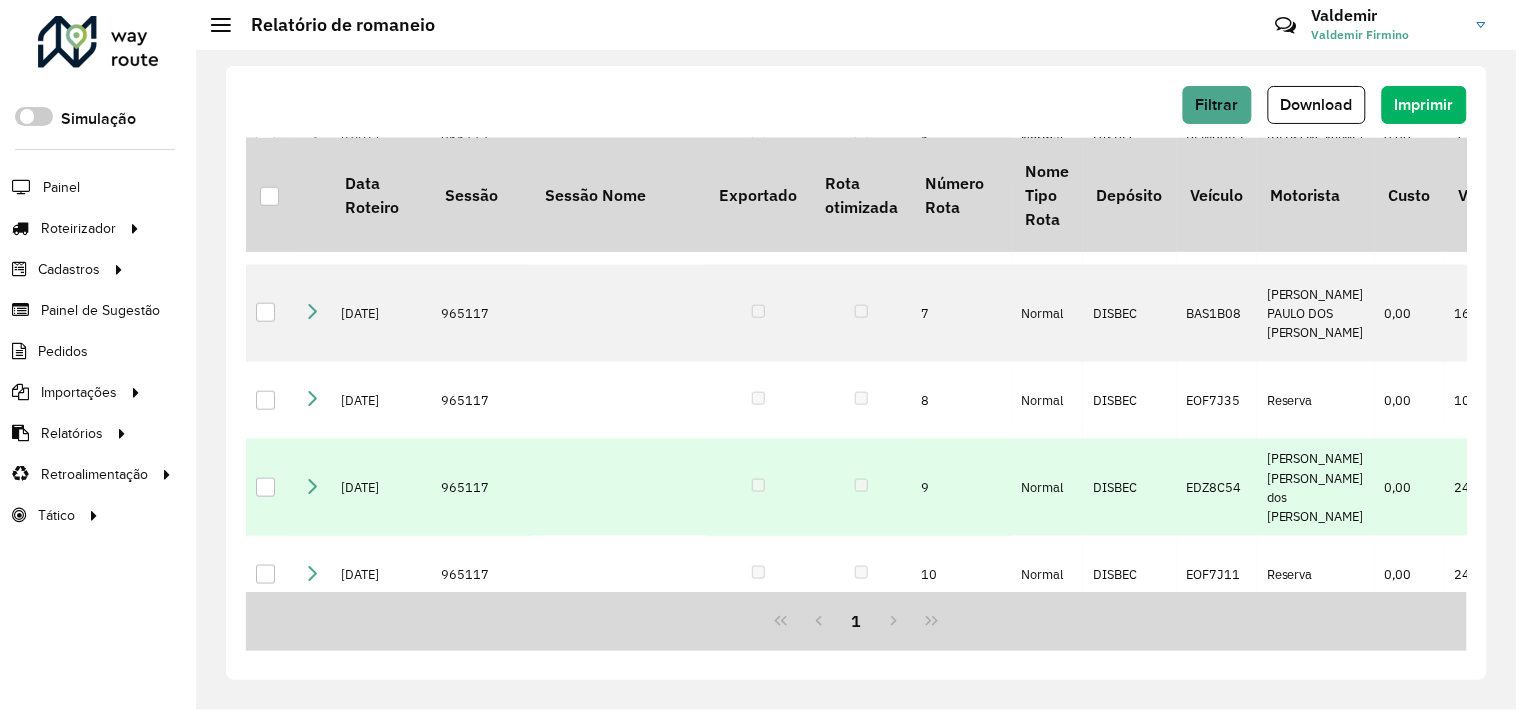 scroll, scrollTop: 556, scrollLeft: 0, axis: vertical 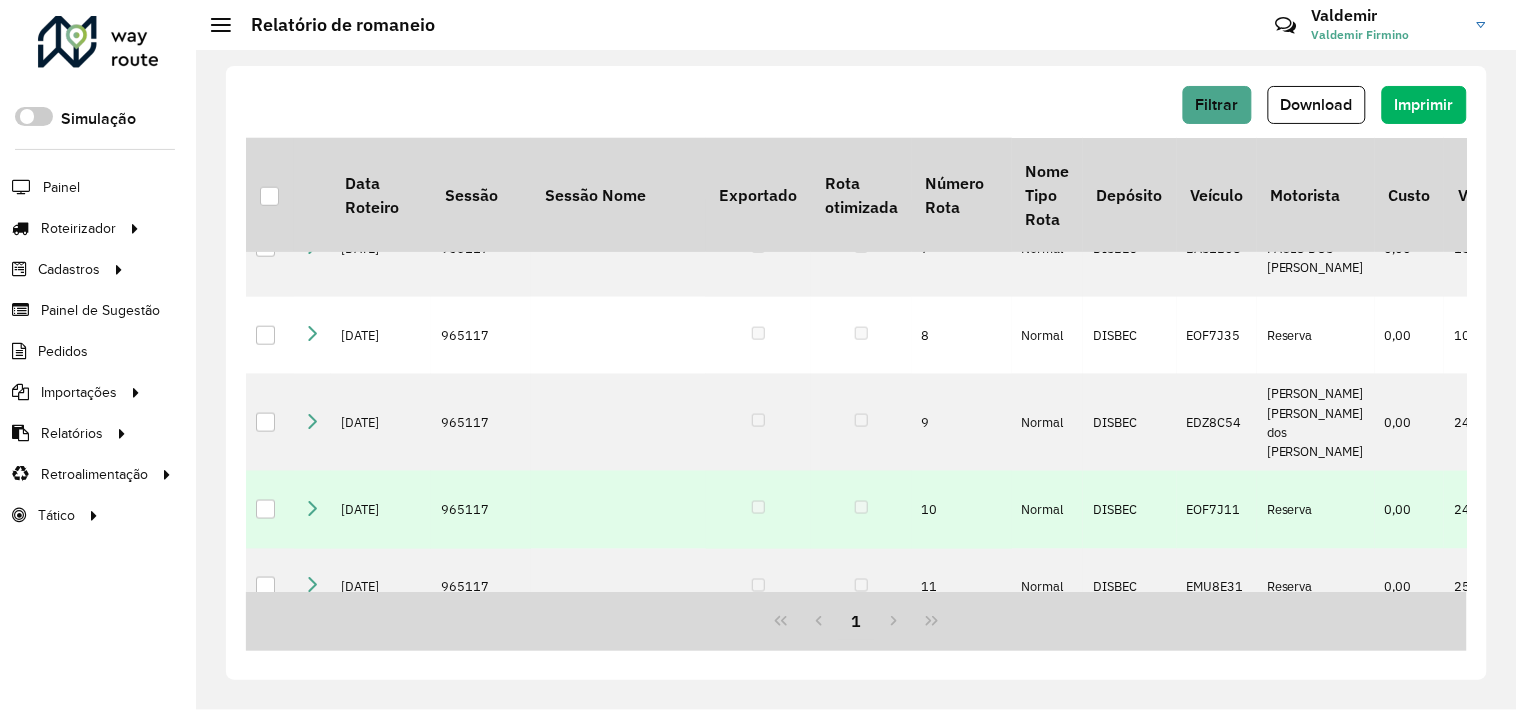 click at bounding box center (312, 508) 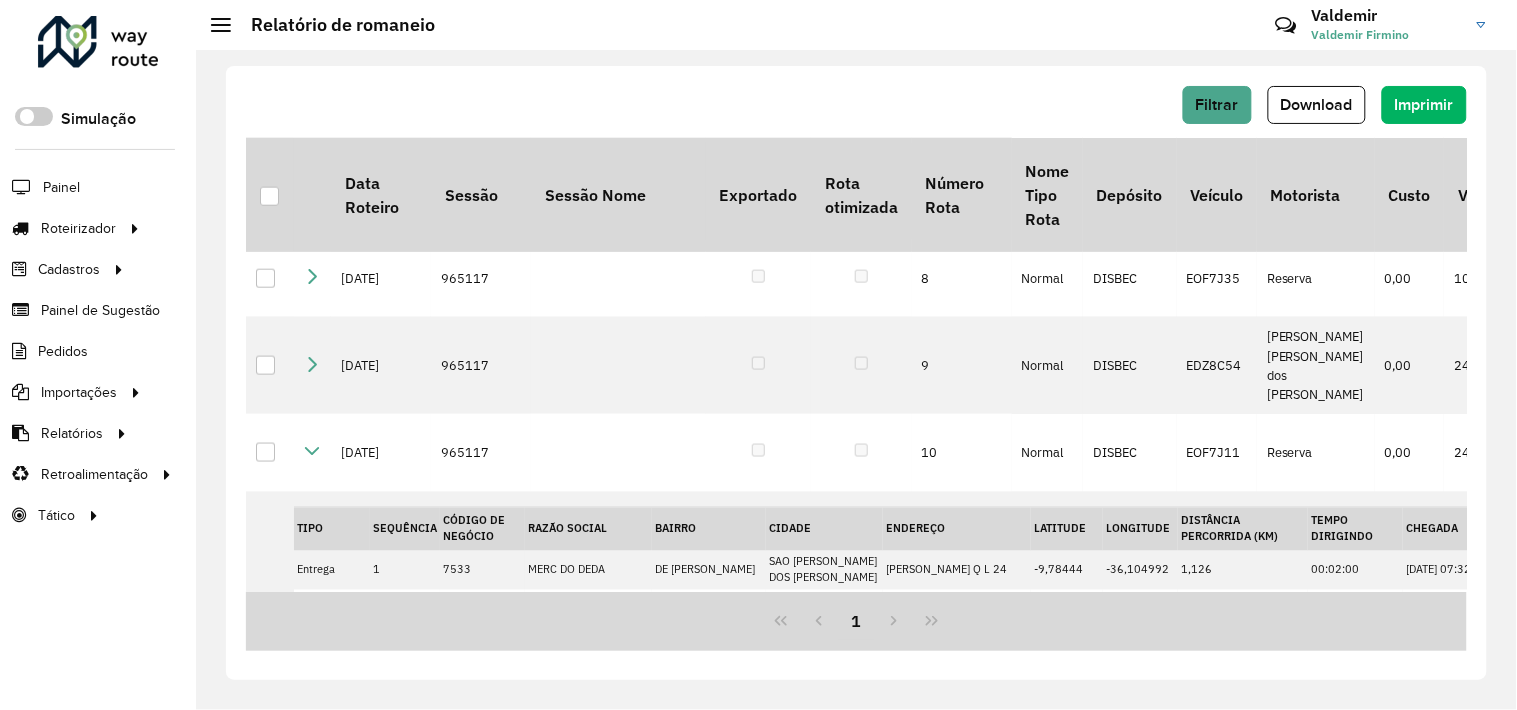 scroll, scrollTop: 652, scrollLeft: 0, axis: vertical 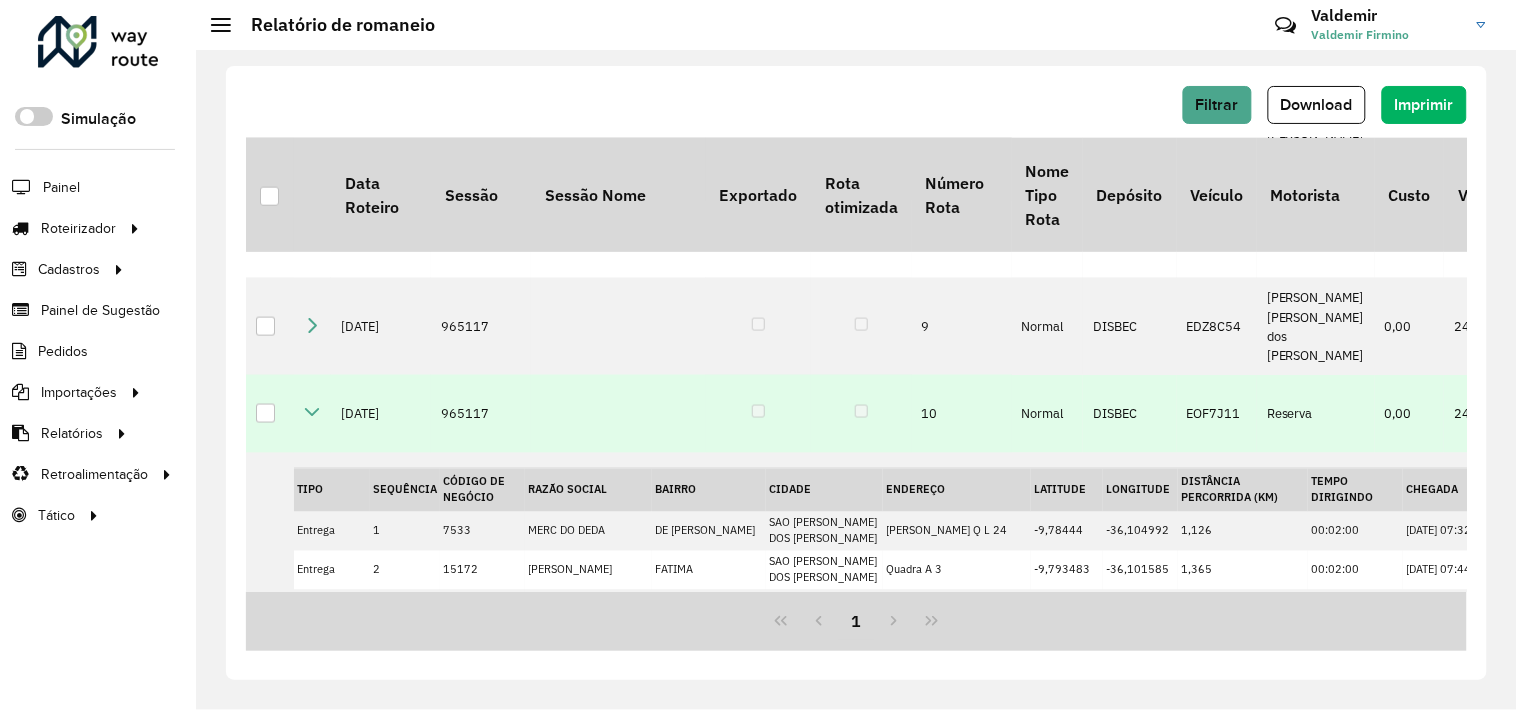 click at bounding box center [312, 412] 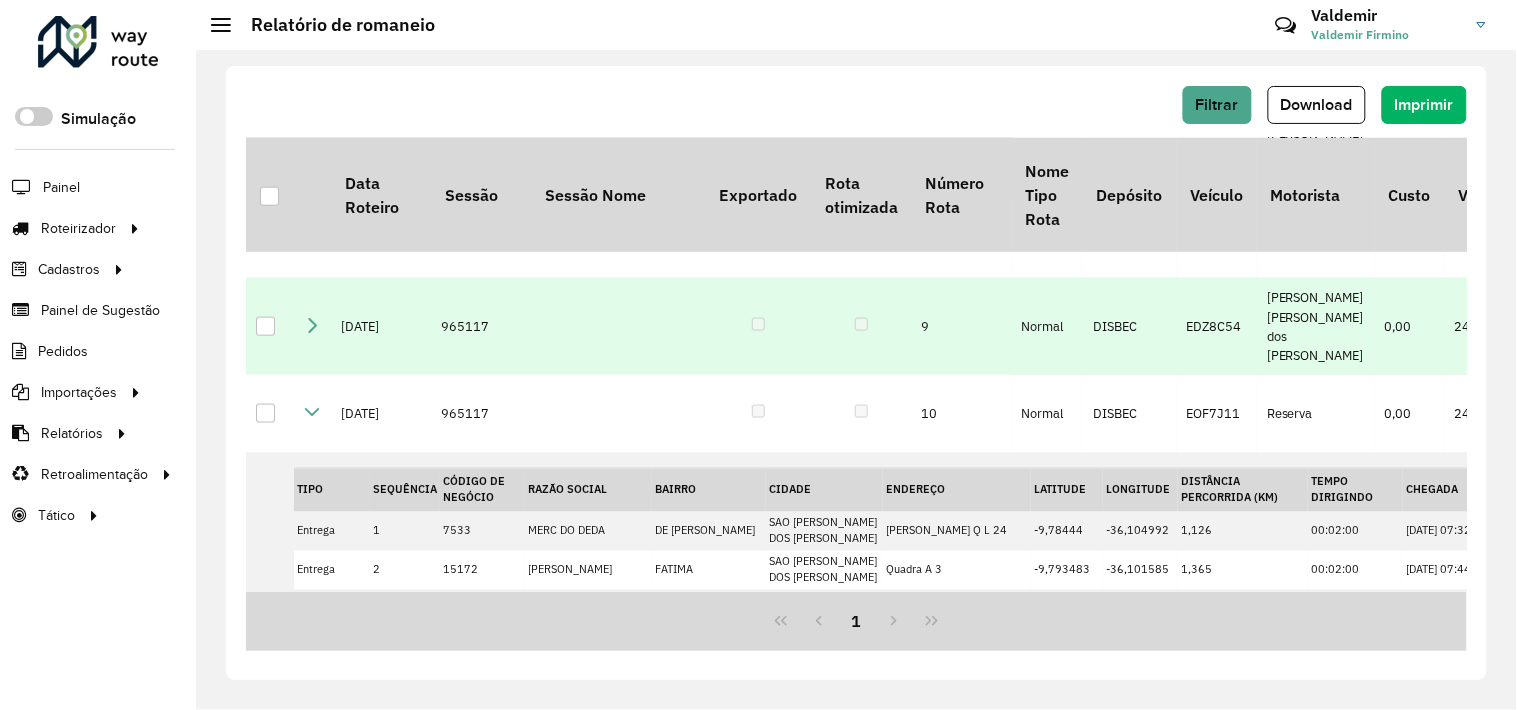scroll, scrollTop: 556, scrollLeft: 0, axis: vertical 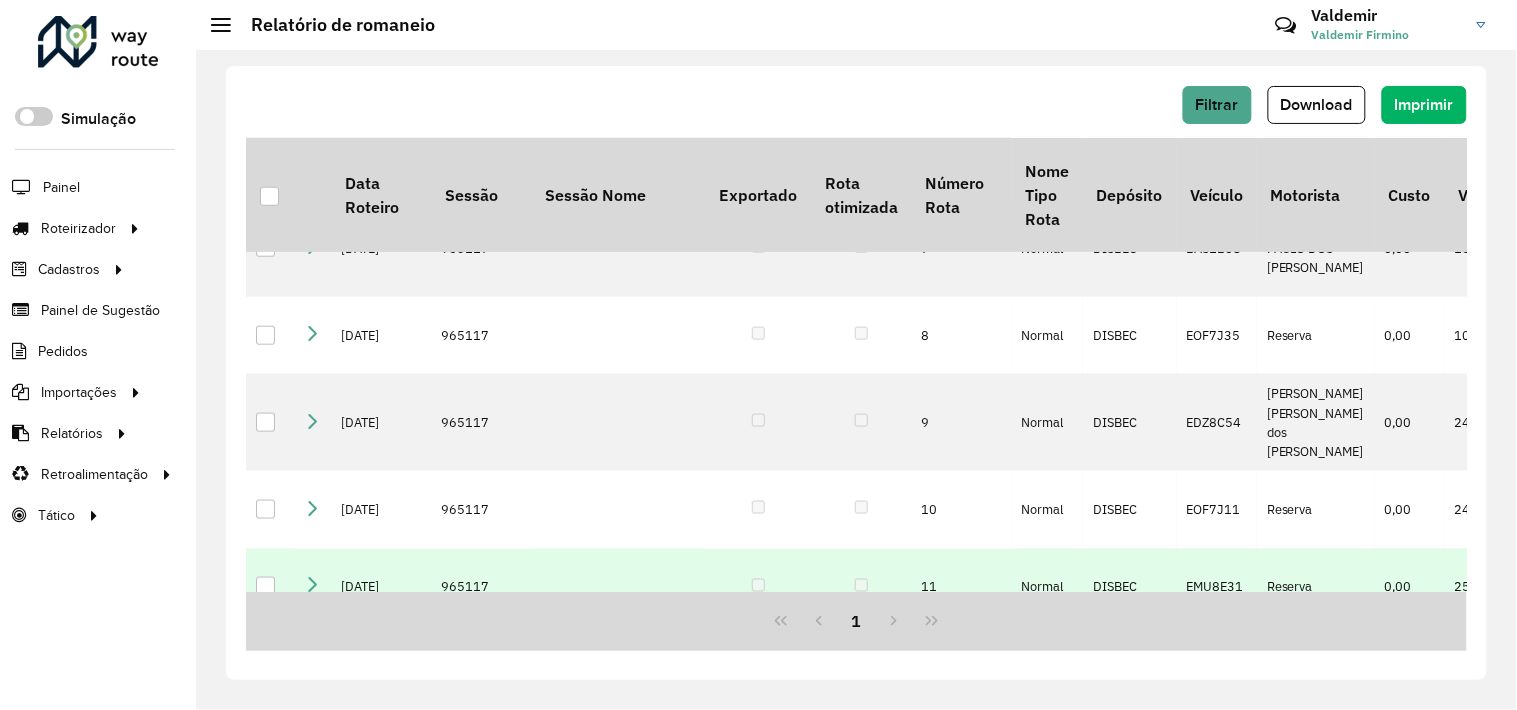 click at bounding box center [312, 585] 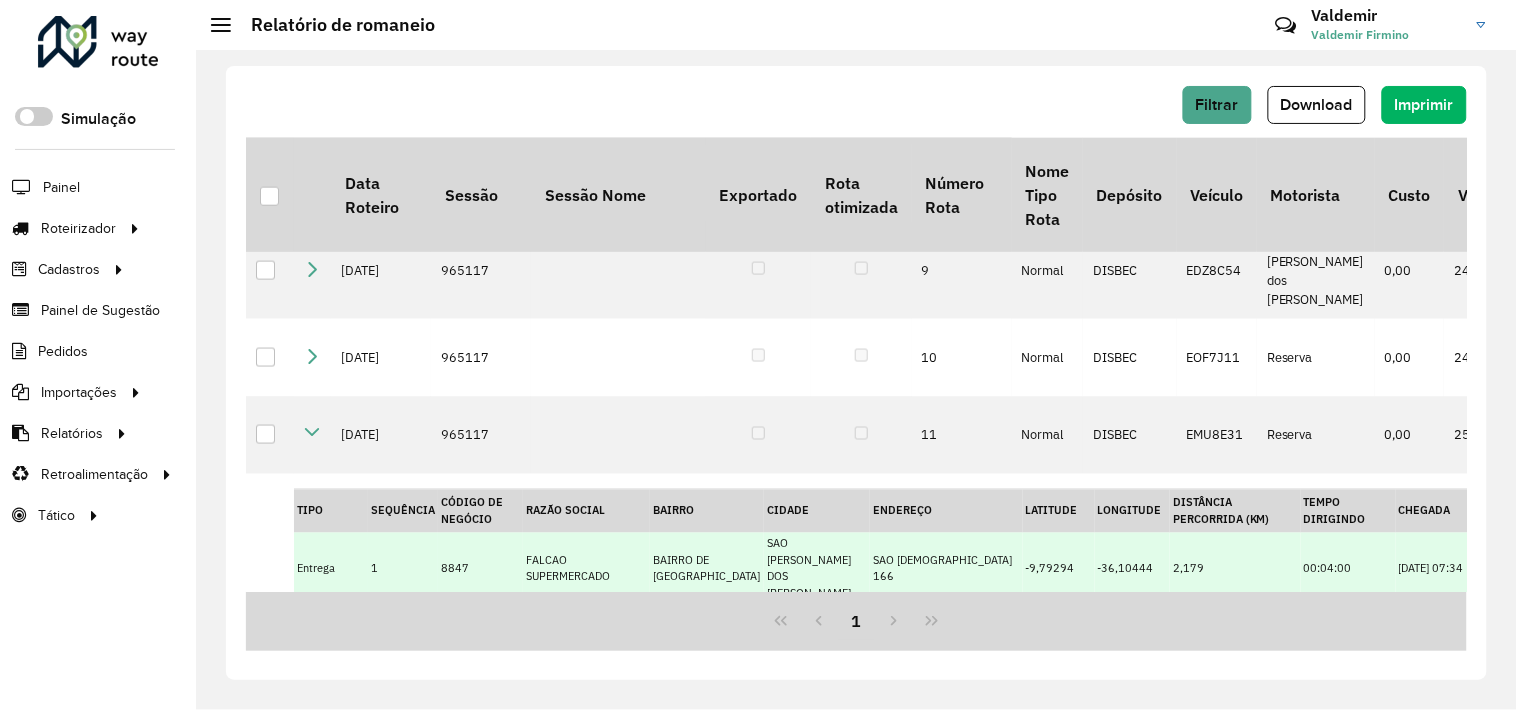 scroll, scrollTop: 710, scrollLeft: 0, axis: vertical 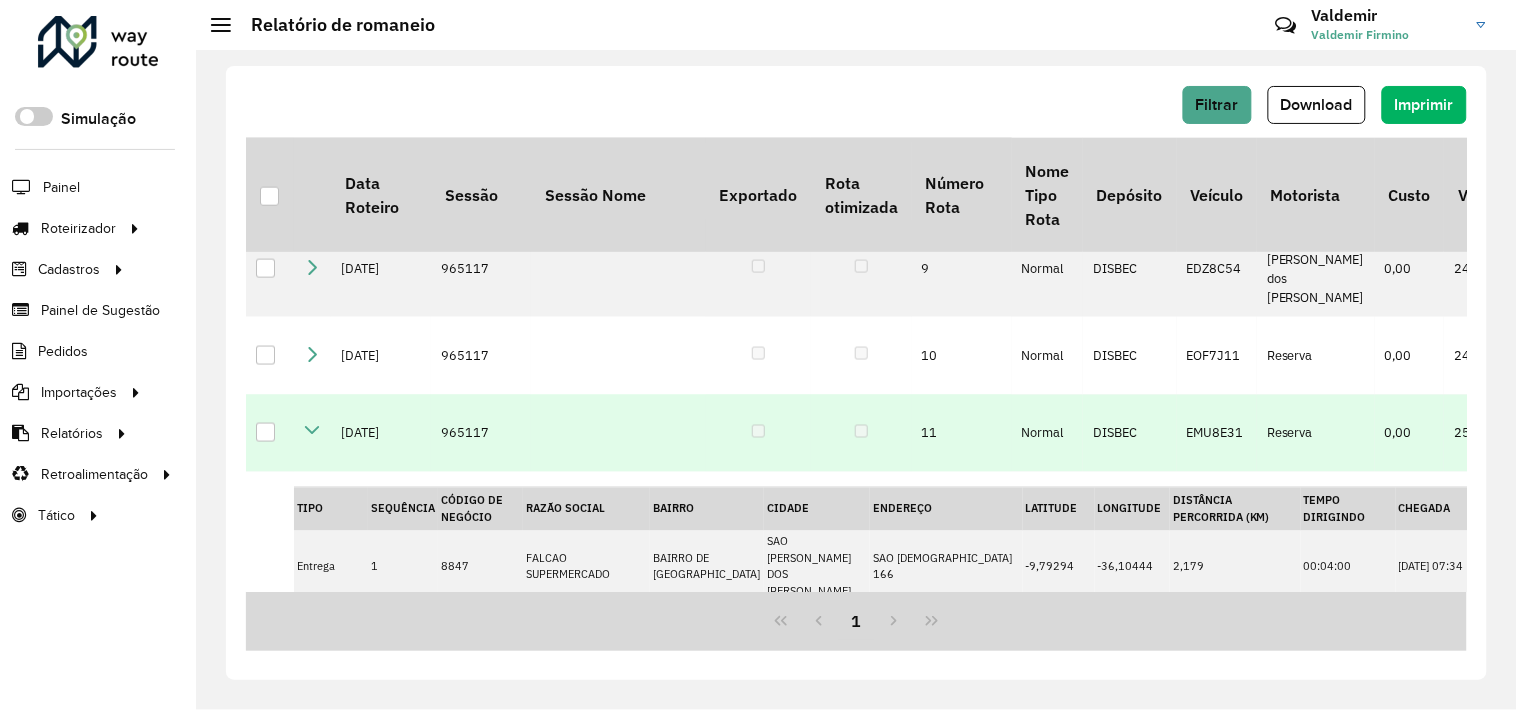 click at bounding box center (312, 434) 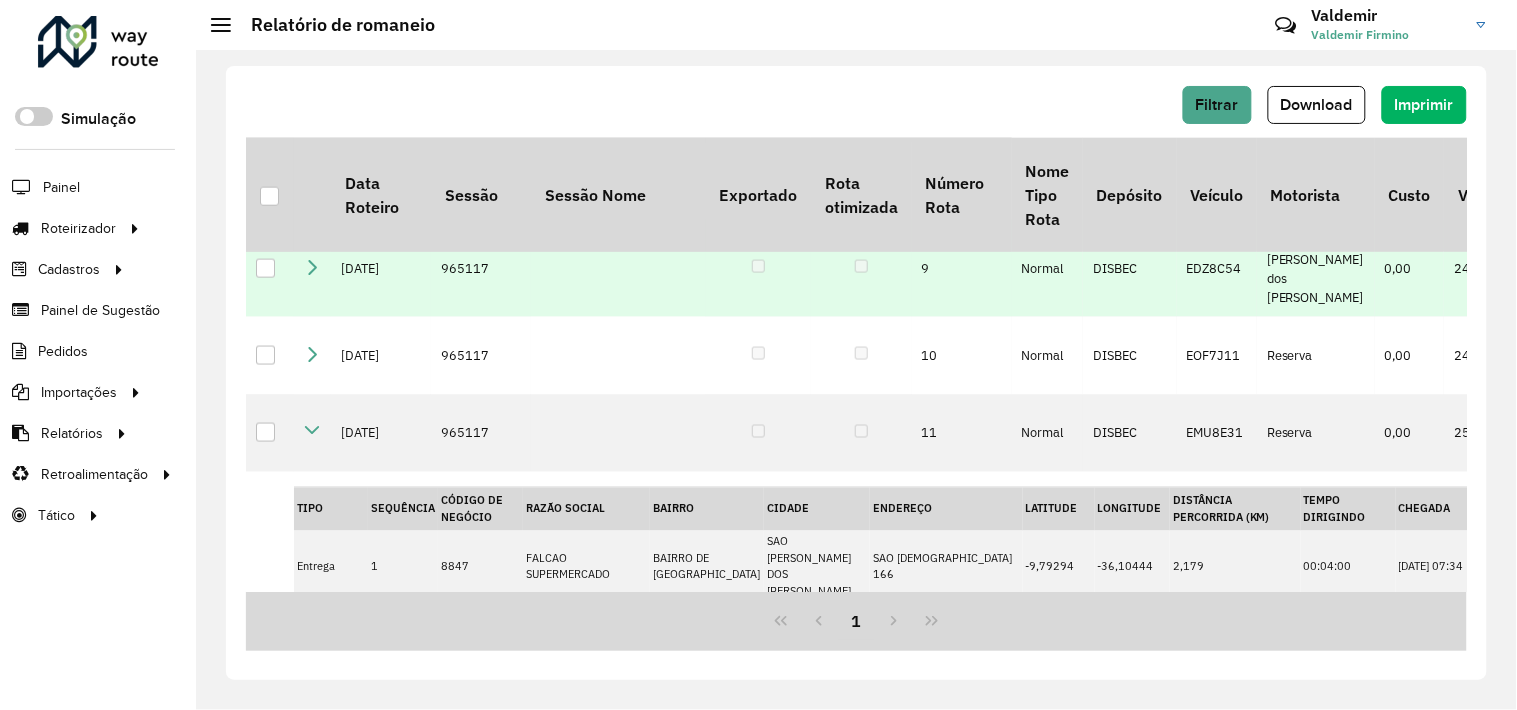 scroll, scrollTop: 556, scrollLeft: 0, axis: vertical 